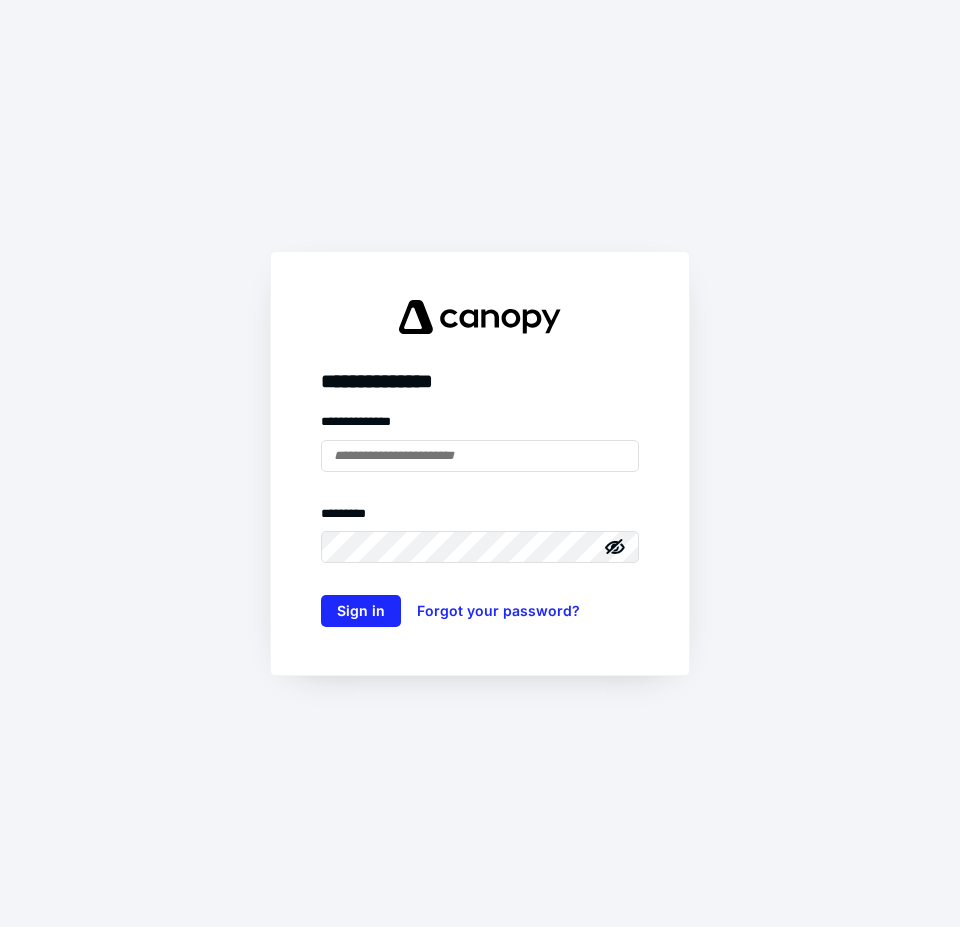 scroll, scrollTop: 0, scrollLeft: 0, axis: both 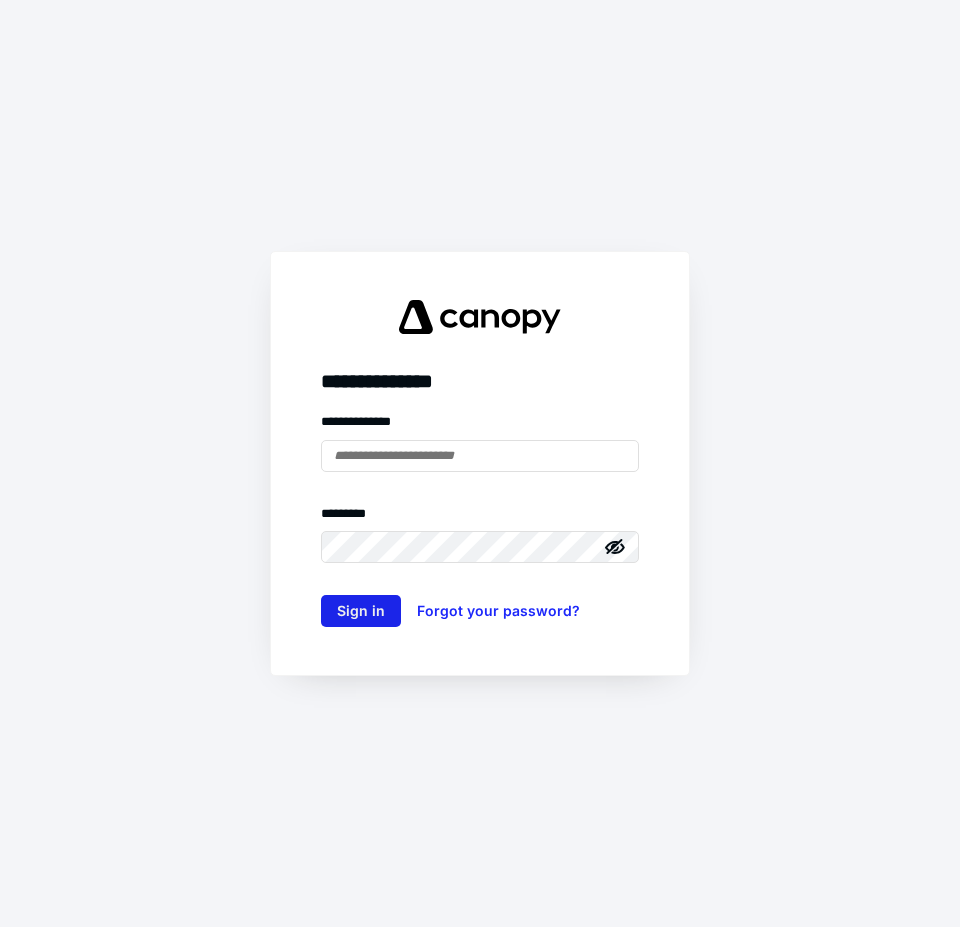 type on "**********" 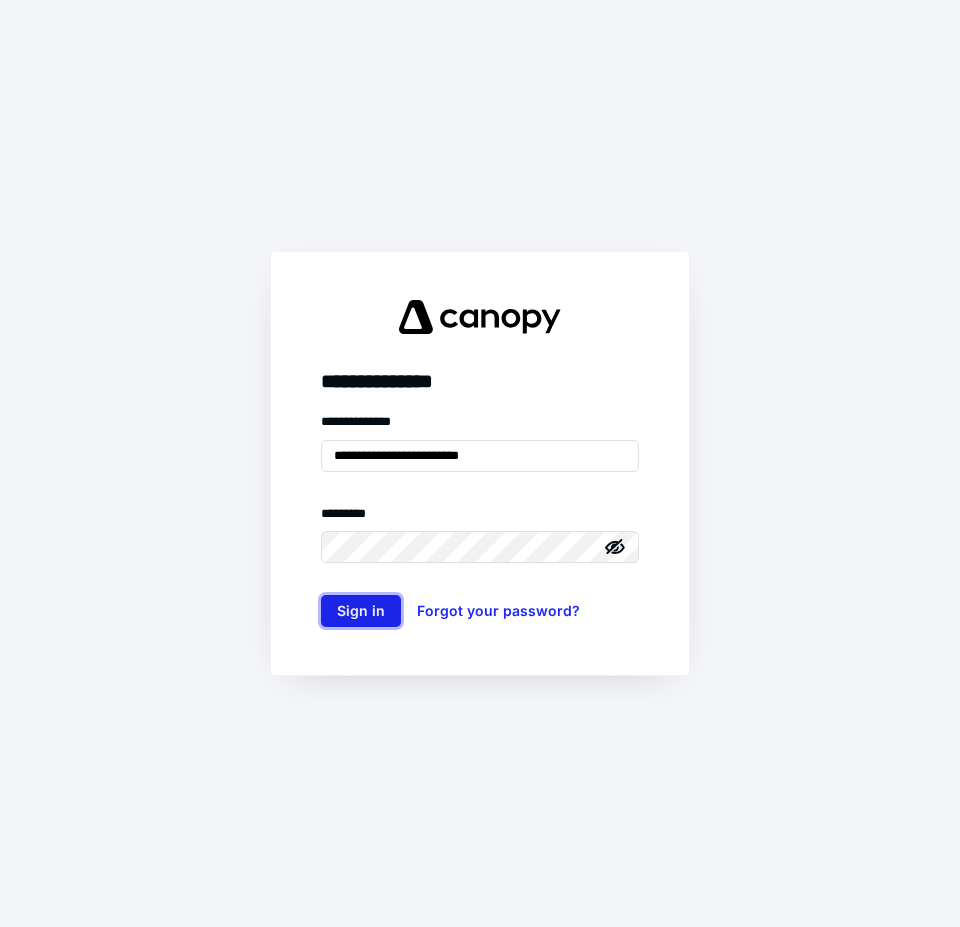 click on "Sign in" at bounding box center (361, 611) 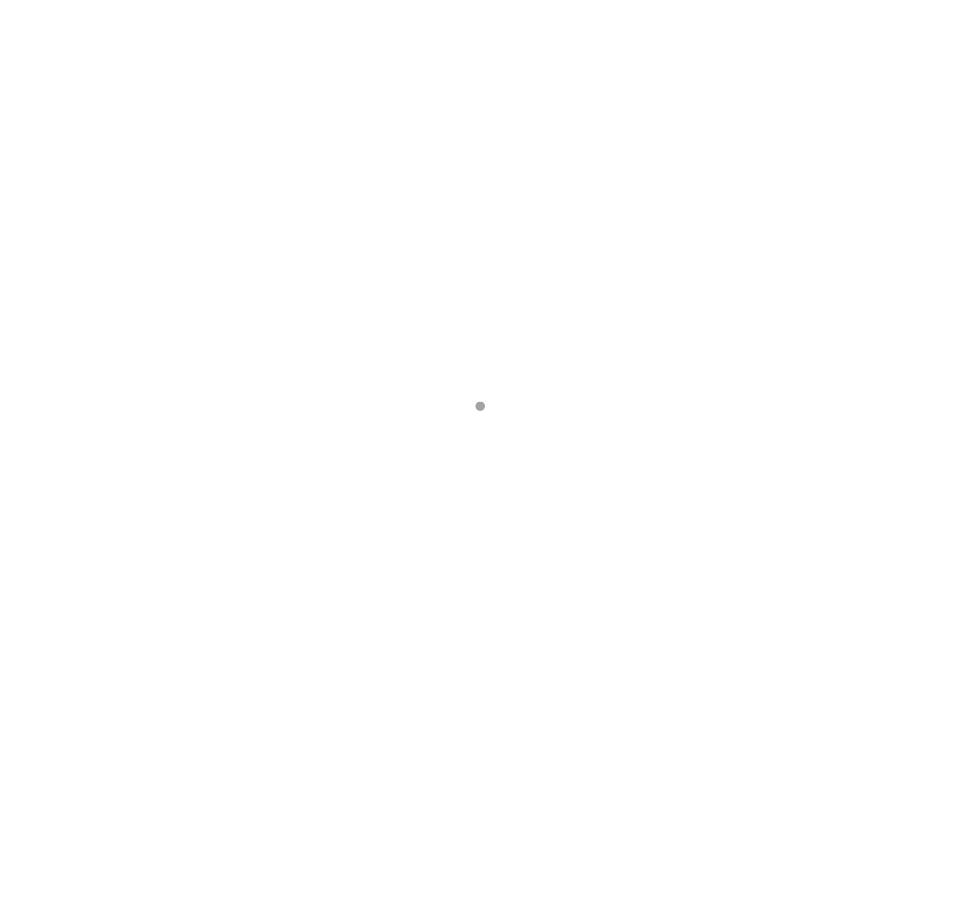 scroll, scrollTop: 0, scrollLeft: 0, axis: both 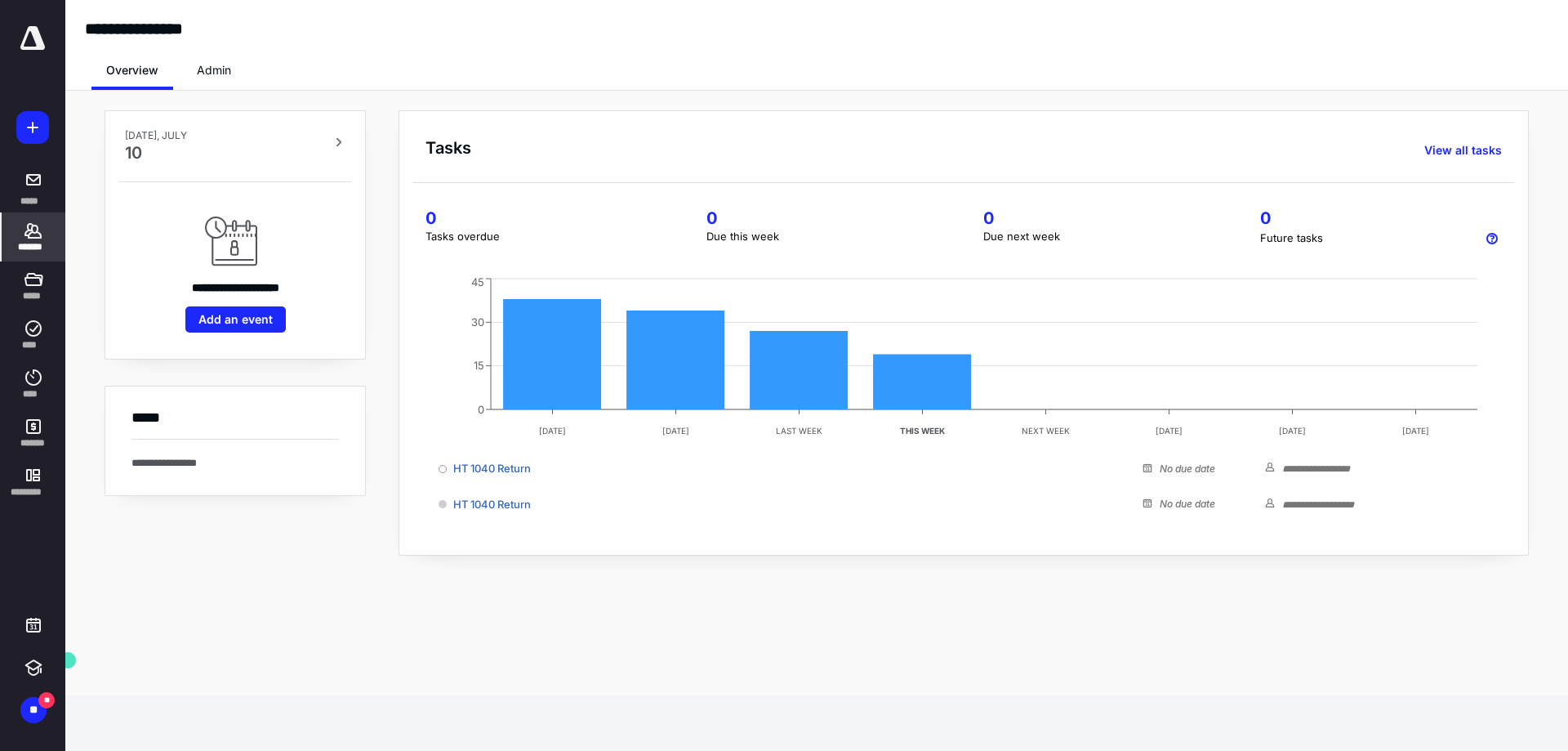 click 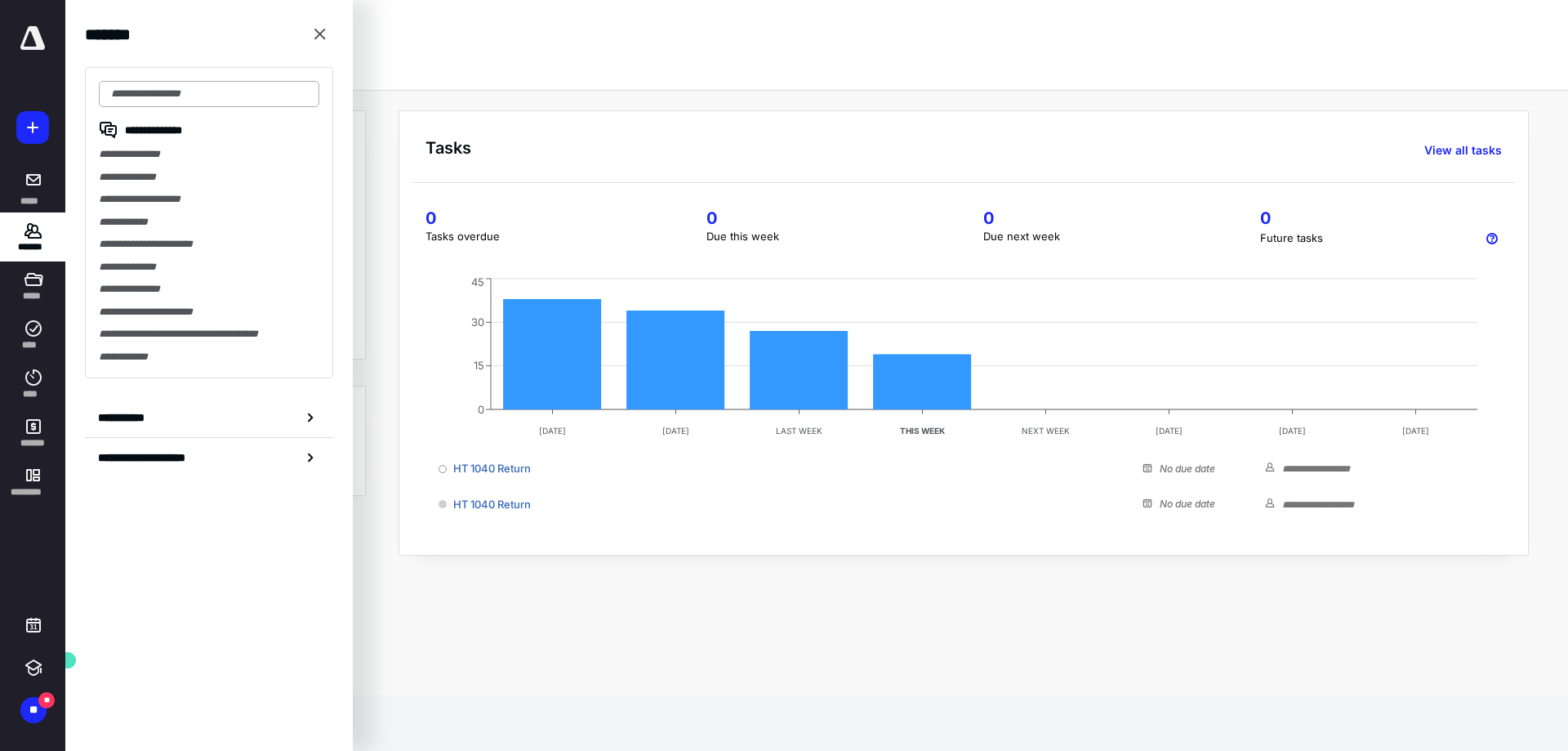click at bounding box center (209, 94) 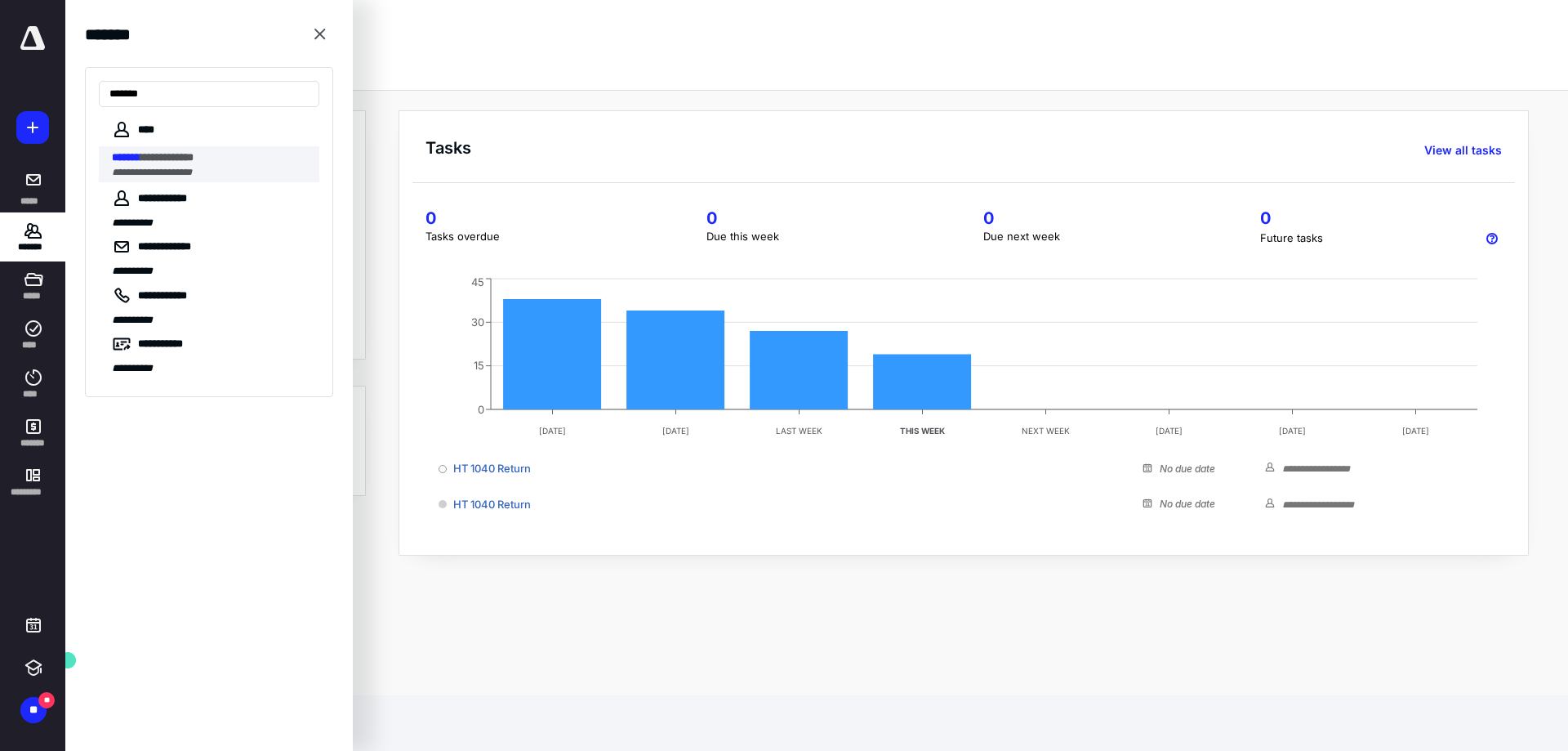 type on "*******" 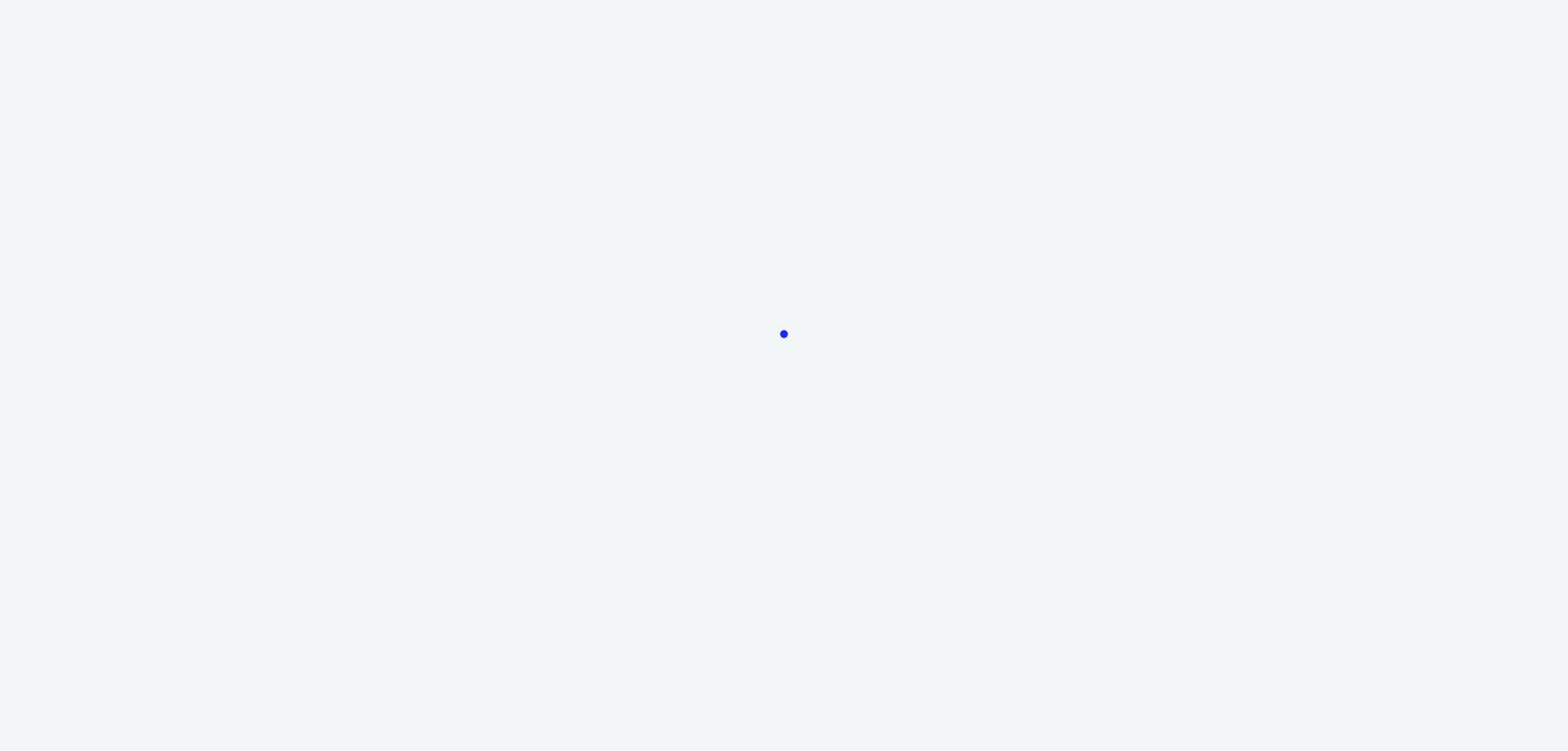 scroll, scrollTop: 0, scrollLeft: 0, axis: both 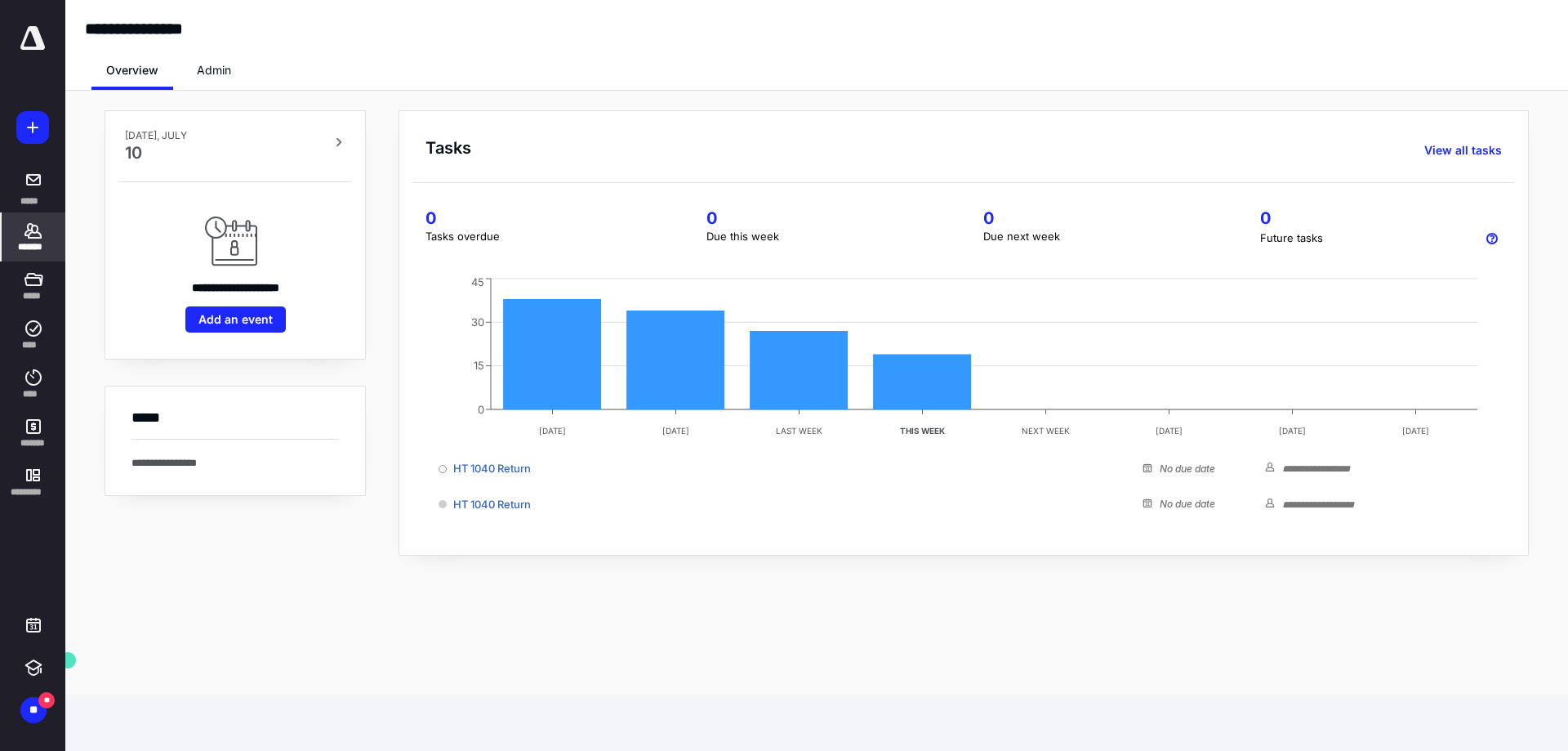 click 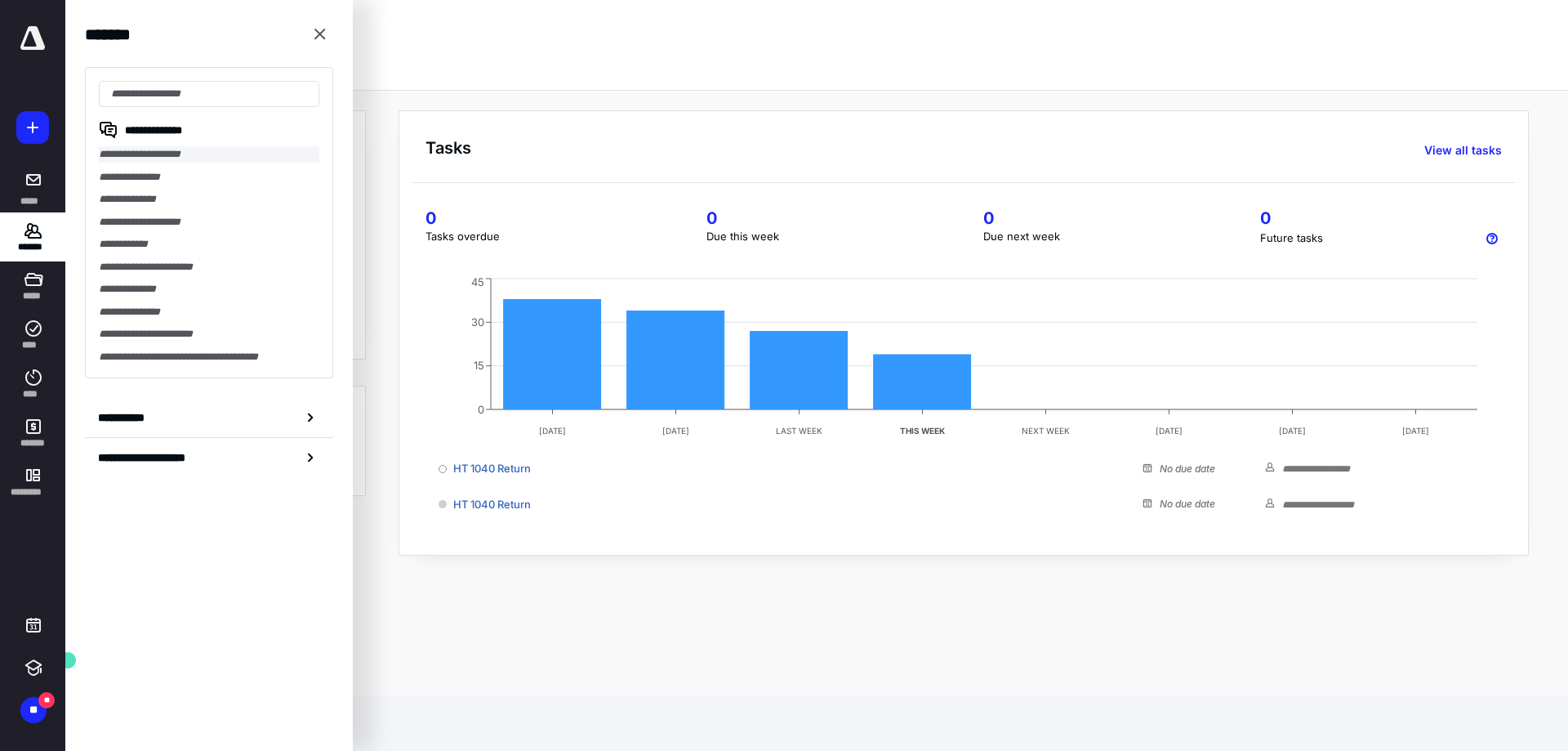 click on "**********" at bounding box center [209, 154] 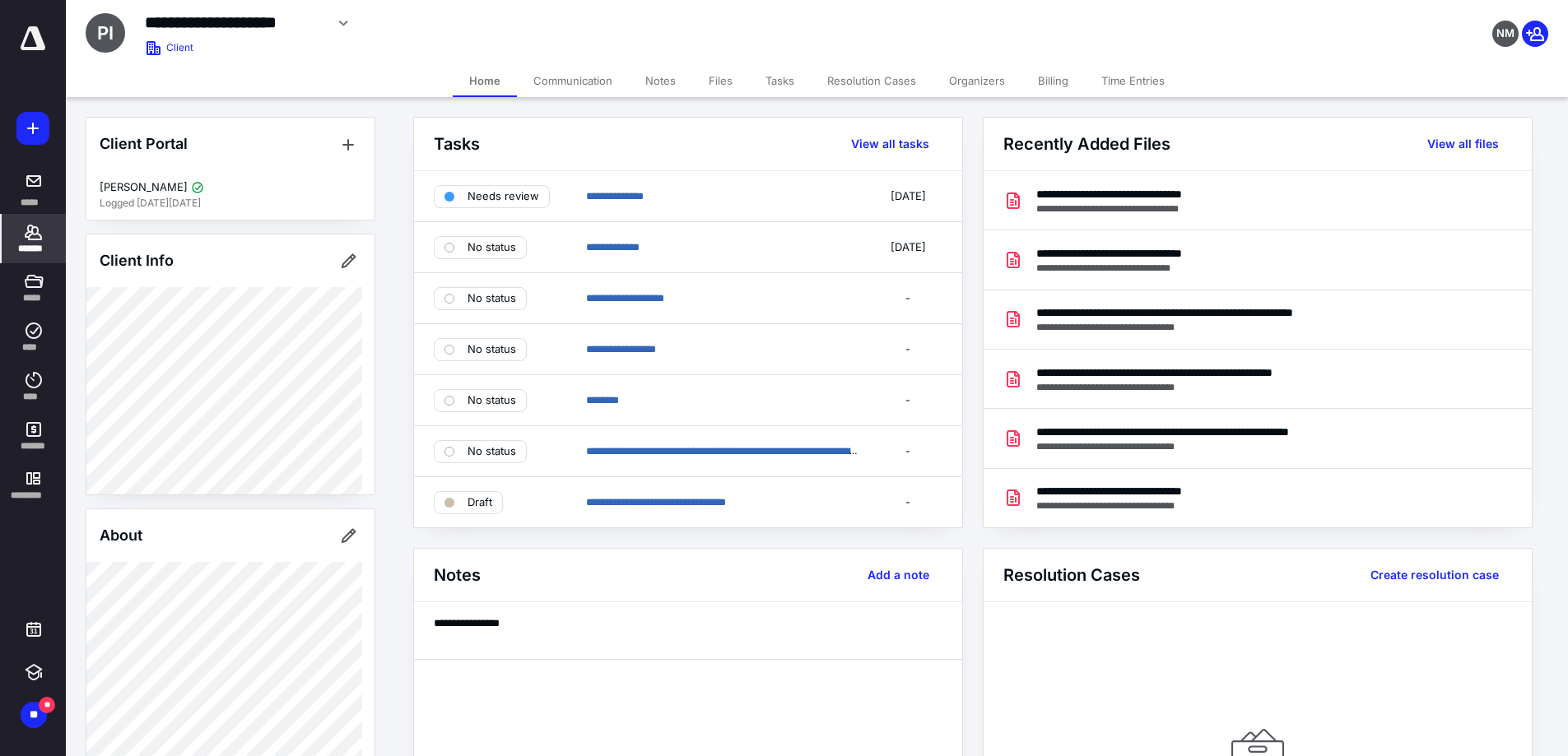click on "Files" at bounding box center (720, 81) 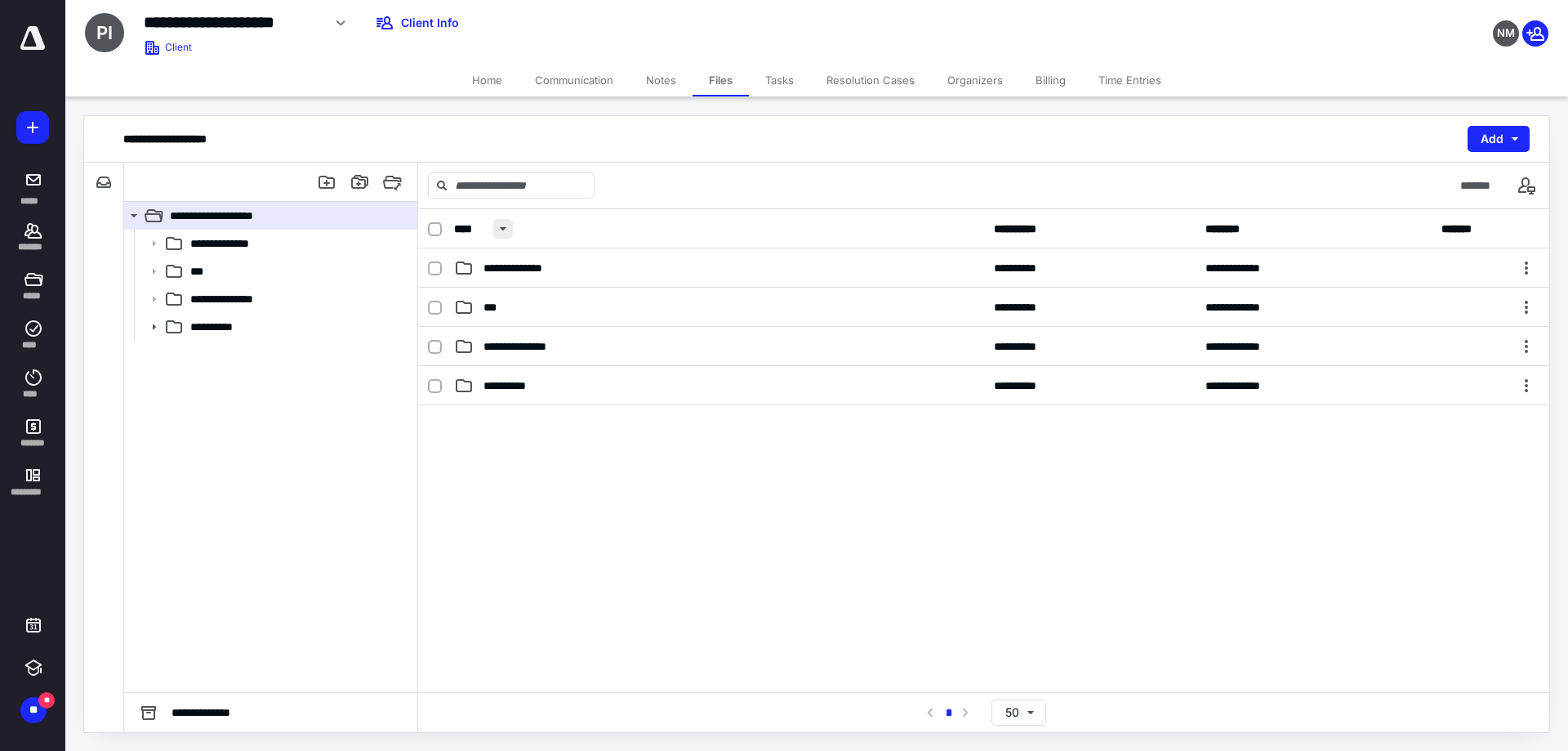 click at bounding box center (503, 229) 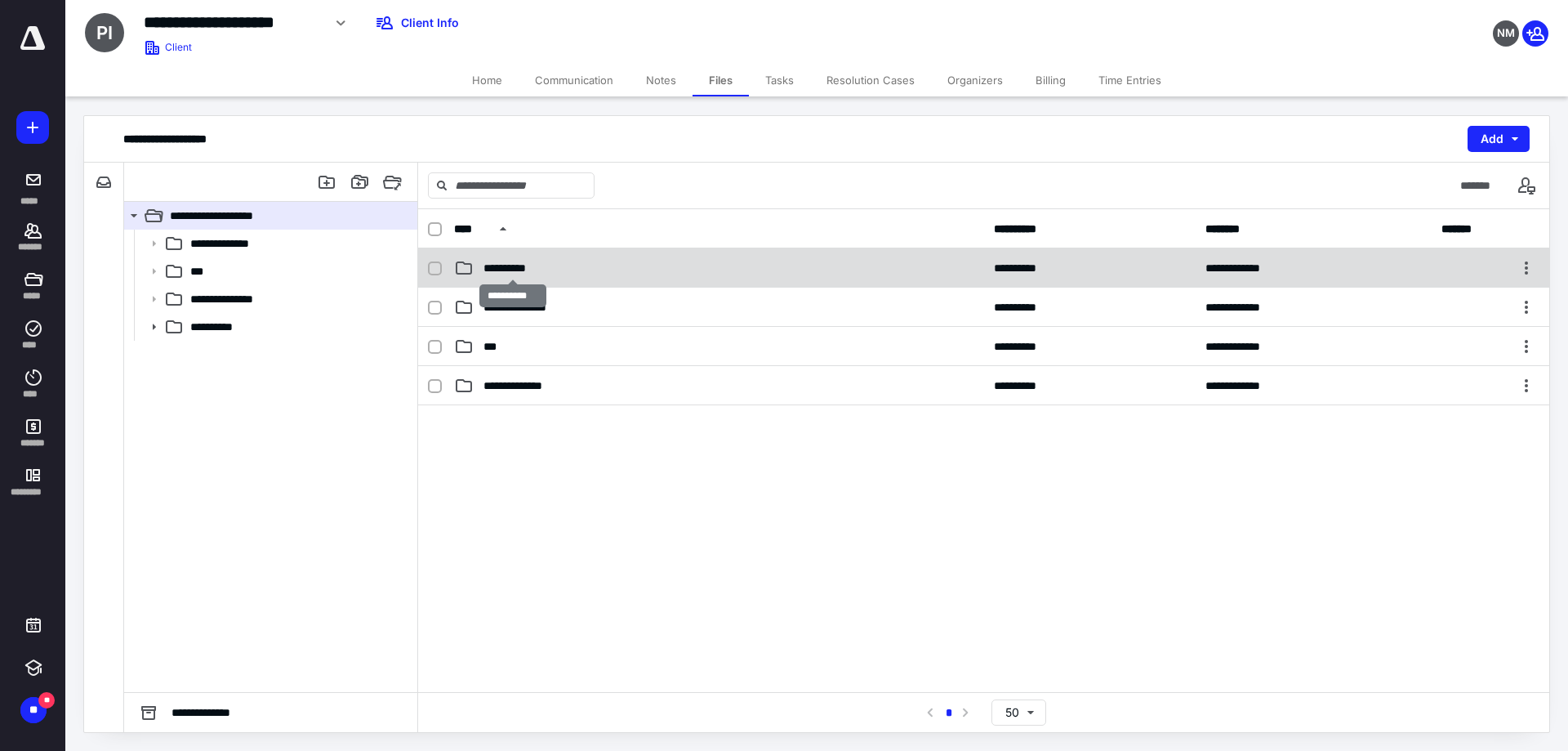 click on "**********" at bounding box center (512, 268) 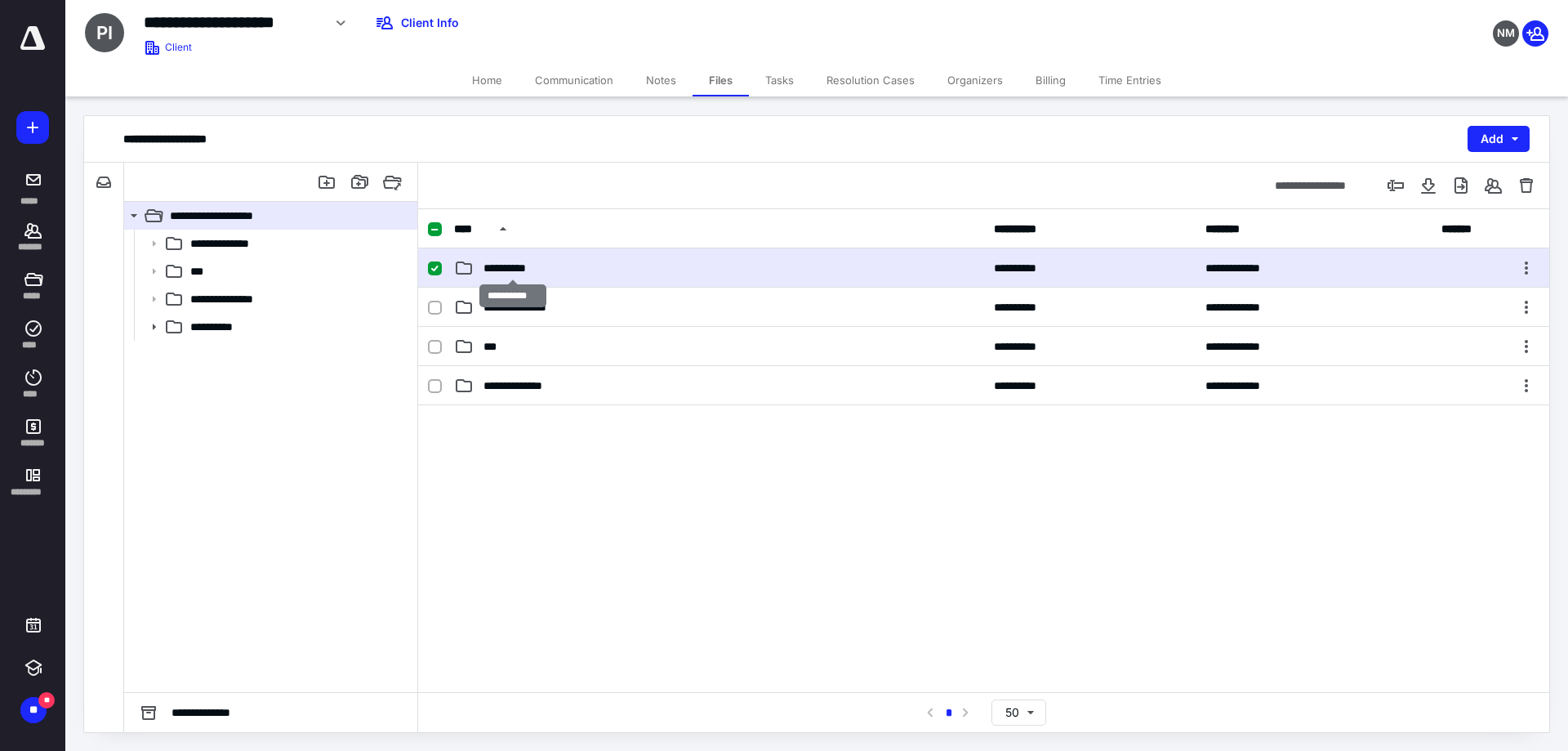 click on "**********" at bounding box center (512, 268) 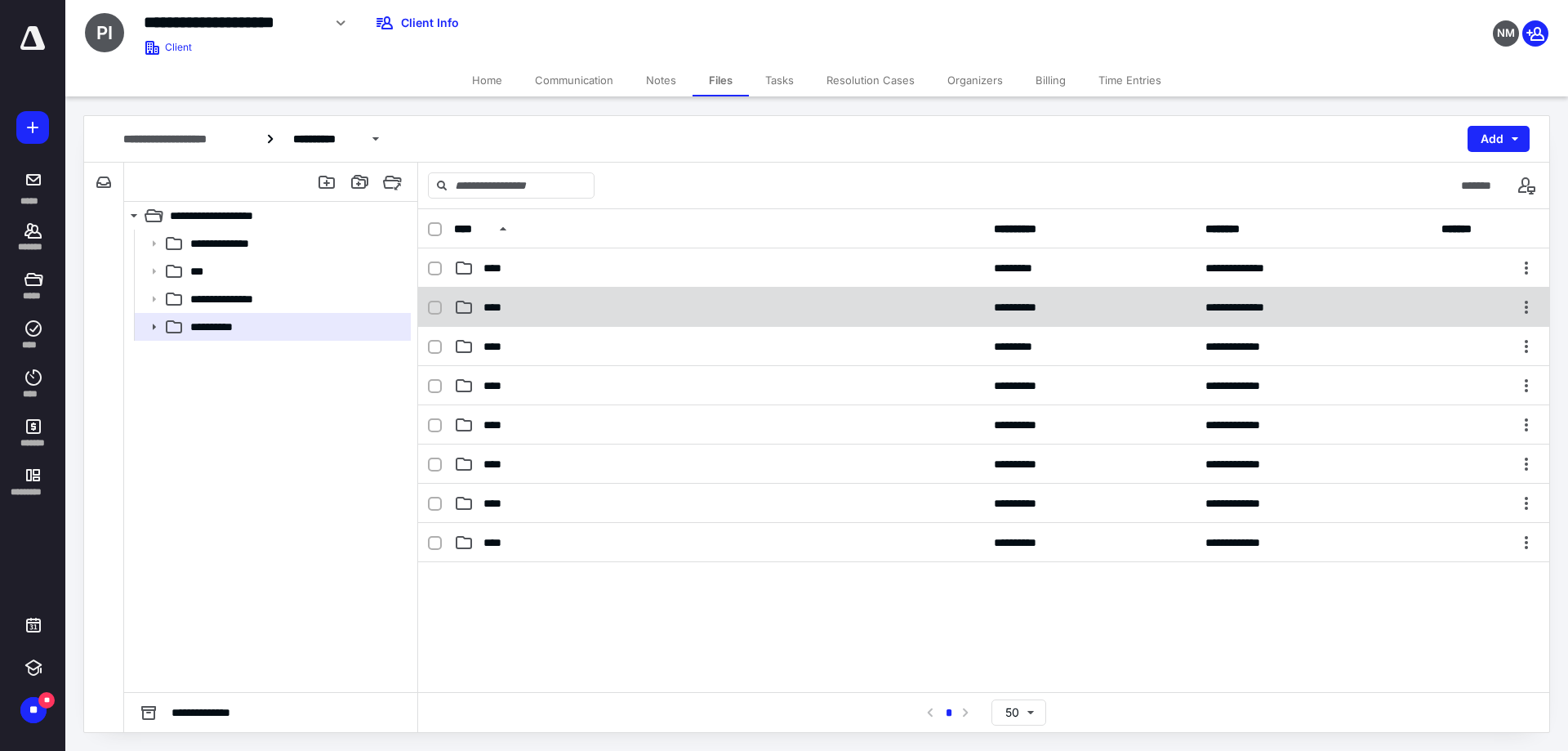 click on "****" at bounding box center (497, 307) 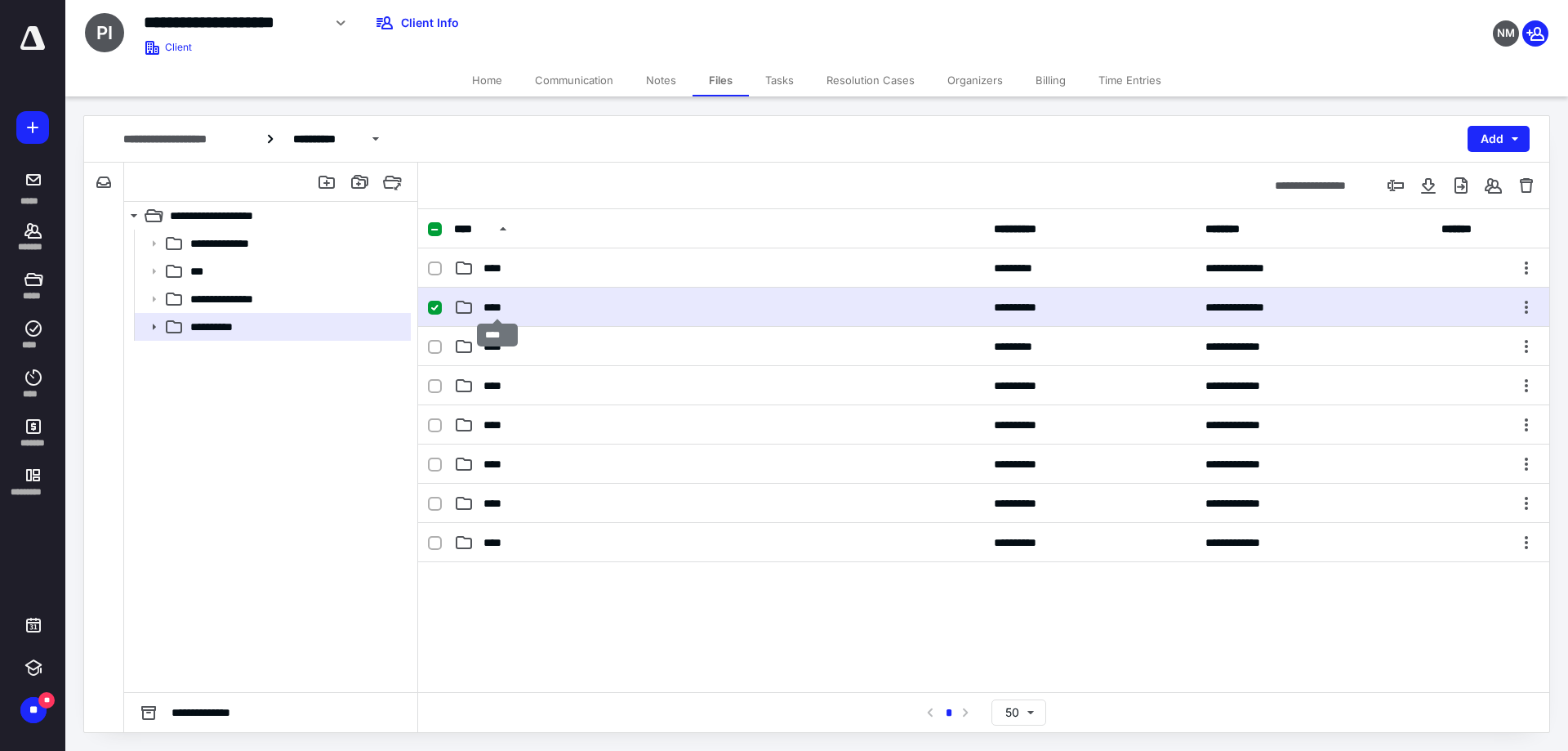 click on "****" at bounding box center (497, 307) 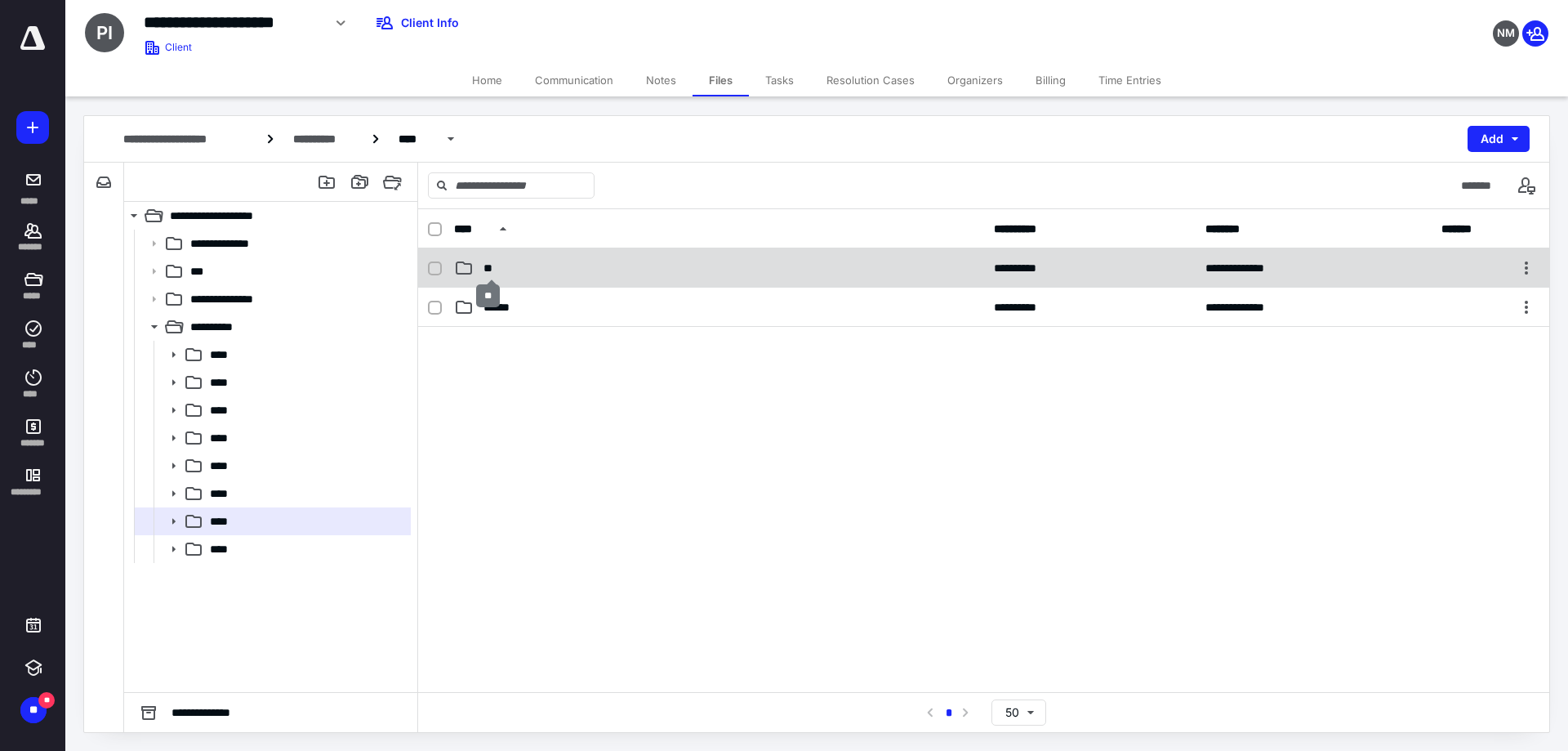 click on "**" at bounding box center (491, 268) 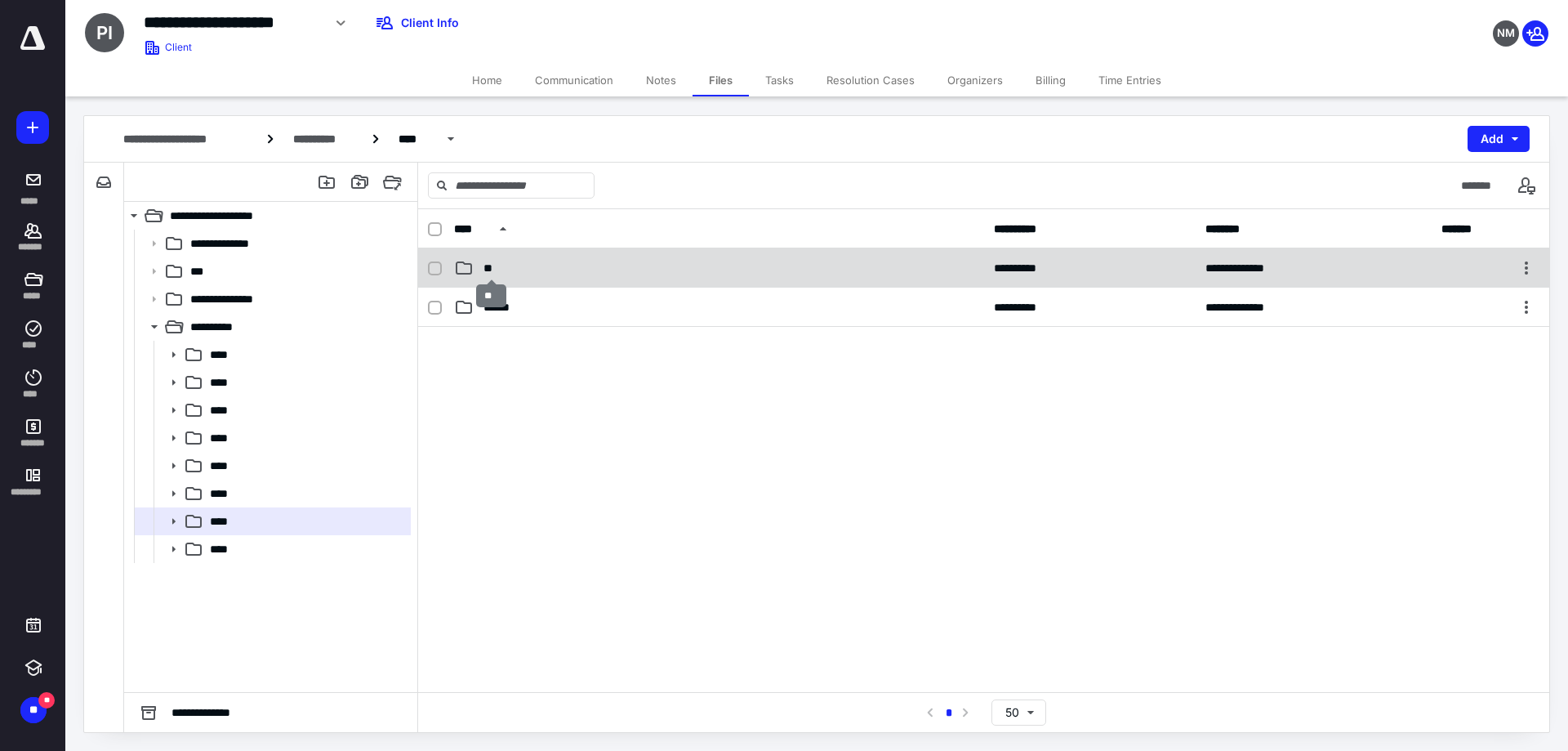 click on "**" at bounding box center (491, 268) 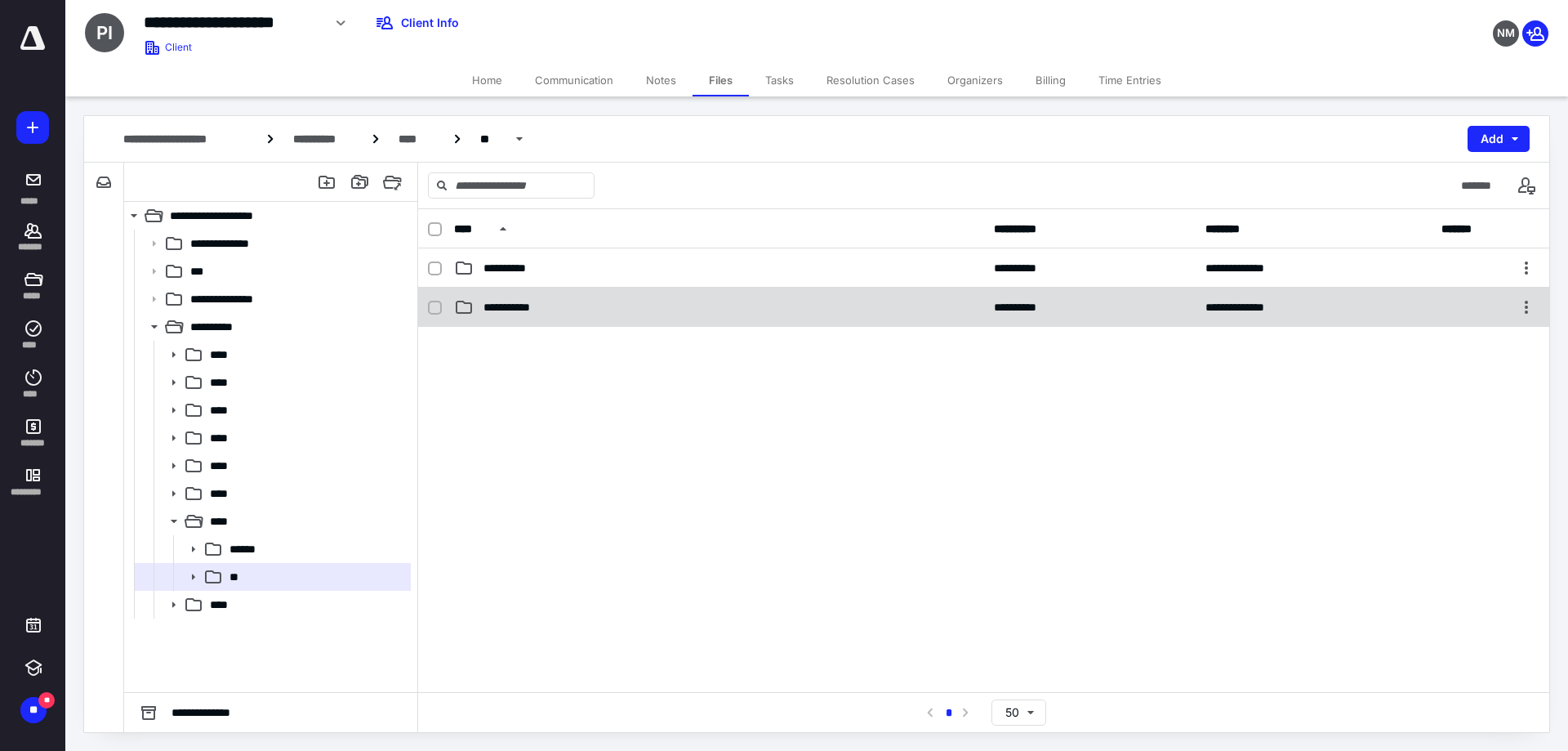 click on "**********" at bounding box center (518, 307) 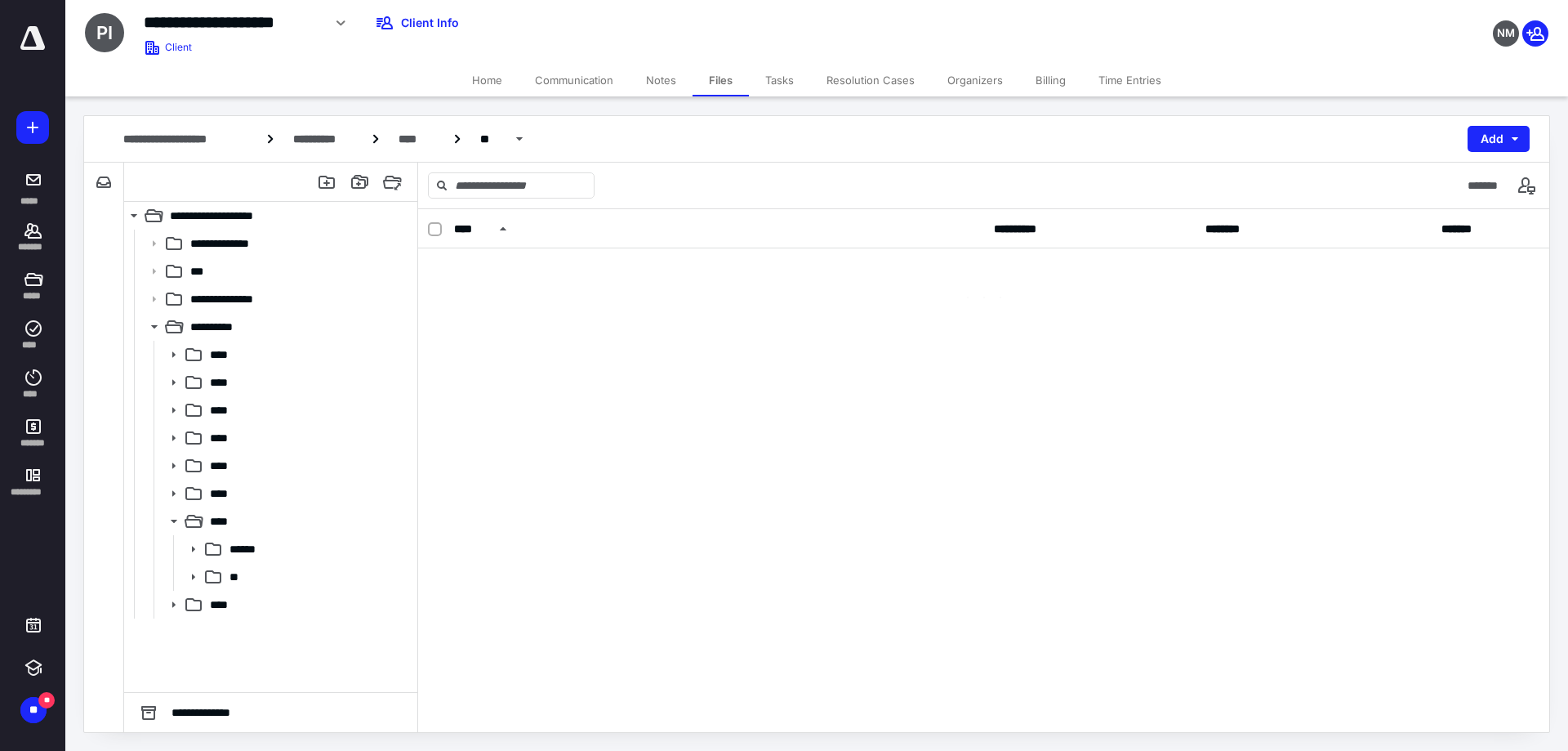 click at bounding box center (983, 297) 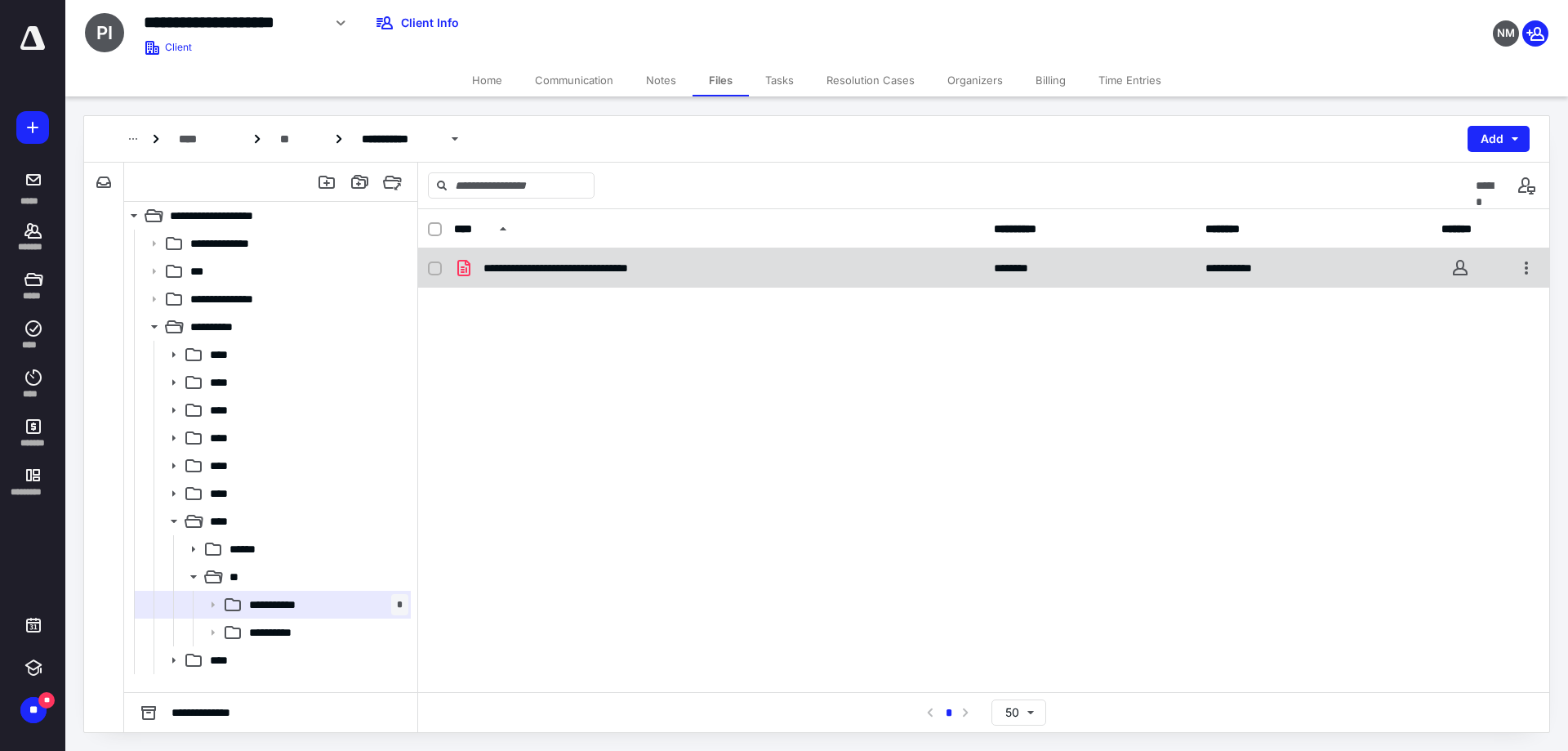 click on "**********" at bounding box center [594, 268] 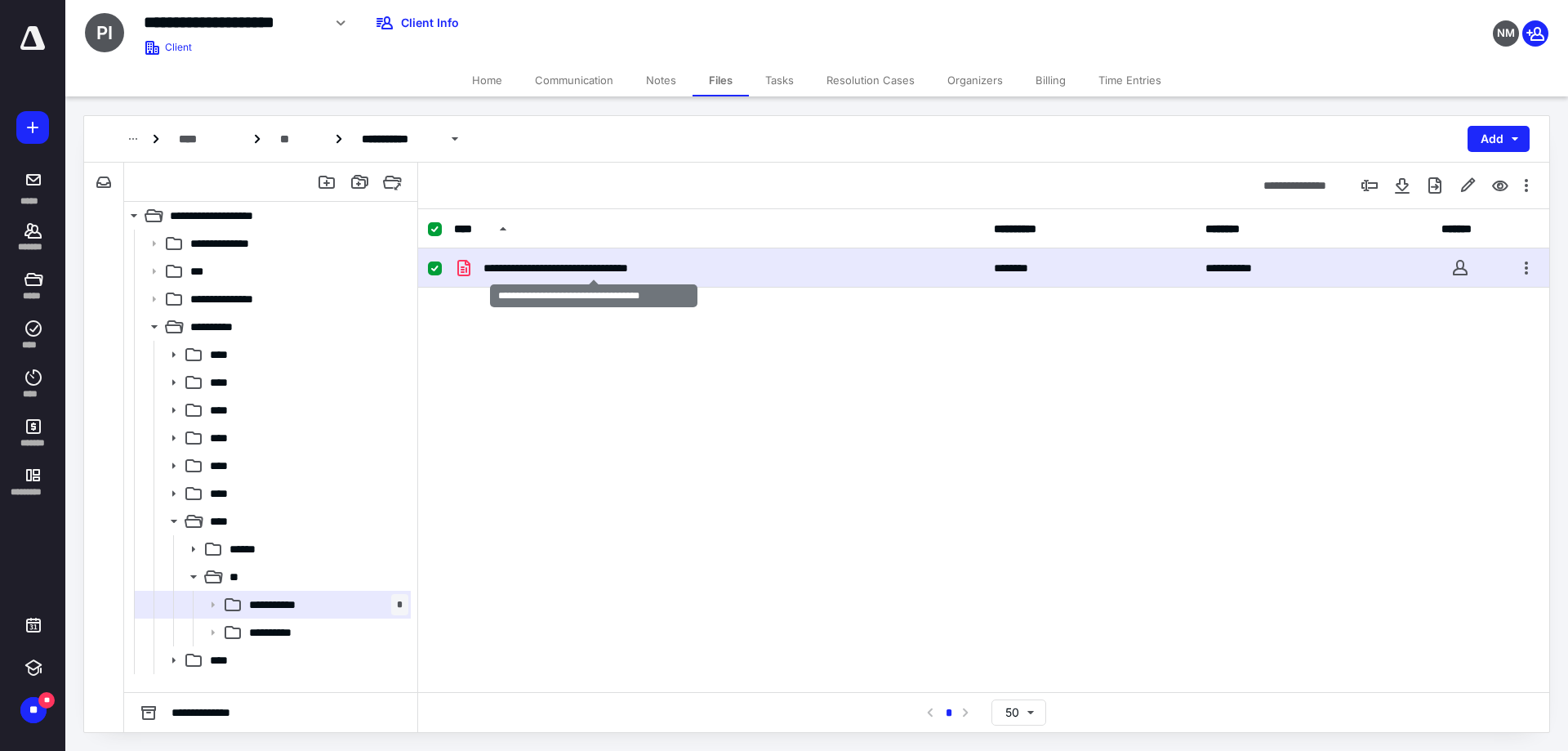 click on "**********" at bounding box center (594, 268) 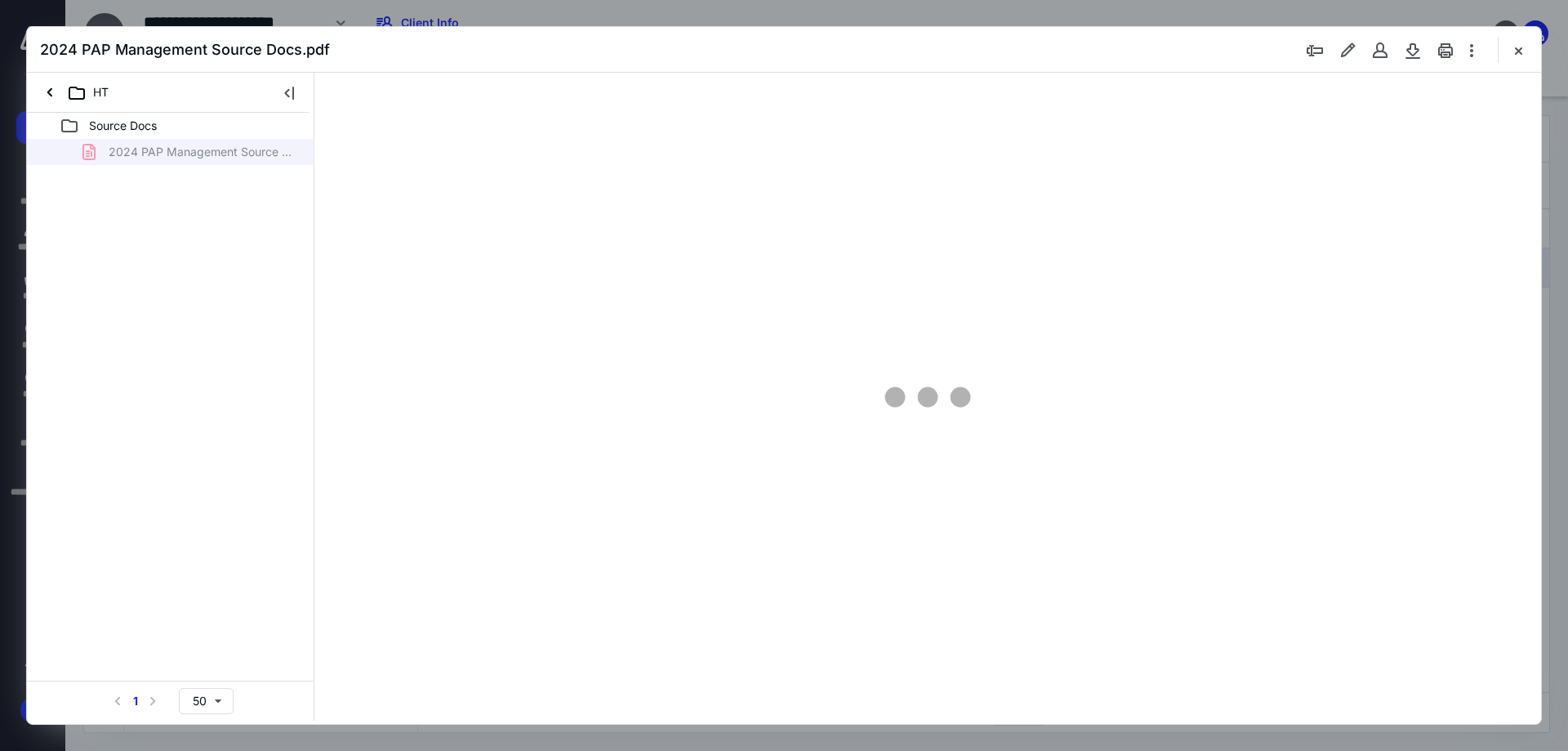 scroll, scrollTop: 0, scrollLeft: 0, axis: both 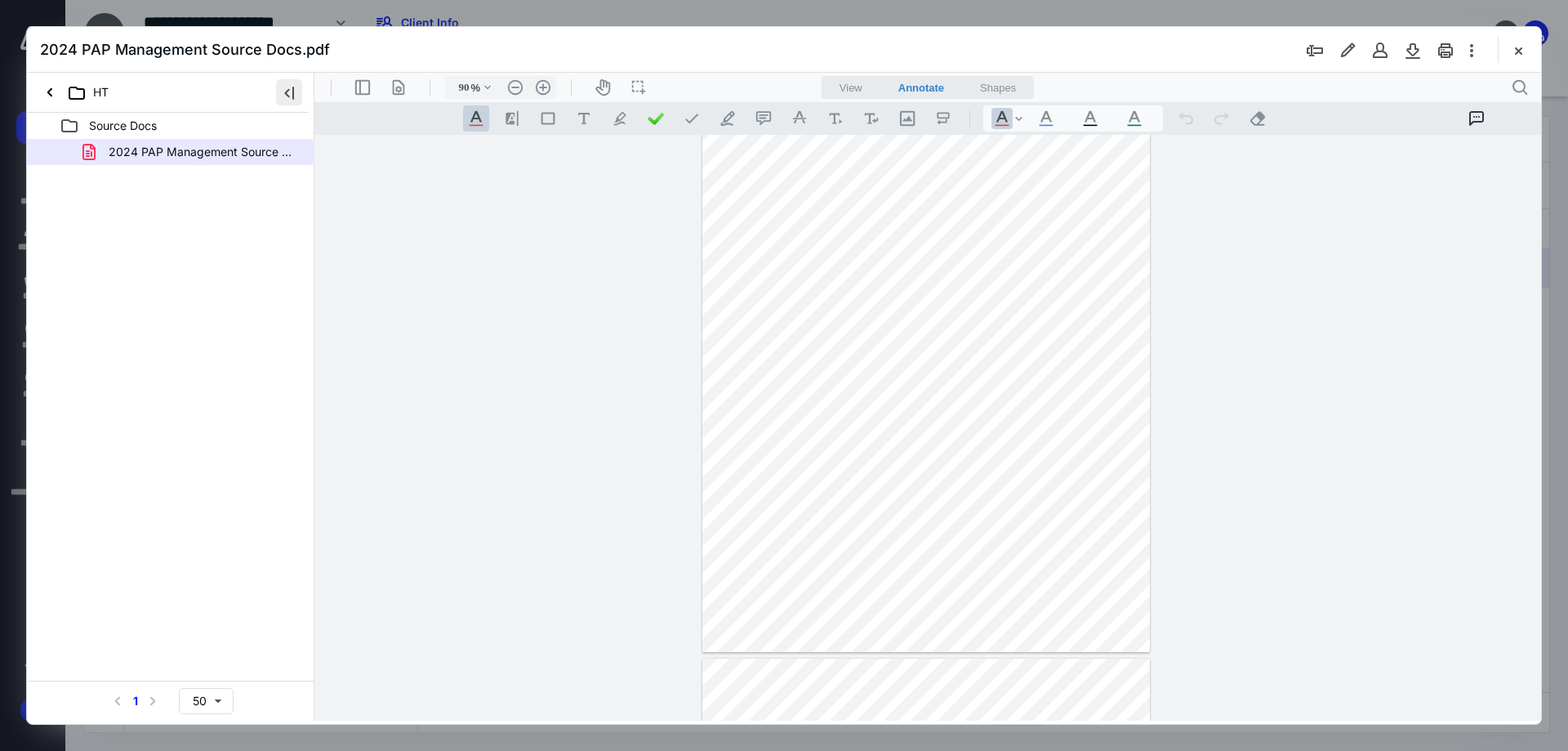 click at bounding box center (289, 92) 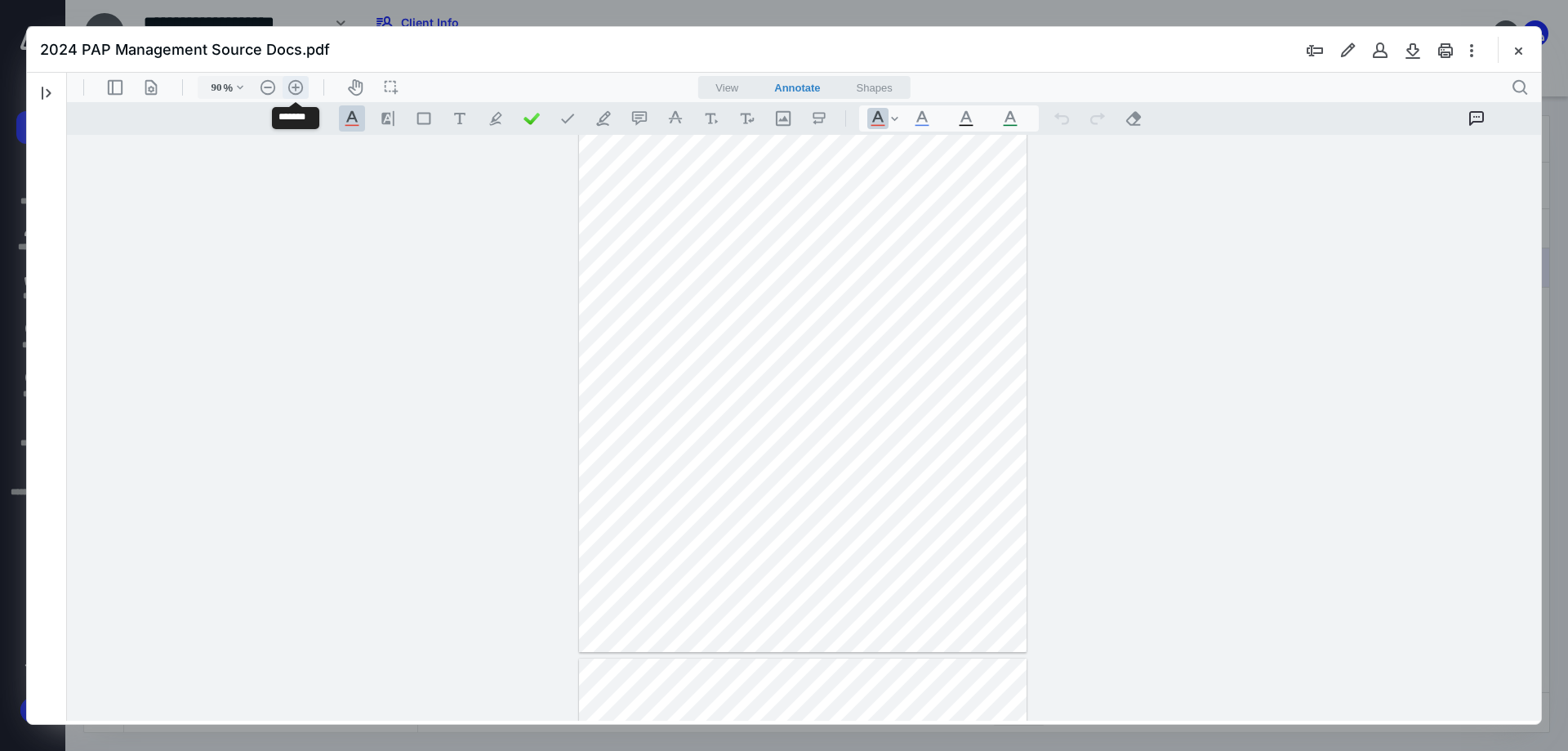 click on ".cls-1{fill:#abb0c4;} icon - header - zoom - in - line" at bounding box center (296, 87) 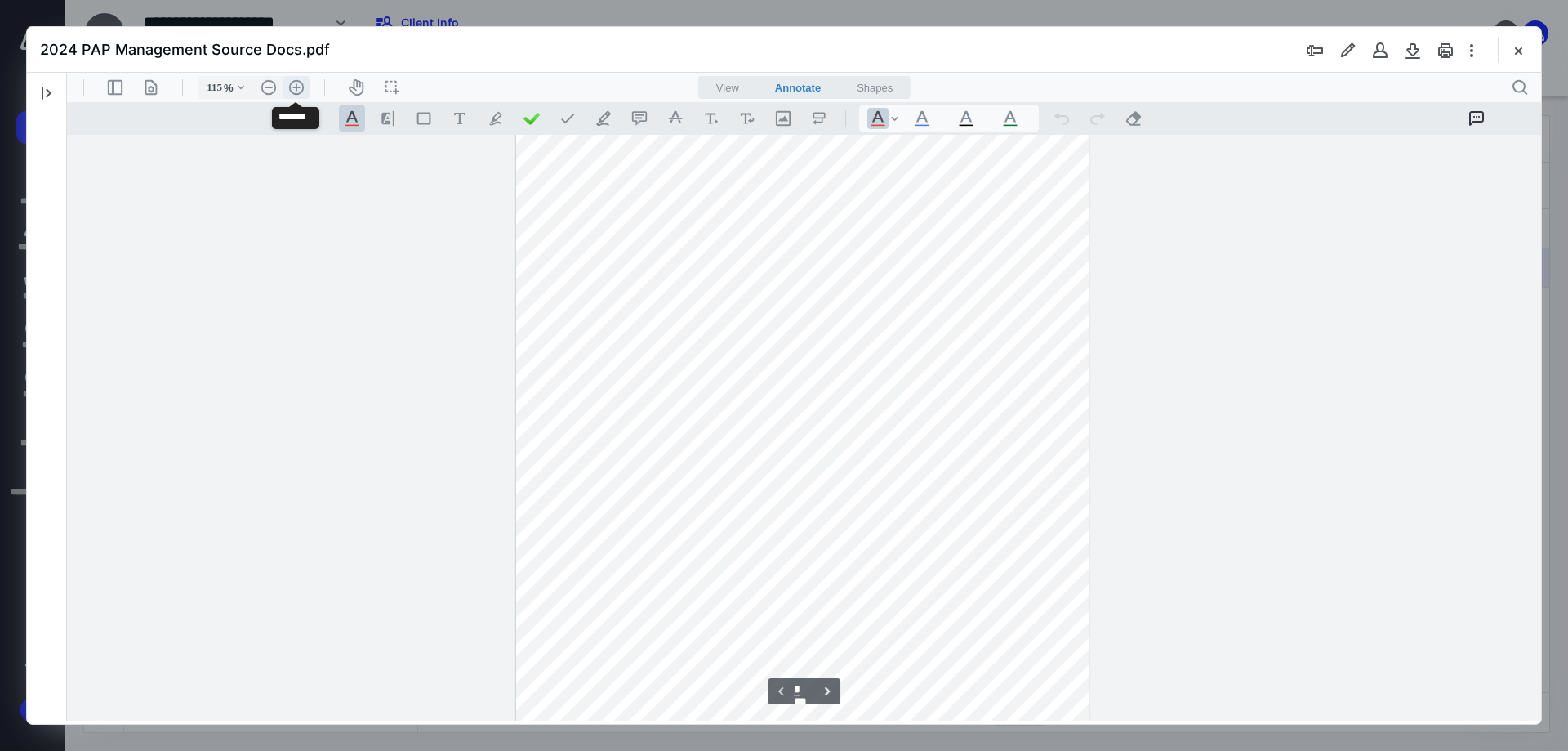 click on ".cls-1{fill:#abb0c4;} icon - header - zoom - in - line" at bounding box center [296, 87] 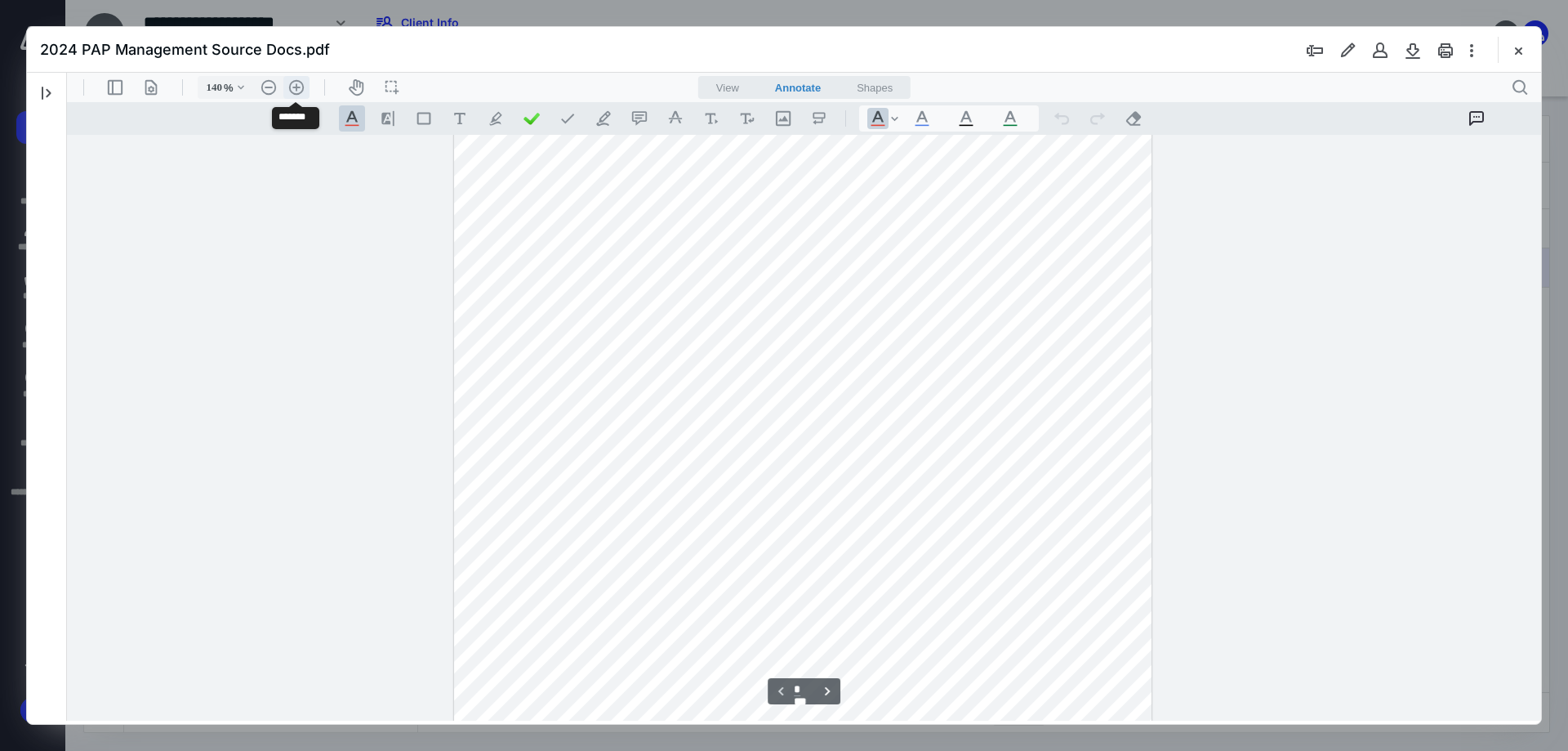 click on ".cls-1{fill:#abb0c4;} icon - header - zoom - in - line" at bounding box center [296, 87] 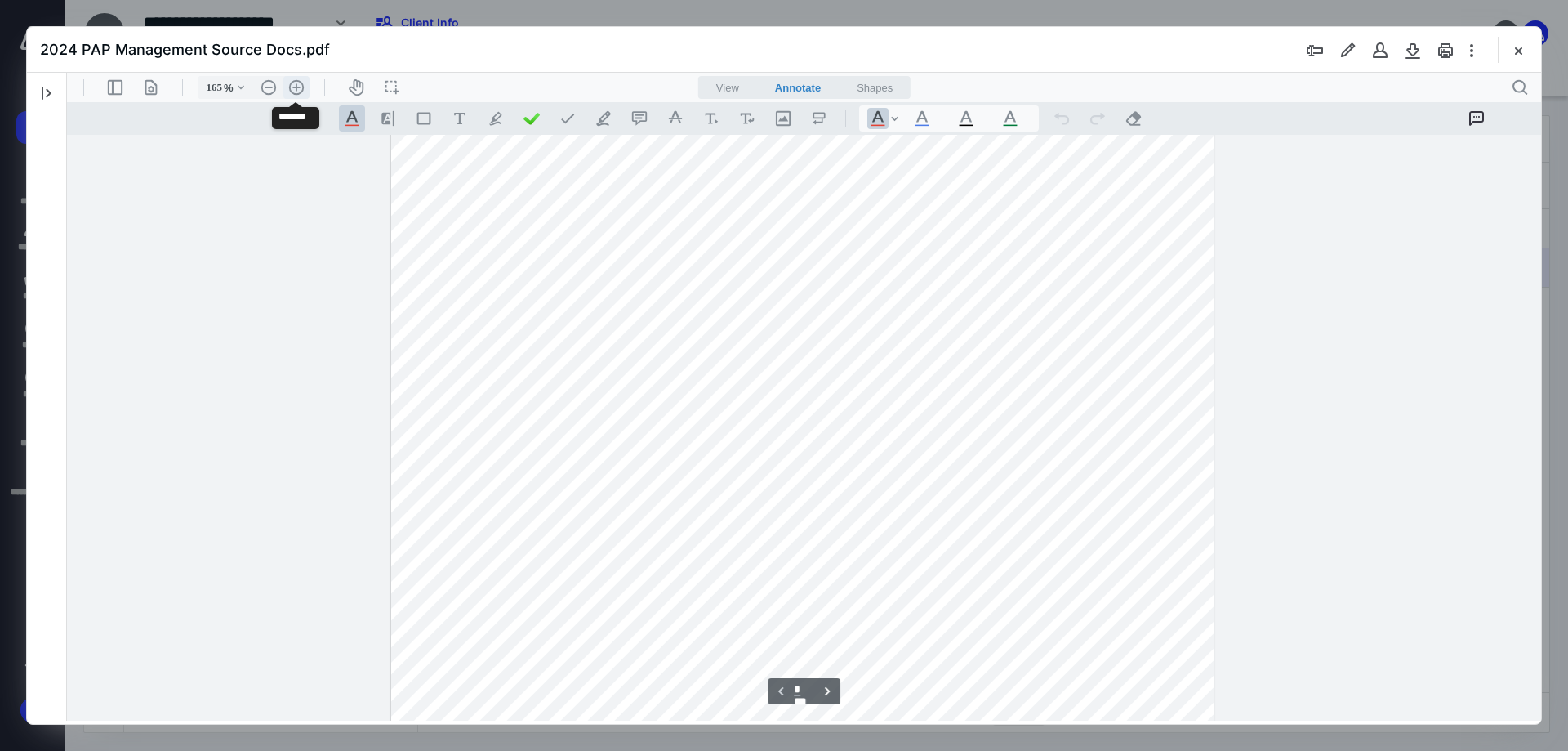 scroll, scrollTop: 340, scrollLeft: 0, axis: vertical 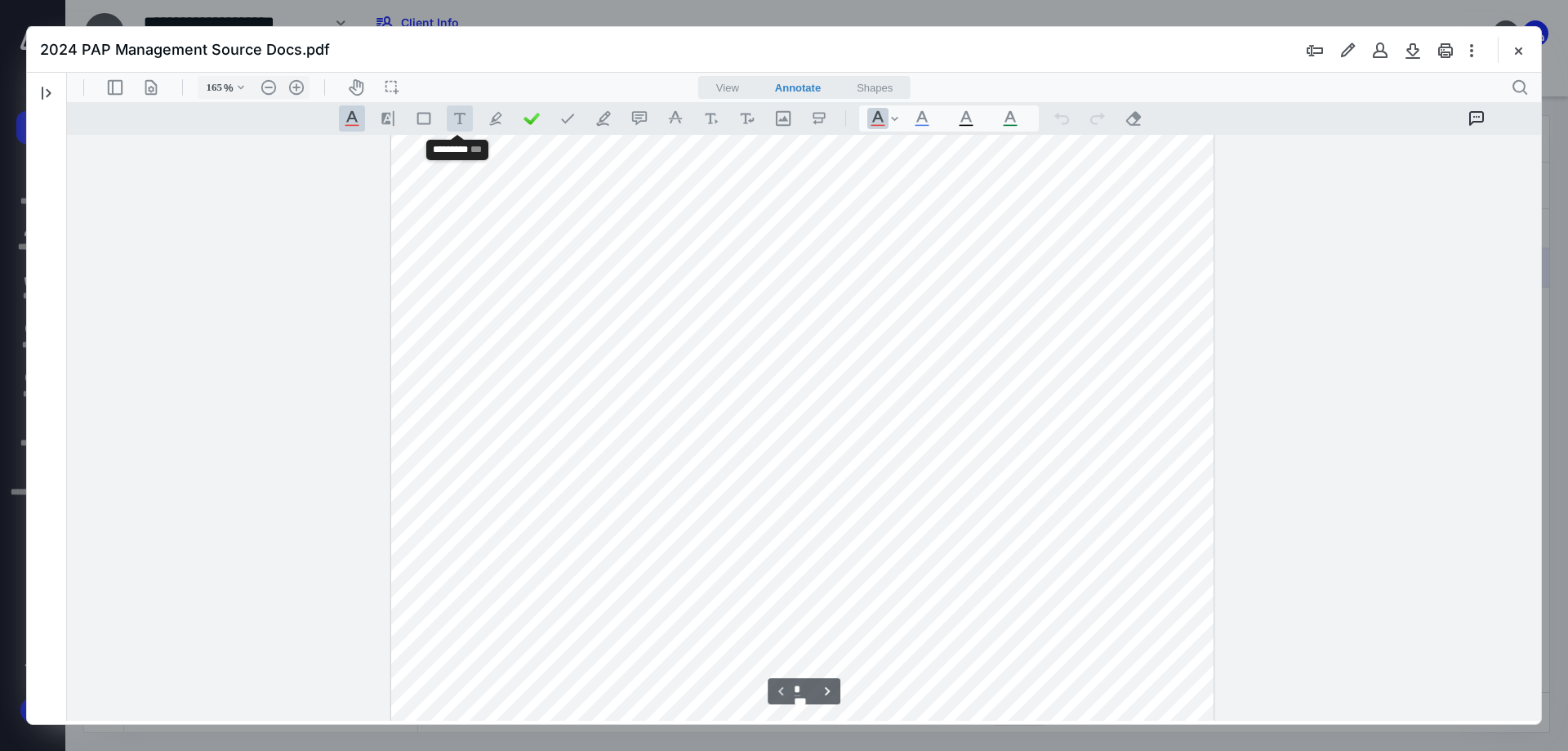click on ".cls-1{fill:#abb0c4;} icon - tool - text - free text" at bounding box center (460, 118) 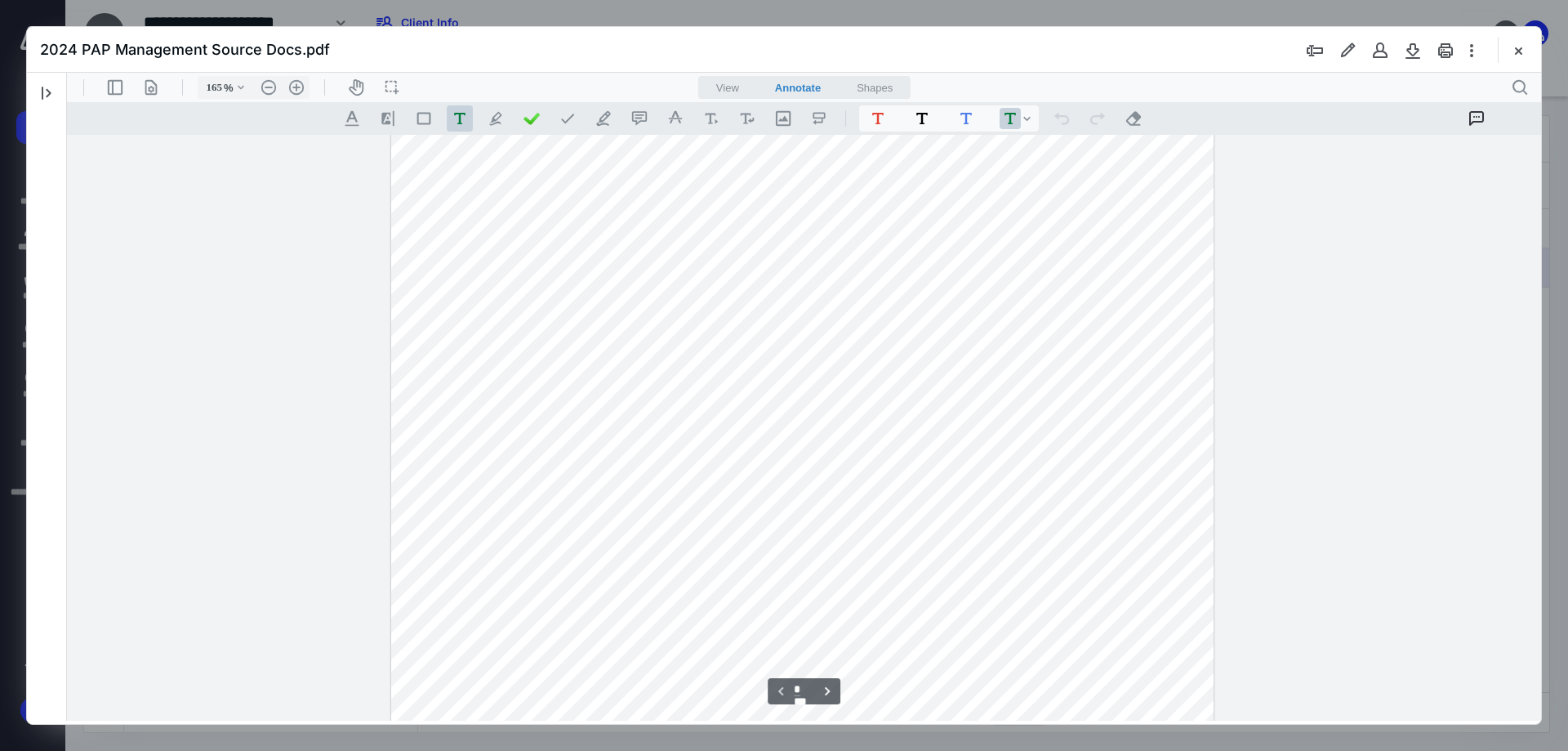 scroll, scrollTop: 585, scrollLeft: 0, axis: vertical 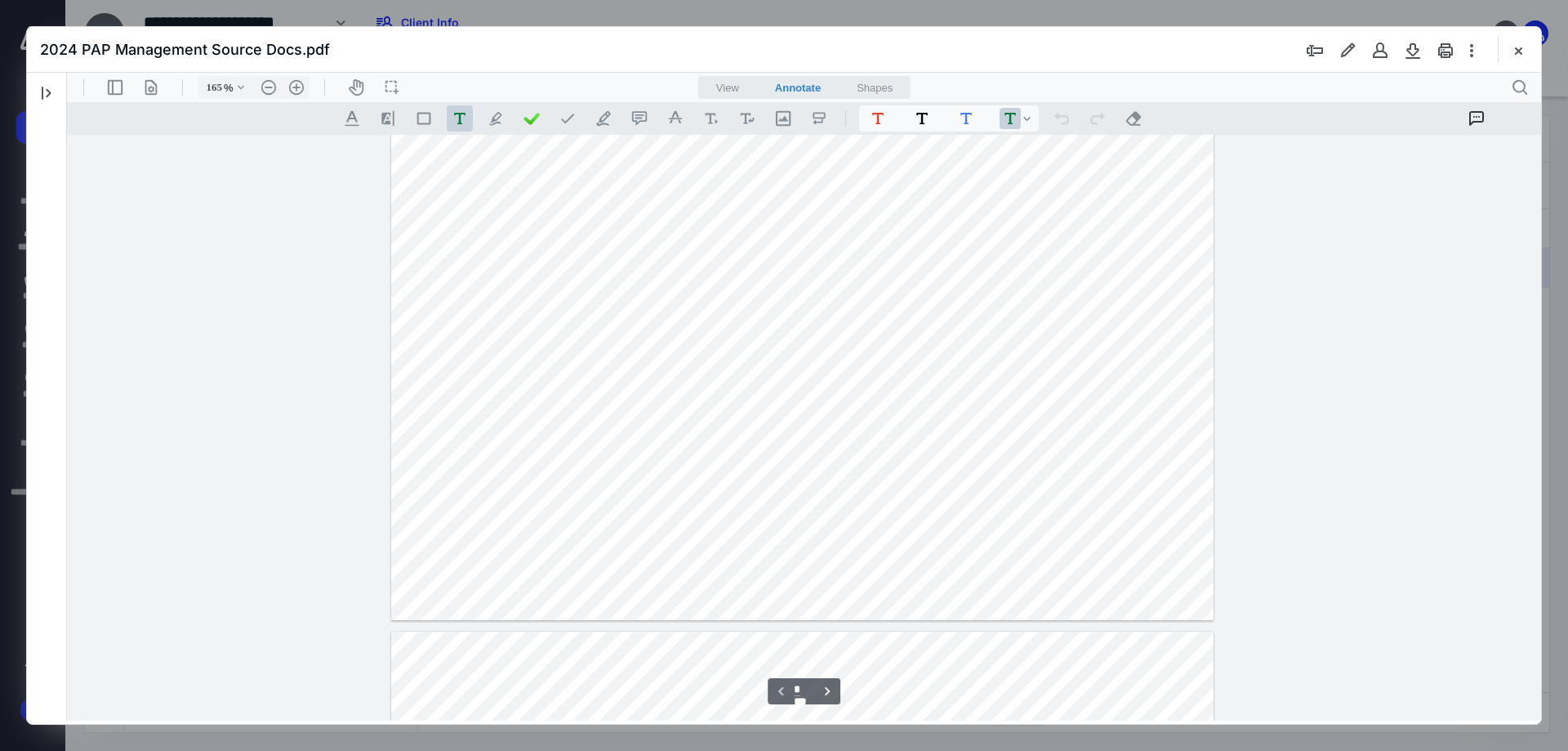 click at bounding box center [803, 88] 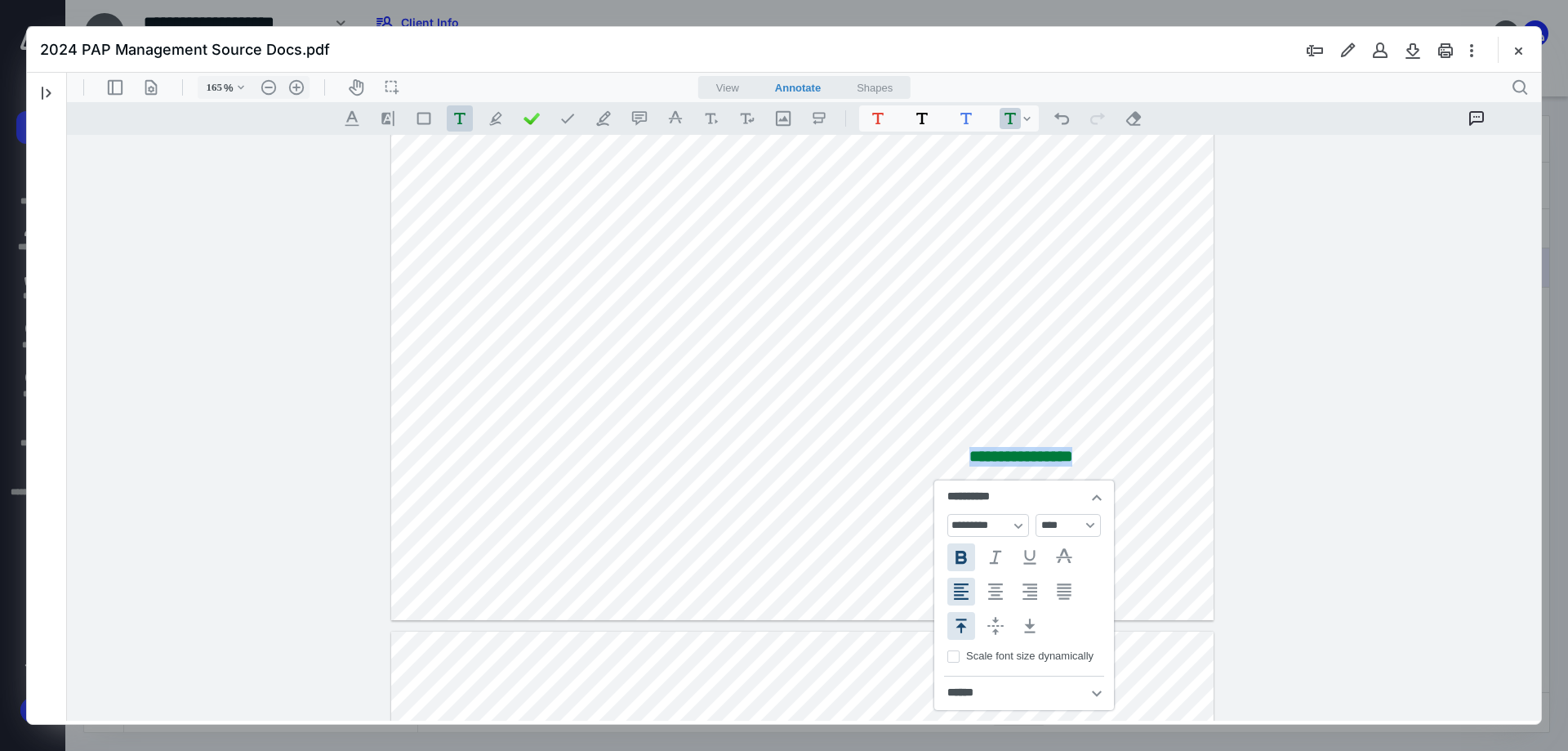 click on "**********" at bounding box center (1090, 525) 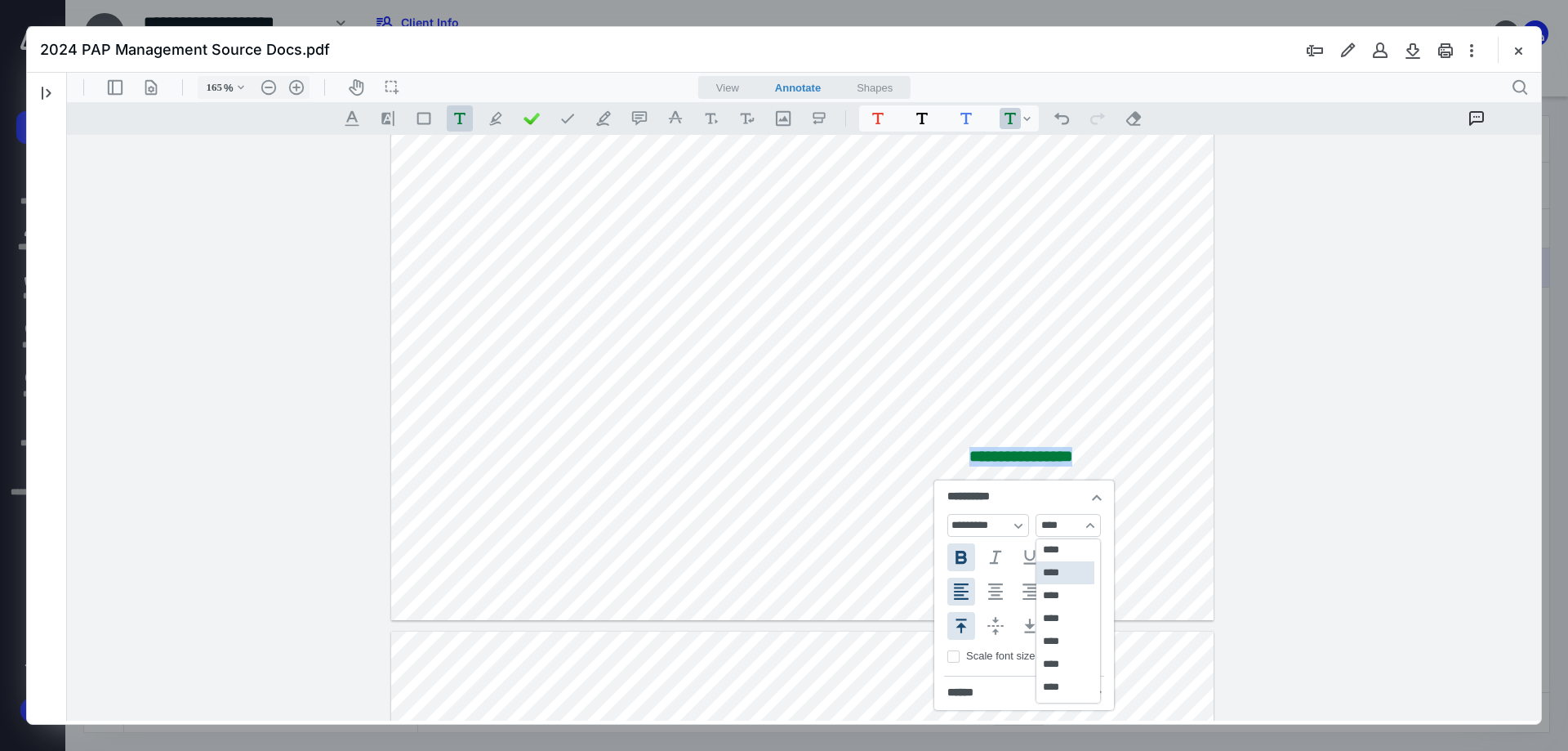 scroll, scrollTop: 266, scrollLeft: 0, axis: vertical 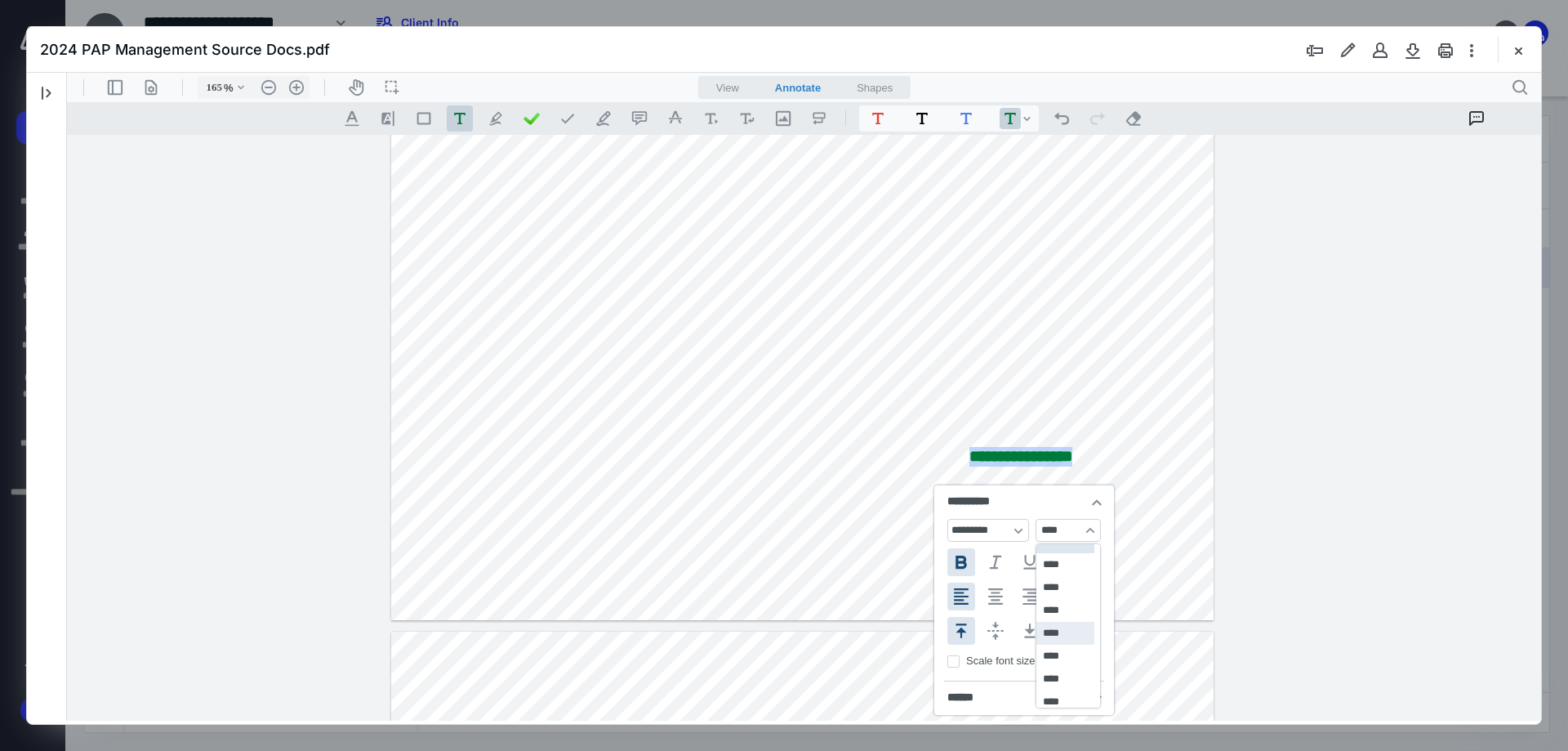 click on "****" at bounding box center [1065, 633] 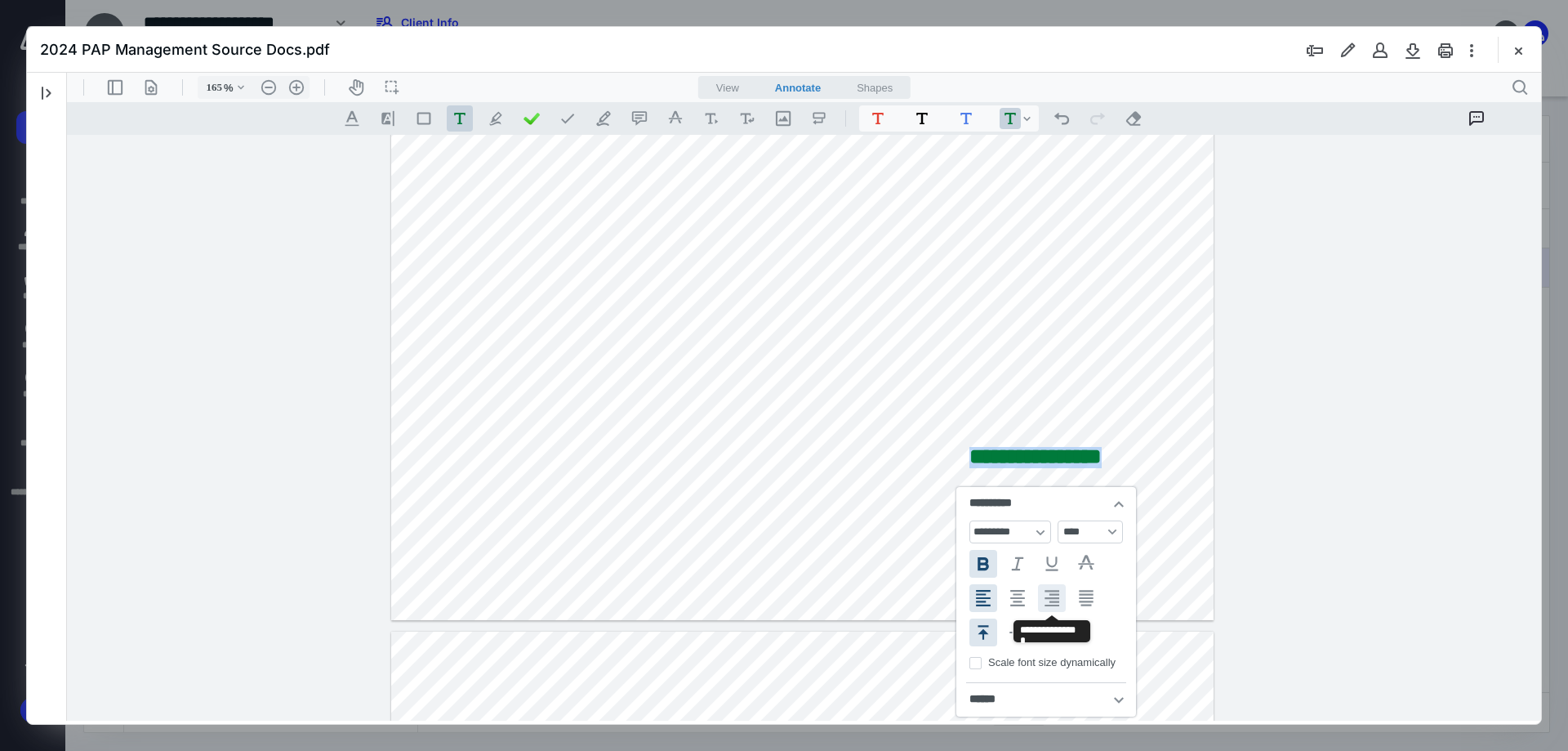 type 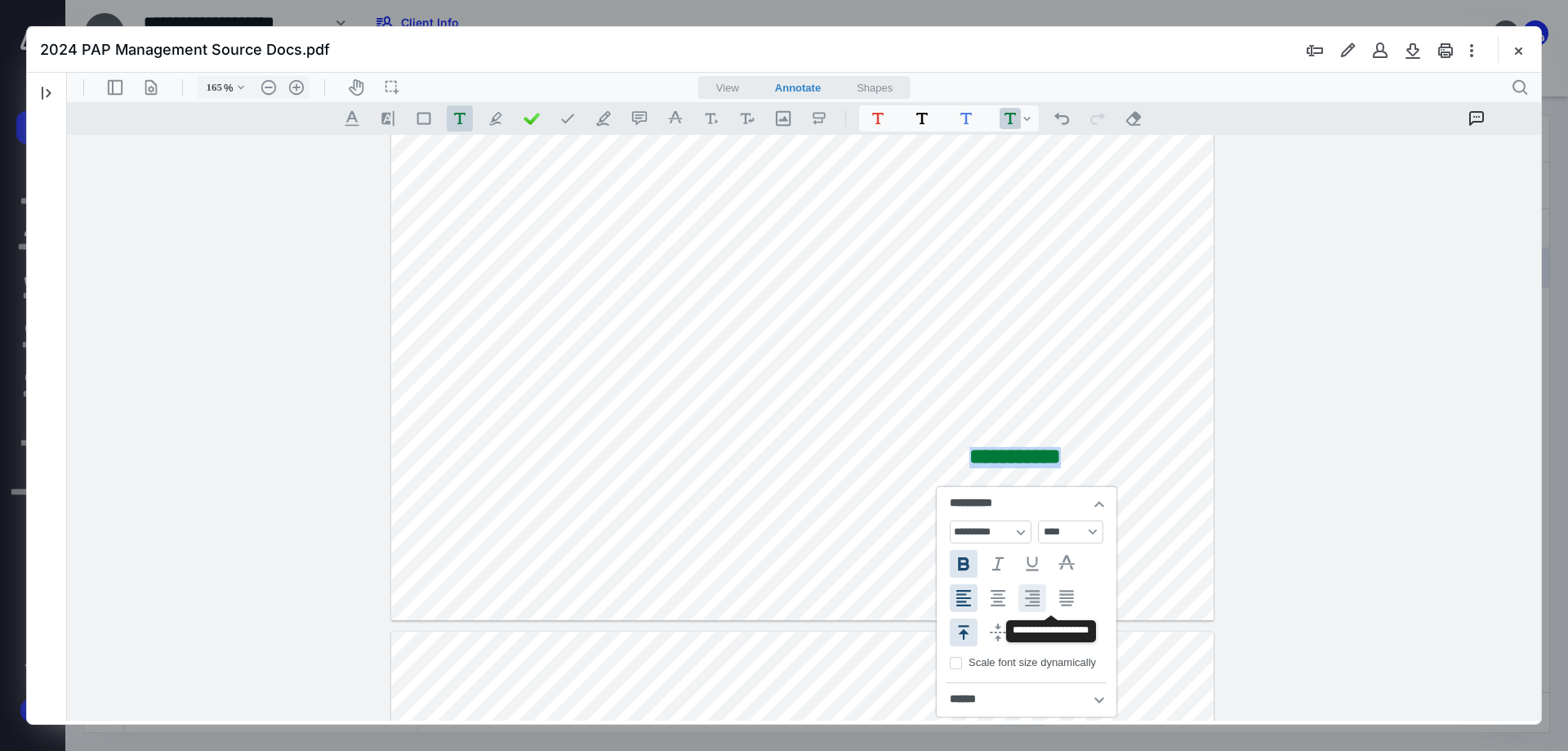 copy on "**********" 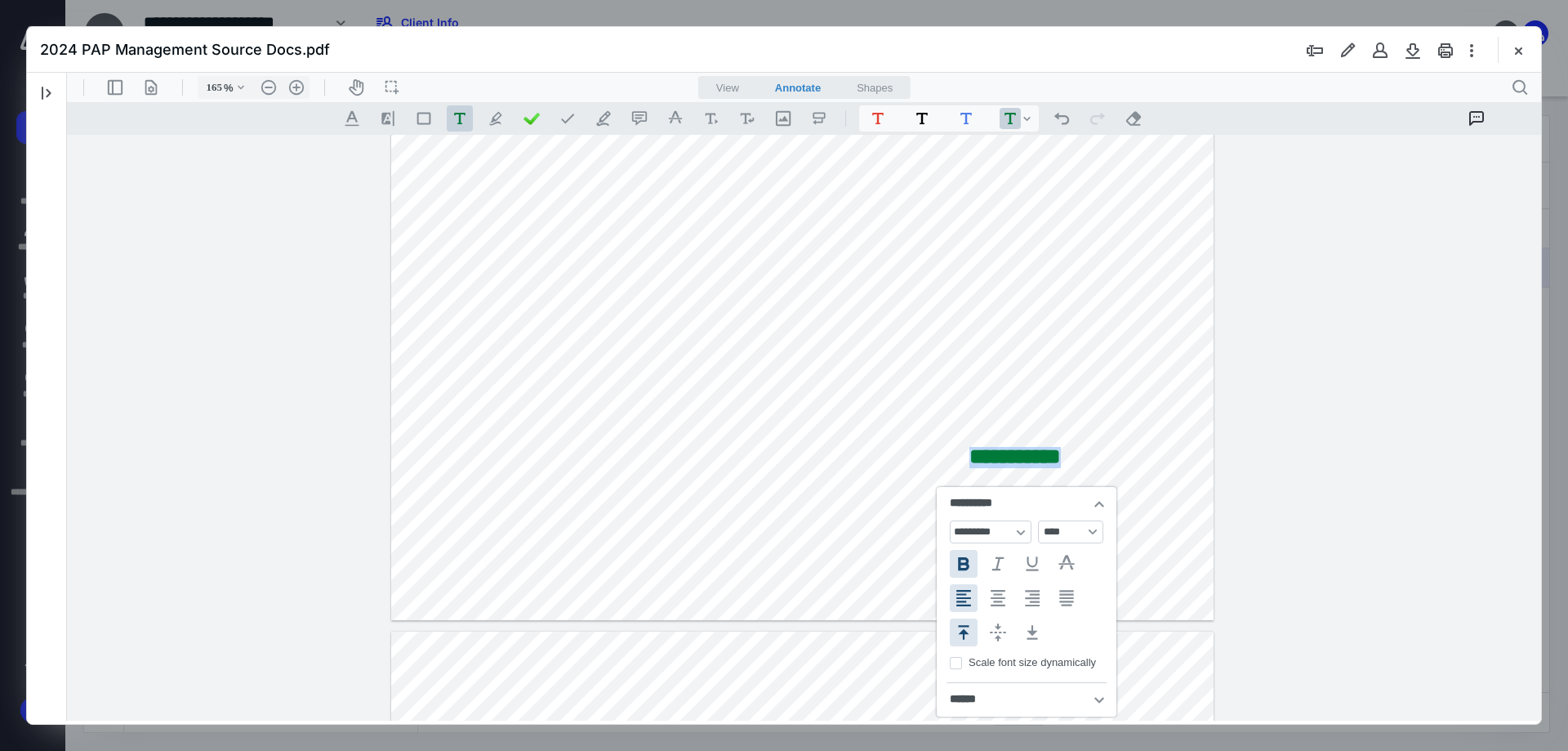 click on "**********" at bounding box center [804, 427] 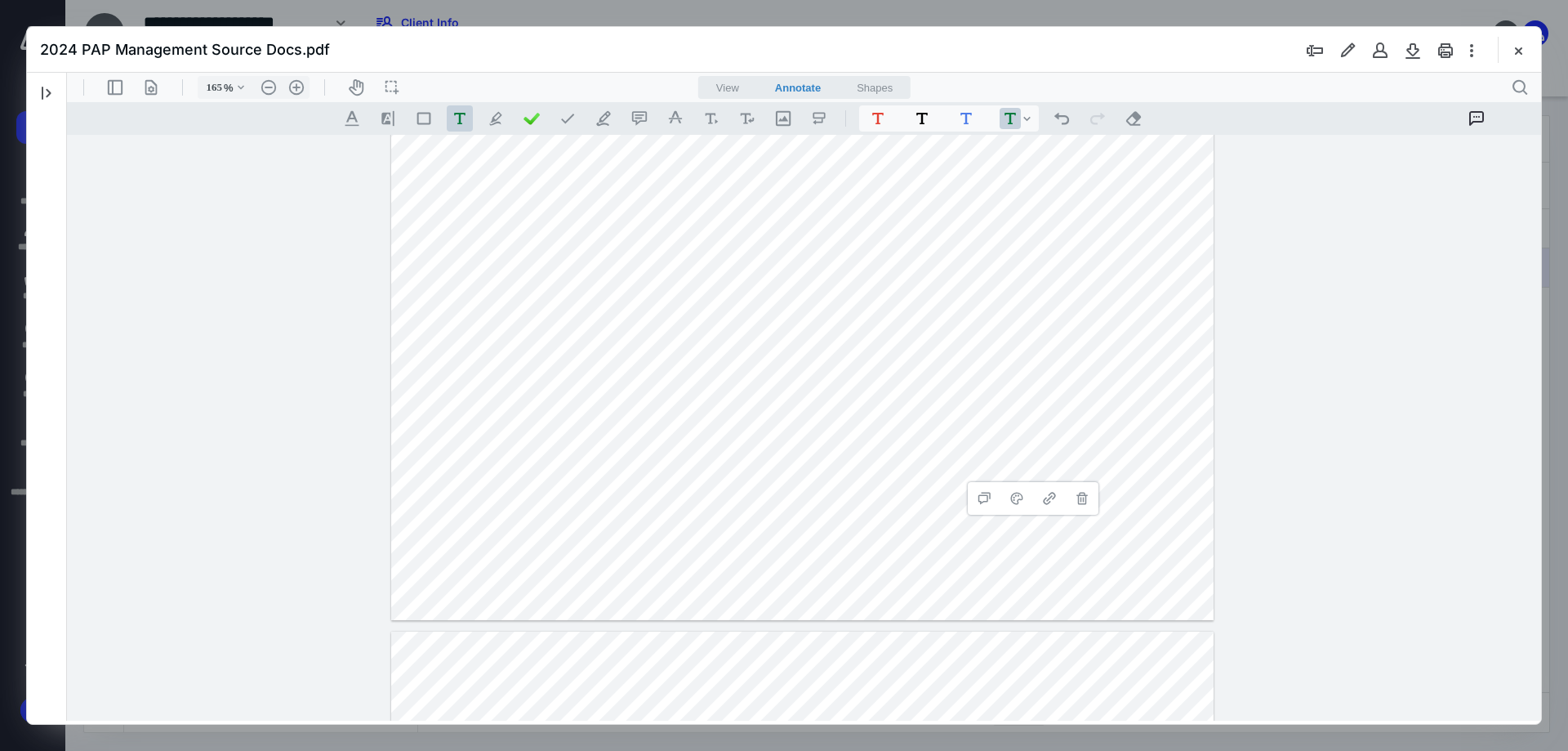 click on "**********" at bounding box center (803, 88) 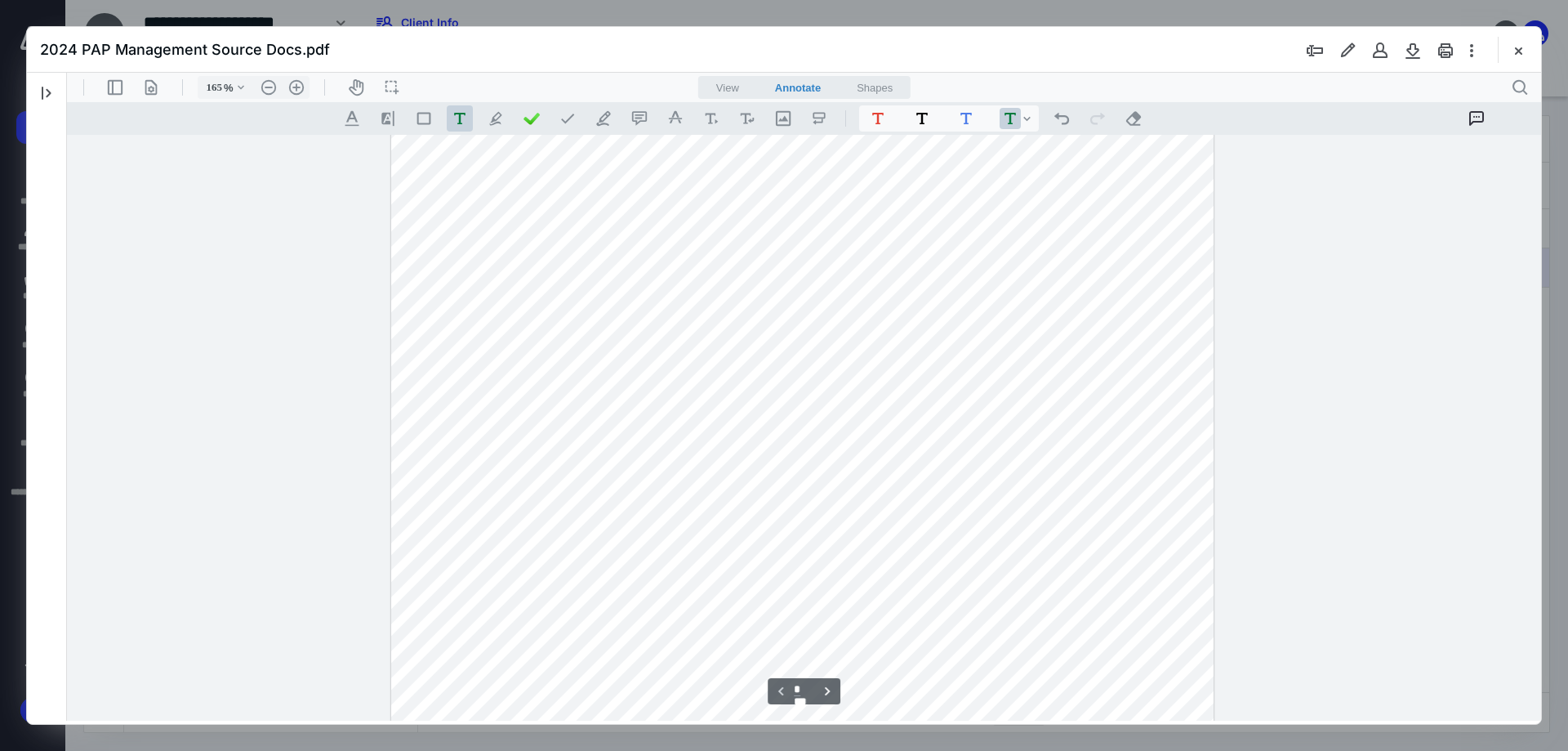 scroll, scrollTop: 0, scrollLeft: 0, axis: both 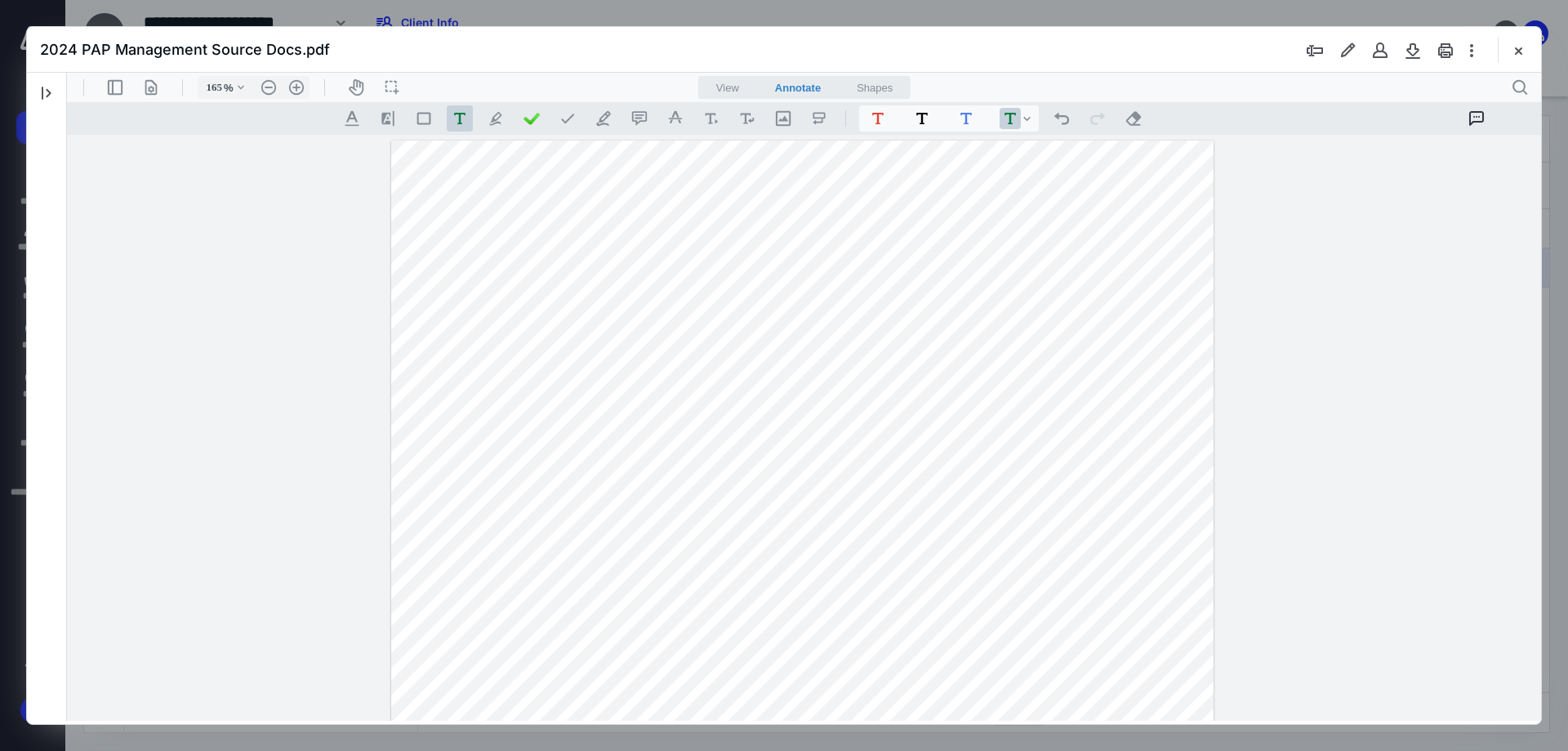 click on "**********" at bounding box center (803, 673) 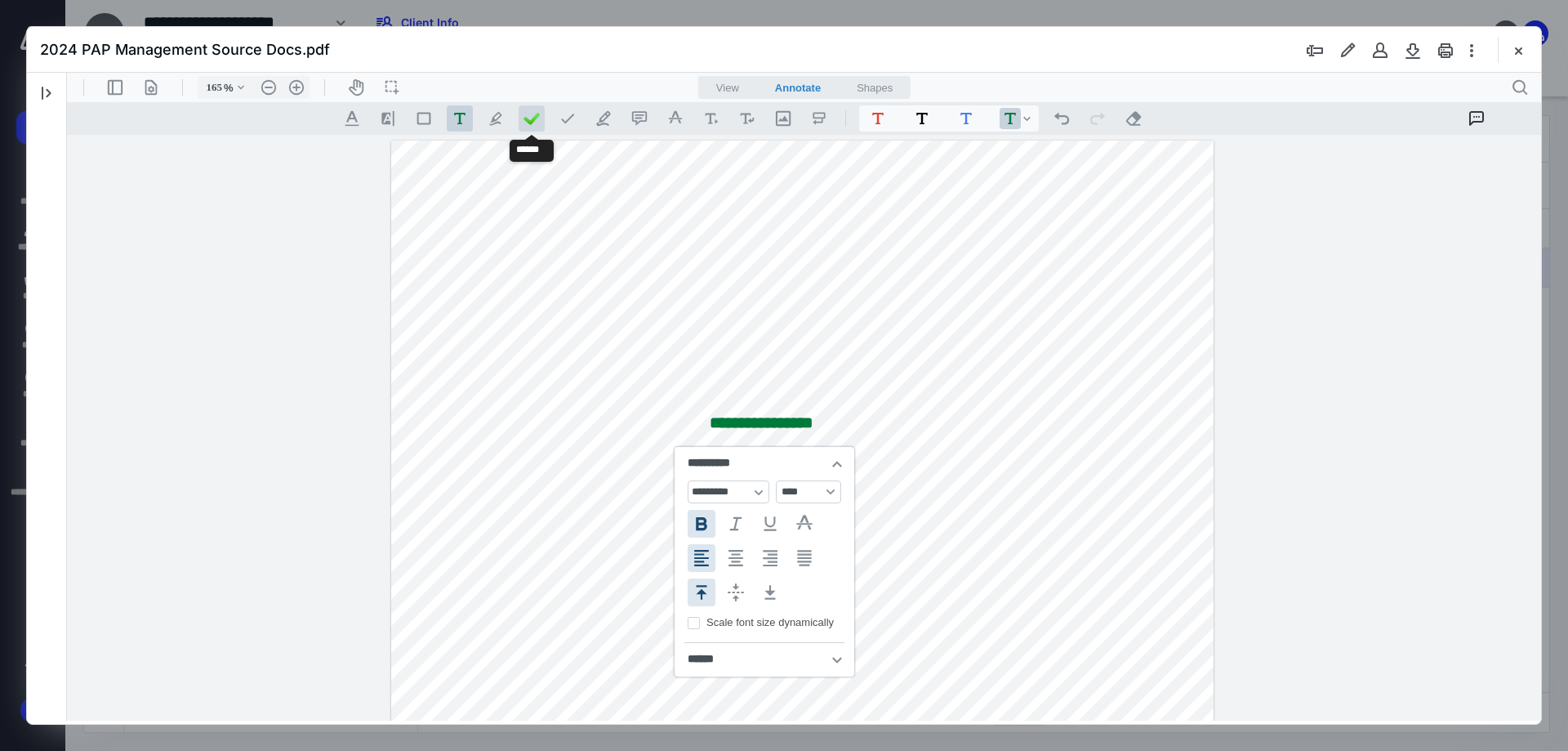 click at bounding box center [532, 118] 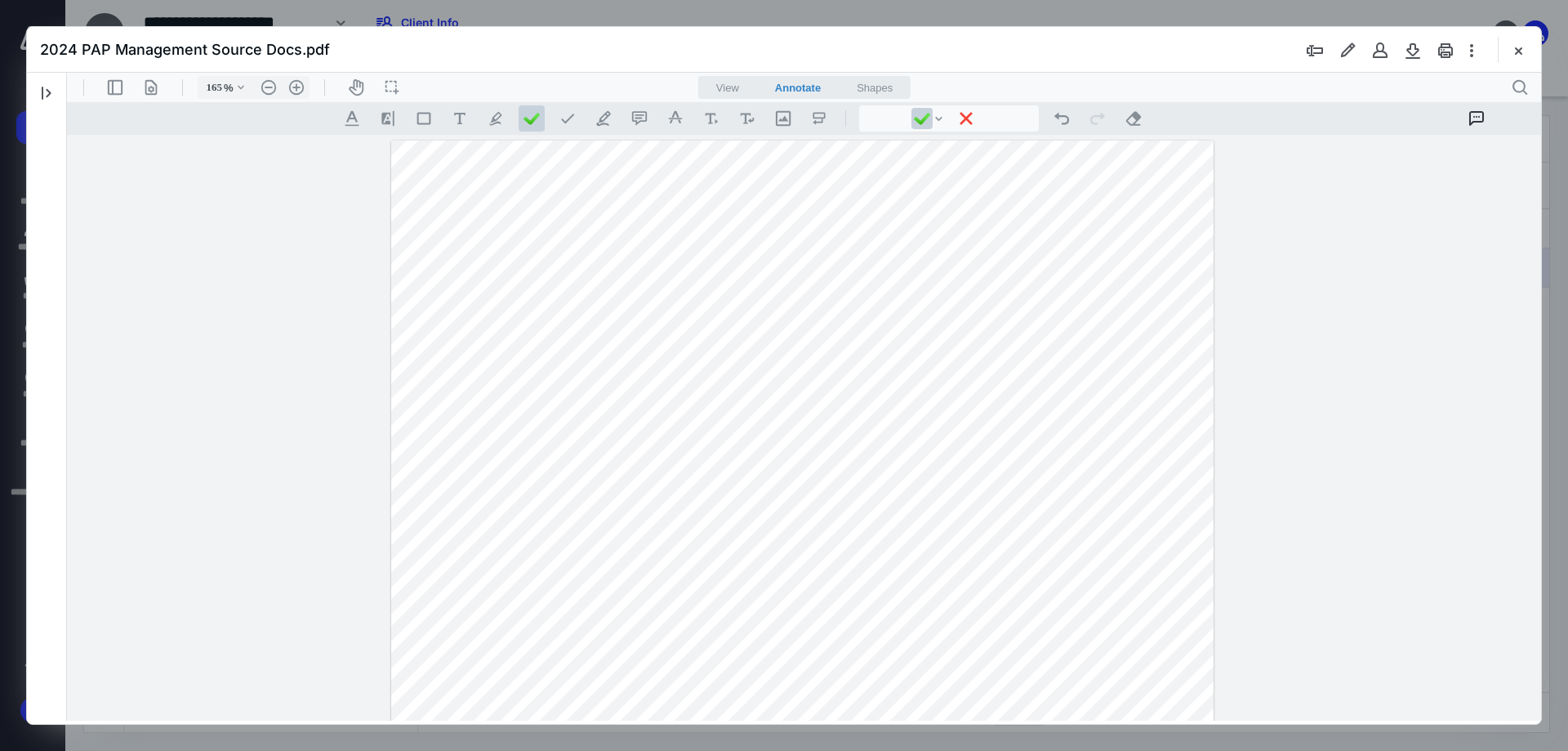 click on "**********" at bounding box center [803, 673] 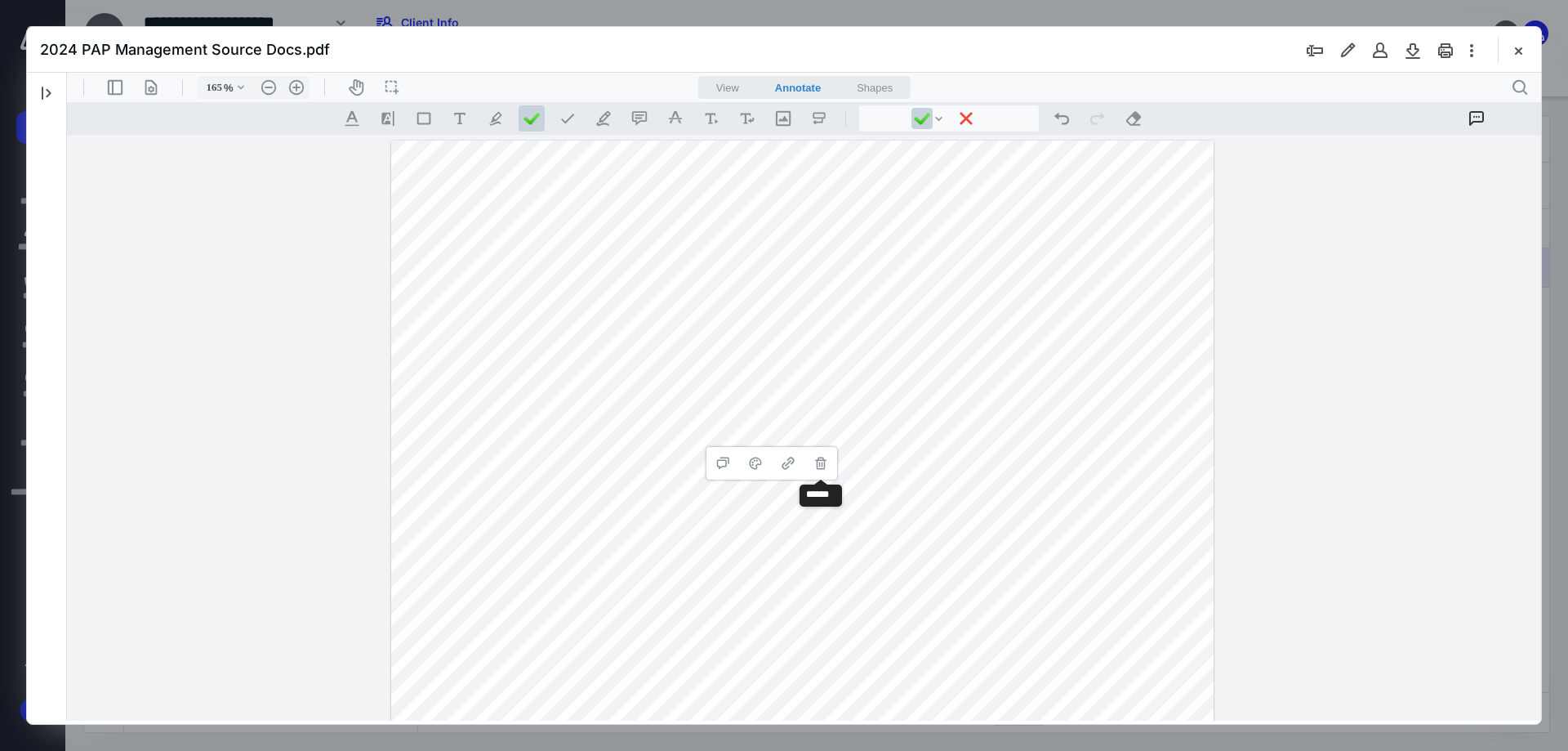 click on "**********" at bounding box center (821, 463) 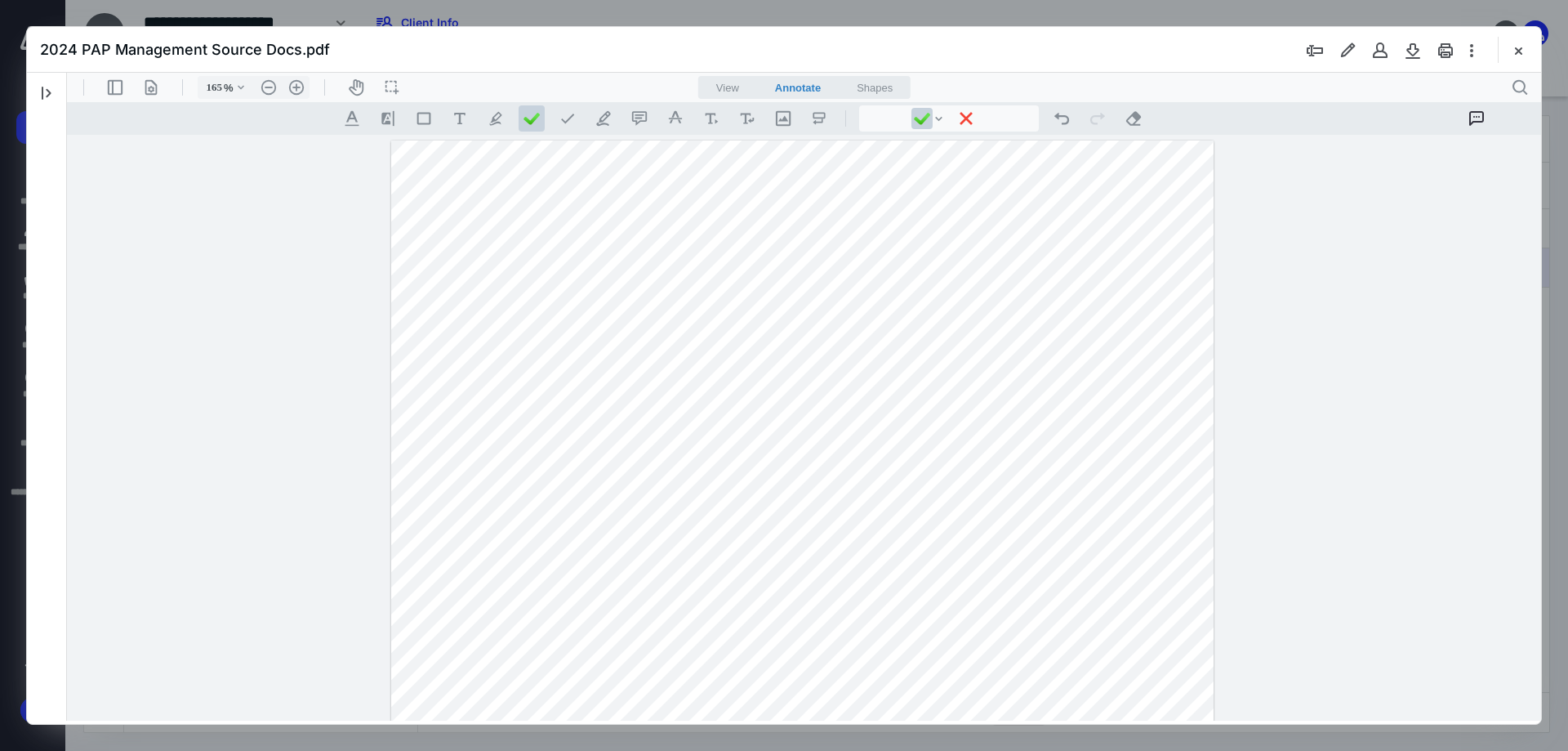 click on "**********" at bounding box center [803, 673] 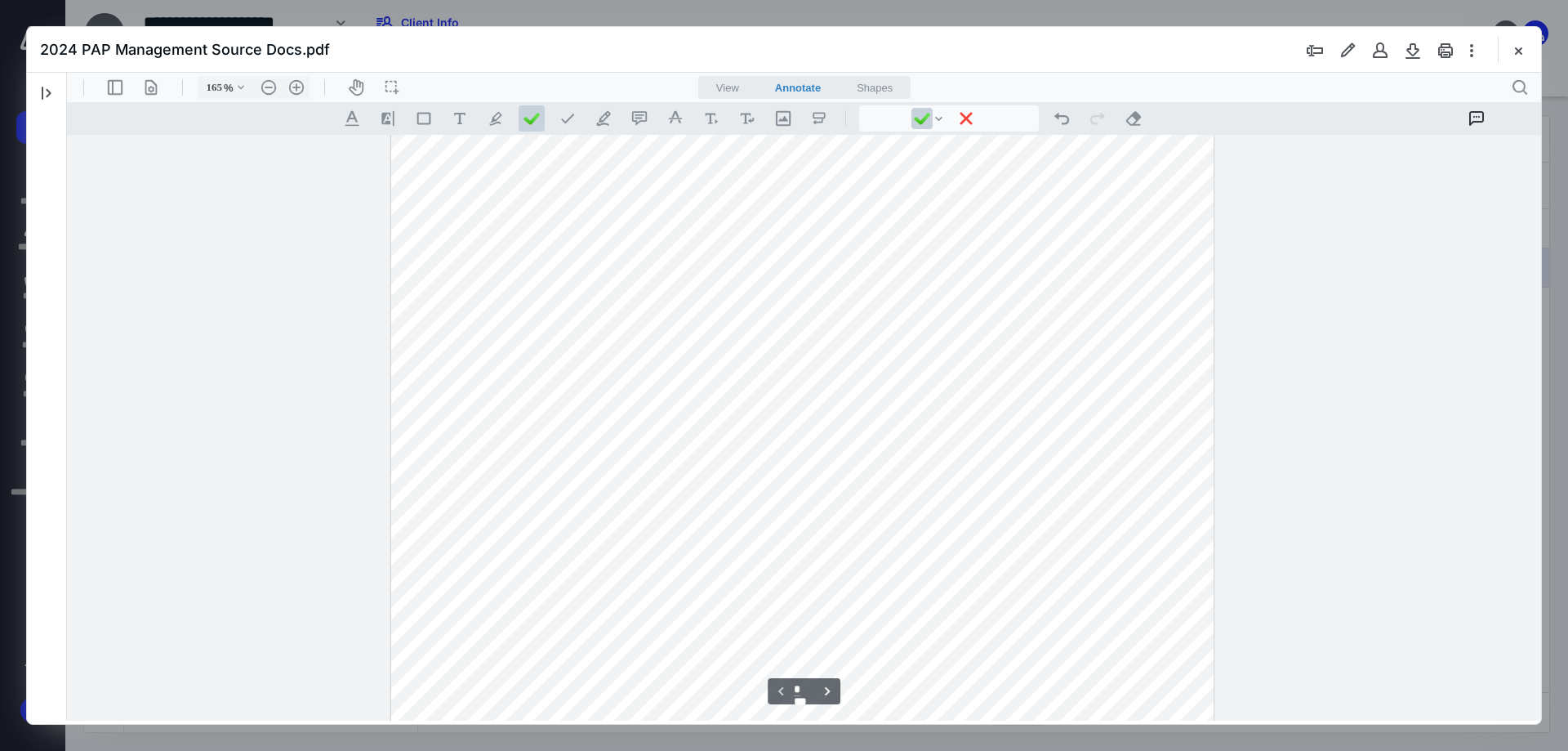 scroll, scrollTop: 245, scrollLeft: 0, axis: vertical 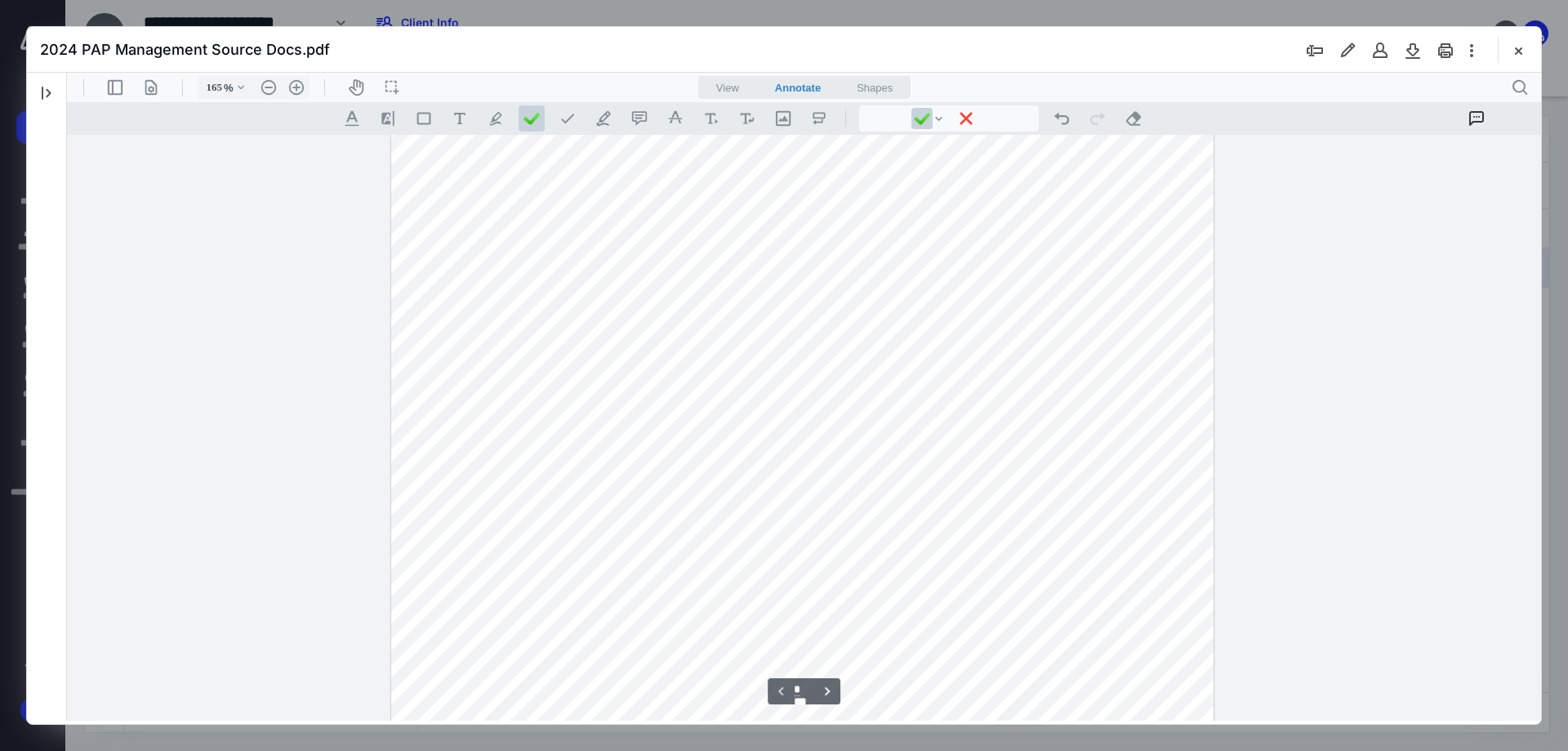 click on "**********" at bounding box center (803, 428) 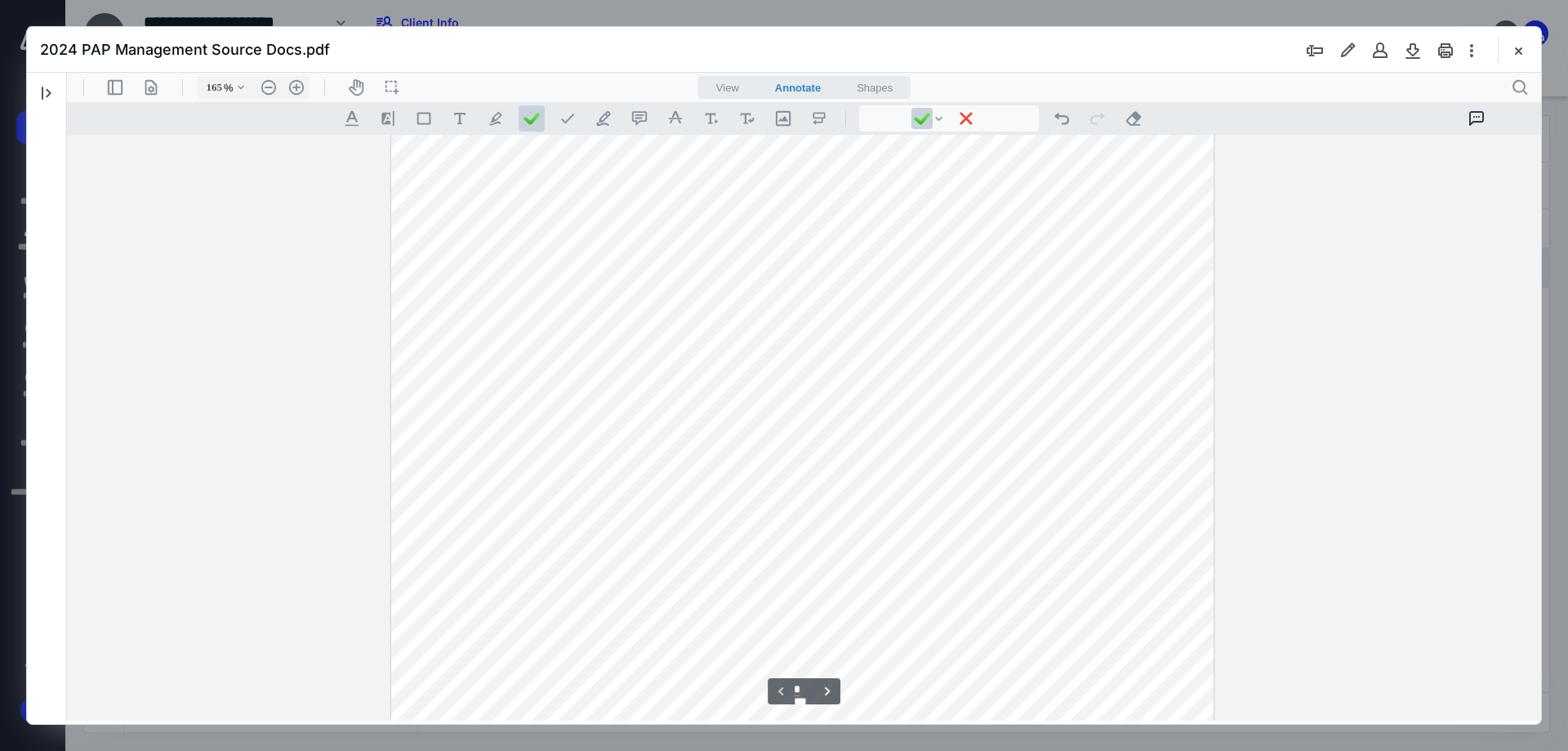 scroll, scrollTop: 409, scrollLeft: 0, axis: vertical 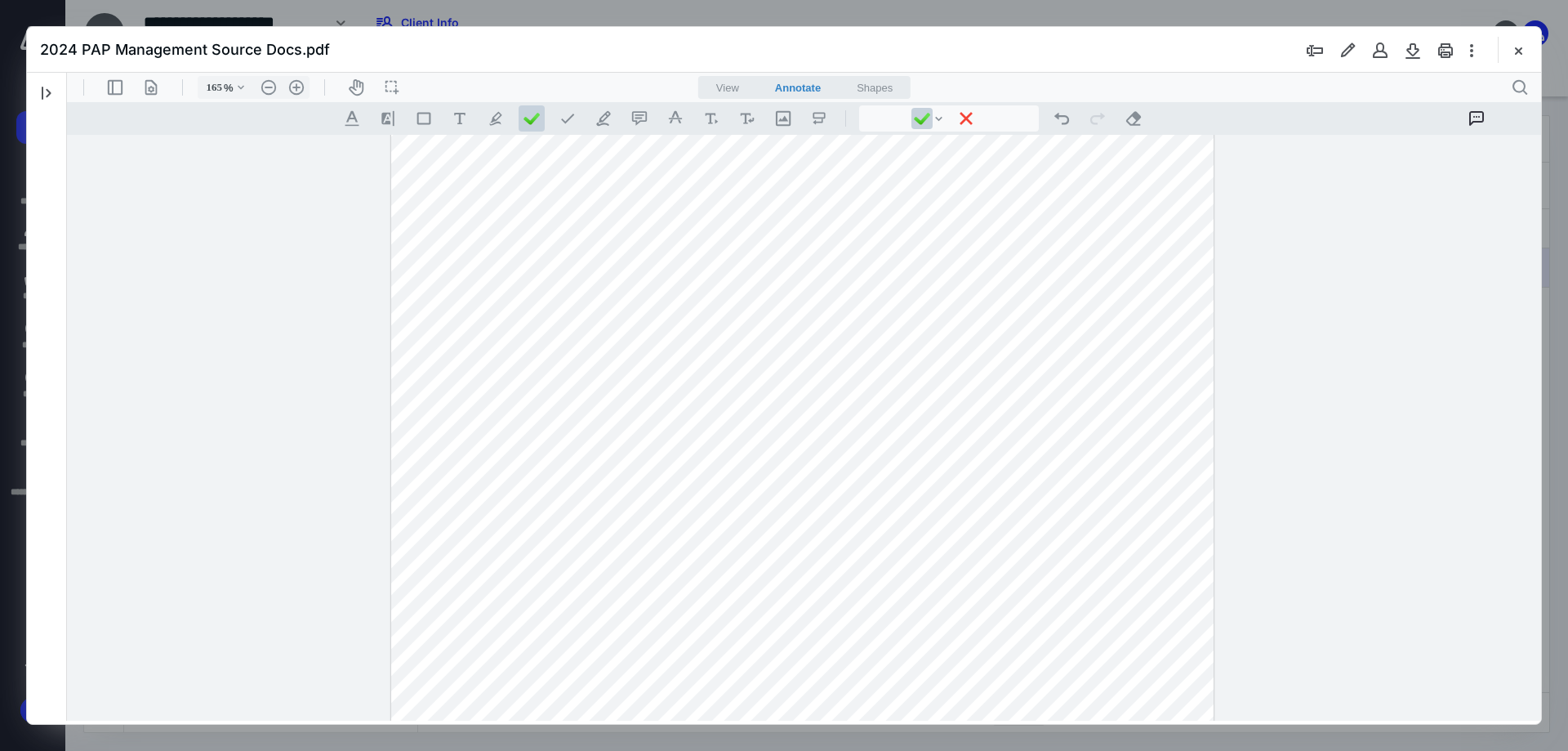 click on "**********" at bounding box center (803, 265) 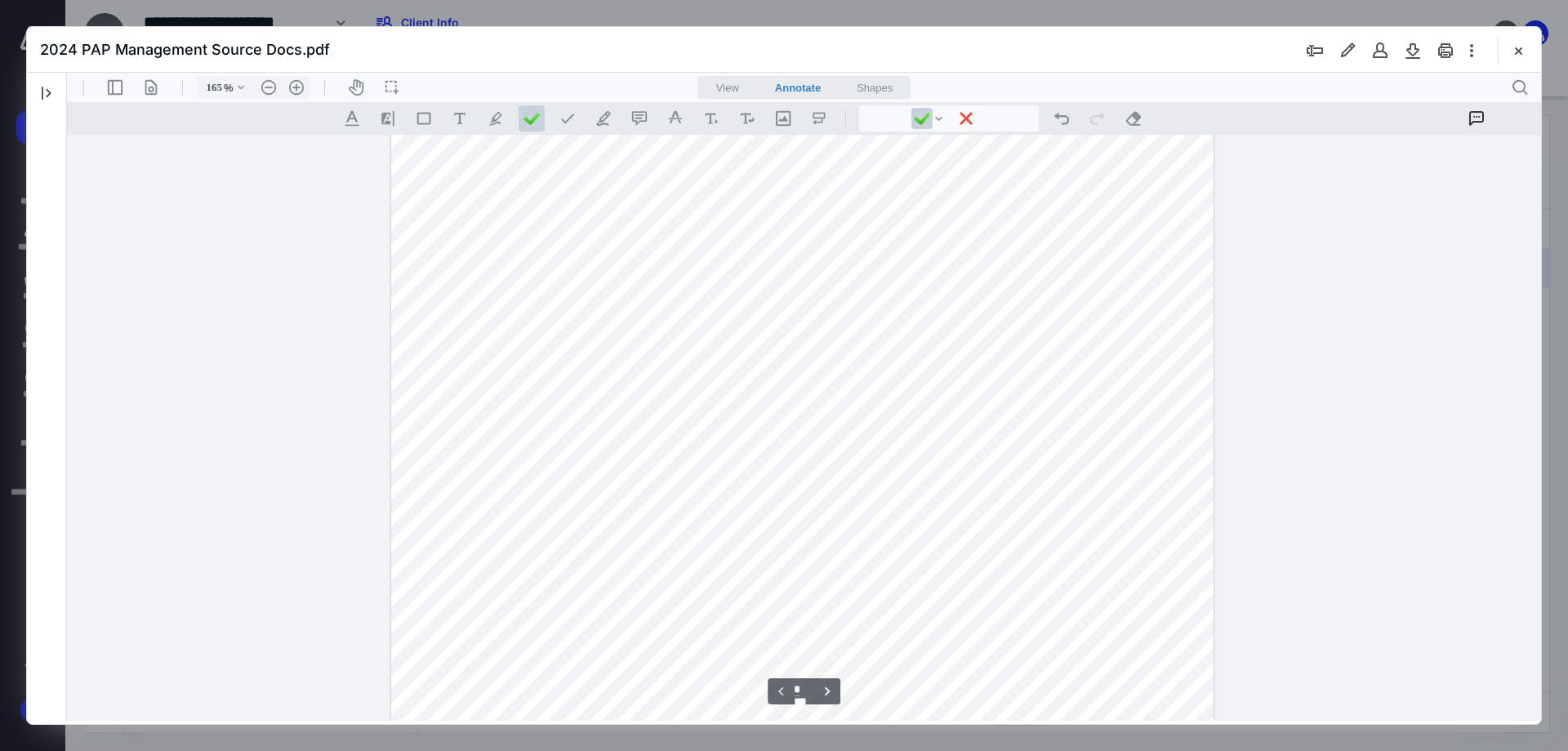 scroll, scrollTop: 572, scrollLeft: 0, axis: vertical 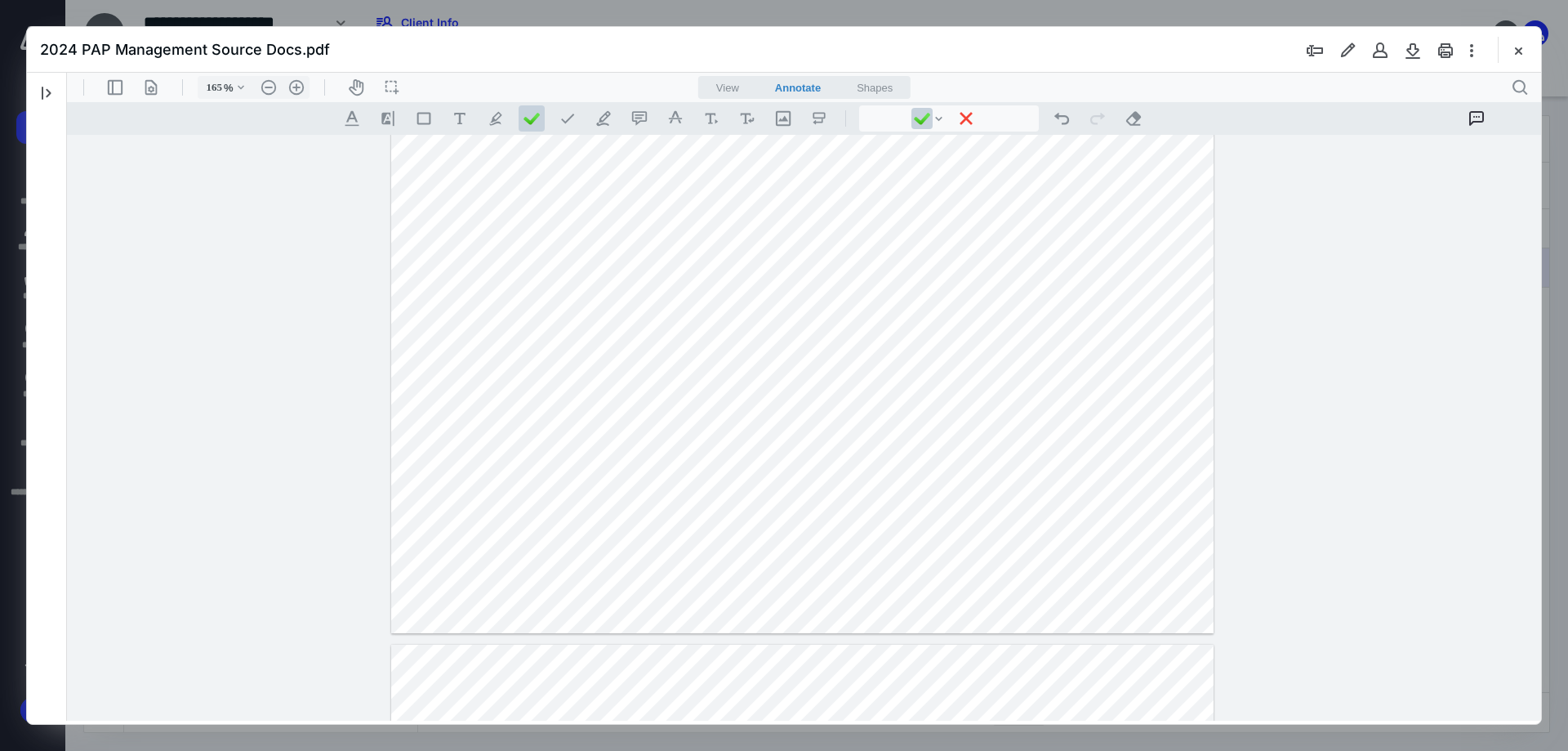 click on "**********" at bounding box center (803, 101) 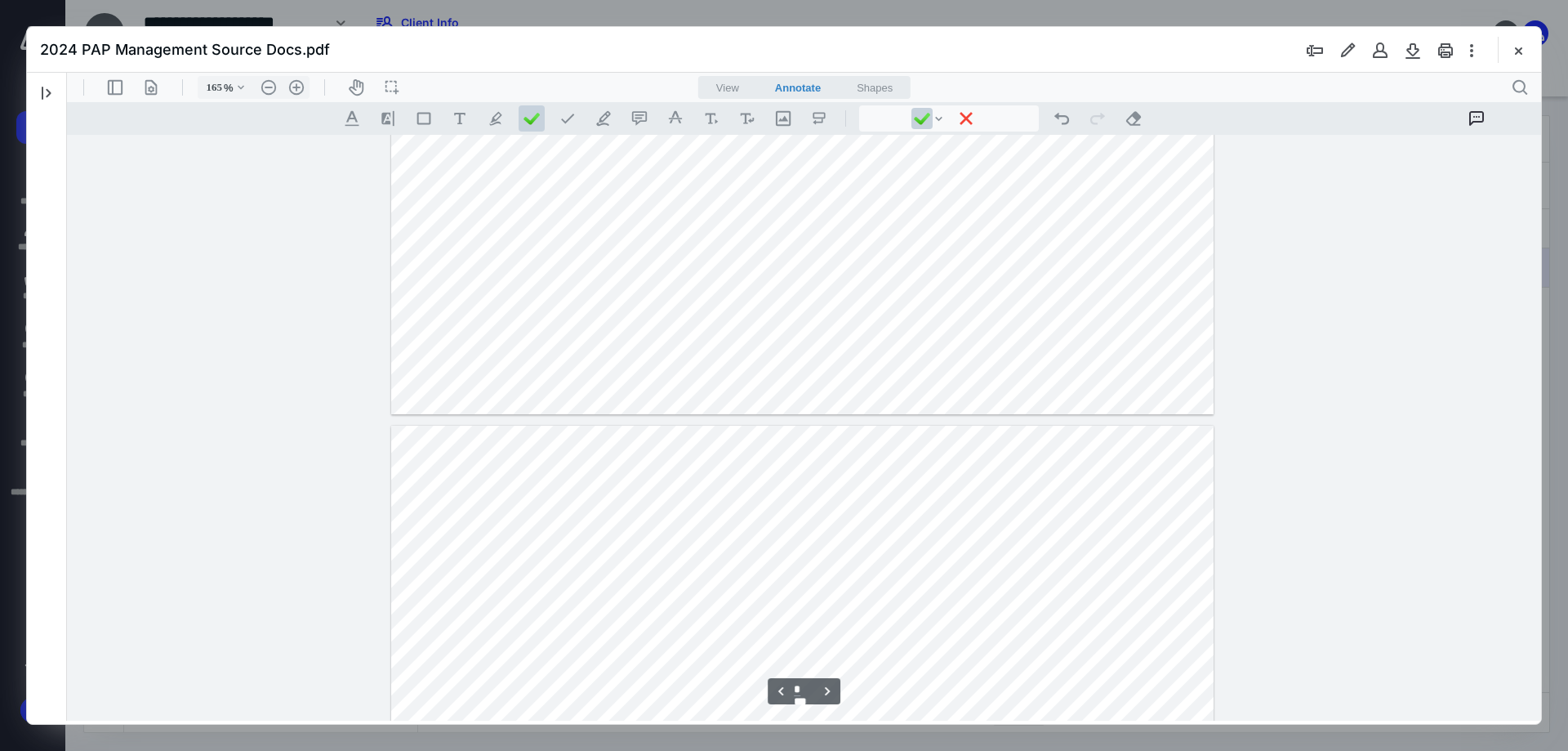 type on "*" 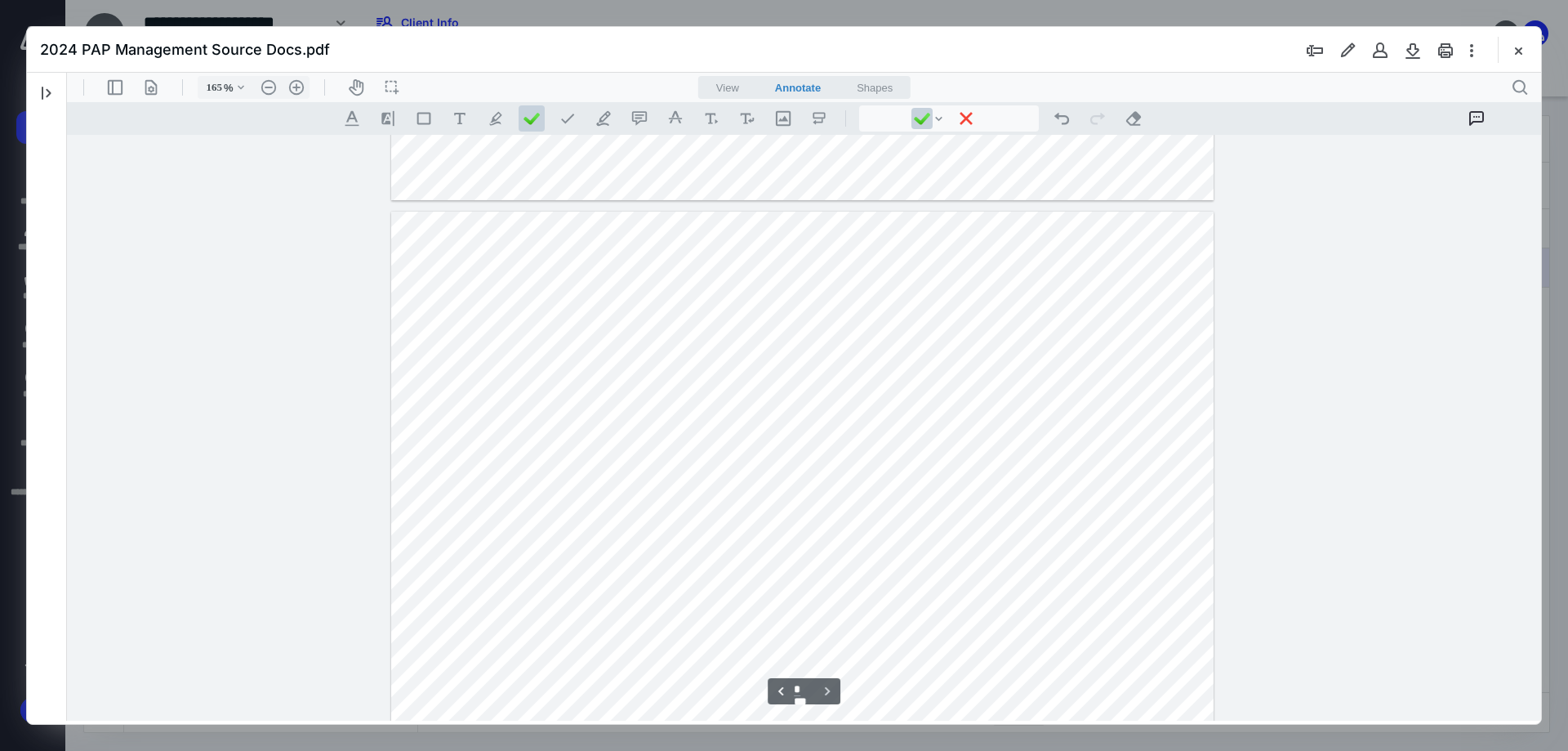 scroll, scrollTop: 2125, scrollLeft: 0, axis: vertical 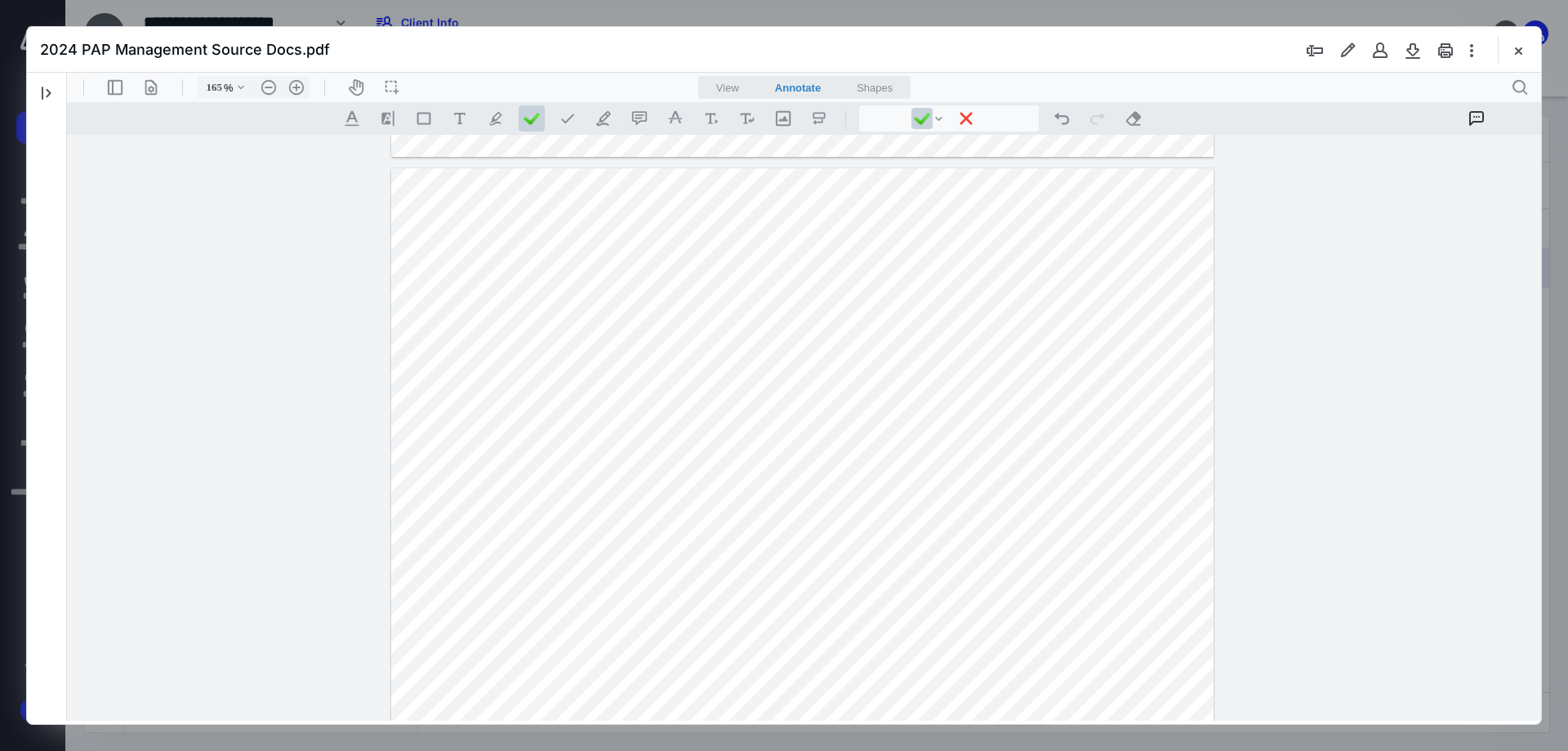 click at bounding box center [803, 701] 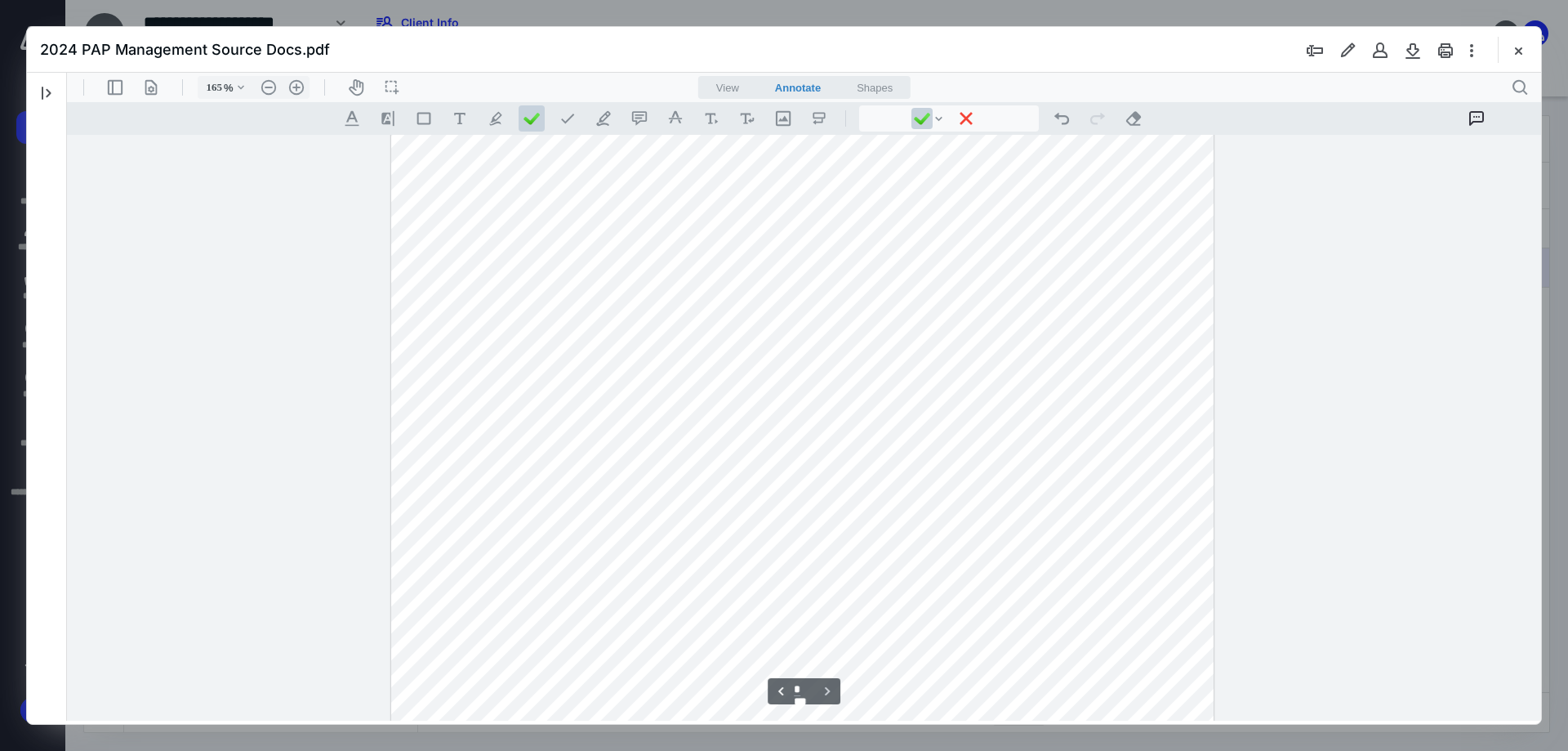 scroll, scrollTop: 2398, scrollLeft: 0, axis: vertical 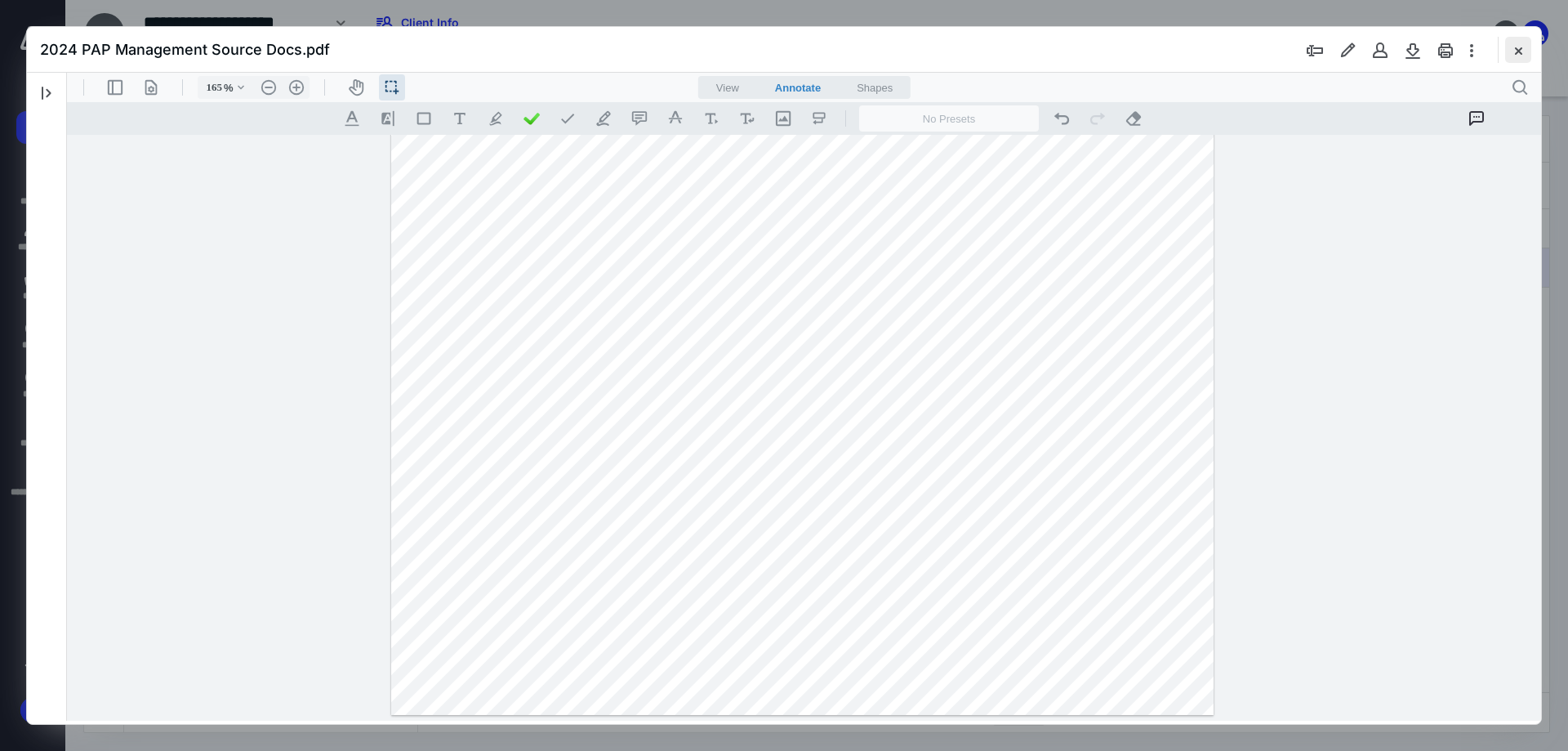click at bounding box center [1518, 50] 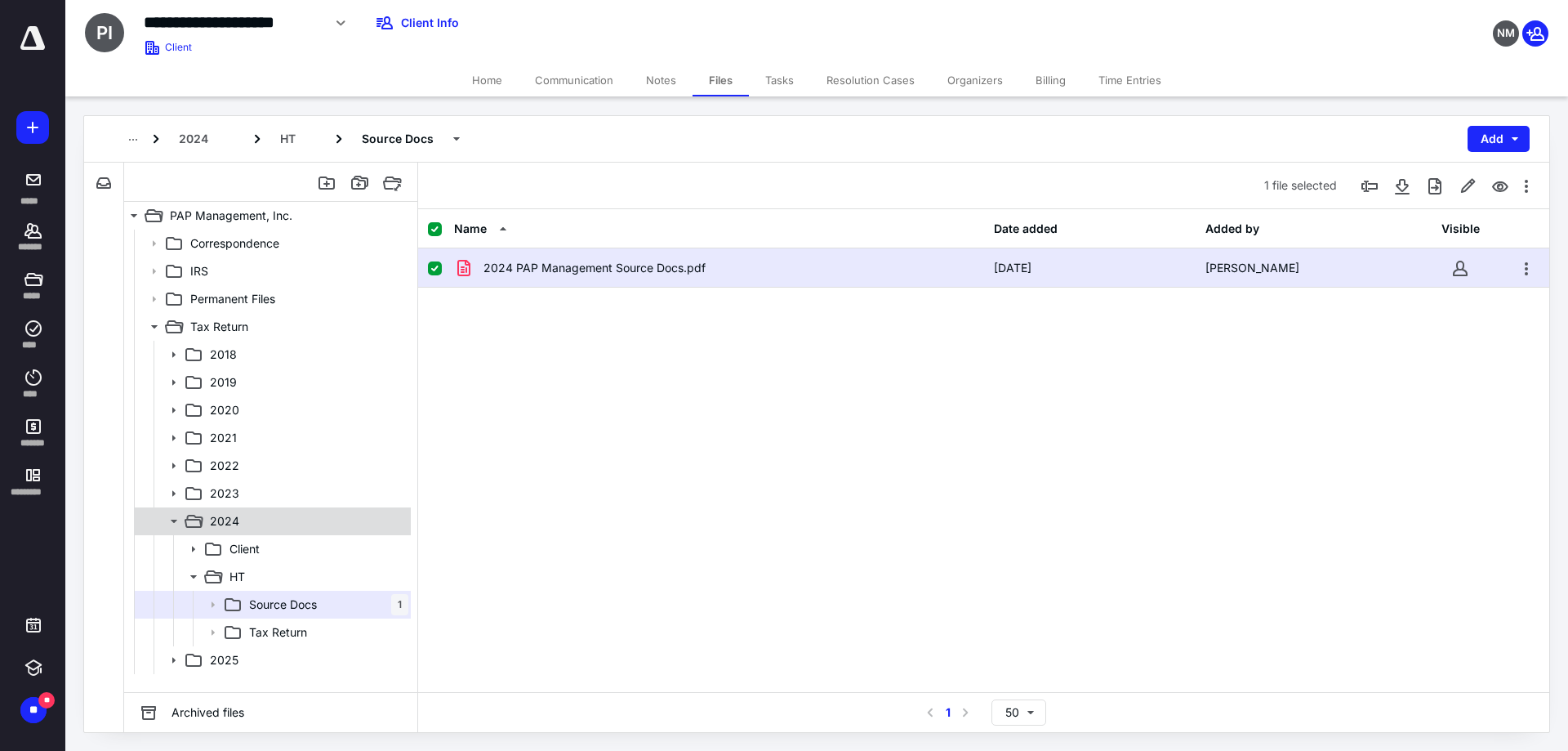 click 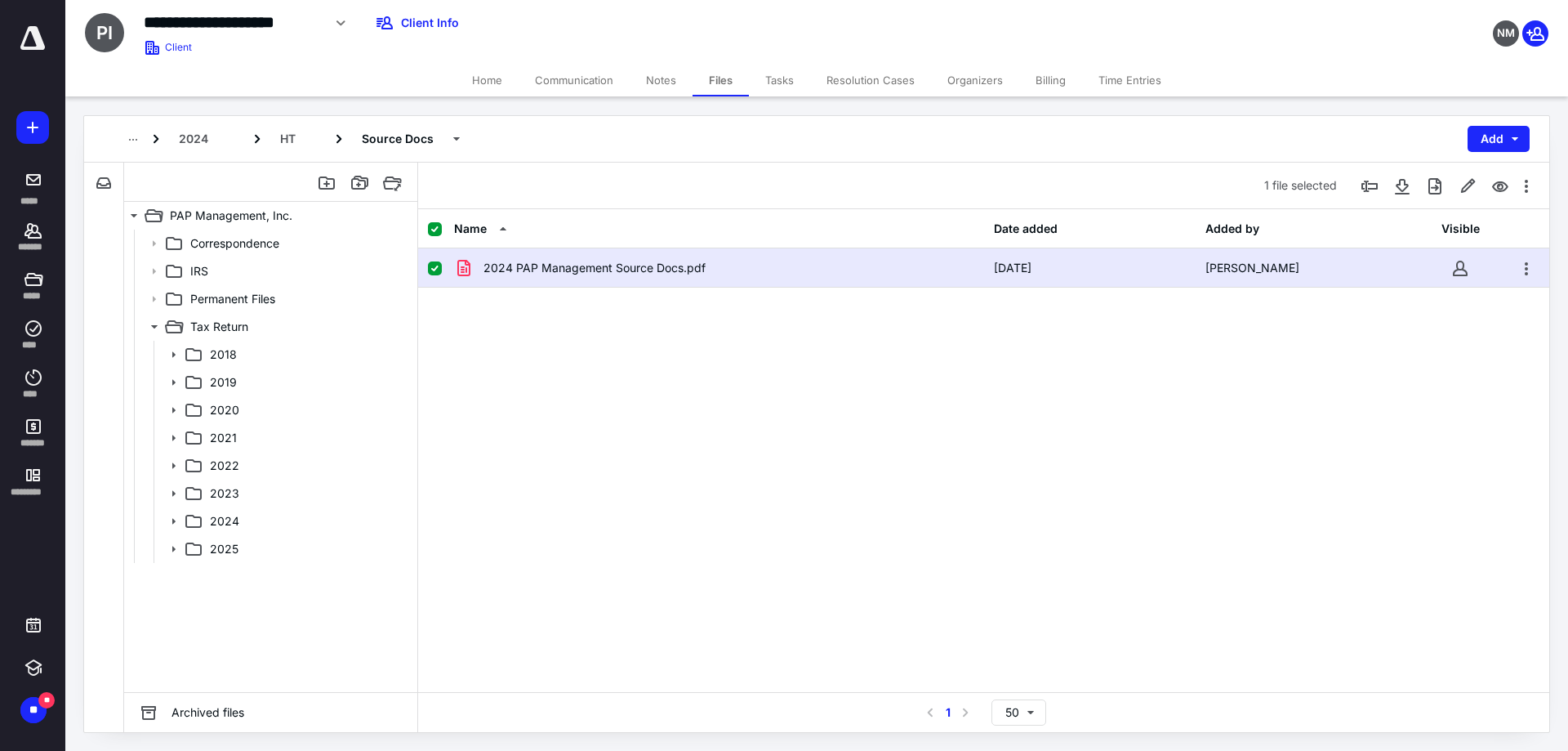 click on "Tasks" at bounding box center (779, 80) 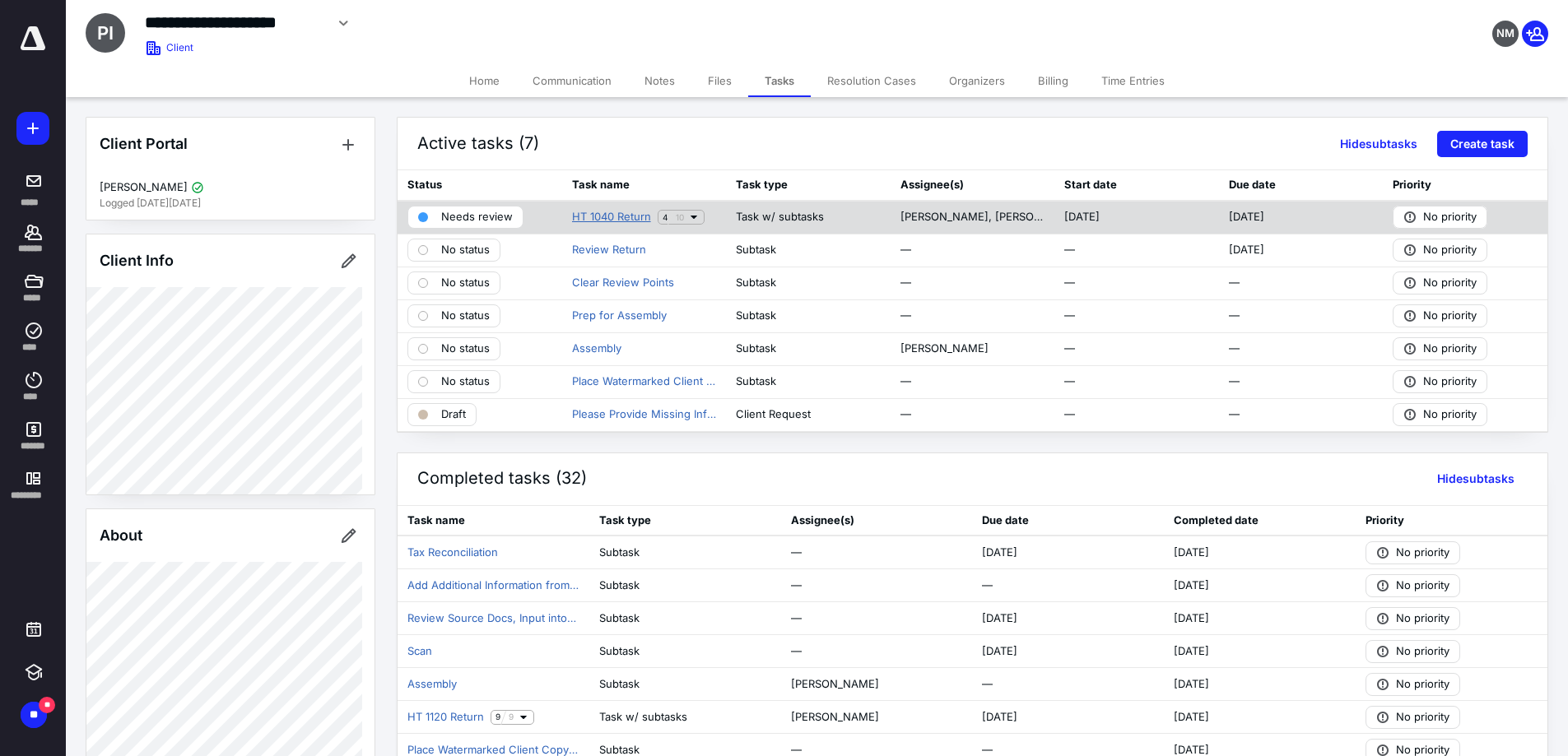 click on "HT 1040 Return" at bounding box center [612, 217] 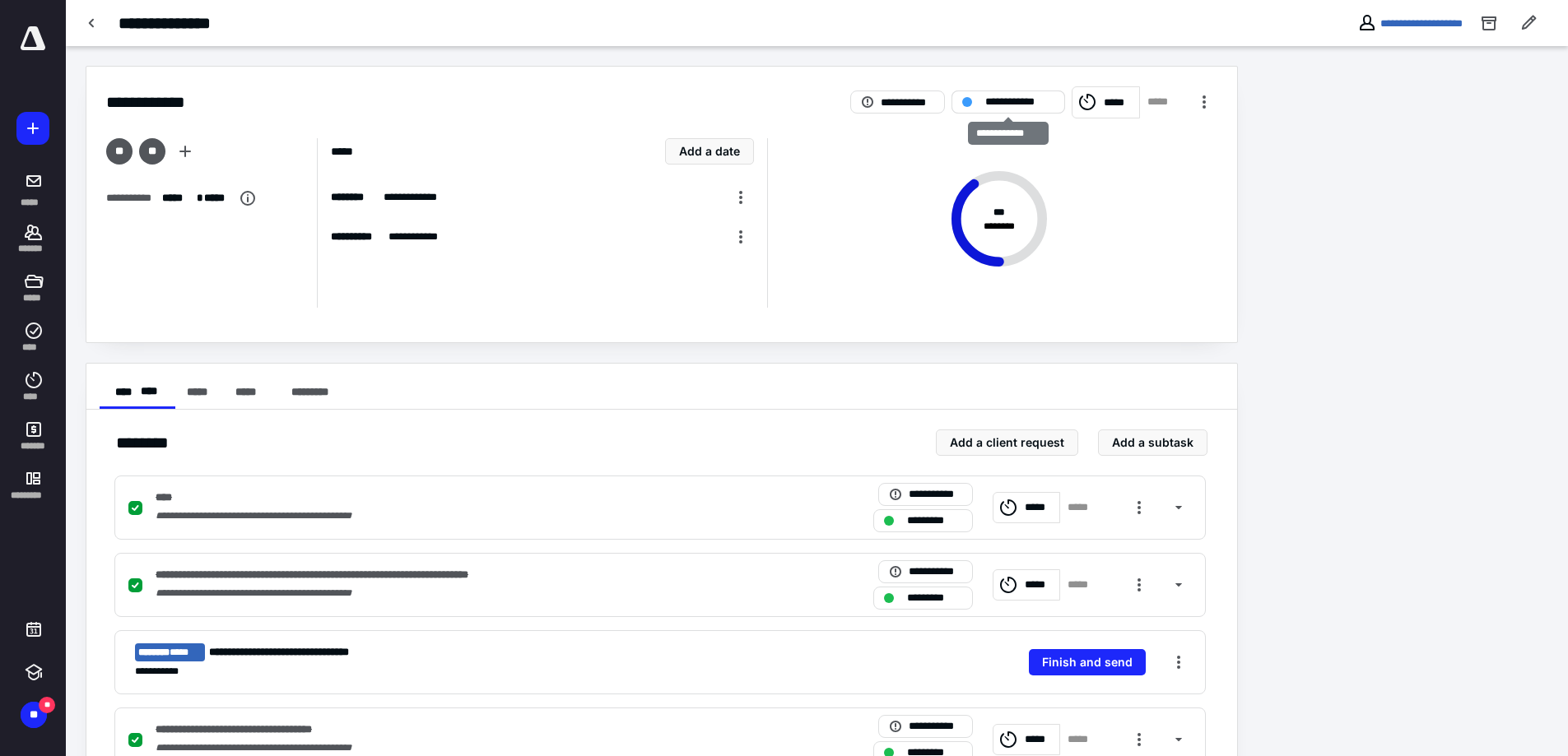 click on "**********" at bounding box center (1020, 102) 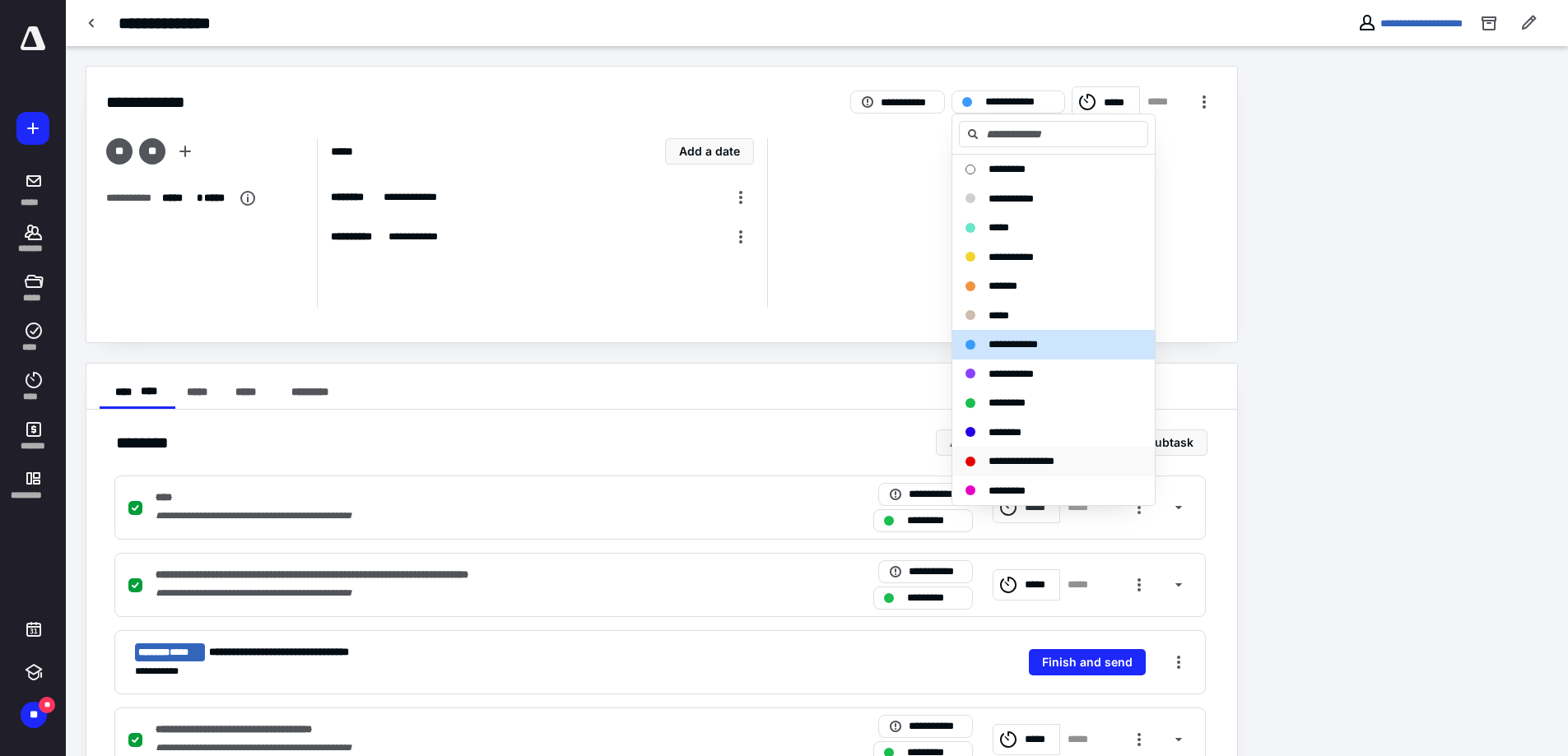 drag, startPoint x: 1004, startPoint y: 459, endPoint x: 840, endPoint y: 438, distance: 165.339 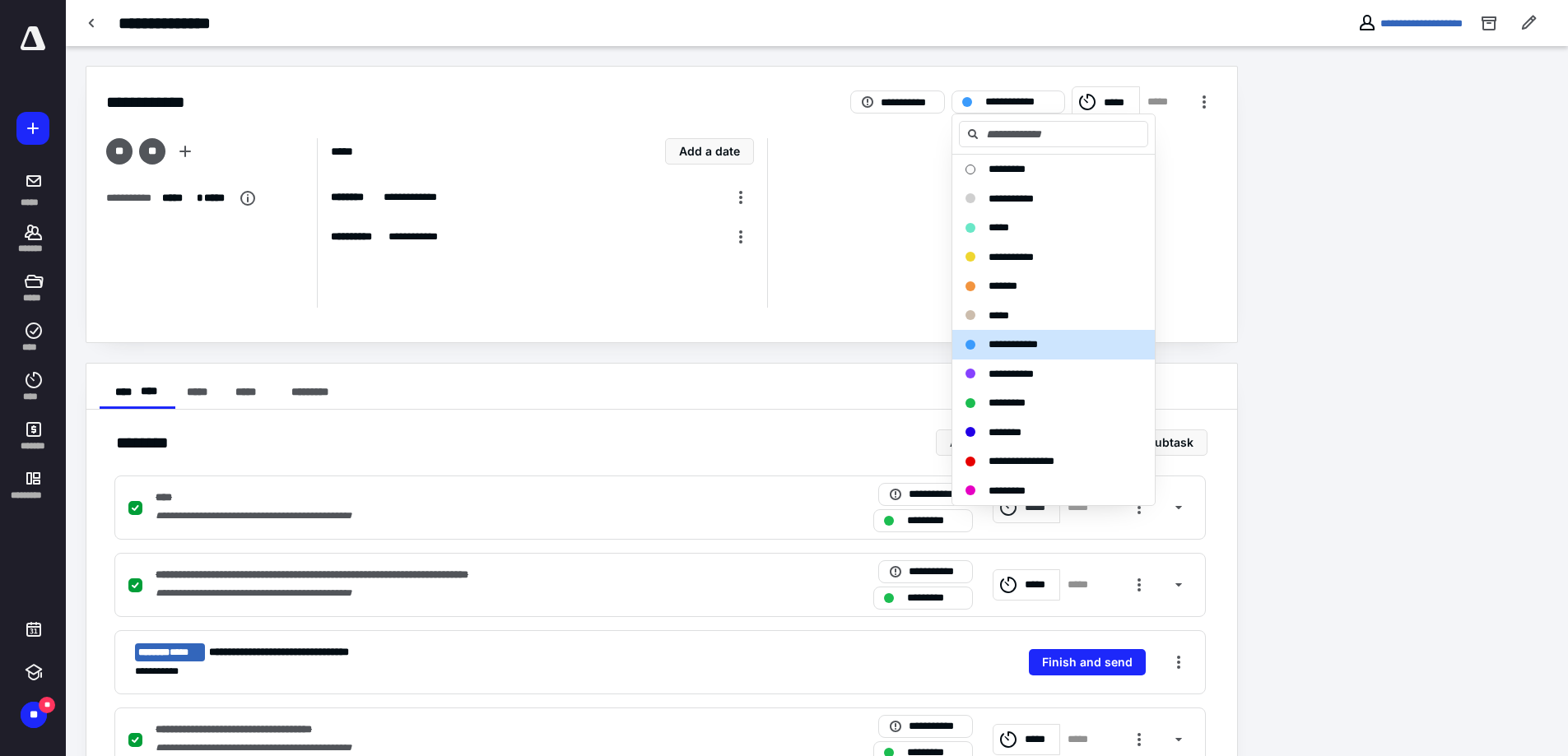 click on "**********" at bounding box center (1021, 461) 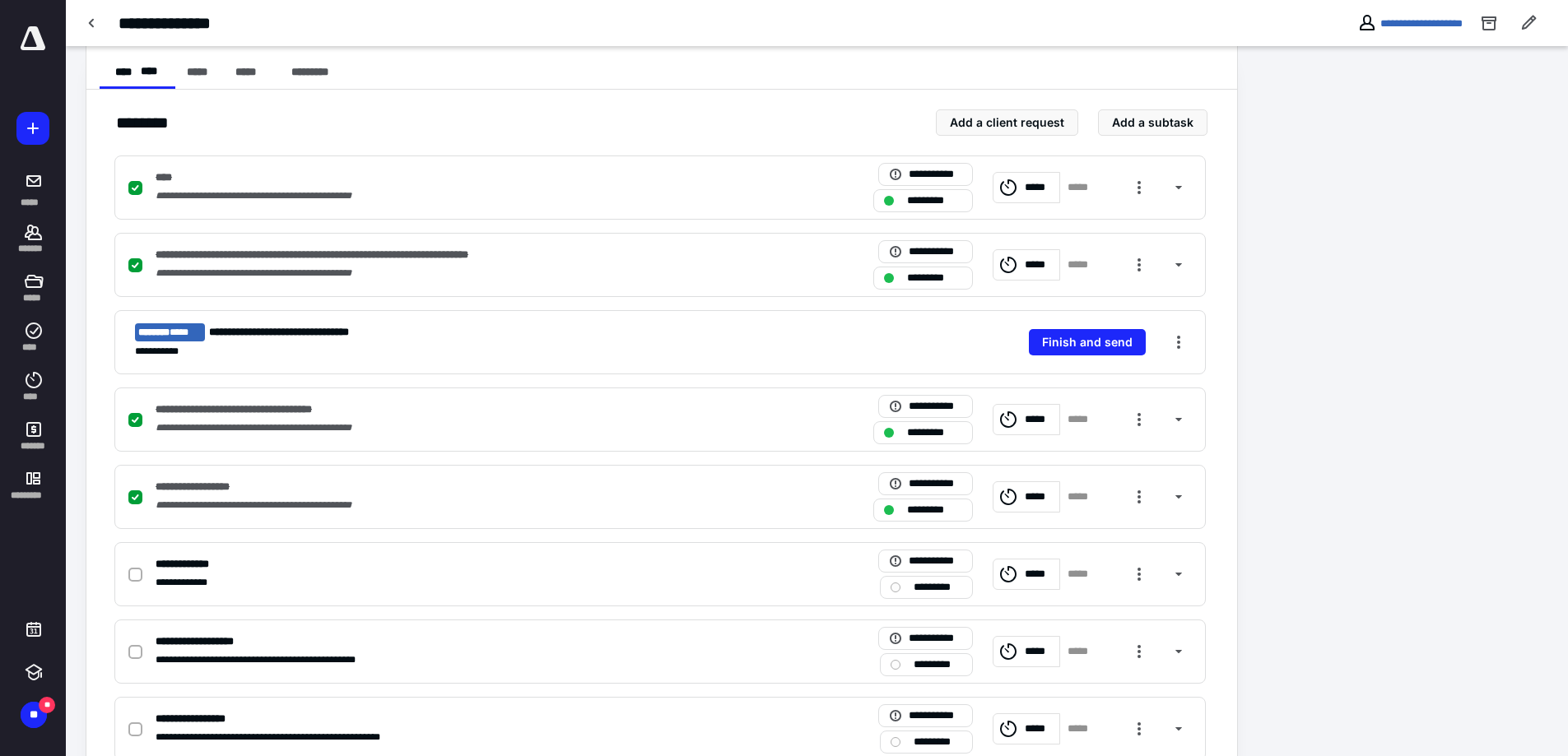 scroll, scrollTop: 494, scrollLeft: 0, axis: vertical 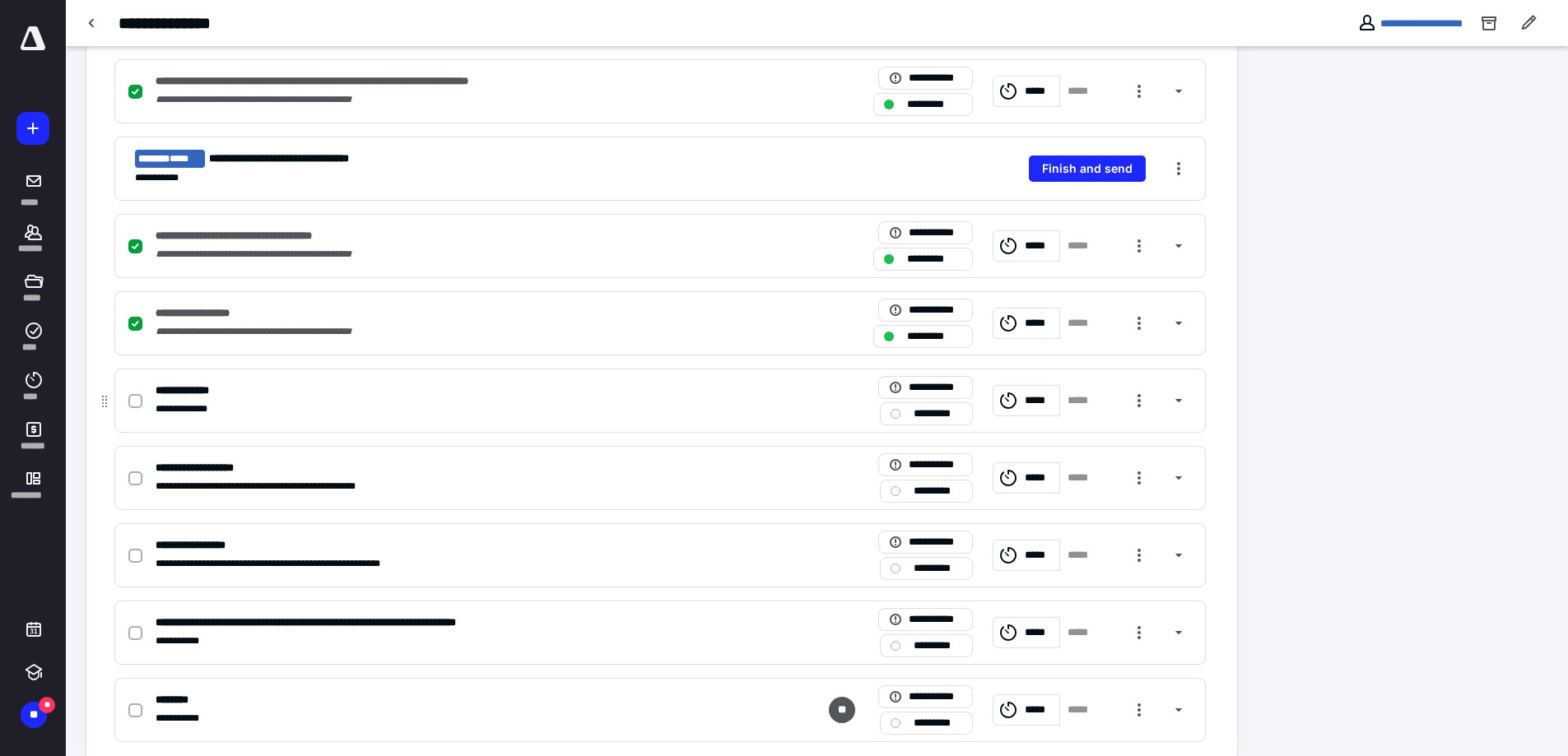click at bounding box center (135, 401) 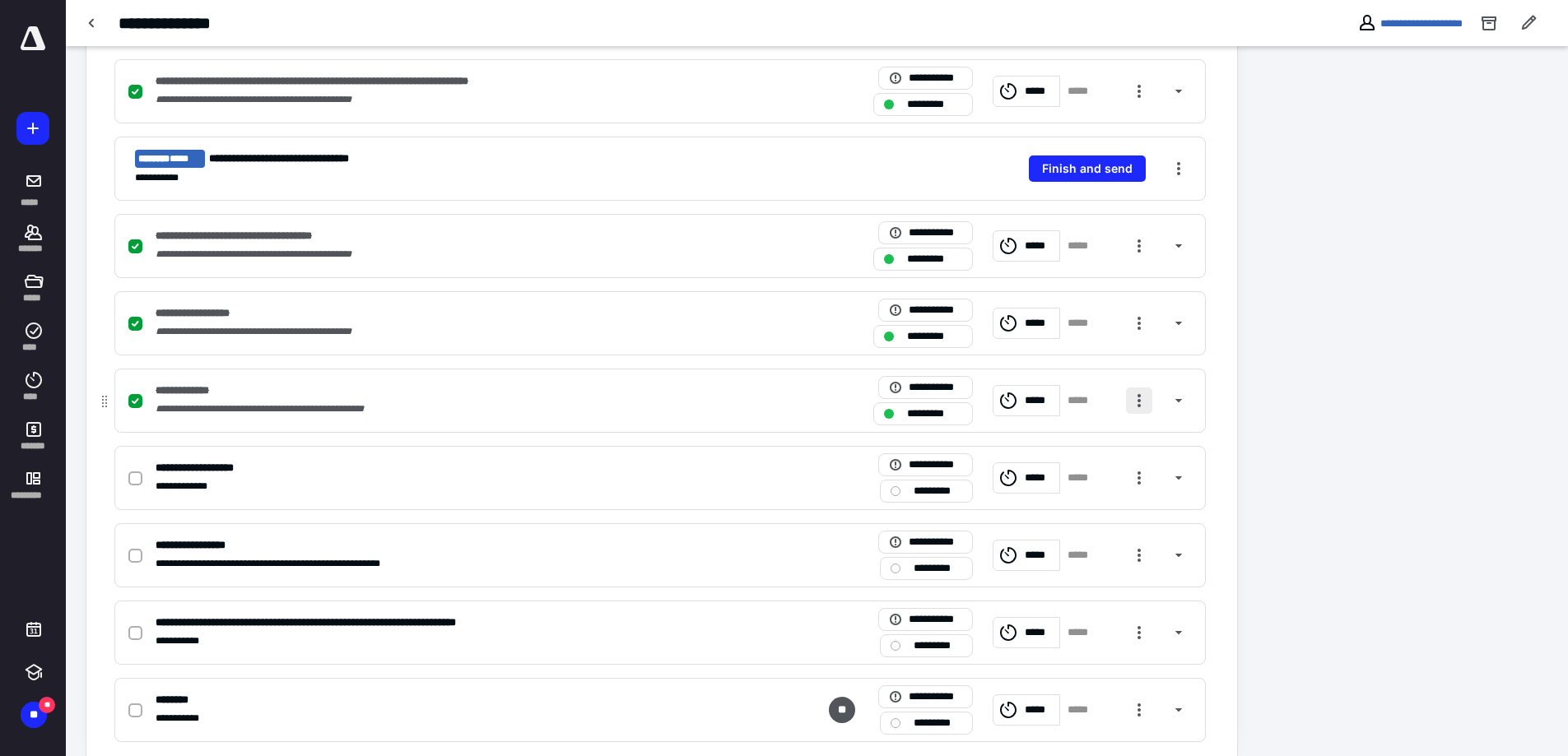 click at bounding box center (1139, 401) 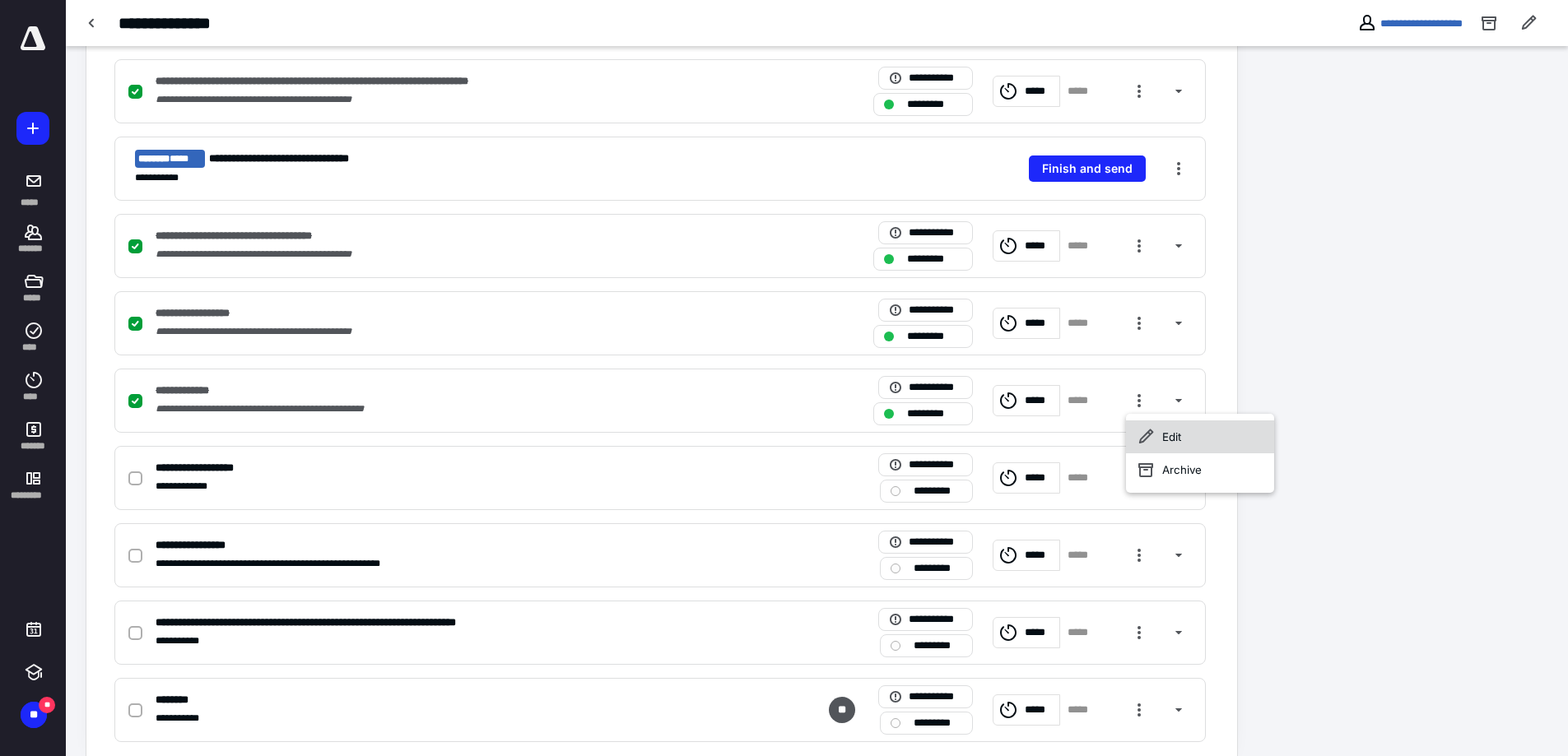 click on "Edit" at bounding box center [1200, 437] 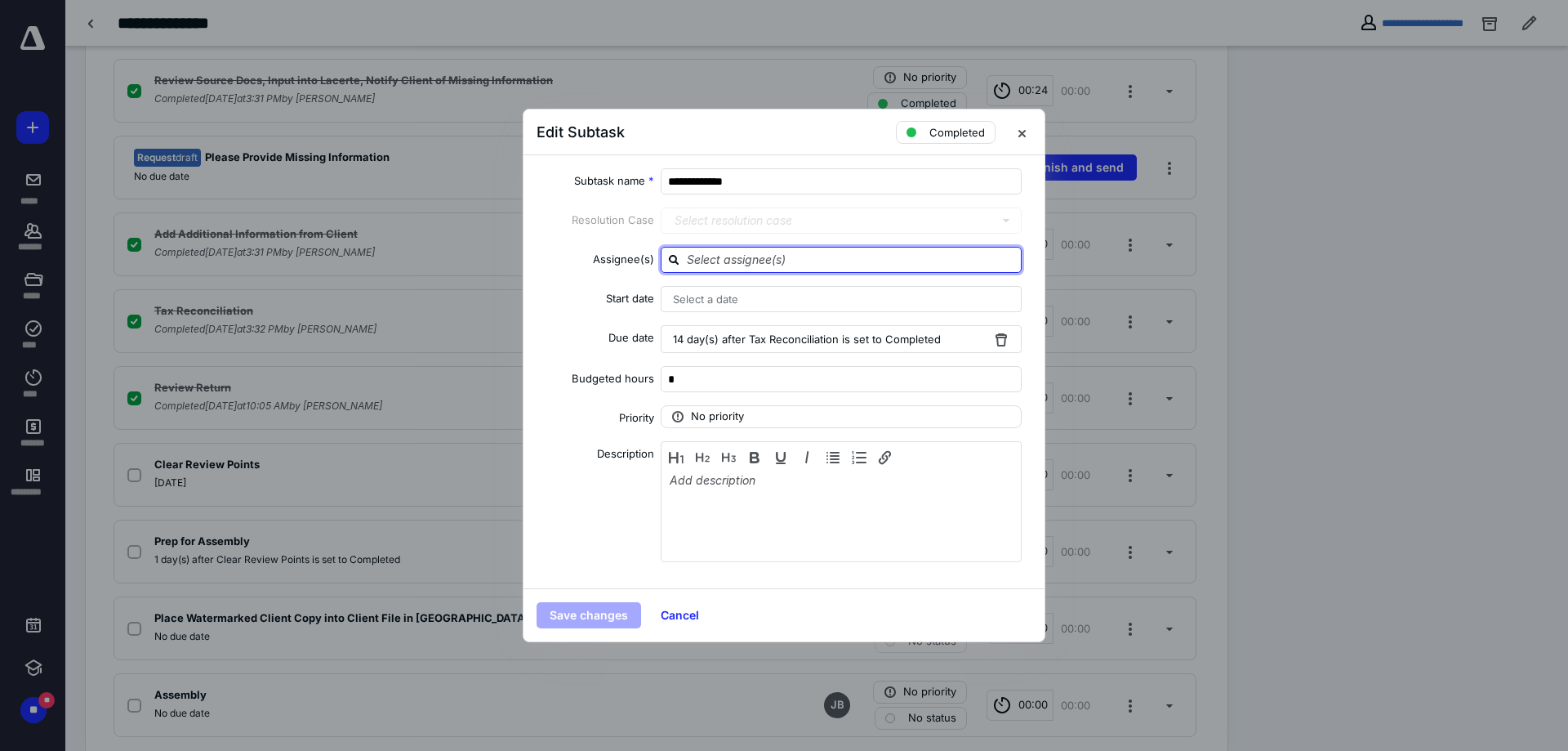 click at bounding box center (851, 259) 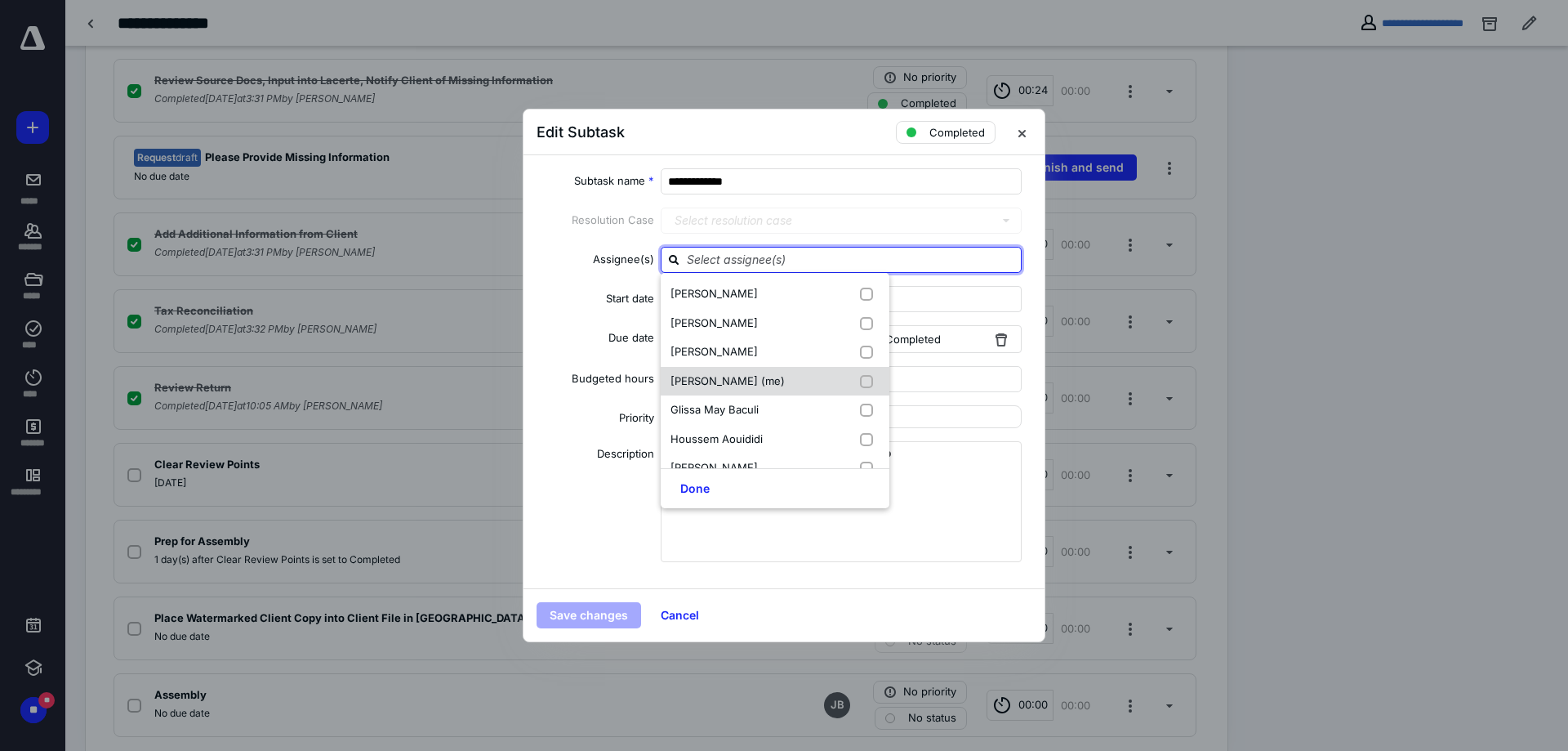 click on "[PERSON_NAME] (me)" at bounding box center [728, 381] 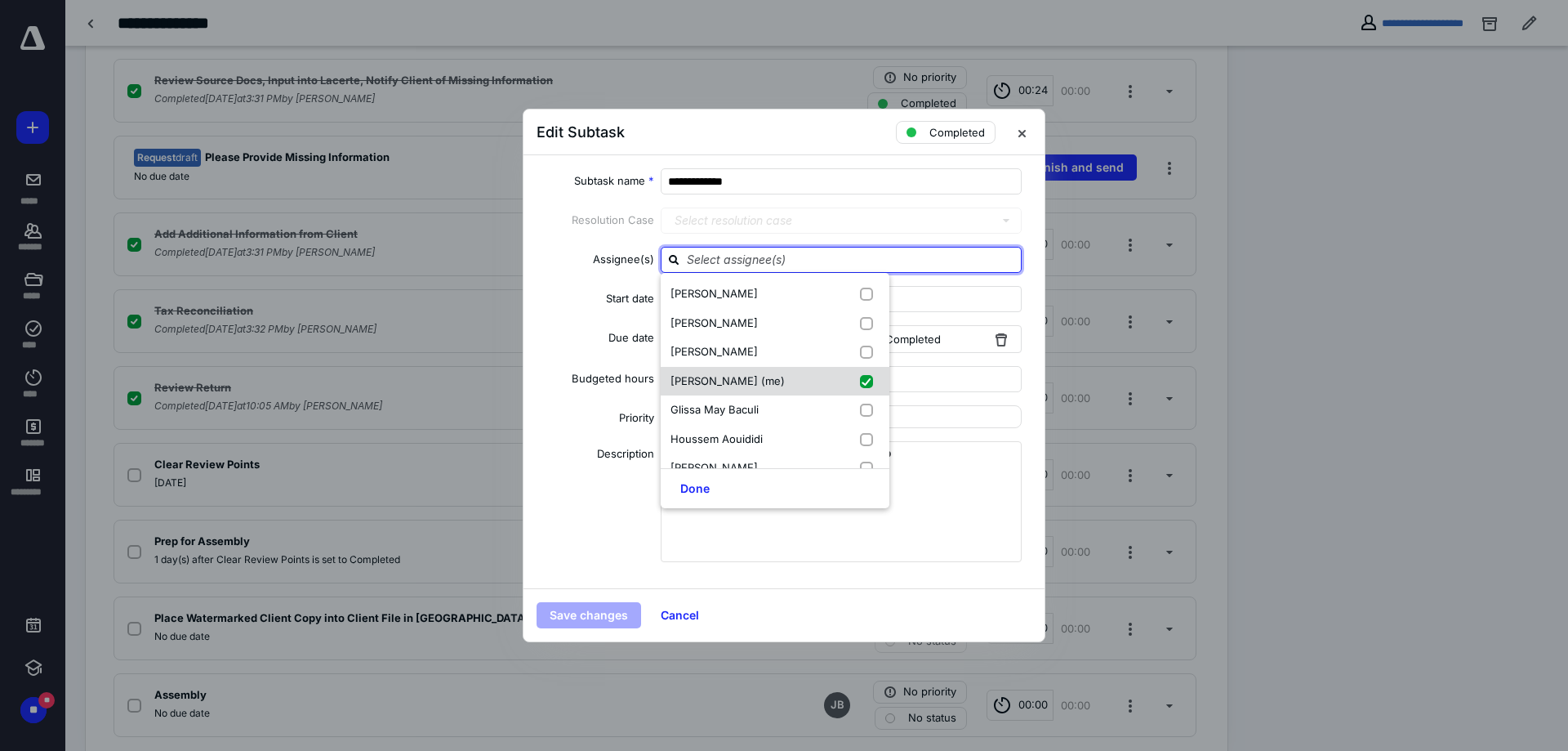 checkbox on "true" 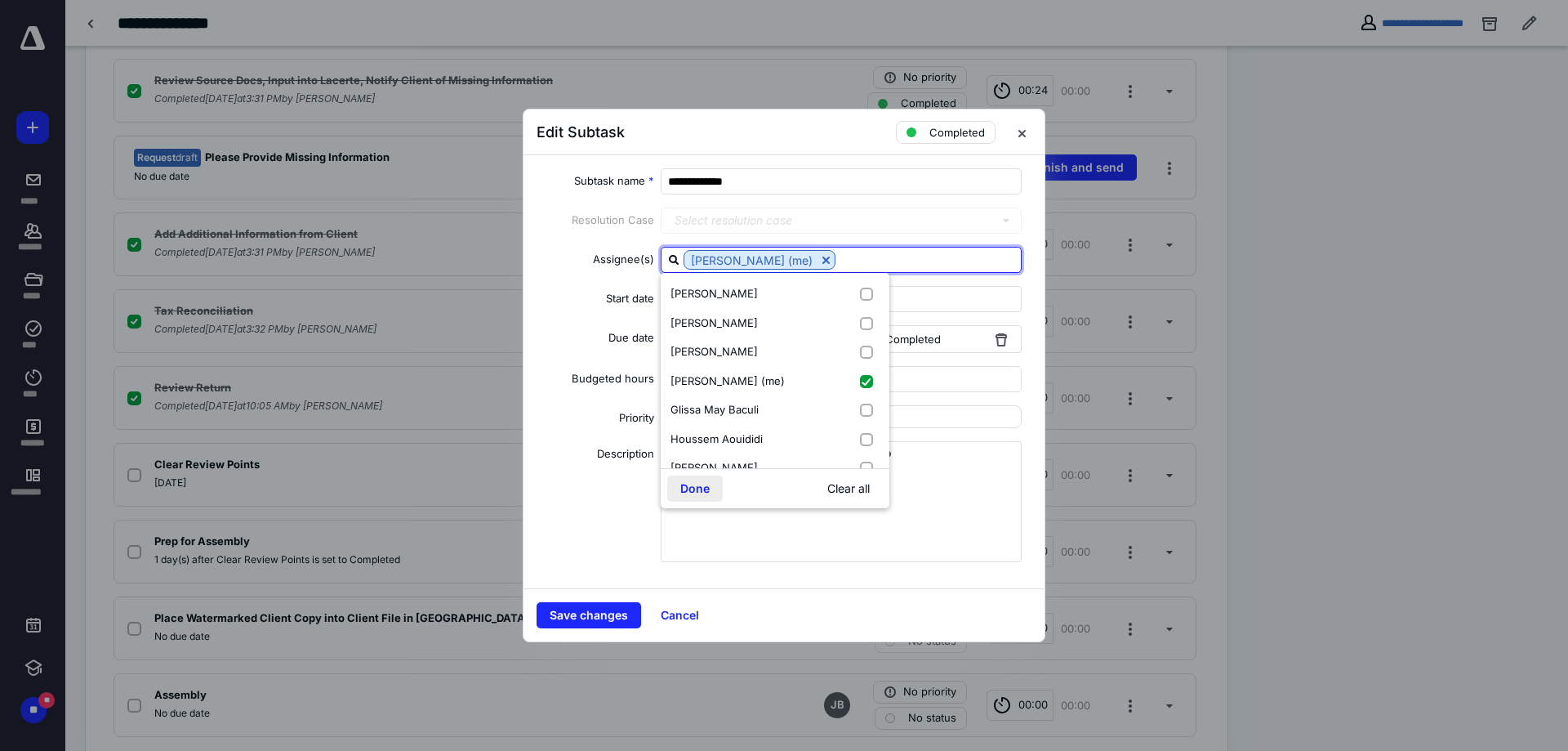 click on "Done" at bounding box center [695, 489] 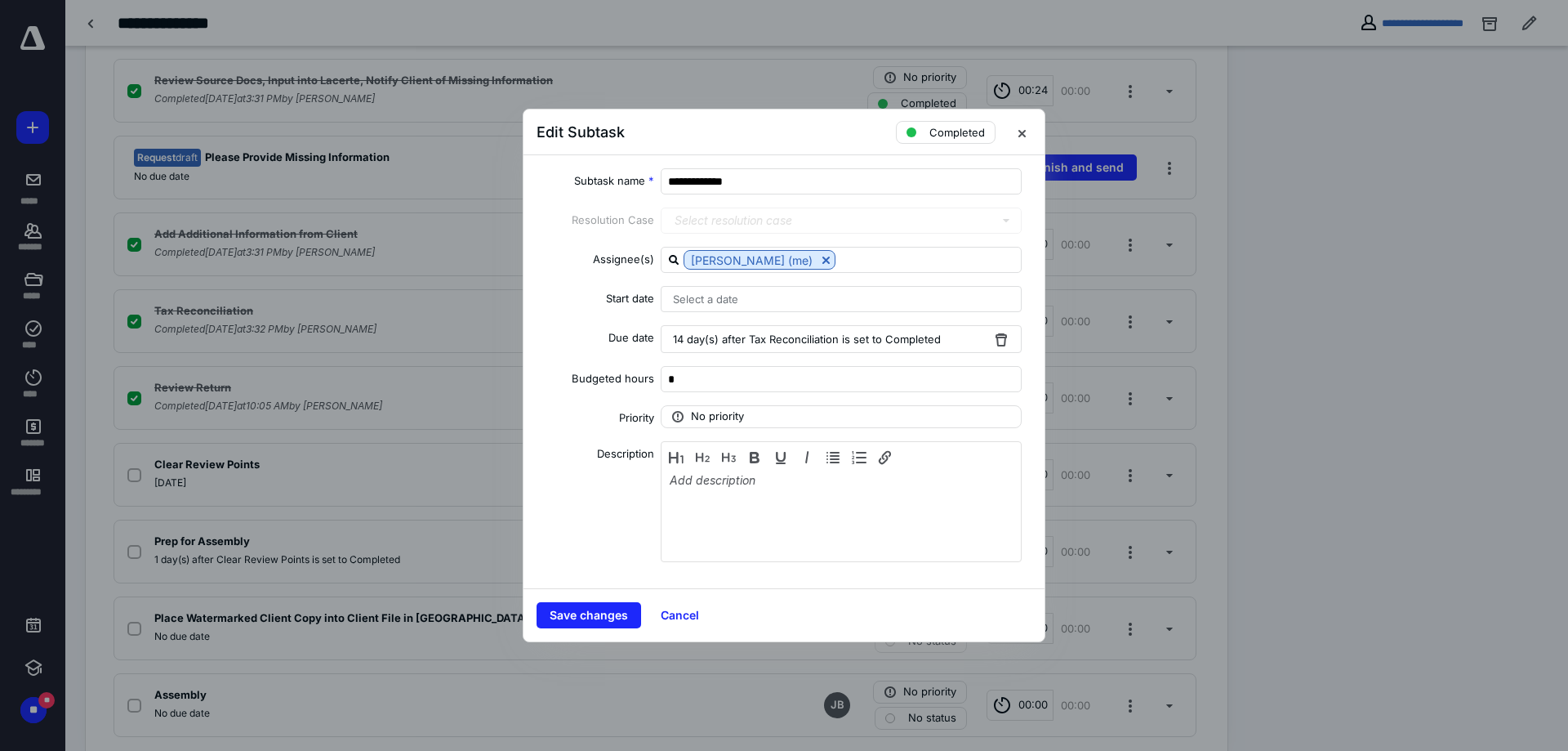 click on "Save changes Cancel" at bounding box center (784, 615) 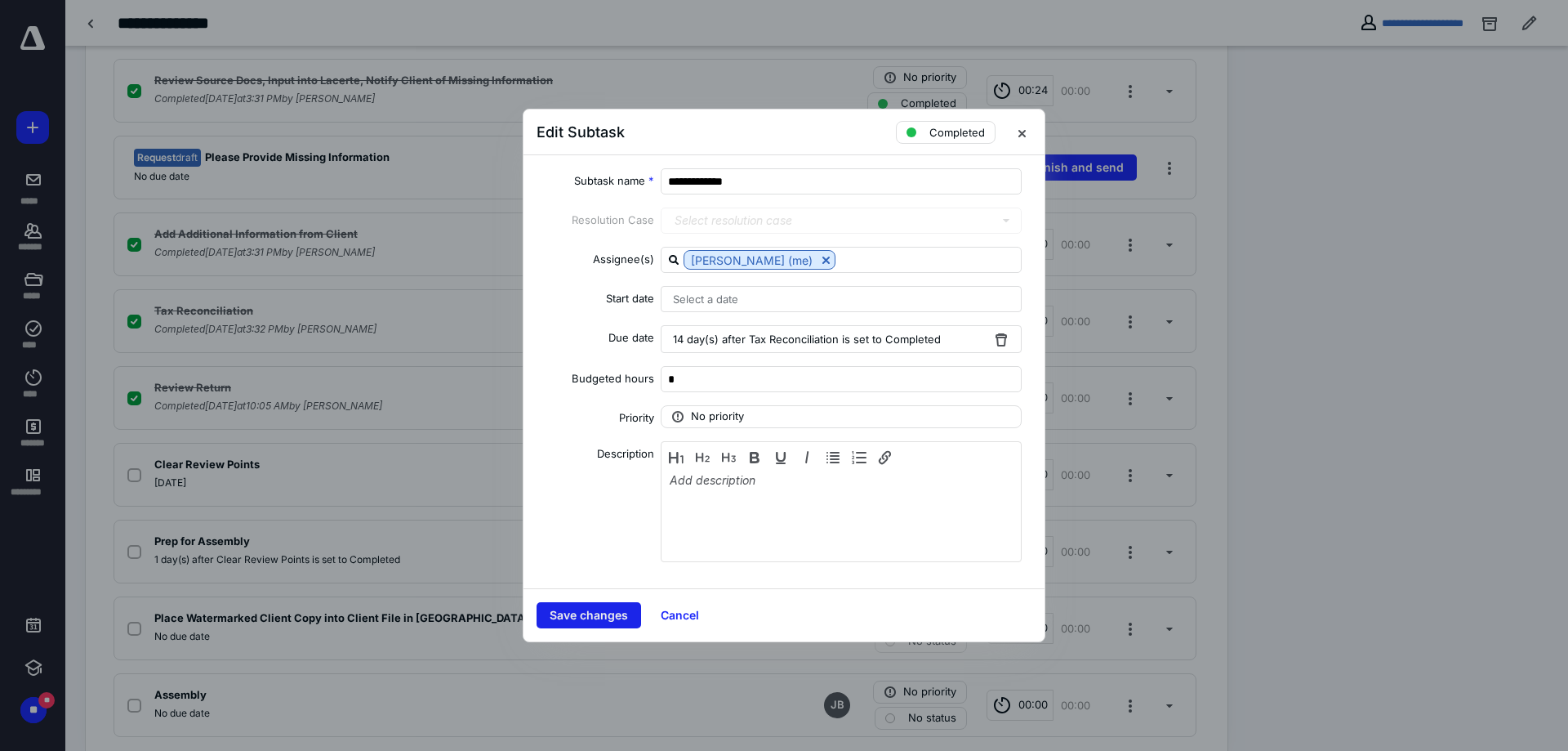 click on "Save changes" at bounding box center [589, 615] 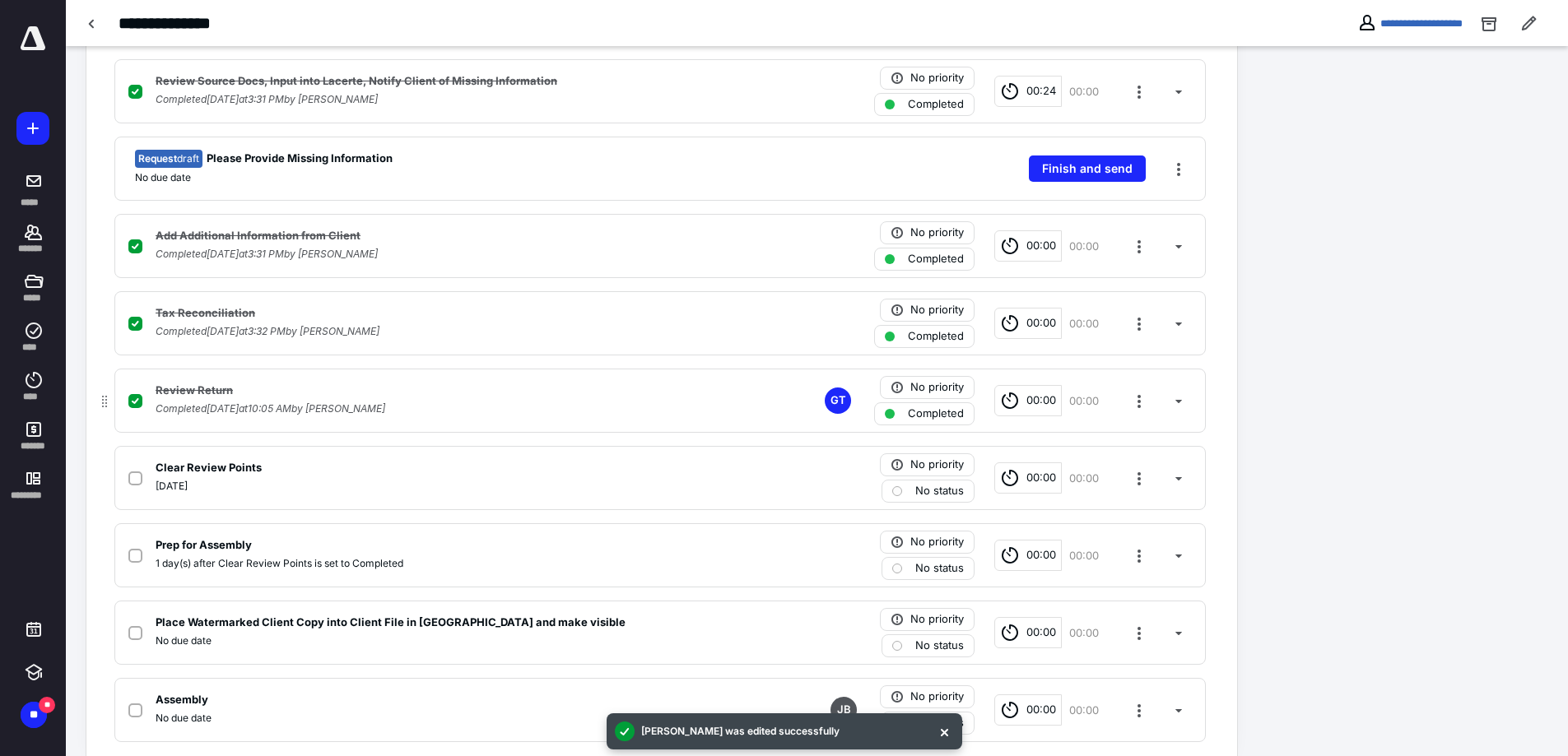 click on "00:00" at bounding box center (1041, 401) 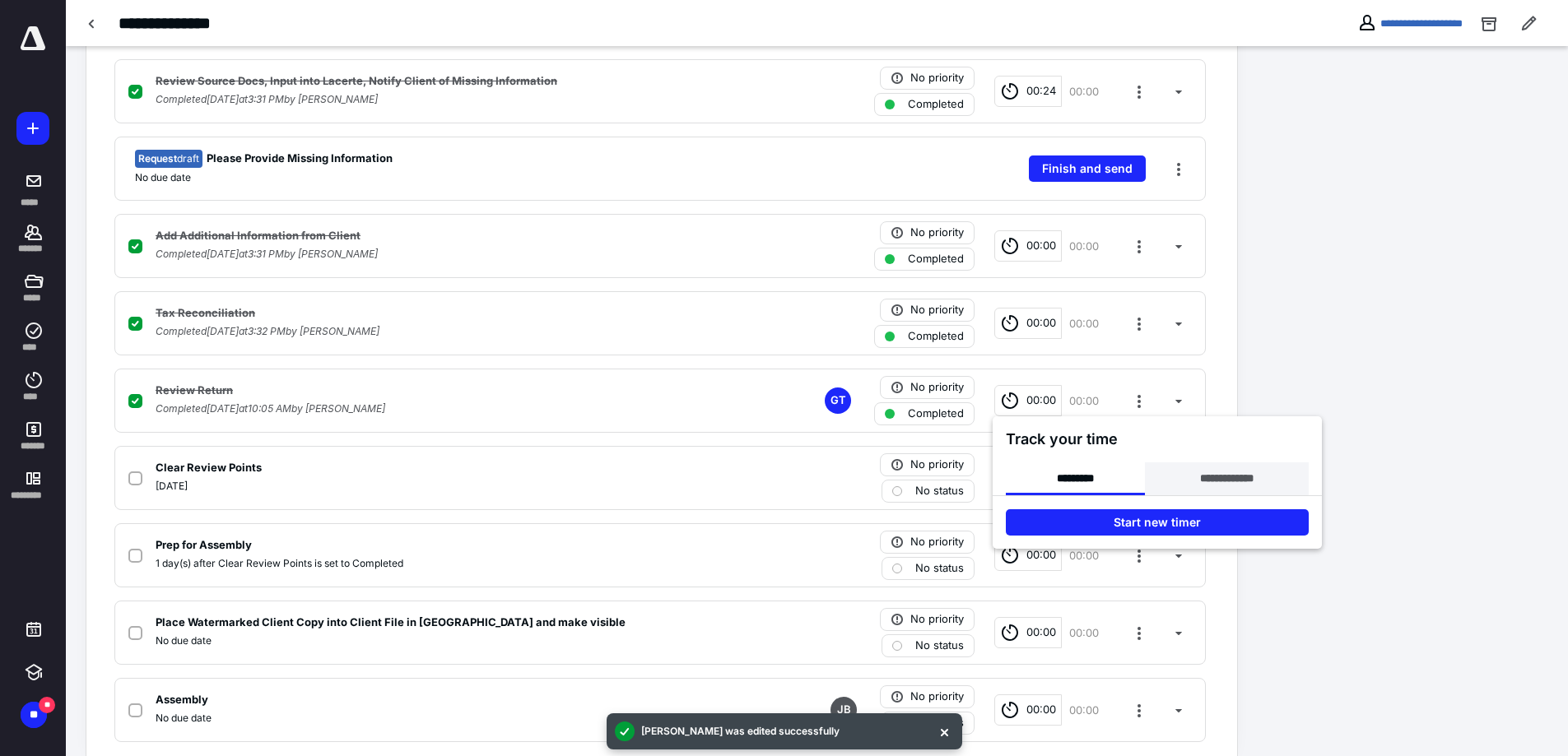 click on "**********" at bounding box center (1226, 479) 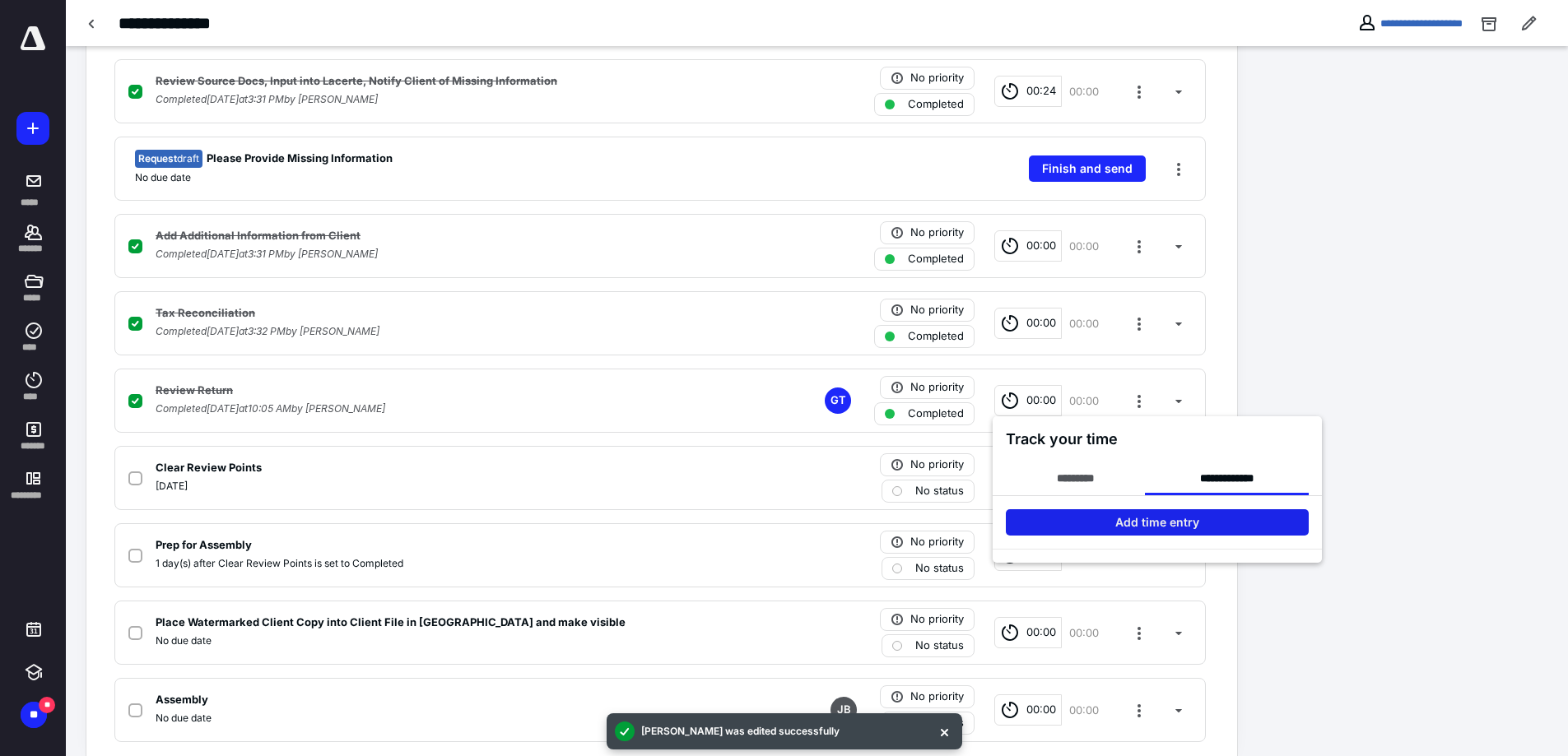 click on "Add time entry" at bounding box center [1157, 522] 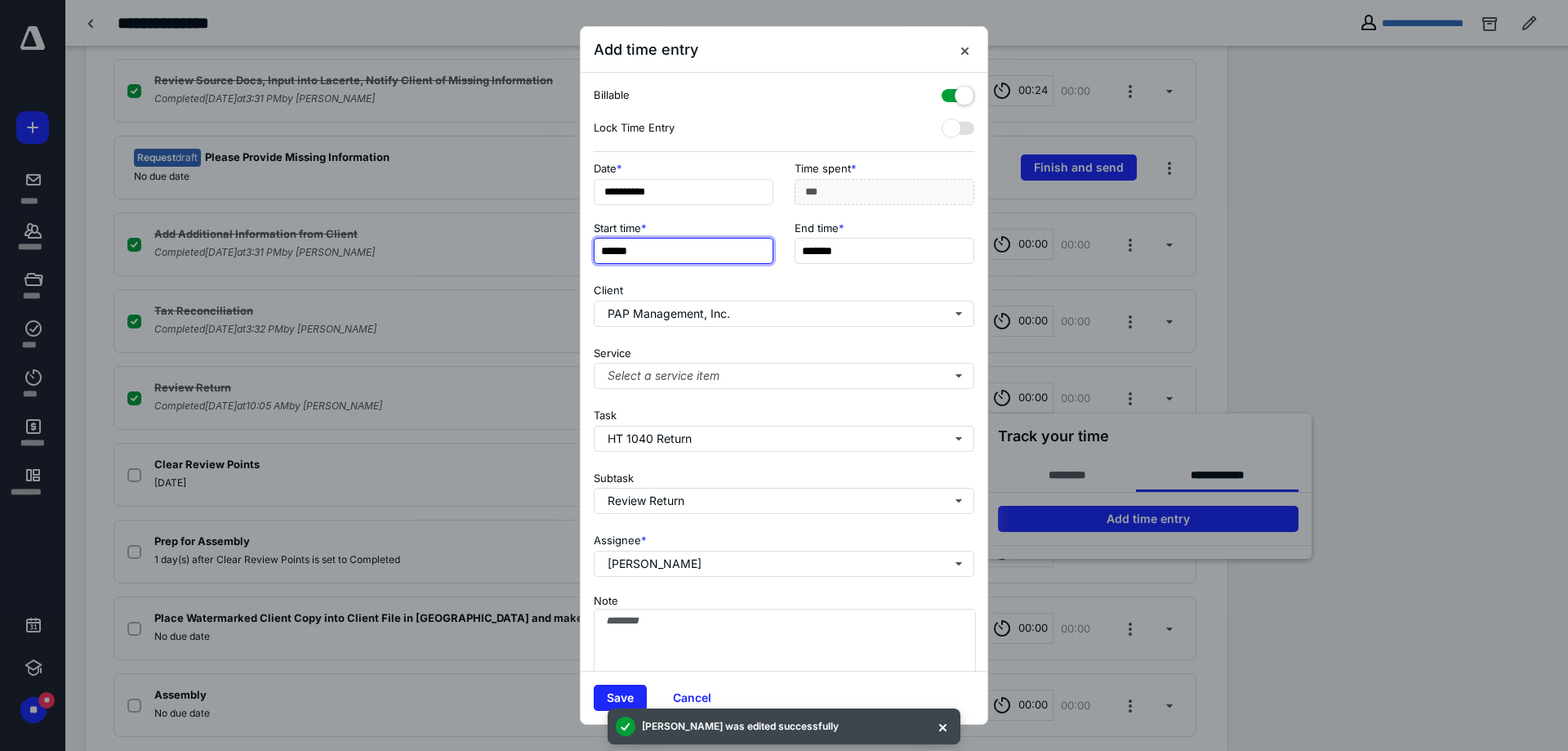 click on "******" at bounding box center (684, 251) 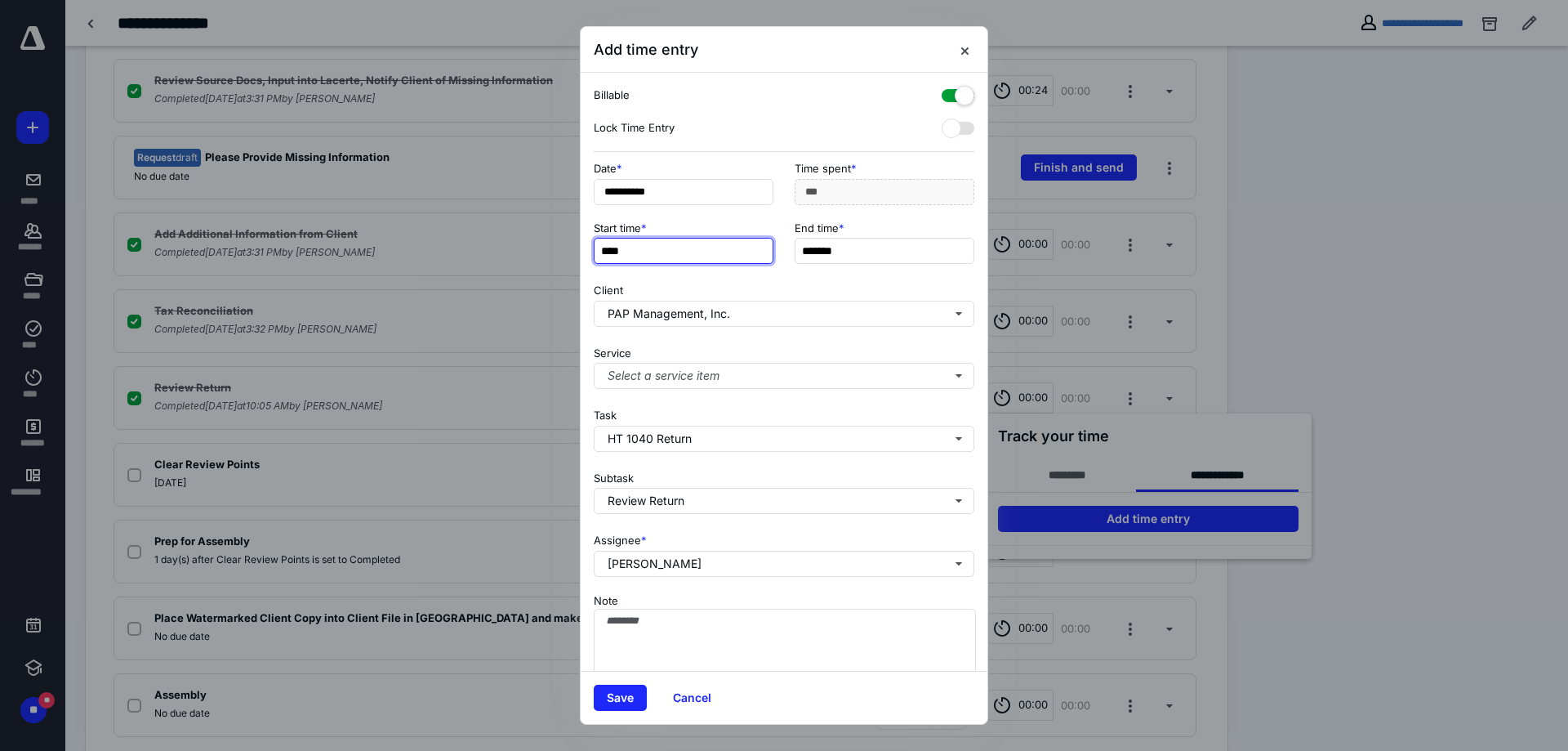 type on "****" 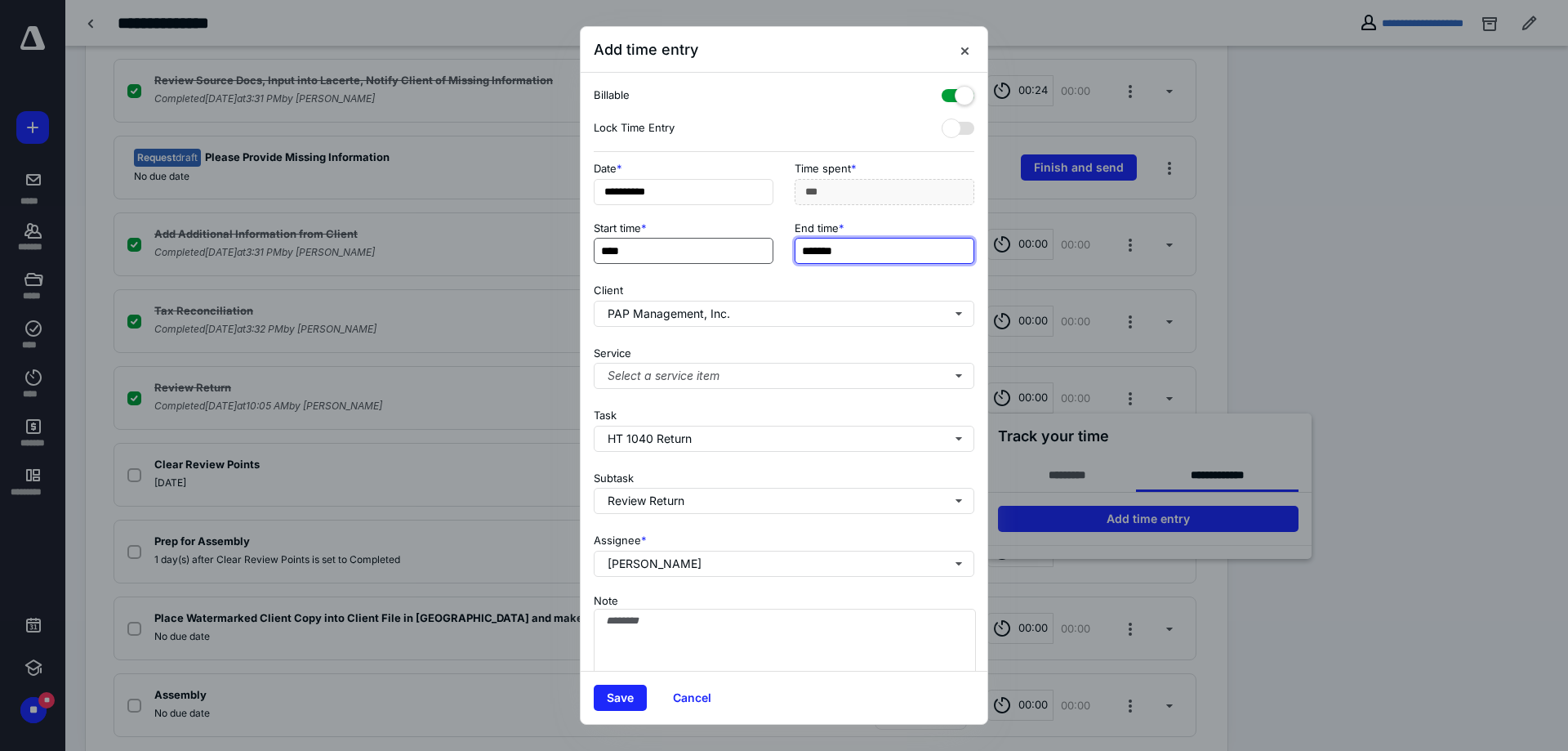 type on "***" 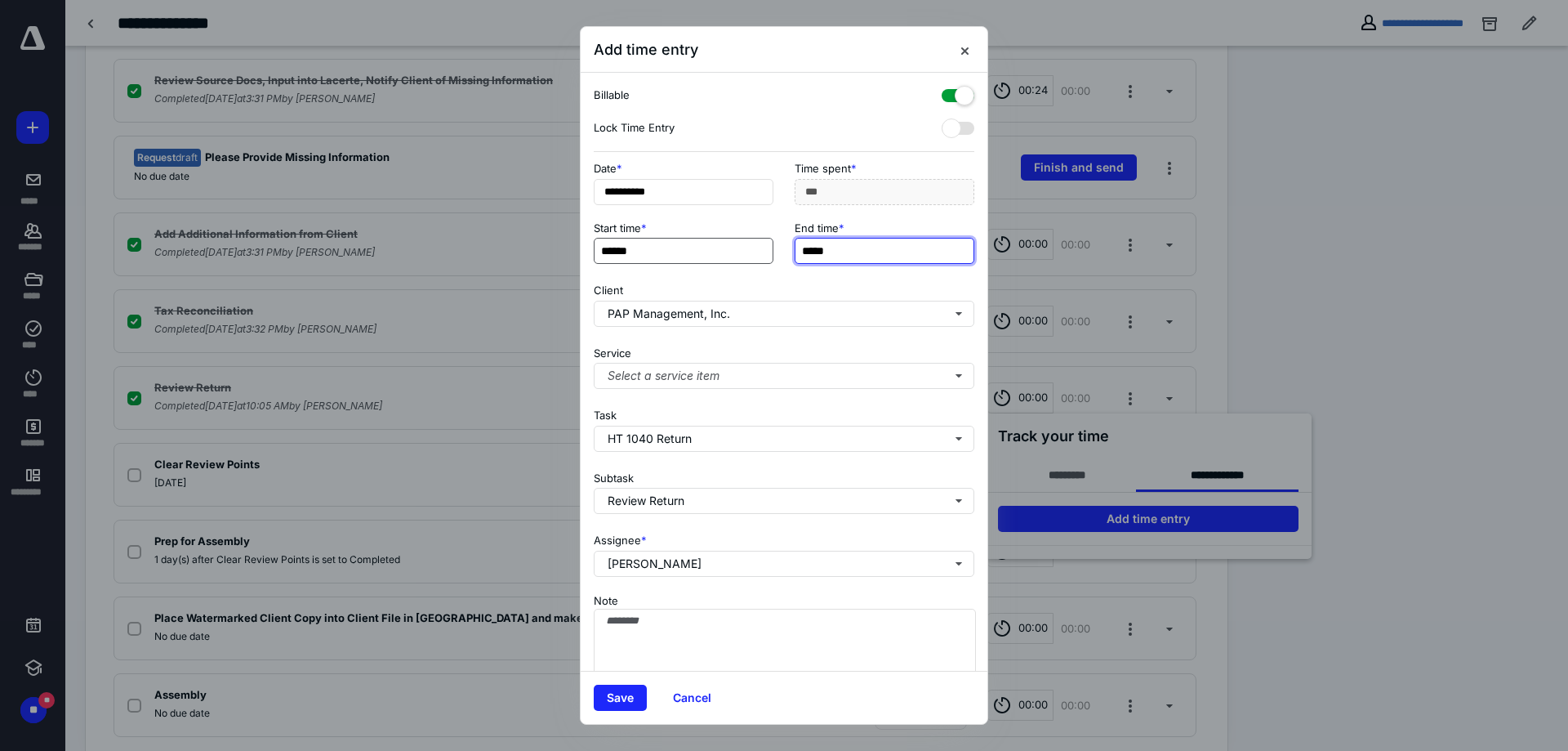 type on "*****" 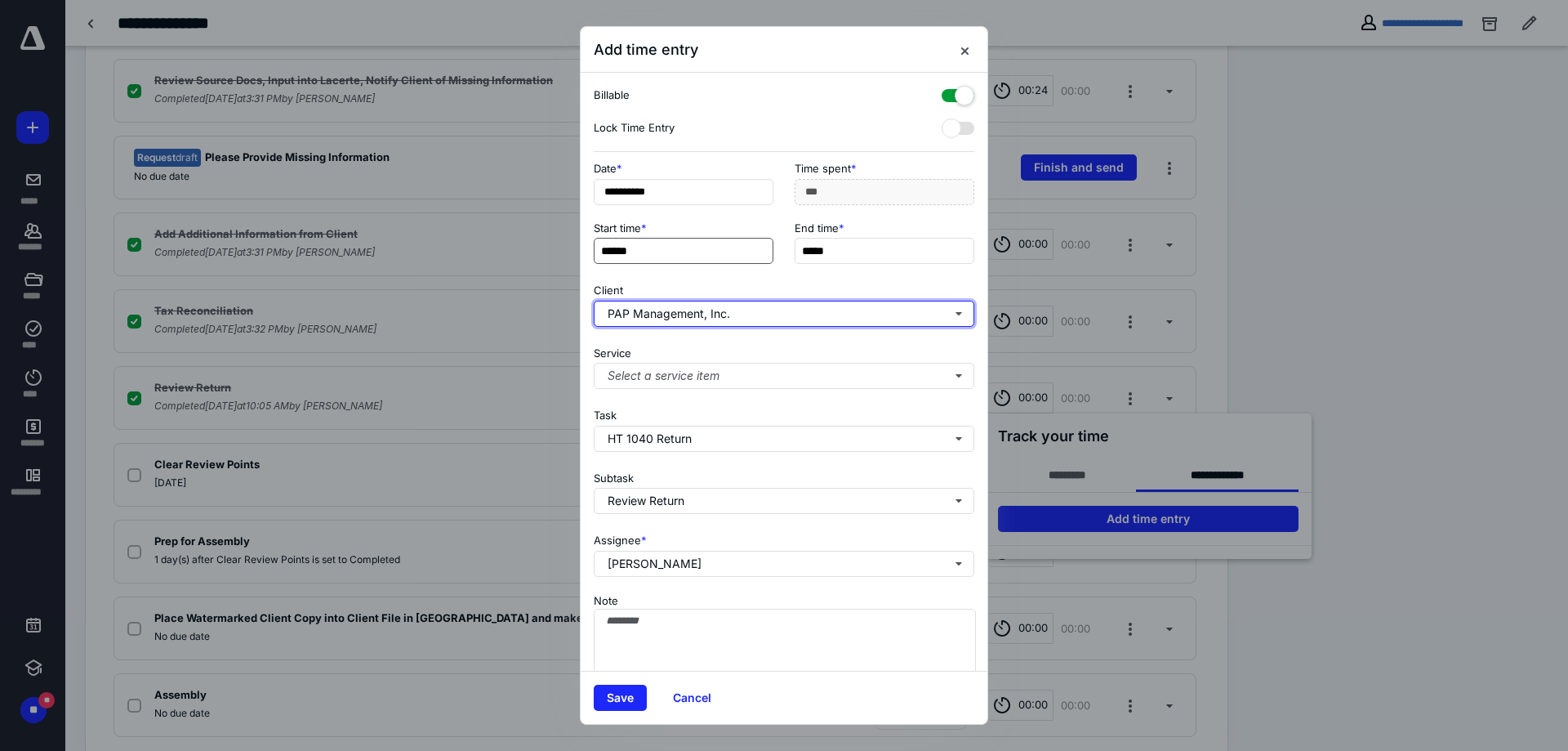 type on "***" 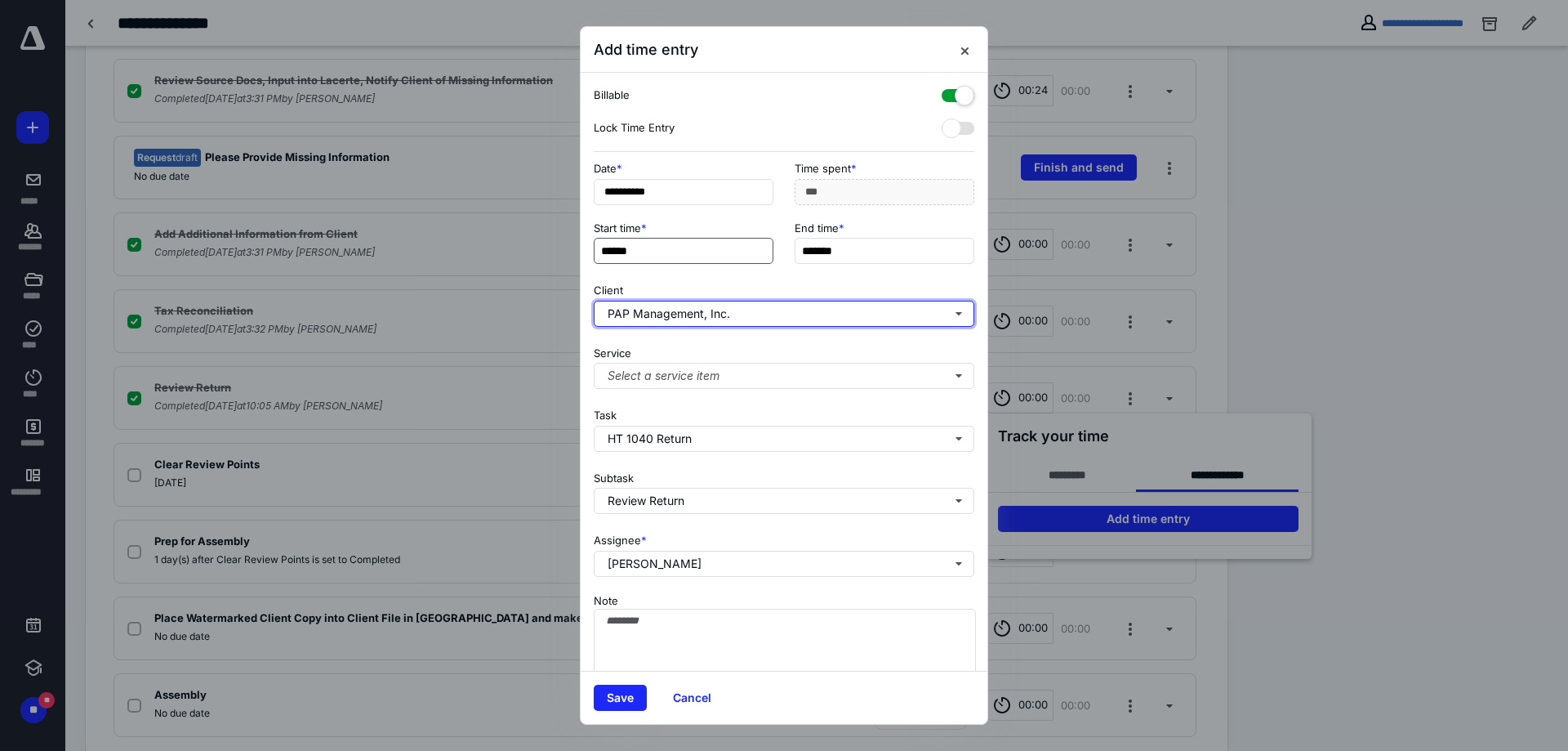type 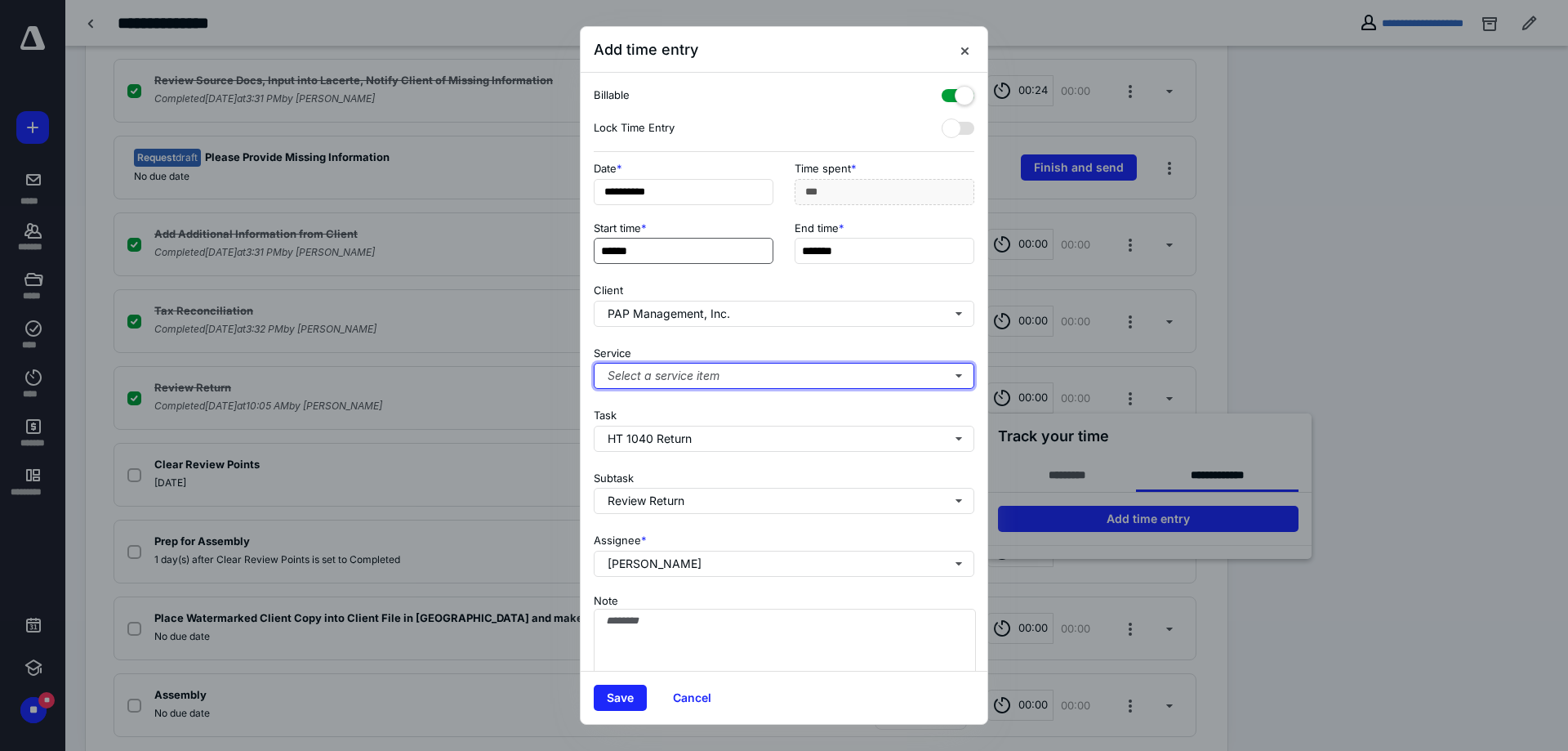 type 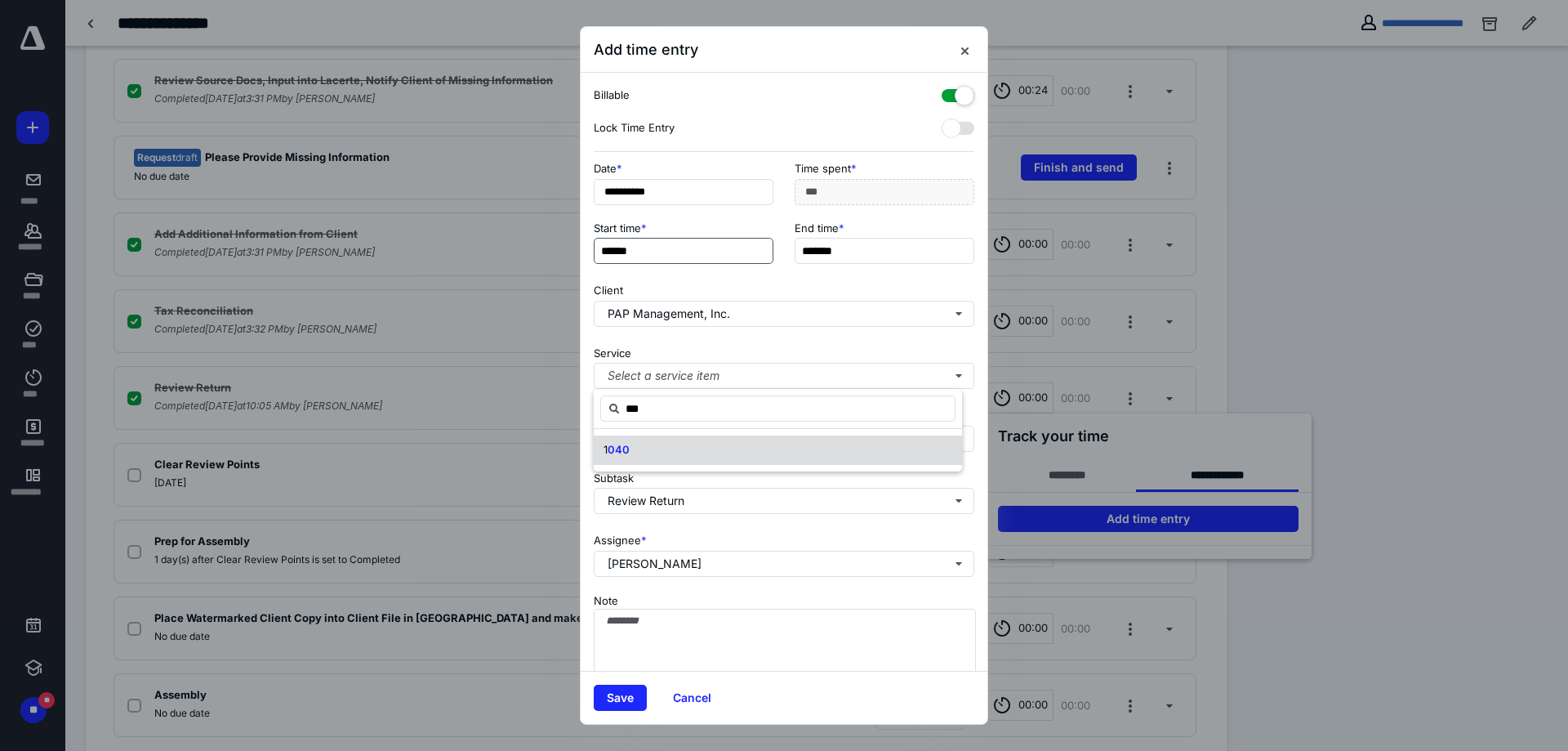 type on "***" 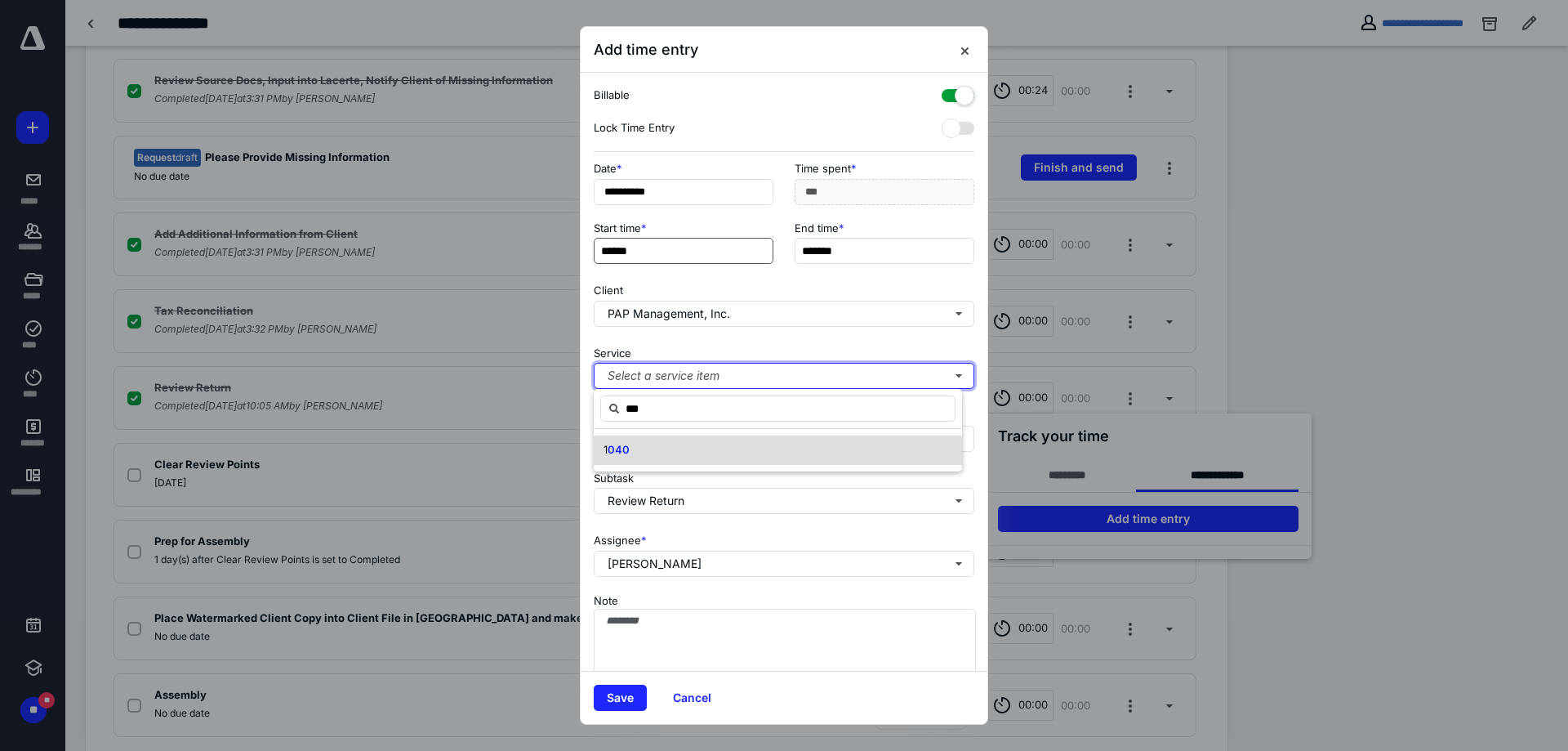 type 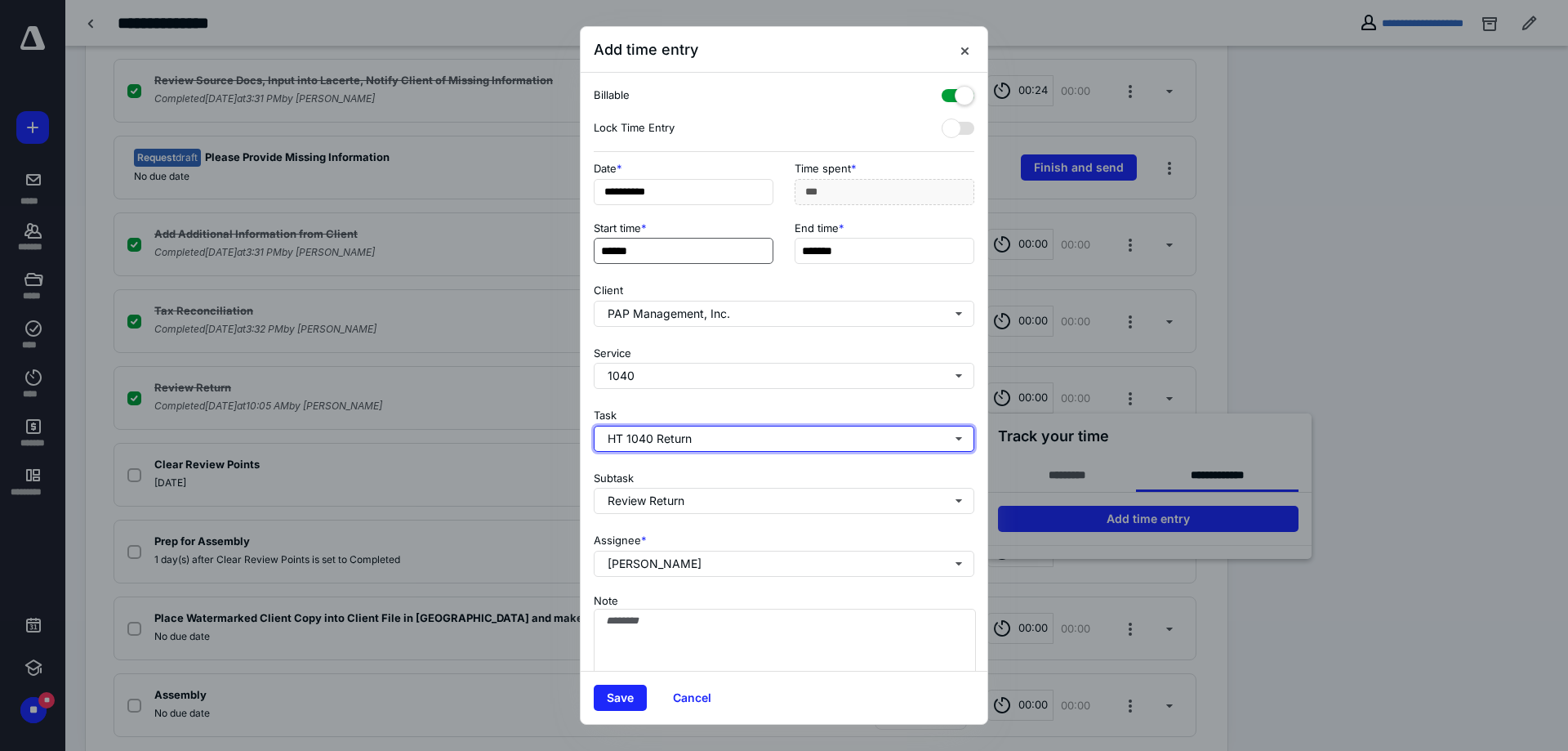 type 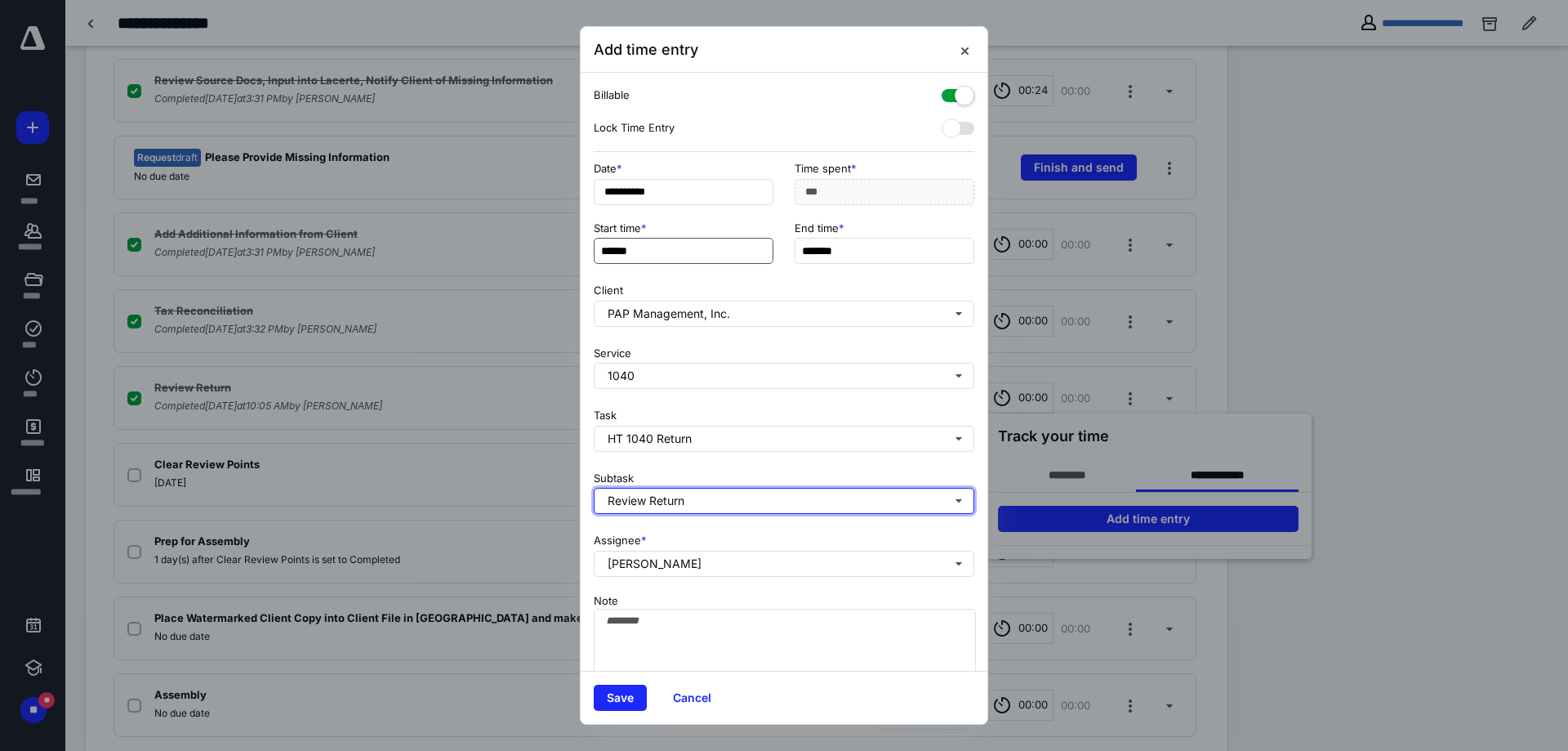 type 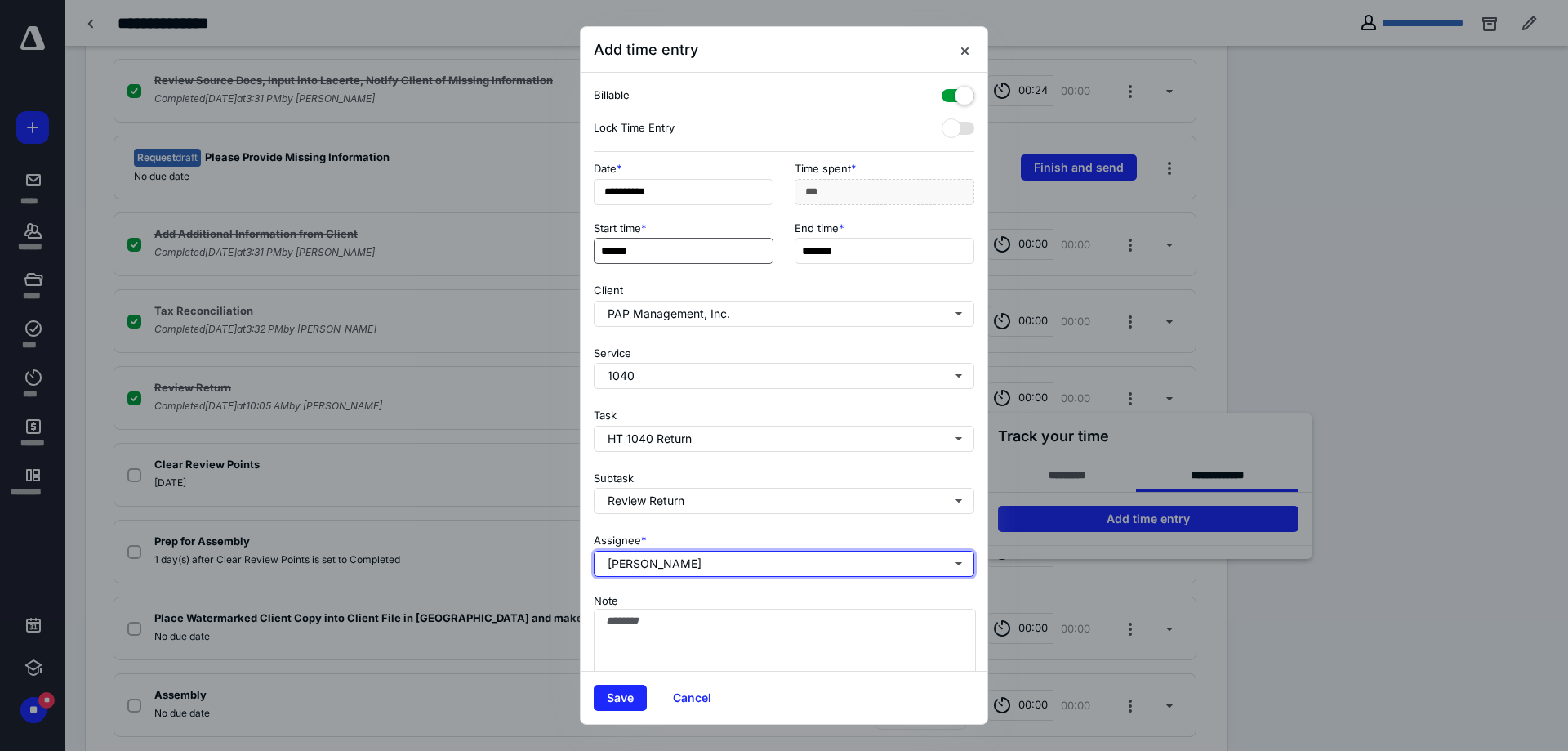 type 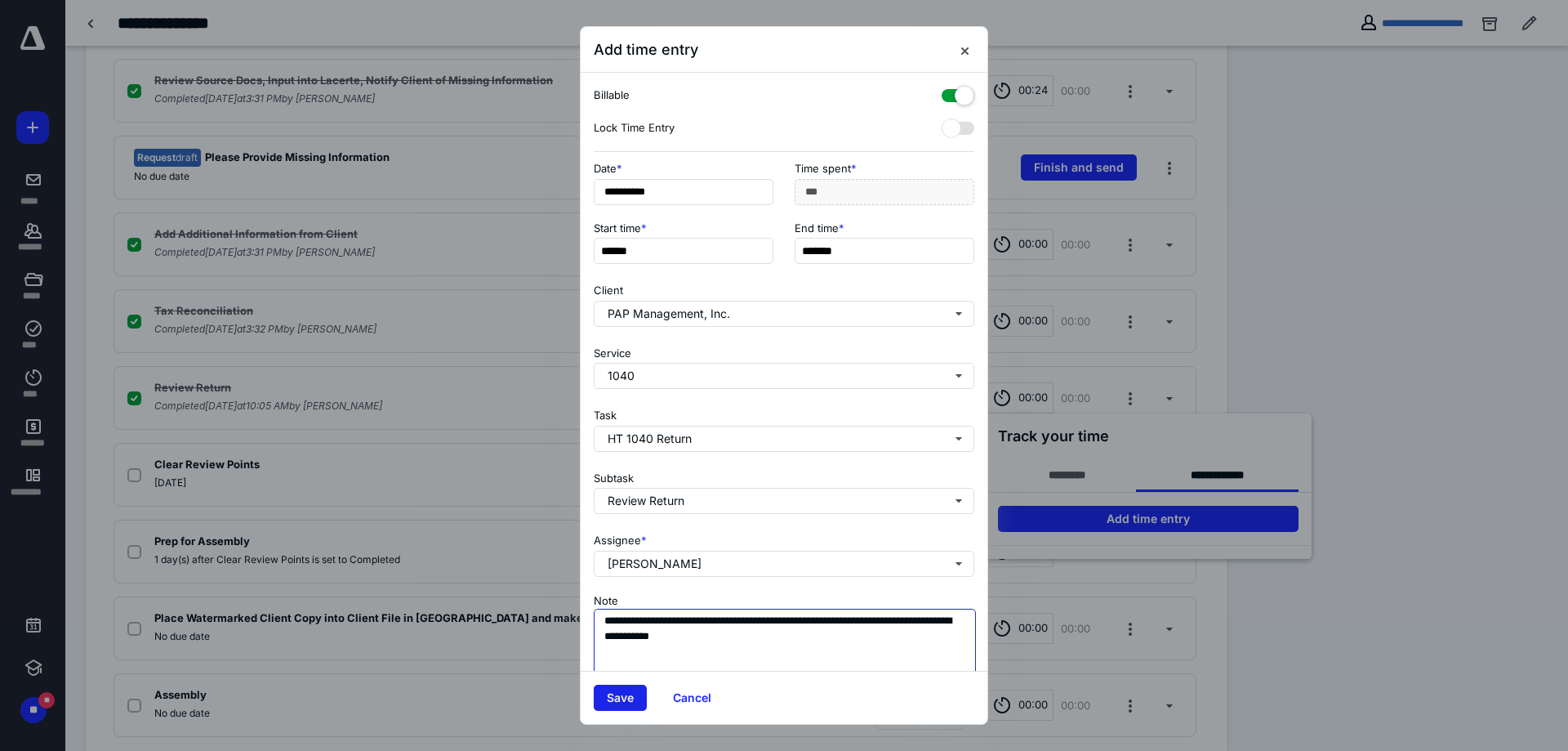 type on "**********" 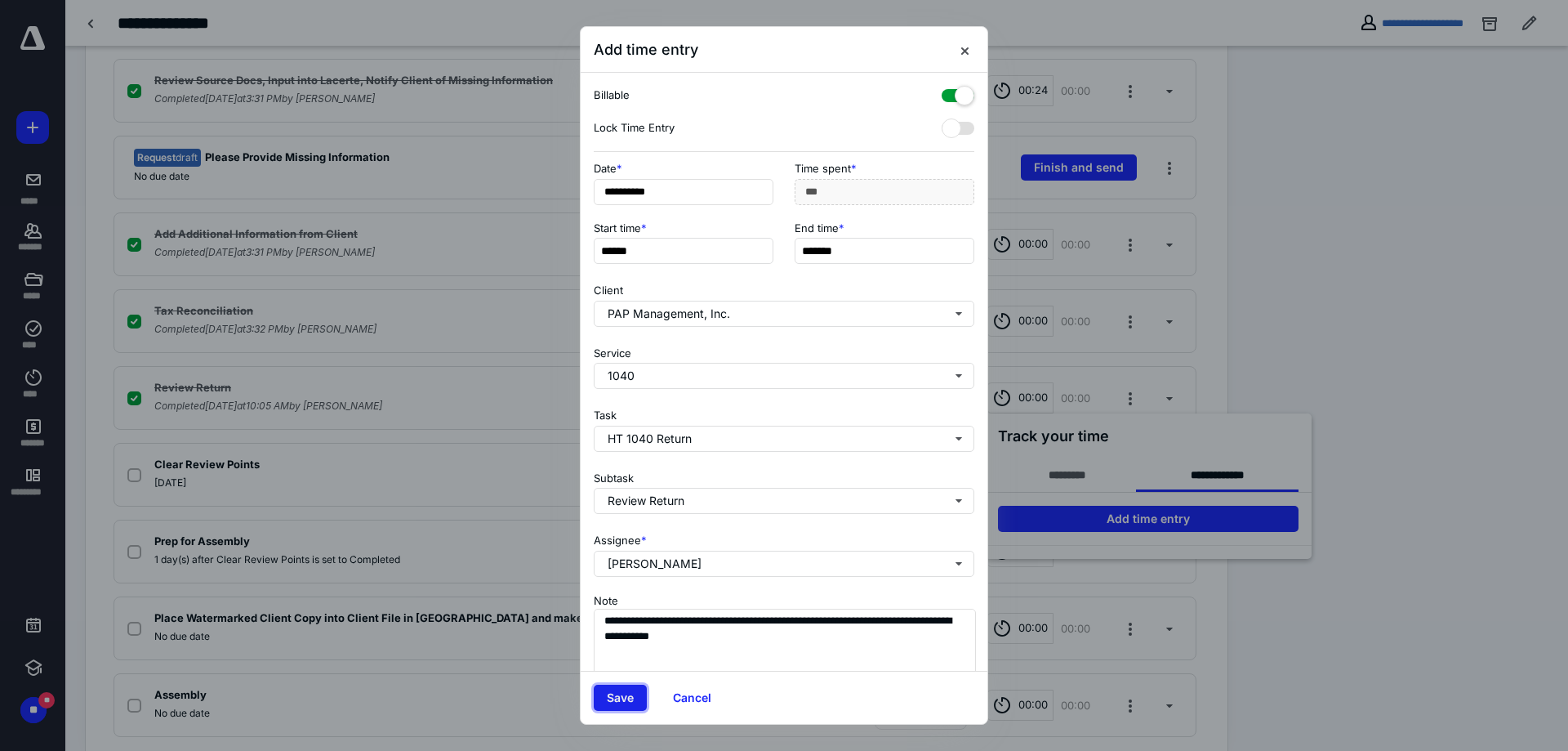 click on "Save" at bounding box center [620, 698] 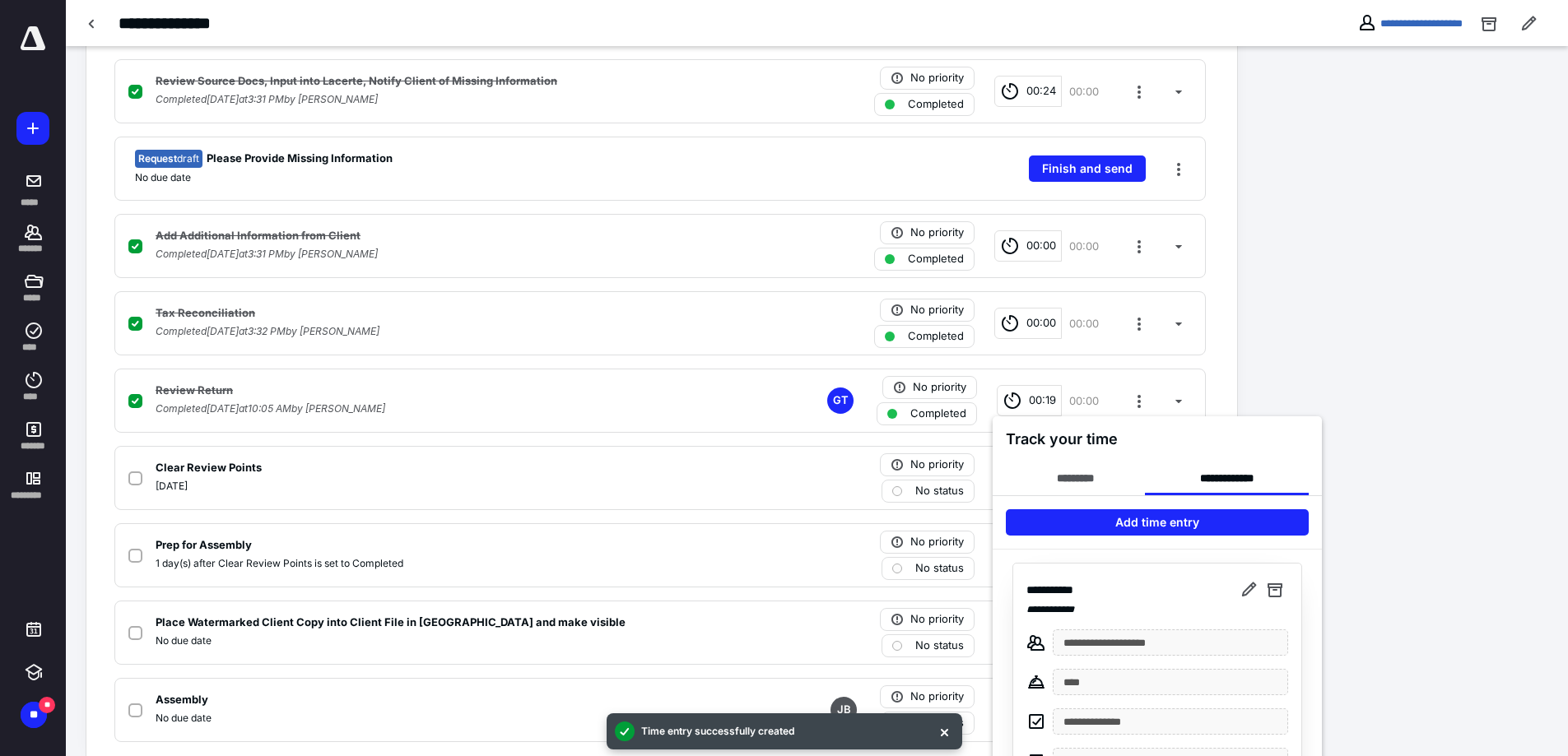 click at bounding box center (784, 378) 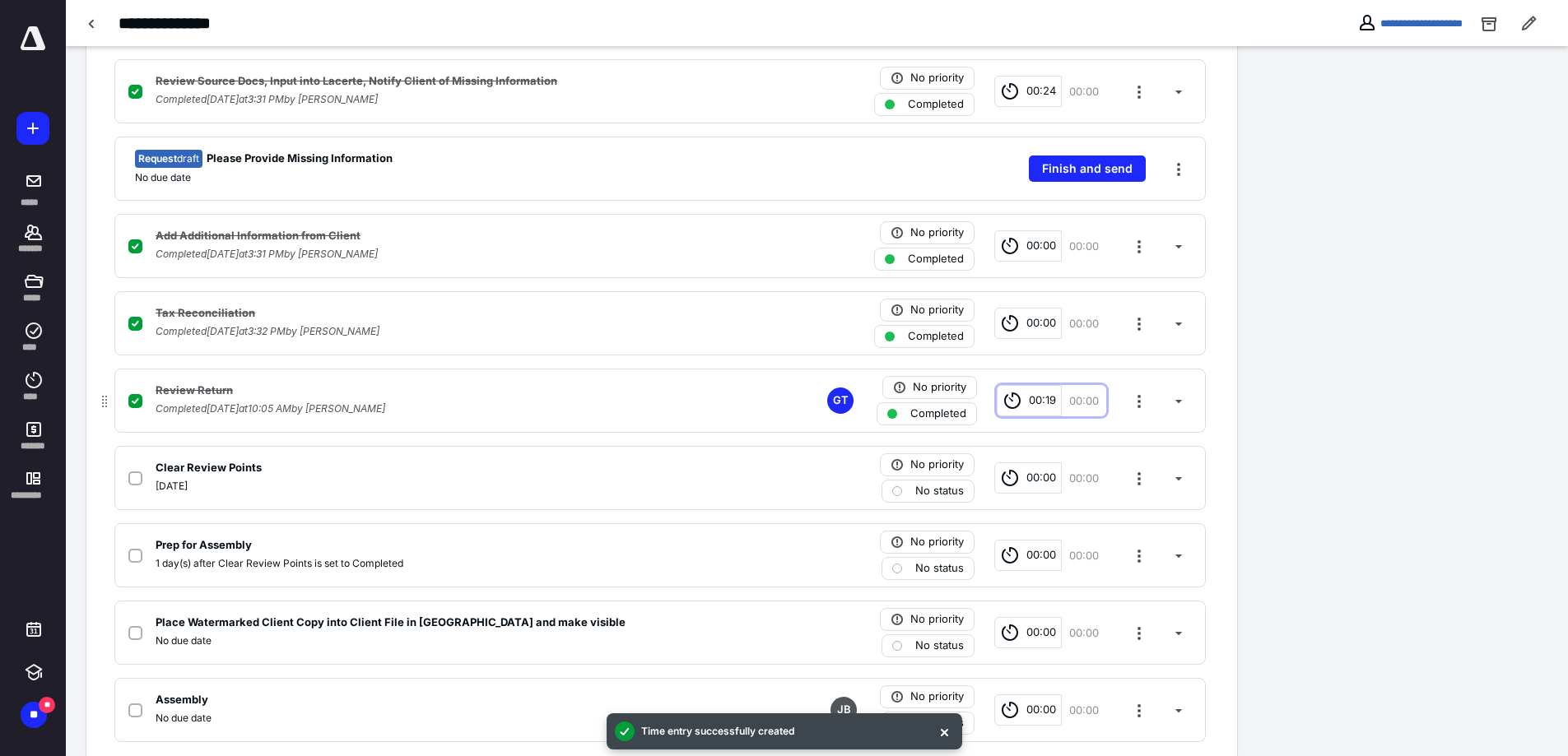 click 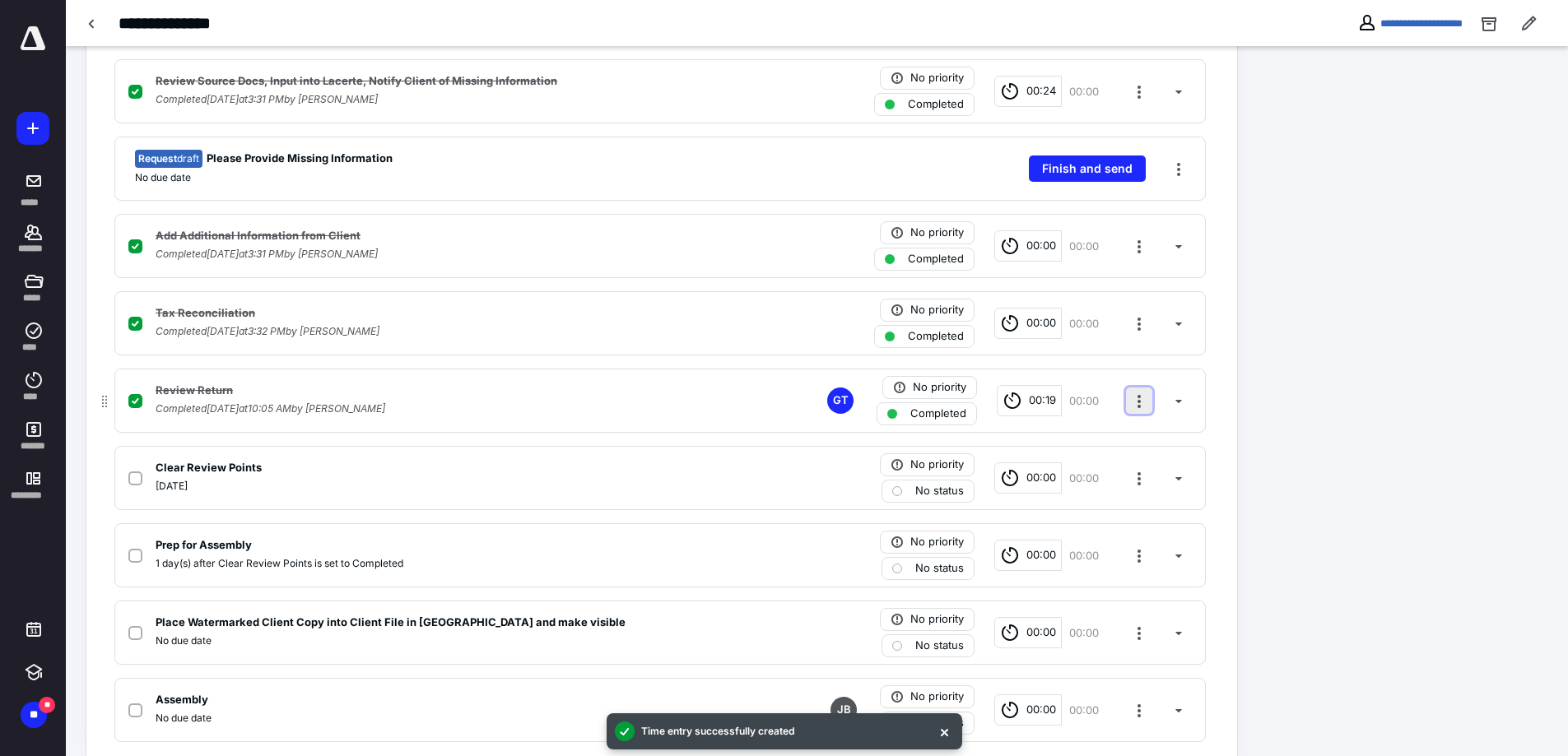 click at bounding box center (1139, 401) 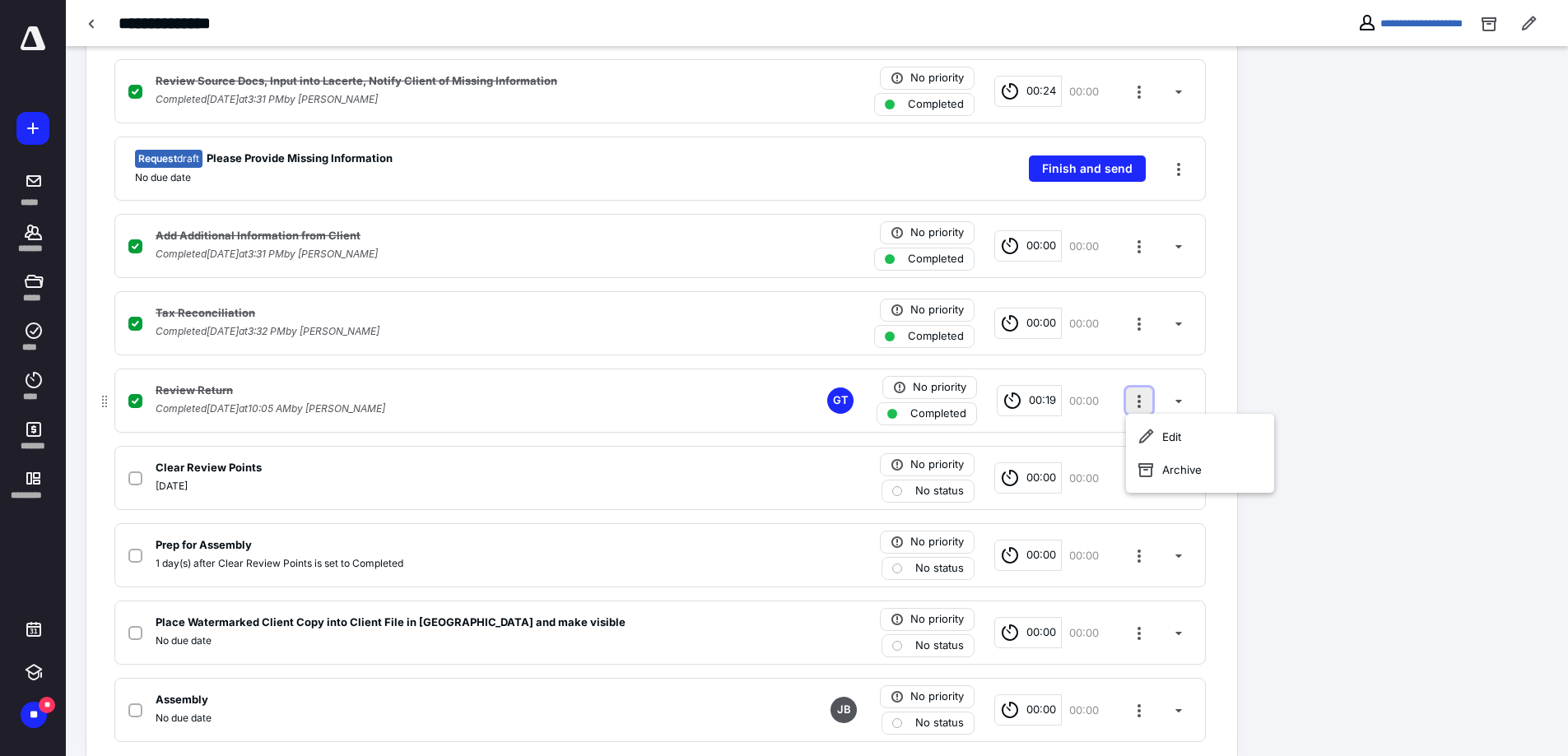 click at bounding box center (1139, 401) 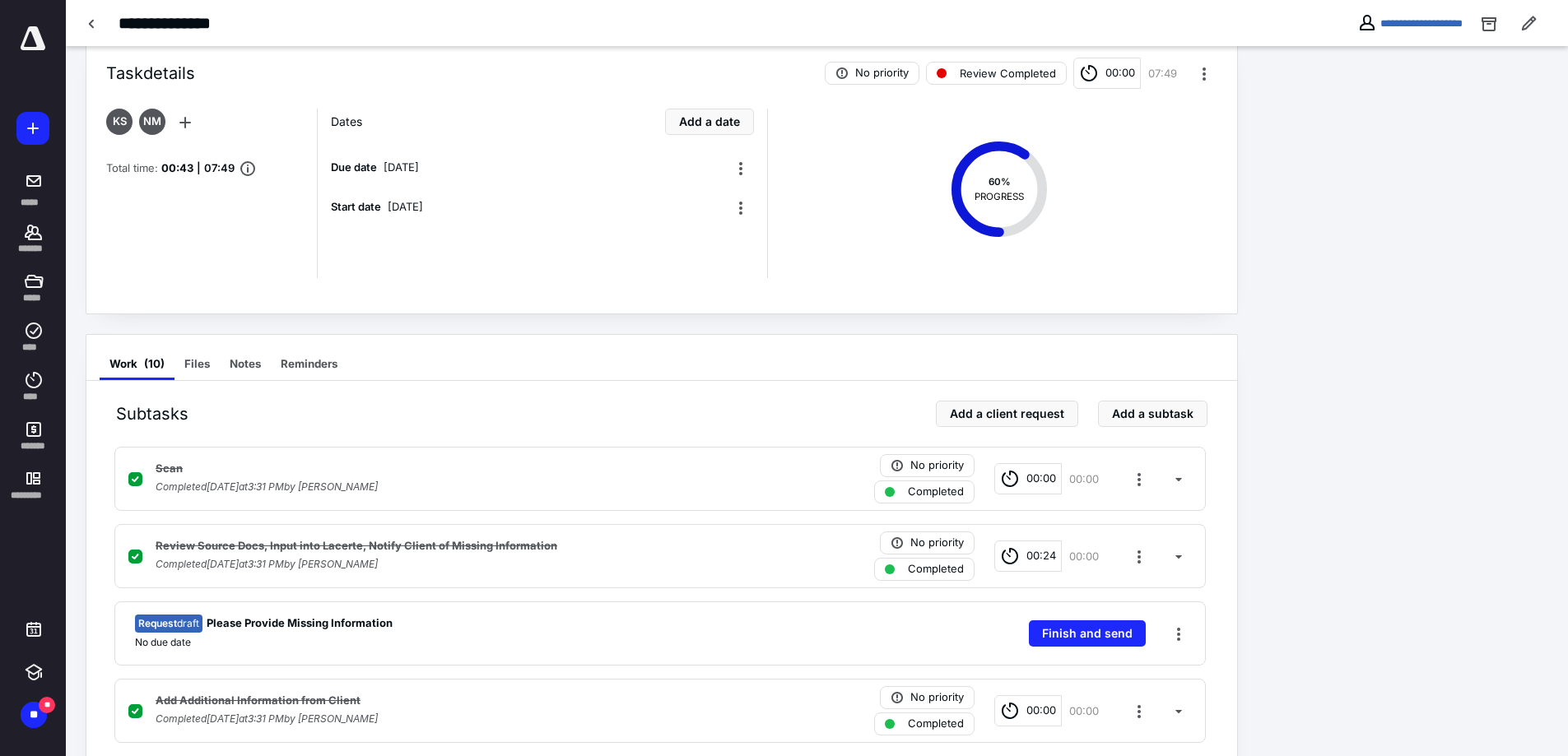scroll, scrollTop: 0, scrollLeft: 0, axis: both 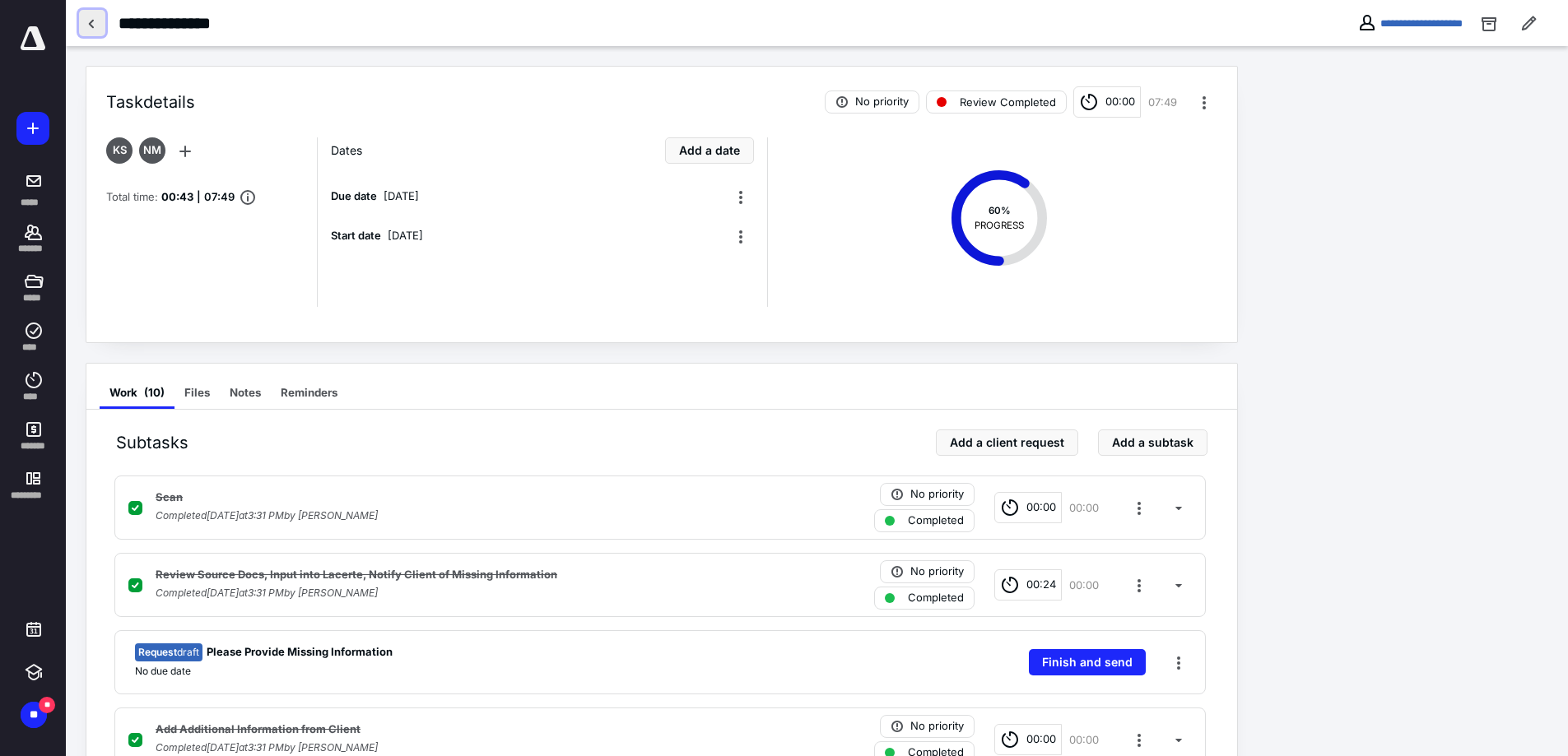 click at bounding box center (92, 23) 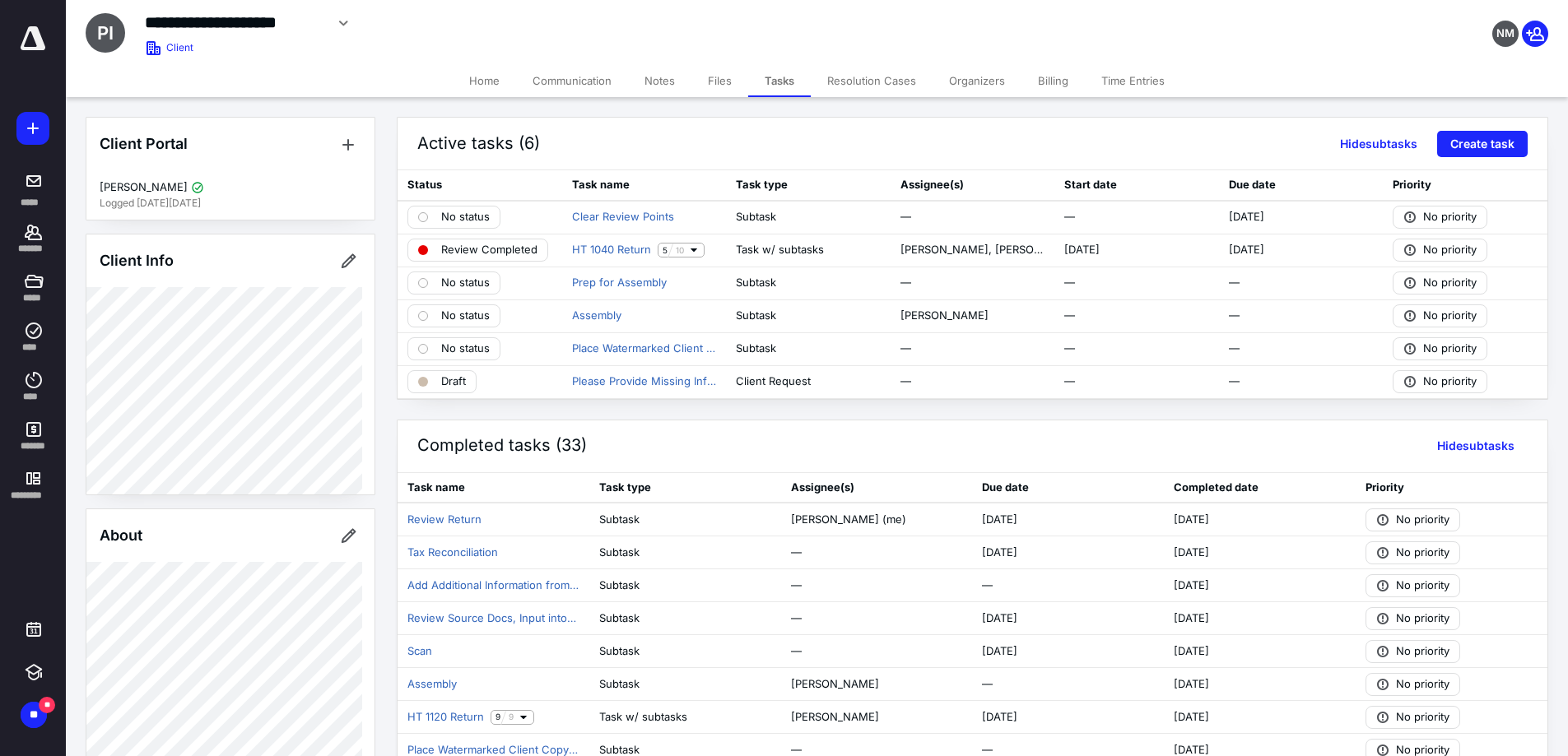 click on "Time Entries" at bounding box center (1133, 81) 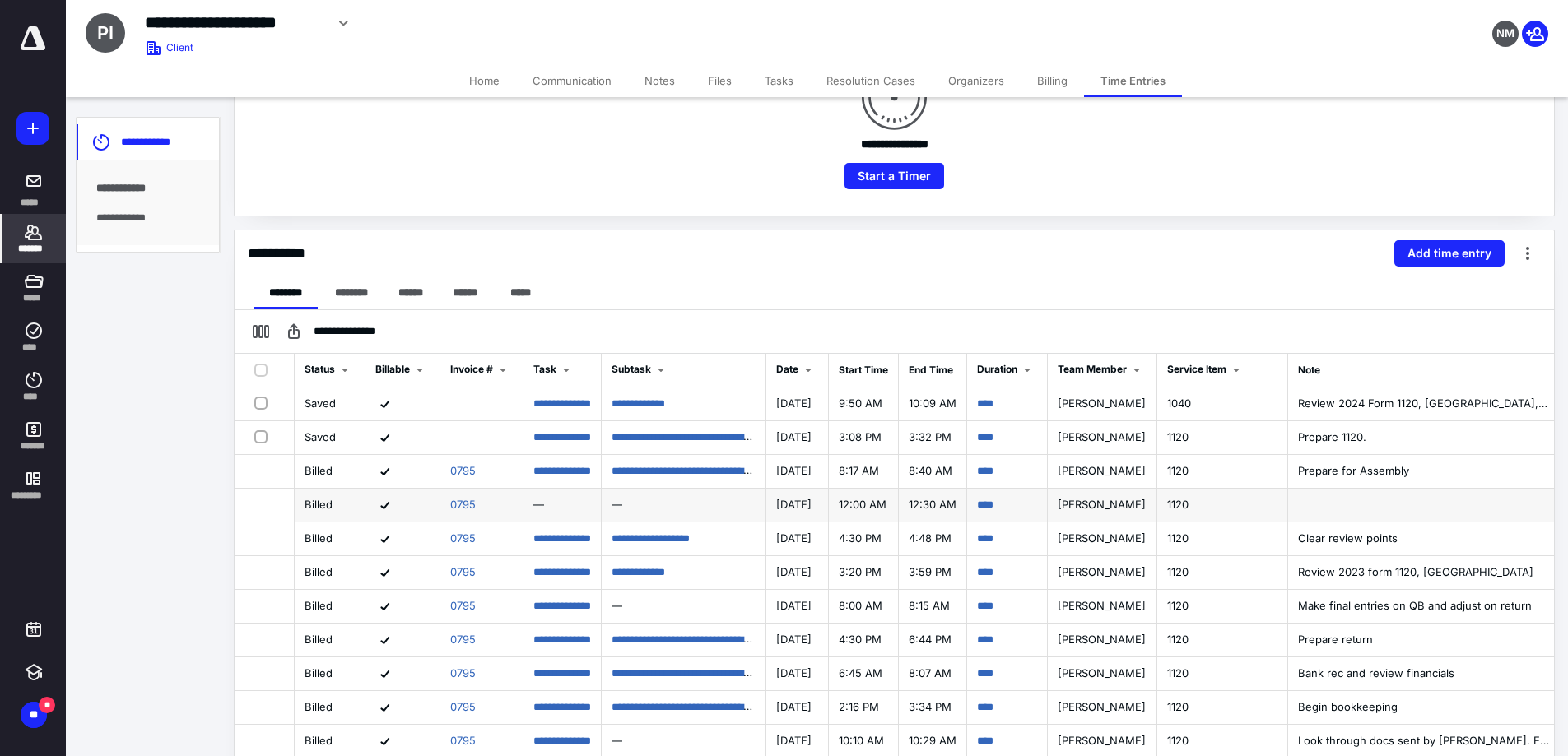 scroll, scrollTop: 368, scrollLeft: 0, axis: vertical 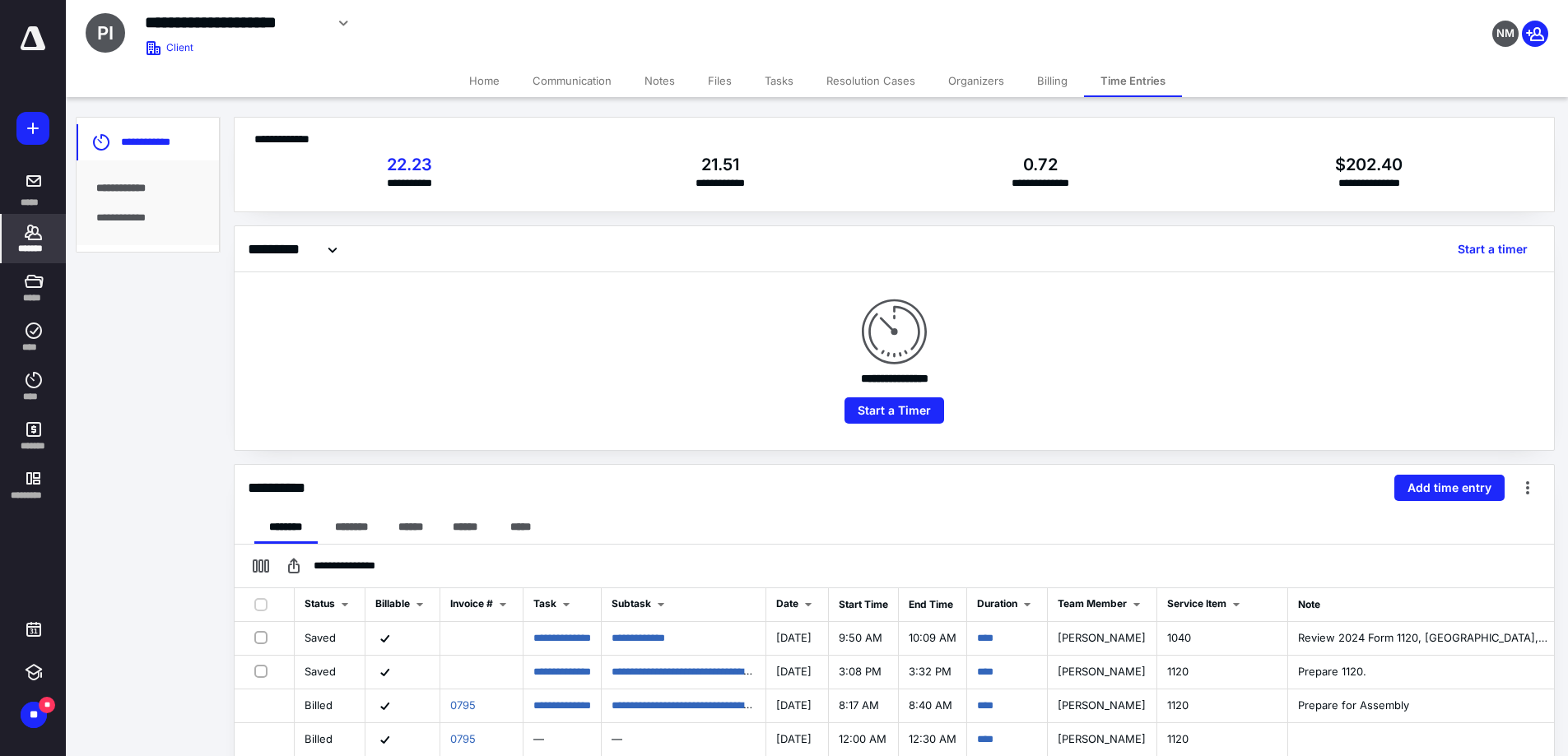 click on "Billing" at bounding box center (1052, 81) 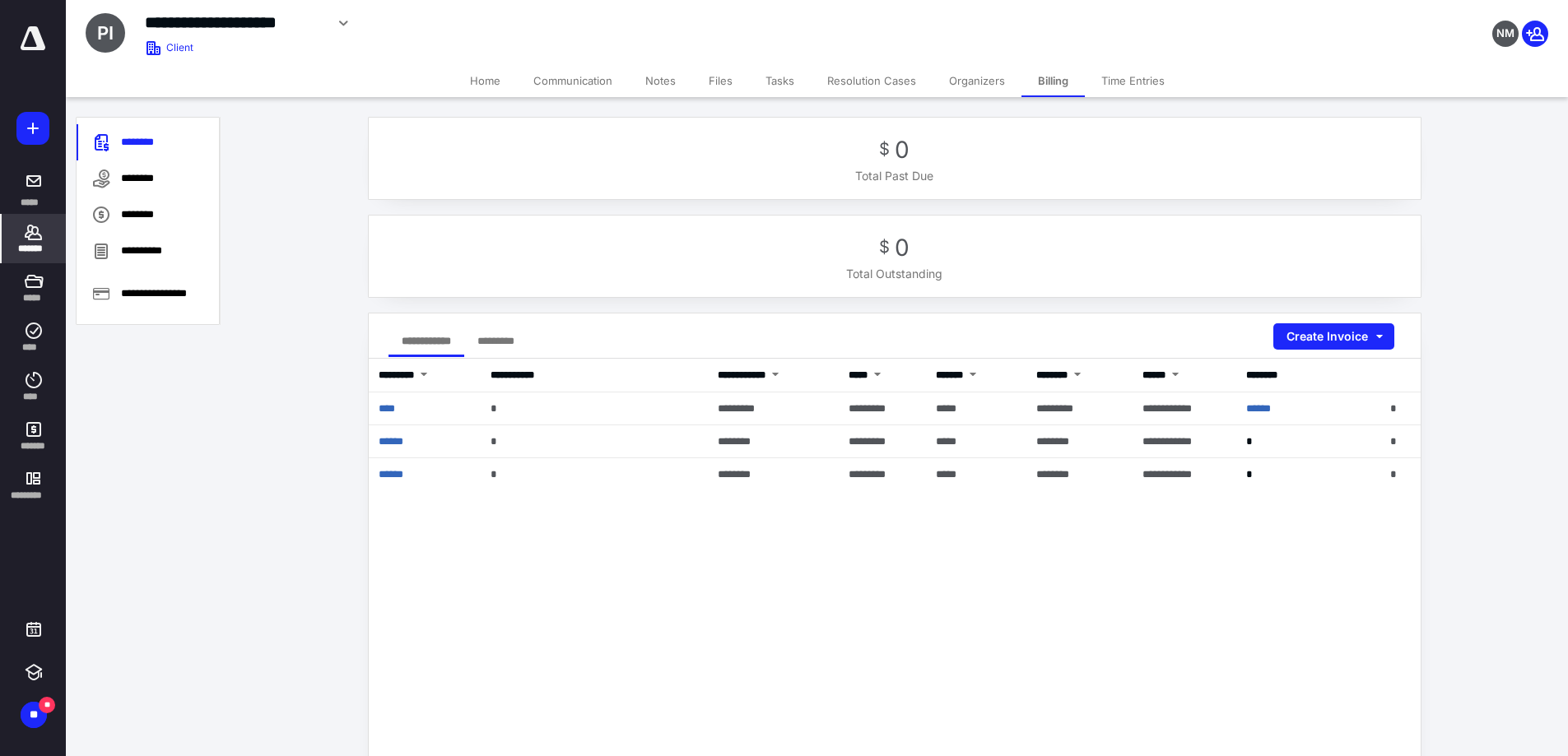 click on "Time Entries" at bounding box center (1133, 81) 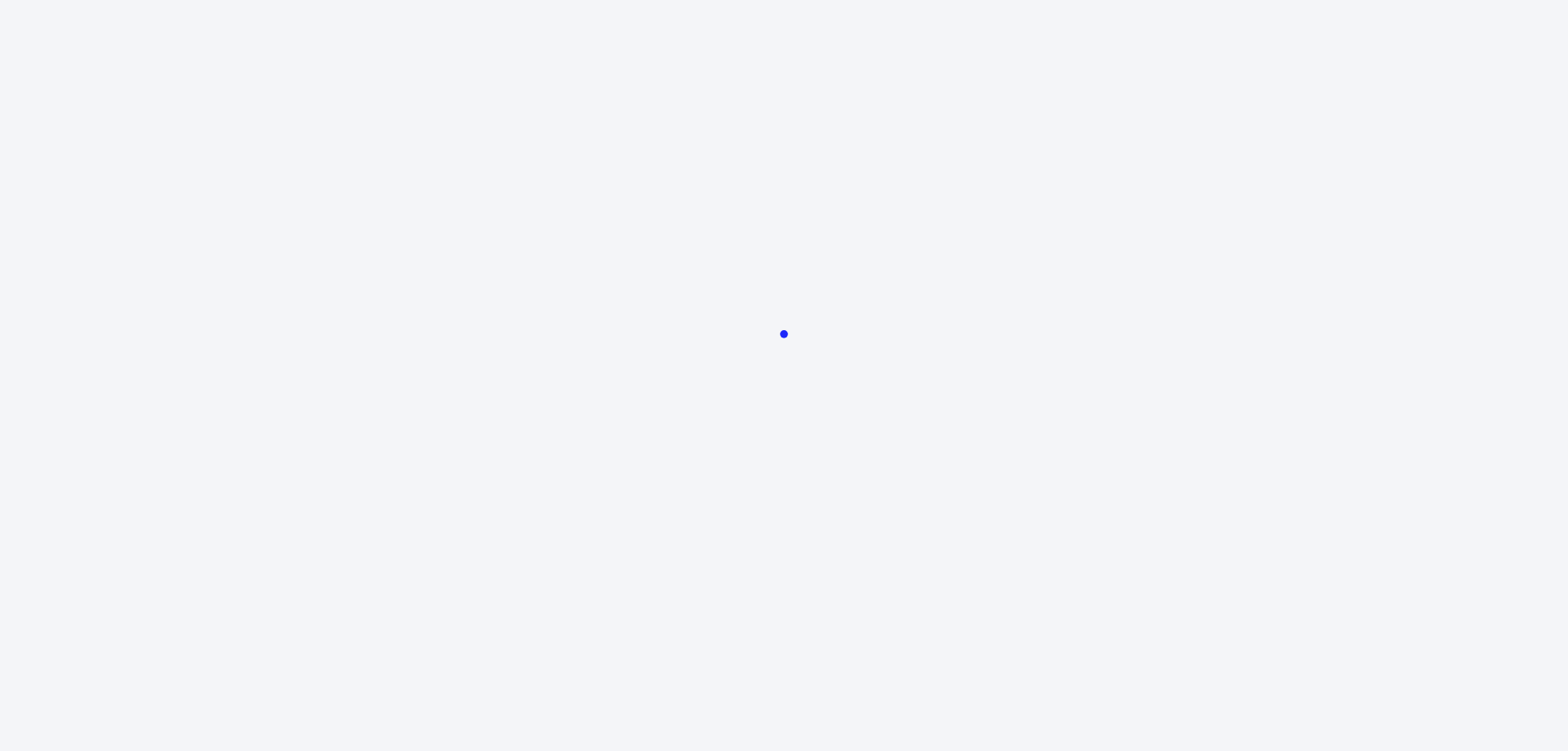 scroll, scrollTop: 0, scrollLeft: 0, axis: both 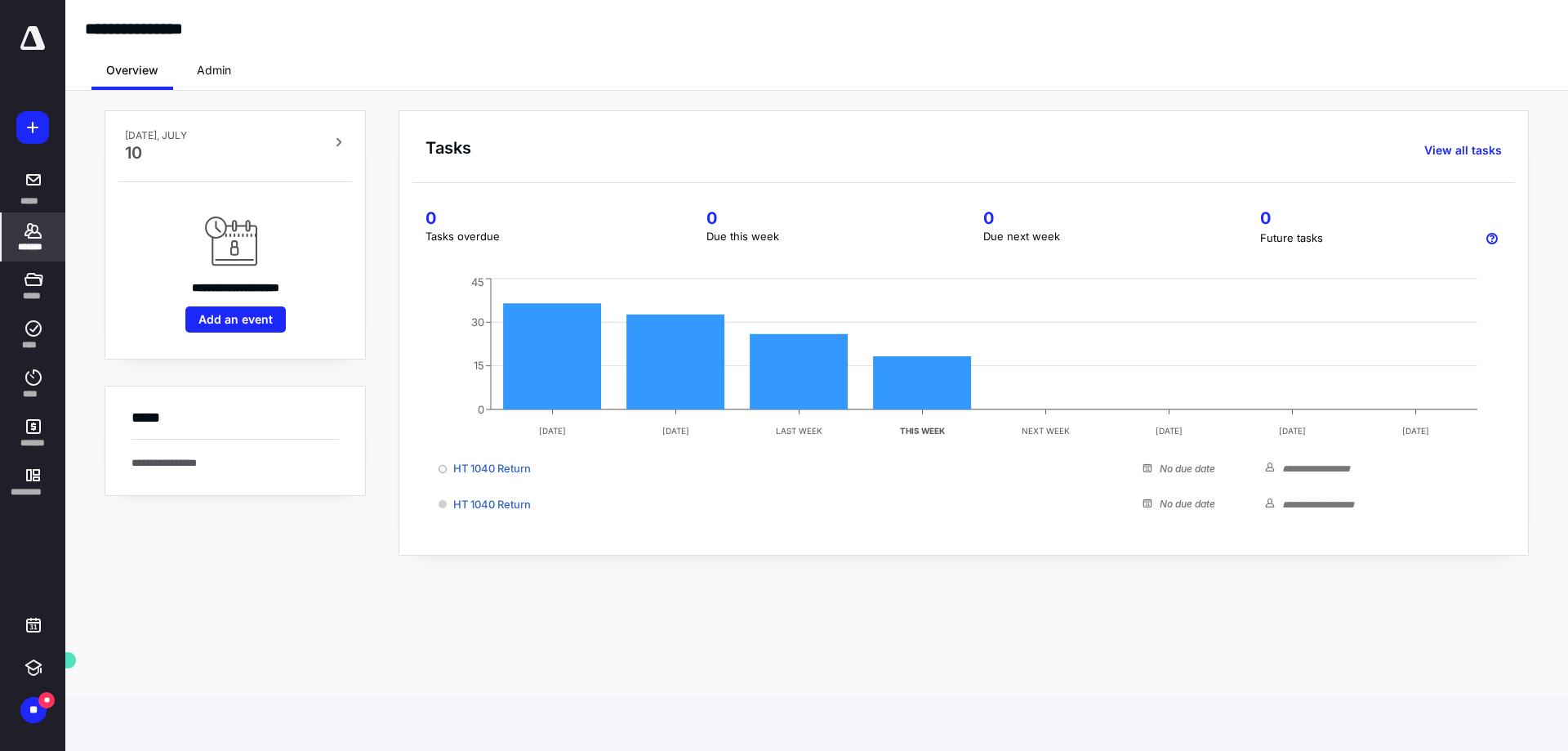 click 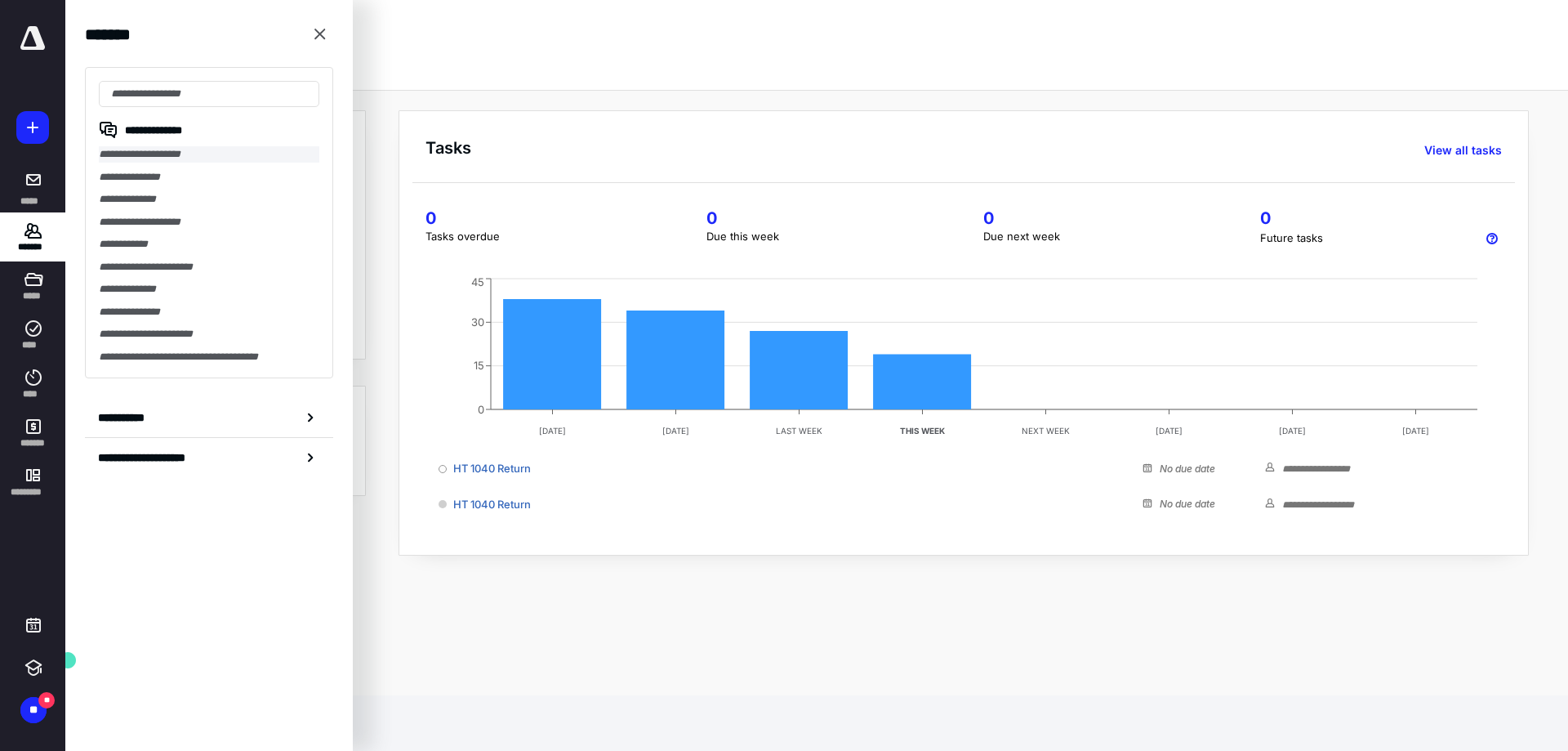 click on "**********" at bounding box center (209, 154) 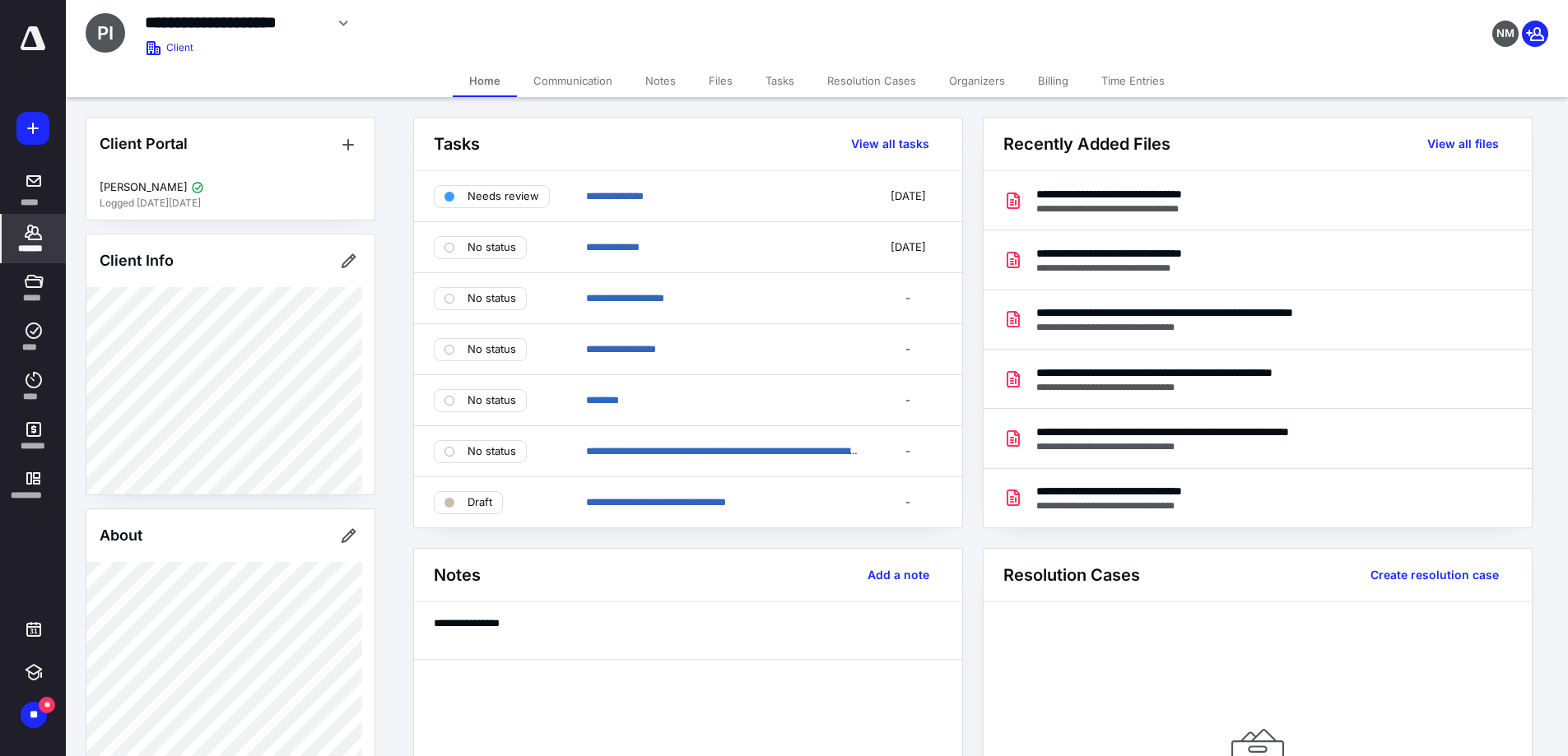 click on "Files" at bounding box center [720, 81] 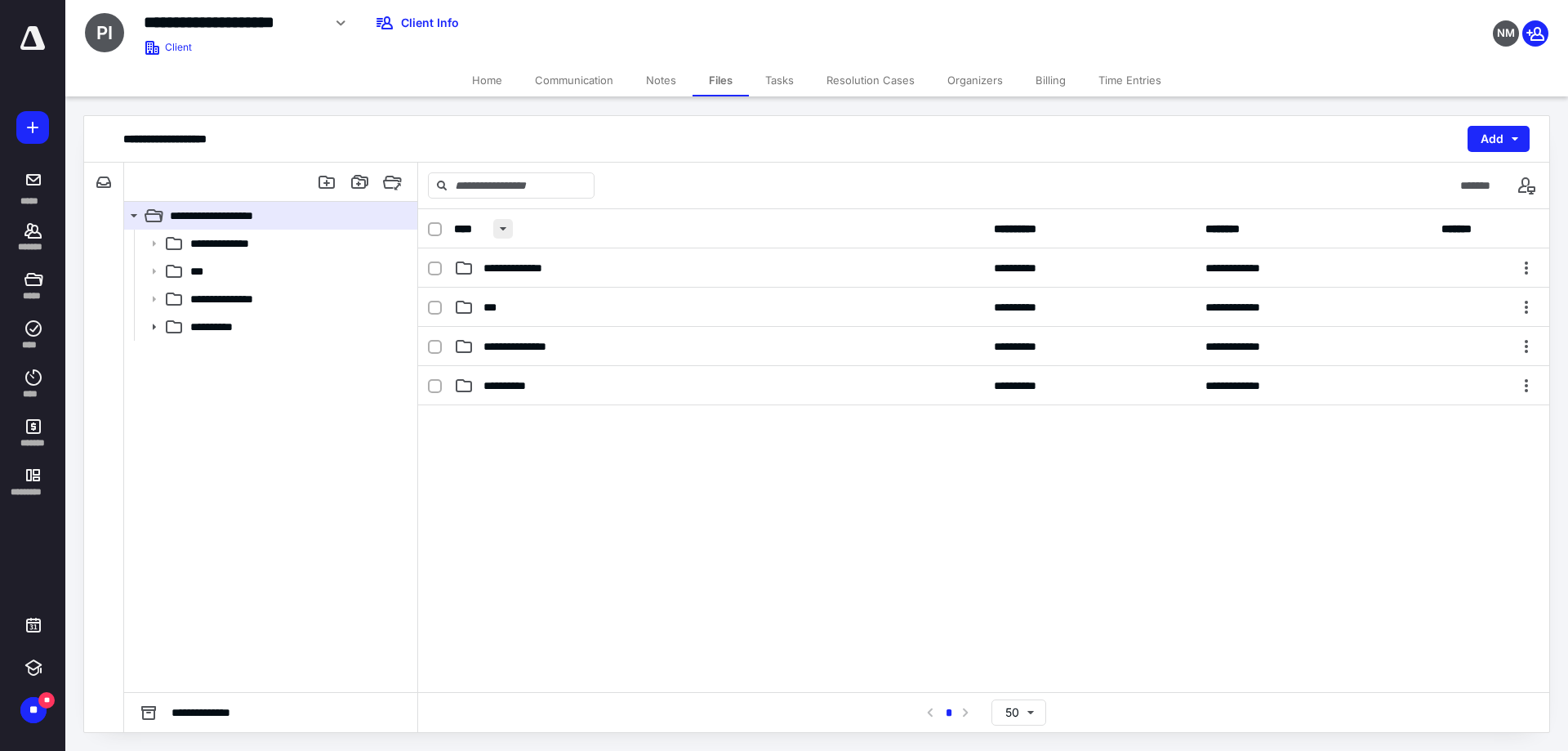type 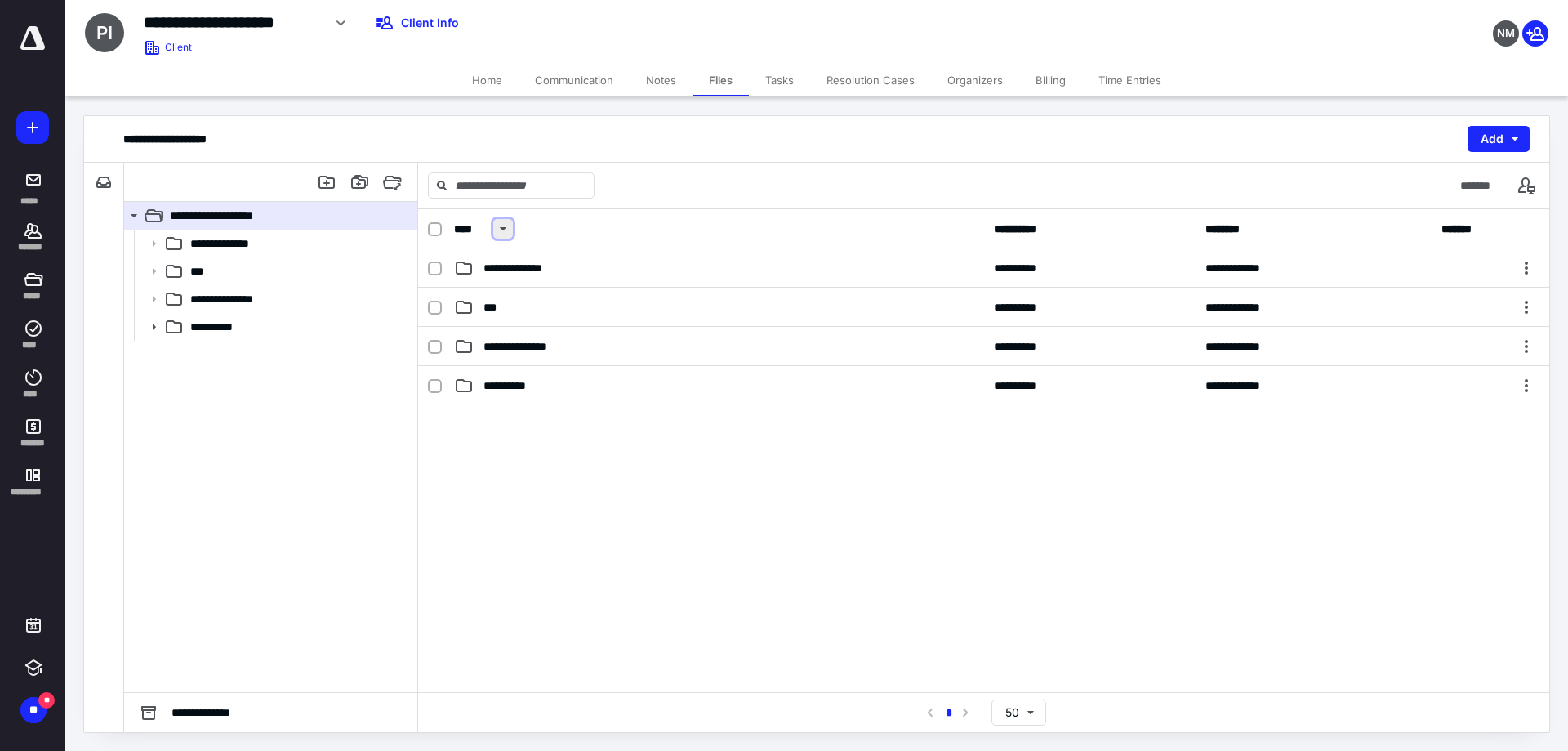 click at bounding box center [503, 229] 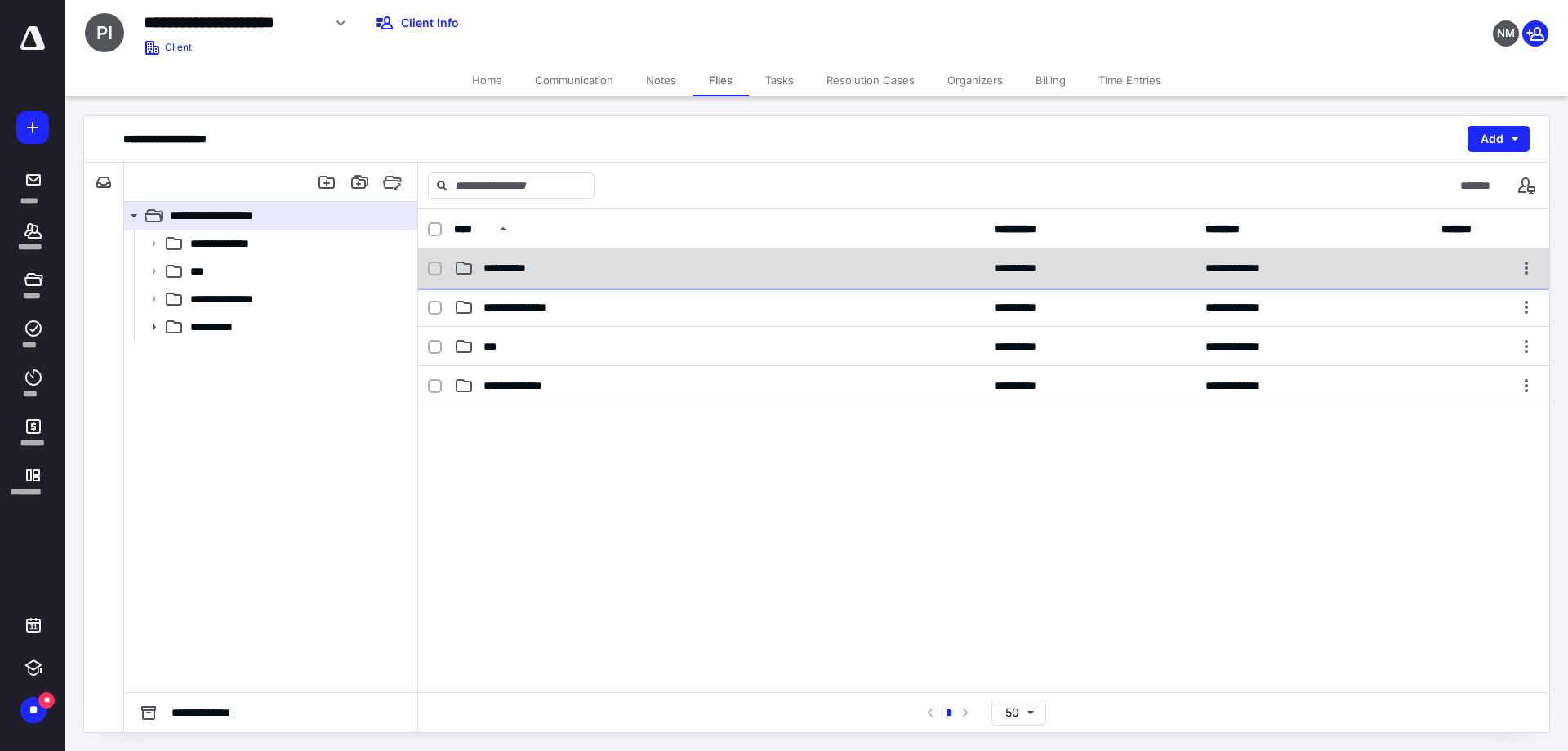 click on "**********" at bounding box center [512, 268] 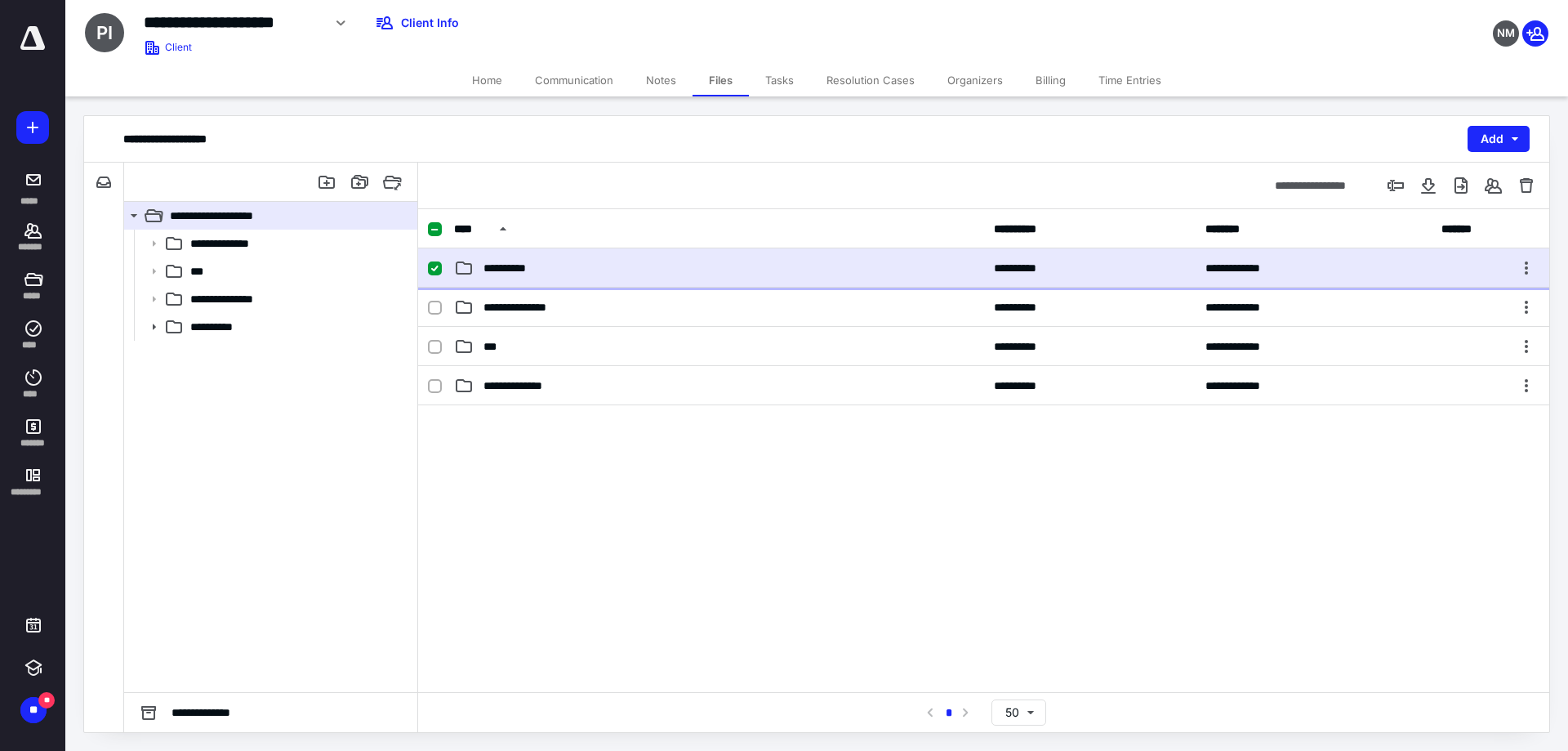 click on "**********" at bounding box center [512, 268] 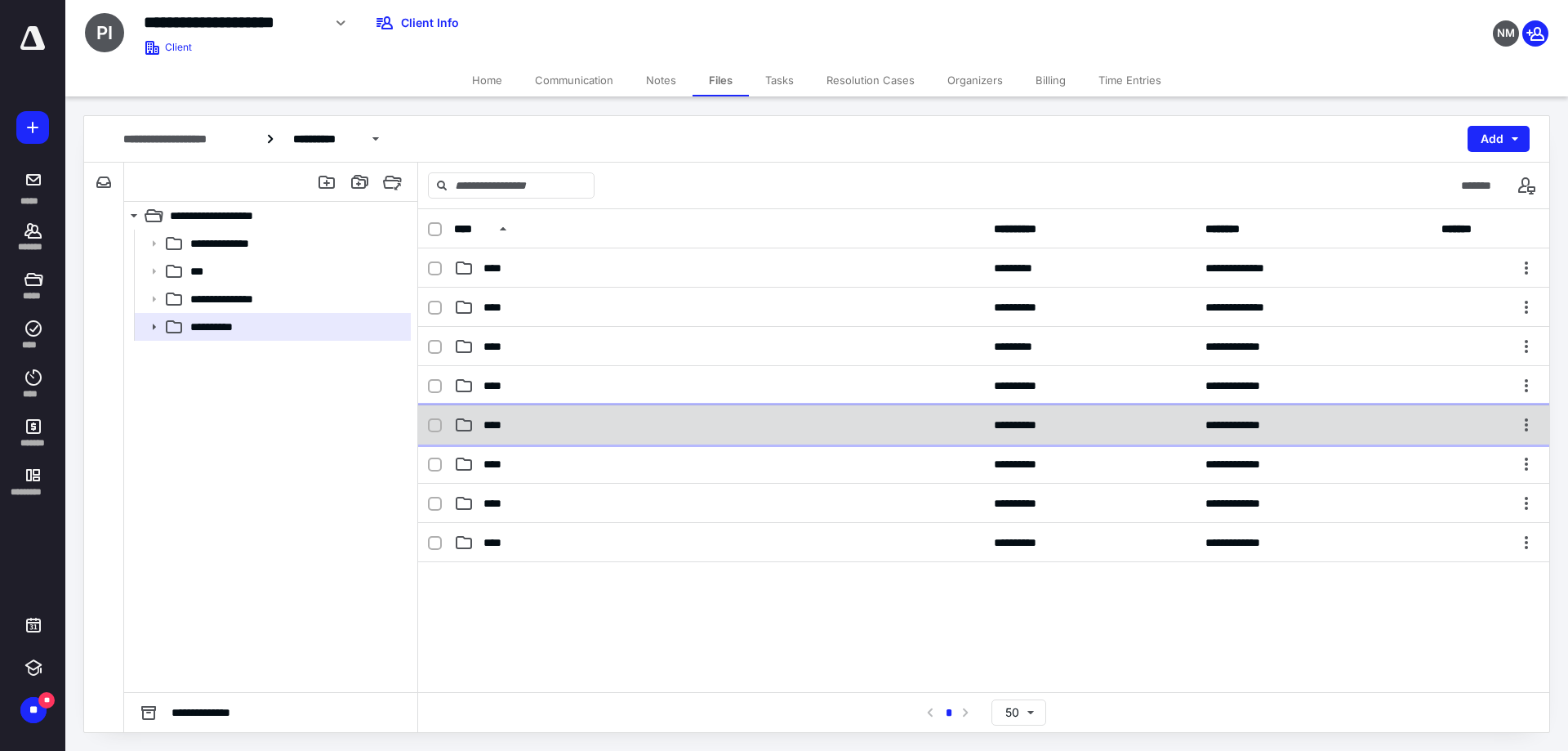 click on "****" at bounding box center [497, 425] 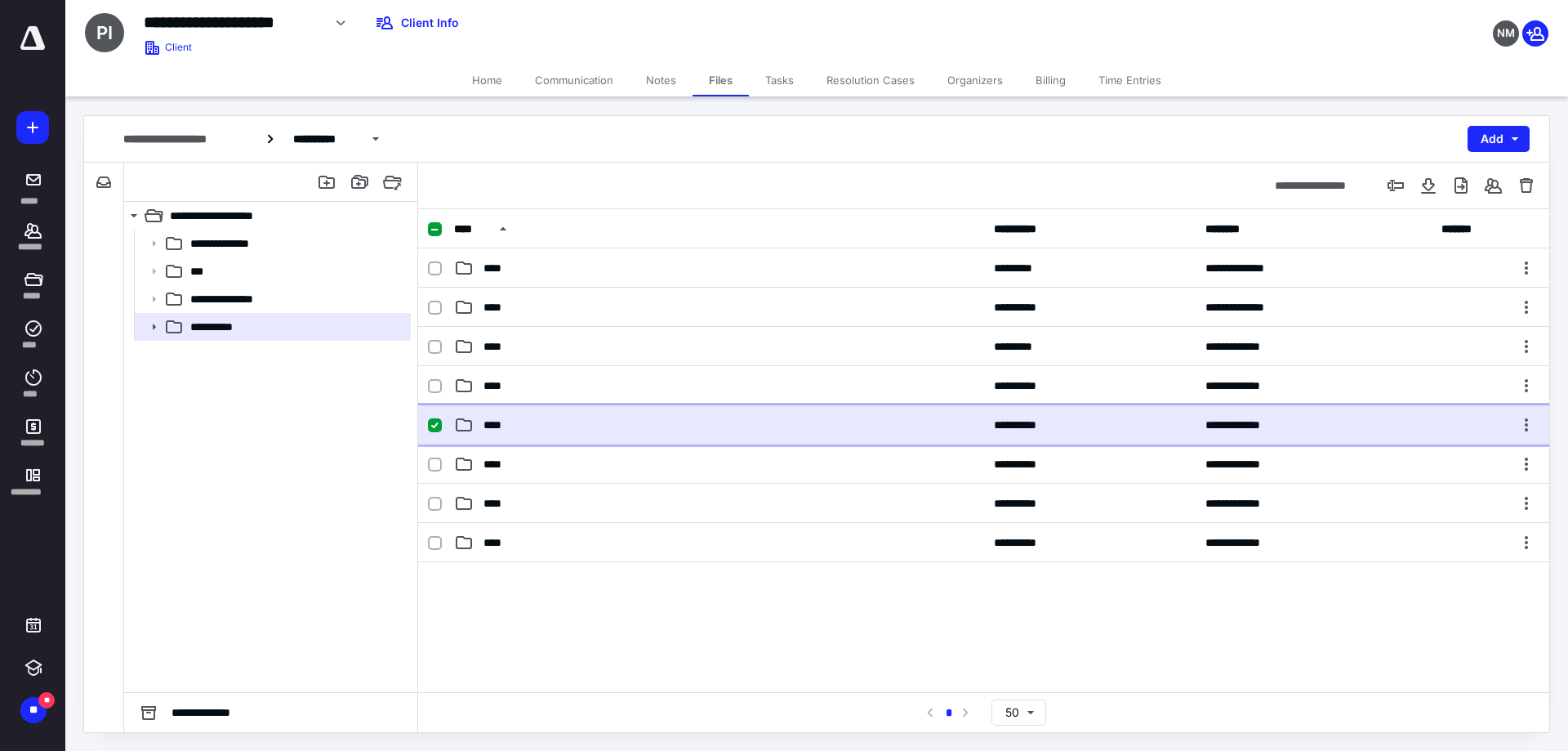 click on "****" at bounding box center (497, 425) 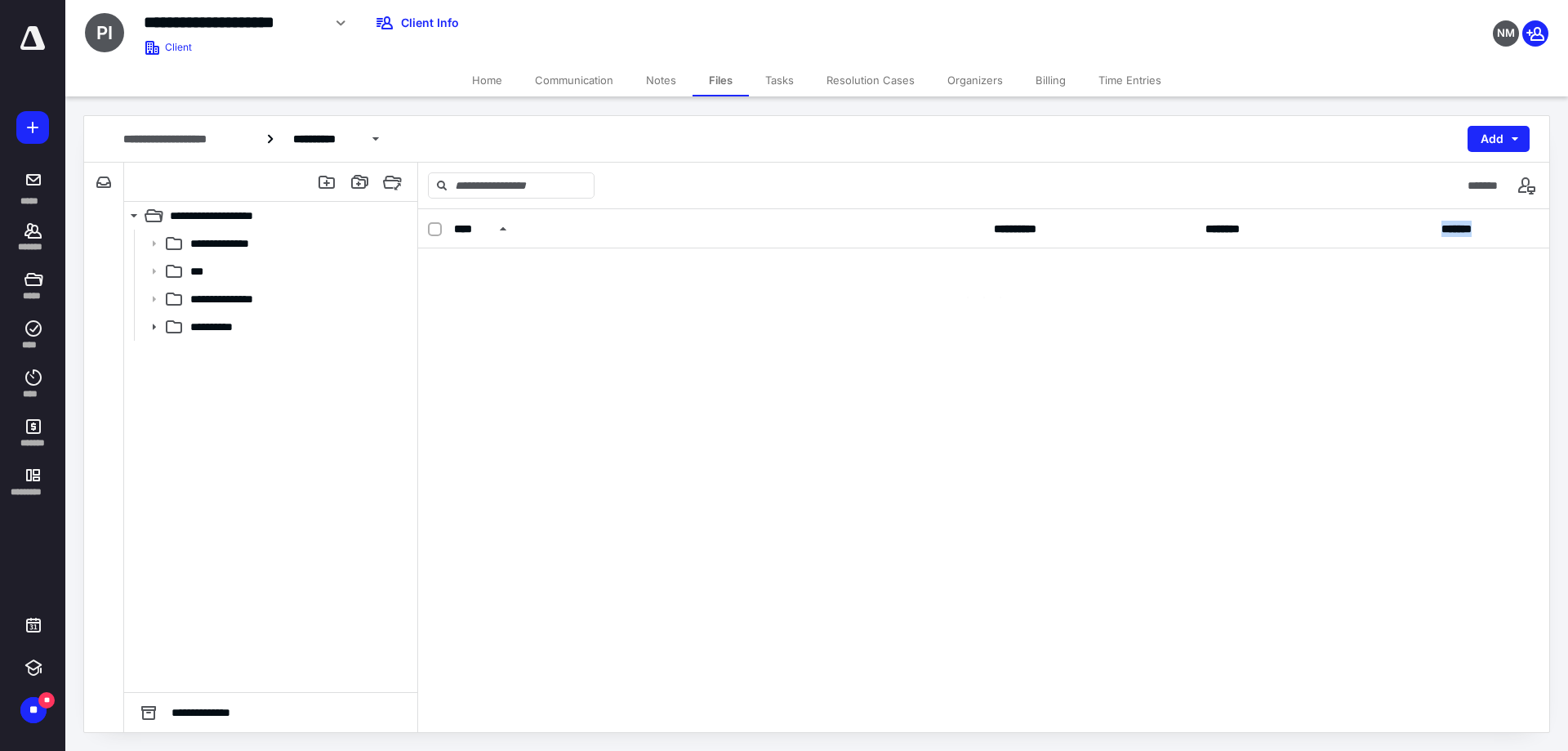 click on "**********" at bounding box center (983, 471) 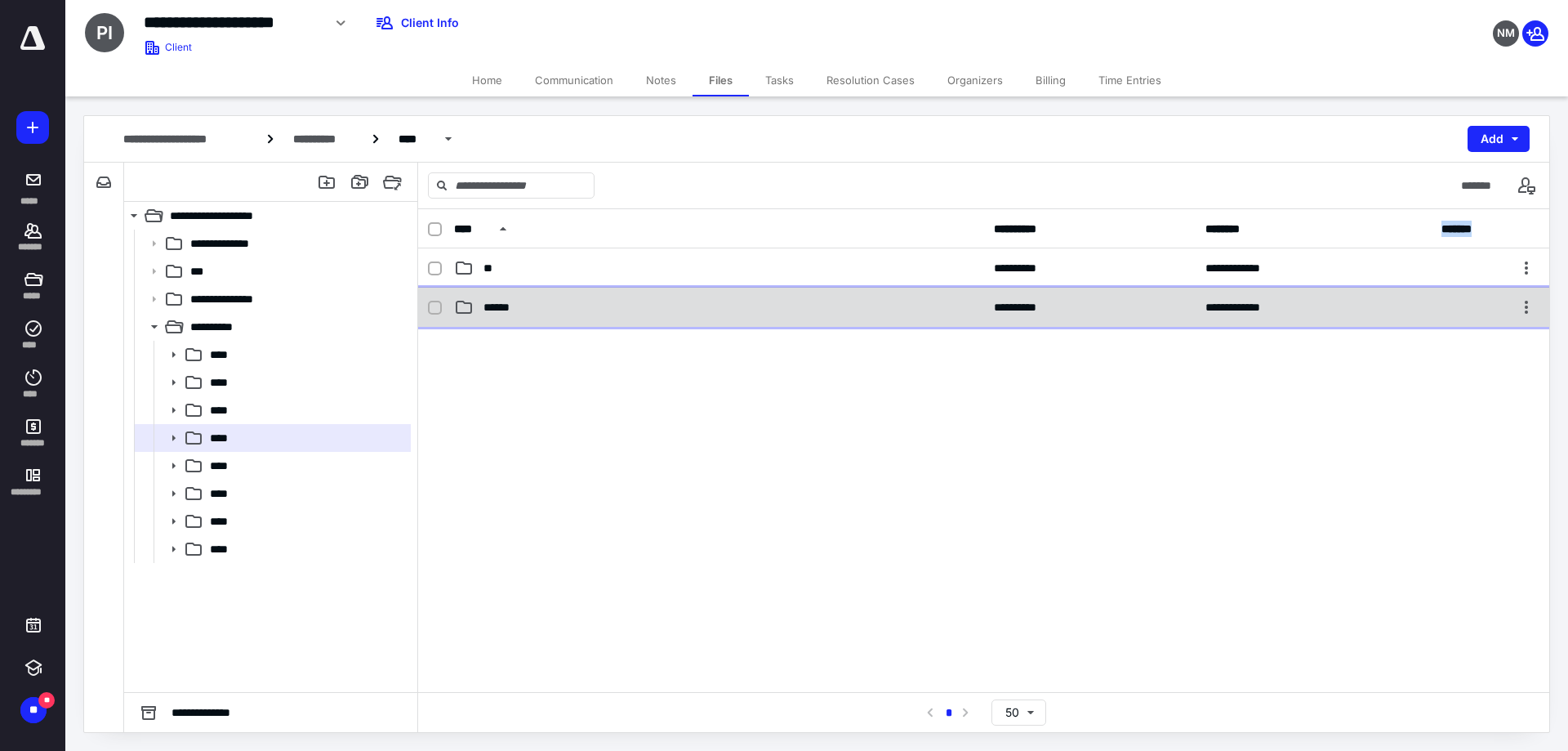 click on "******" at bounding box center [499, 307] 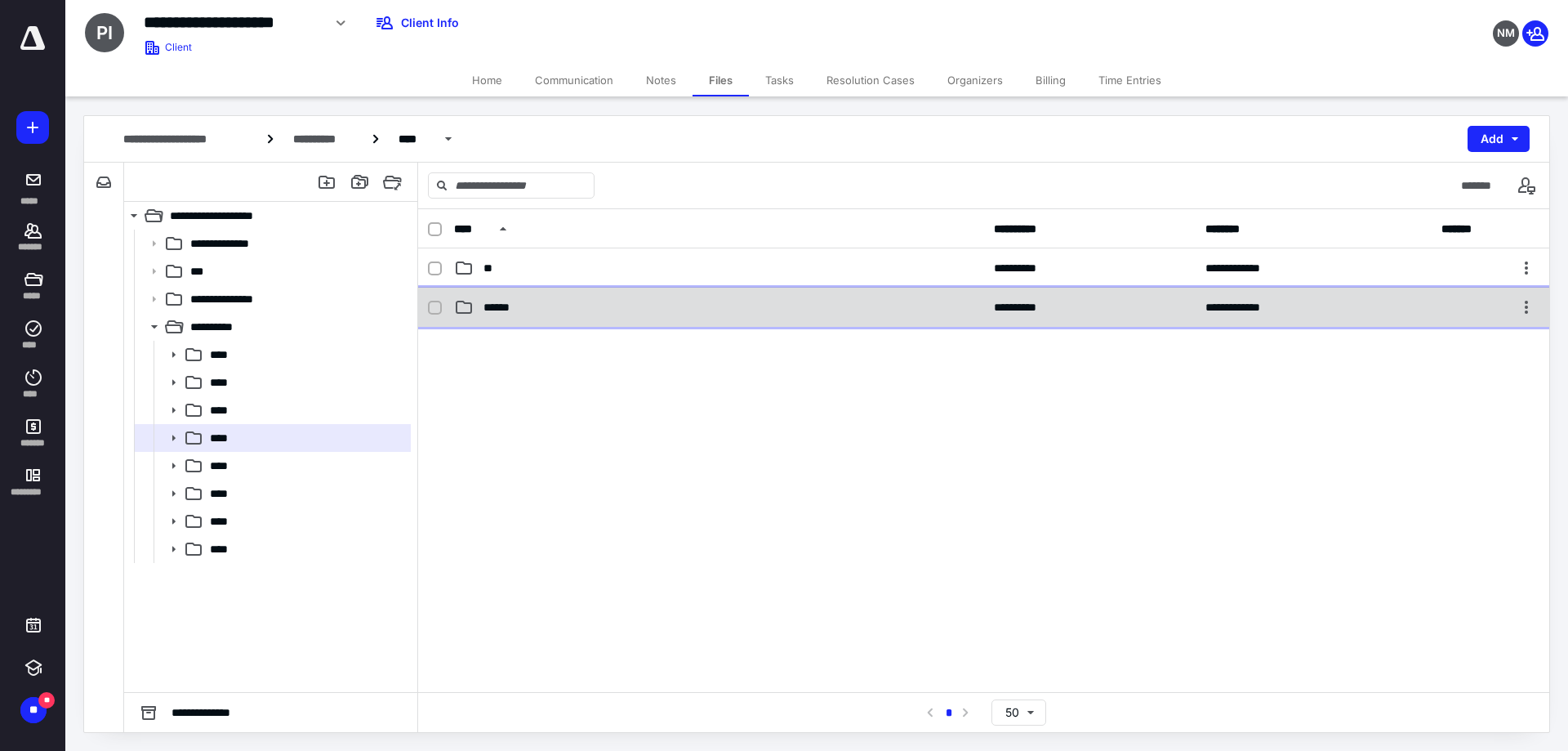 click on "******" at bounding box center [499, 307] 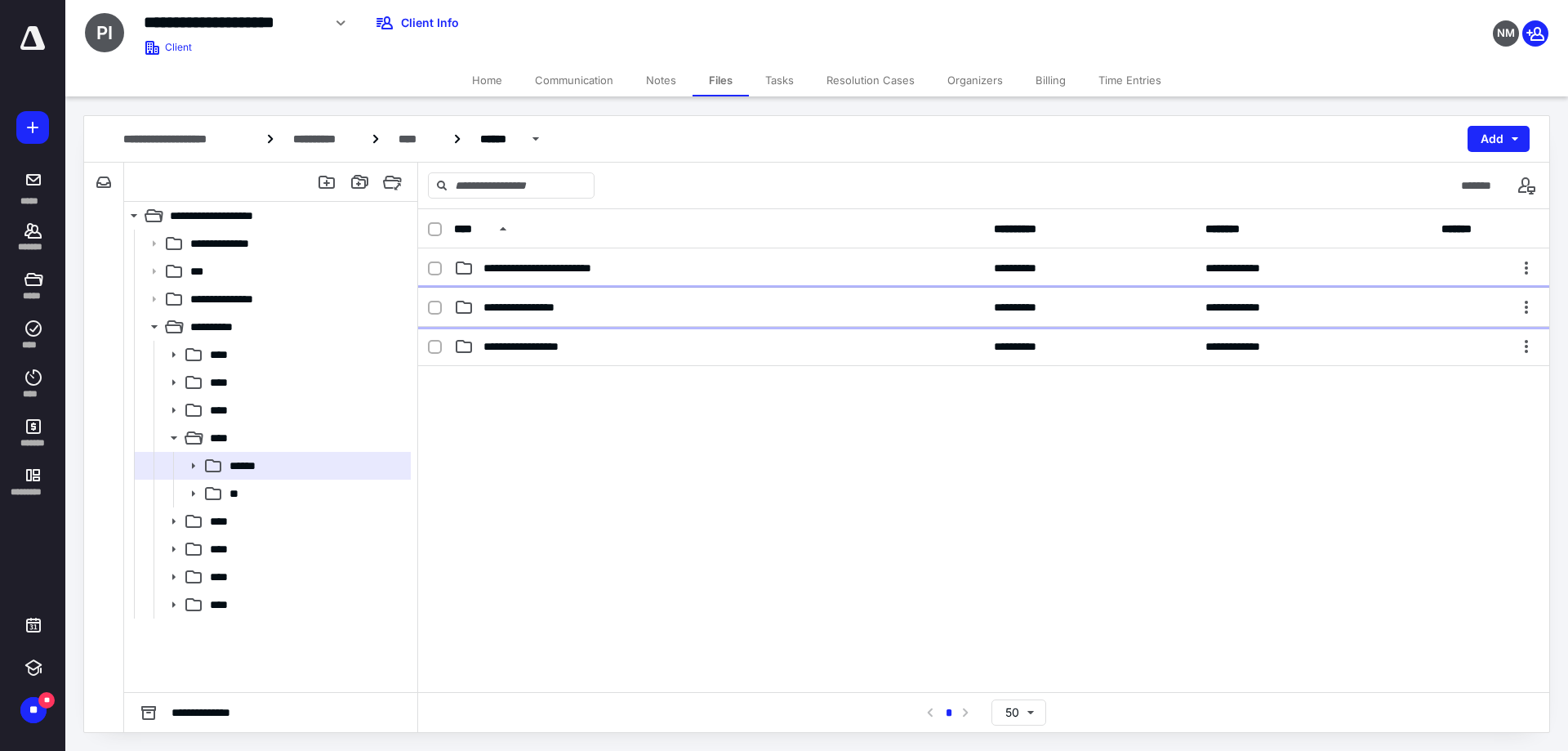 click on "**********" at bounding box center [529, 307] 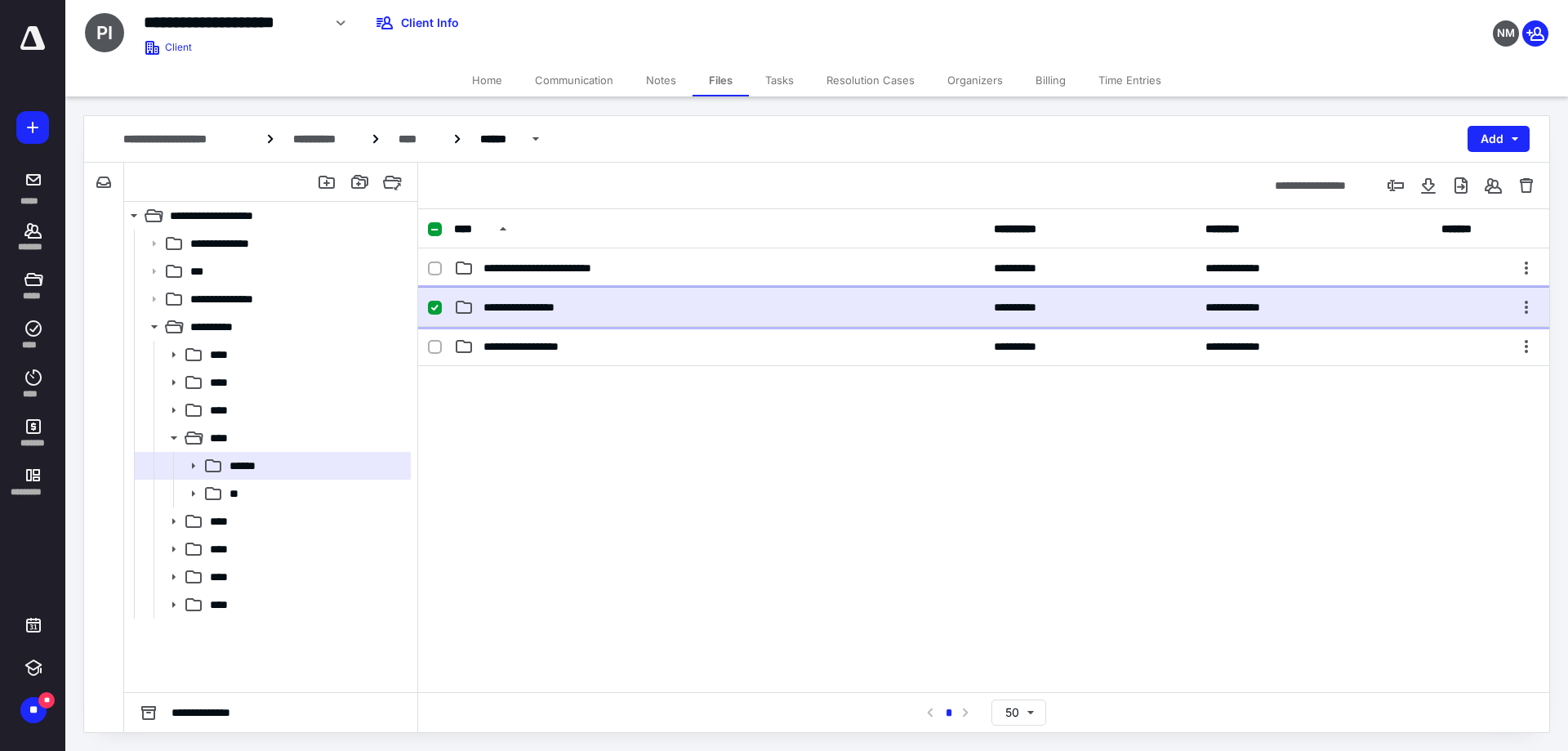 click on "**********" at bounding box center [529, 307] 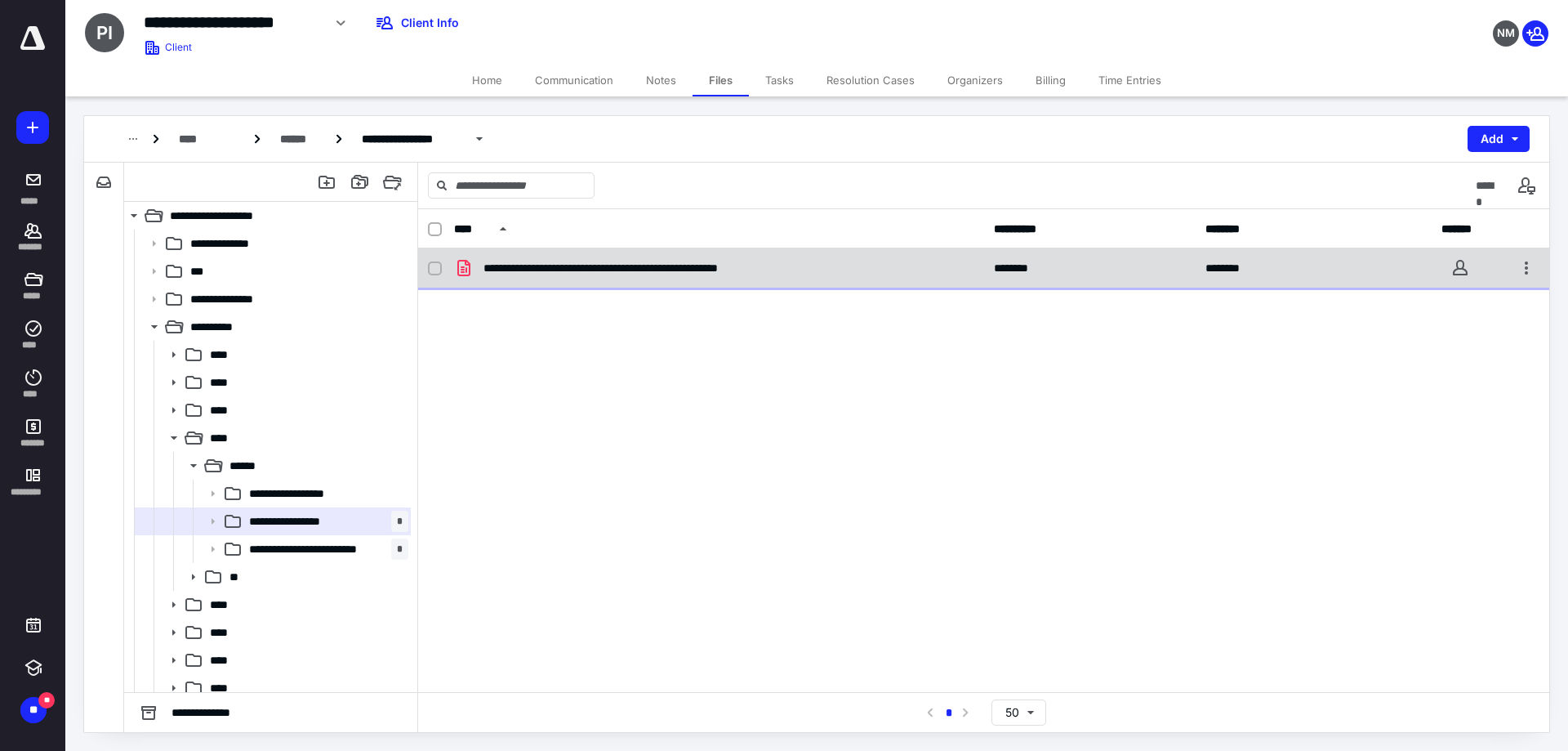 click on "**********" at bounding box center [656, 268] 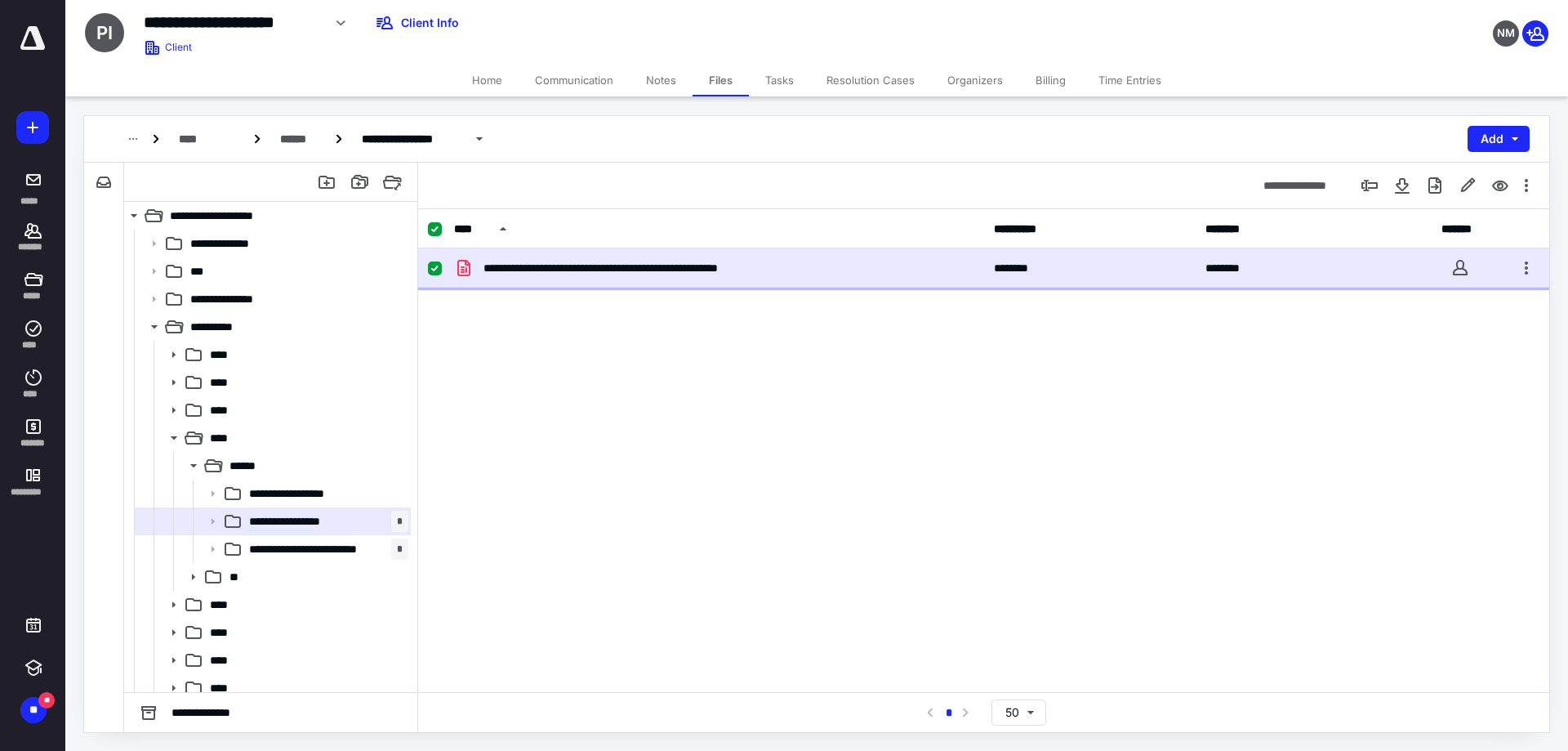 click on "**********" at bounding box center (656, 268) 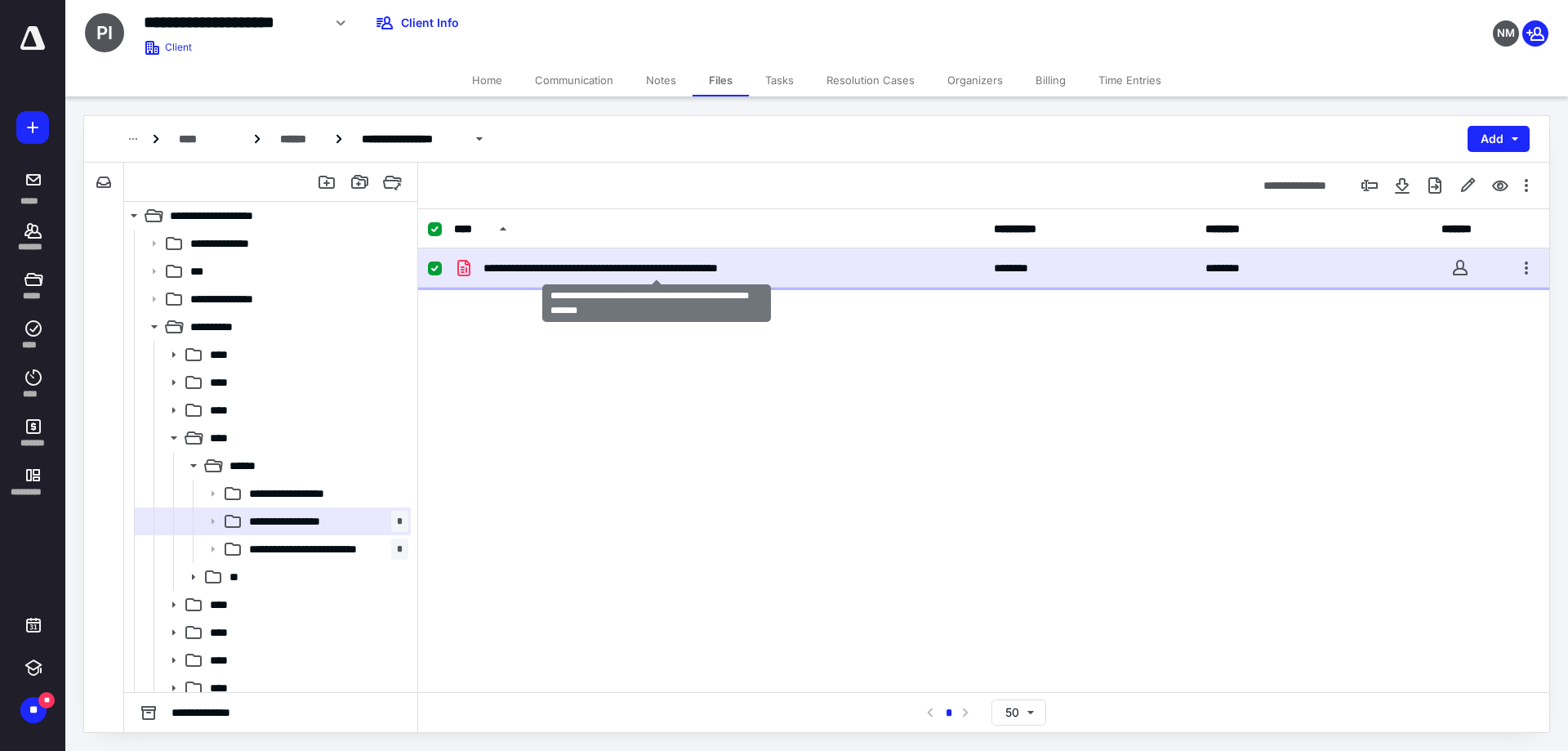 click on "**********" at bounding box center (656, 268) 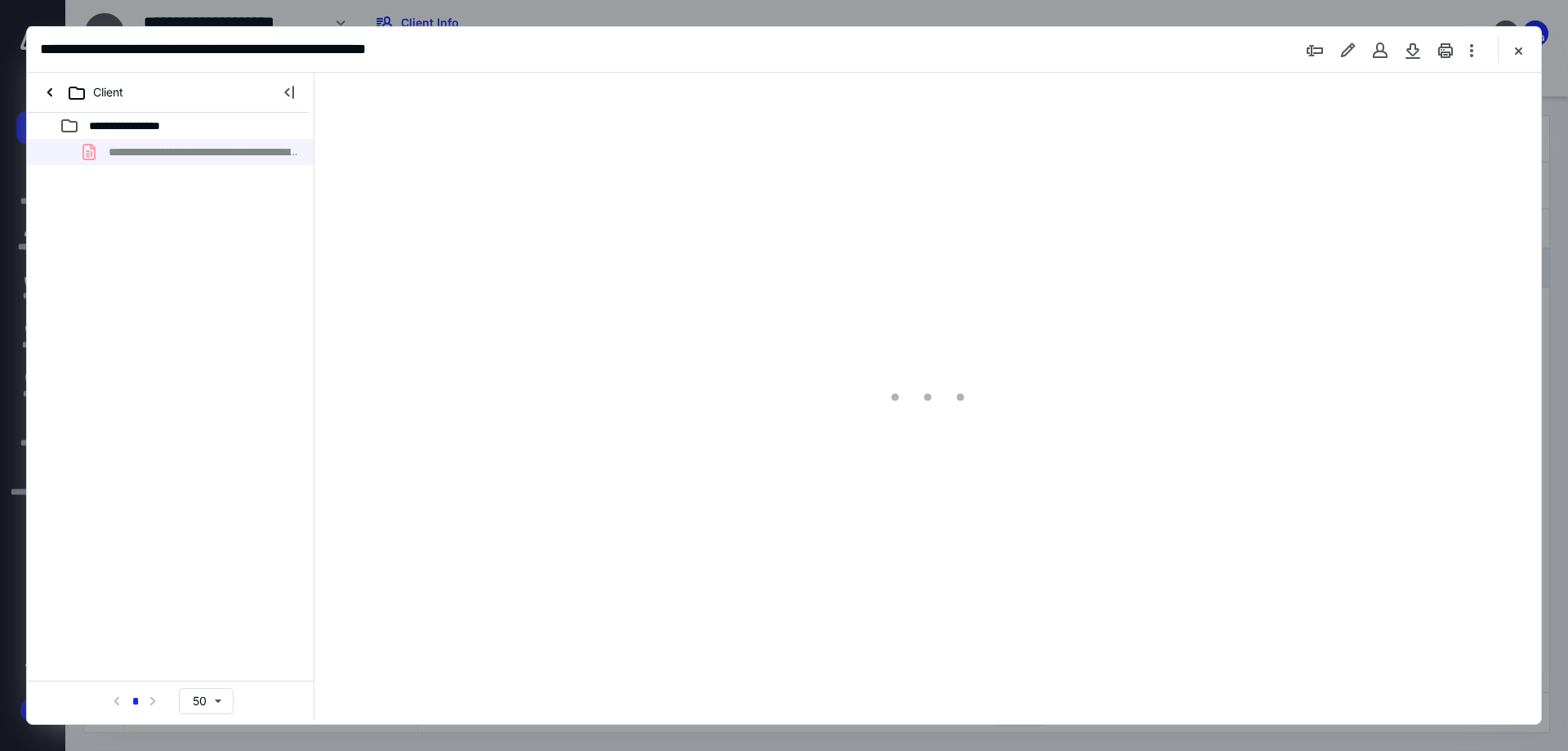 scroll, scrollTop: 0, scrollLeft: 0, axis: both 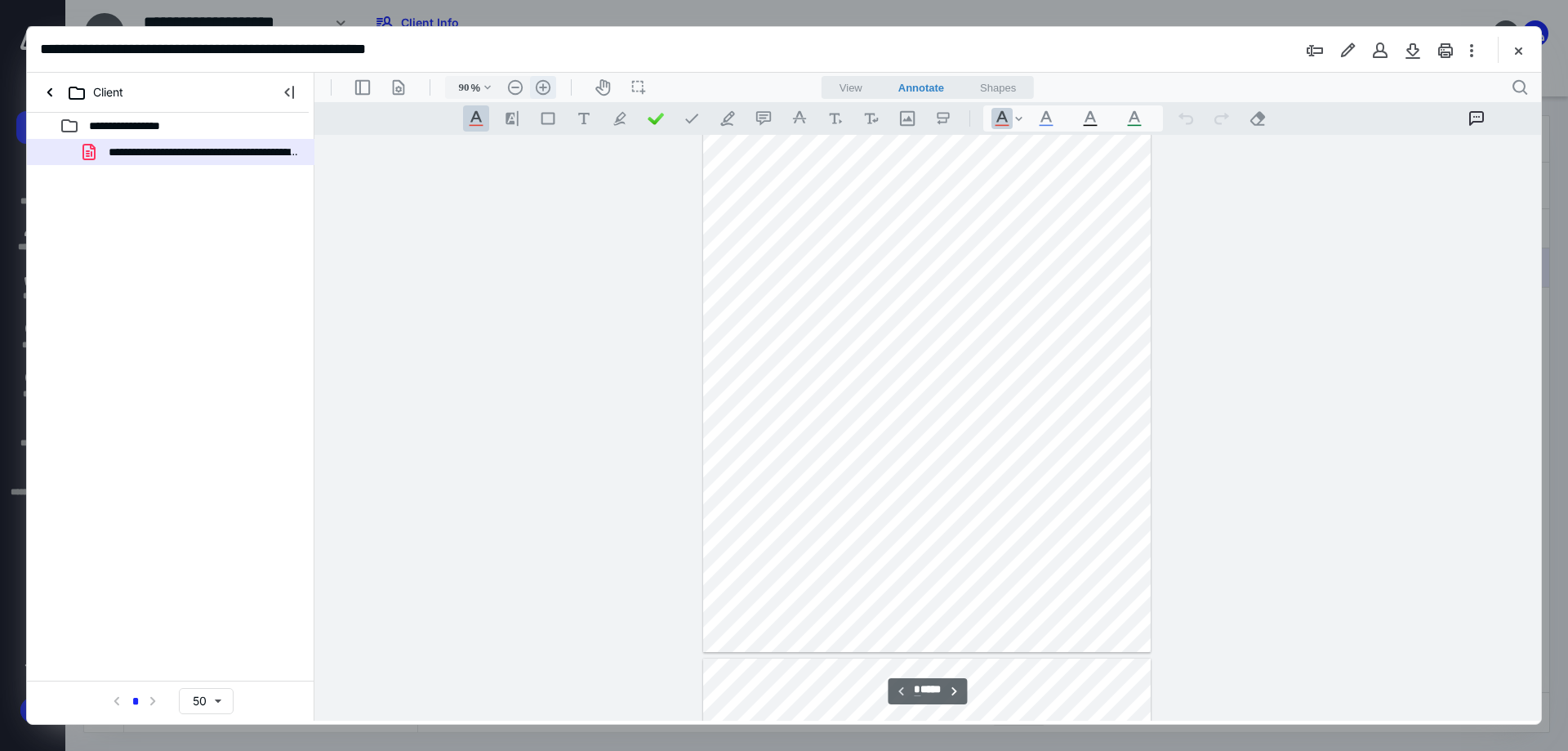click on ".cls-1{fill:#abb0c4;} icon - header - zoom - in - line" at bounding box center [543, 87] 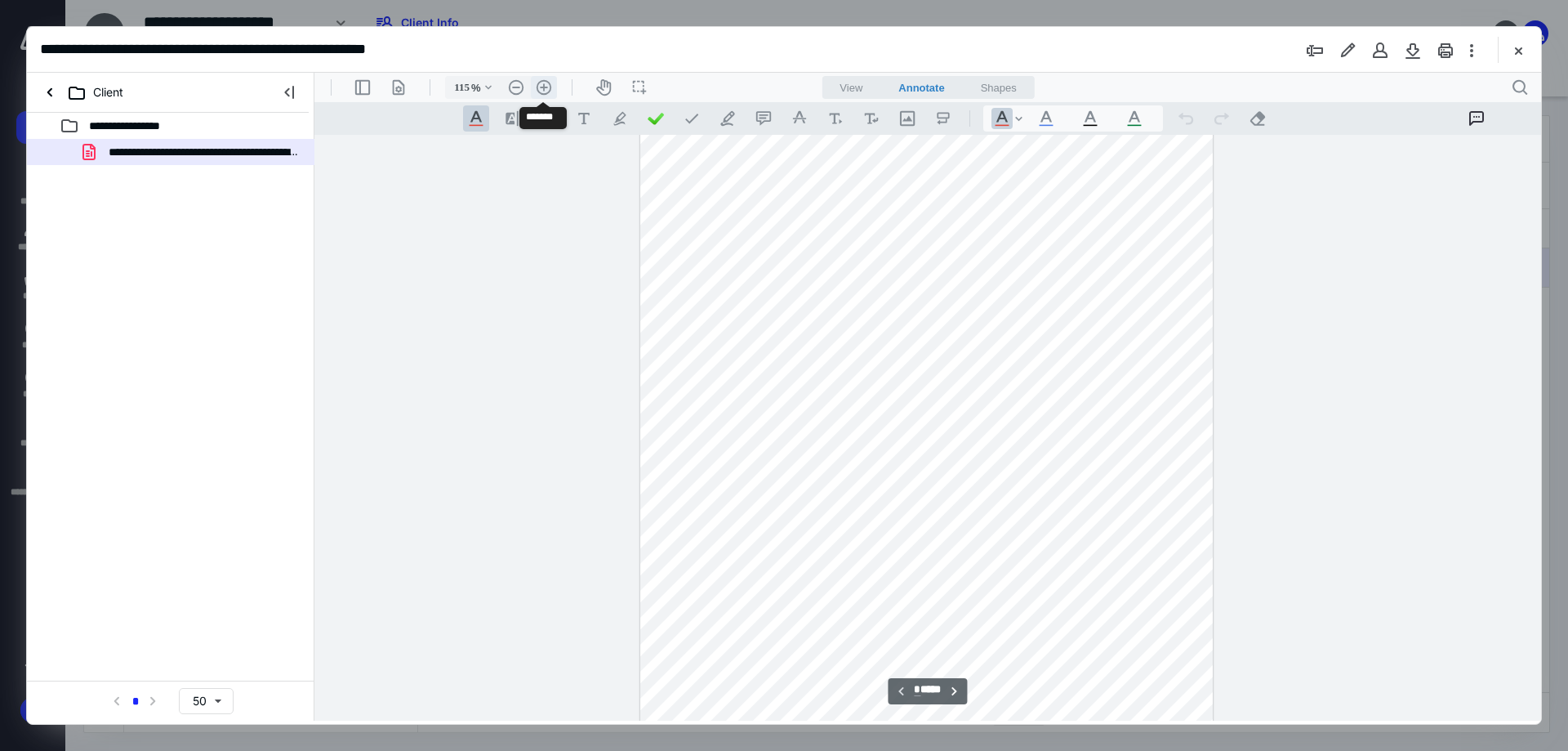 click on ".cls-1{fill:#abb0c4;} icon - header - zoom - in - line" at bounding box center [544, 87] 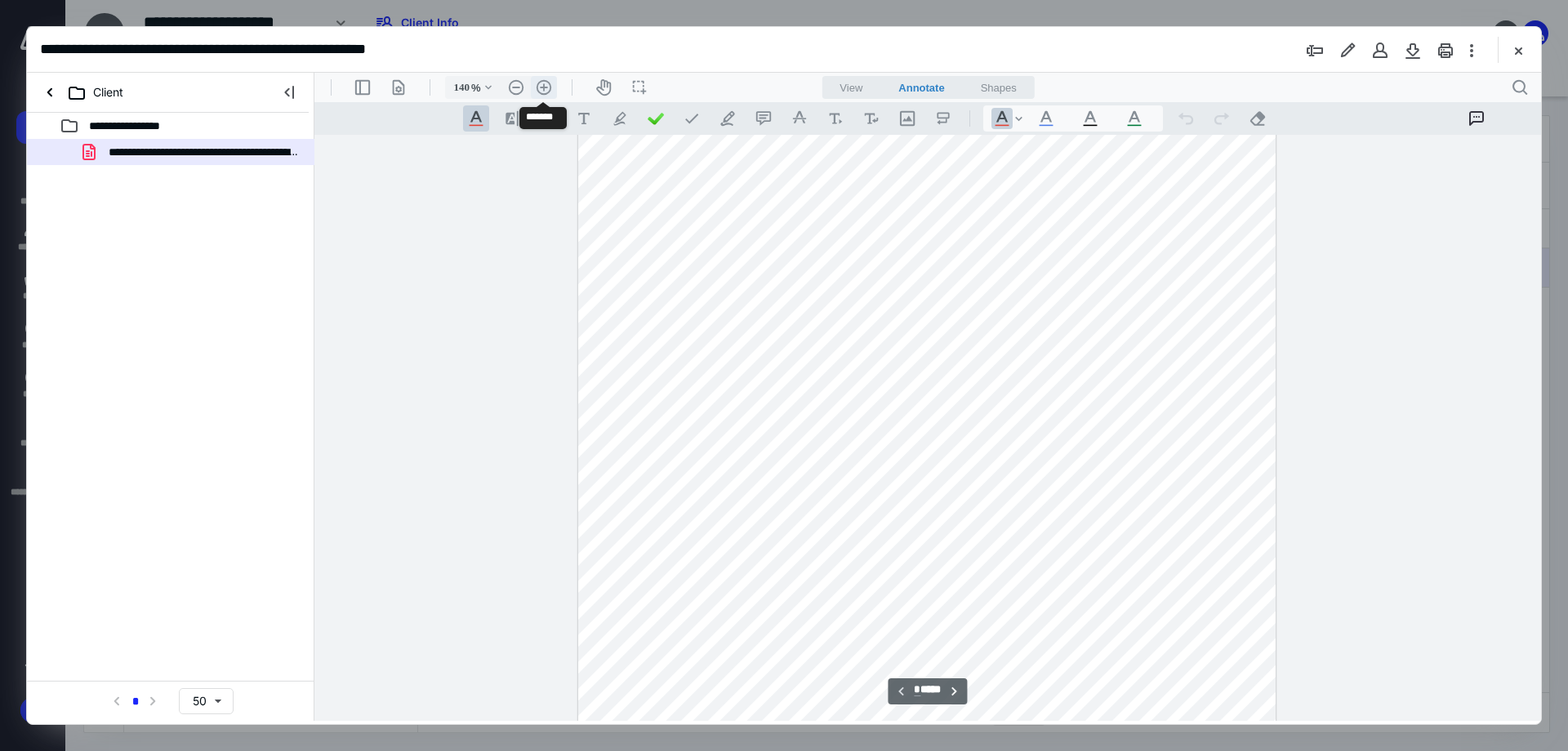 click on ".cls-1{fill:#abb0c4;} icon - header - zoom - in - line" at bounding box center (544, 87) 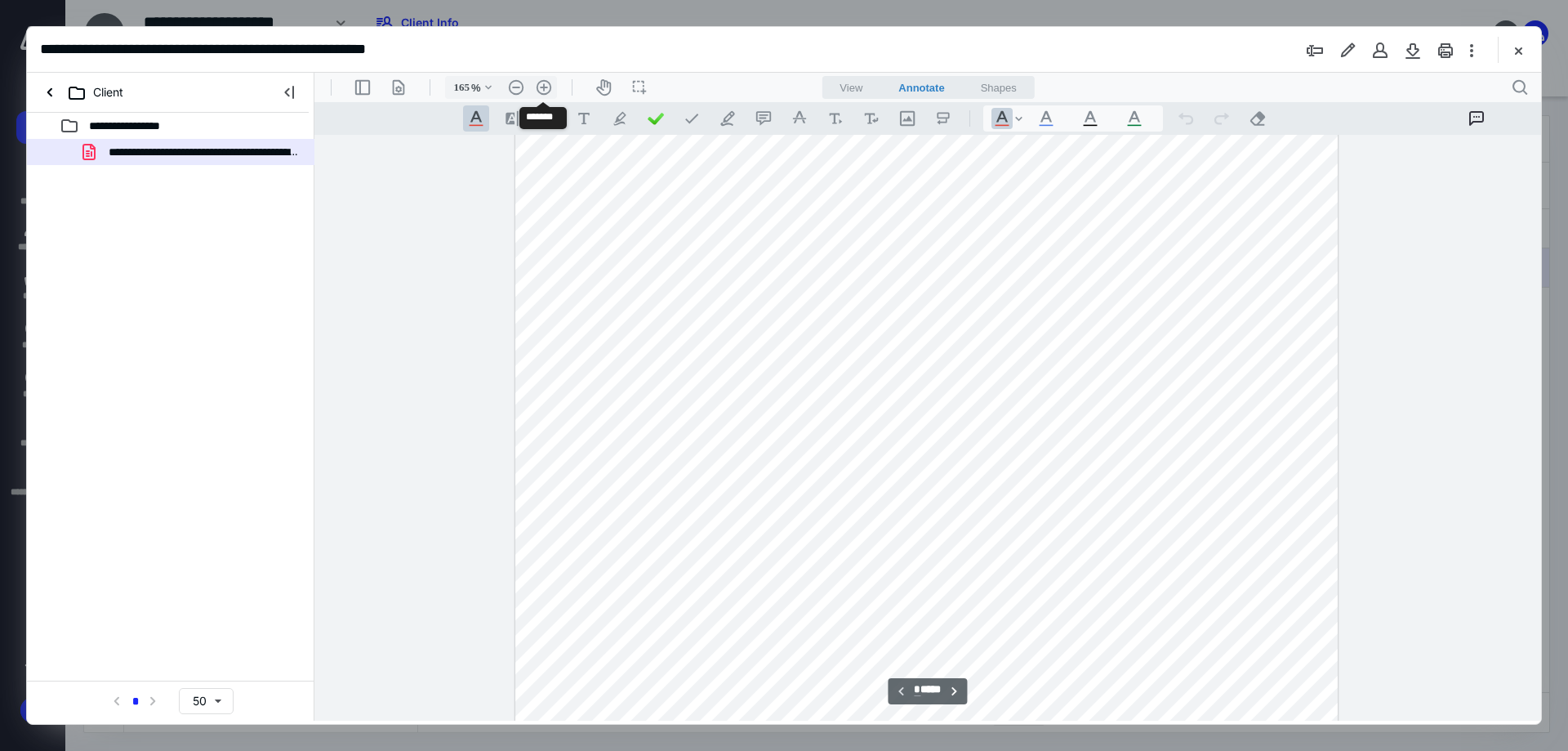 scroll, scrollTop: 340, scrollLeft: 0, axis: vertical 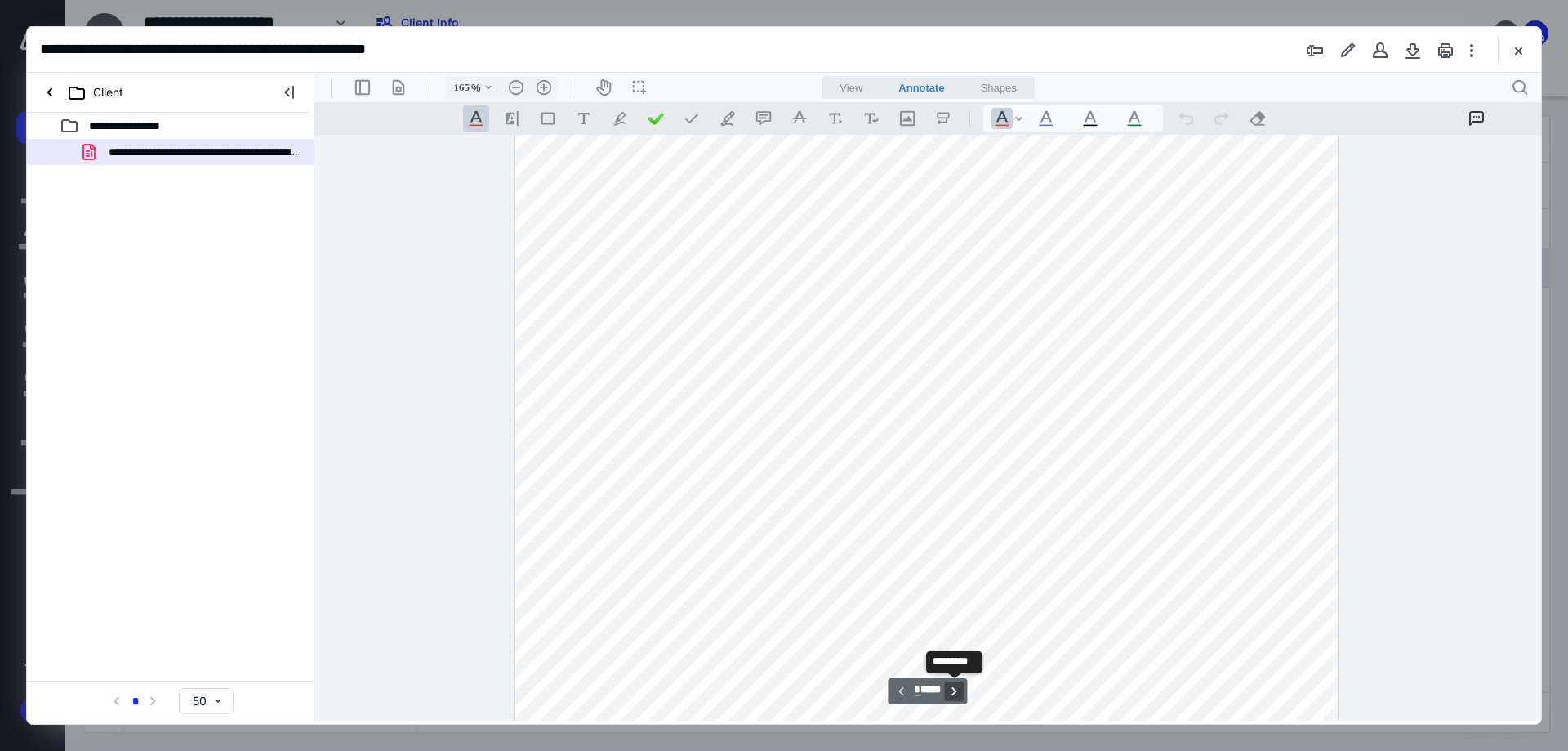 click on "**********" at bounding box center (955, 691) 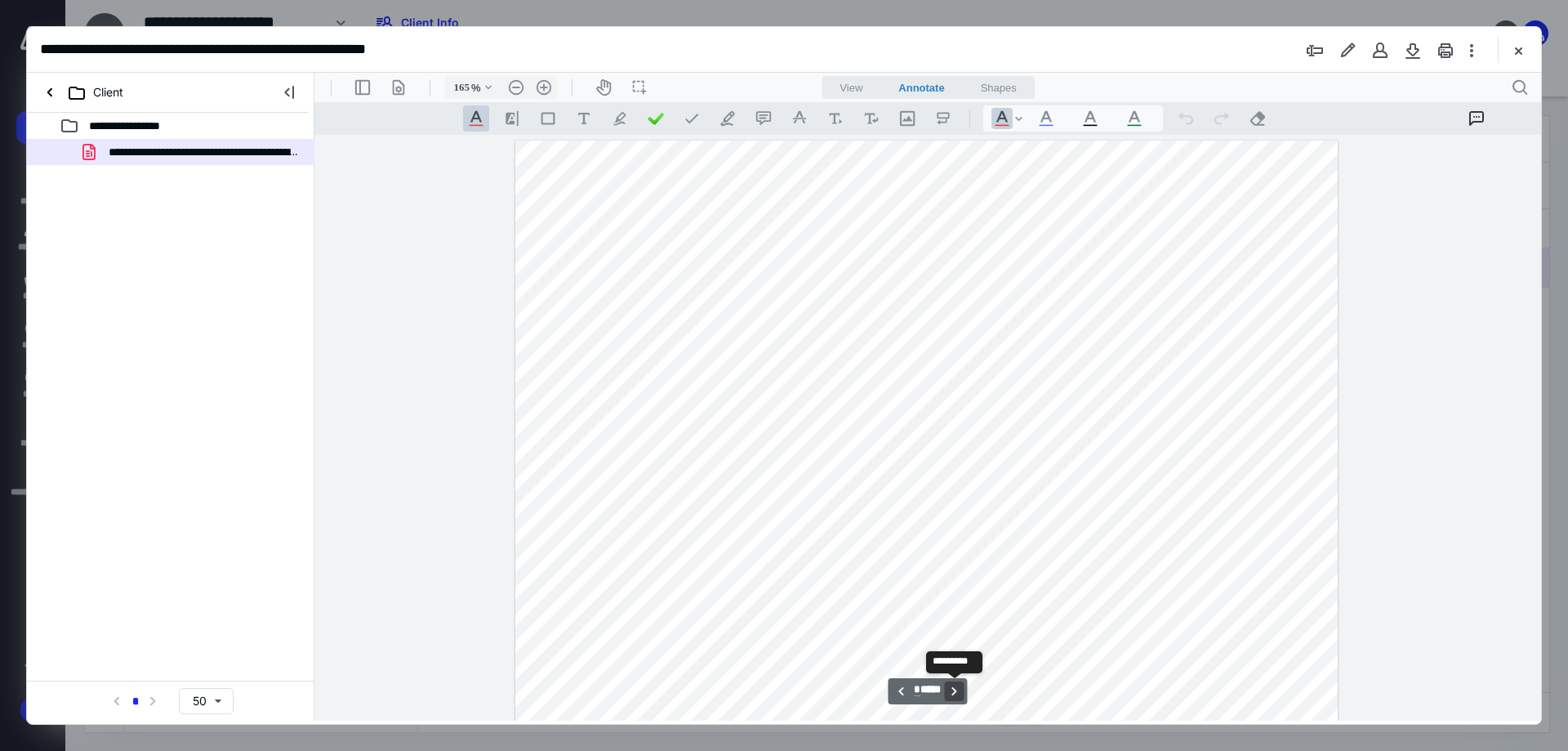 click on "**********" at bounding box center [955, 691] 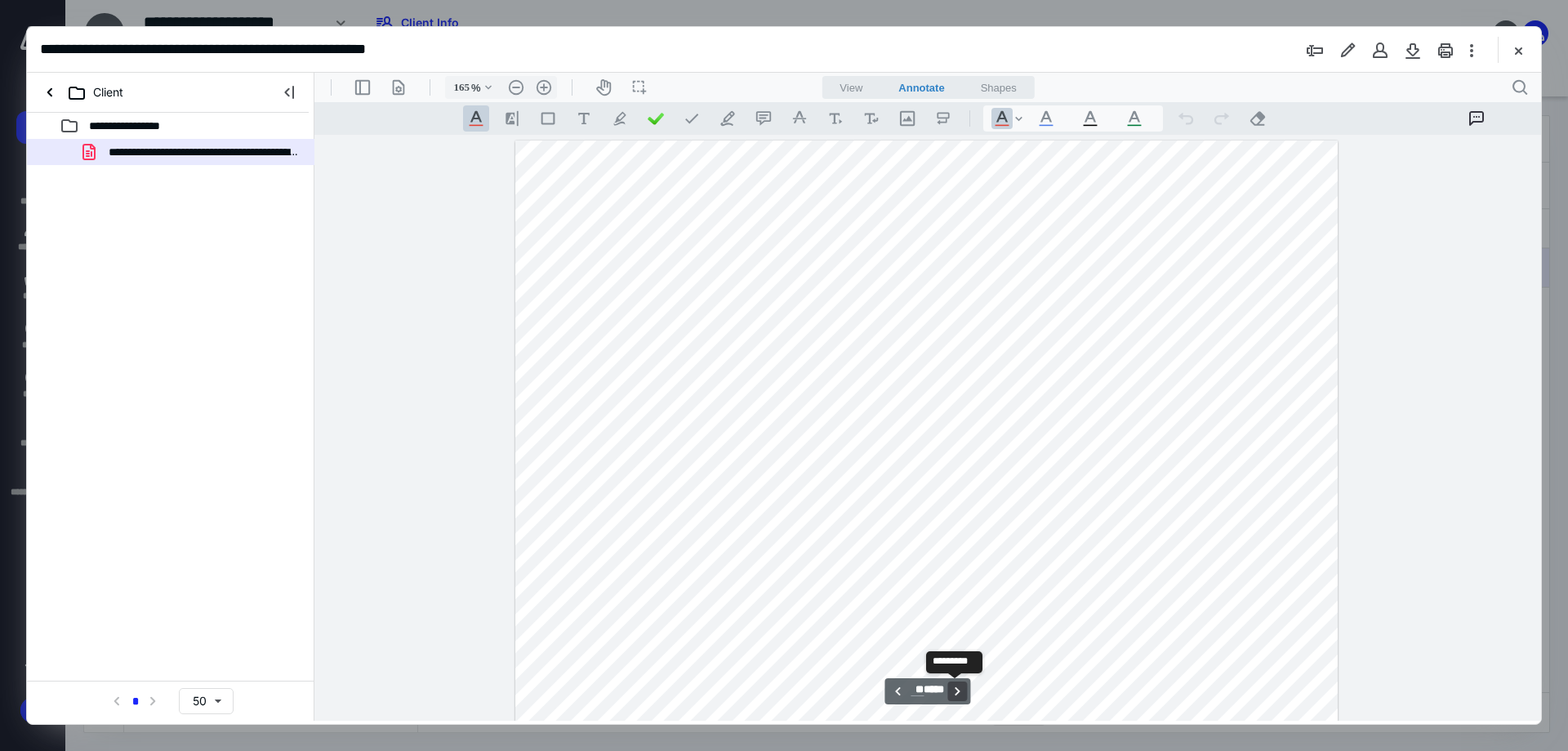 click on "**********" at bounding box center [958, 691] 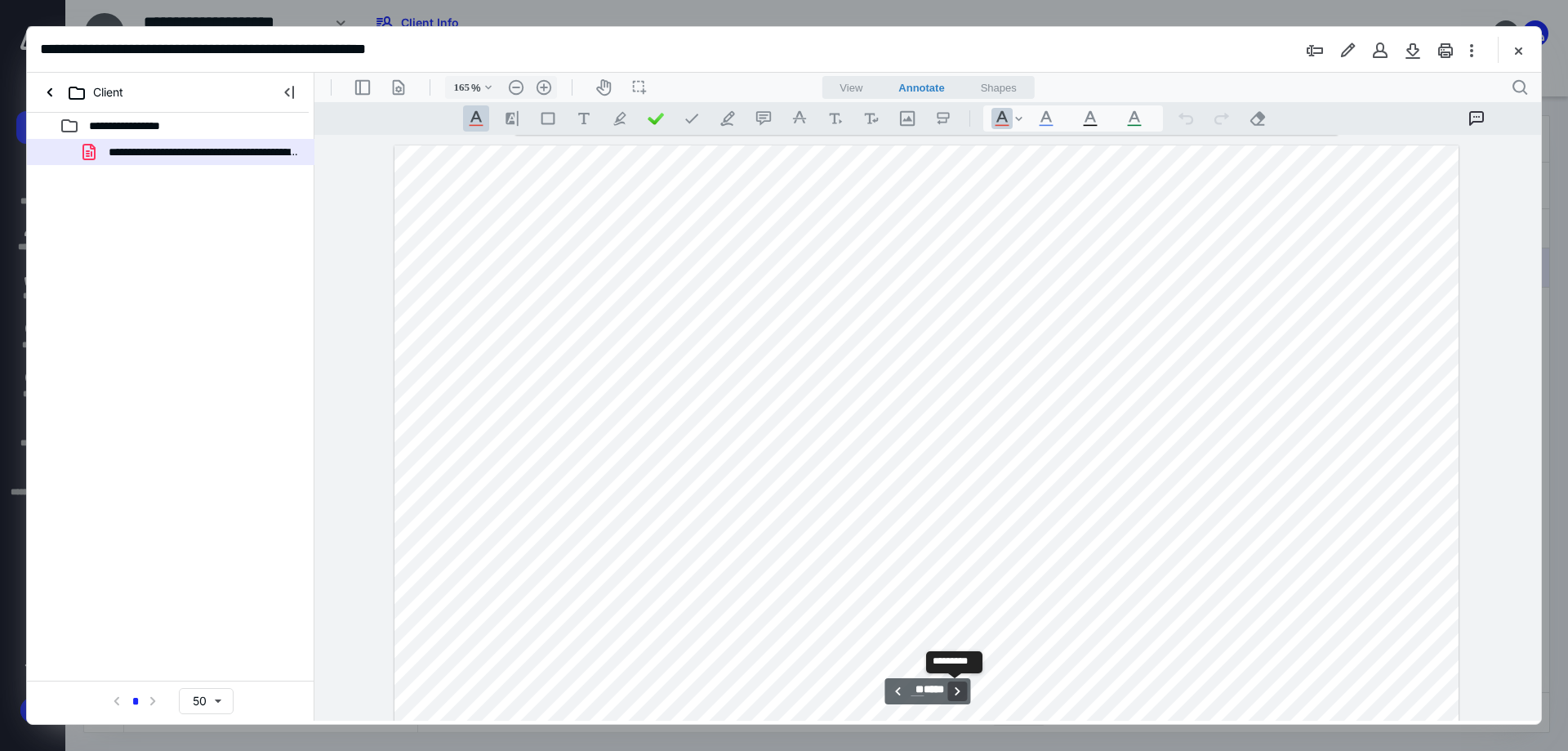 click on "**********" at bounding box center (958, 691) 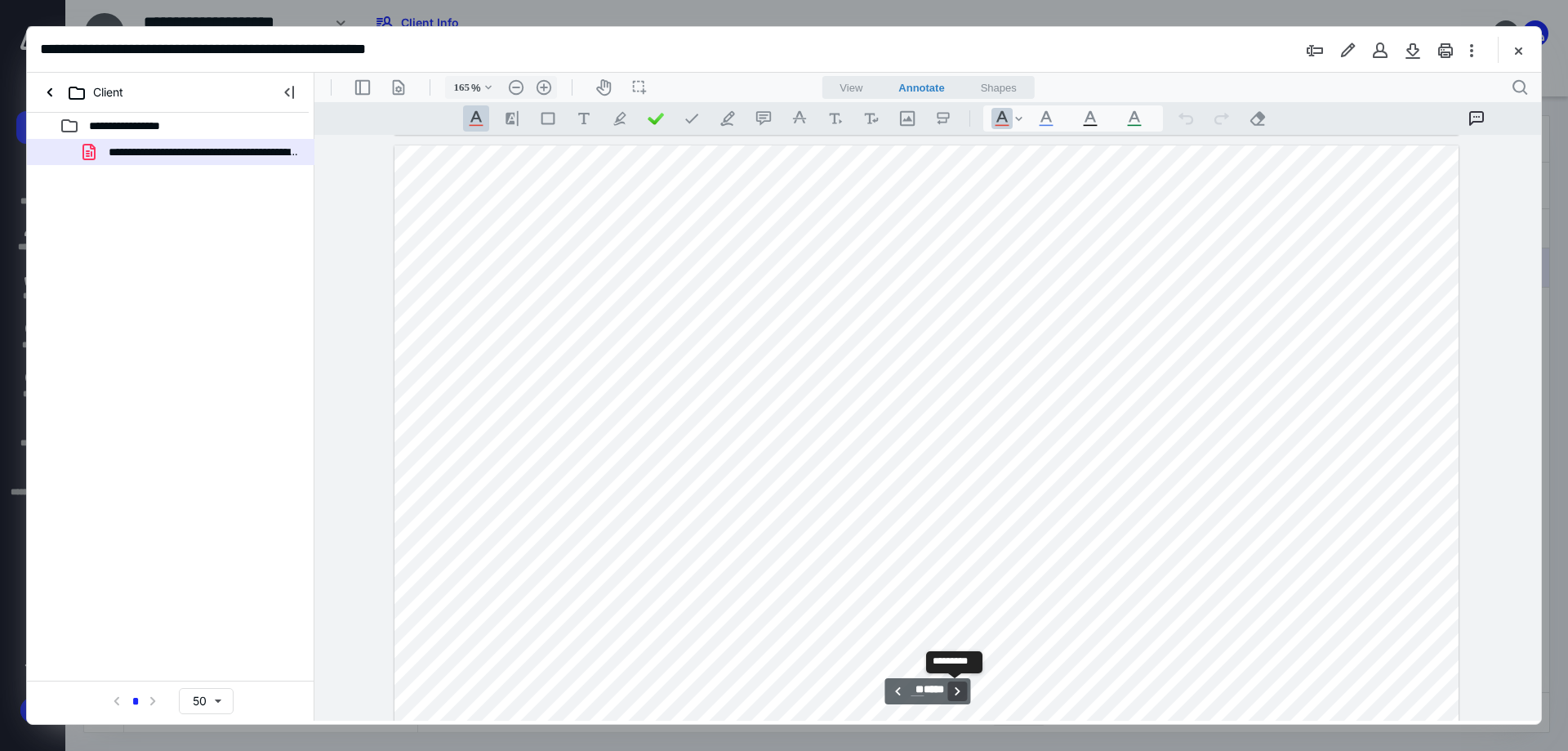 click on "**********" at bounding box center (958, 691) 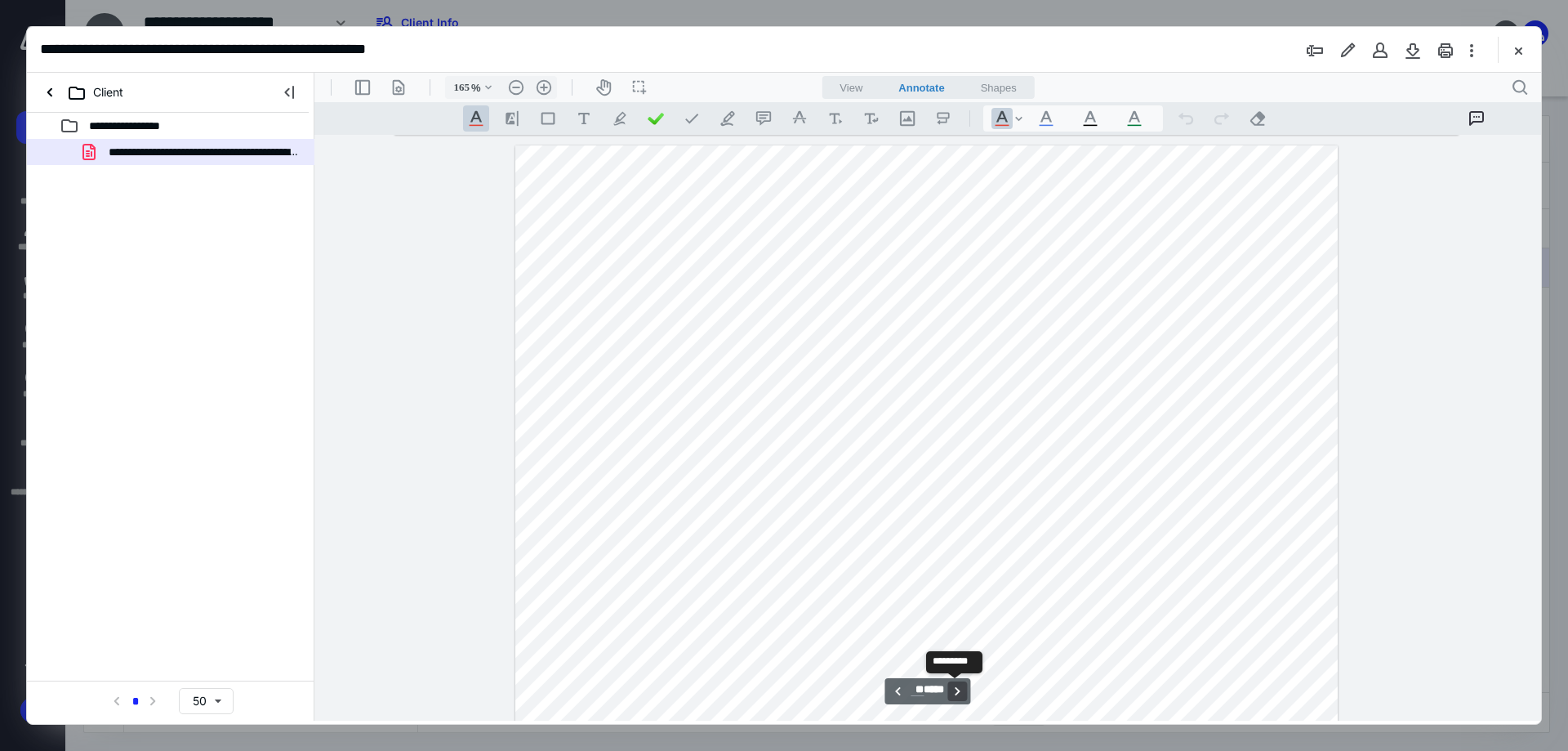 click on "**********" at bounding box center [958, 691] 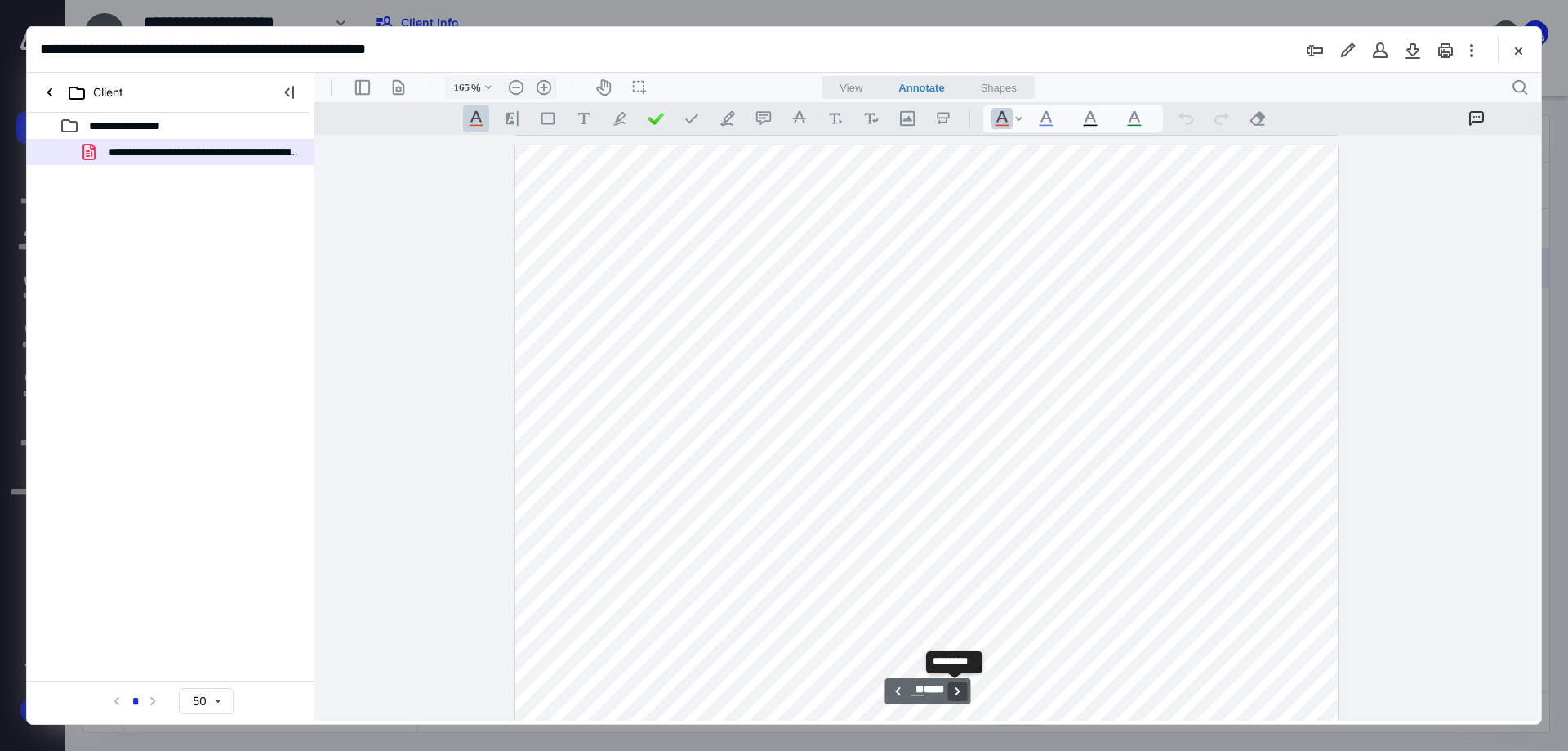 click on "**********" at bounding box center (958, 691) 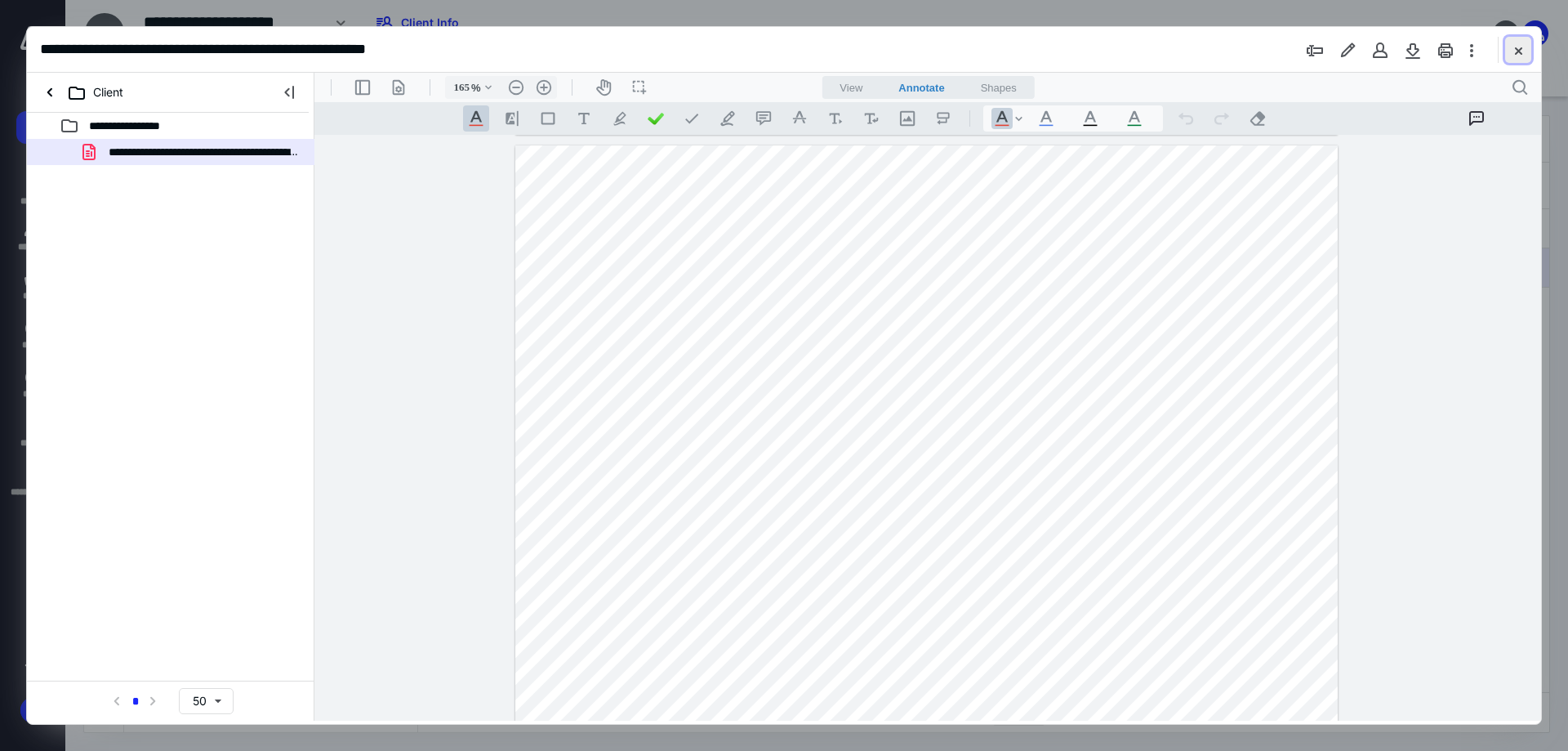 click at bounding box center (1518, 50) 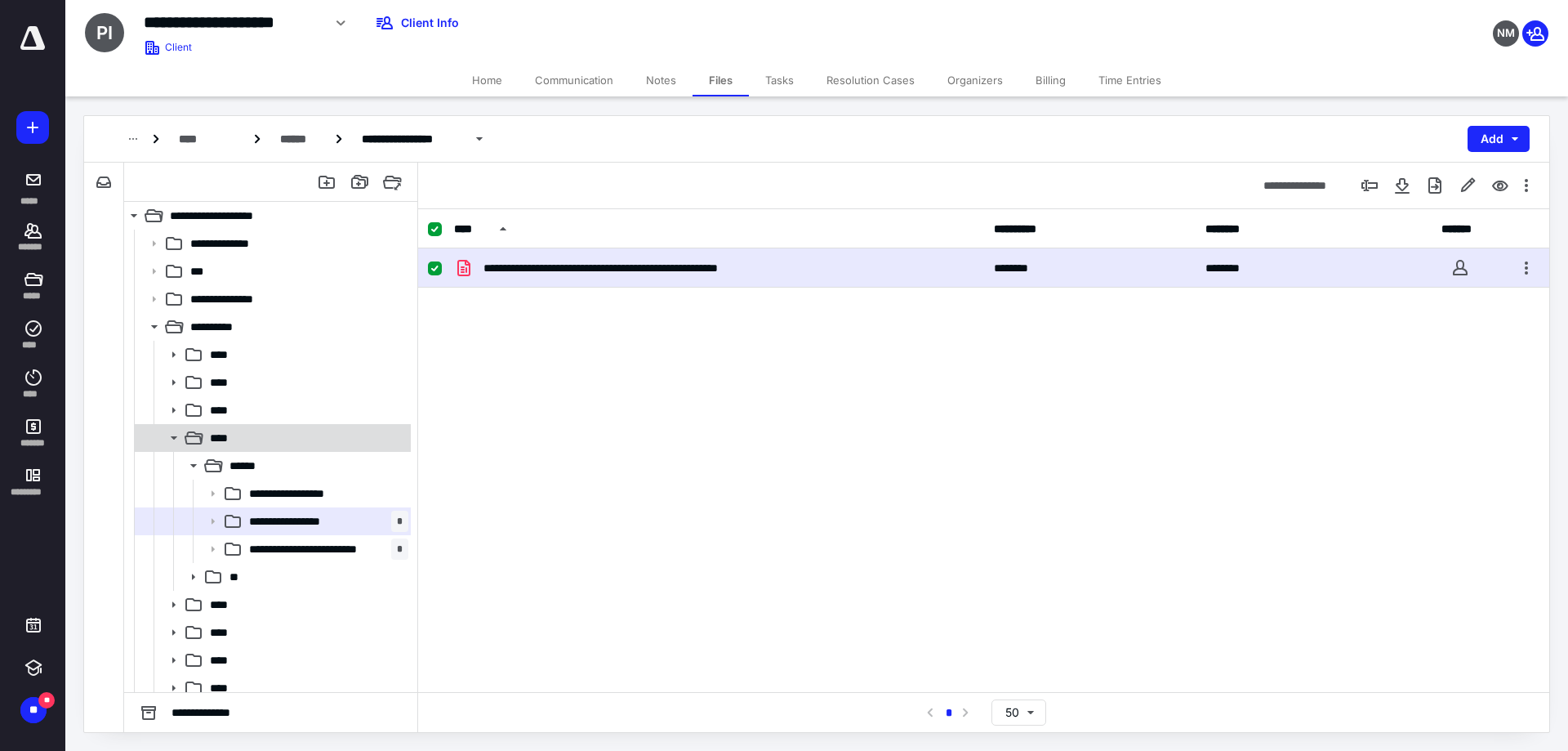 click 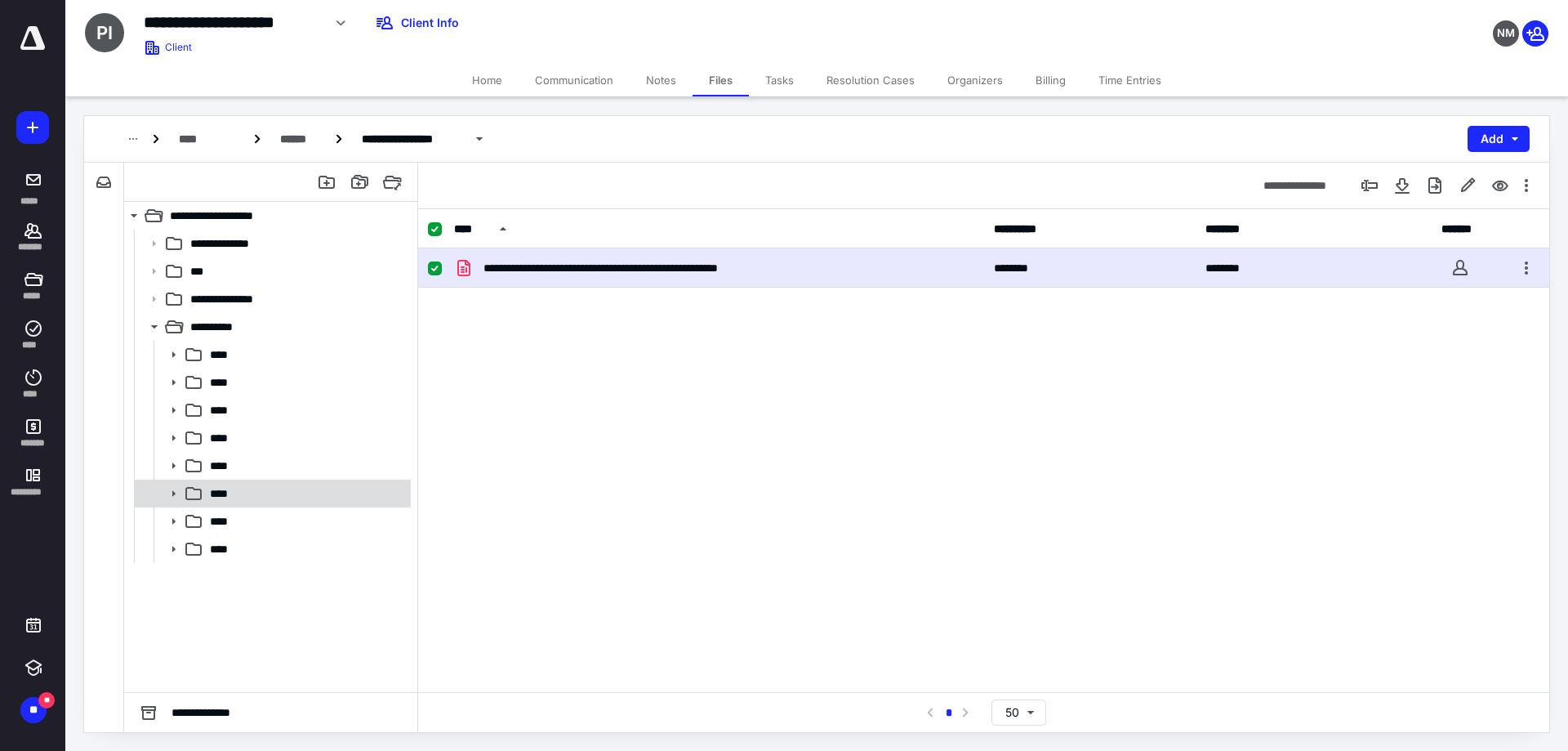 click 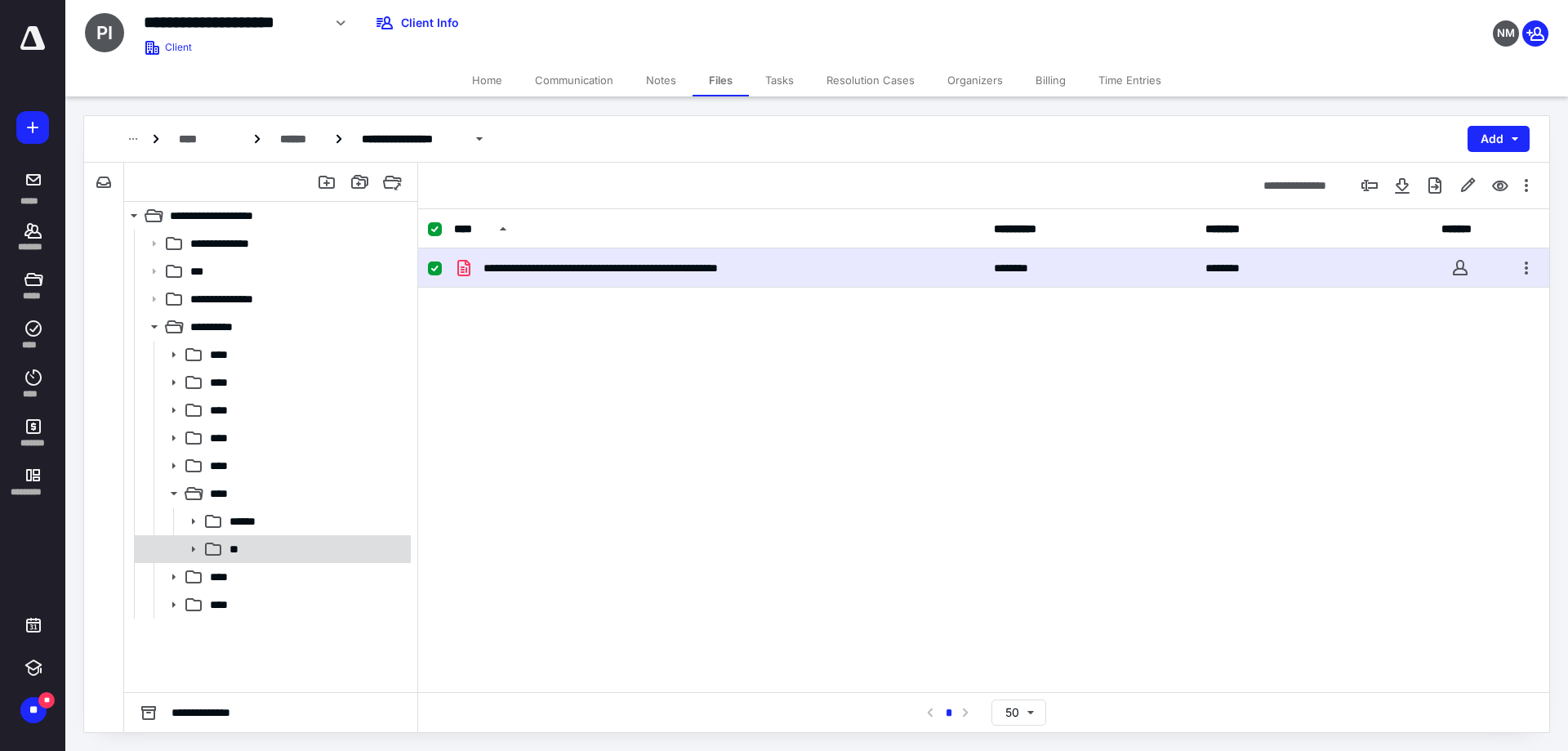 click on "**" at bounding box center (315, 549) 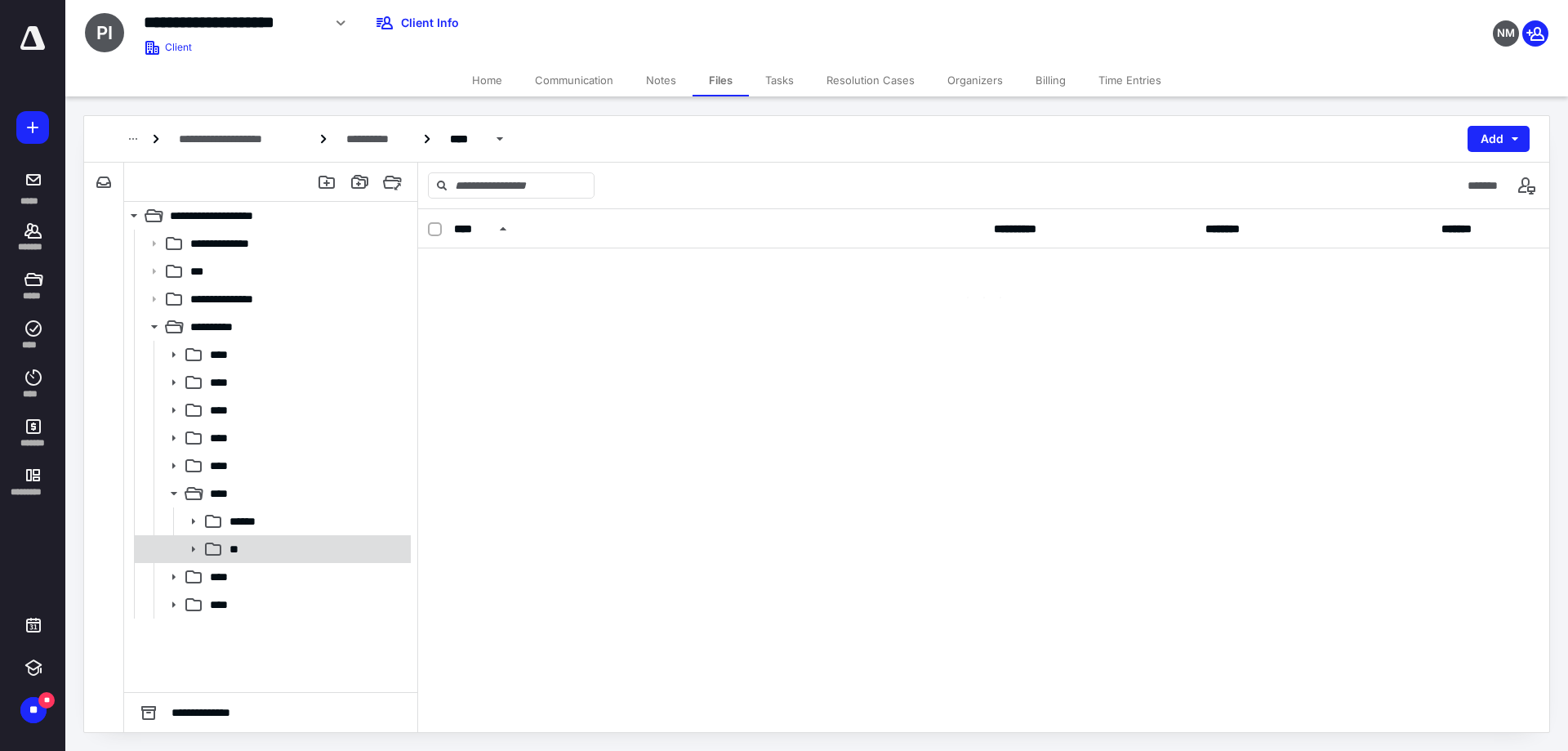 click on "**" at bounding box center (315, 549) 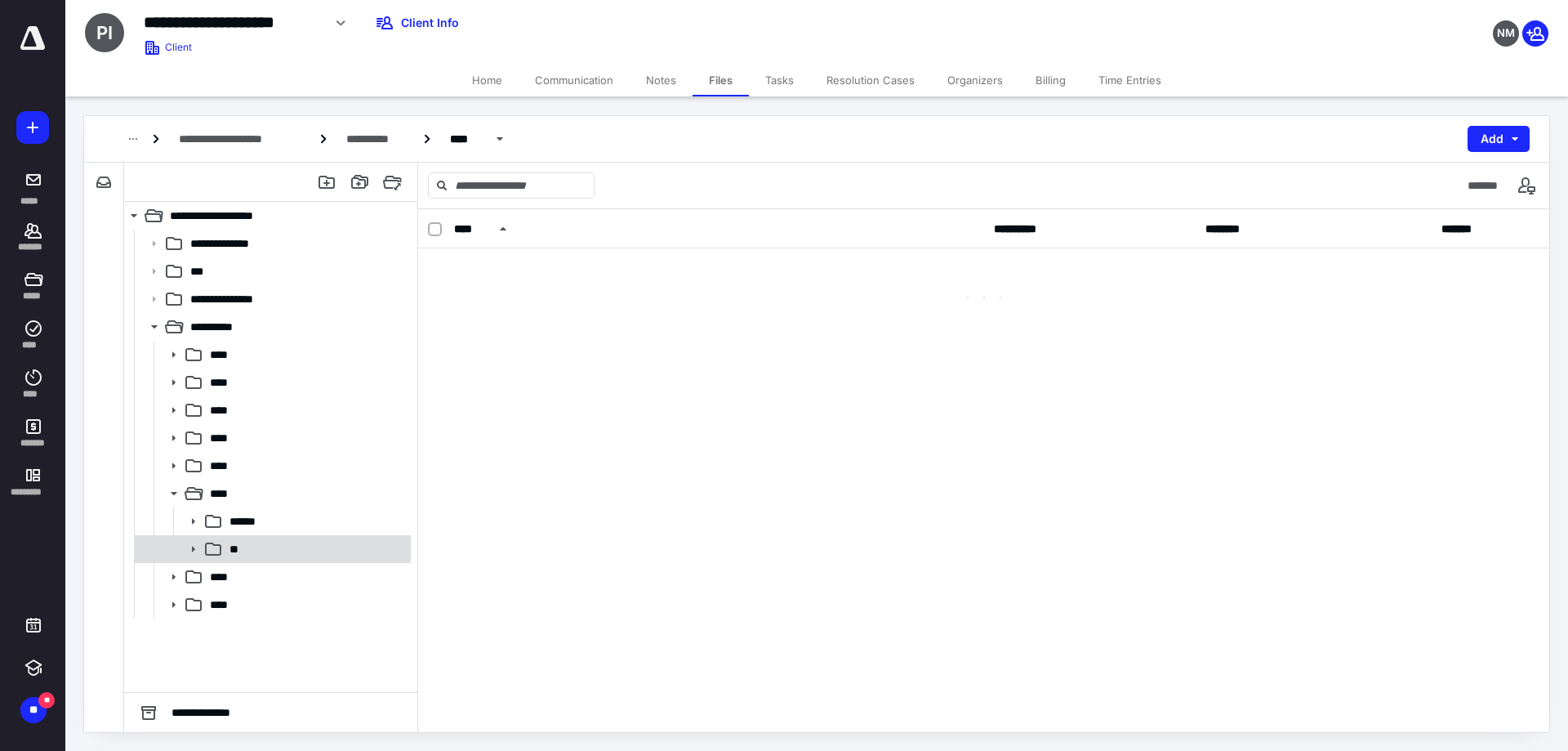 click on "**" at bounding box center [315, 549] 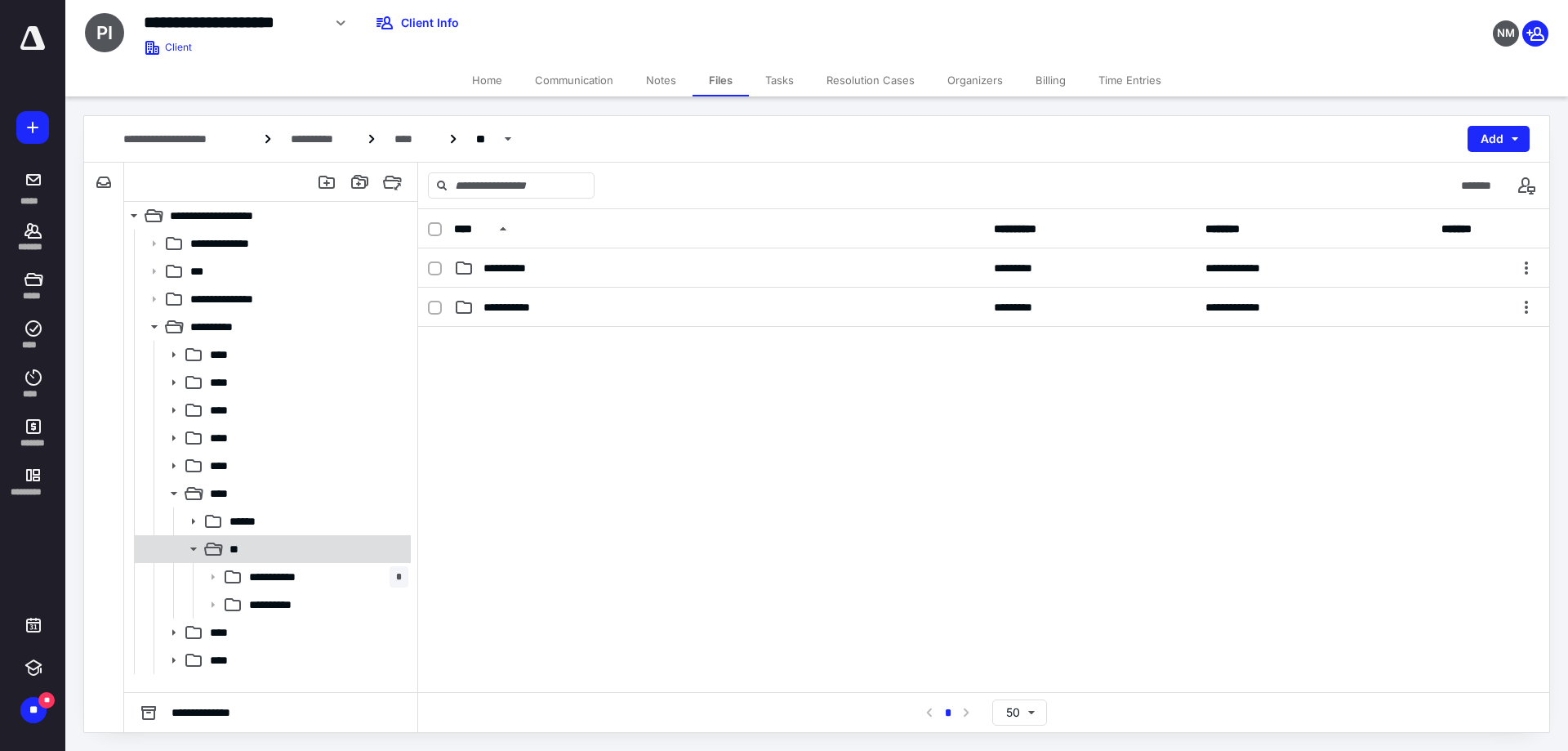 click on "**" at bounding box center (315, 549) 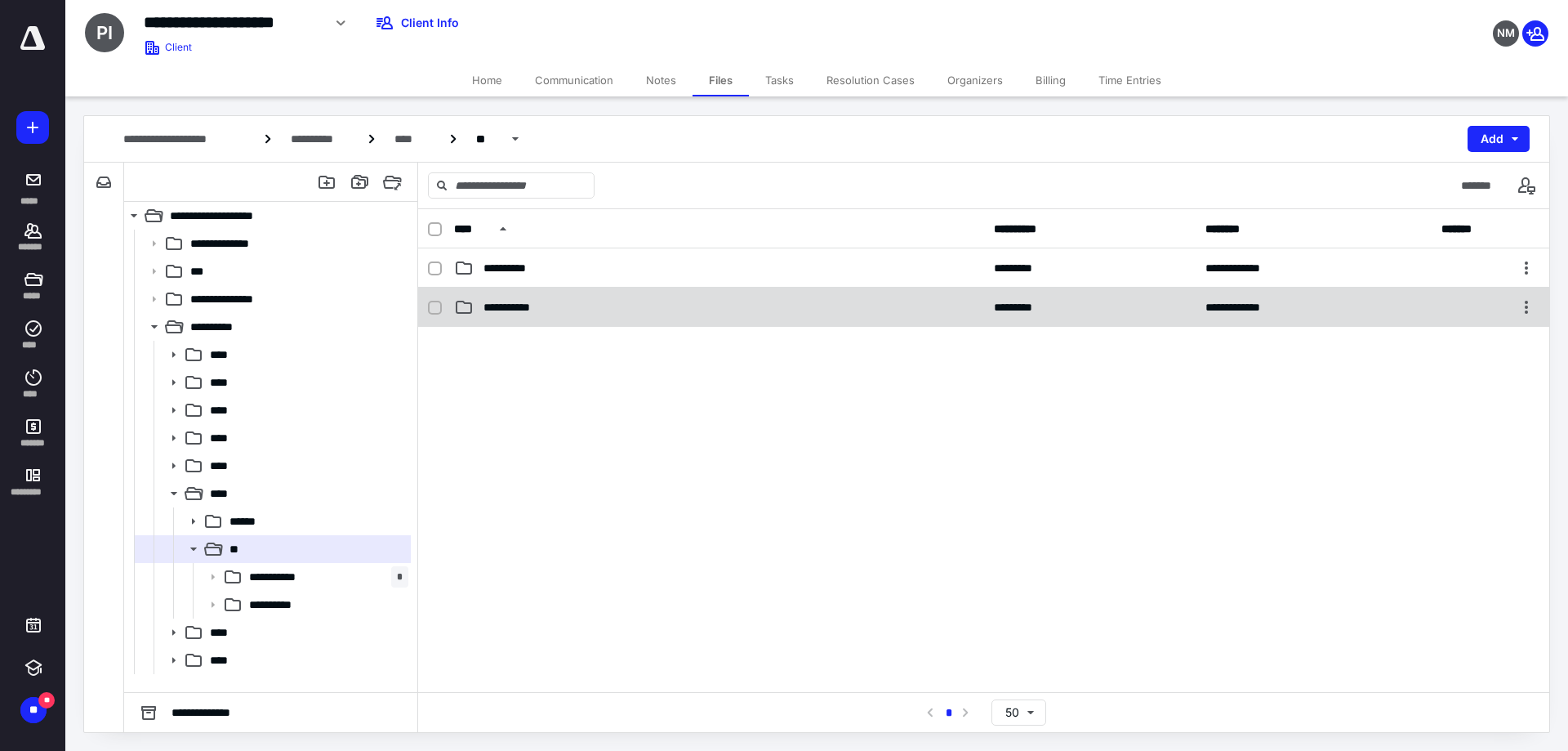 click on "**********" at bounding box center [518, 307] 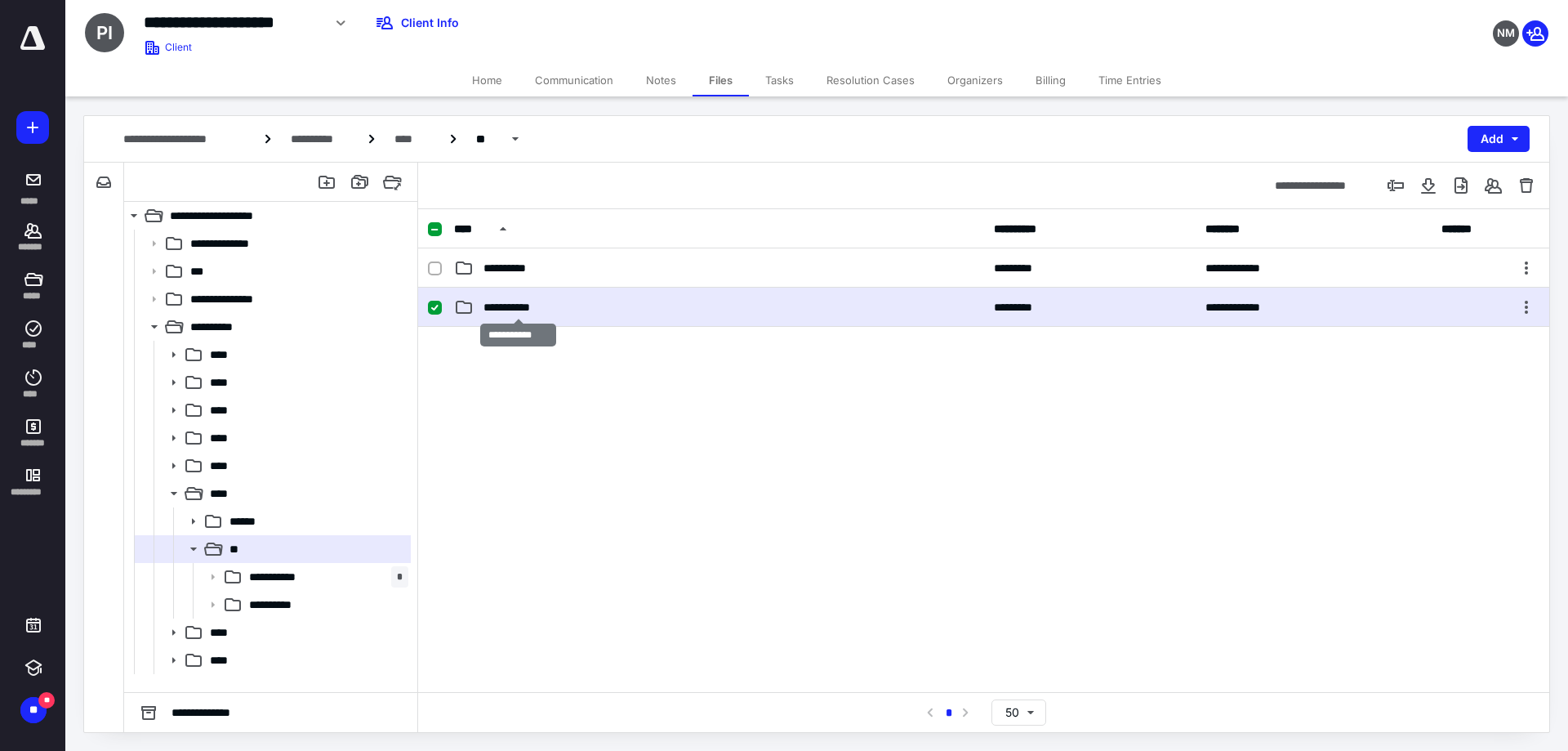 click on "**********" at bounding box center (518, 307) 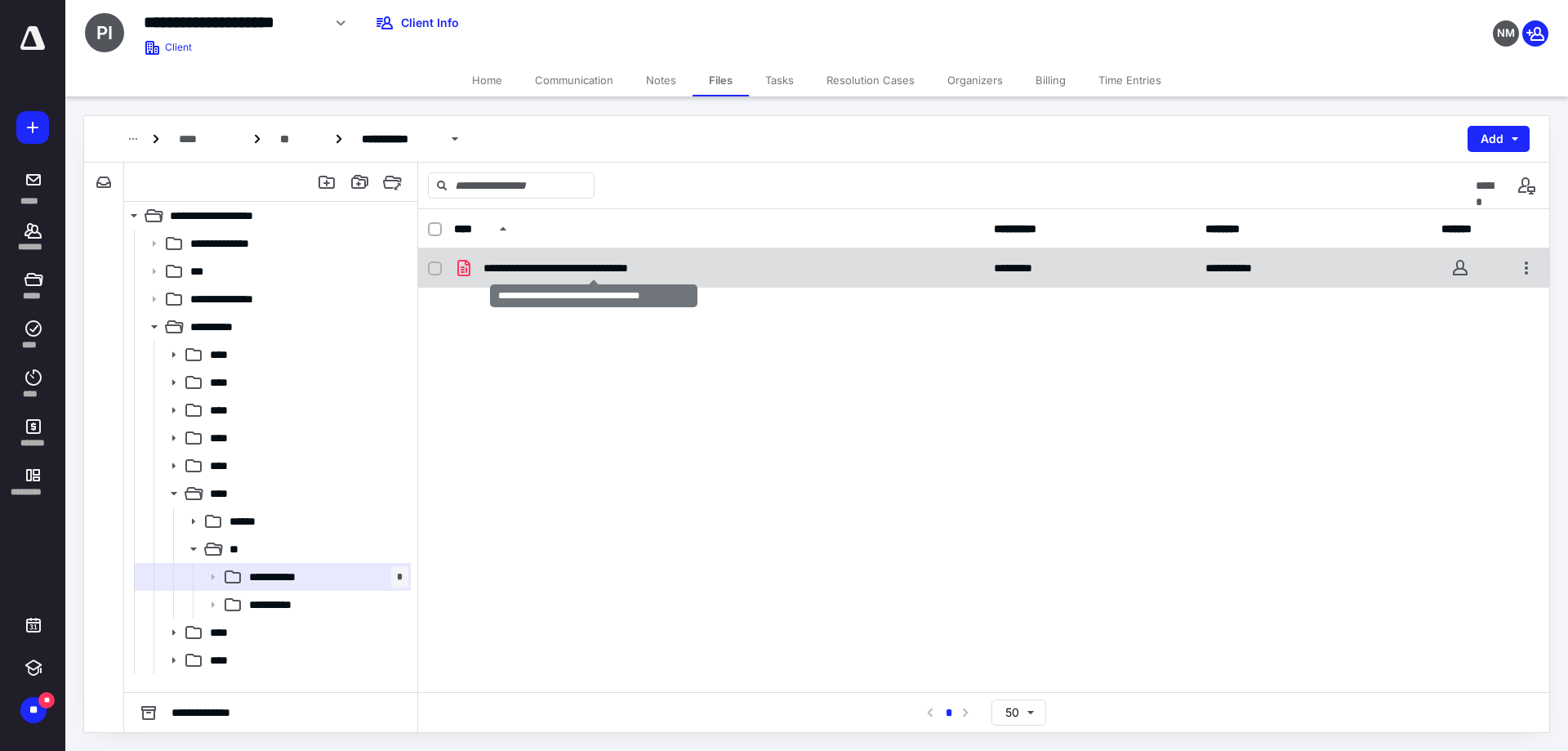 click on "**********" at bounding box center (594, 268) 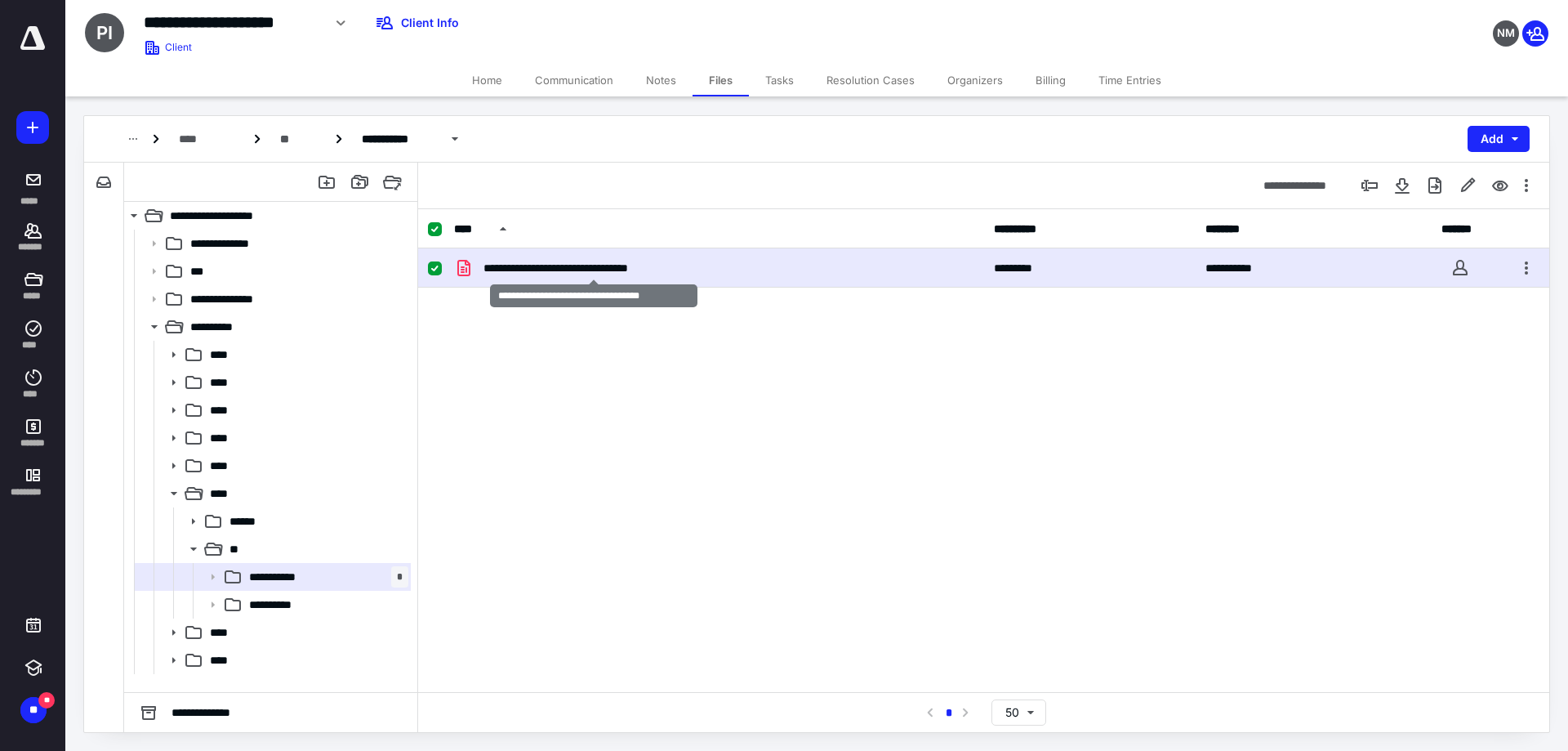 click on "**********" at bounding box center (594, 268) 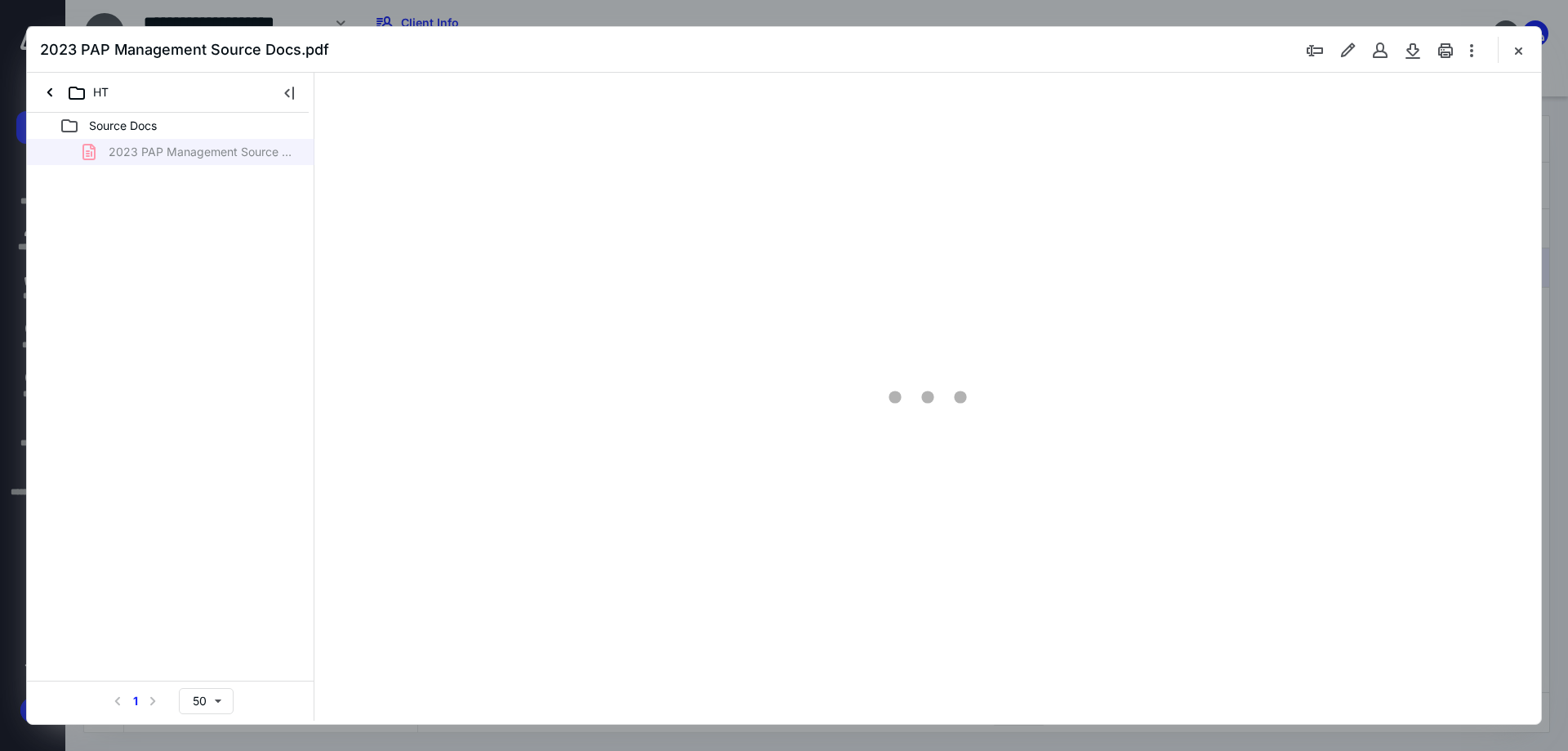 scroll, scrollTop: 0, scrollLeft: 0, axis: both 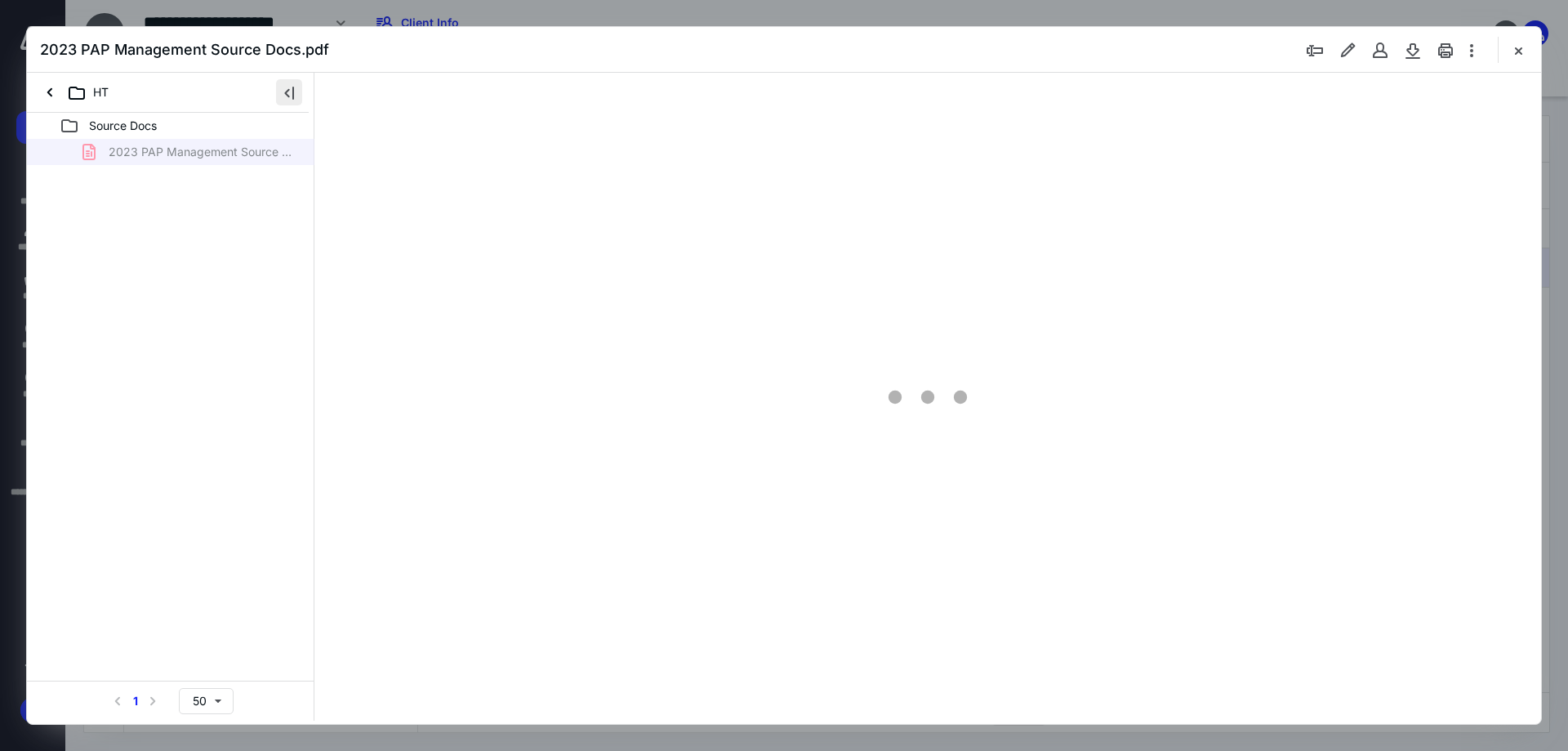 click at bounding box center (289, 92) 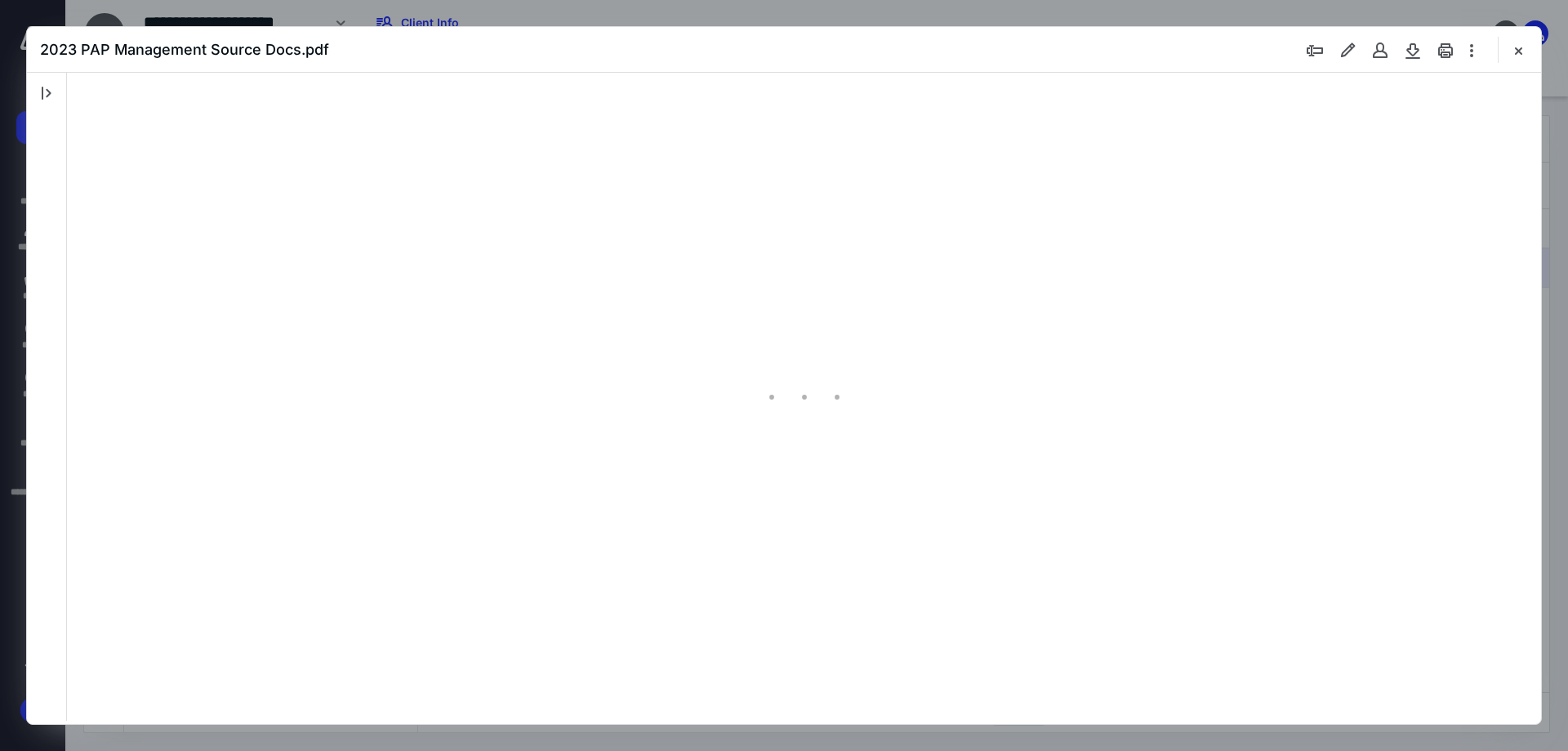 scroll, scrollTop: 65, scrollLeft: 0, axis: vertical 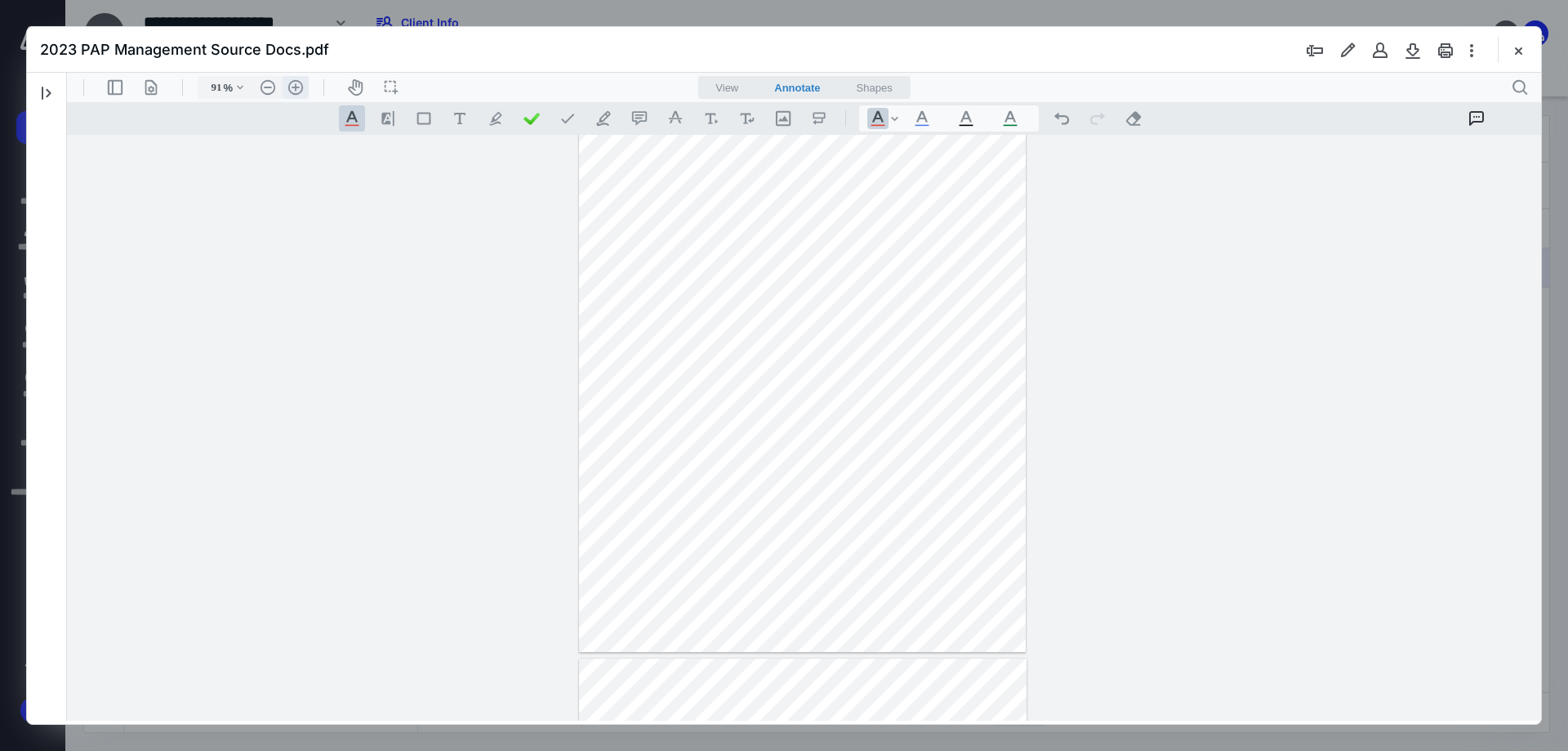 click on ".cls-1{fill:#abb0c4;} icon - header - zoom - in - line" at bounding box center (296, 87) 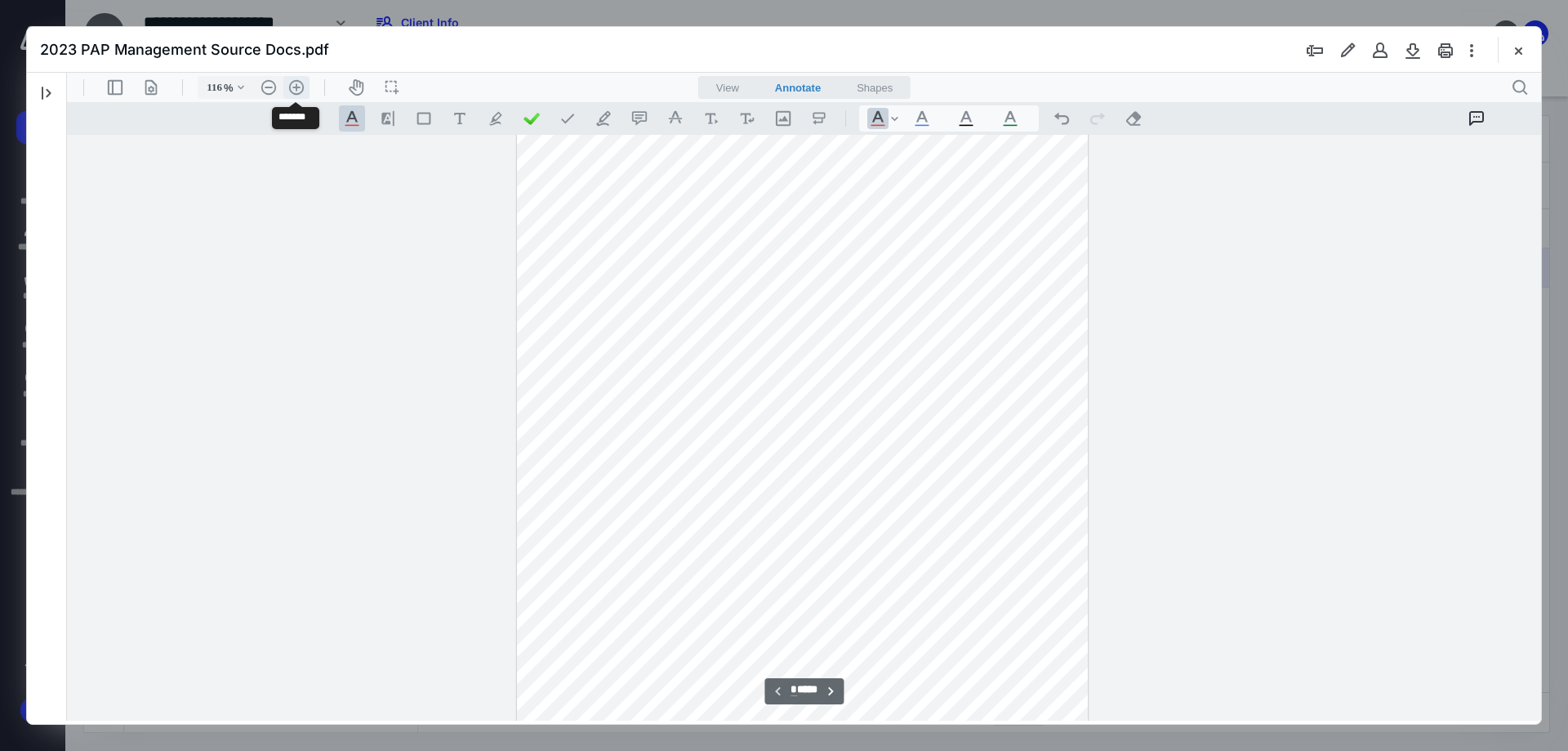 click on ".cls-1{fill:#abb0c4;} icon - header - zoom - in - line" at bounding box center (296, 87) 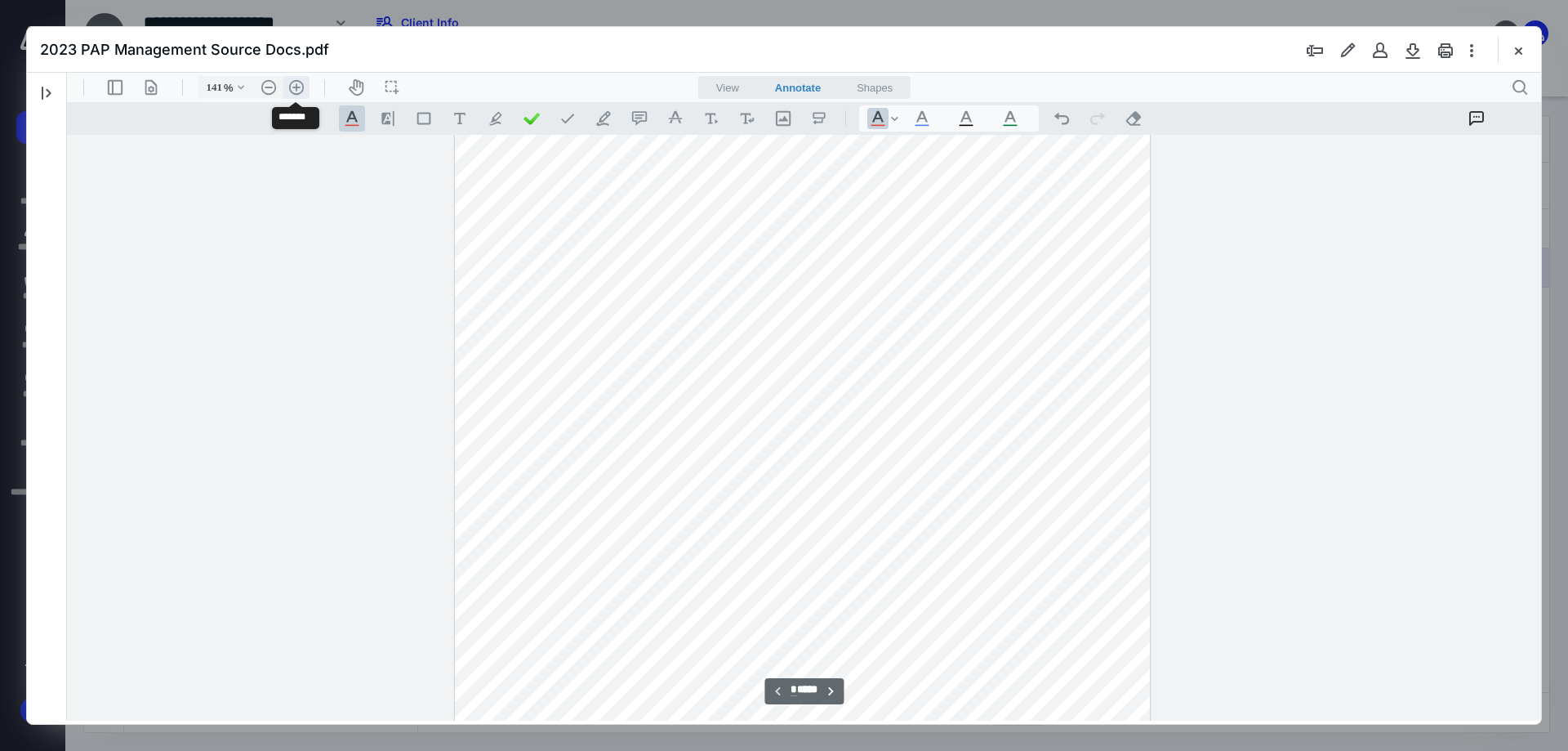 click on ".cls-1{fill:#abb0c4;} icon - header - zoom - in - line" at bounding box center [296, 87] 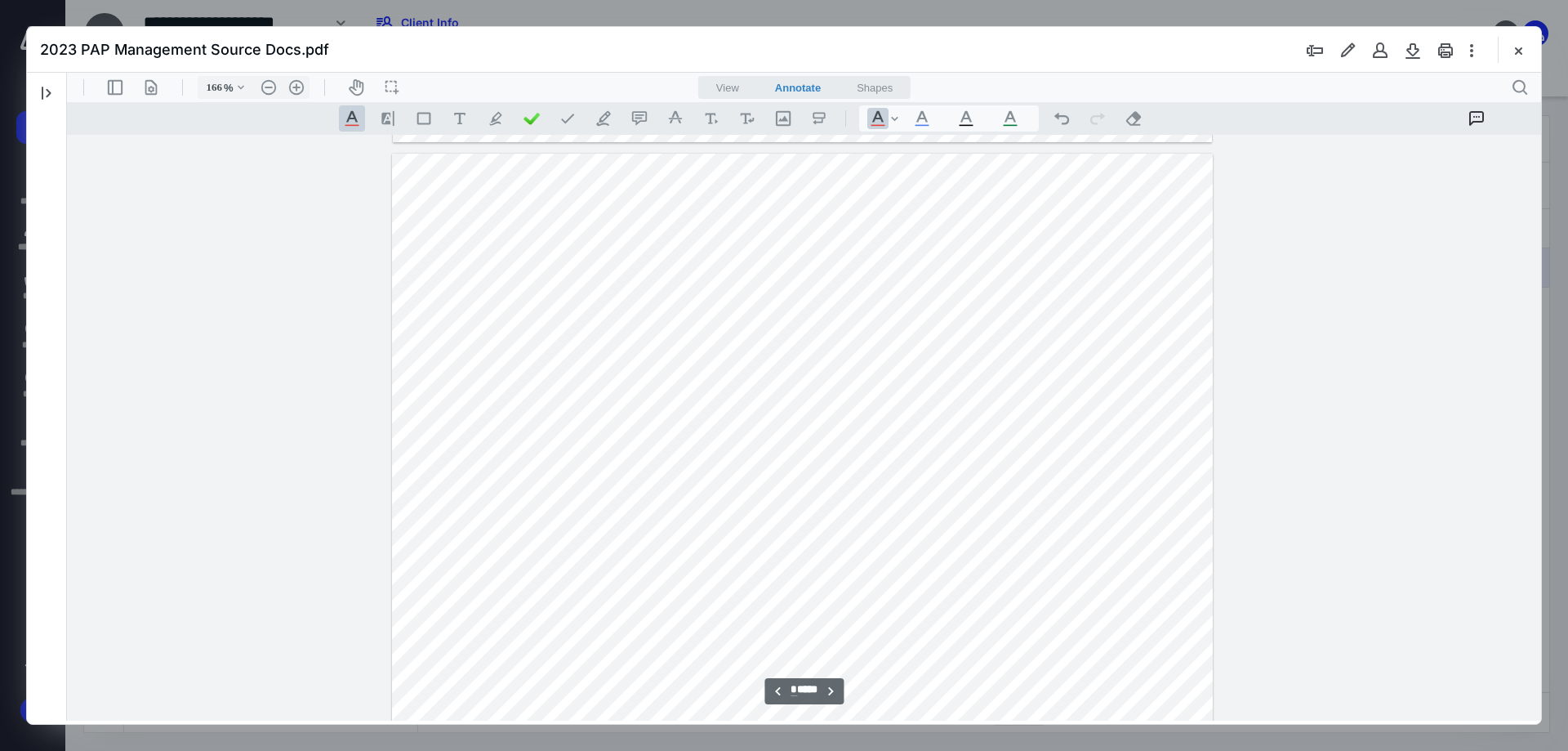 scroll, scrollTop: 1073, scrollLeft: 0, axis: vertical 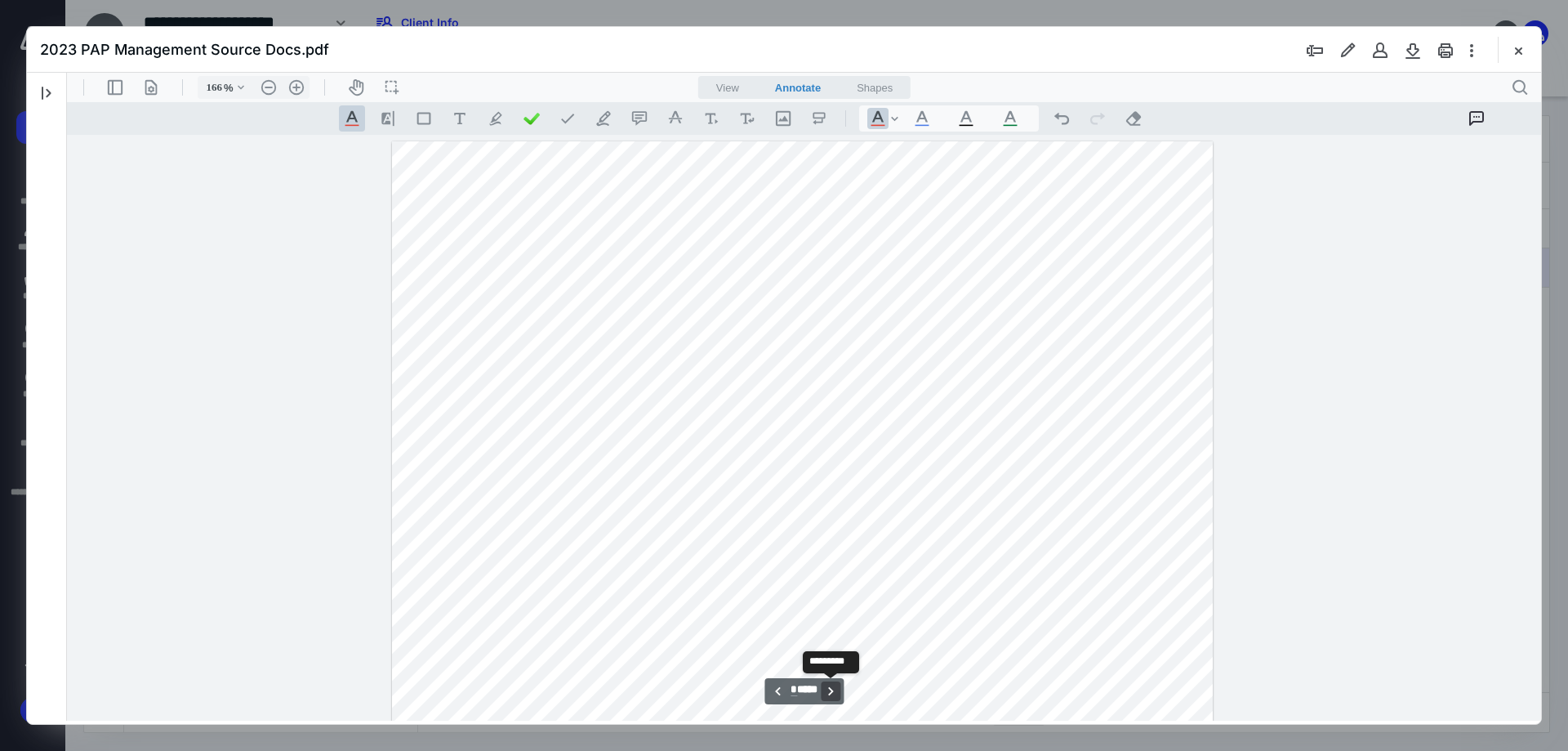 click on "**********" at bounding box center [831, 691] 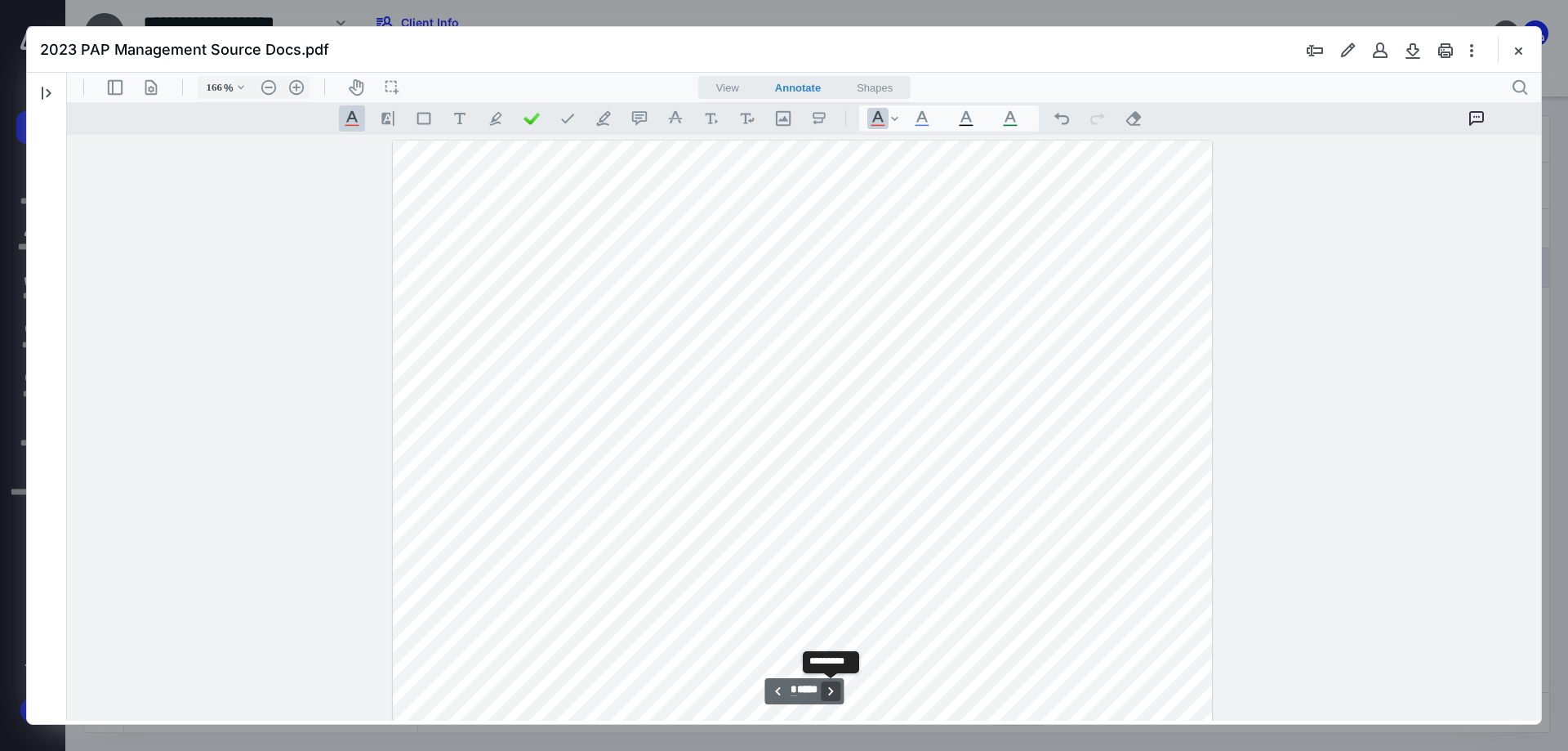 click on "**********" at bounding box center [831, 691] 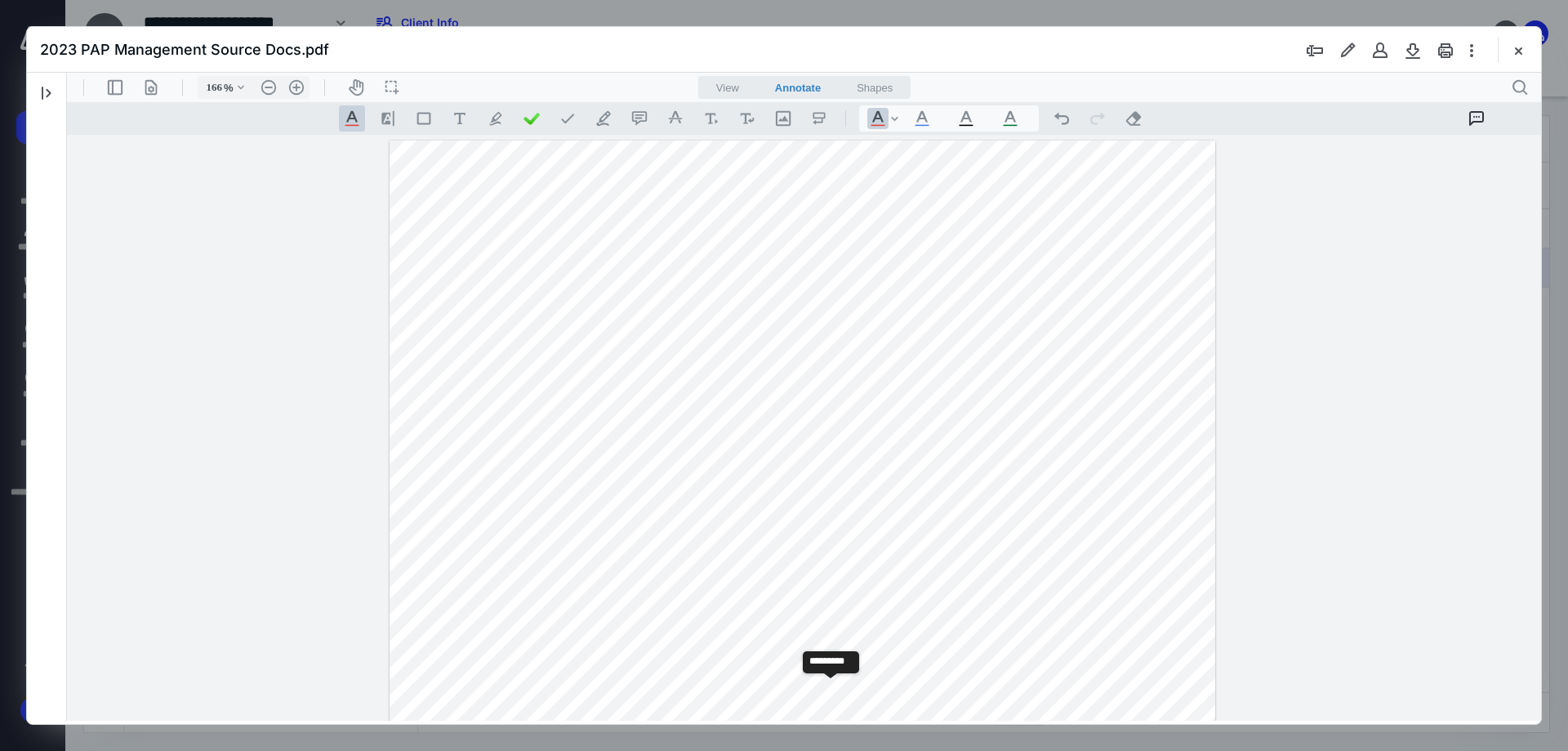 click on "**********" at bounding box center (831, 691) 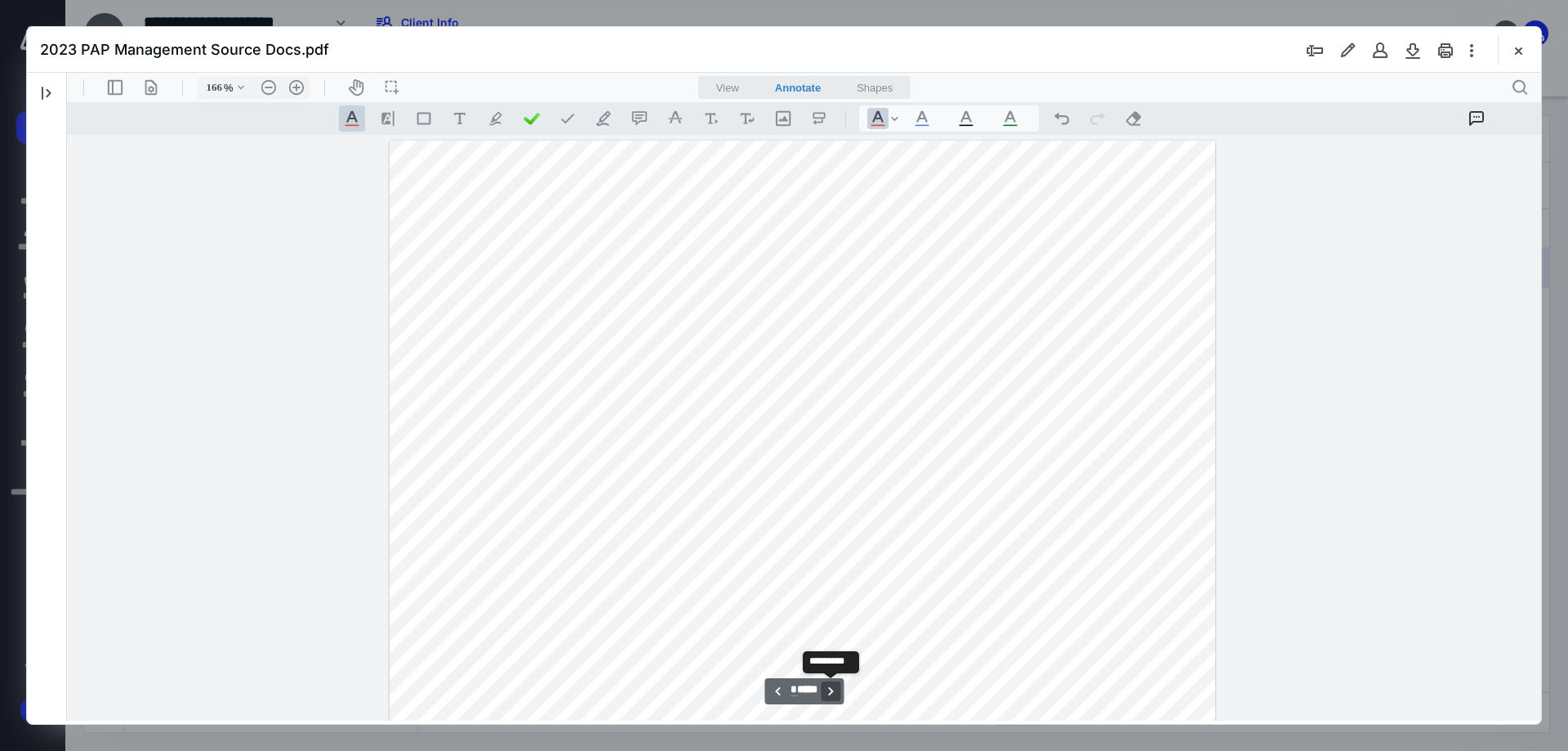 scroll, scrollTop: 6479, scrollLeft: 0, axis: vertical 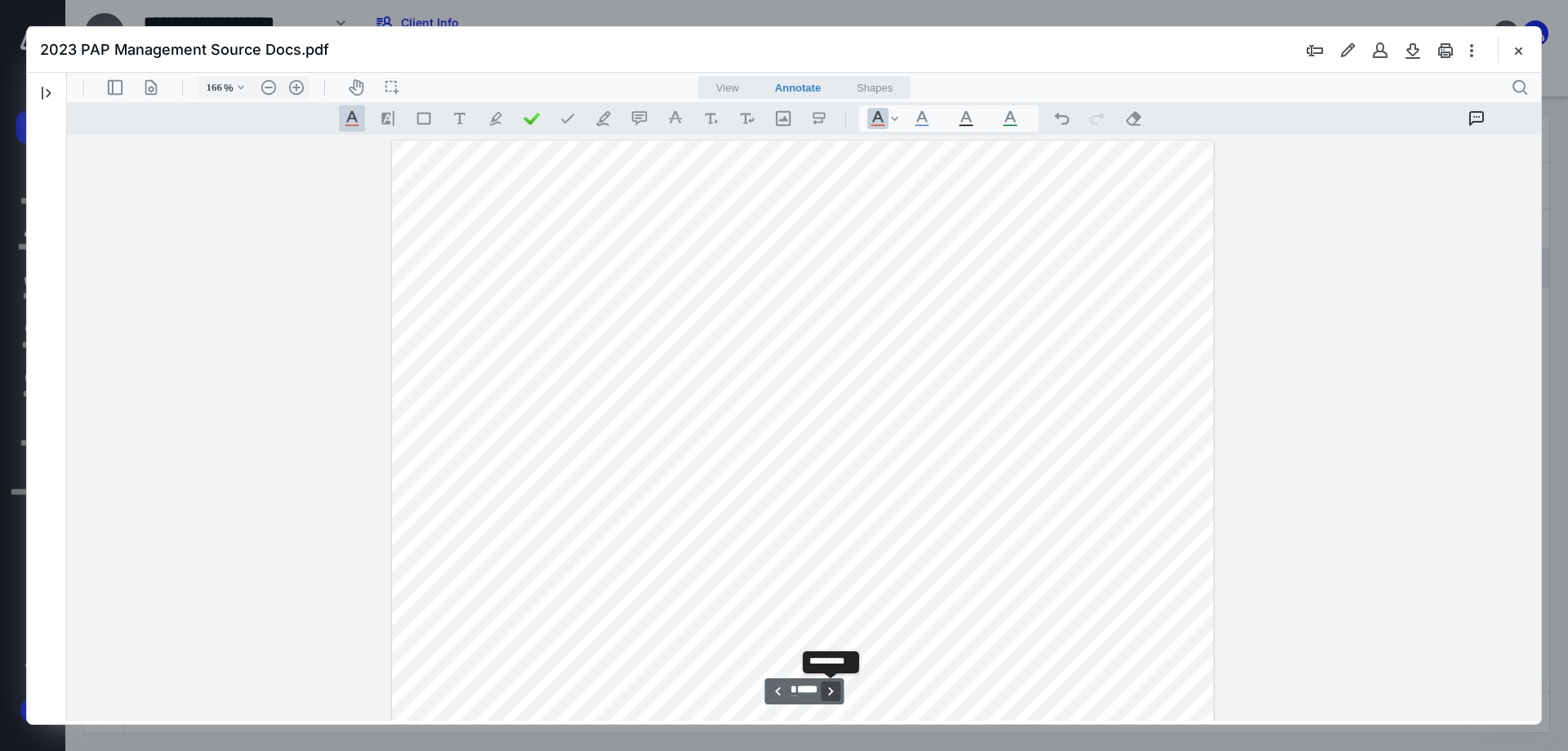 click on "**********" at bounding box center [831, 691] 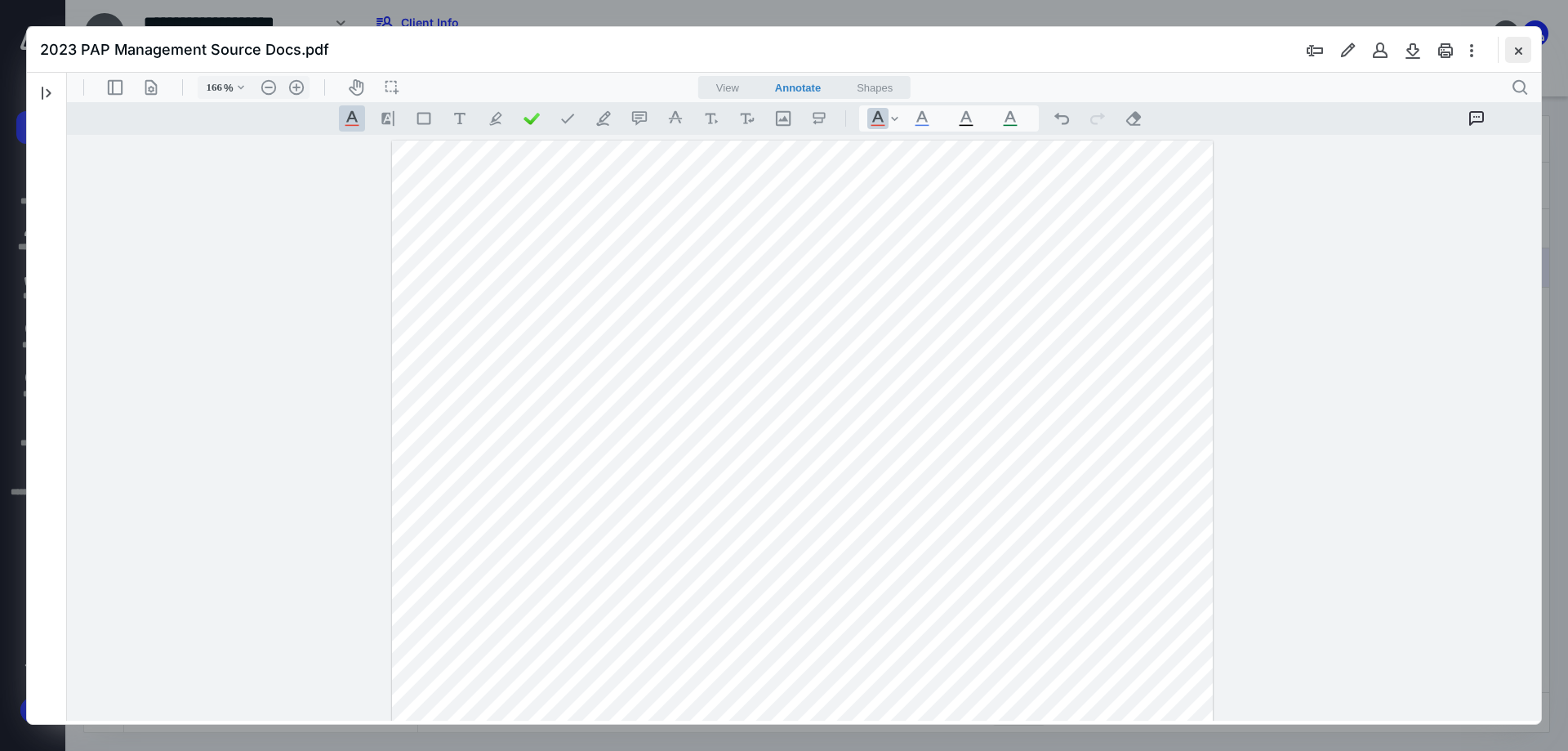 click at bounding box center (1518, 50) 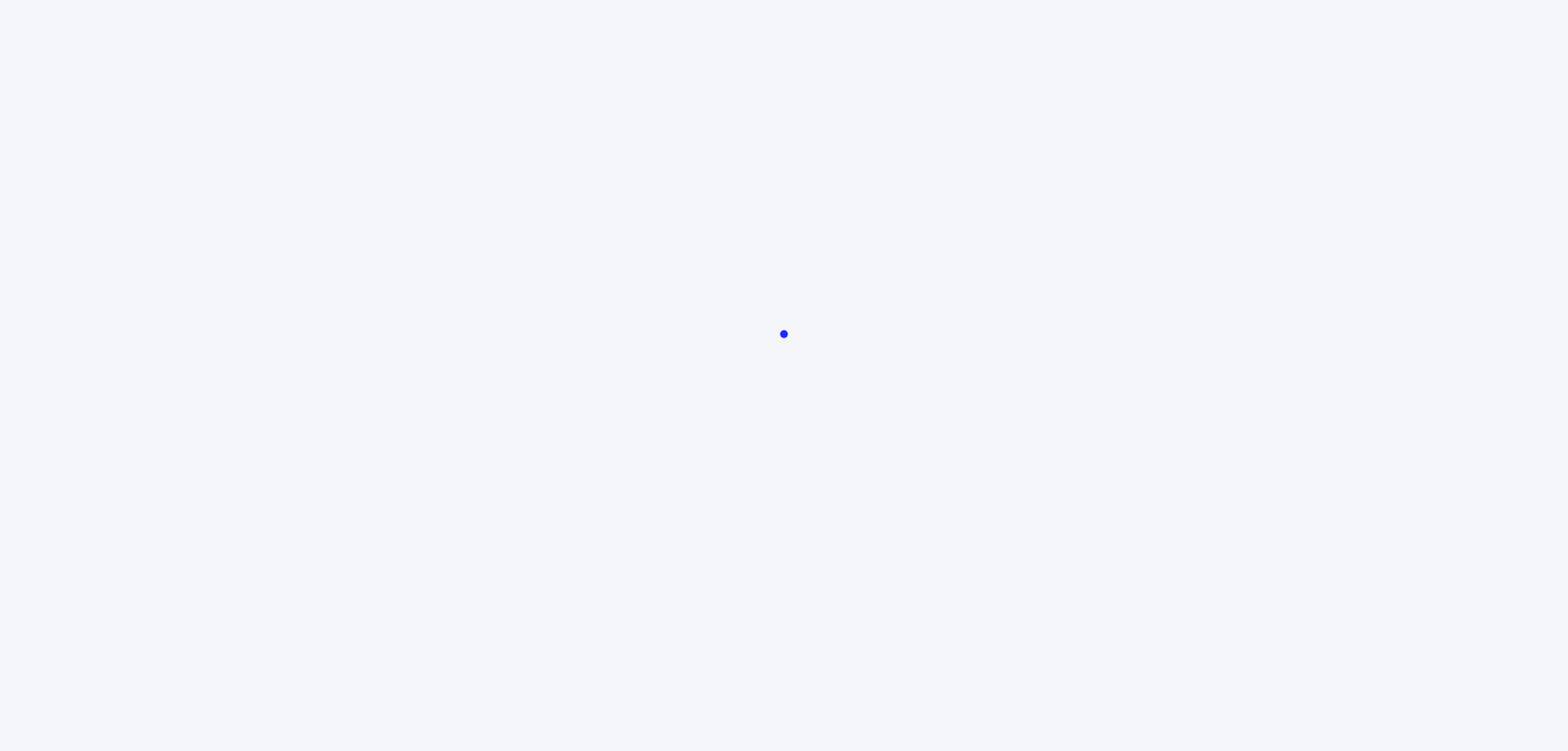 scroll, scrollTop: 0, scrollLeft: 0, axis: both 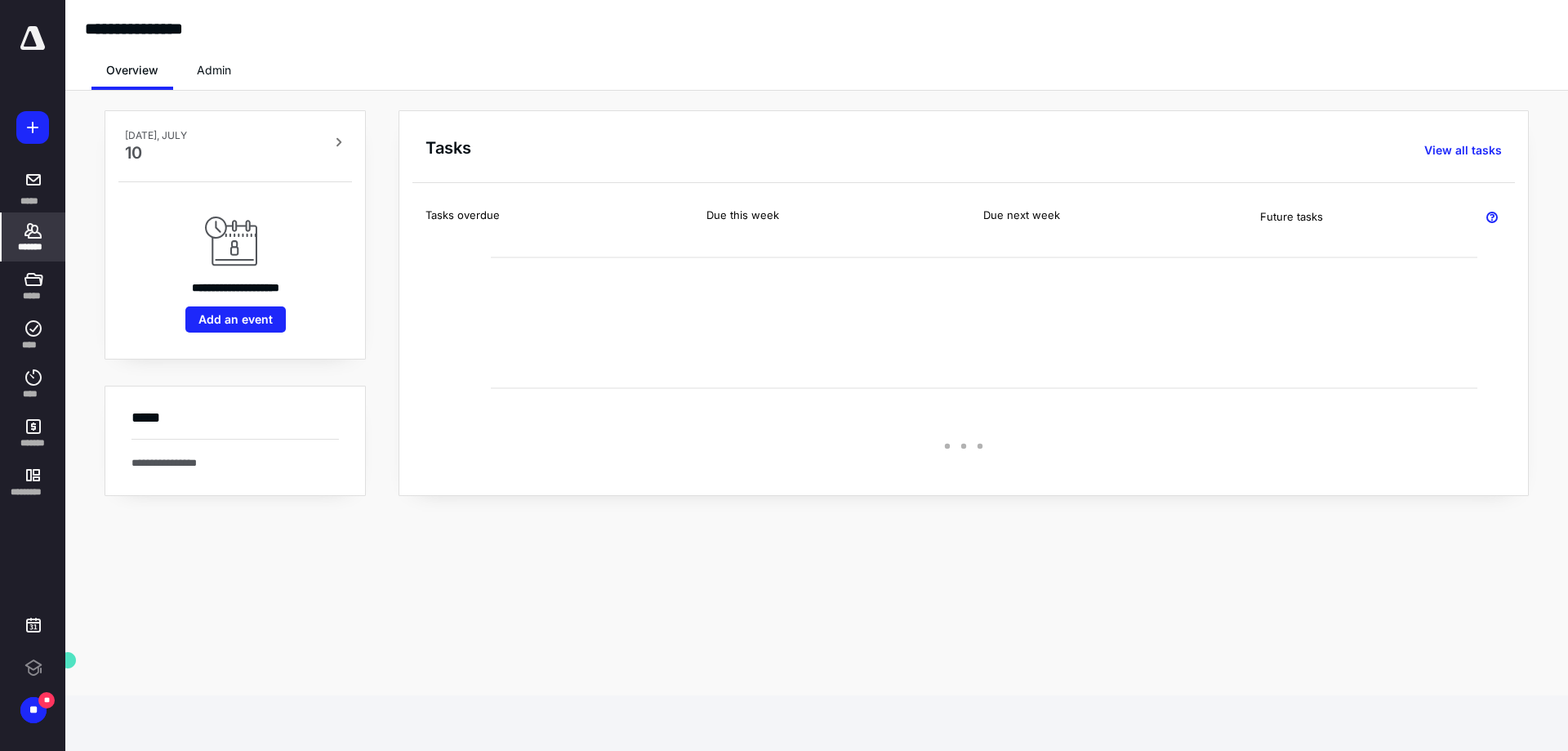 click 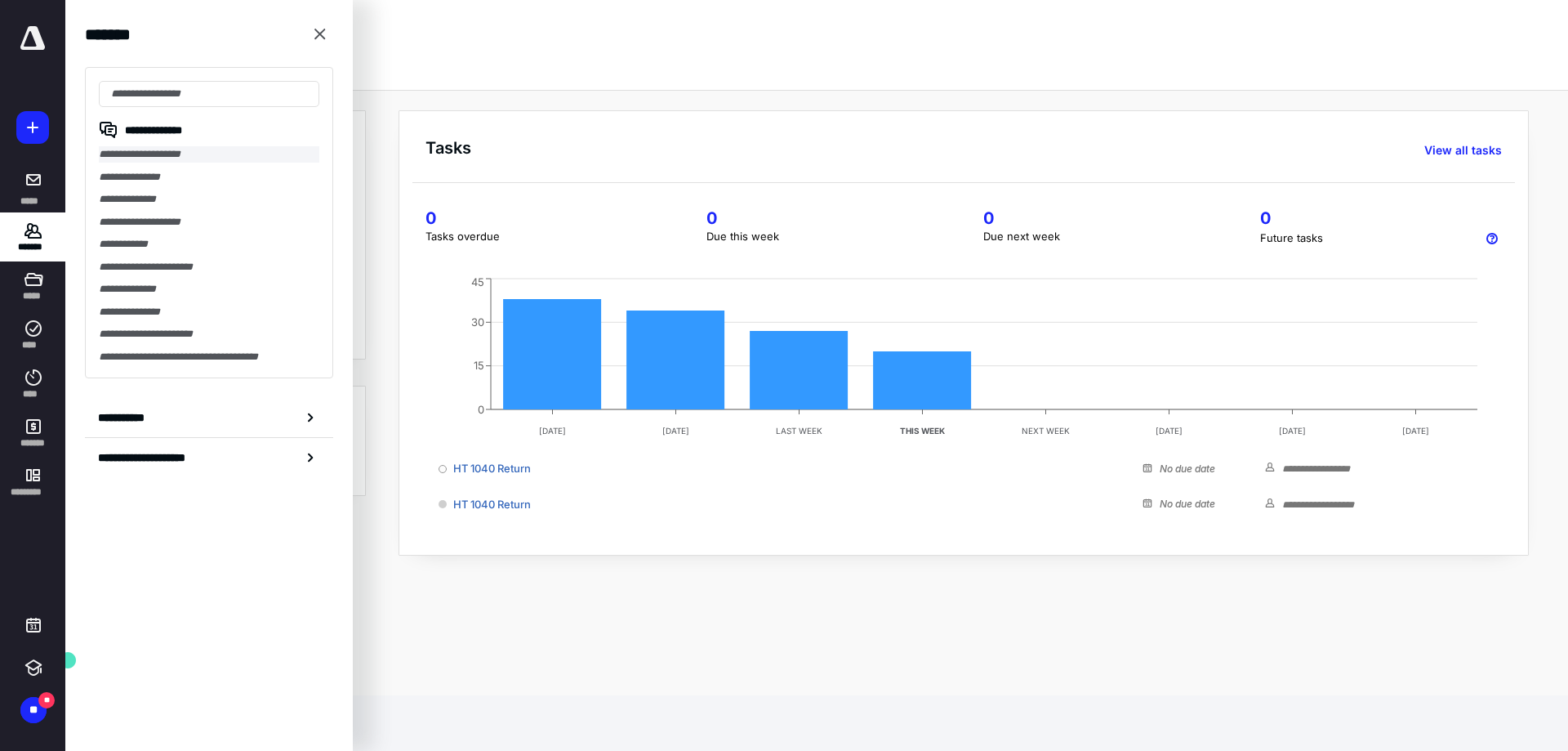 click on "**********" at bounding box center [209, 154] 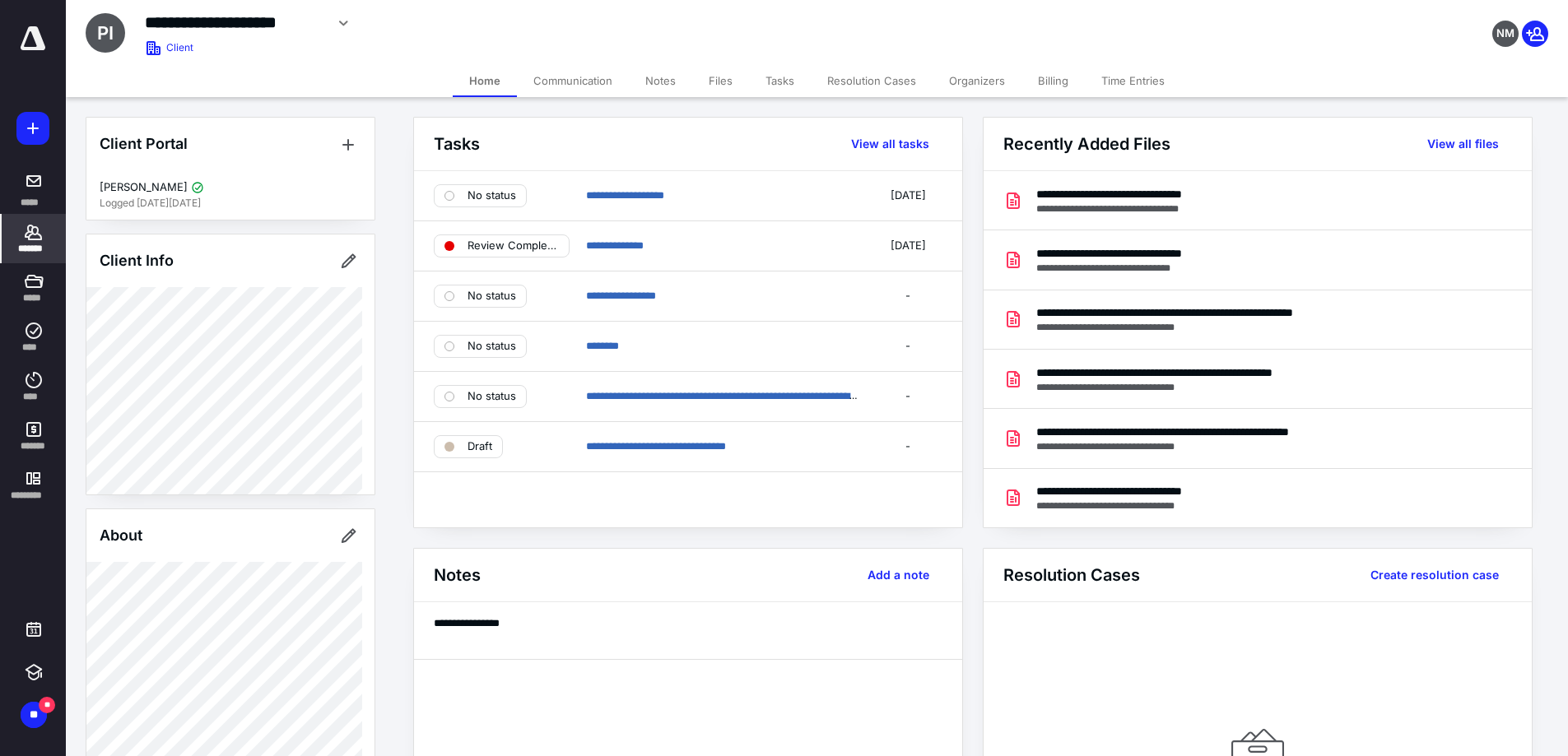 click on "Billing" at bounding box center (1053, 81) 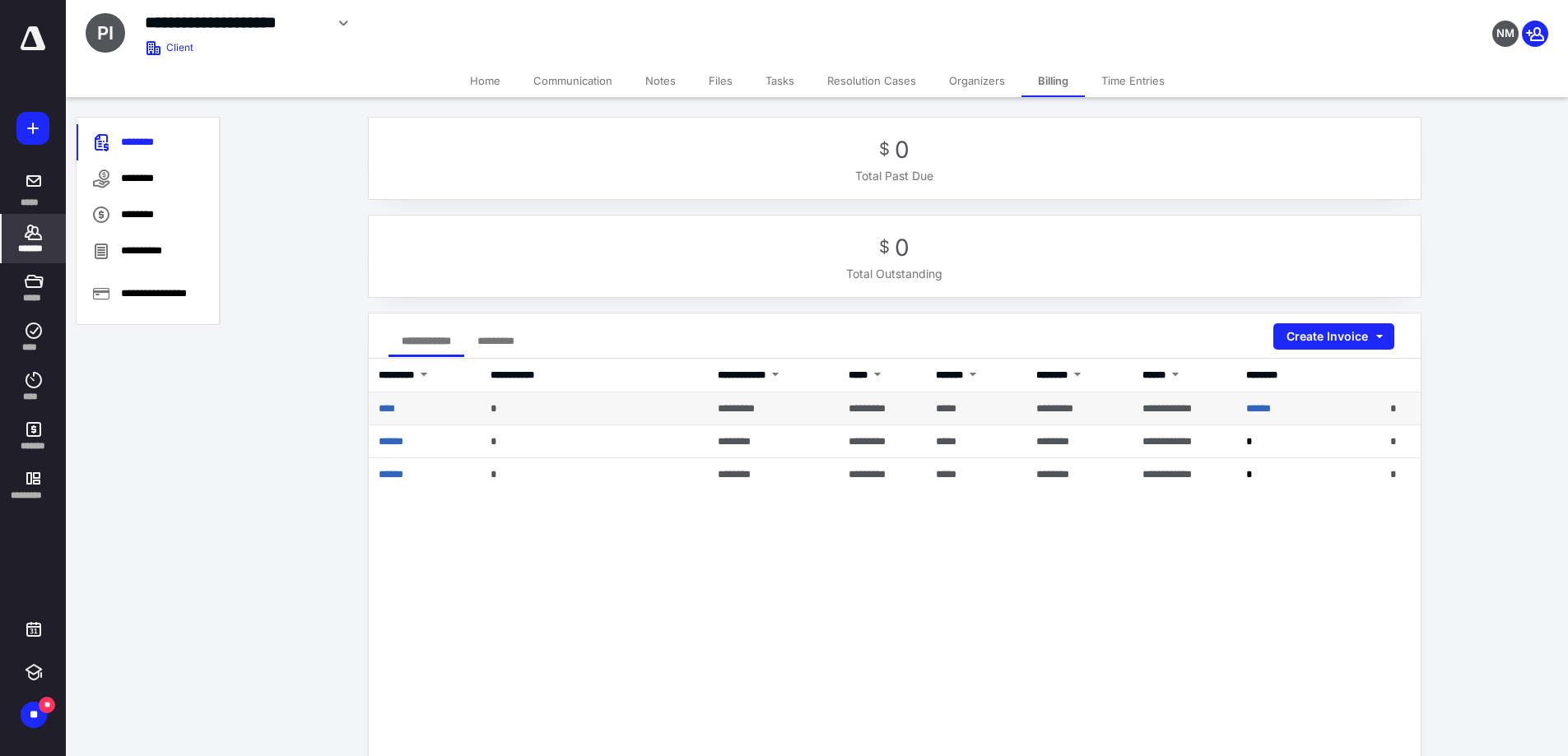 click on "*********" at bounding box center [867, 408] 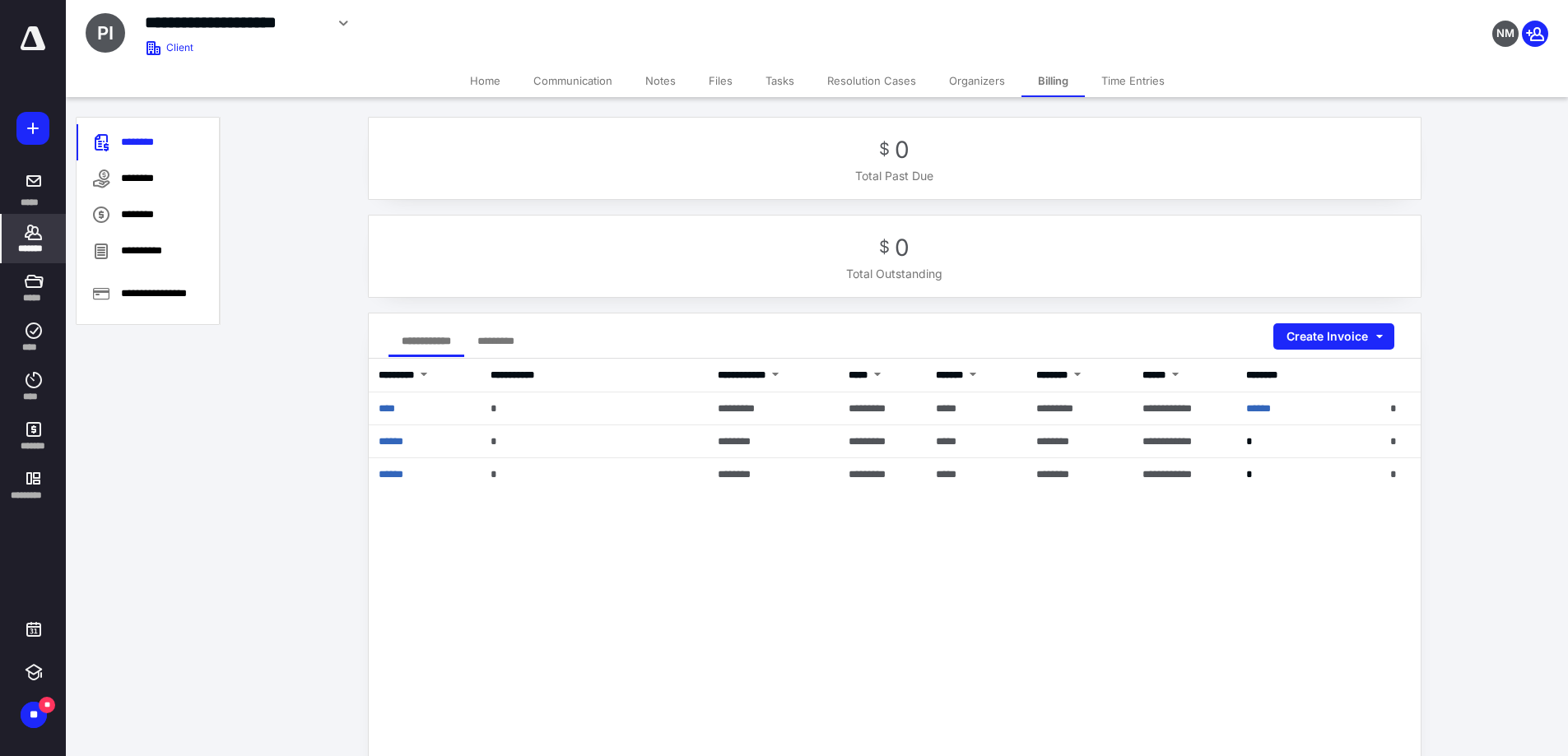 click 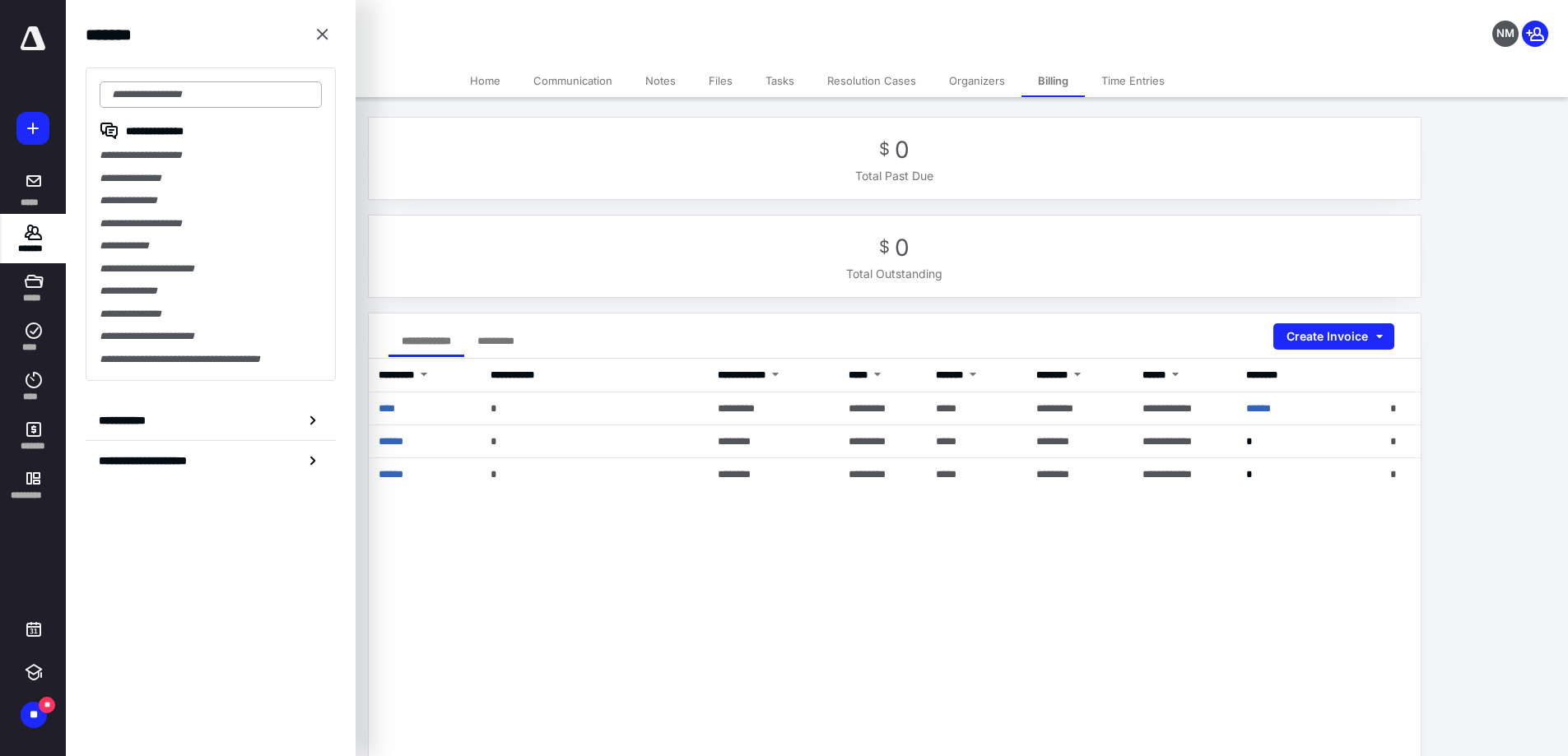 click at bounding box center [211, 95] 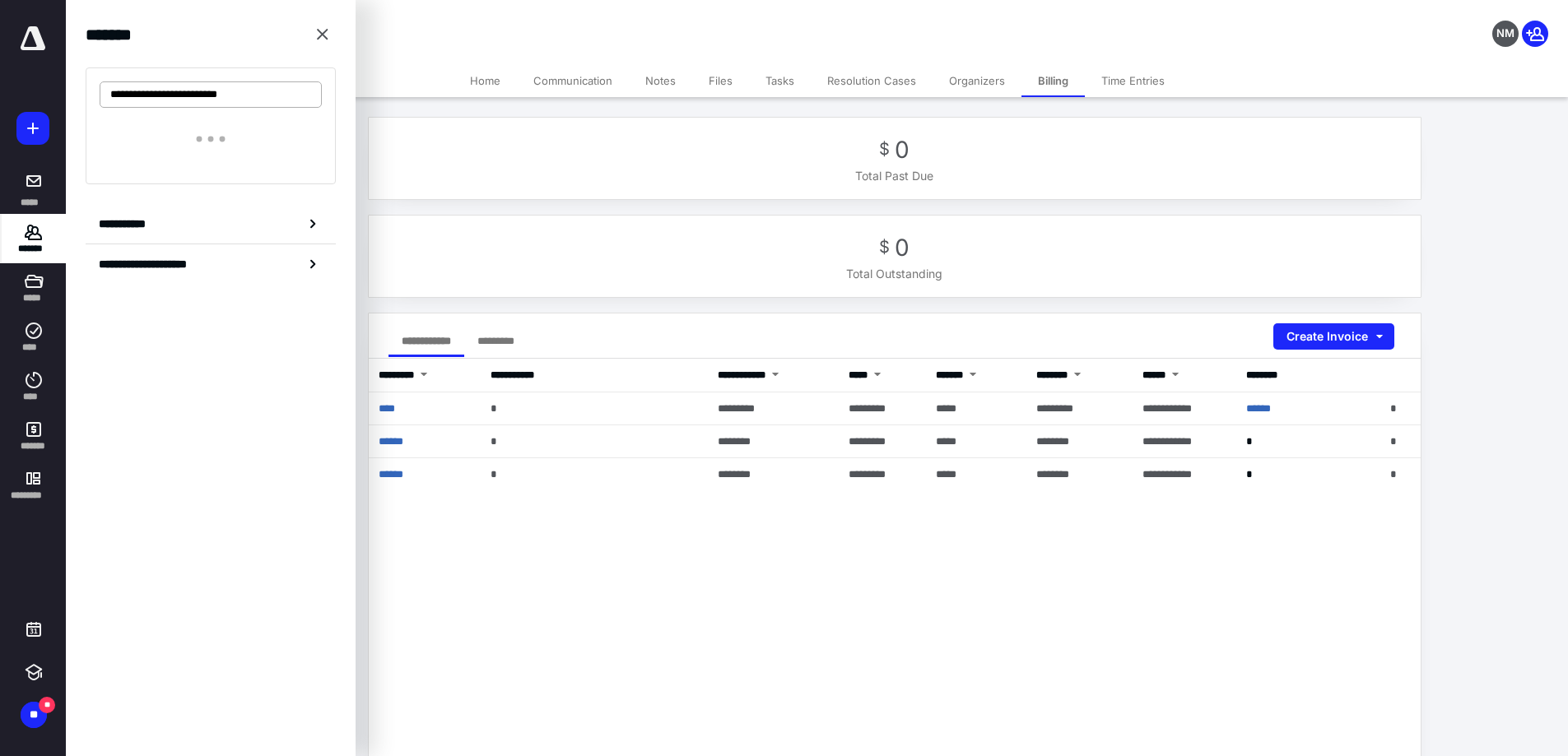 type on "**********" 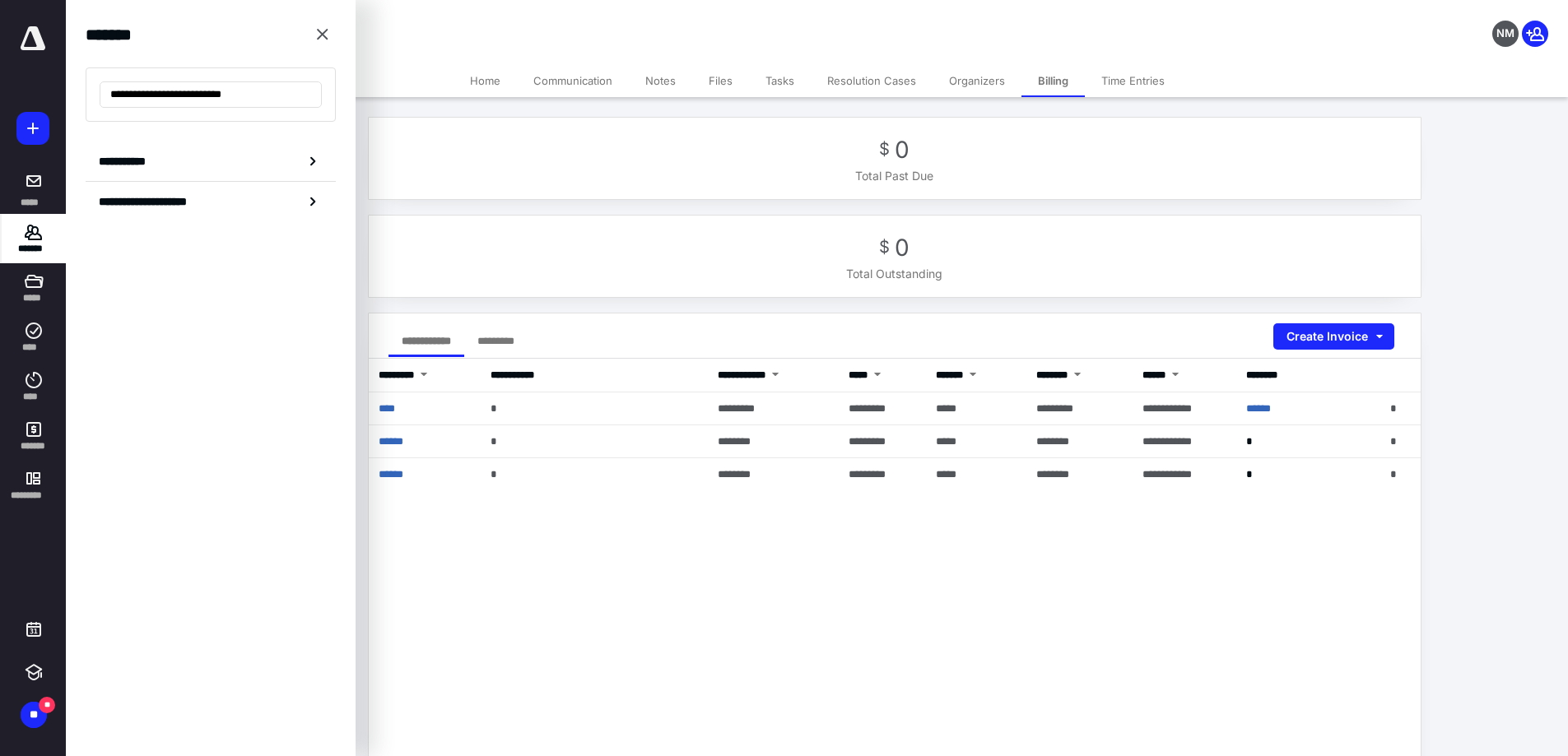 drag, startPoint x: 286, startPoint y: 91, endPoint x: 0, endPoint y: 88, distance: 286.01573 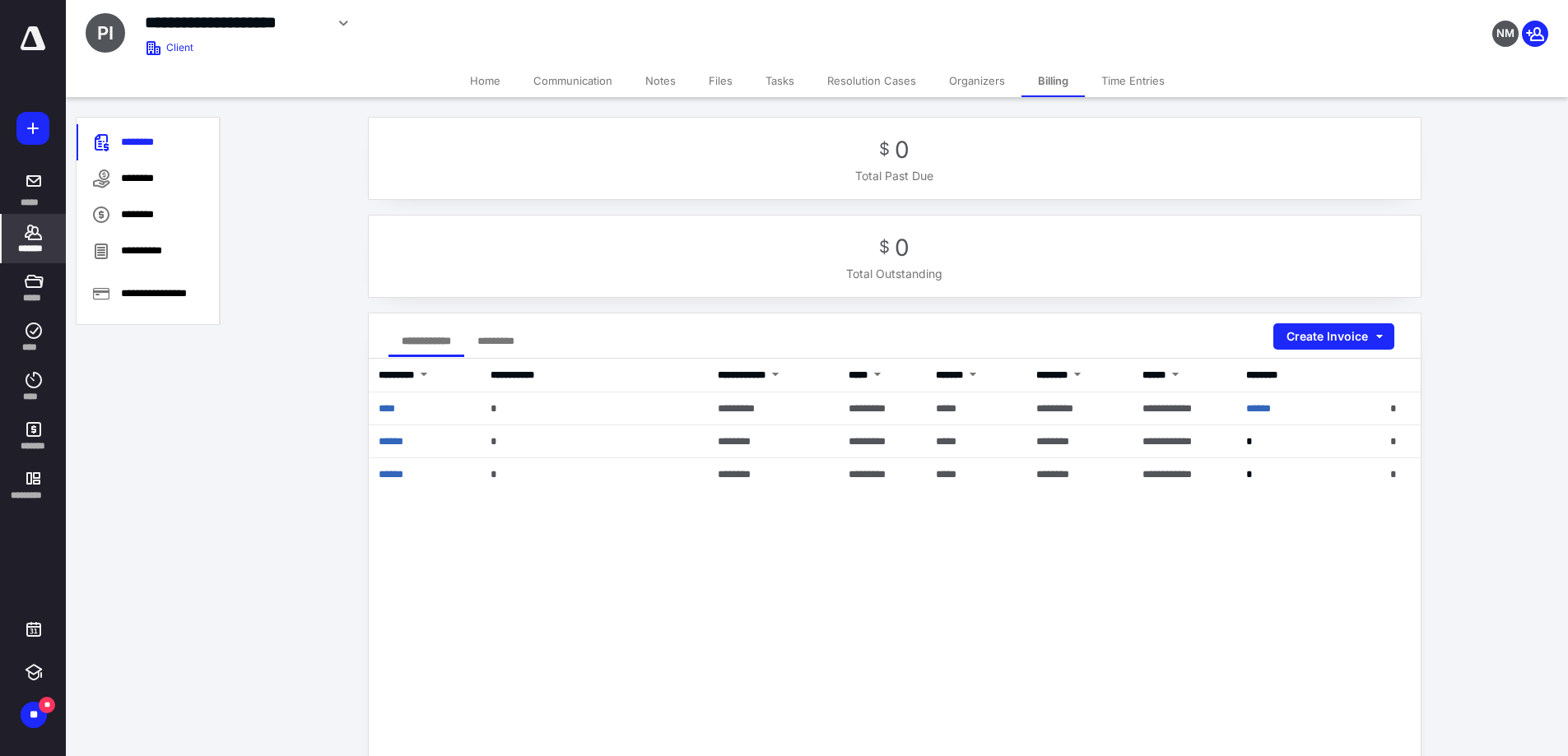 scroll, scrollTop: 281, scrollLeft: 0, axis: vertical 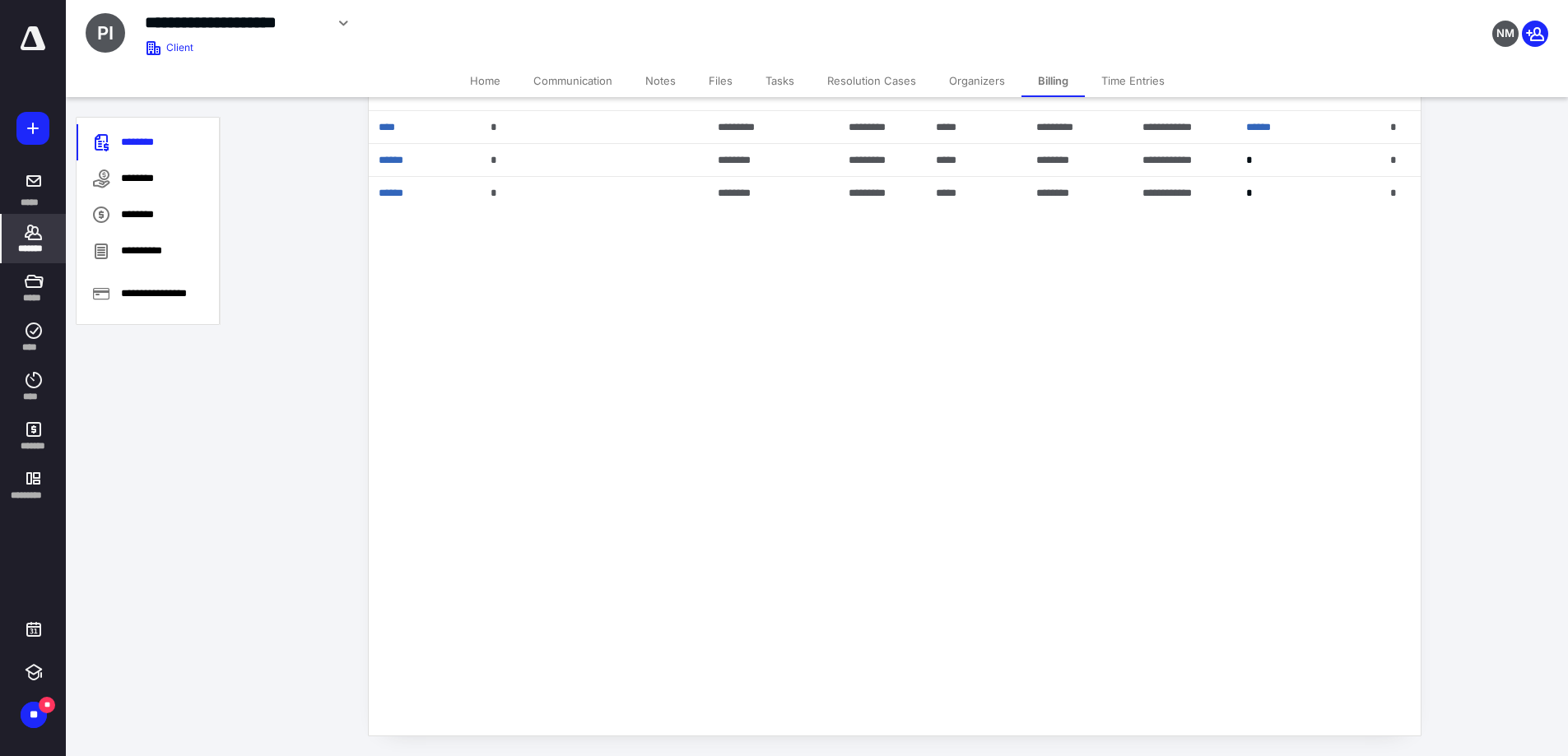 click 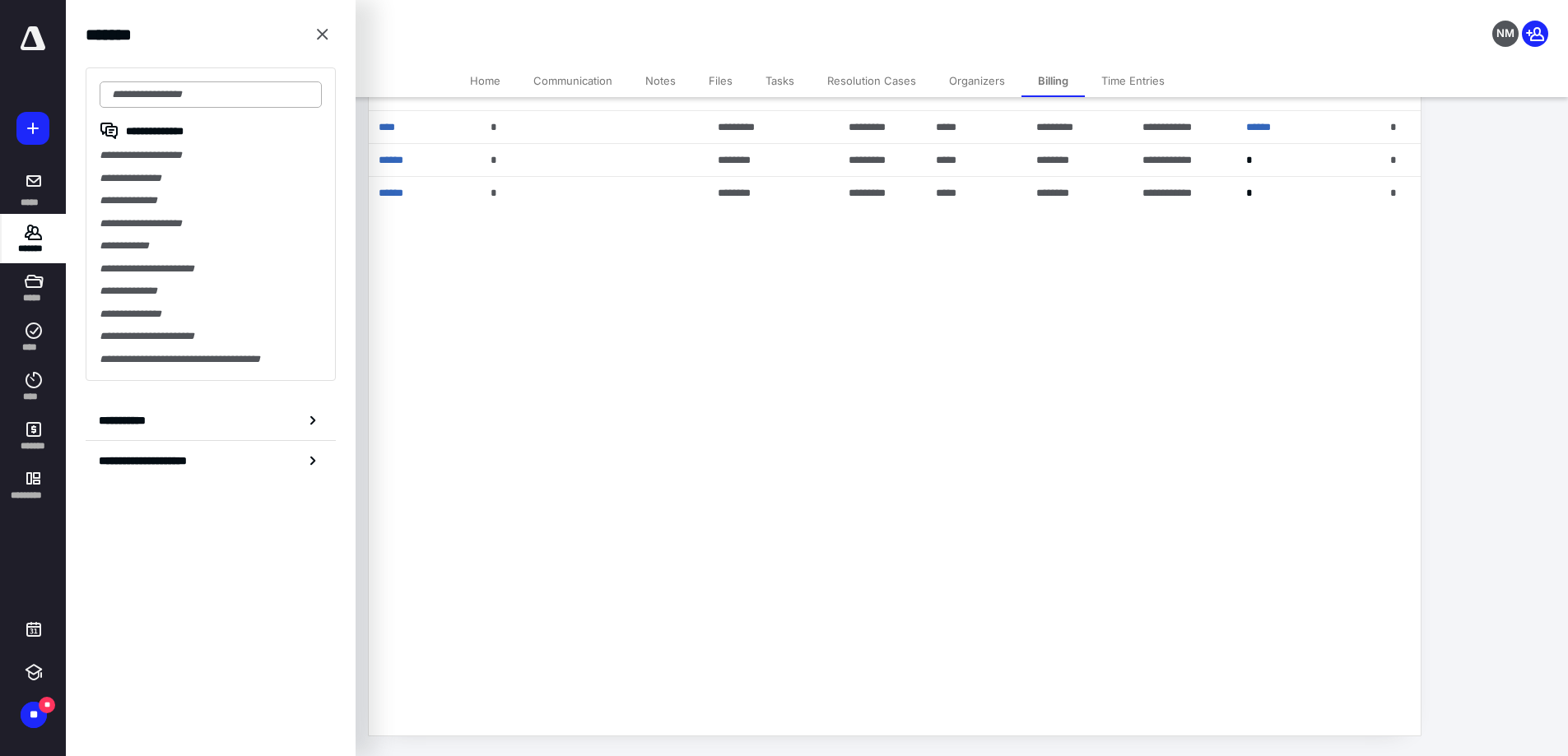 click at bounding box center [211, 95] 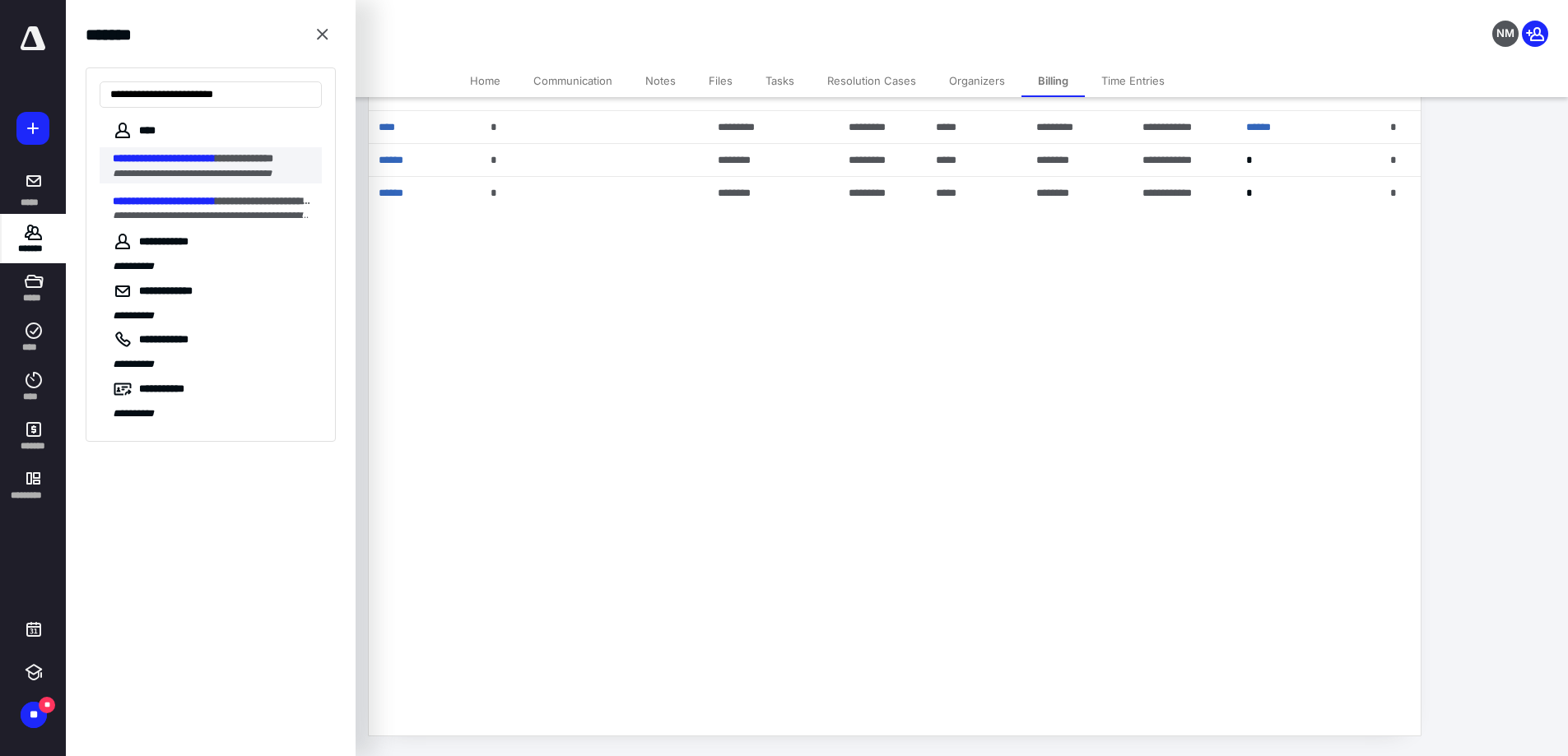 type on "**********" 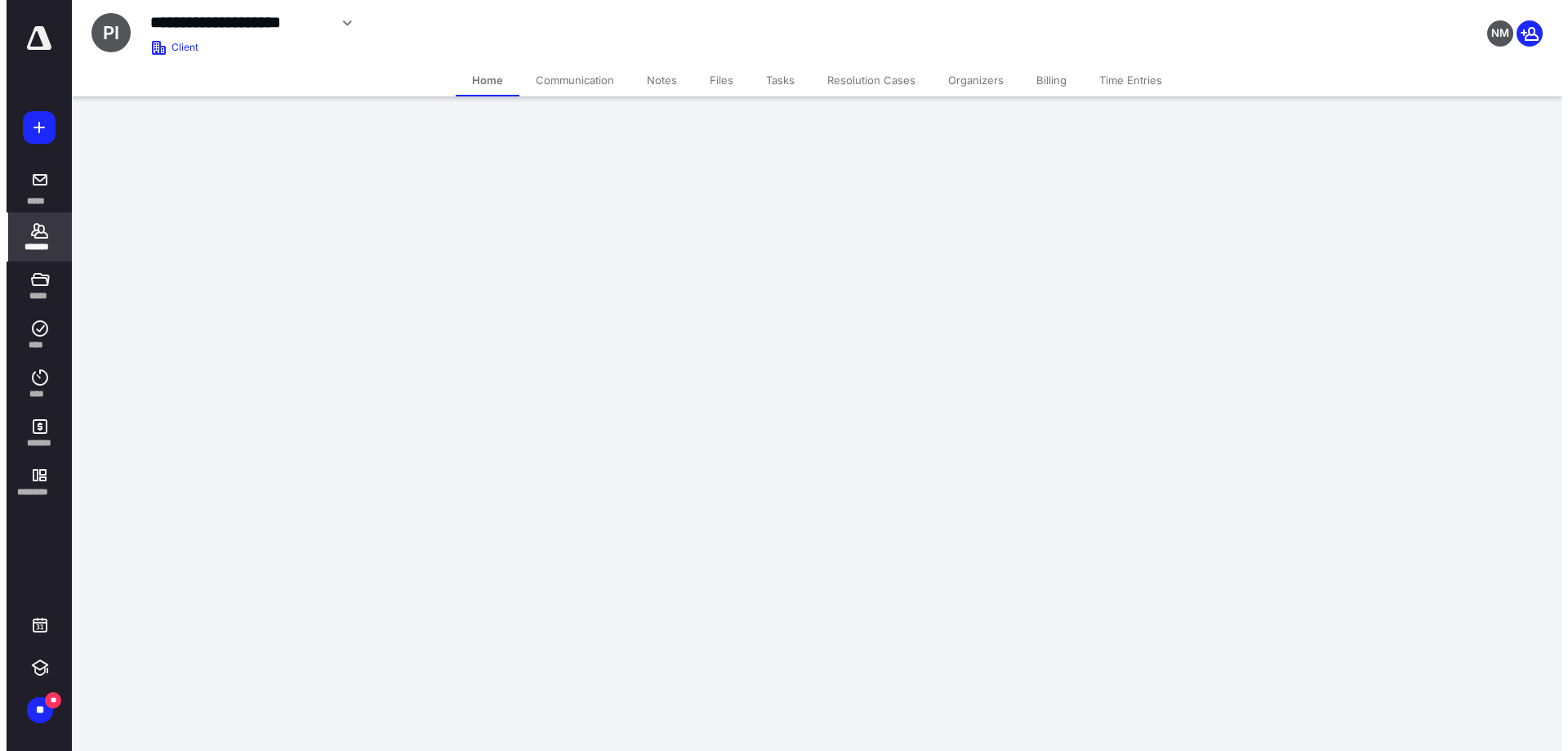 scroll, scrollTop: 0, scrollLeft: 0, axis: both 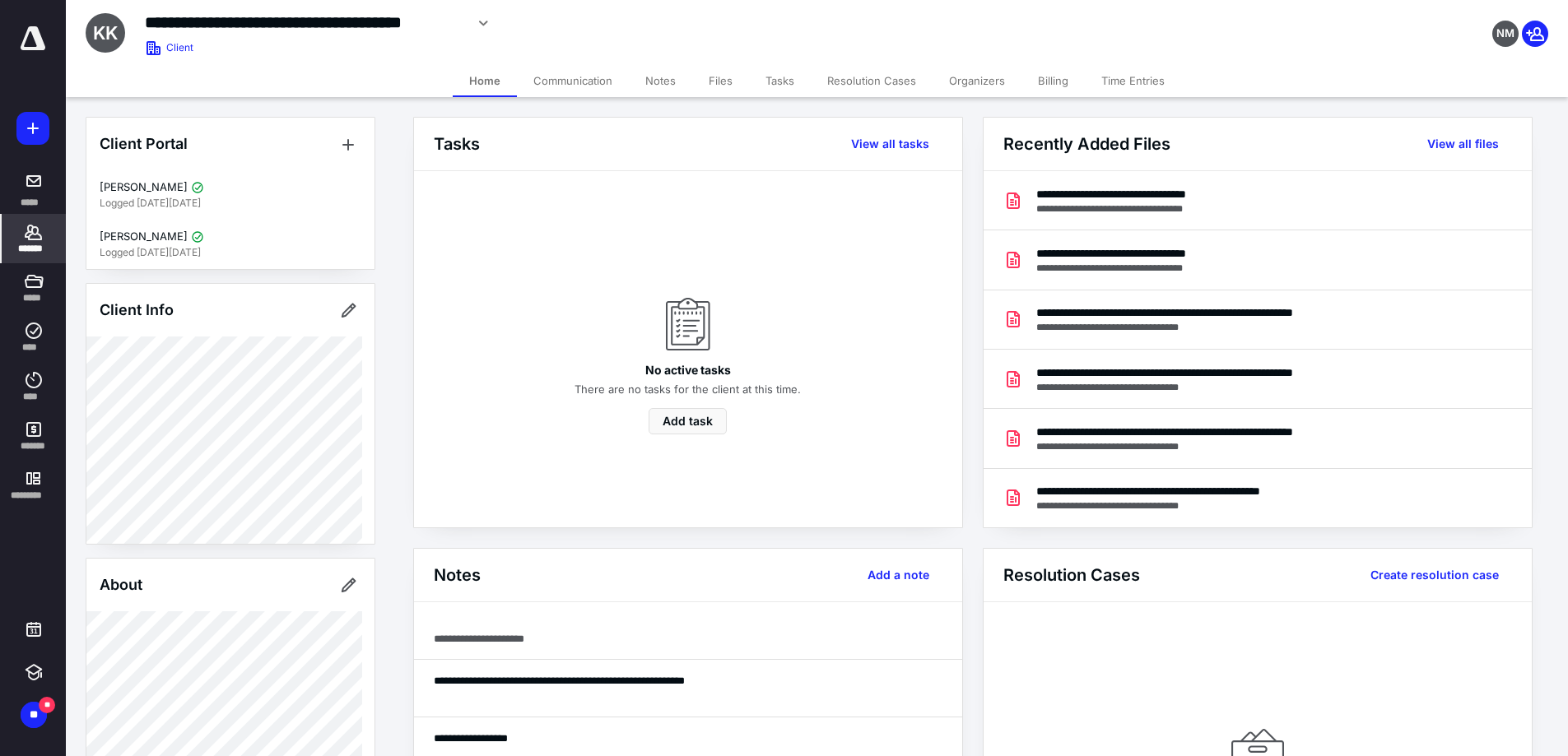 click on "Time Entries" at bounding box center [1133, 81] 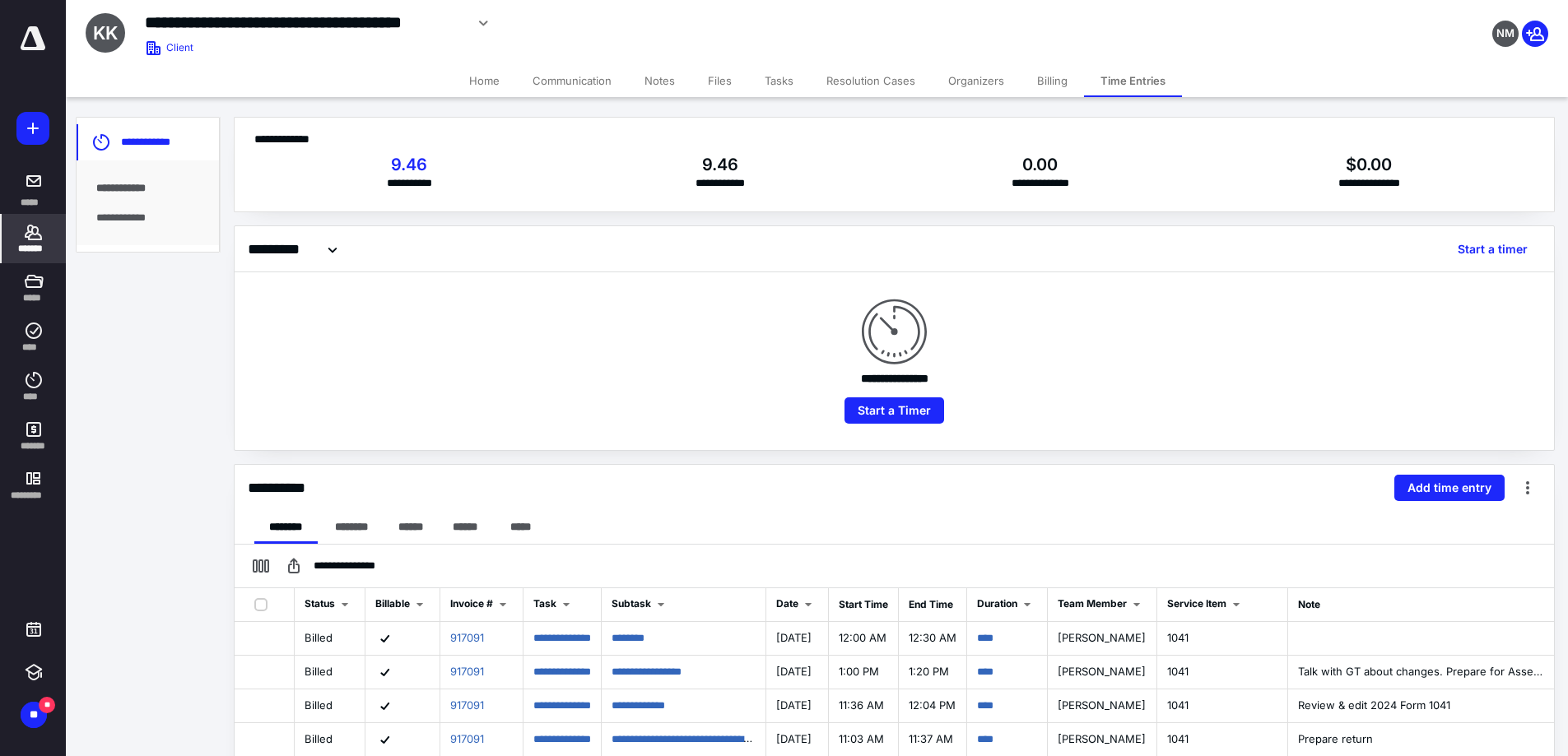 click on "Billing" at bounding box center [1052, 81] 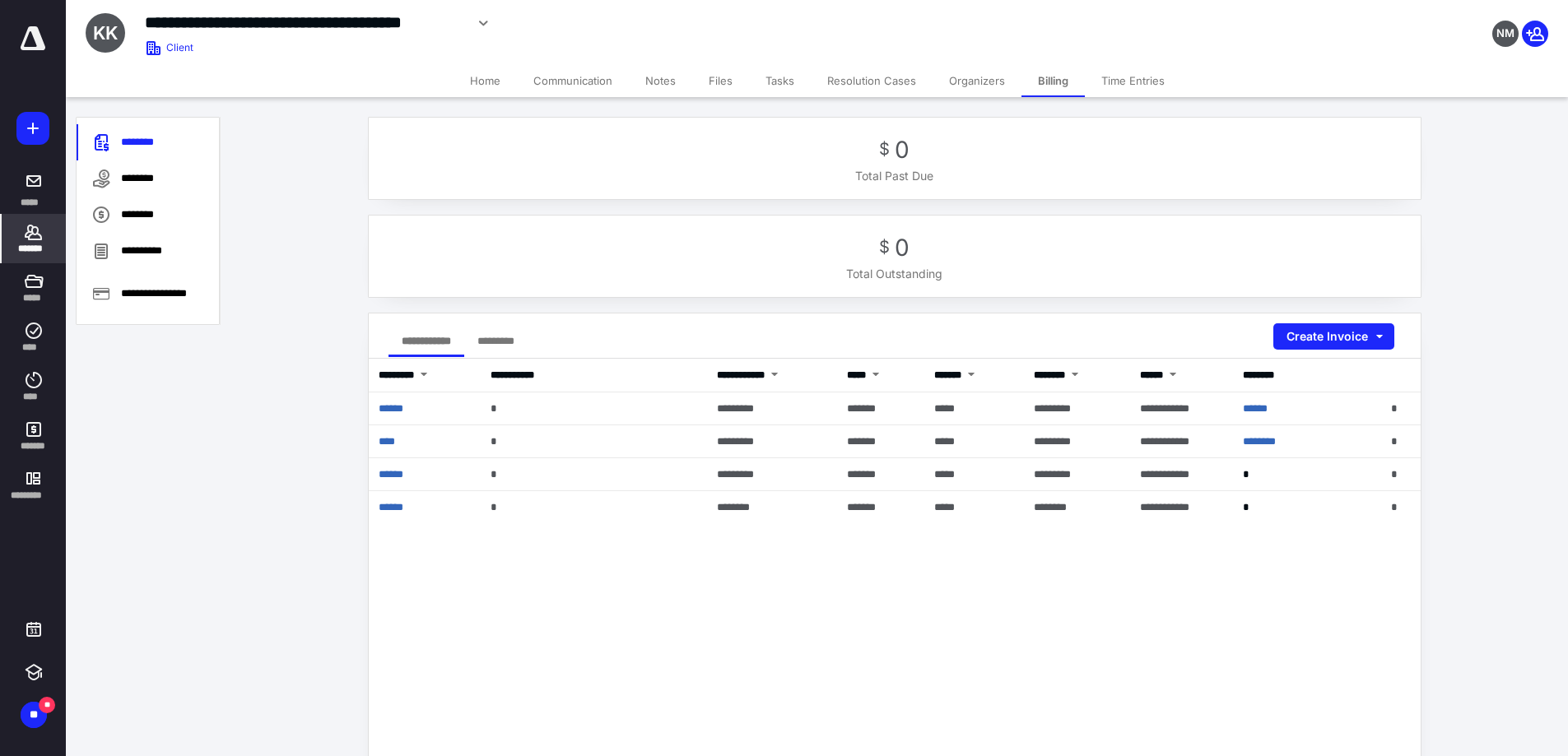 click 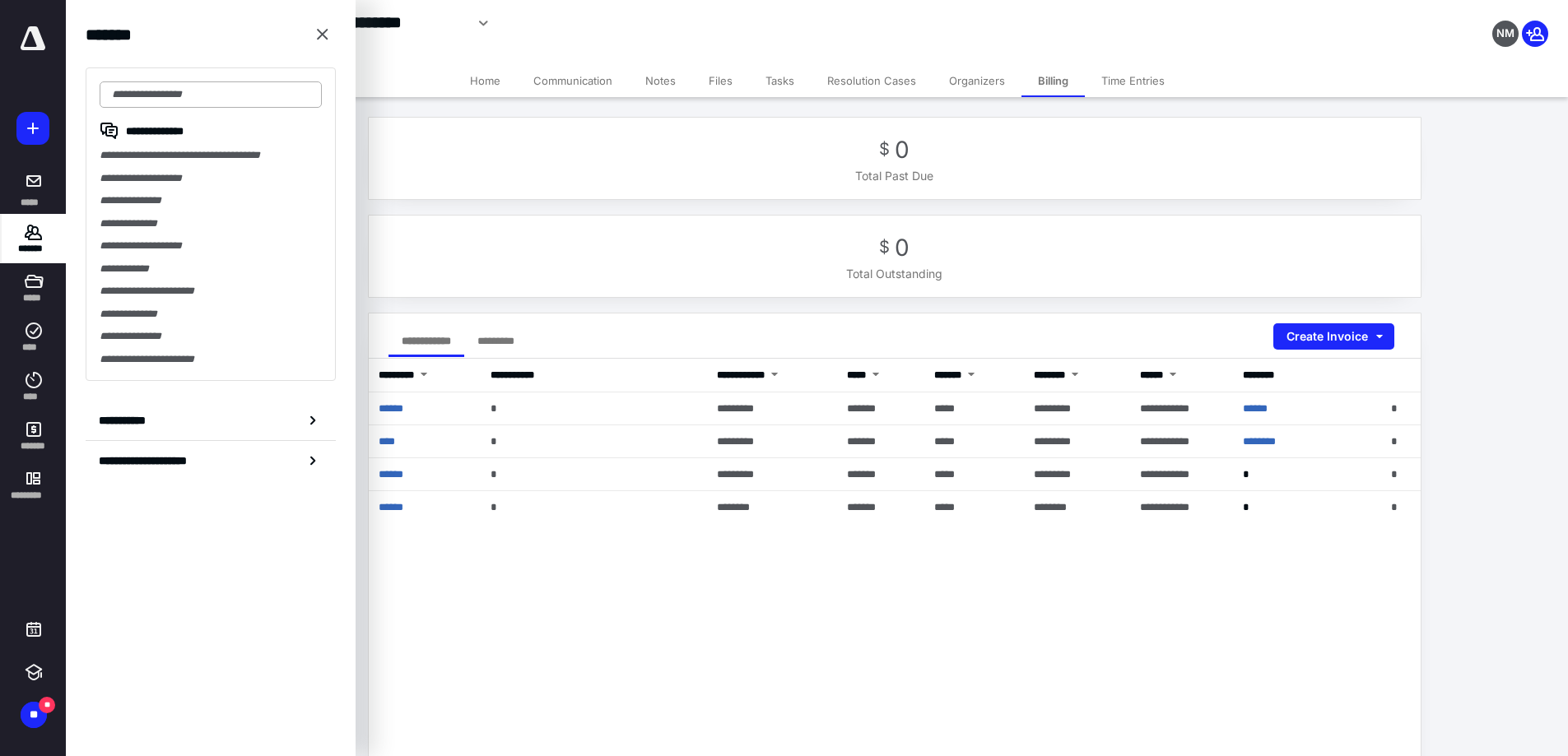 click at bounding box center [211, 95] 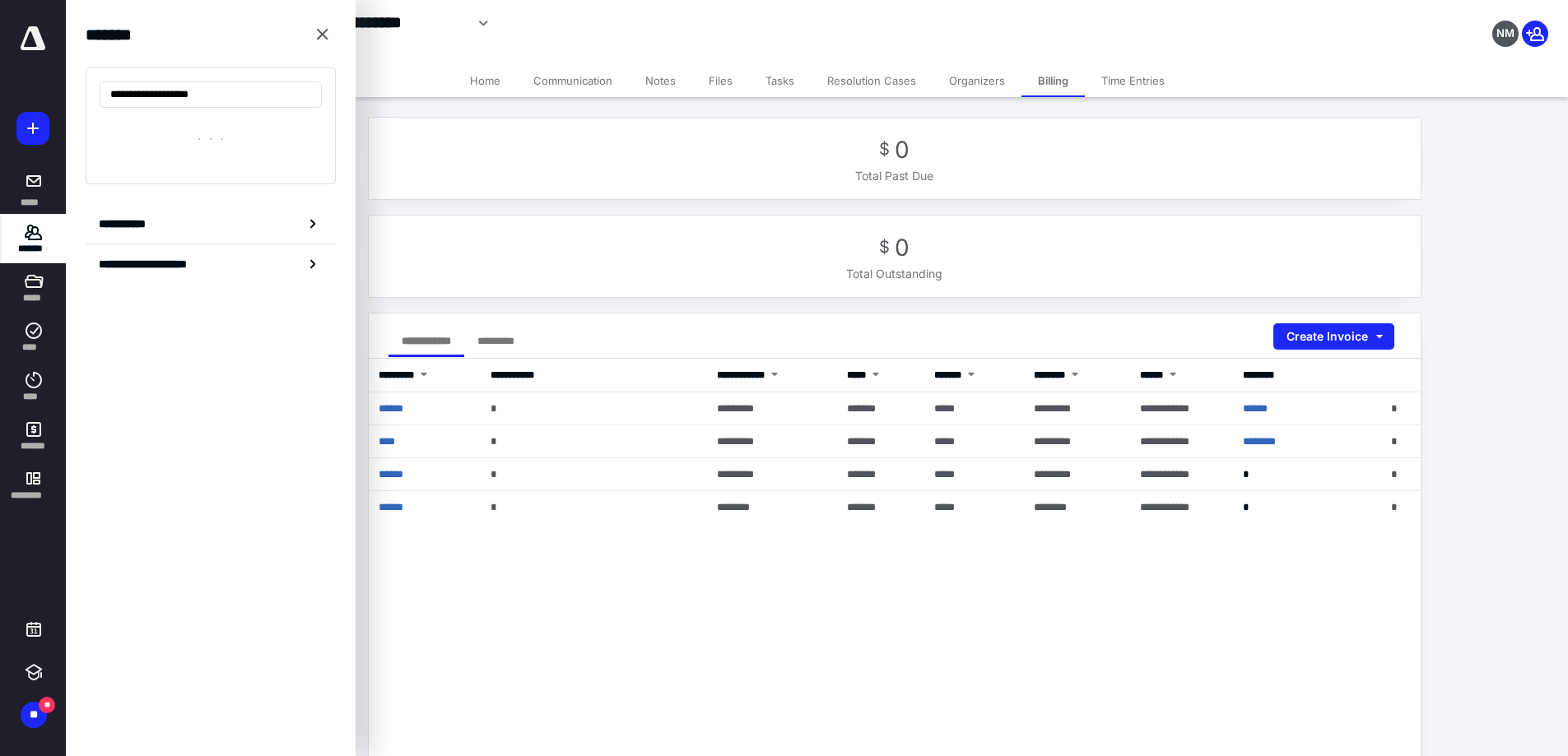 type on "**********" 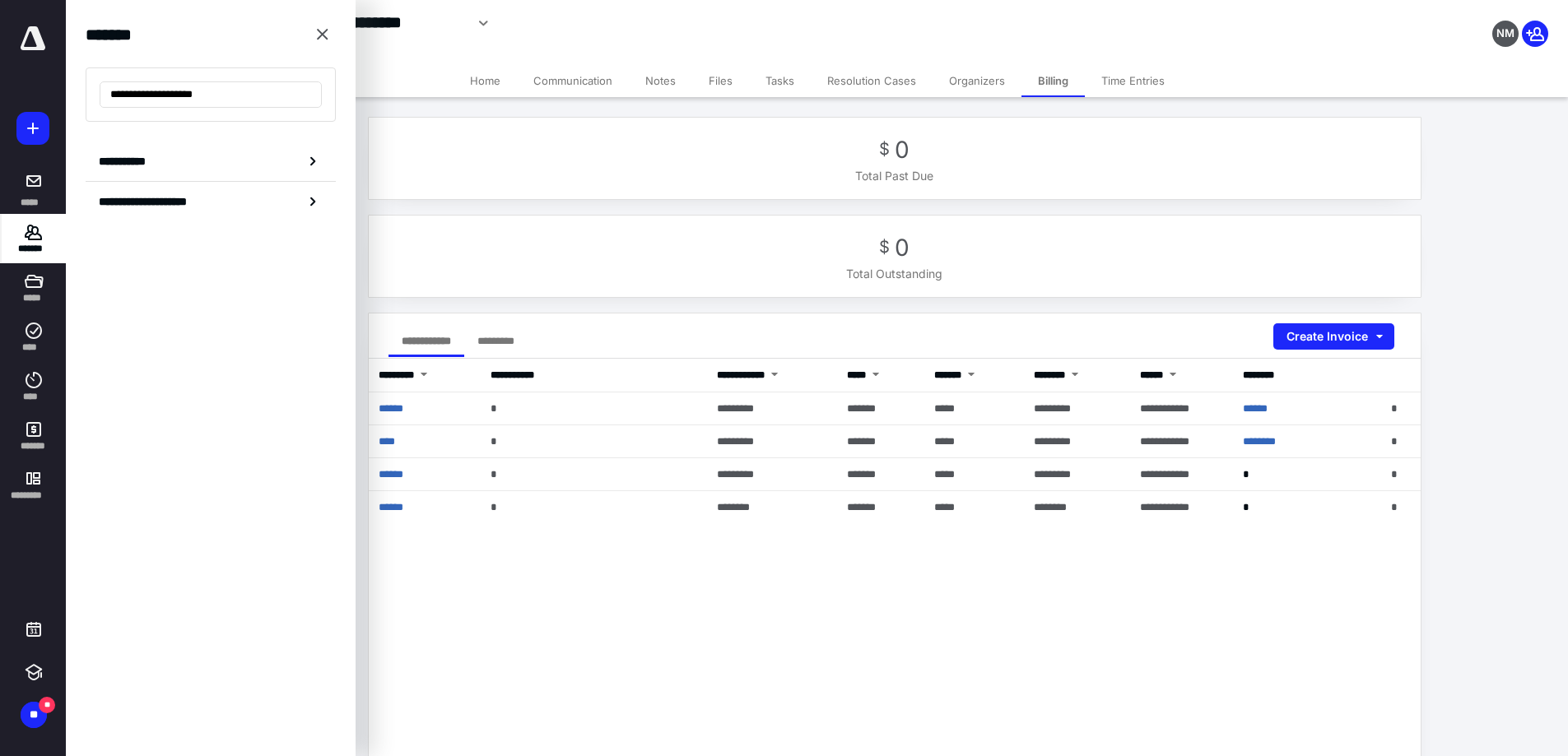 drag, startPoint x: 259, startPoint y: 88, endPoint x: 0, endPoint y: 99, distance: 259.23349 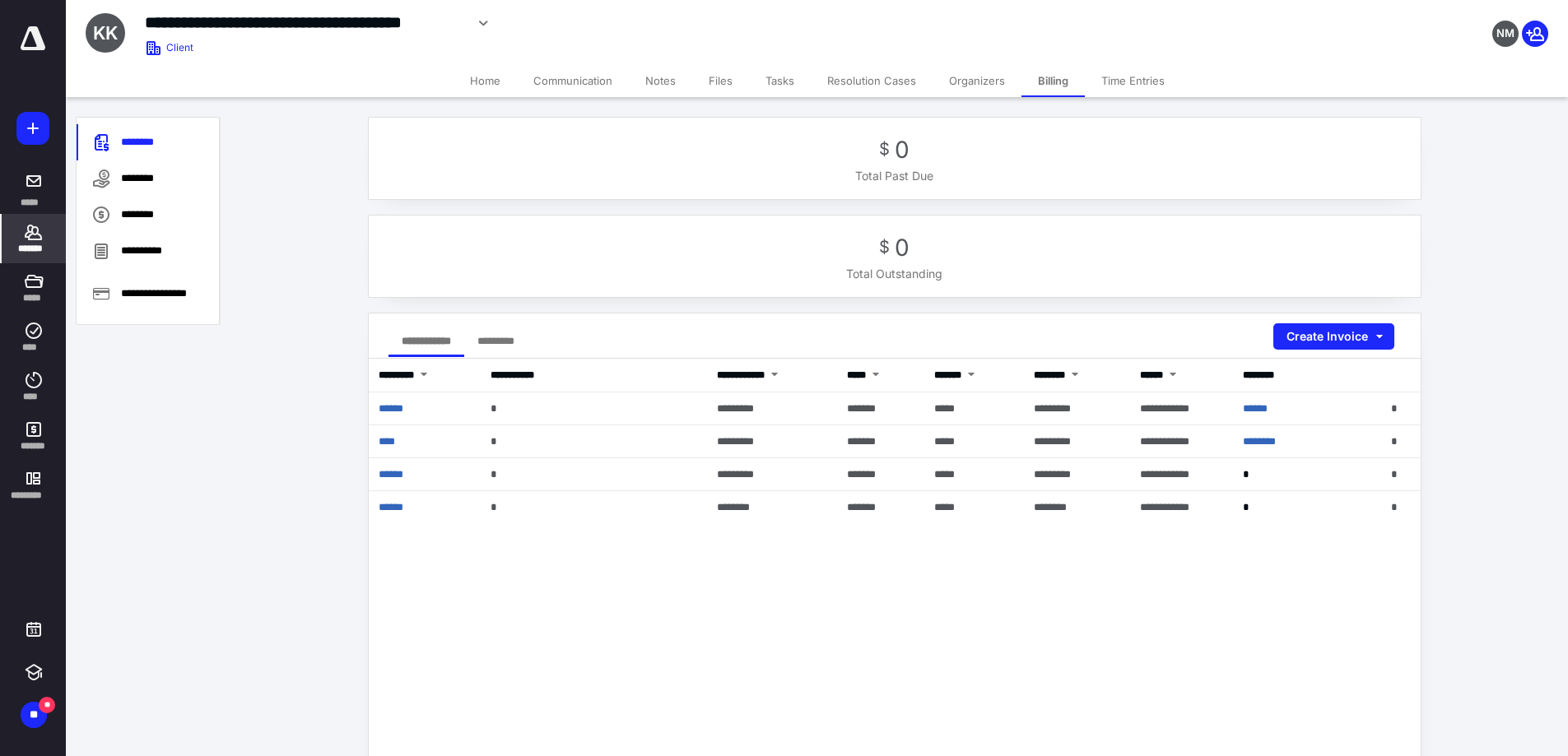 click on "*******" at bounding box center [34, 248] 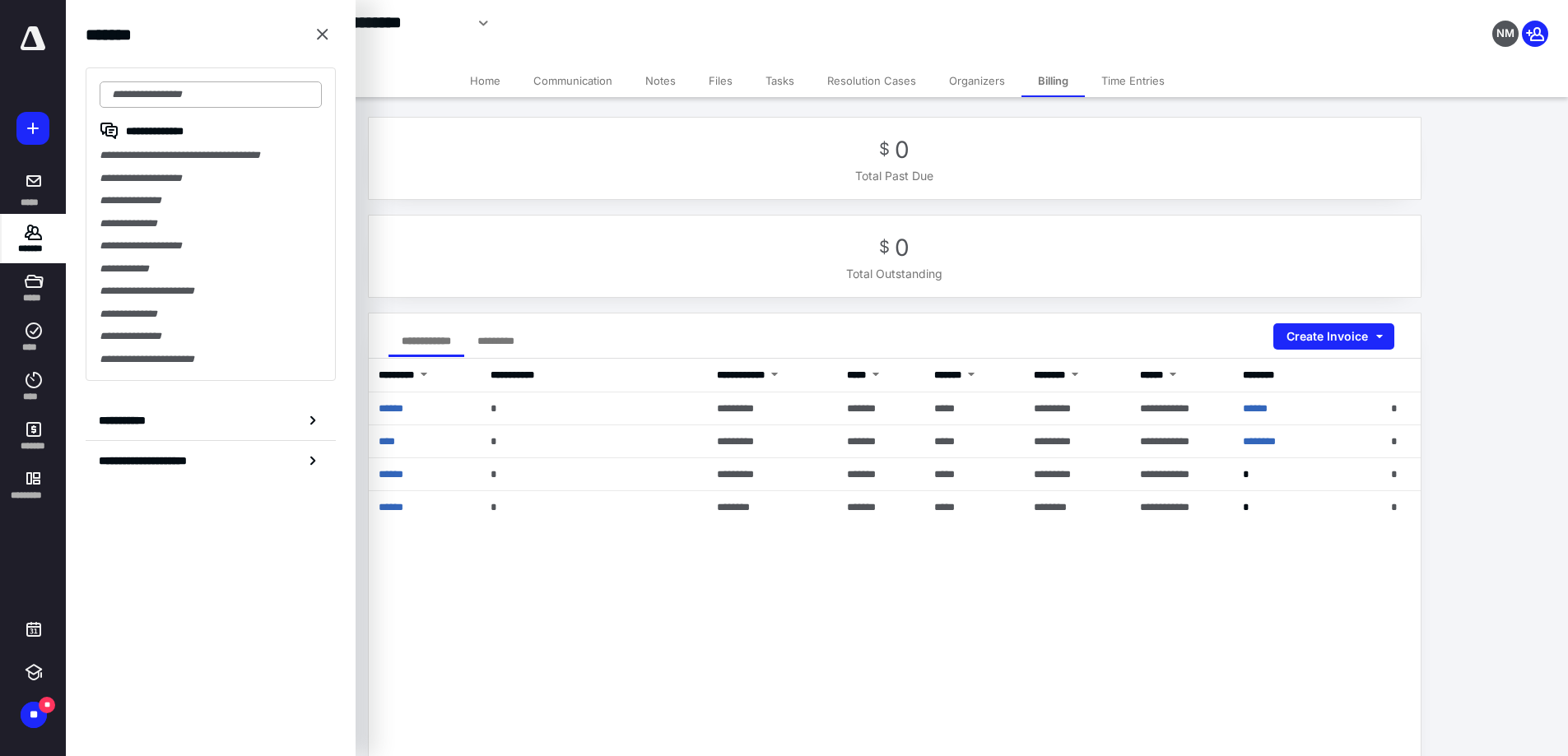 click at bounding box center (211, 95) 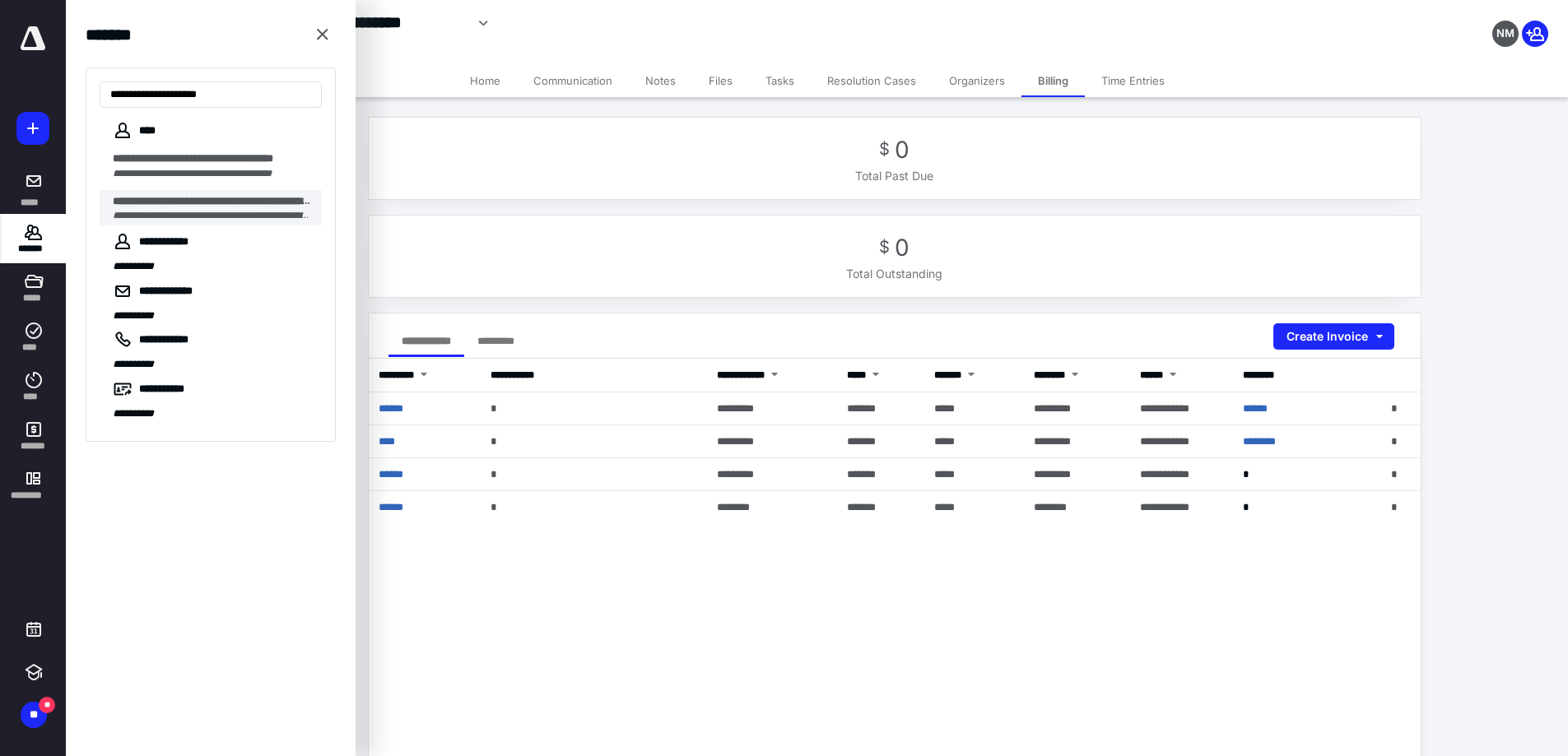 type on "**********" 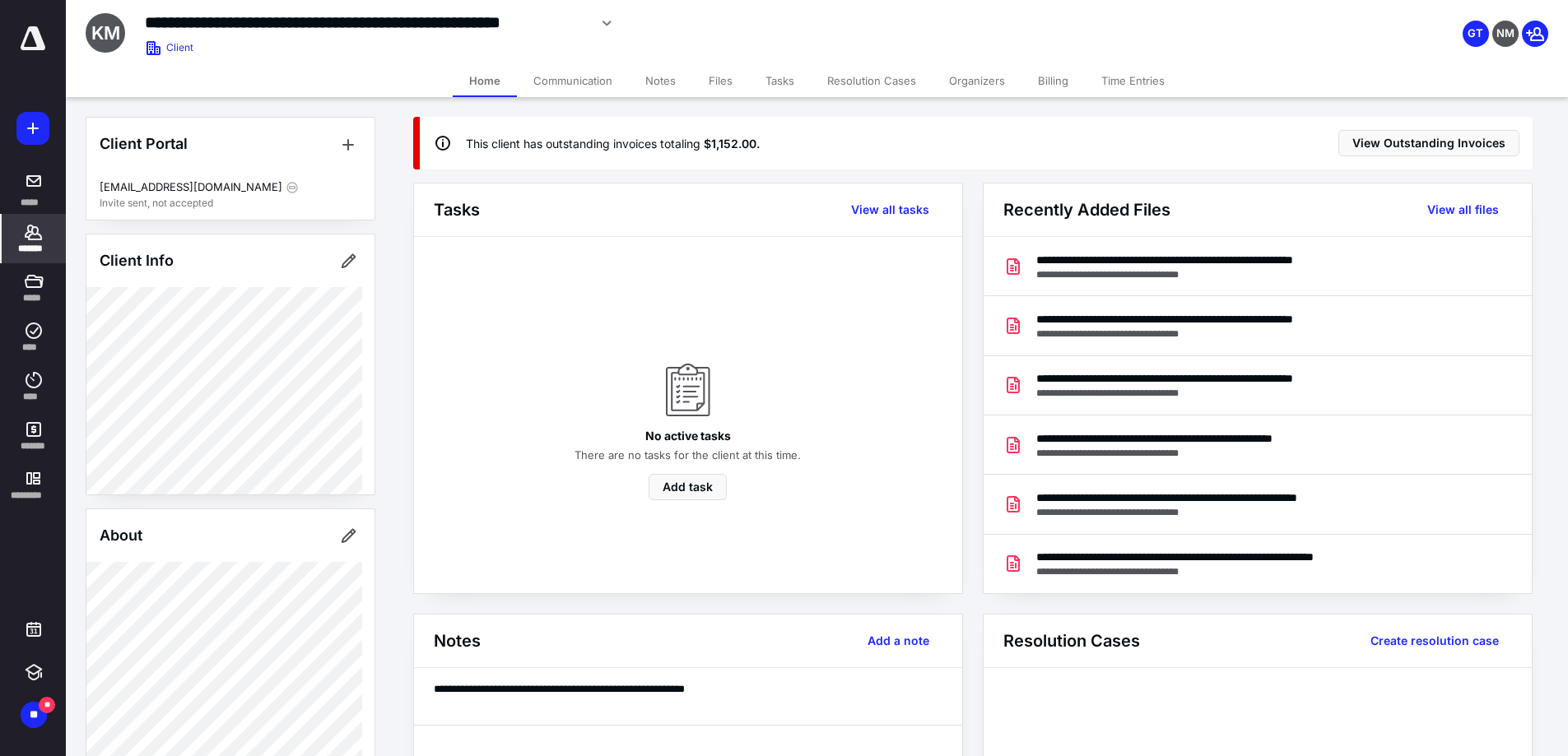 click on "Billing" at bounding box center [1053, 81] 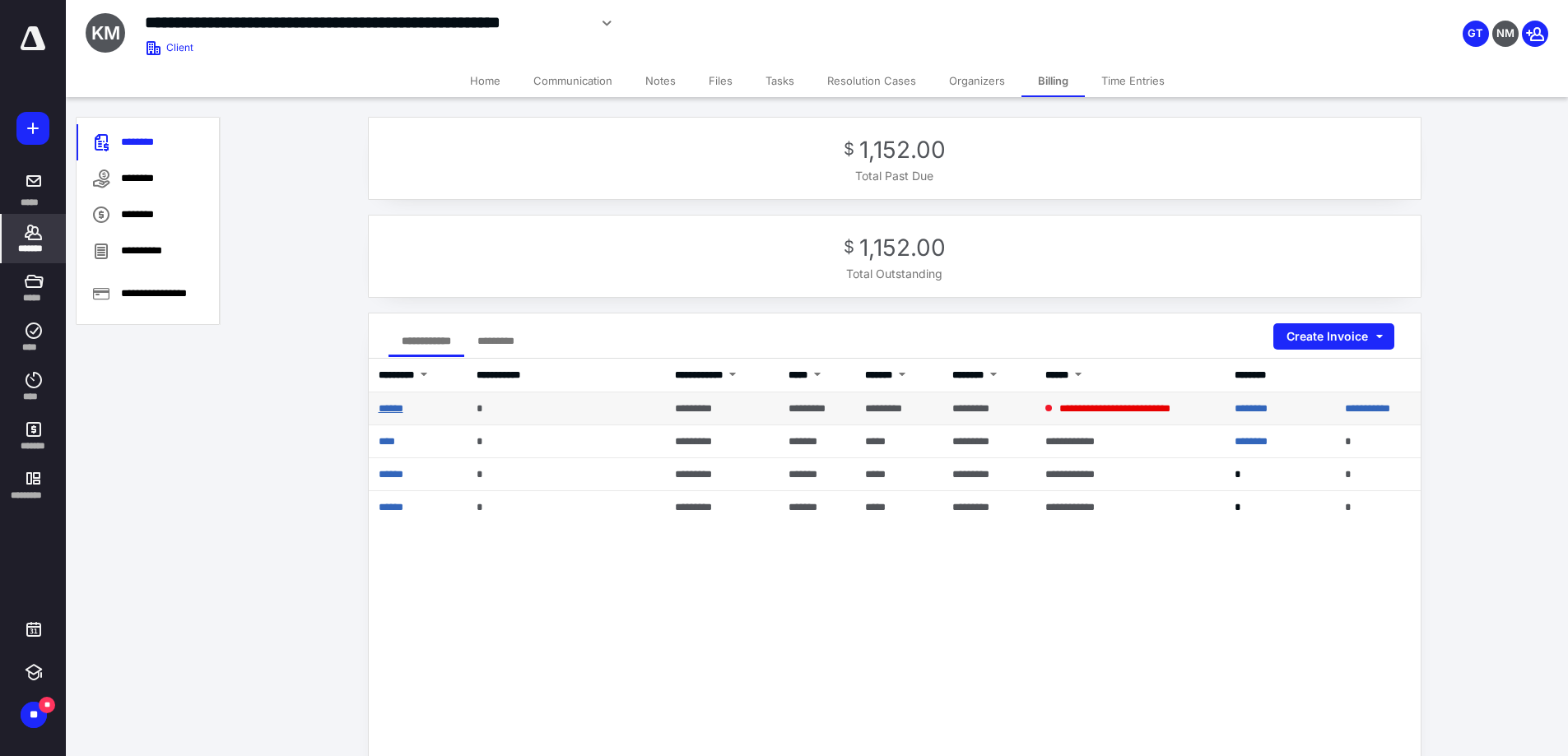 click on "******" at bounding box center (391, 408) 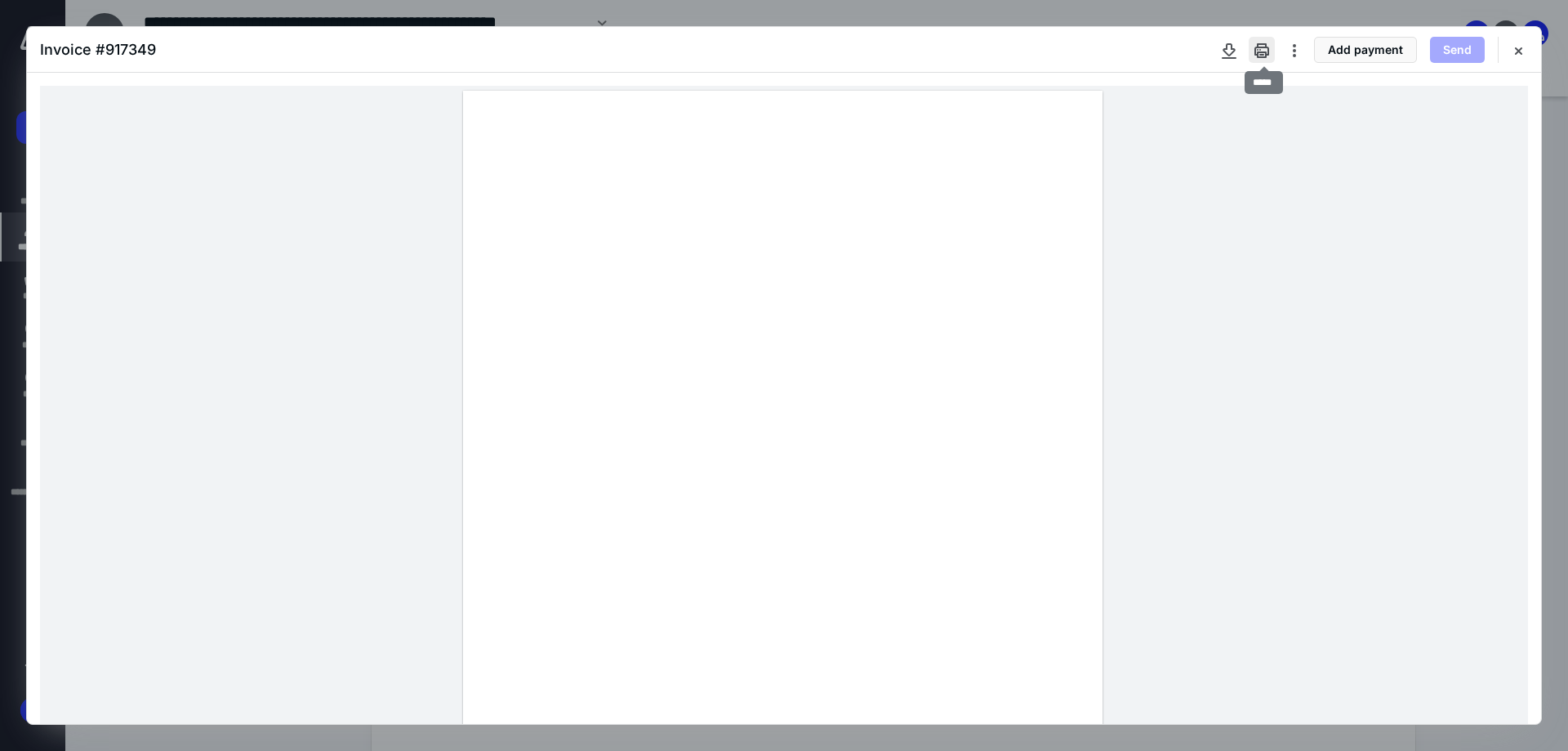 click at bounding box center (1262, 50) 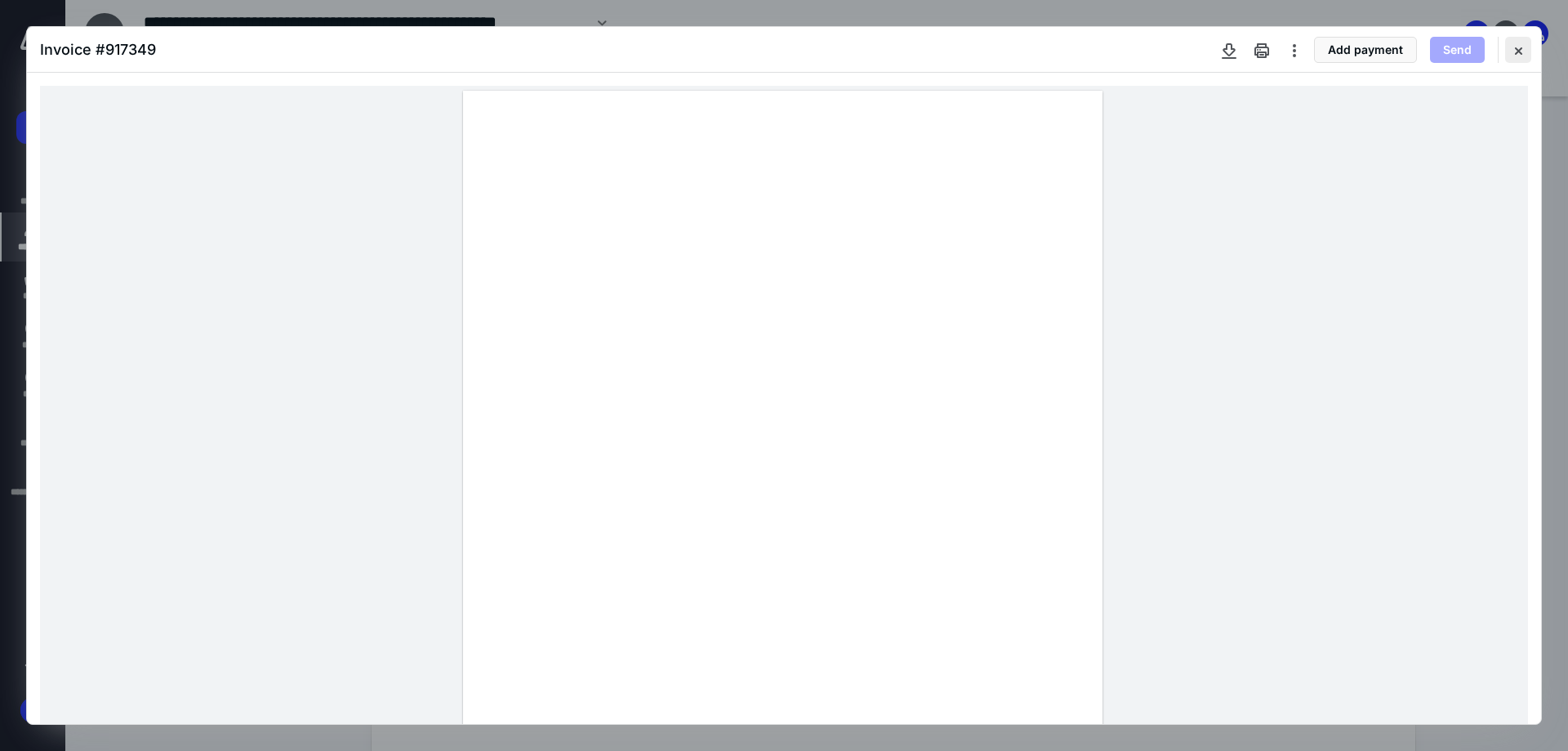 click at bounding box center [1518, 50] 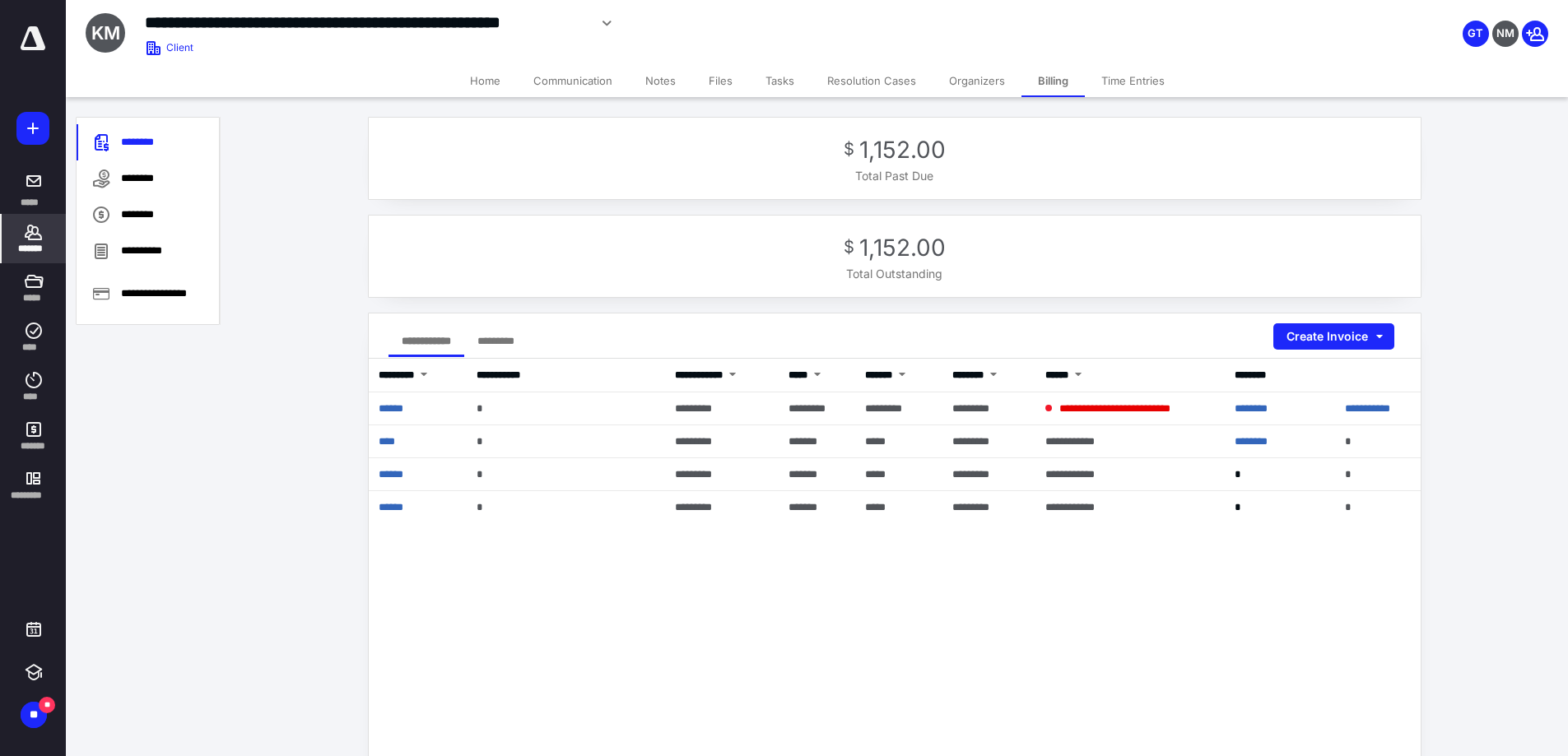 click 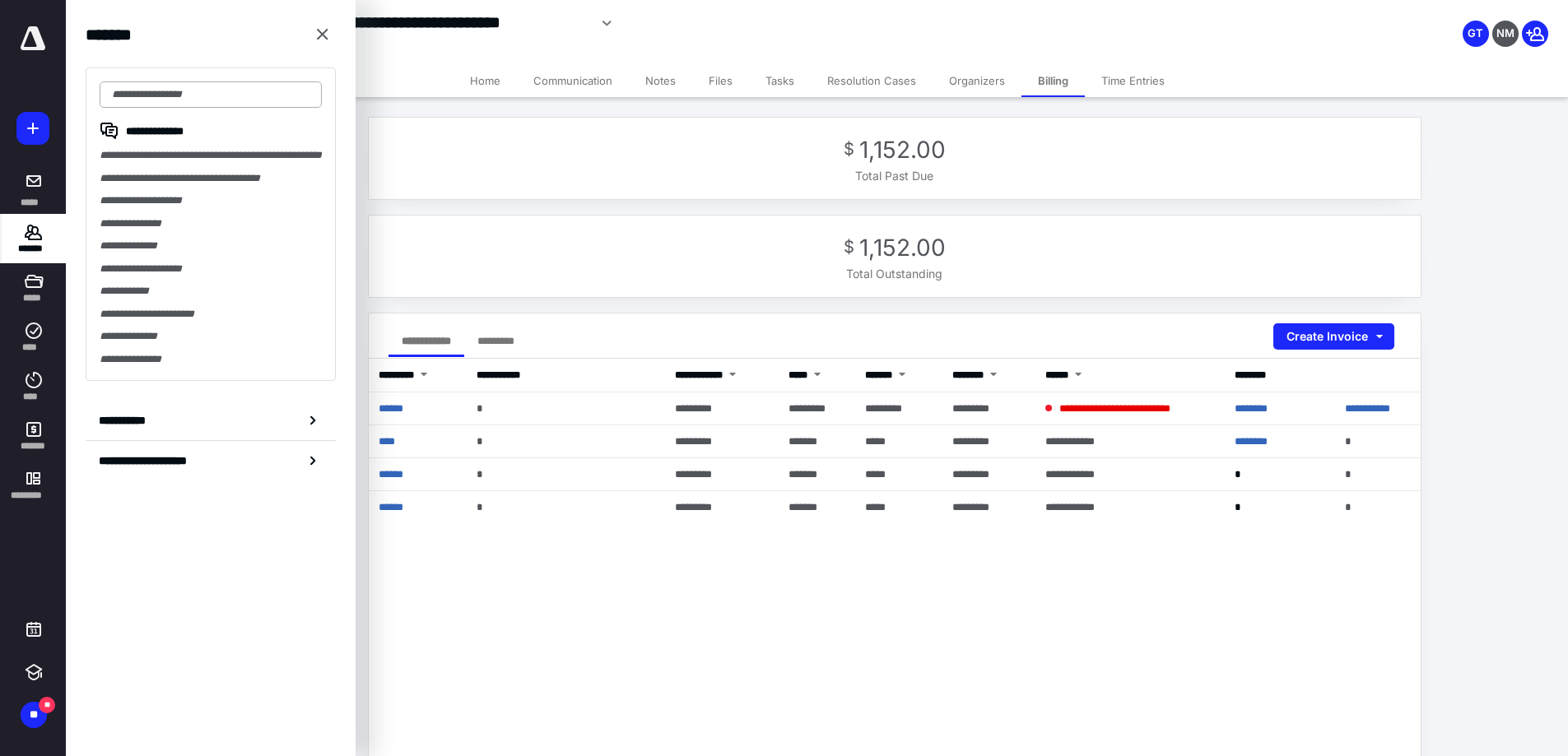 click at bounding box center [211, 95] 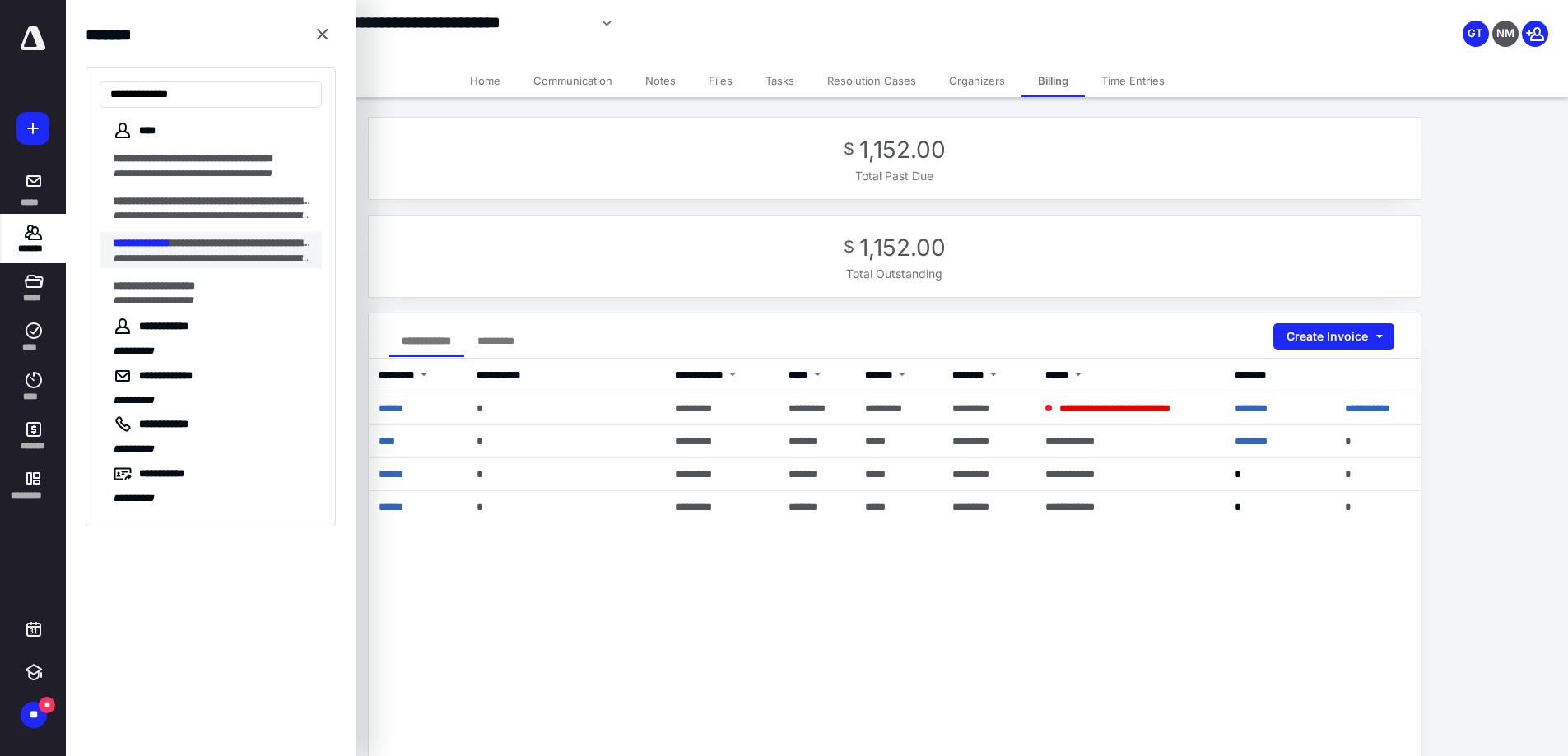 type on "**********" 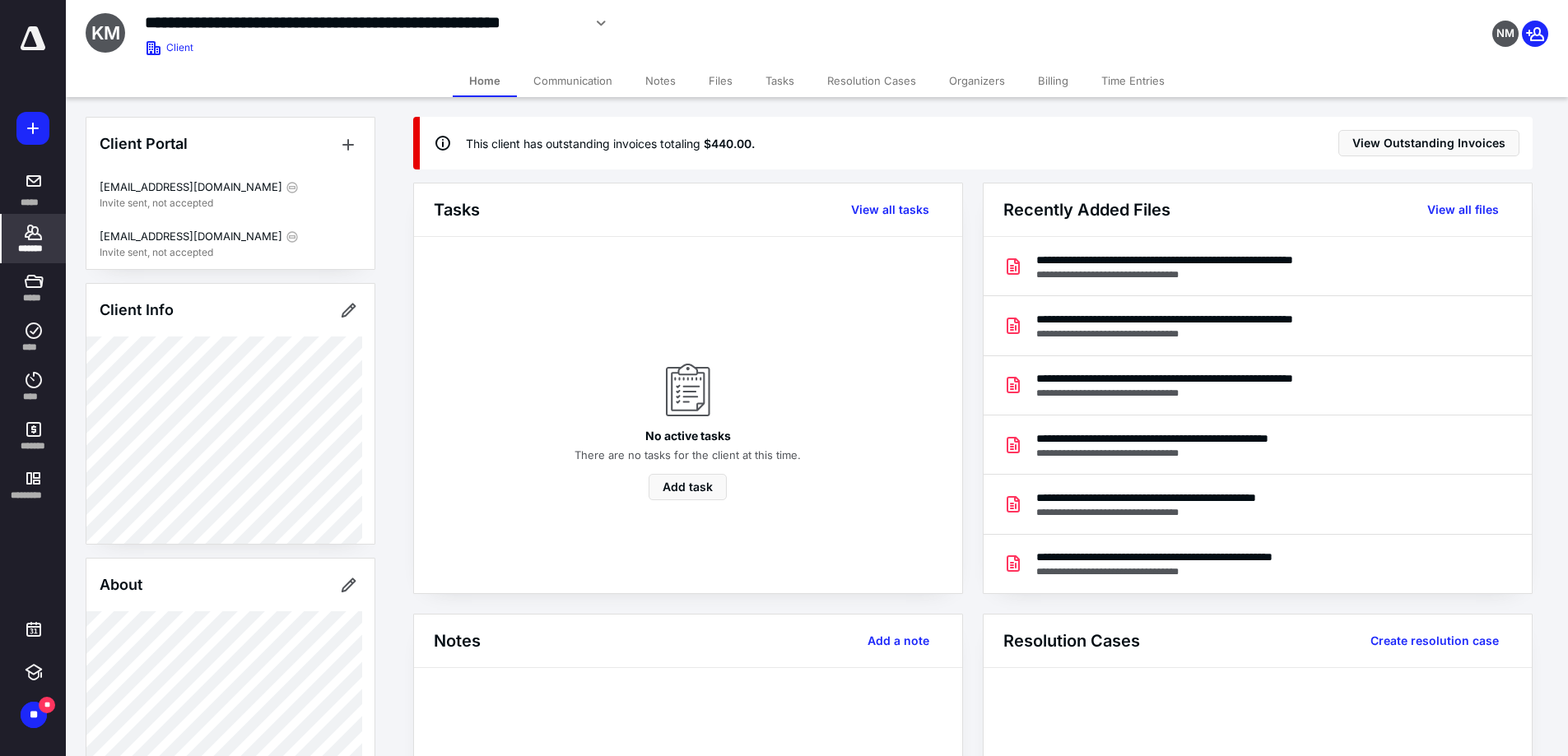 click on "Billing" at bounding box center (1053, 81) 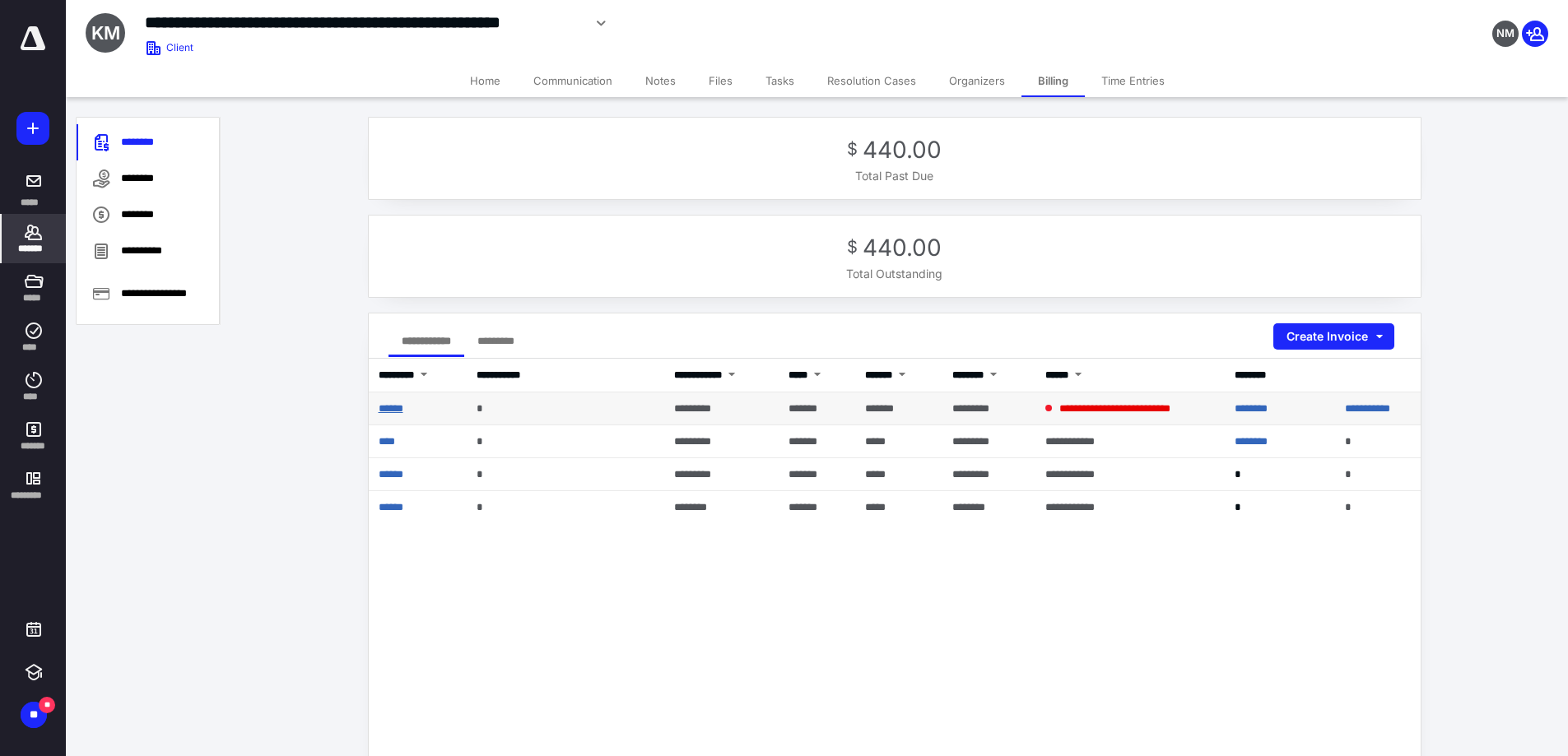 click on "******" at bounding box center [391, 408] 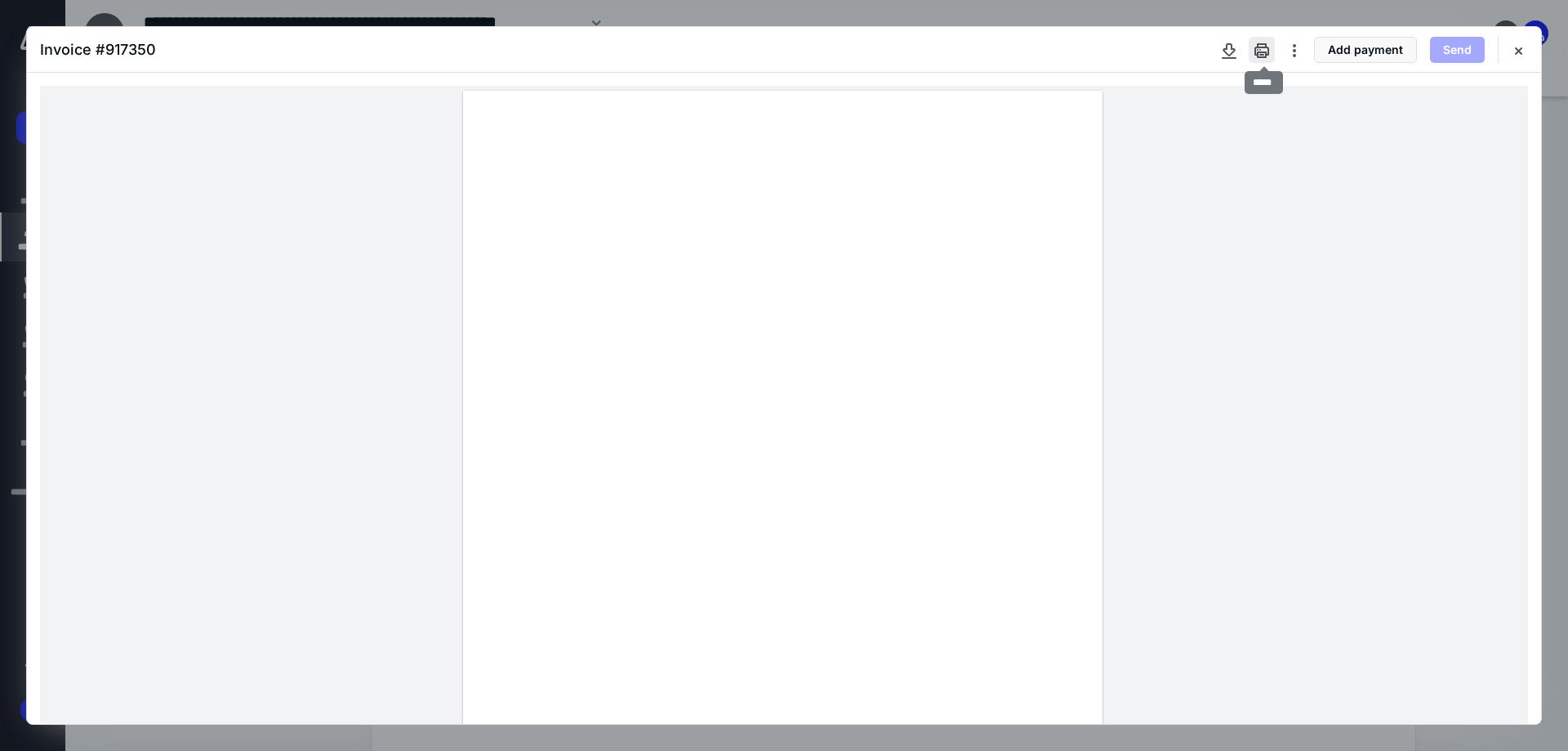 click at bounding box center [1262, 50] 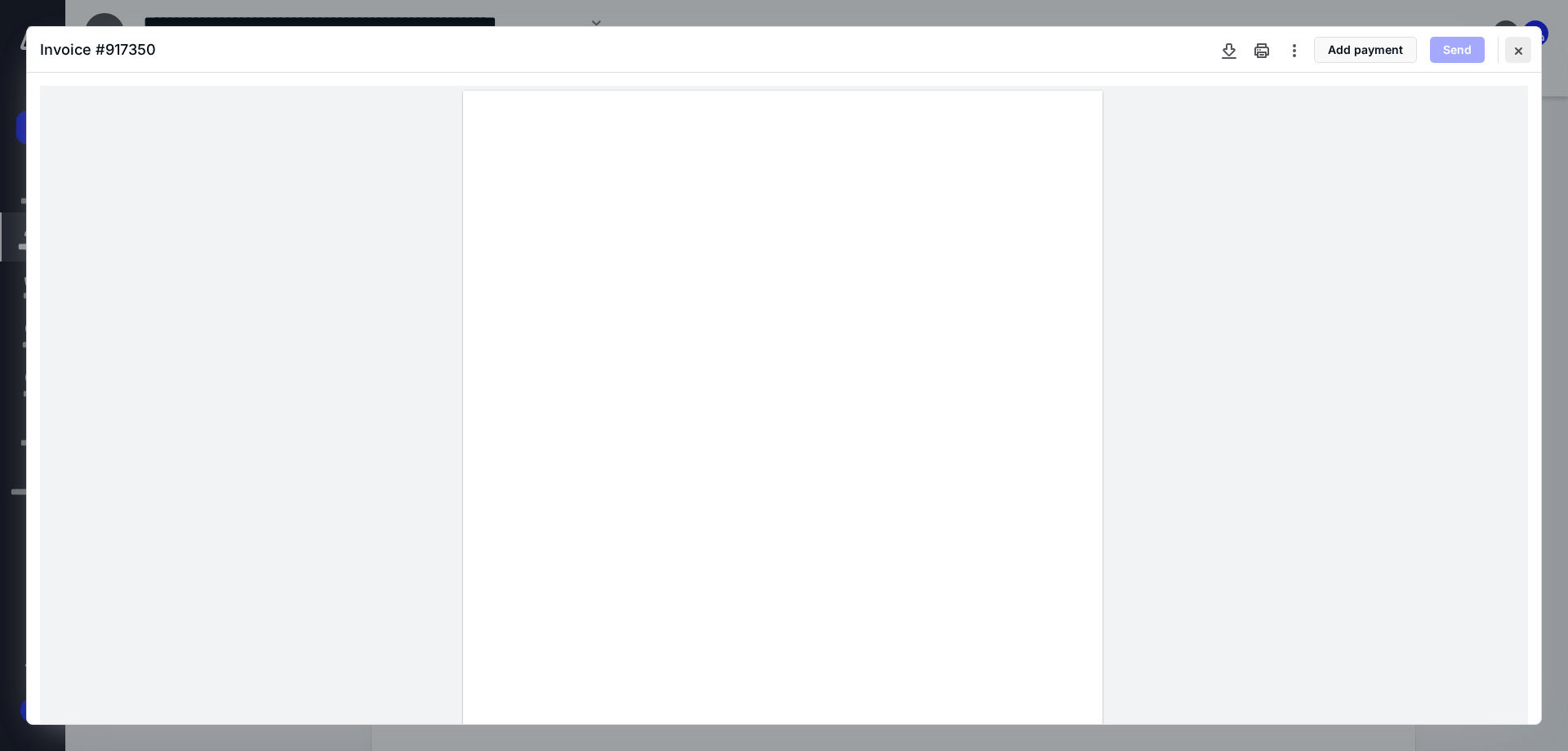 click at bounding box center (1518, 50) 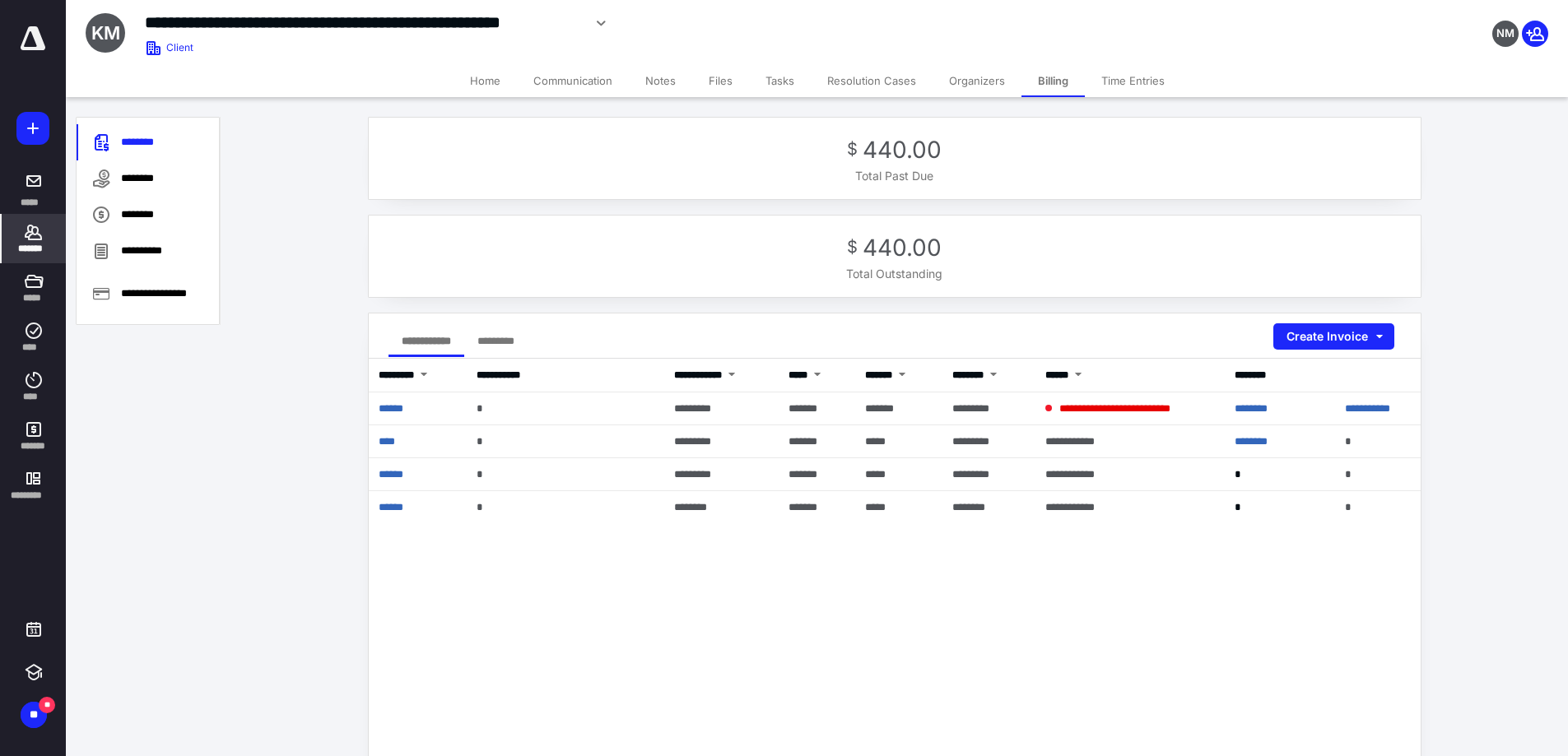 click 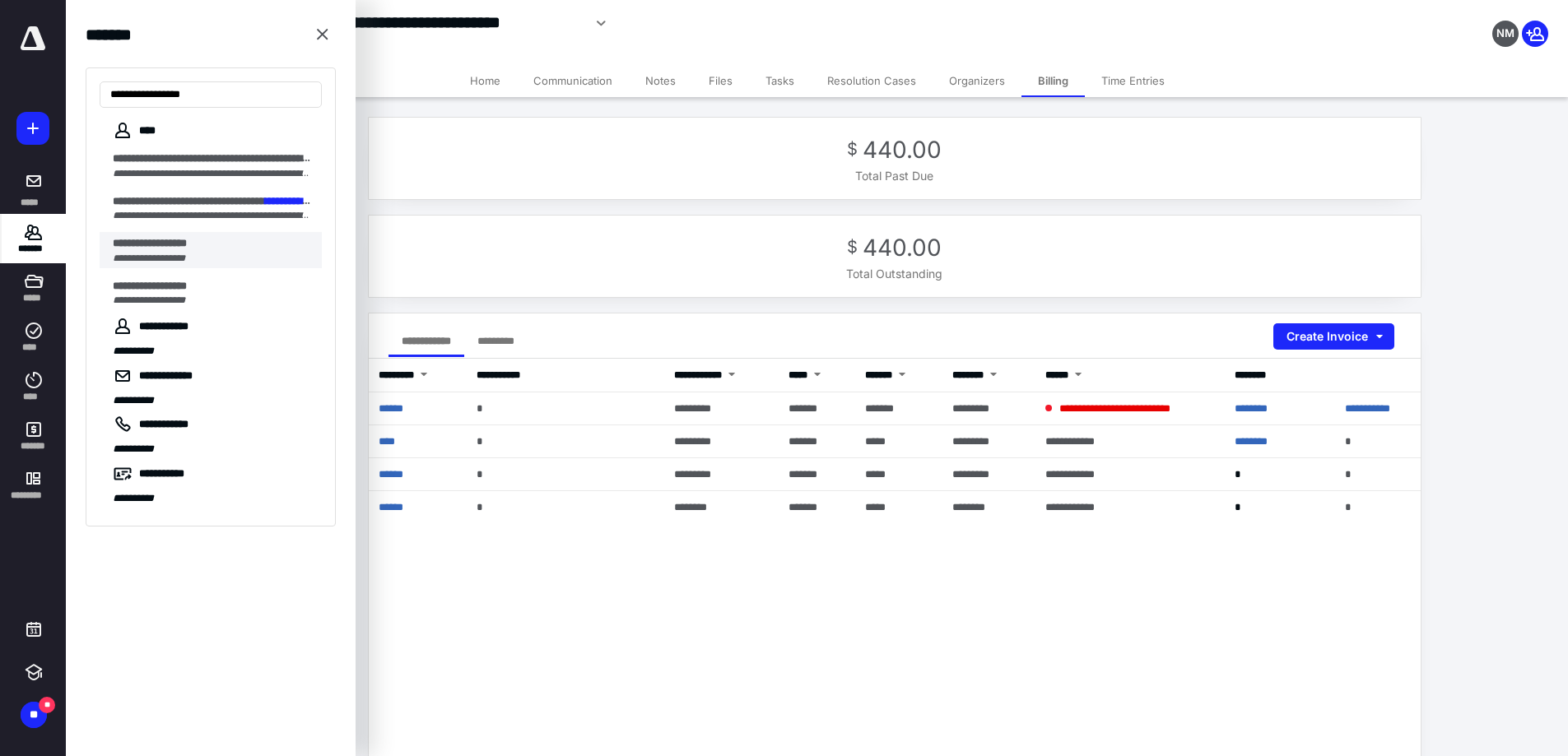 type on "**********" 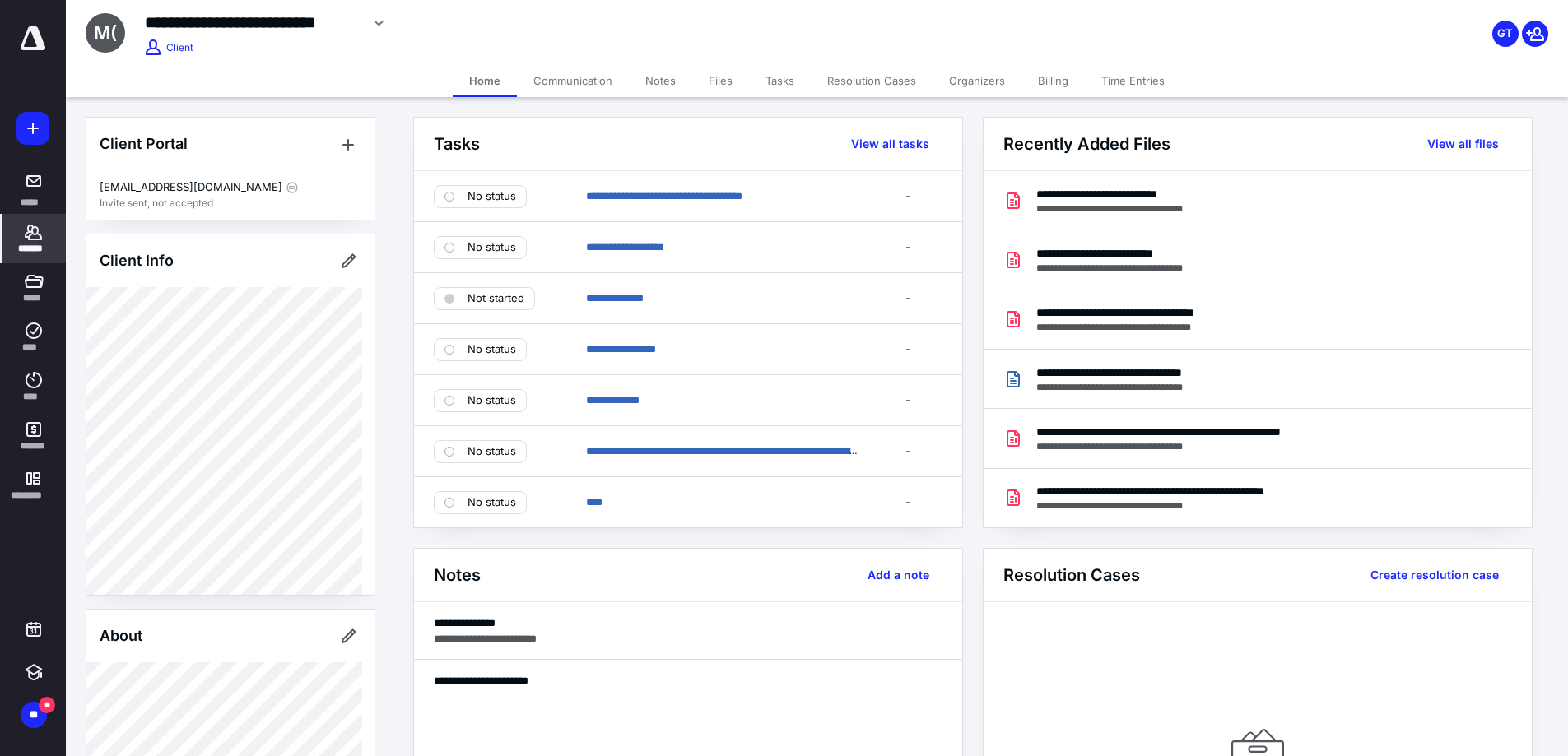 click on "Files" at bounding box center [720, 81] 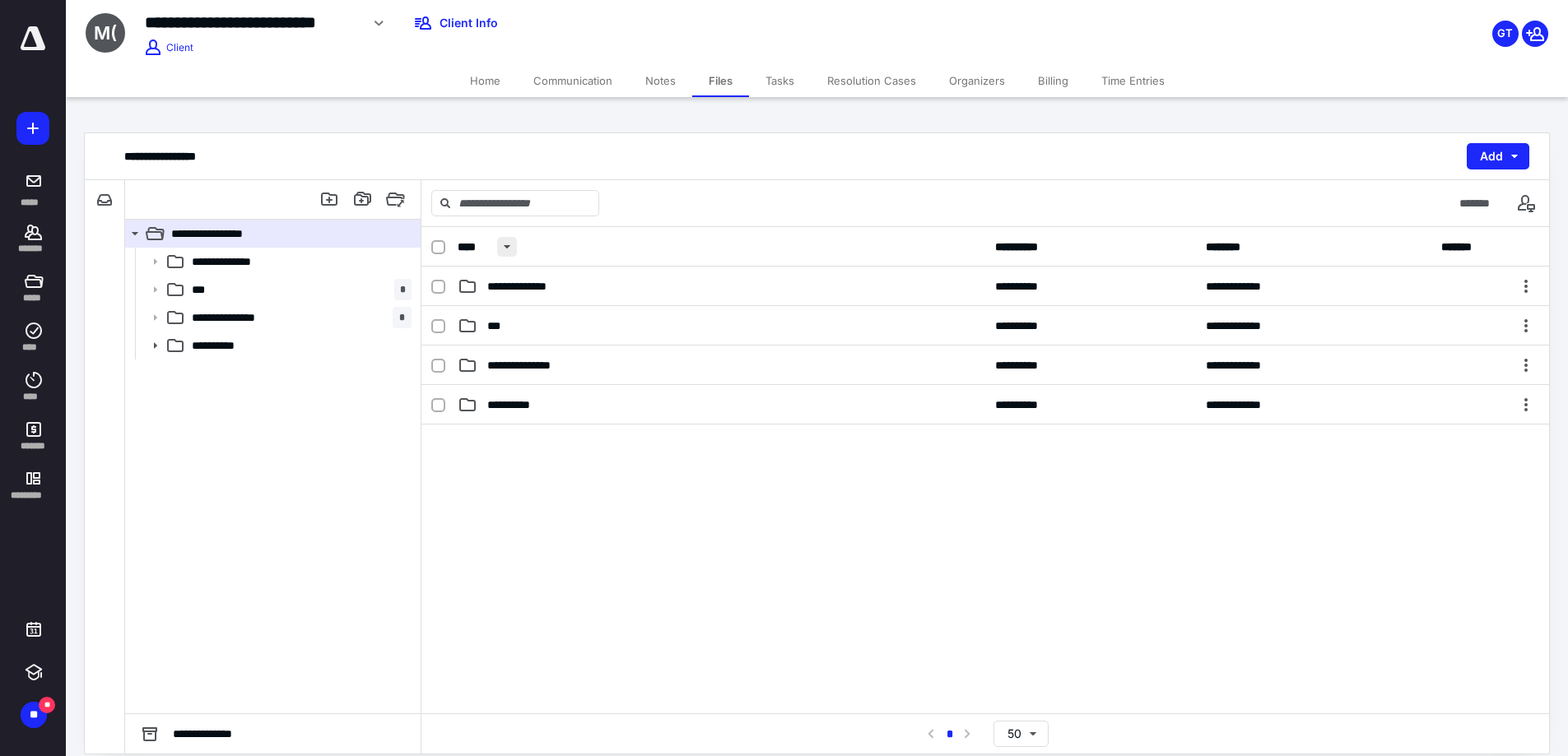 click at bounding box center (507, 247) 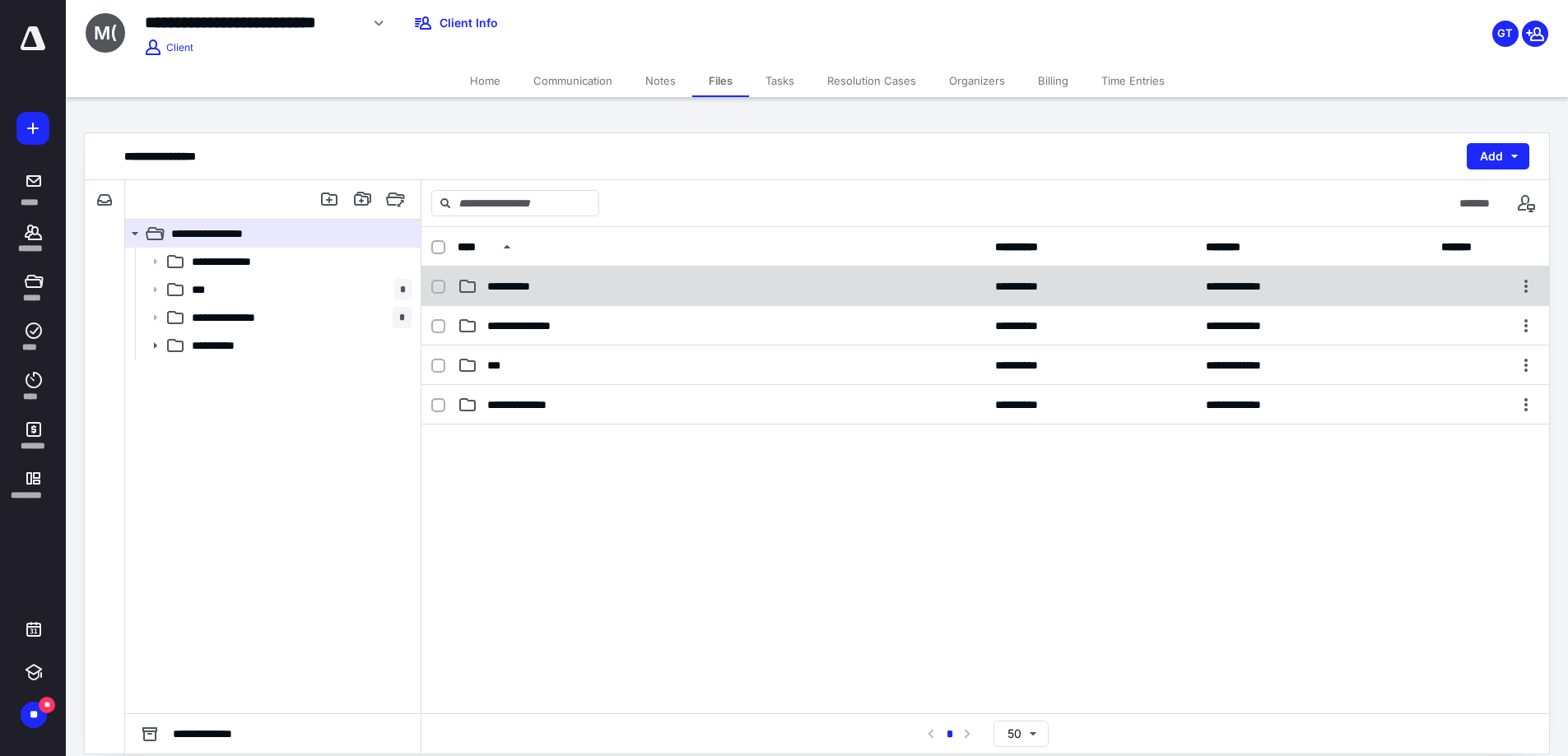 click on "**********" at bounding box center [516, 286] 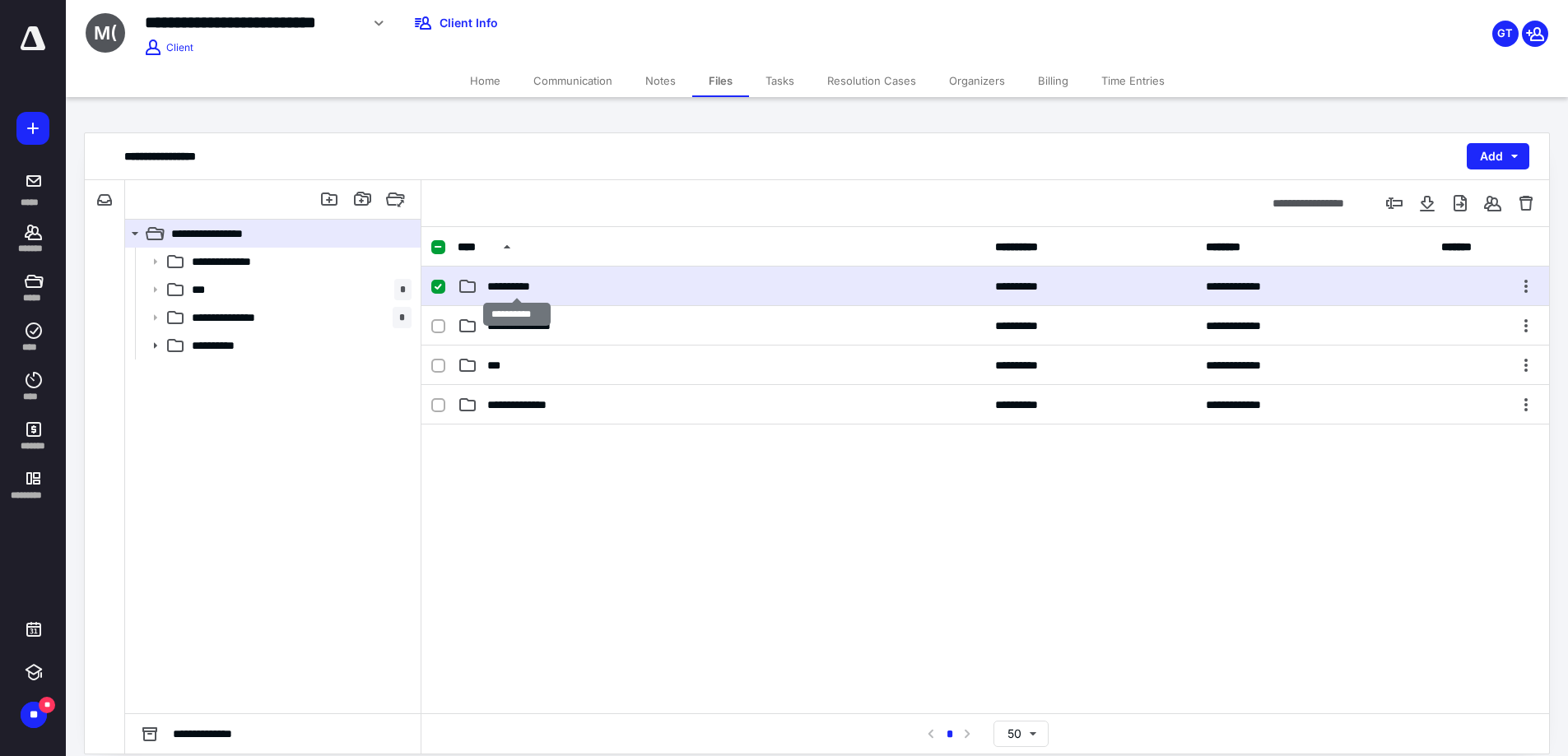 click on "**********" at bounding box center (516, 286) 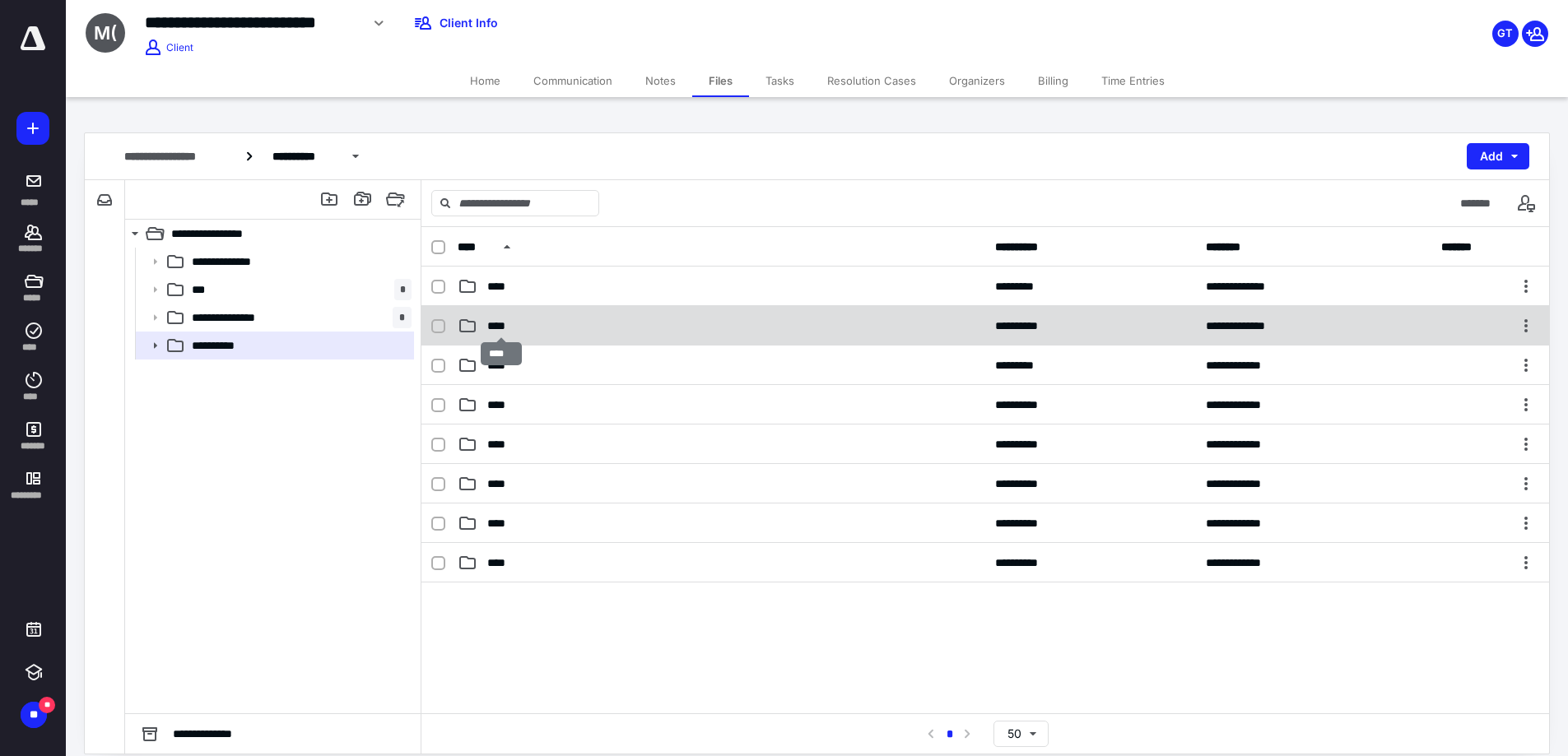 click on "****" at bounding box center (501, 326) 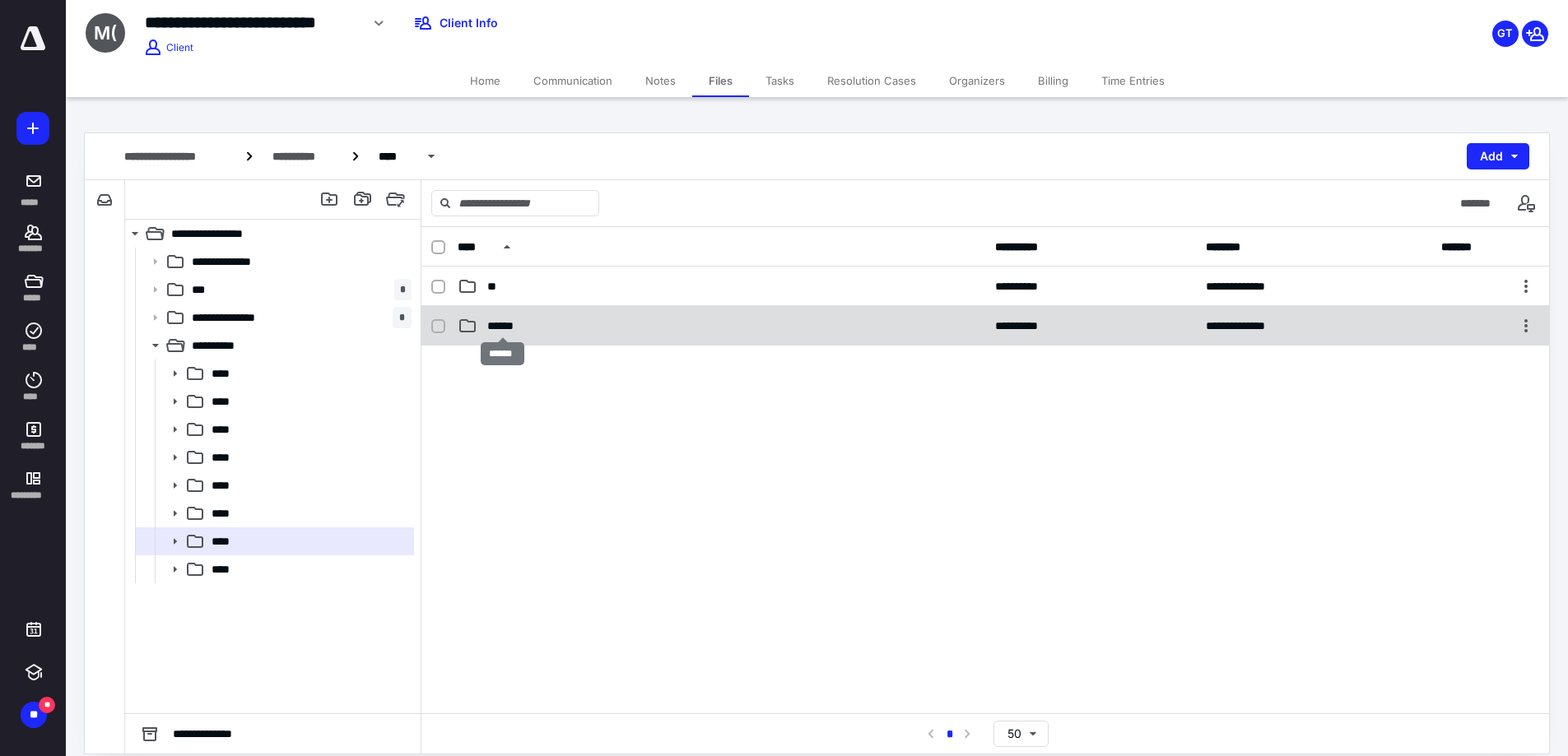 click on "******" at bounding box center [503, 326] 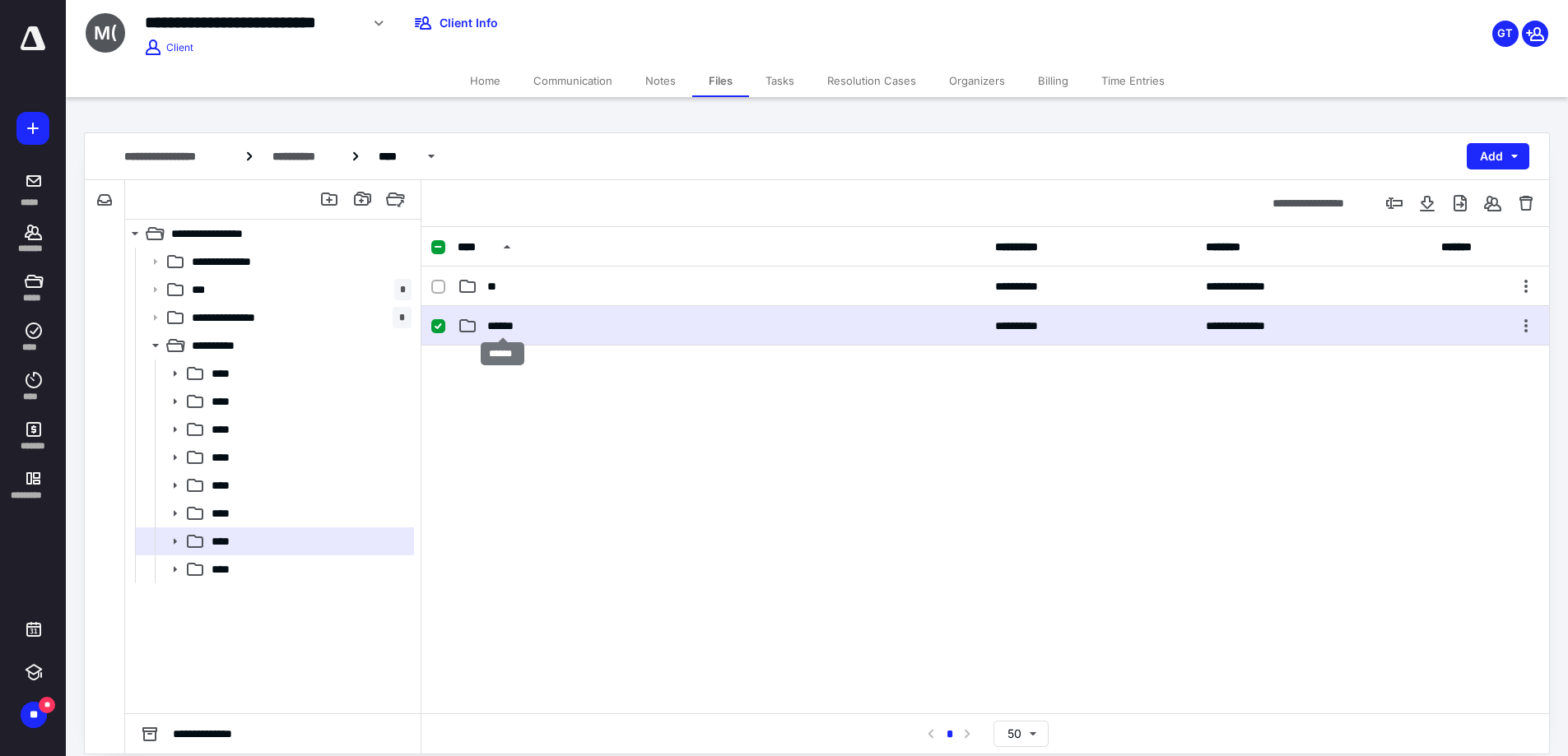 click on "******" at bounding box center [503, 326] 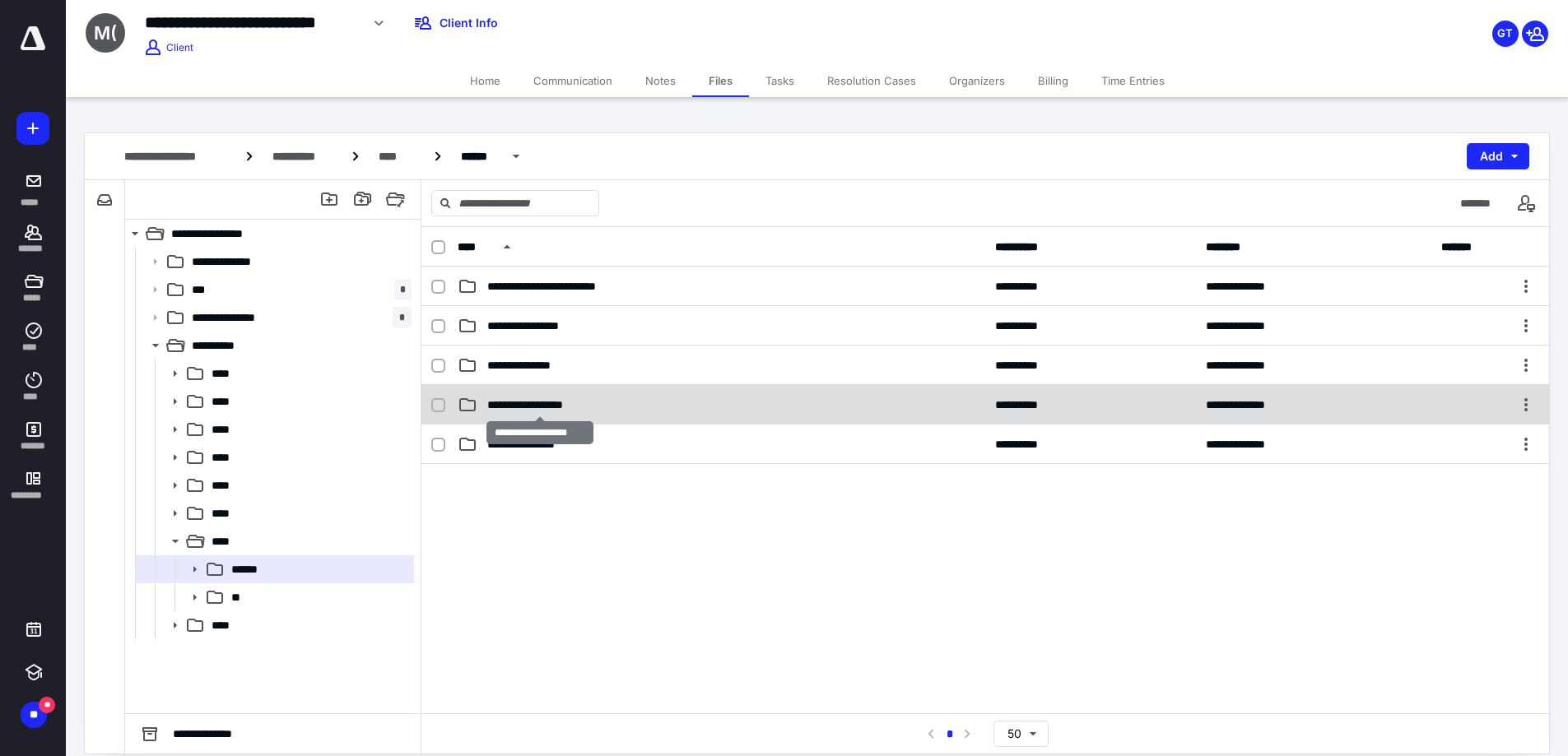 click on "**********" at bounding box center (539, 405) 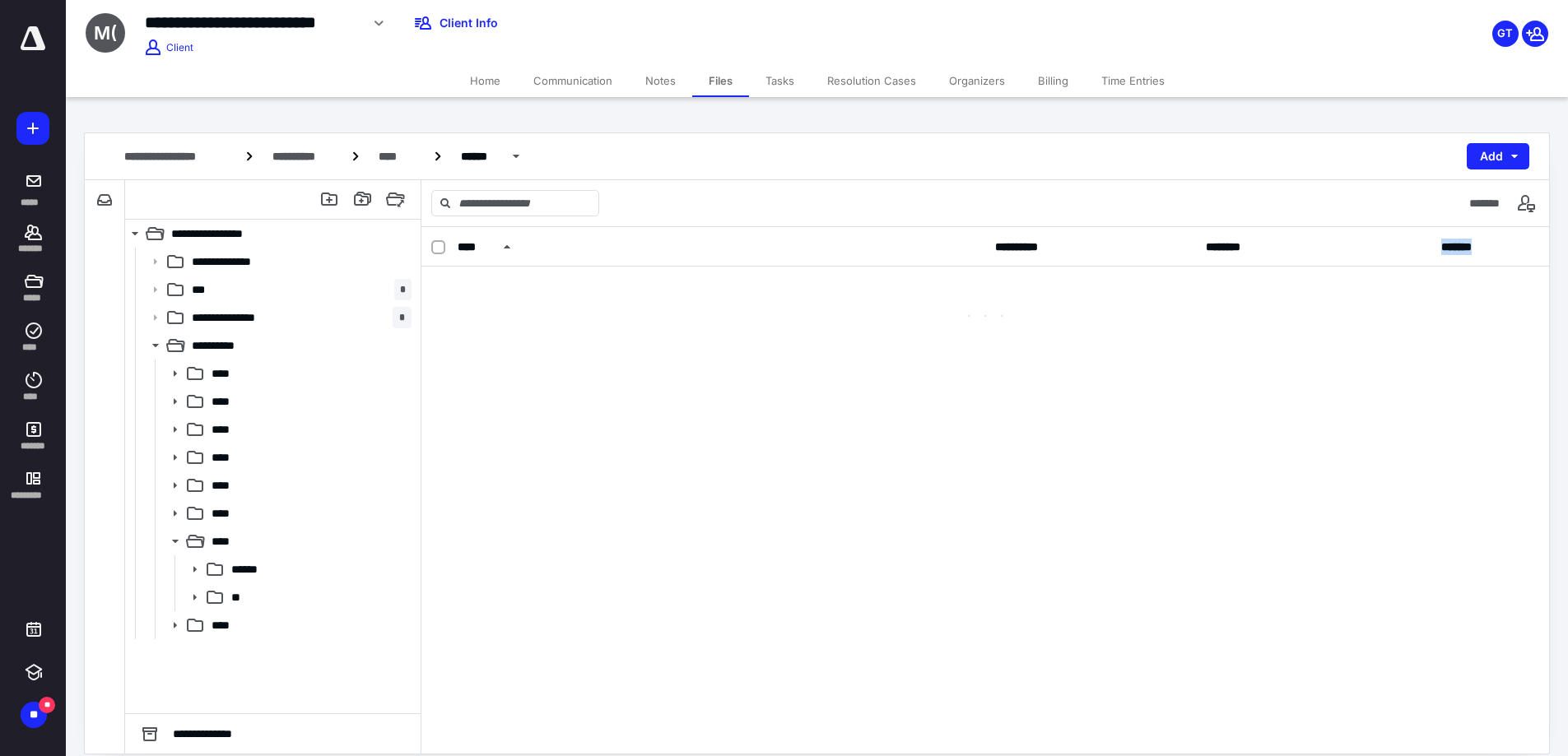 click on "**********" at bounding box center (985, 490) 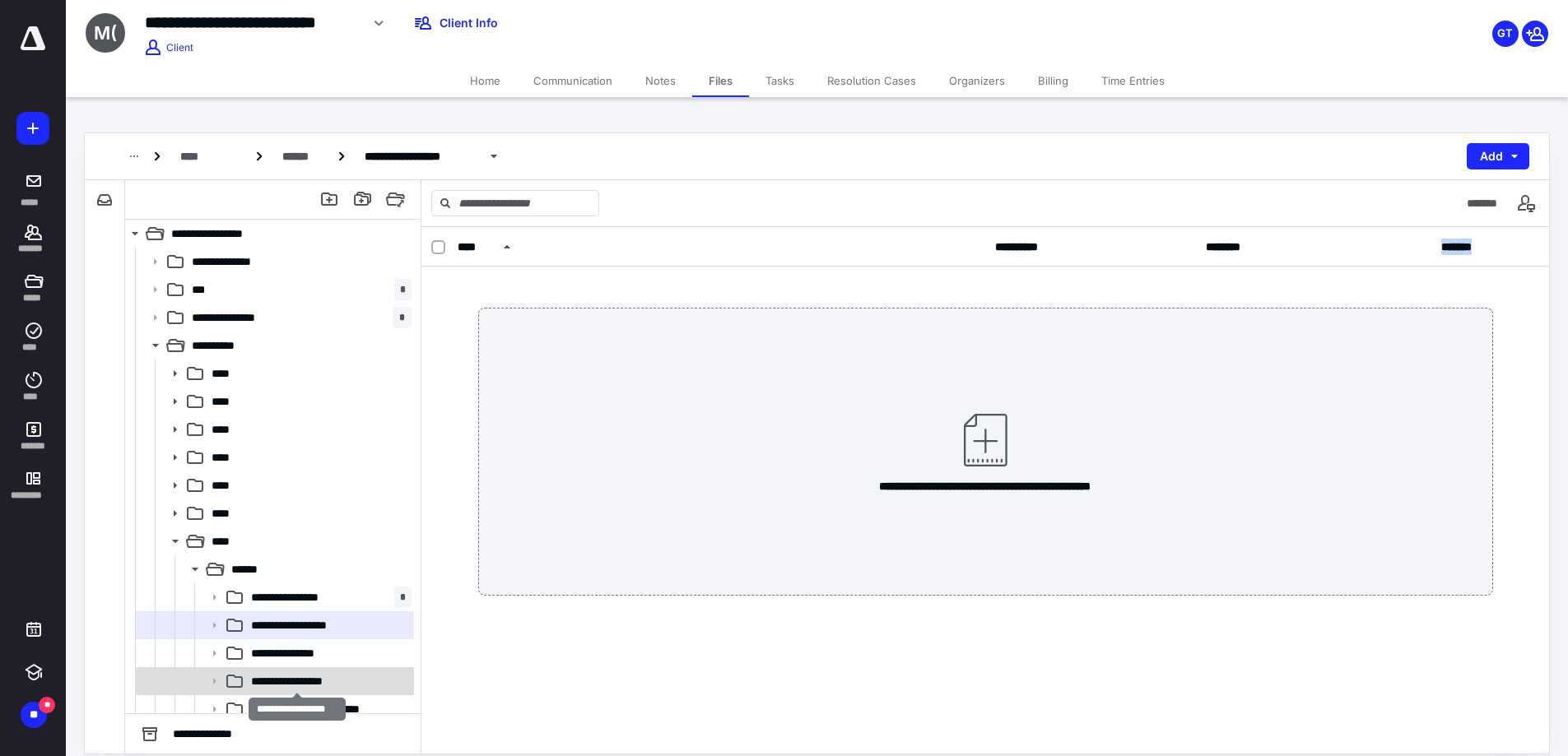 click on "**********" at bounding box center (297, 681) 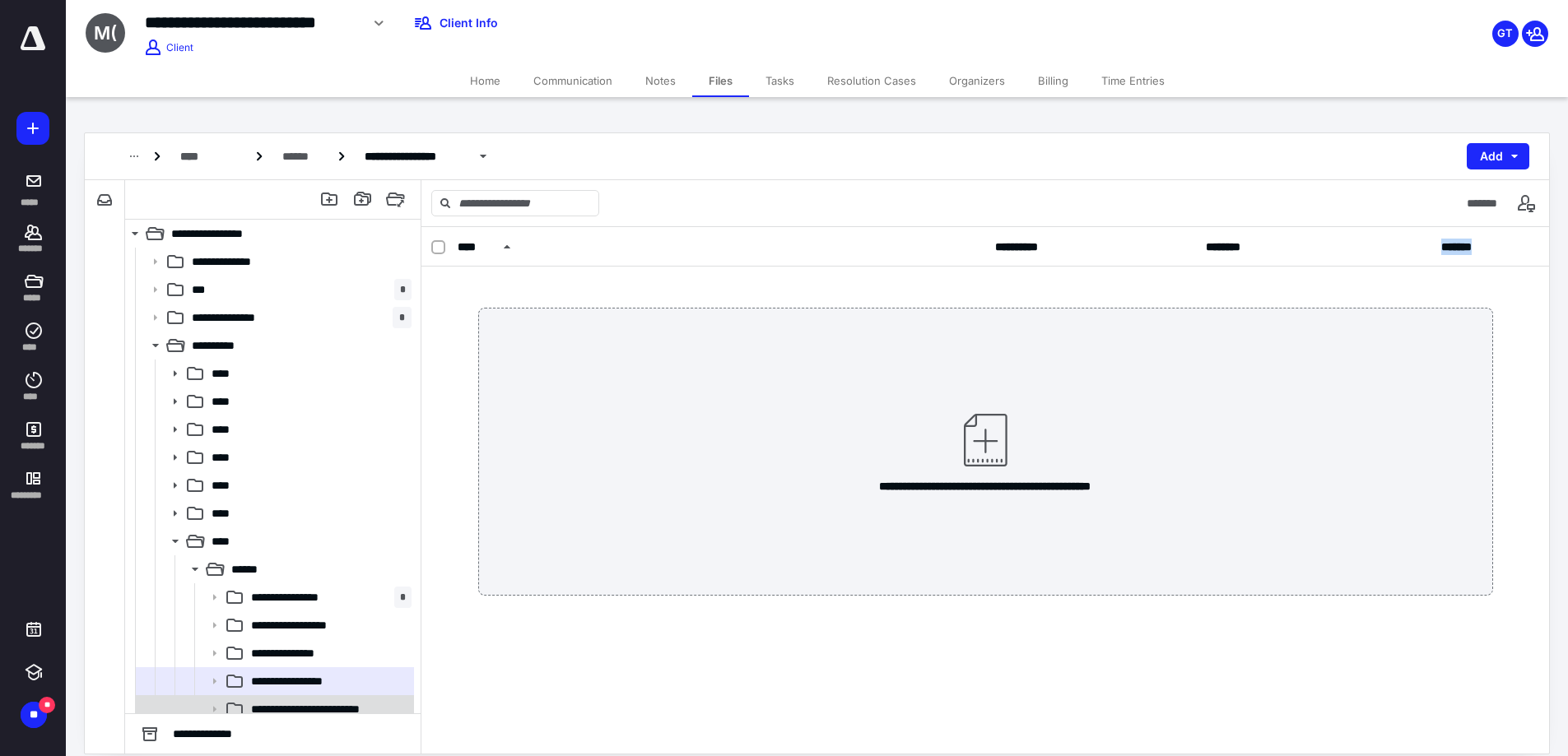 click on "**********" at bounding box center [326, 709] 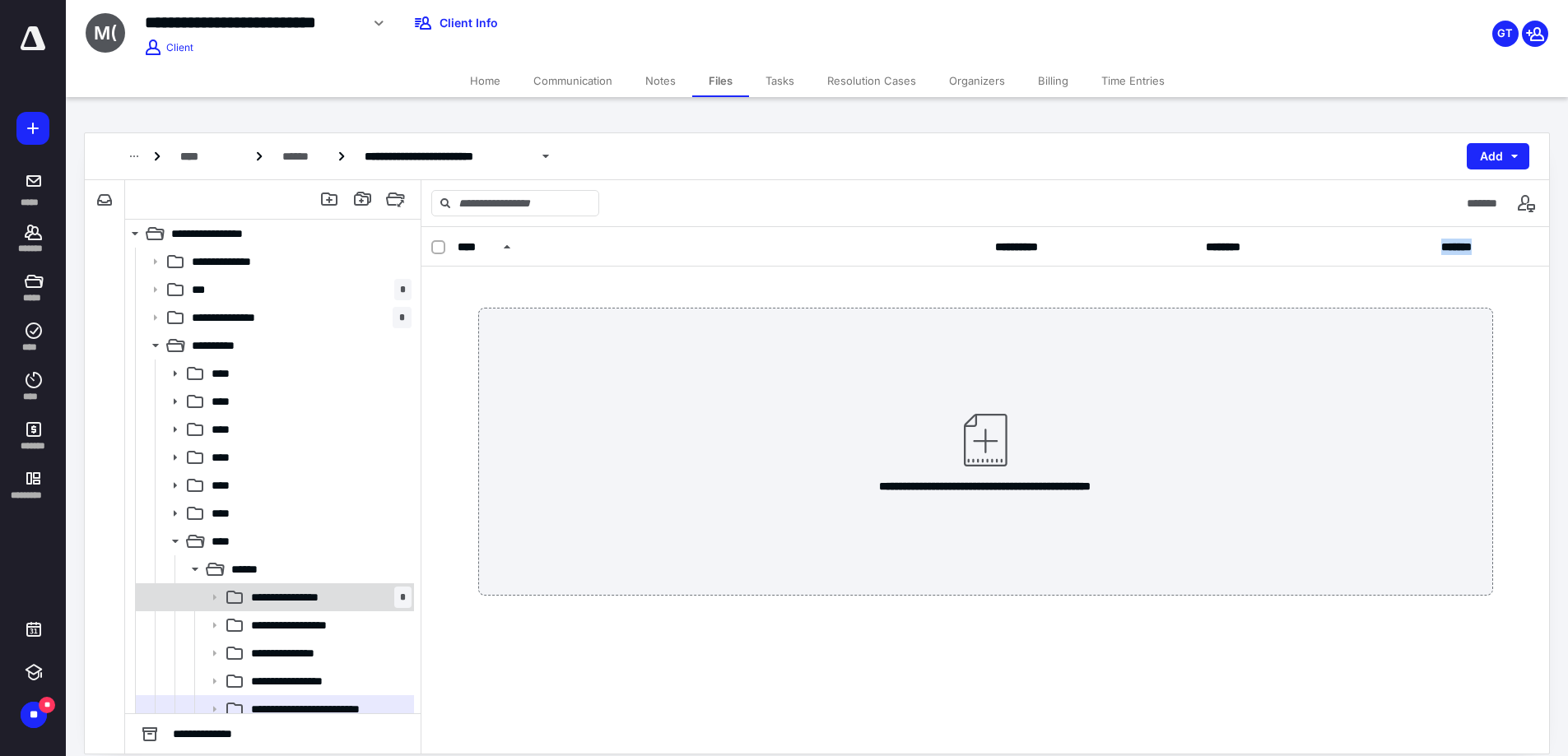 click on "**********" at bounding box center [295, 597] 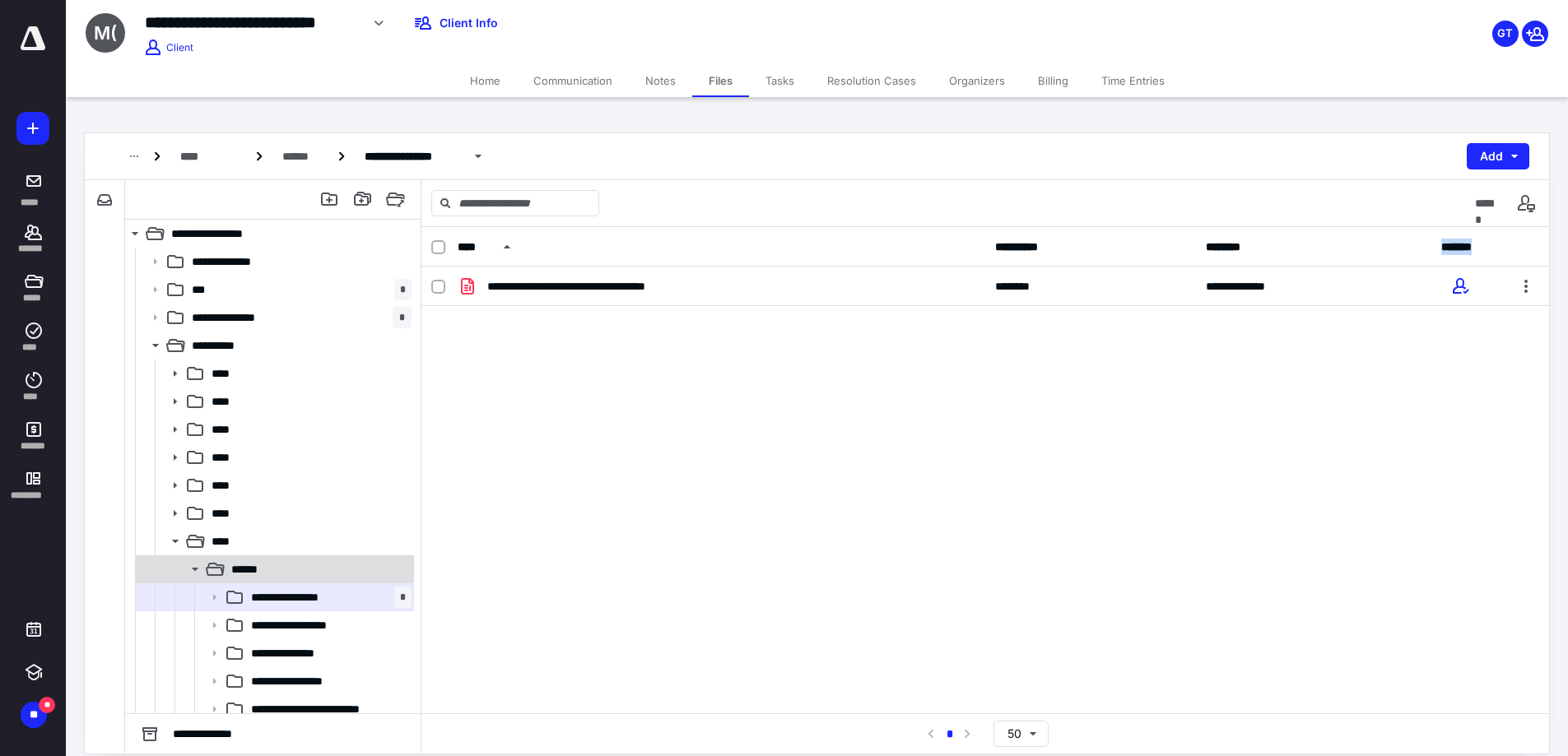 click 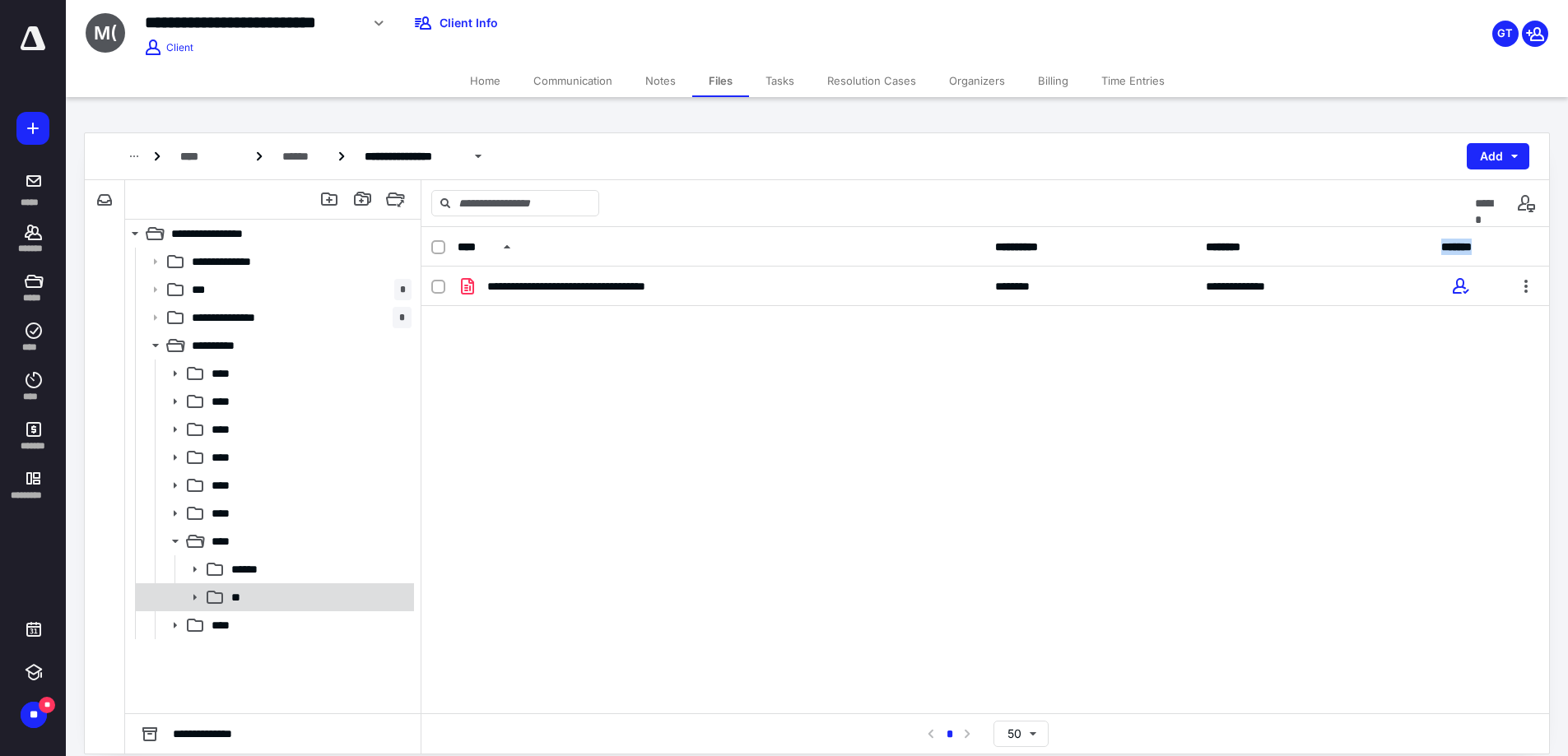 click 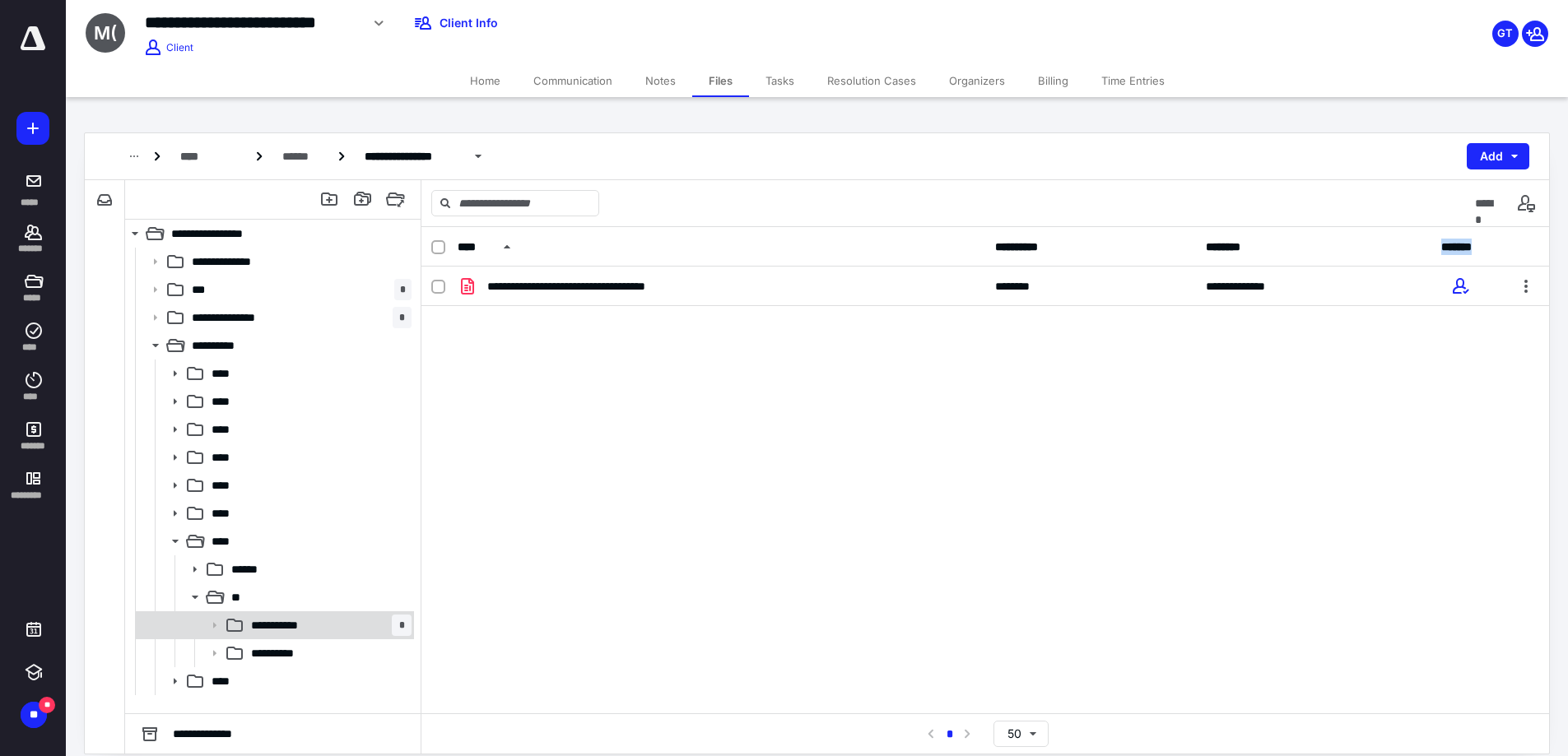 click on "**********" at bounding box center (286, 625) 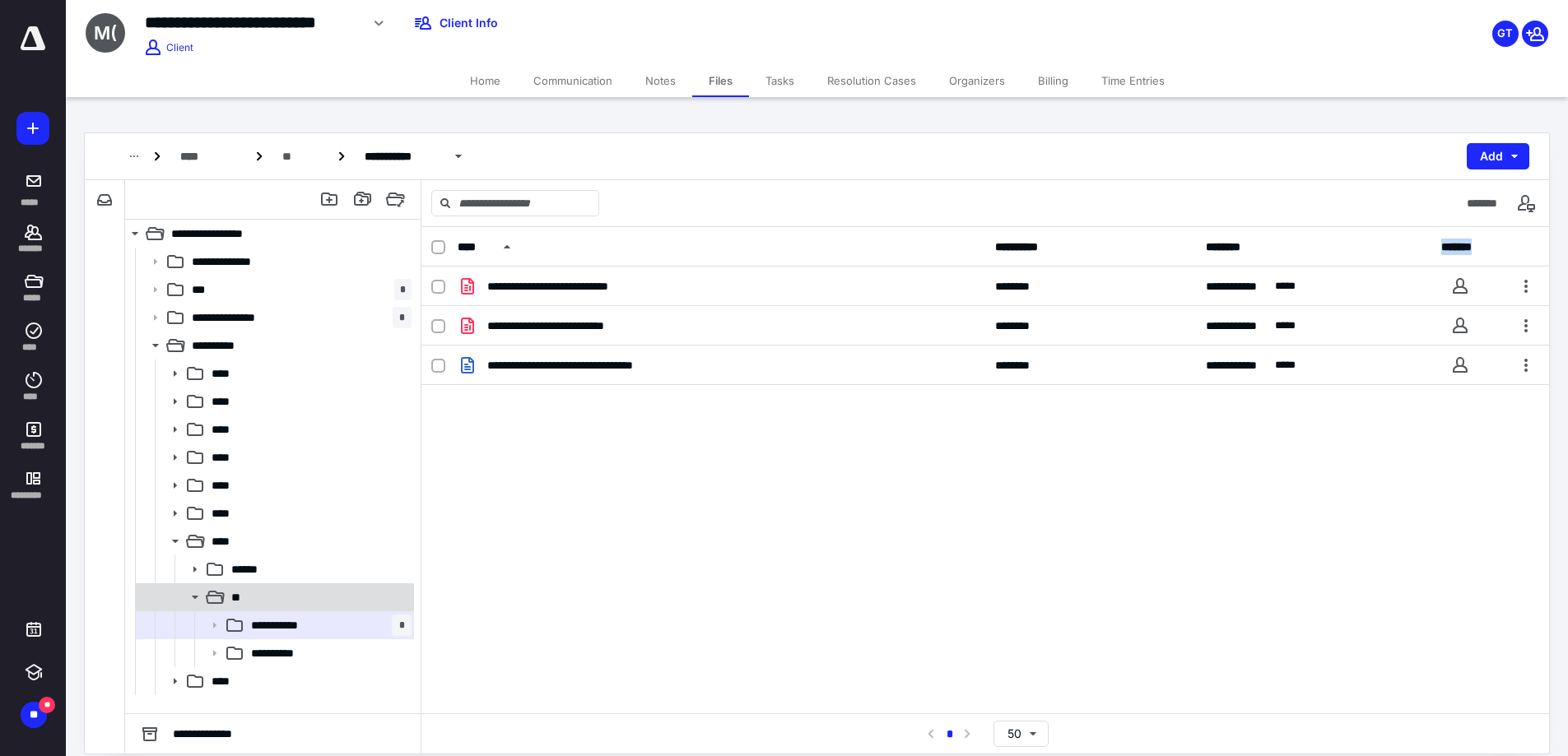 click 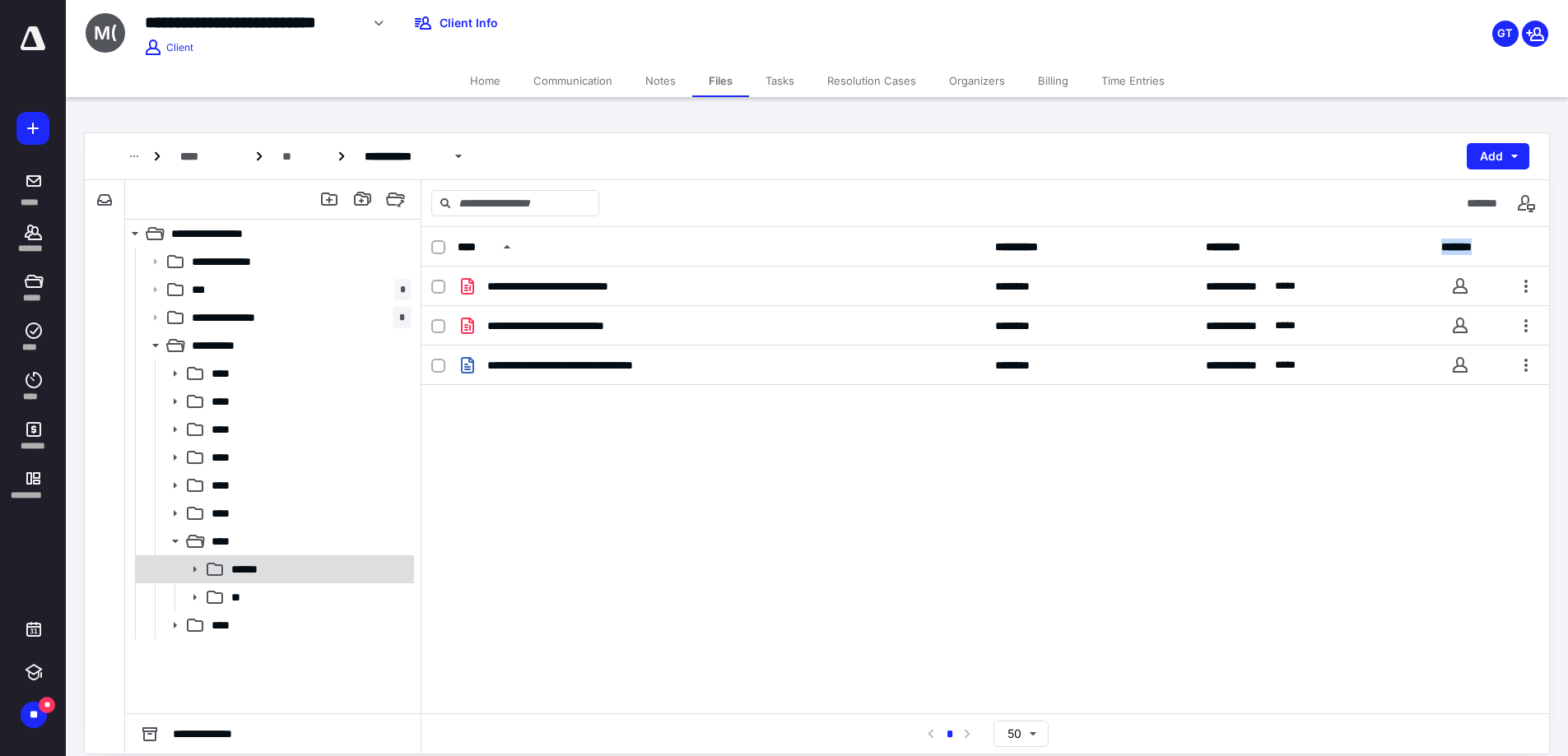 click 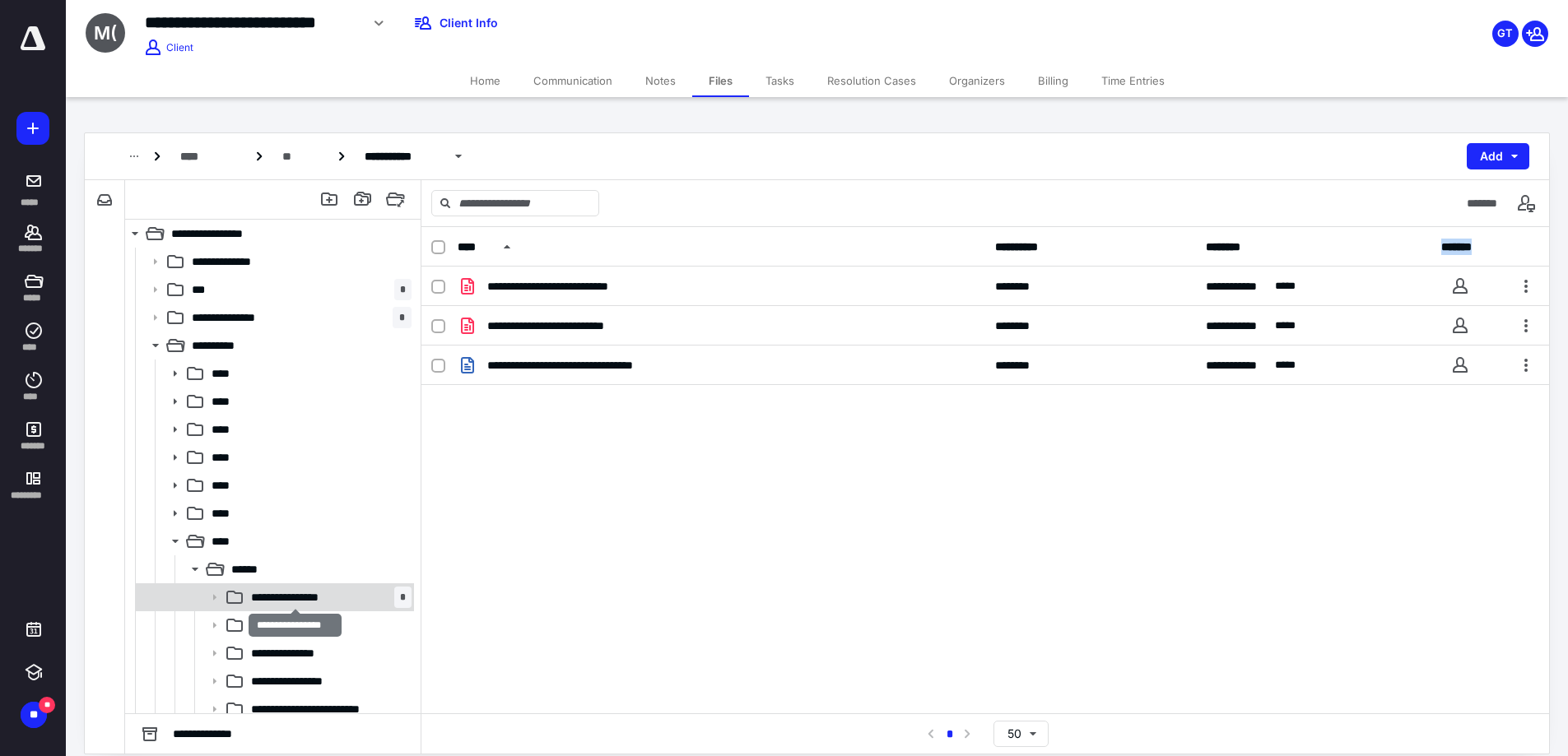 click on "**********" at bounding box center [295, 597] 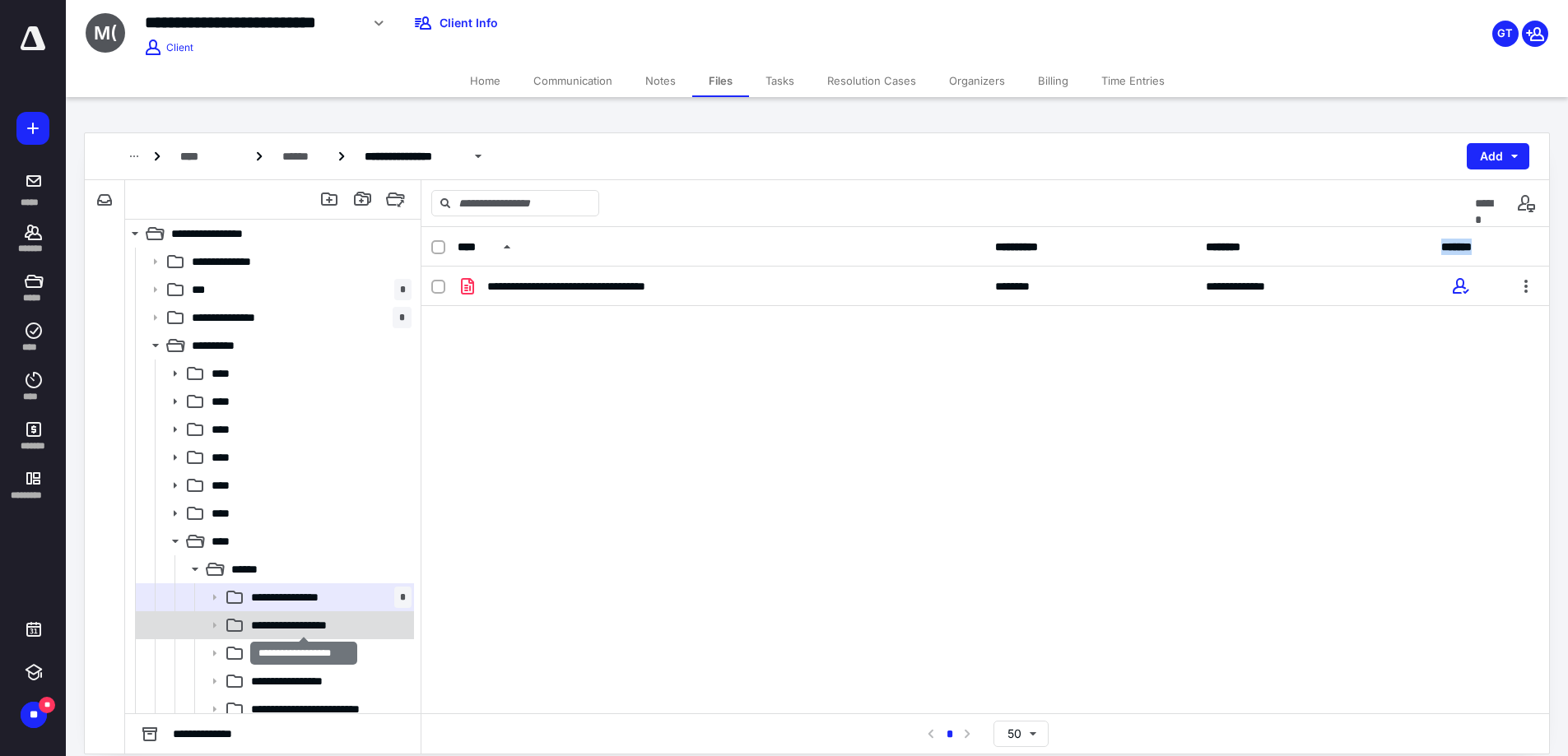 click on "**********" at bounding box center (303, 625) 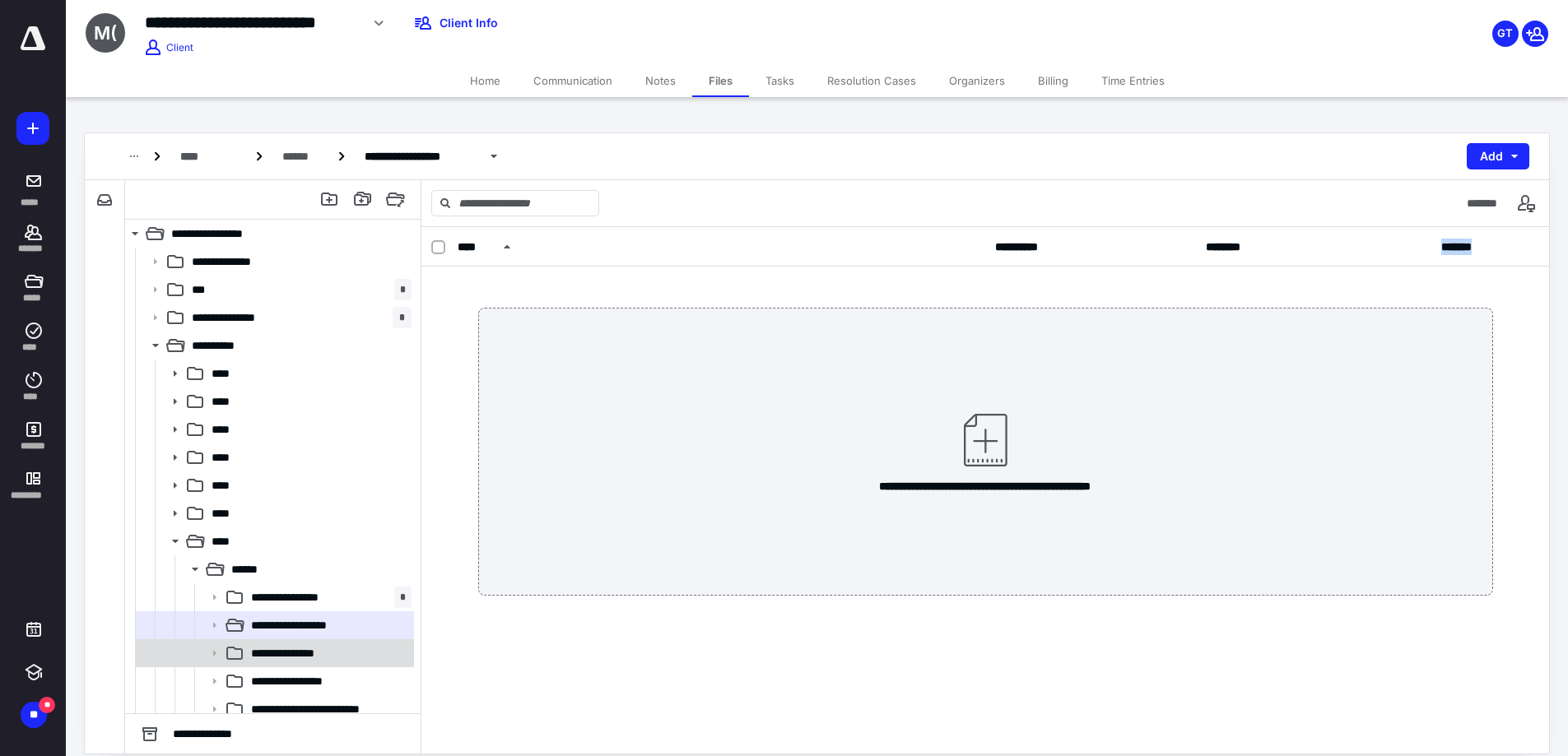 click on "**********" at bounding box center (273, 653) 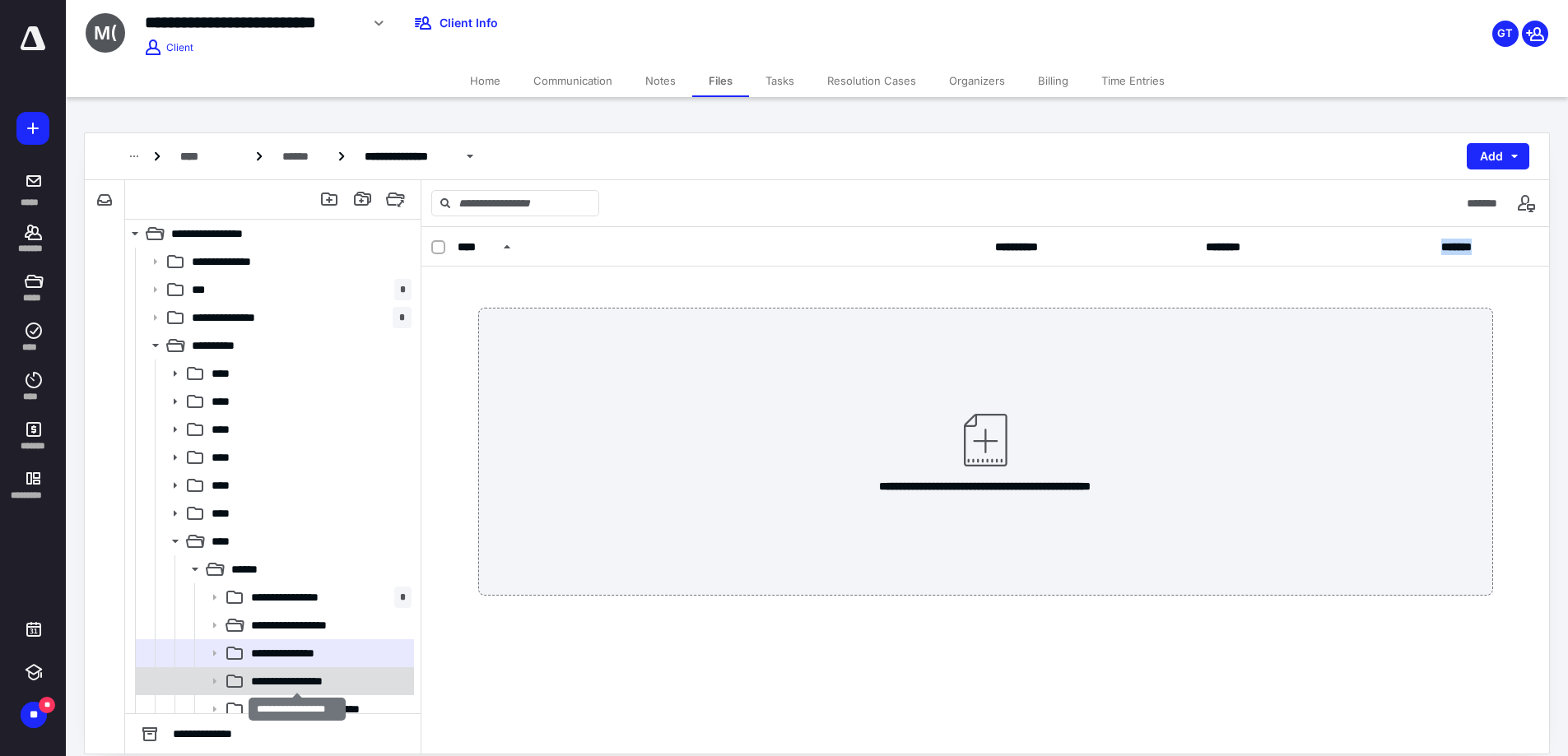 click on "**********" at bounding box center [297, 681] 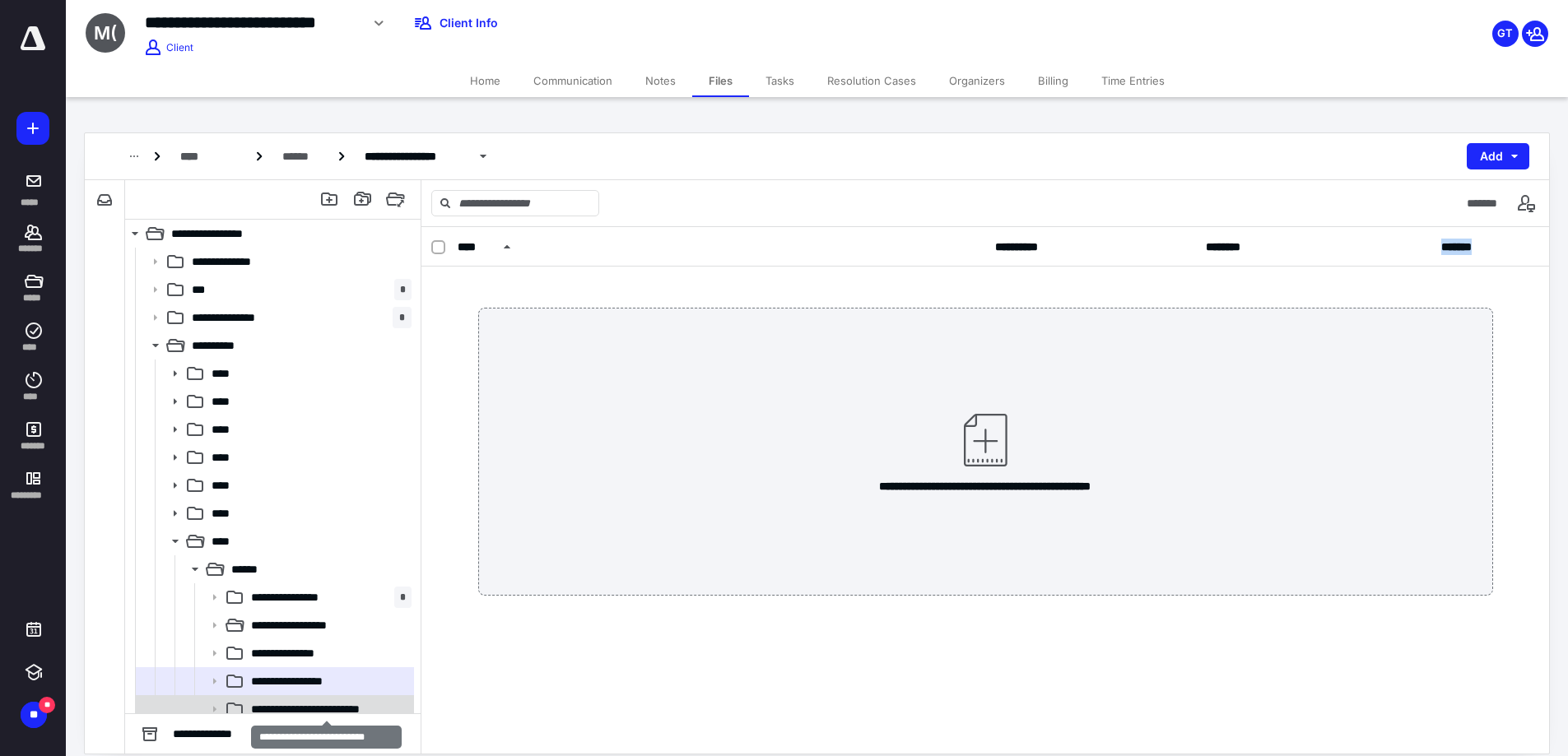 click on "**********" at bounding box center (326, 709) 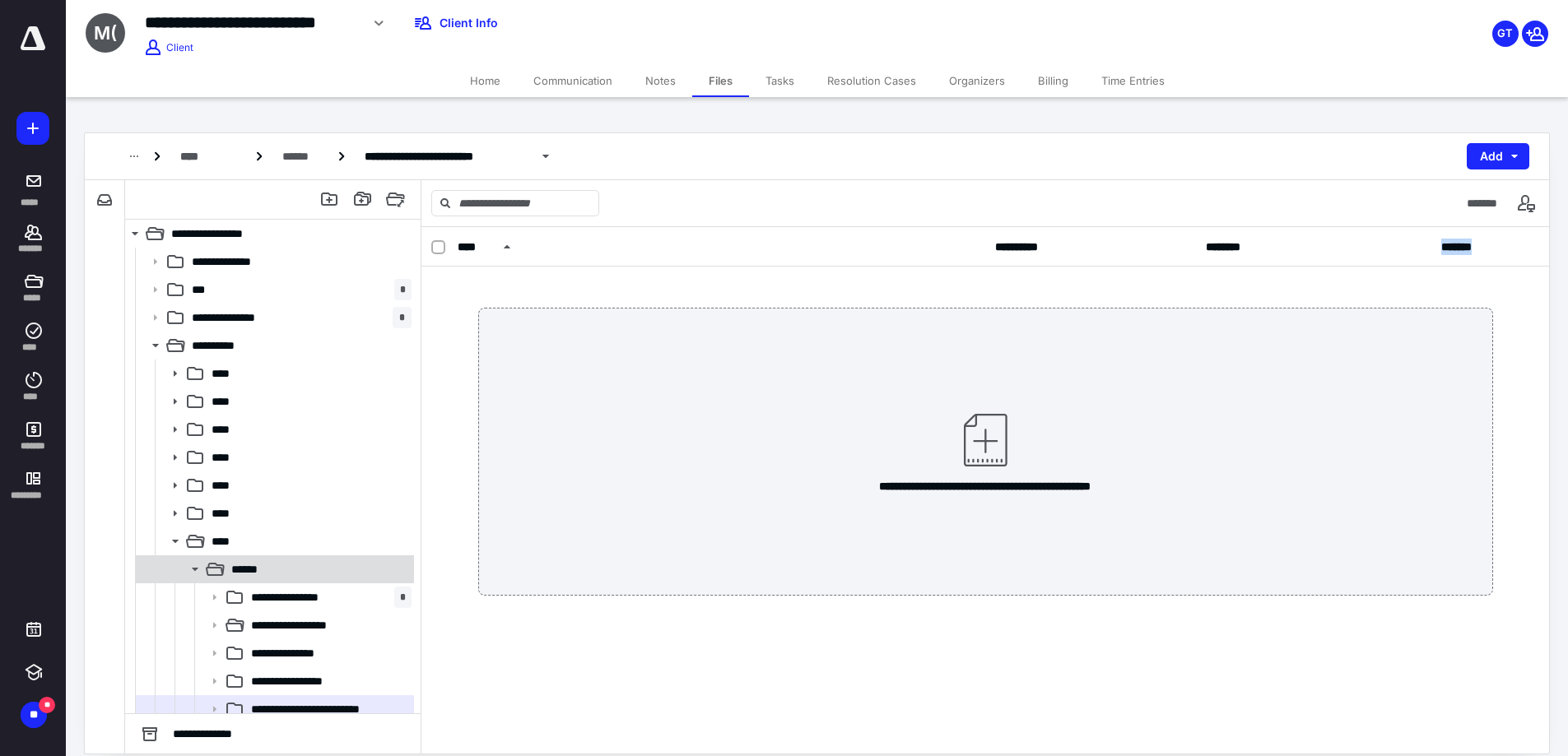 click 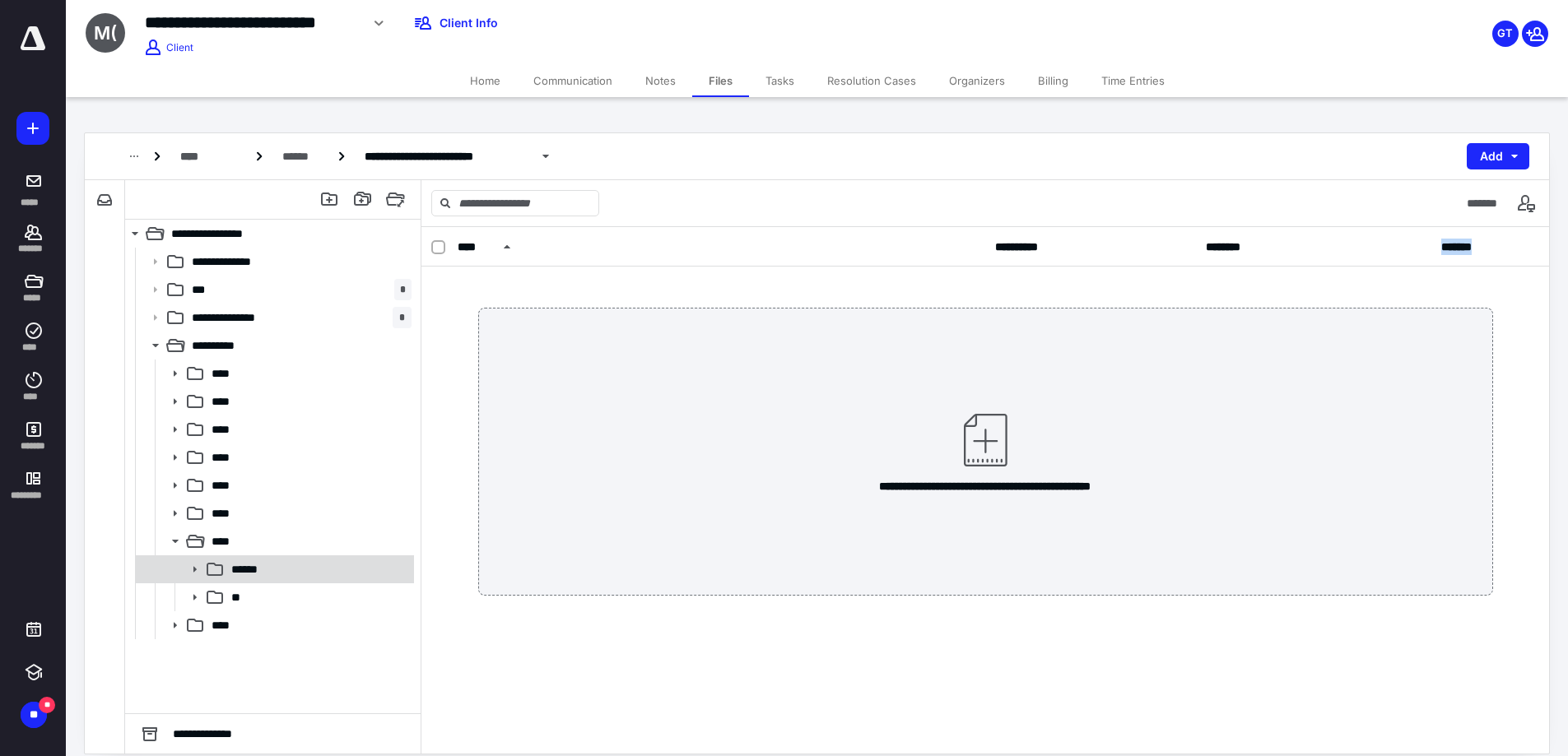 click 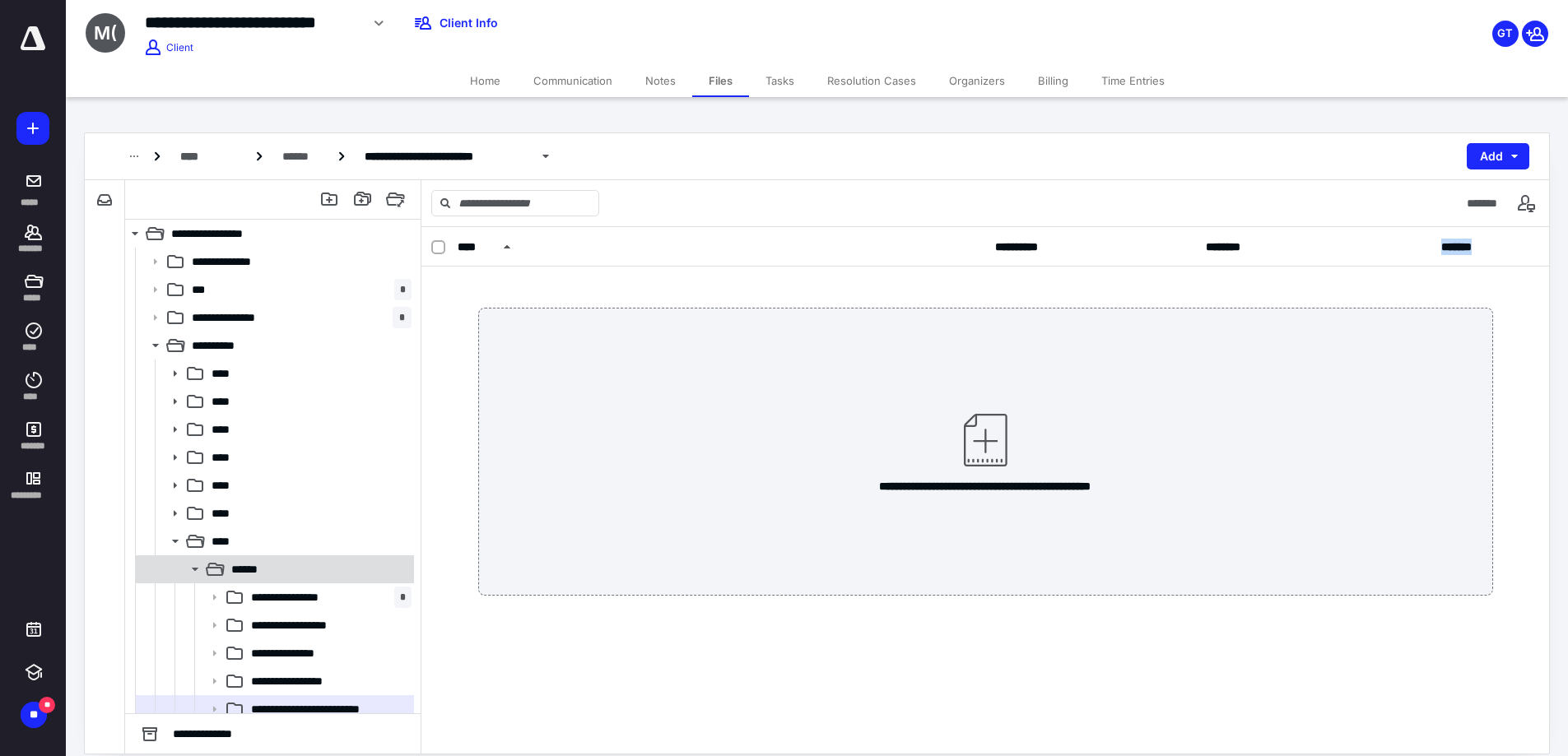 click 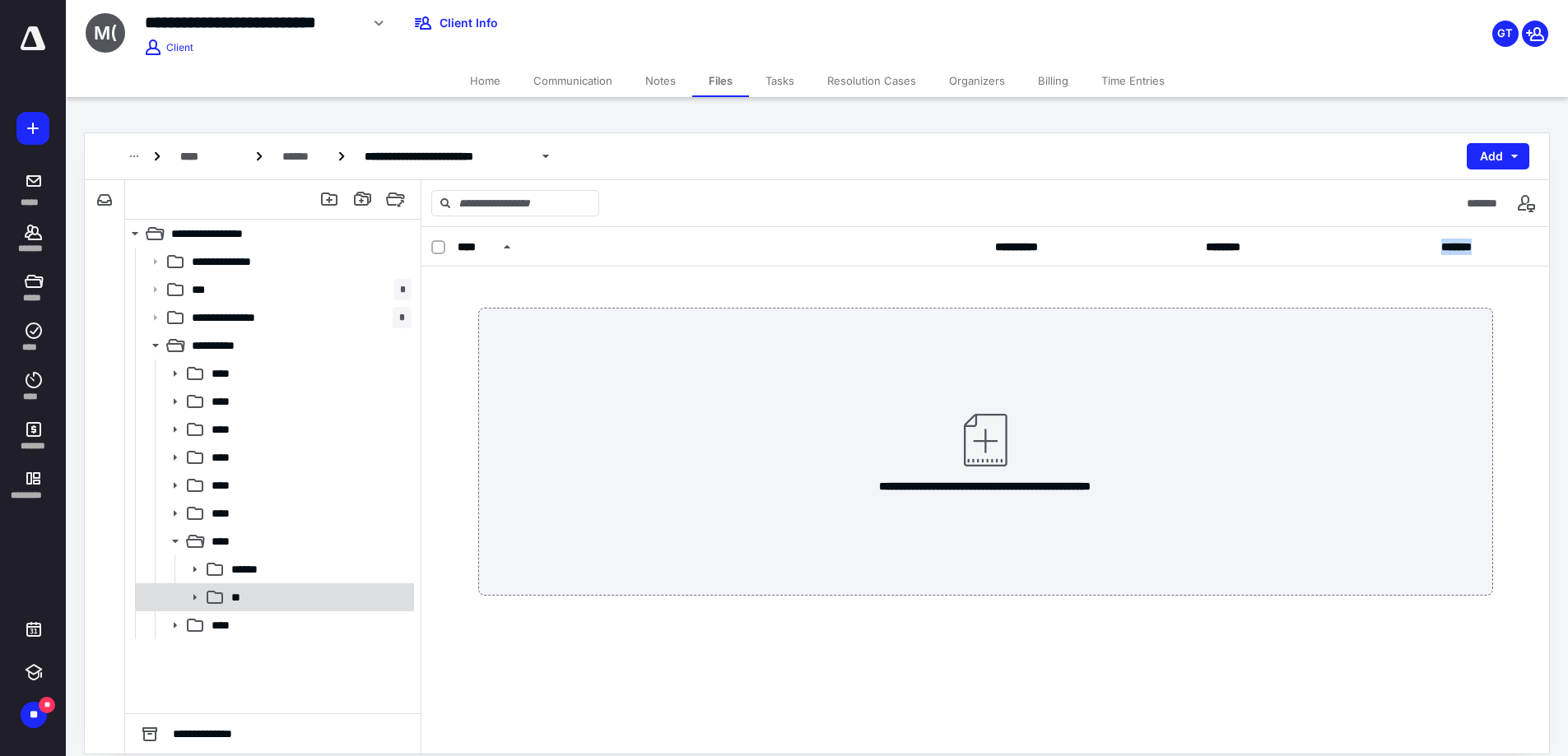 click 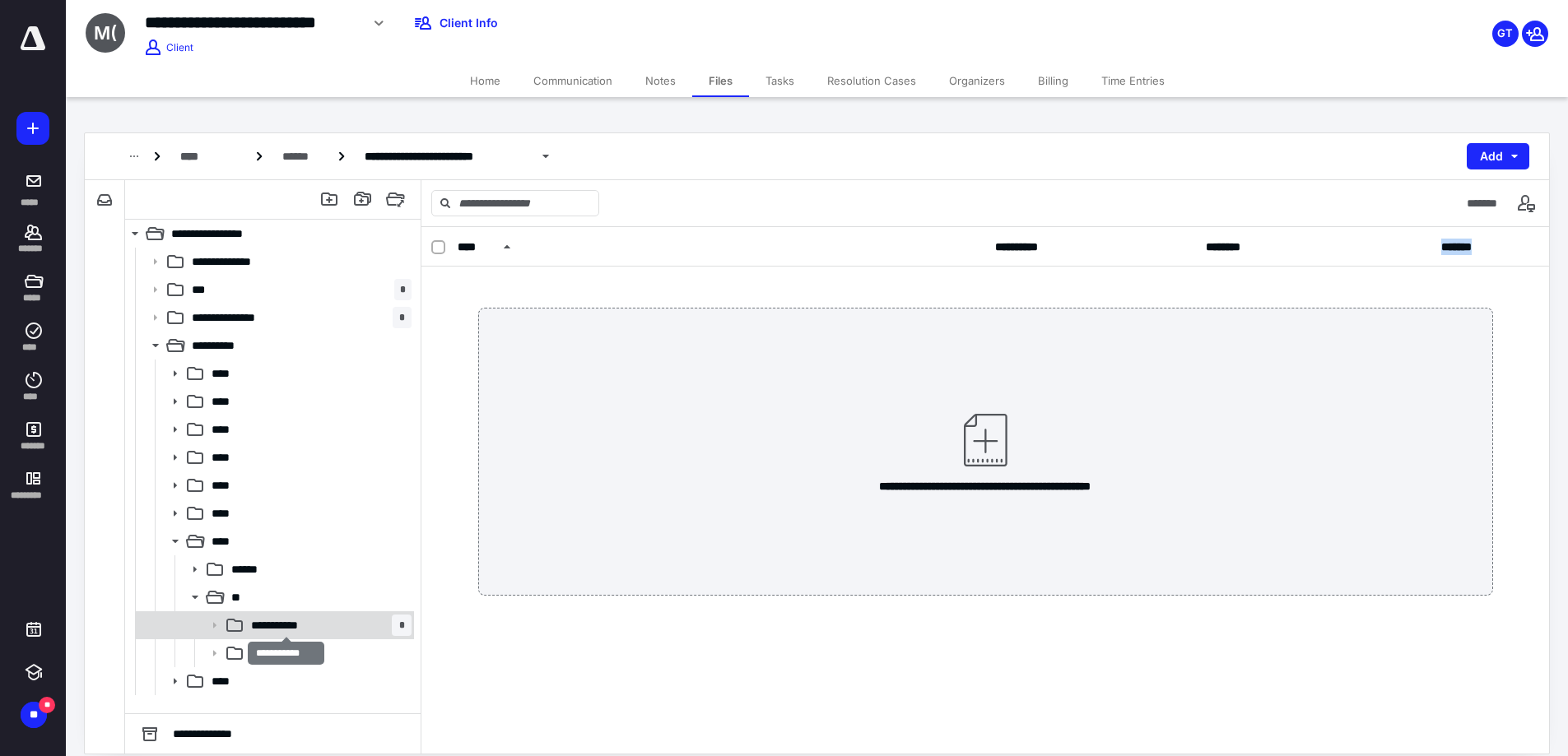 click on "**********" at bounding box center [286, 625] 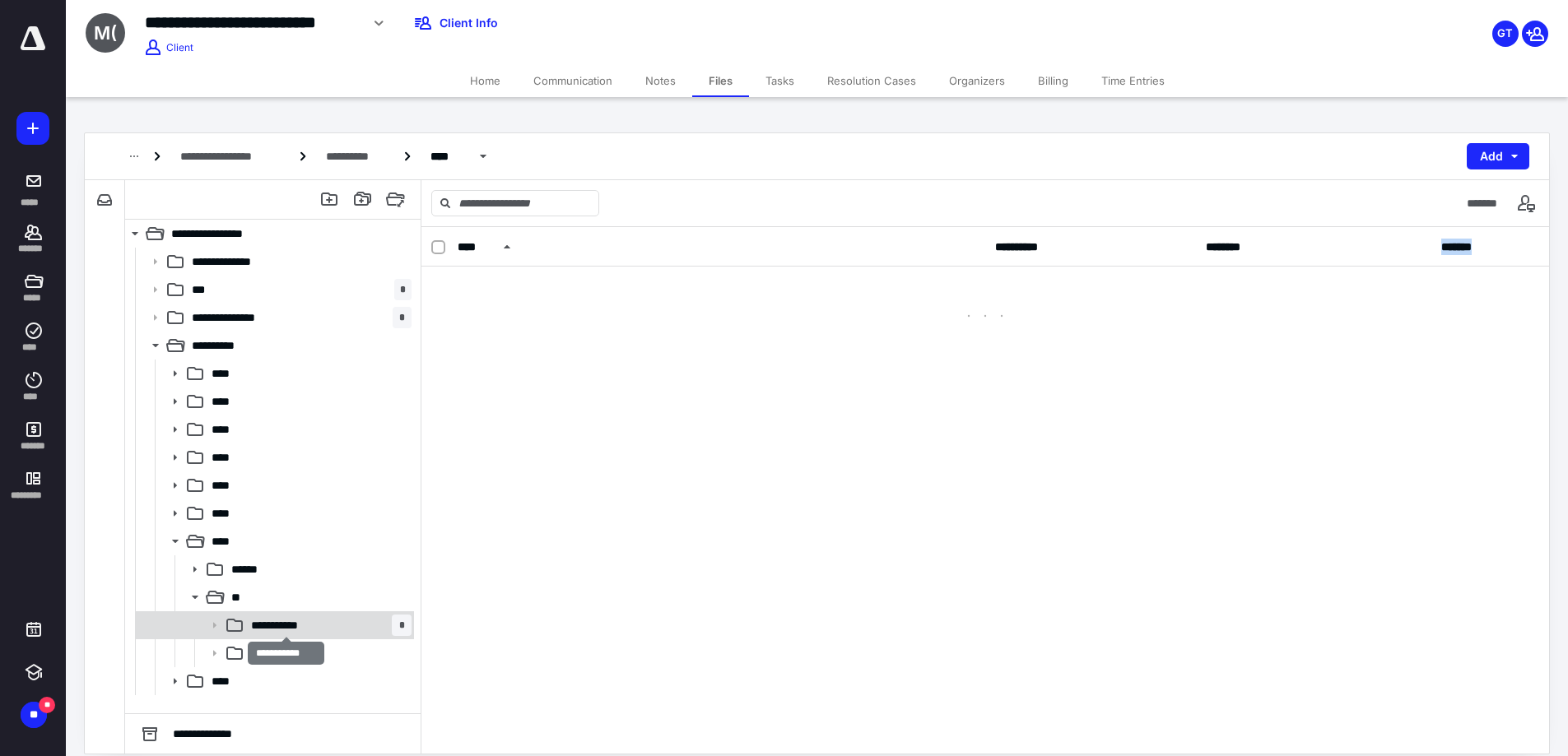 click on "**********" at bounding box center (286, 625) 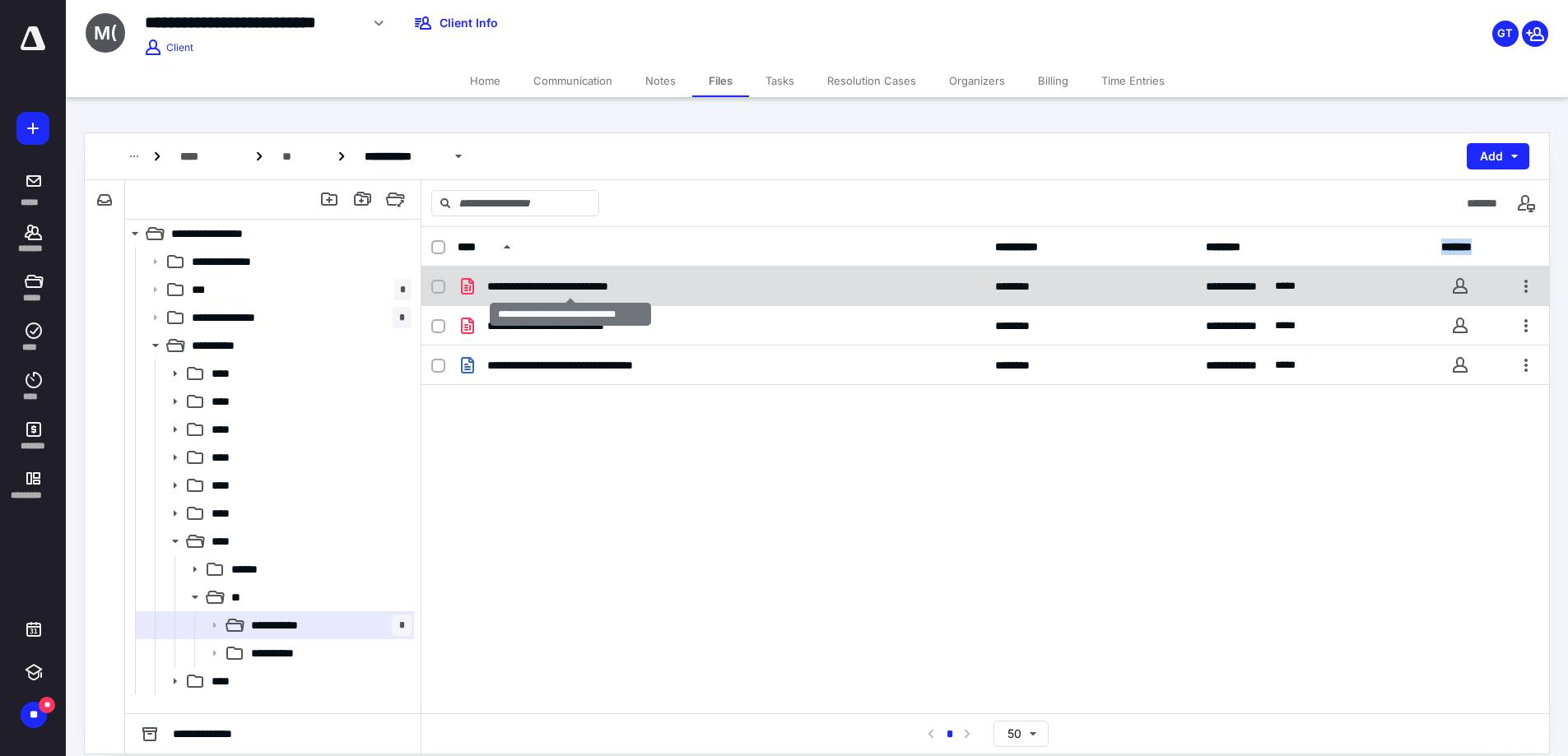 click on "**********" at bounding box center (570, 286) 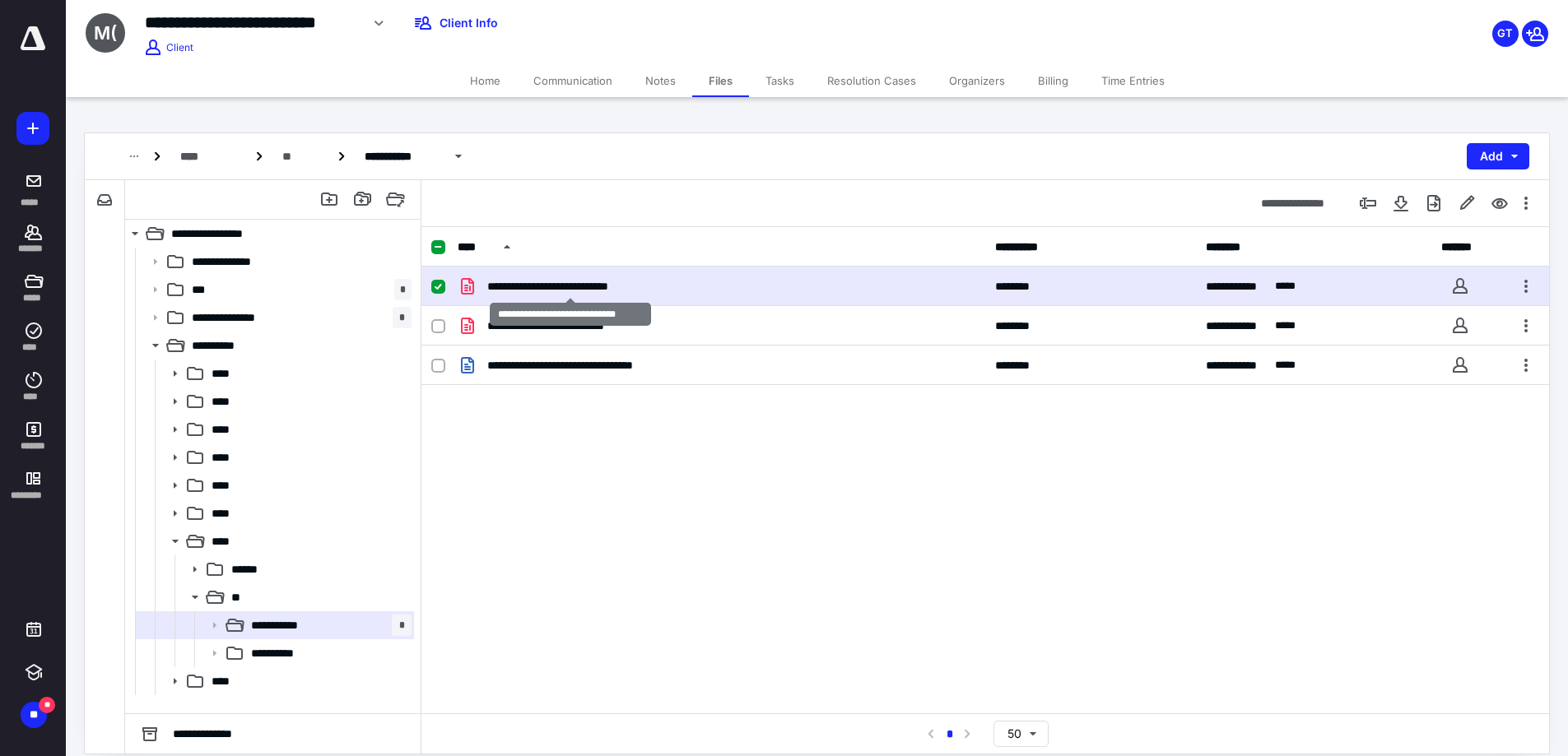 click on "**********" at bounding box center [570, 286] 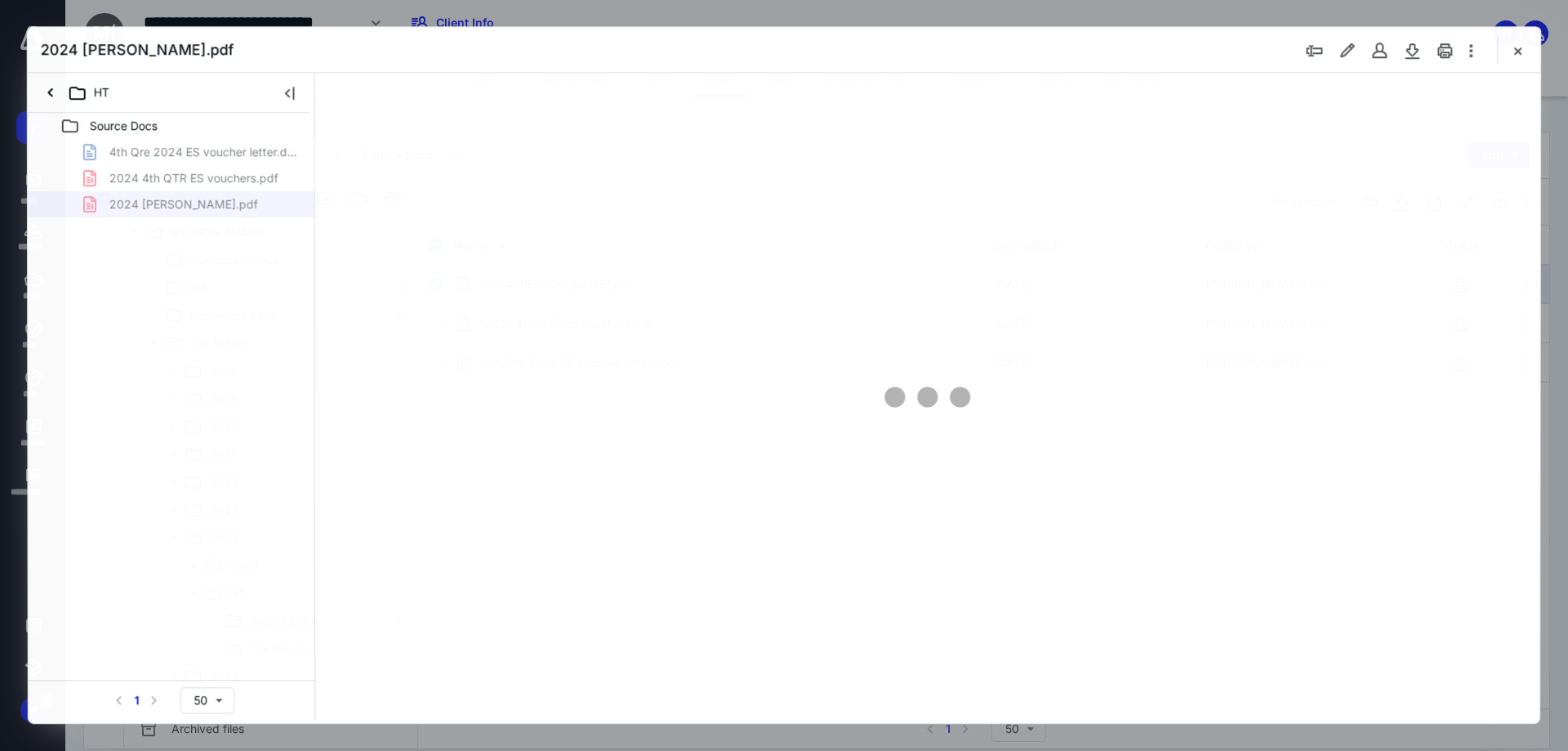 scroll, scrollTop: 0, scrollLeft: 0, axis: both 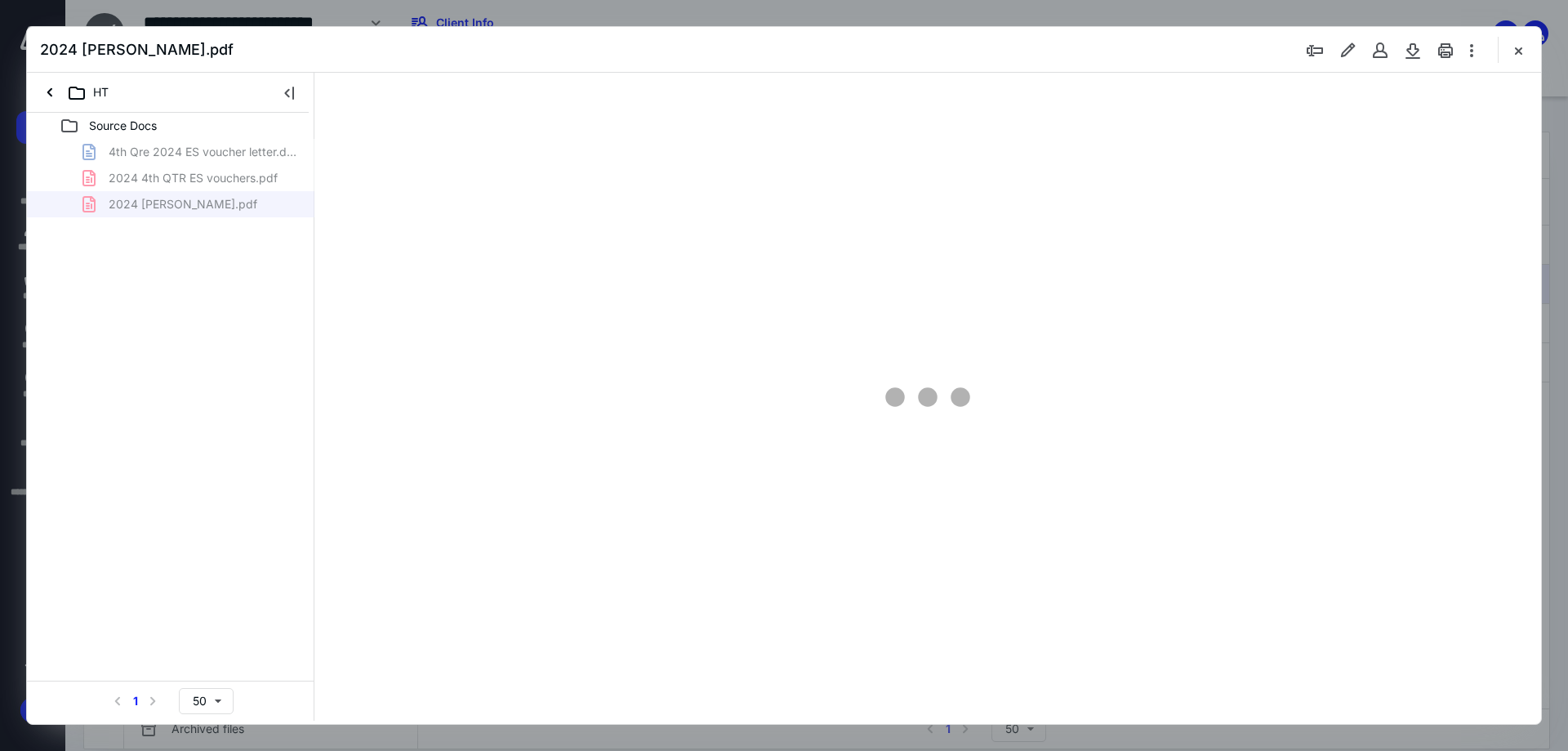 type on "91" 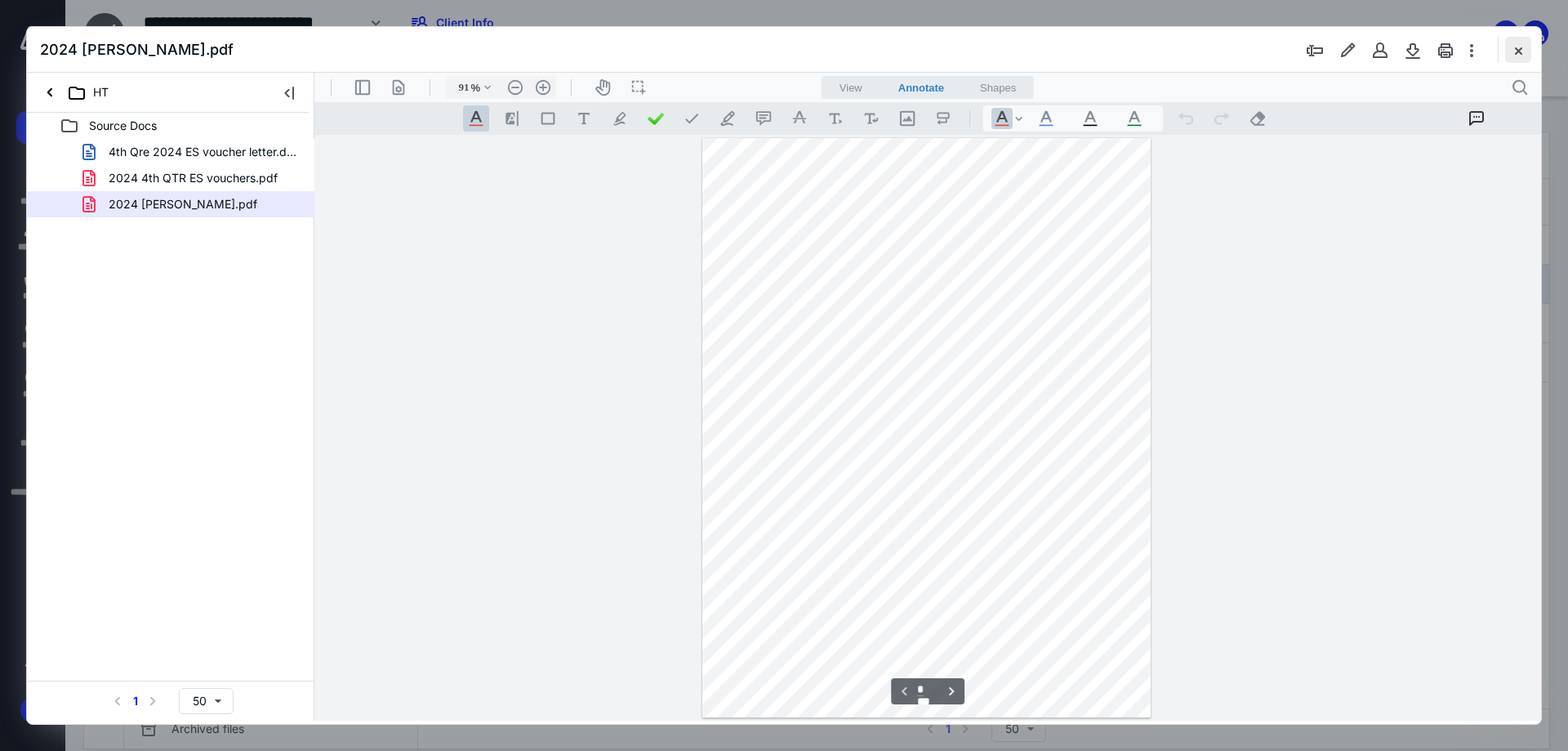 click at bounding box center [1518, 50] 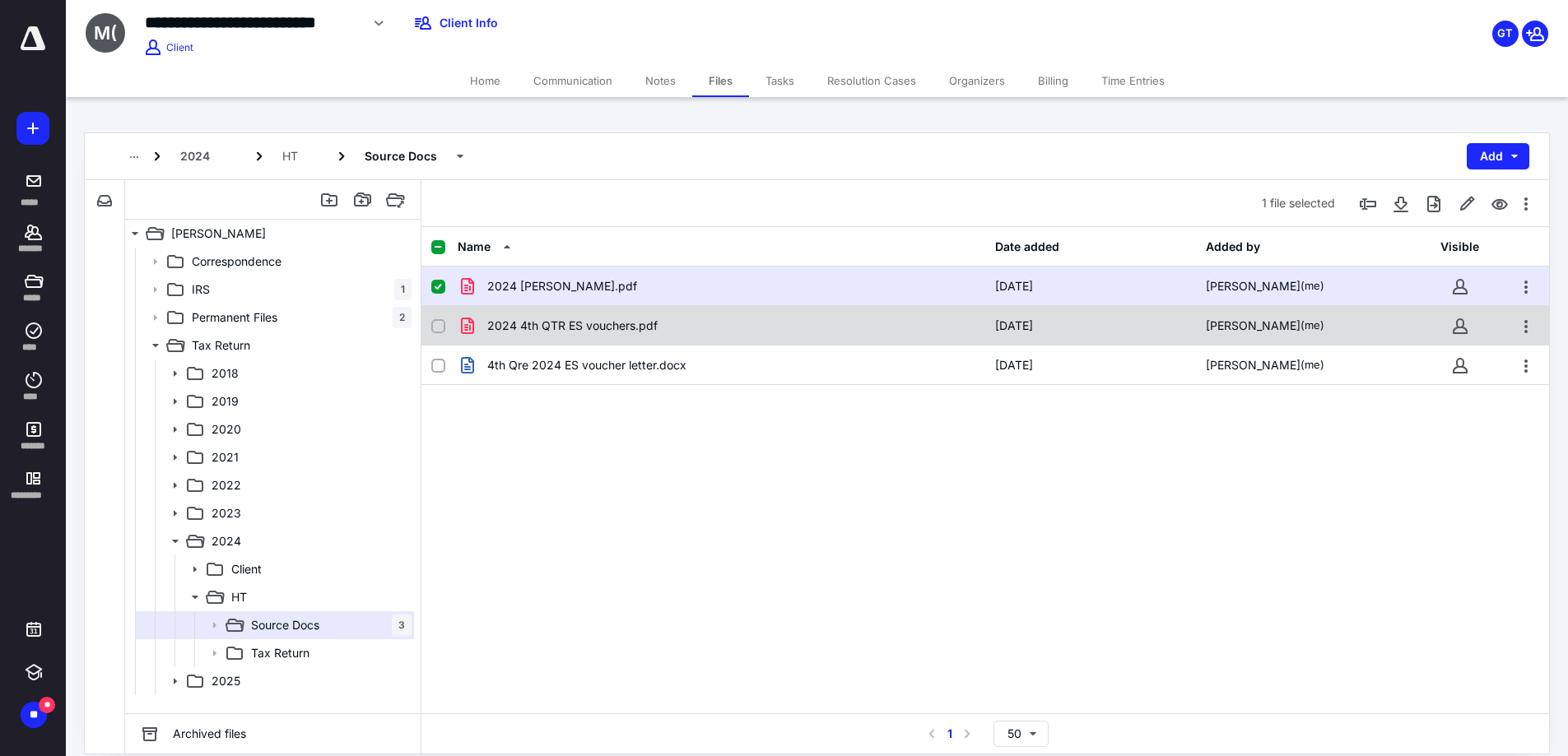 click on "2024 4th QTR ES vouchers.pdf" at bounding box center [721, 326] 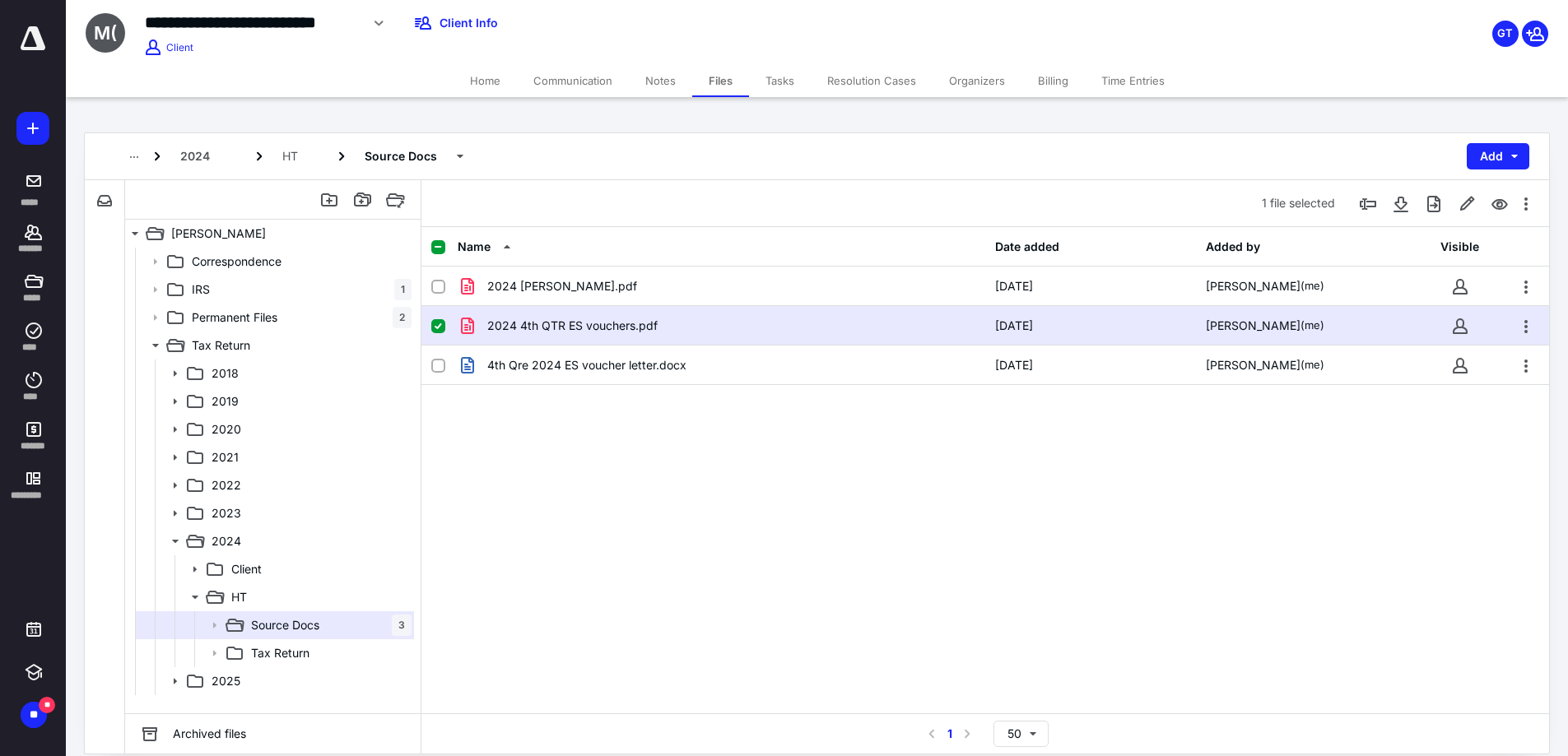 click on "2024 4th QTR ES vouchers.pdf" at bounding box center [721, 326] 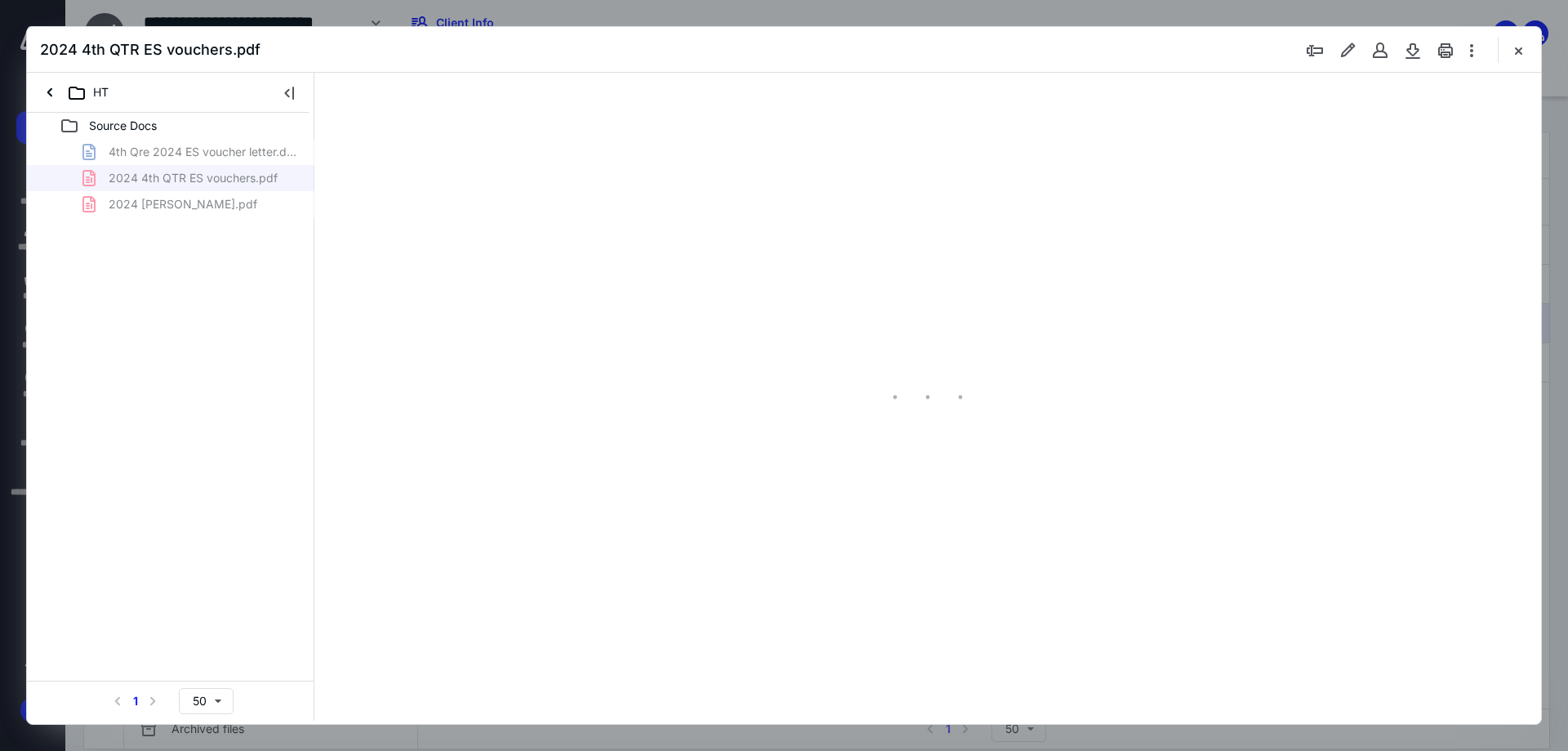 scroll, scrollTop: 0, scrollLeft: 0, axis: both 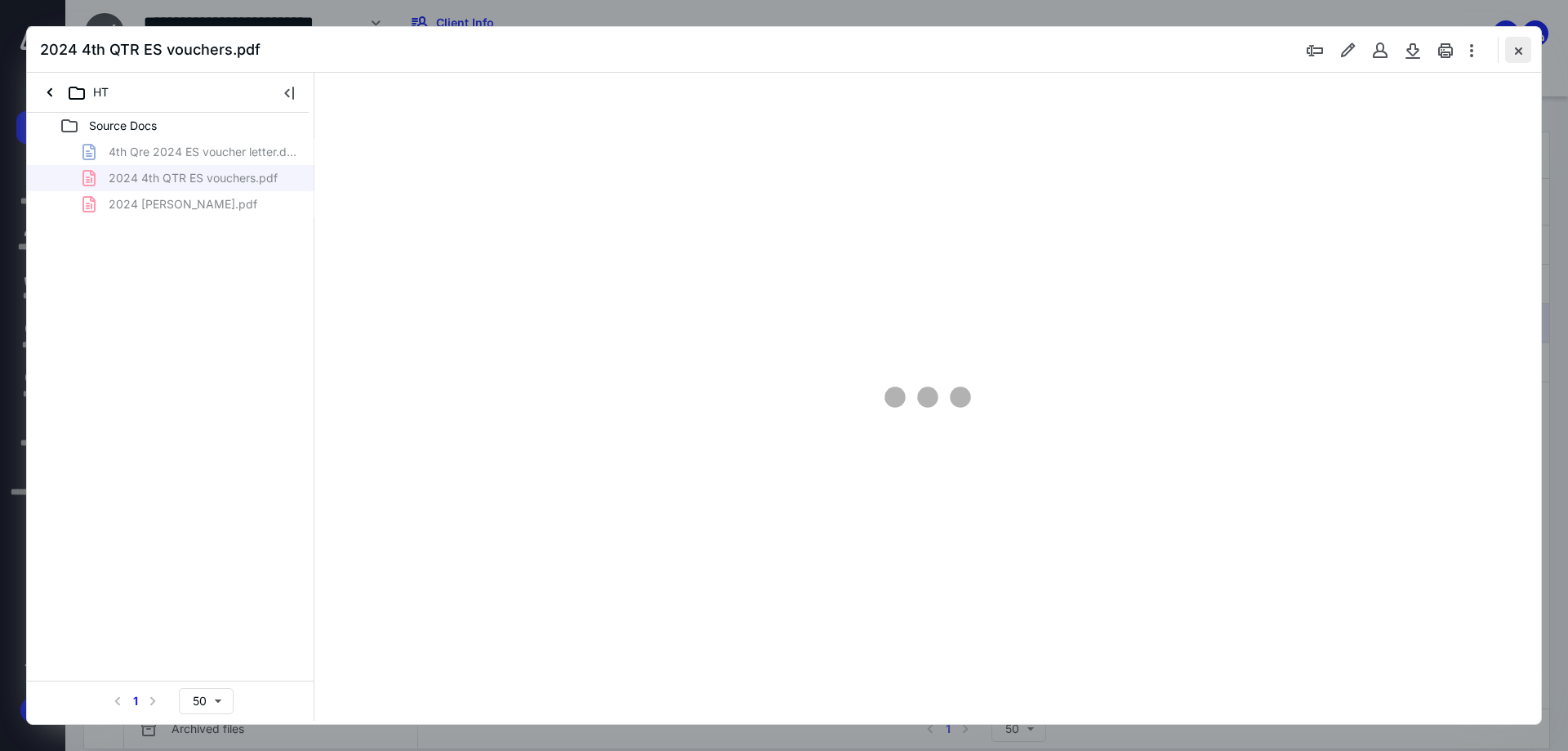 type on "90" 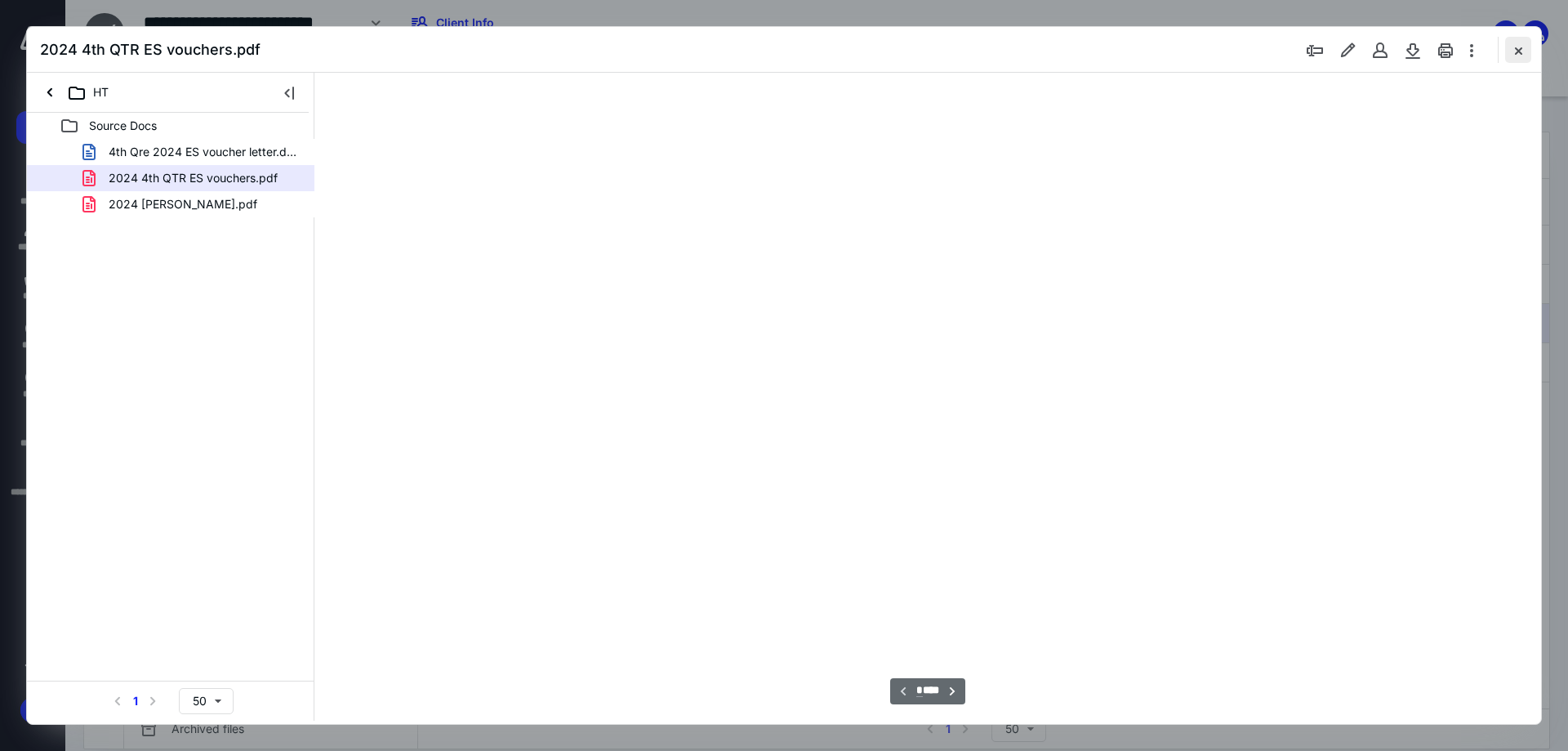scroll, scrollTop: 65, scrollLeft: 0, axis: vertical 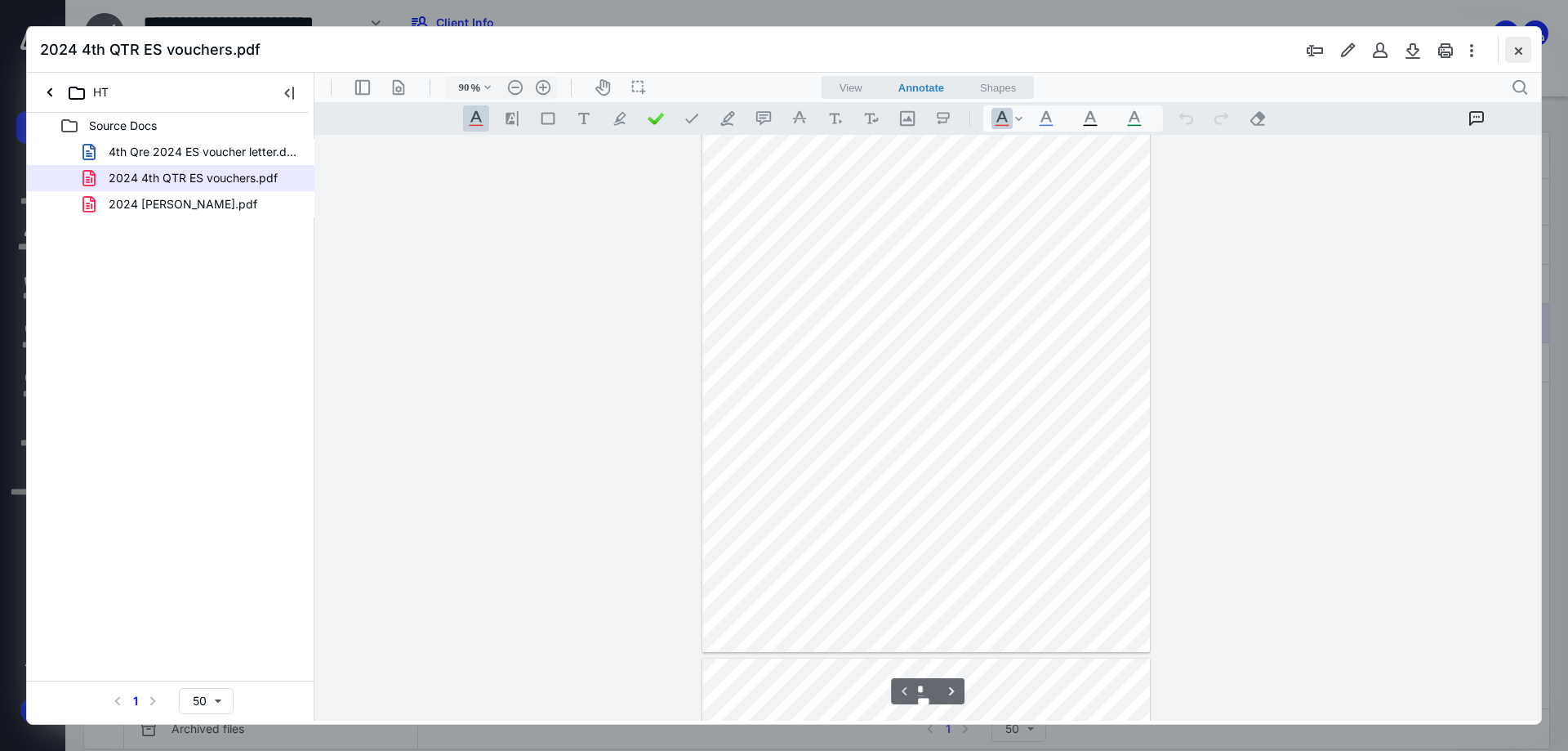 click at bounding box center (1518, 50) 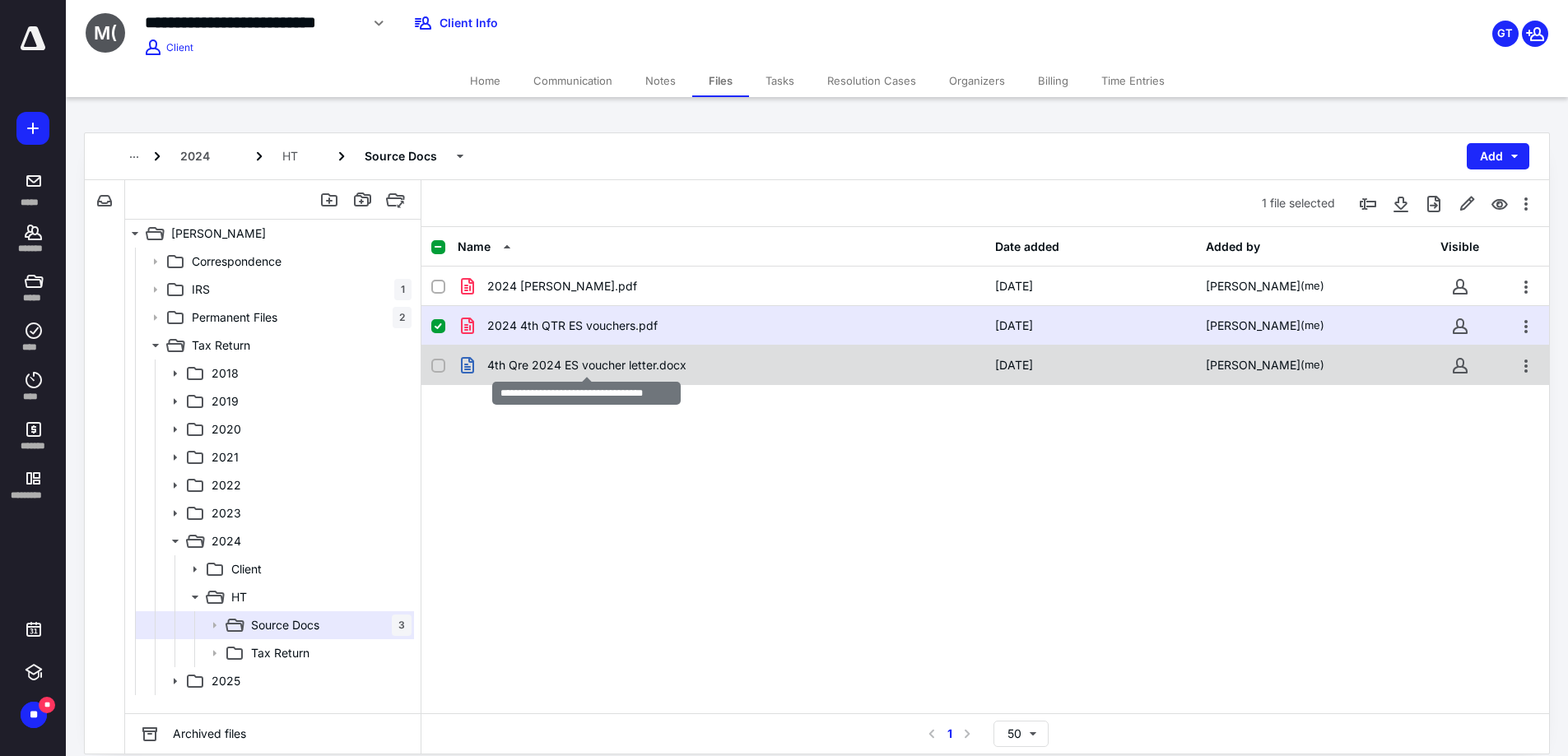 click on "4th Qre 2024 ES voucher letter.docx" at bounding box center (587, 365) 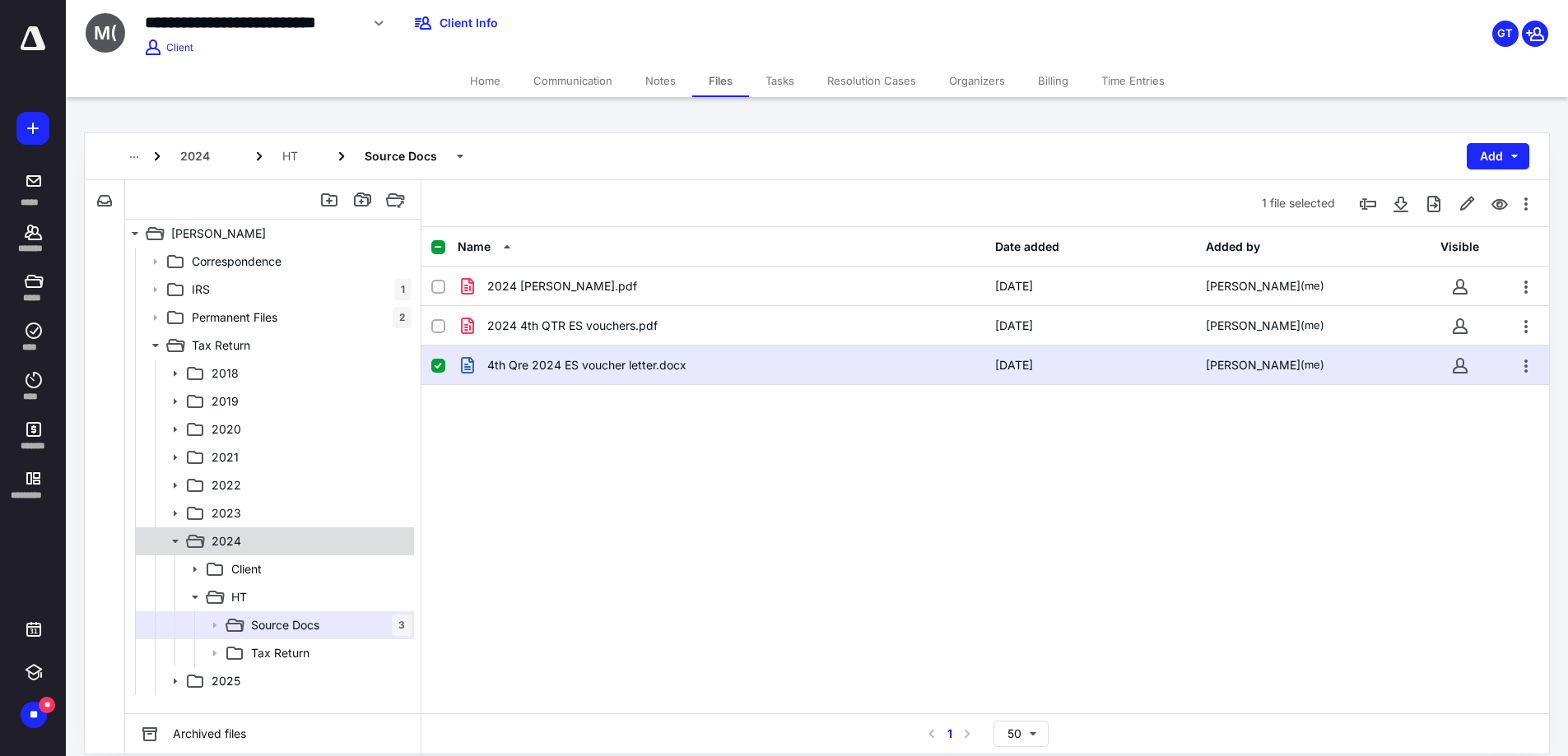 click 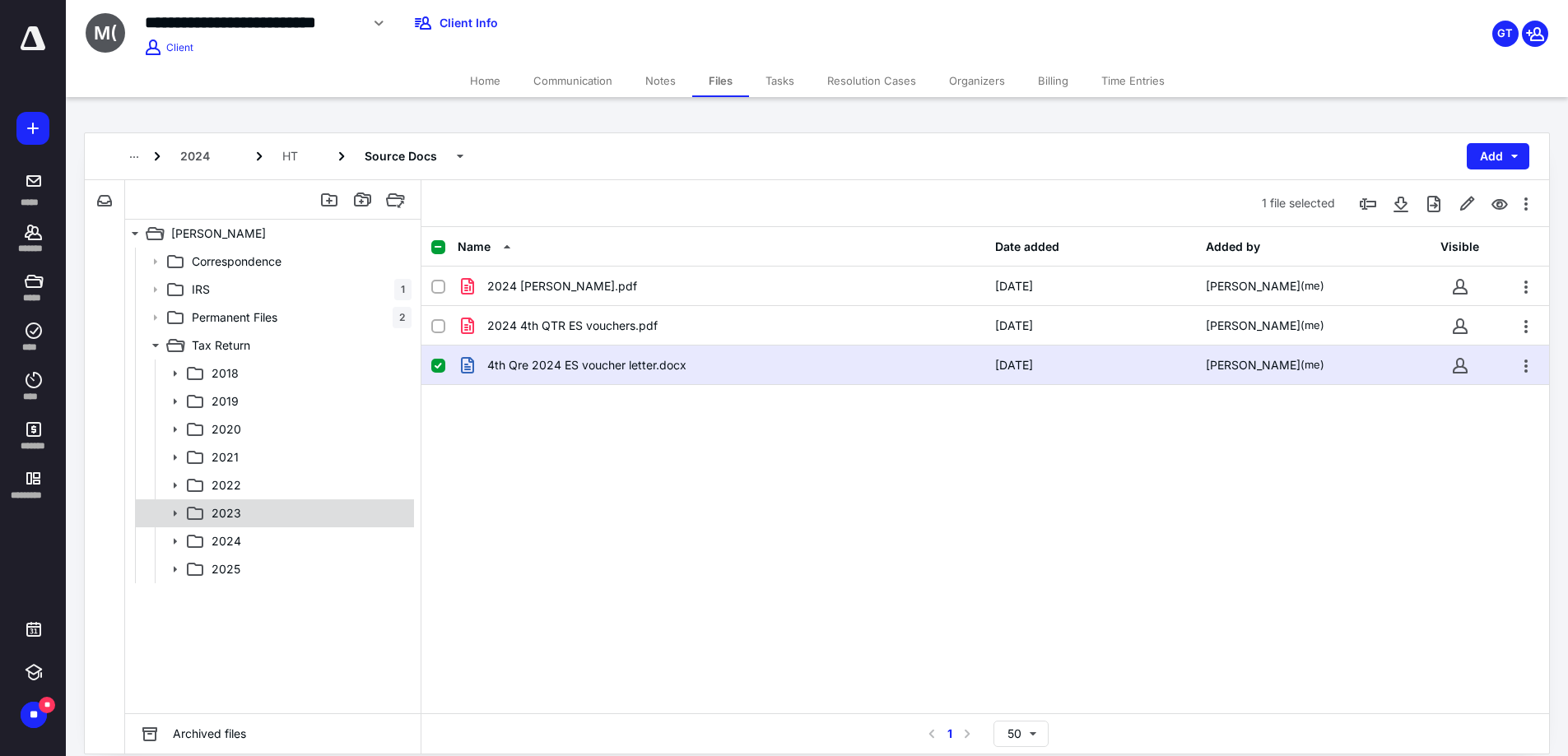 click 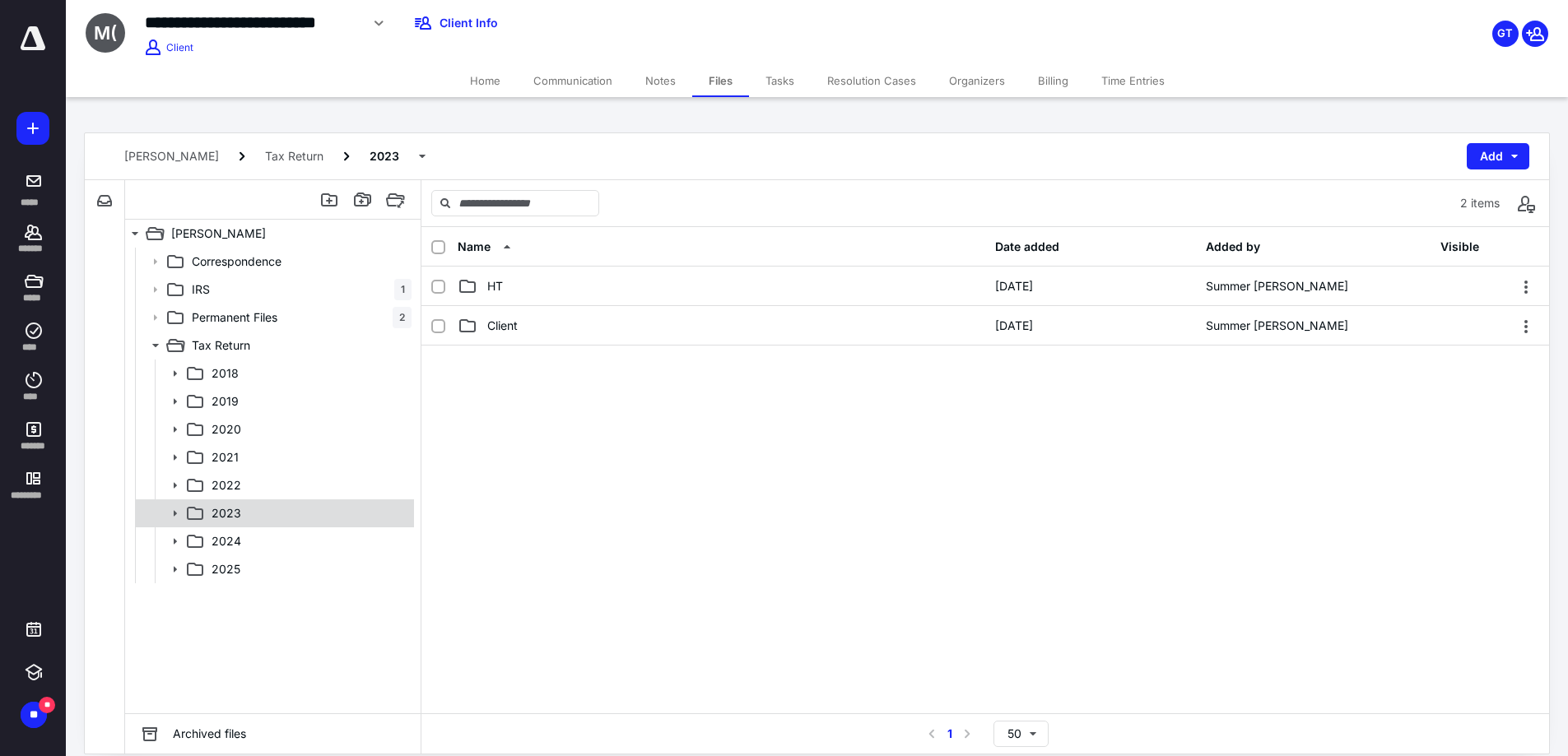click 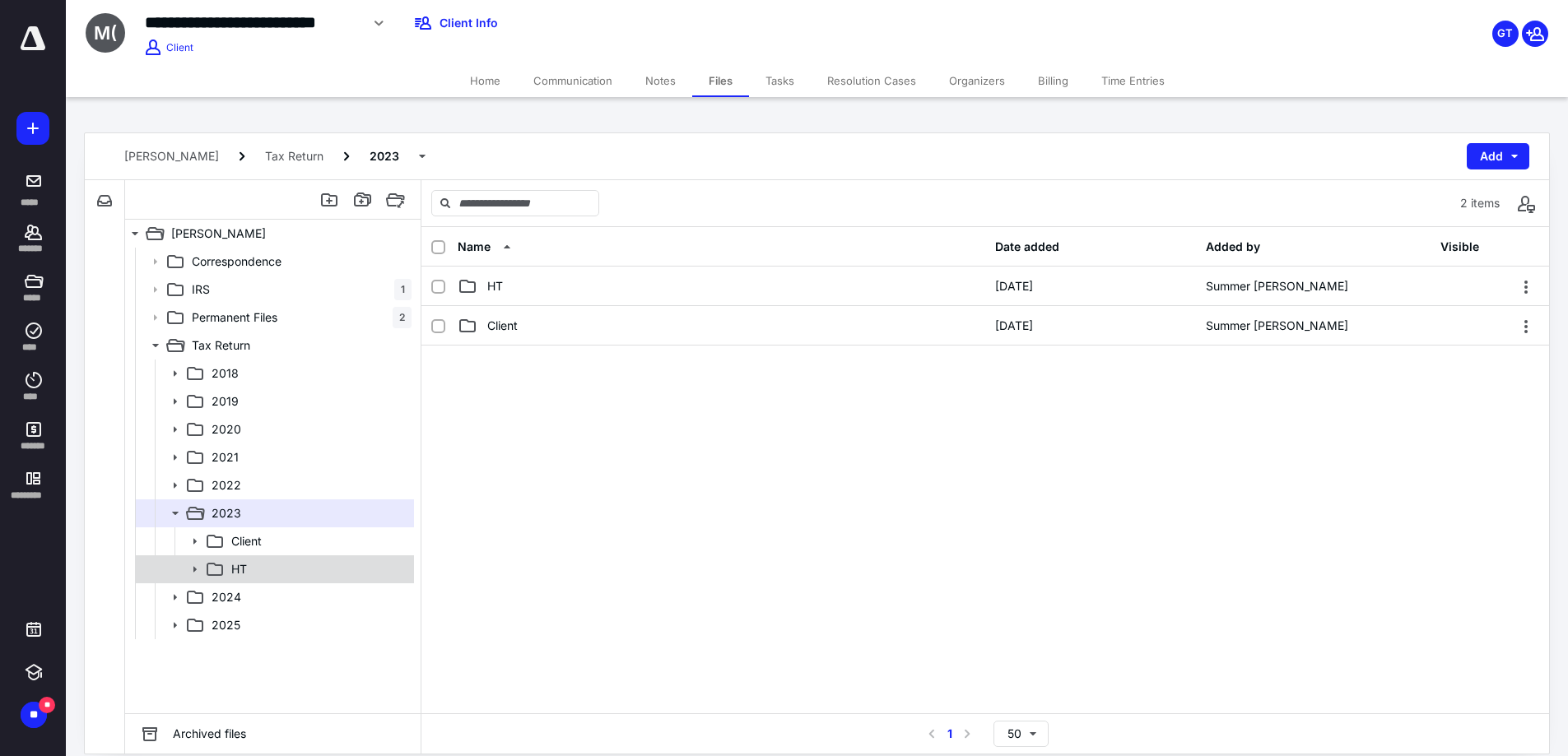 click on "HT" at bounding box center [318, 569] 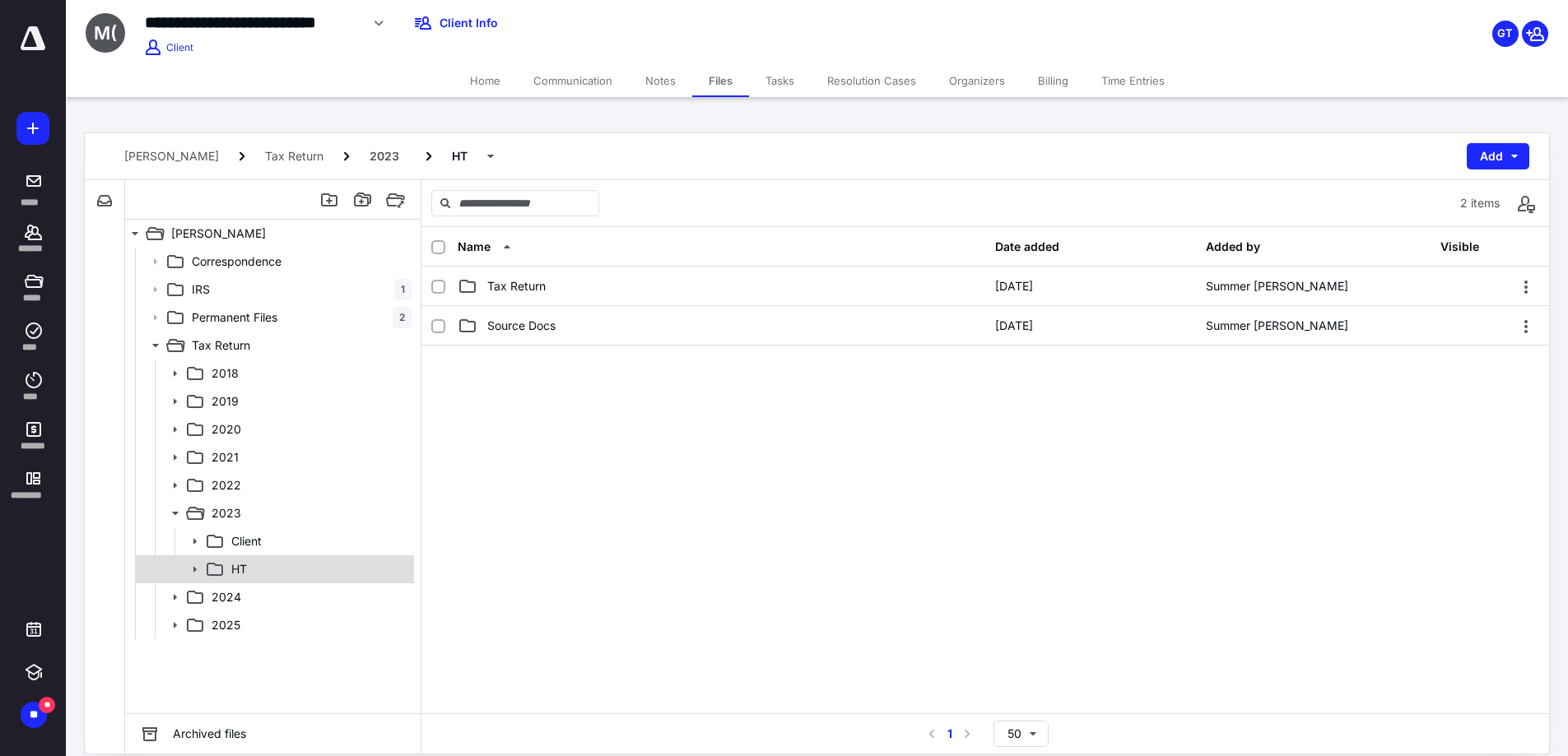 click on "HT" at bounding box center (318, 569) 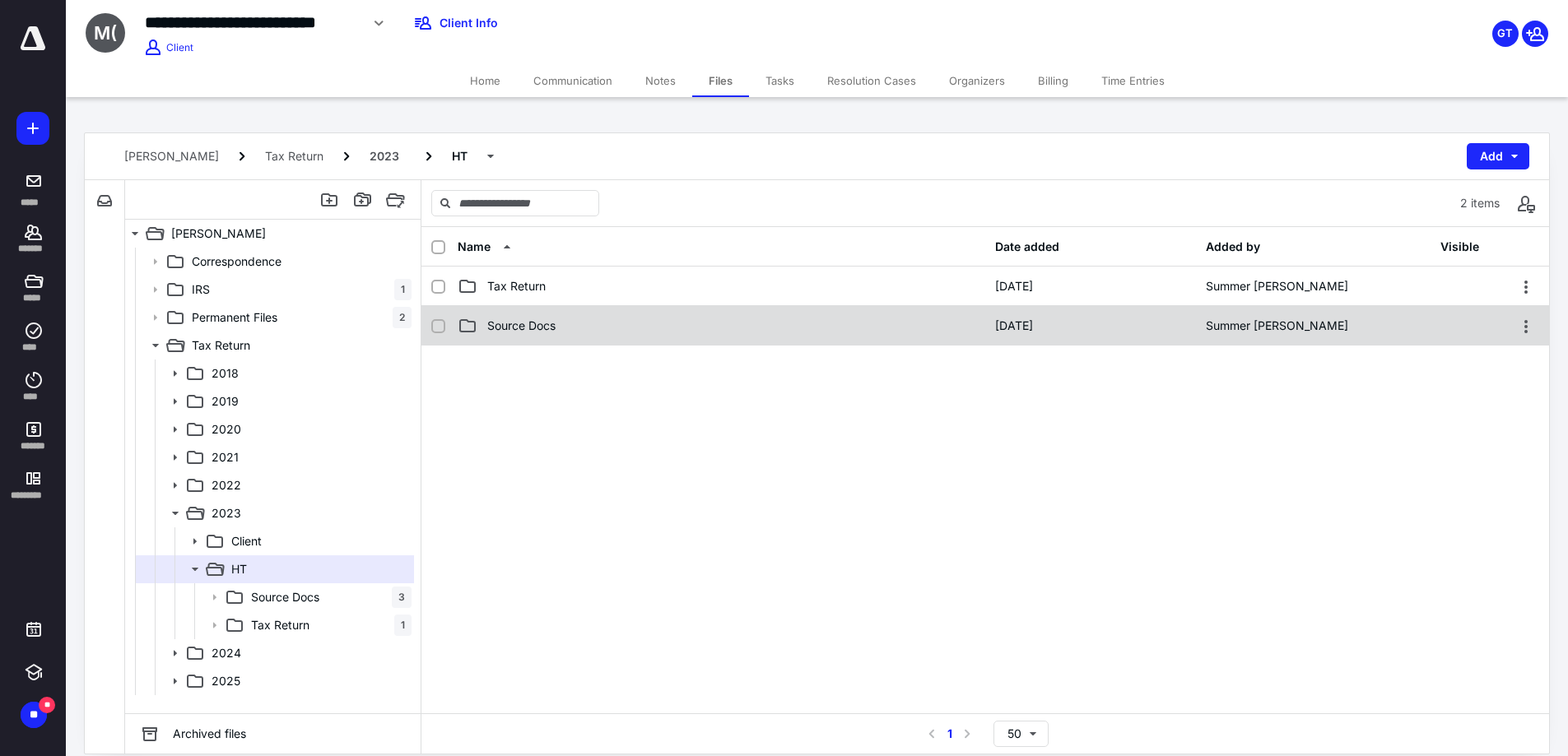 click on "Source Docs" at bounding box center [521, 326] 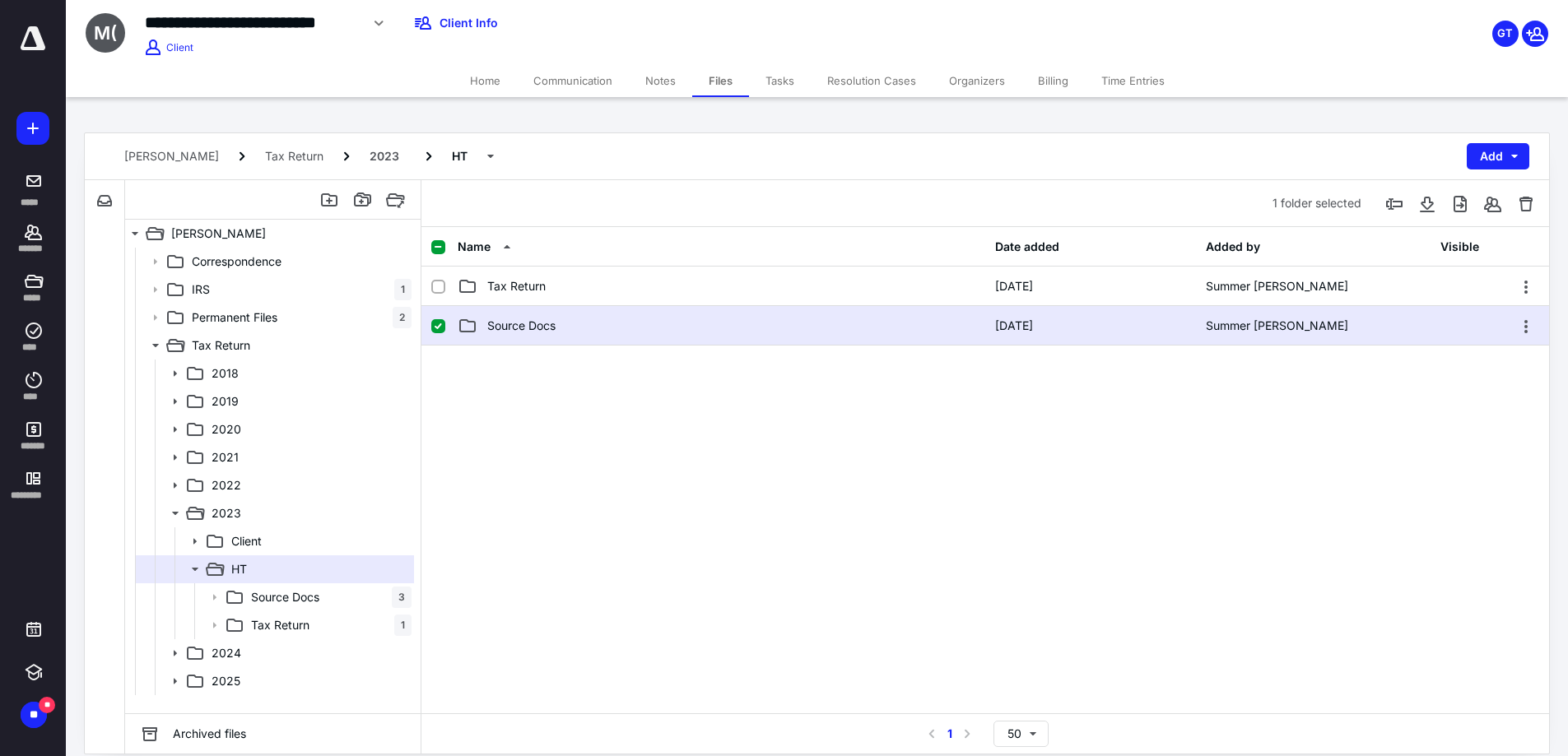 click on "Source Docs" at bounding box center [521, 326] 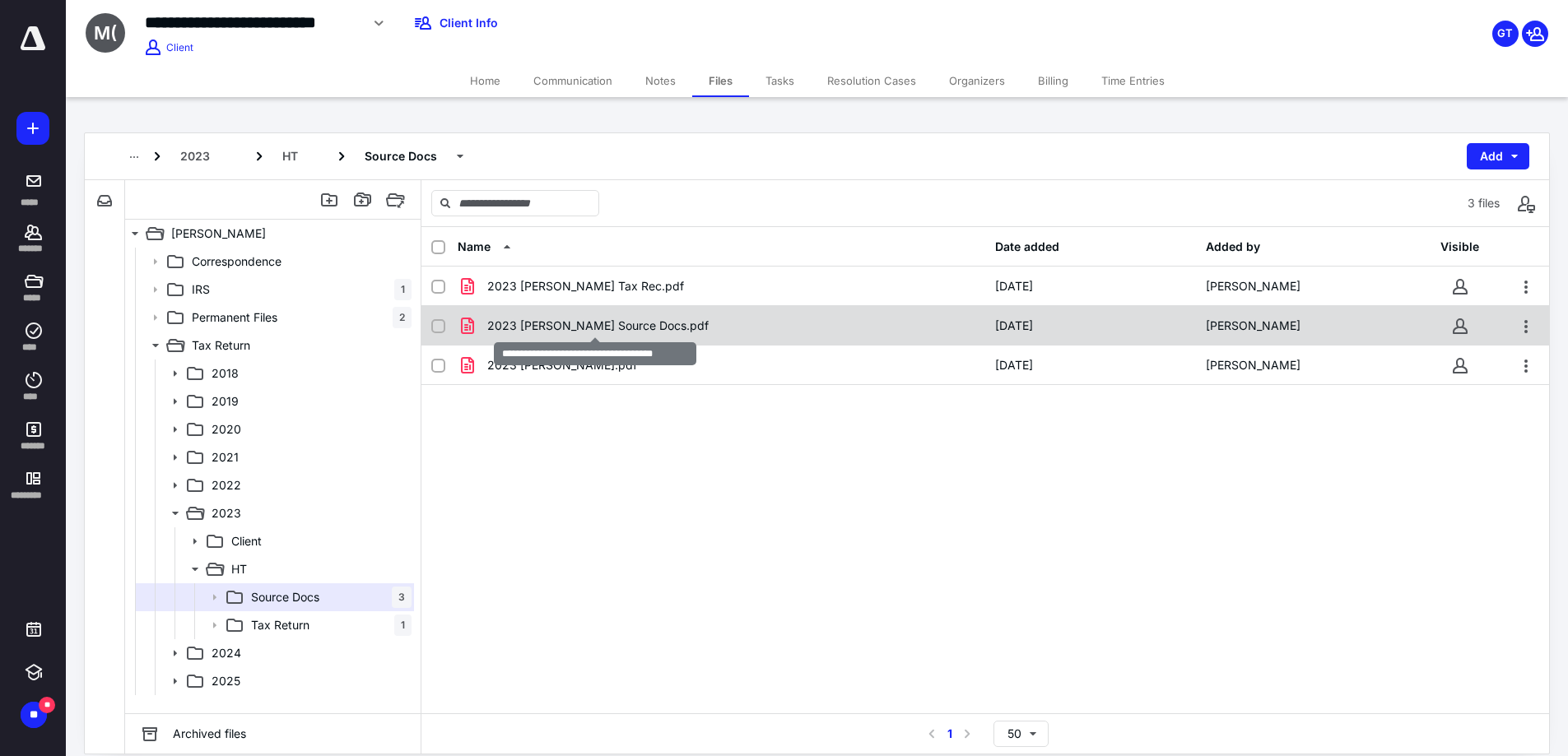 click on "2023 Muller, Margaret Source Docs.pdf" at bounding box center [598, 326] 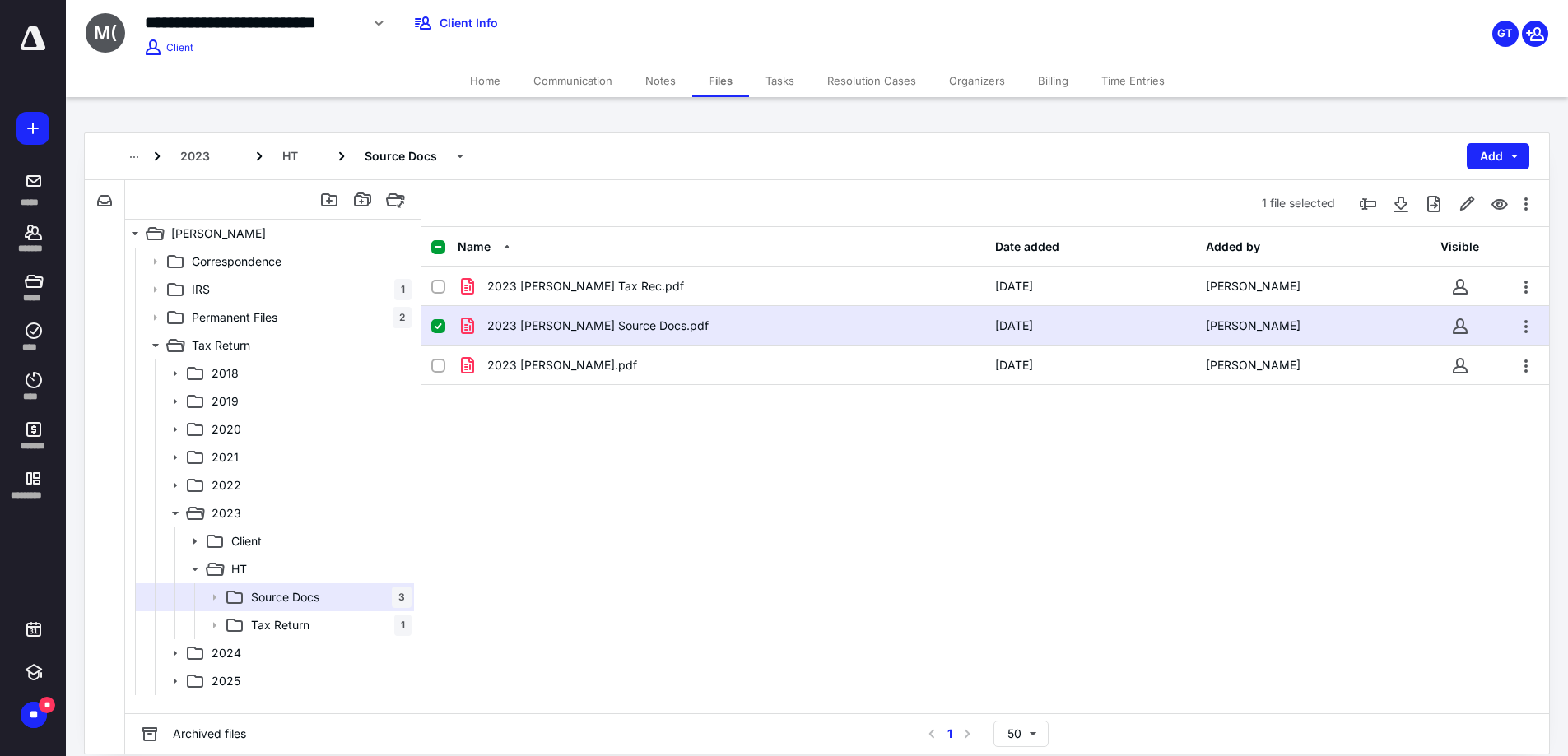 click on "2023 Muller, Margaret Source Docs.pdf" at bounding box center [598, 326] 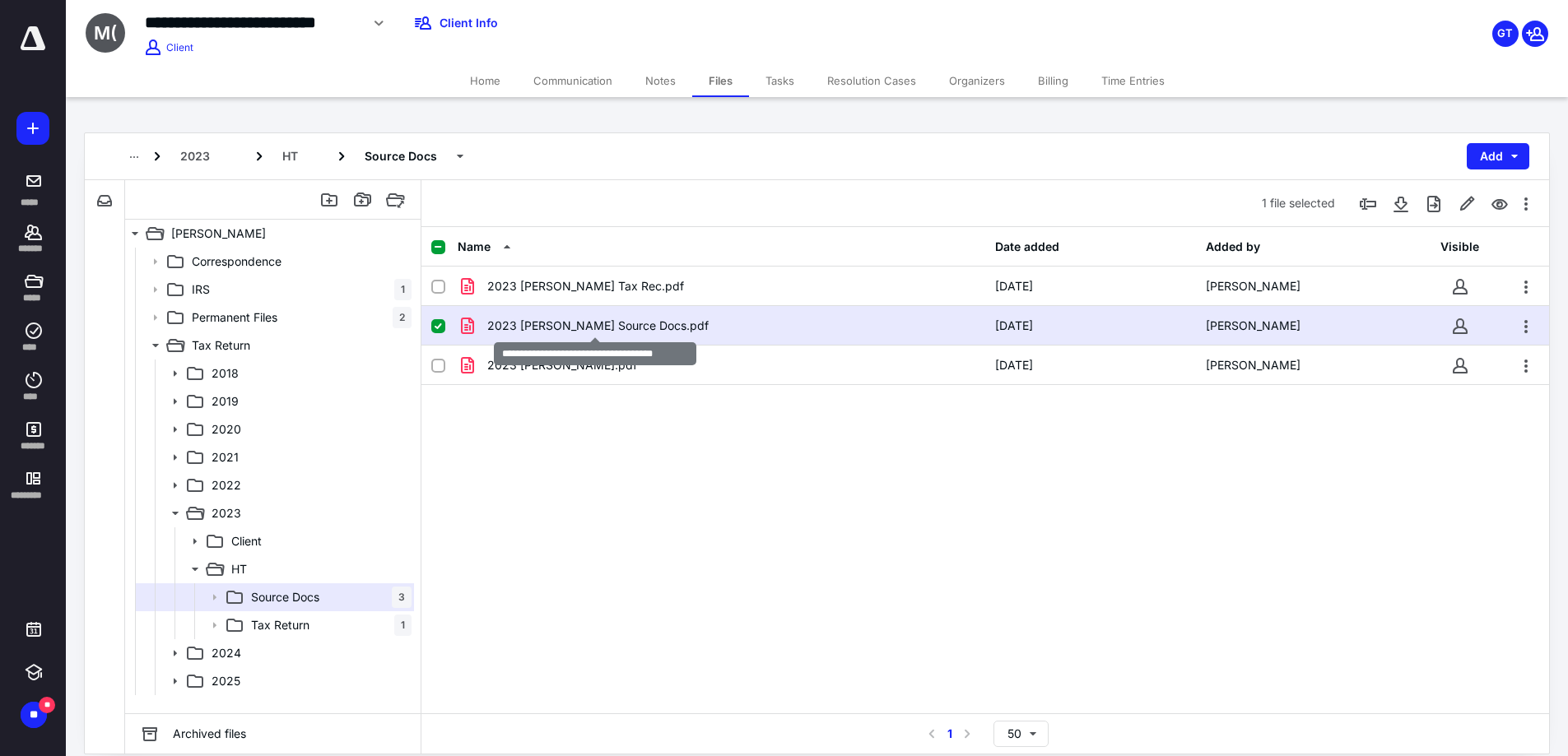 click on "2023 Muller, Margaret Source Docs.pdf" at bounding box center (598, 326) 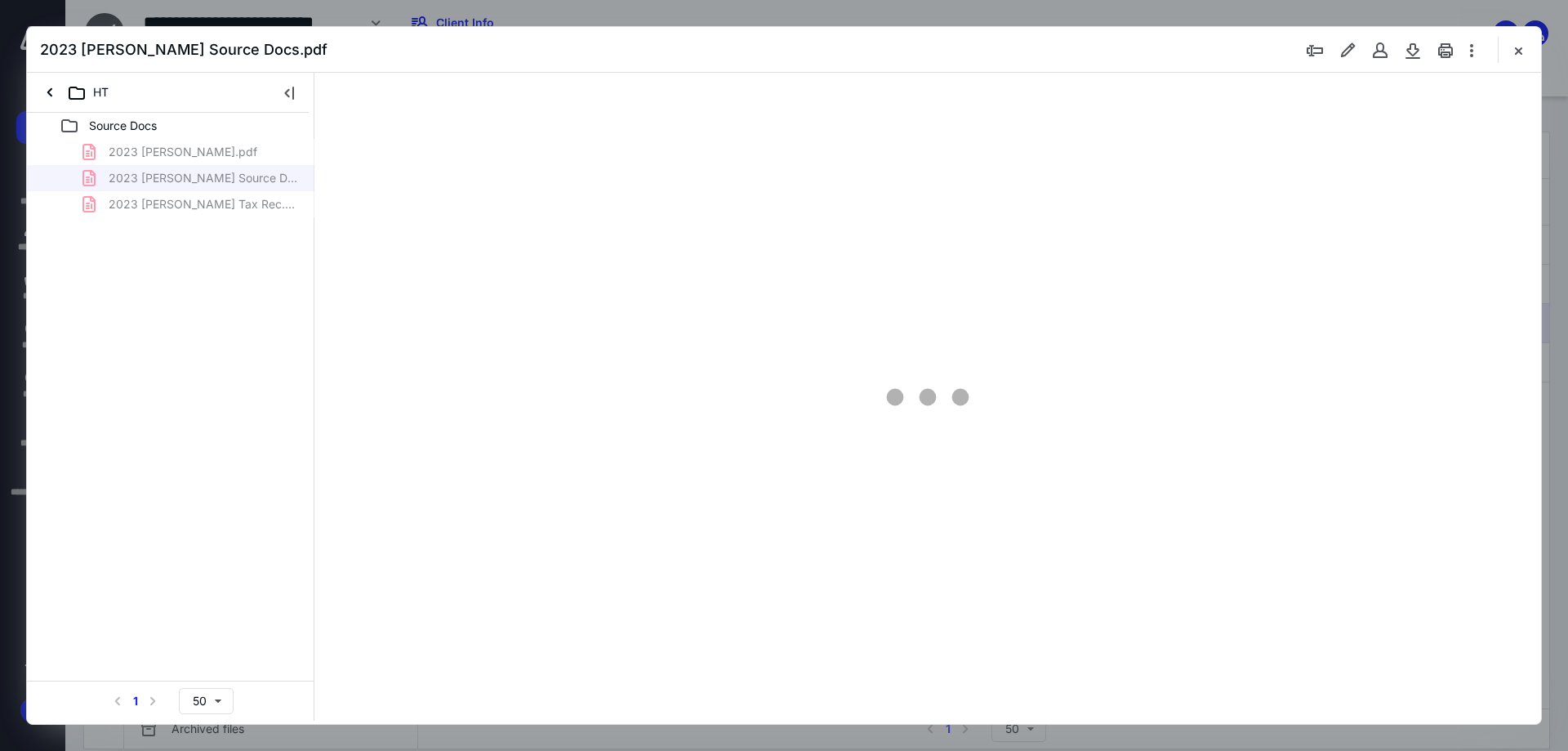 scroll, scrollTop: 0, scrollLeft: 0, axis: both 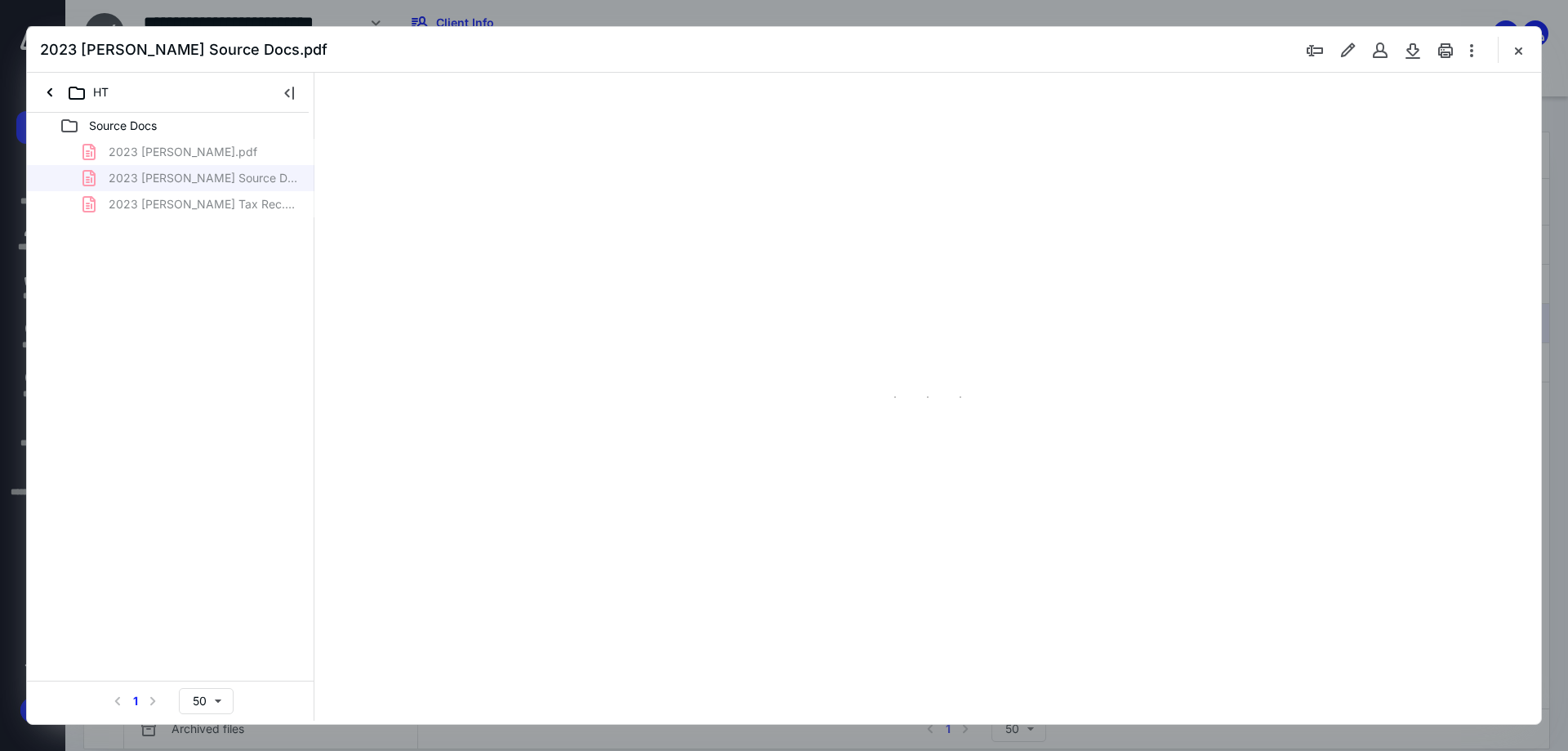 type on "90" 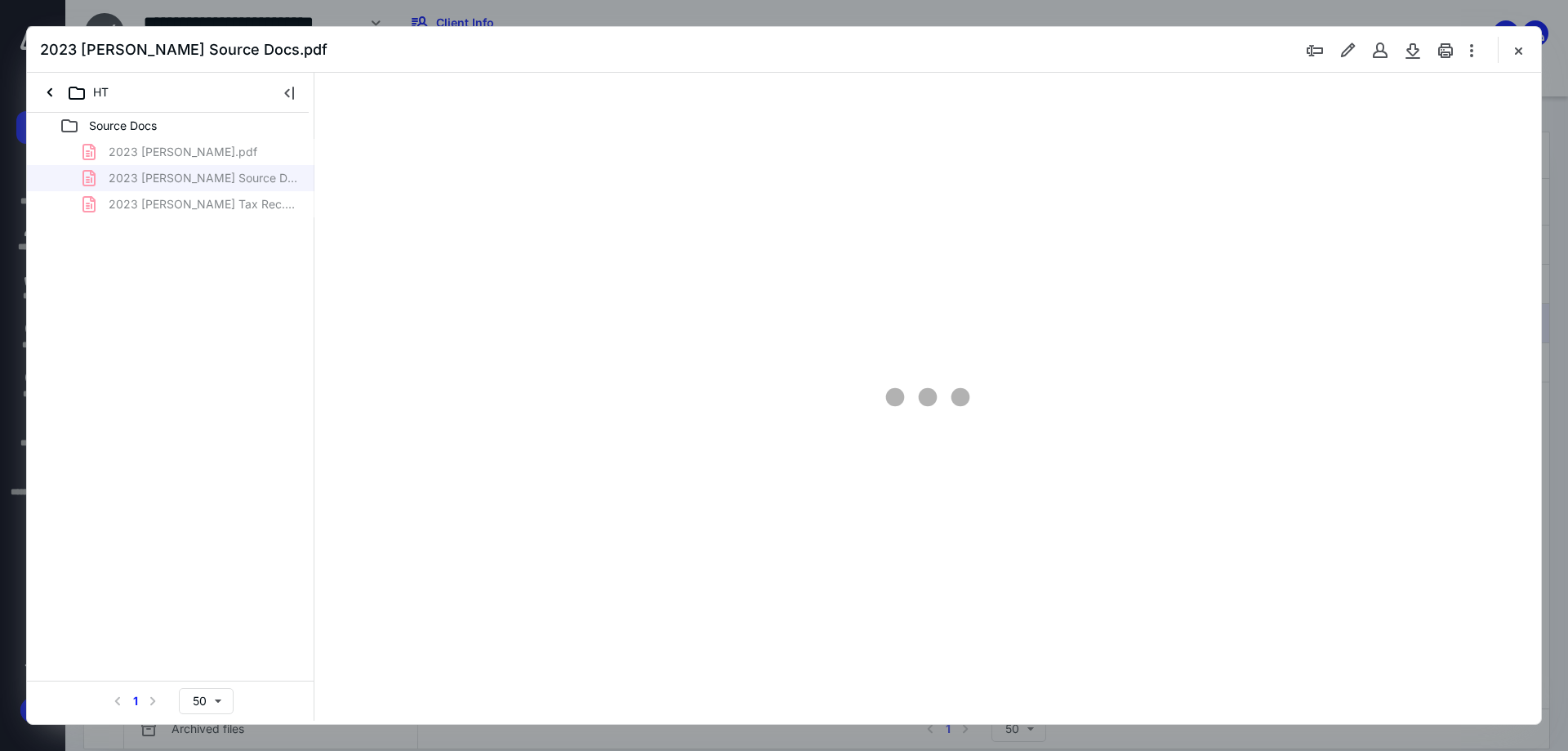 scroll, scrollTop: 65, scrollLeft: 0, axis: vertical 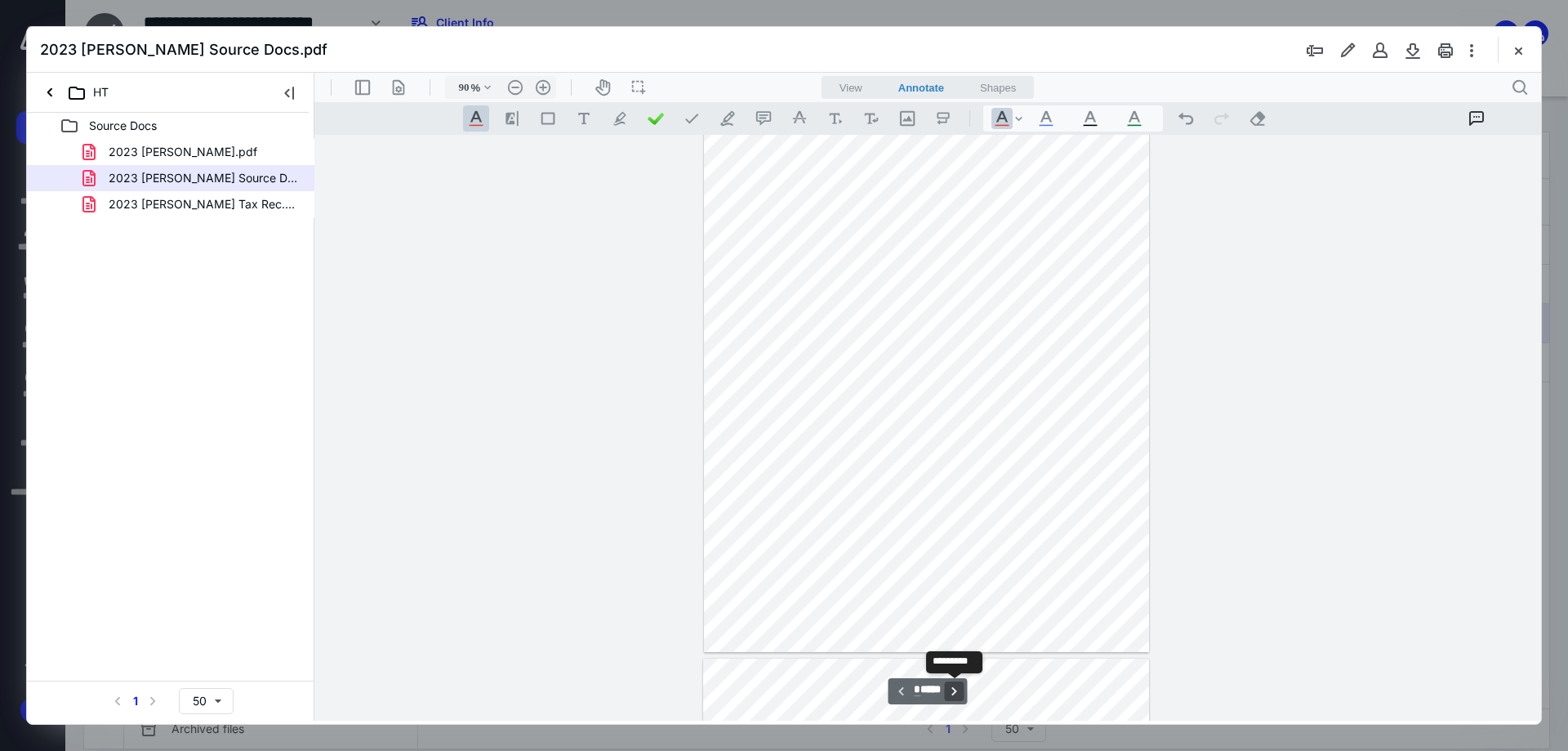 click on "**********" at bounding box center (955, 691) 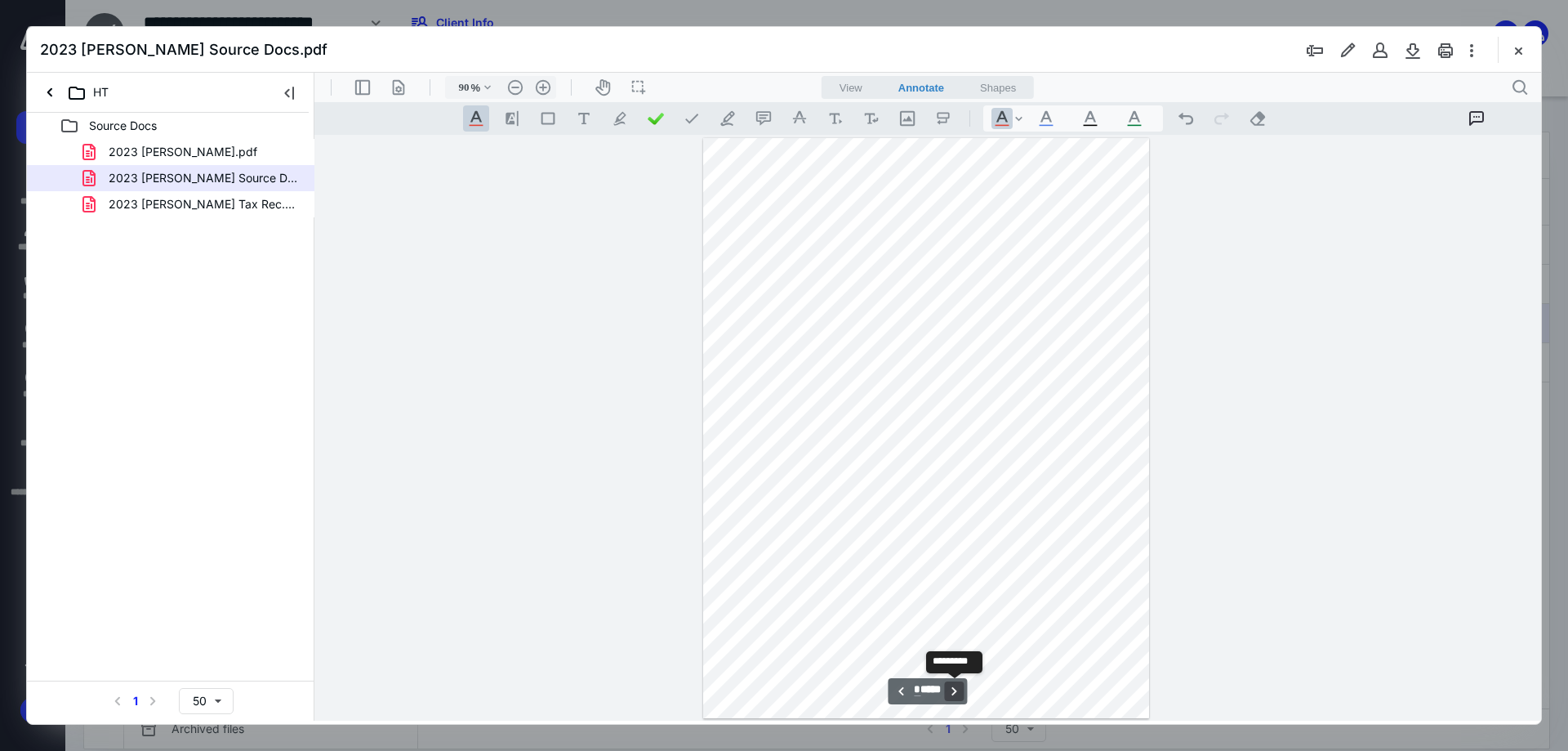 click on "**********" at bounding box center (955, 691) 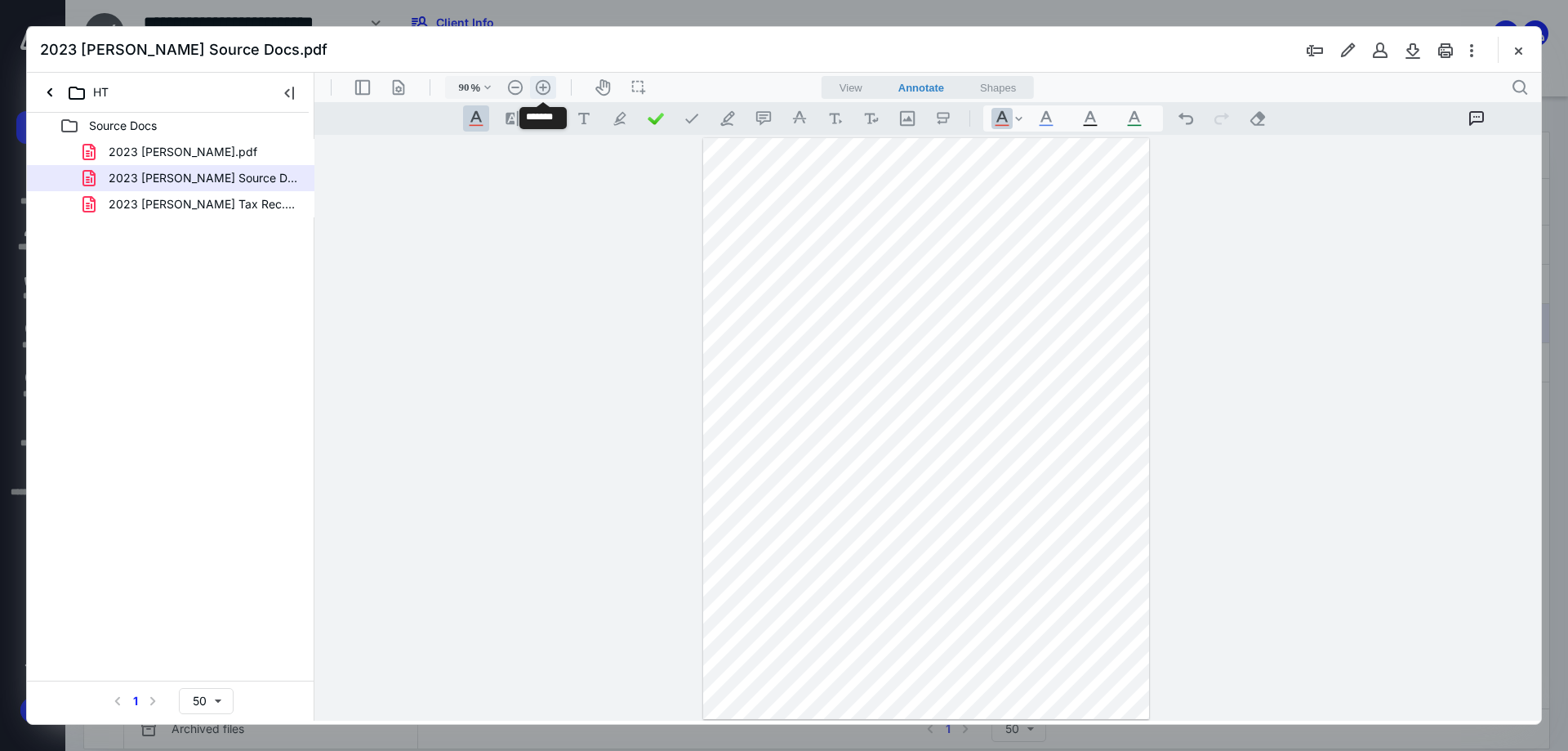 click on ".cls-1{fill:#abb0c4;} icon - header - zoom - in - line" at bounding box center (543, 87) 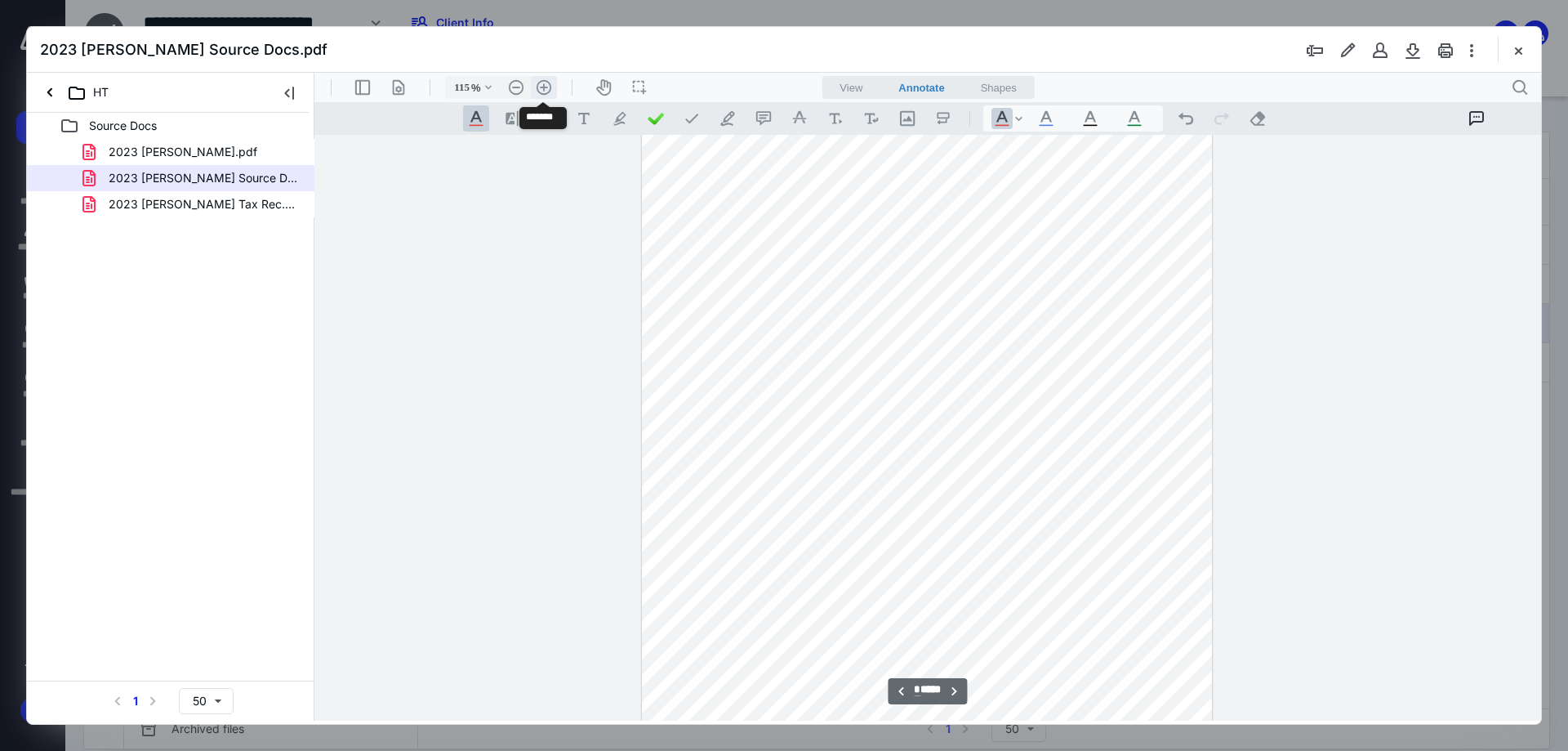 click on ".cls-1{fill:#abb0c4;} icon - header - zoom - in - line" at bounding box center (544, 87) 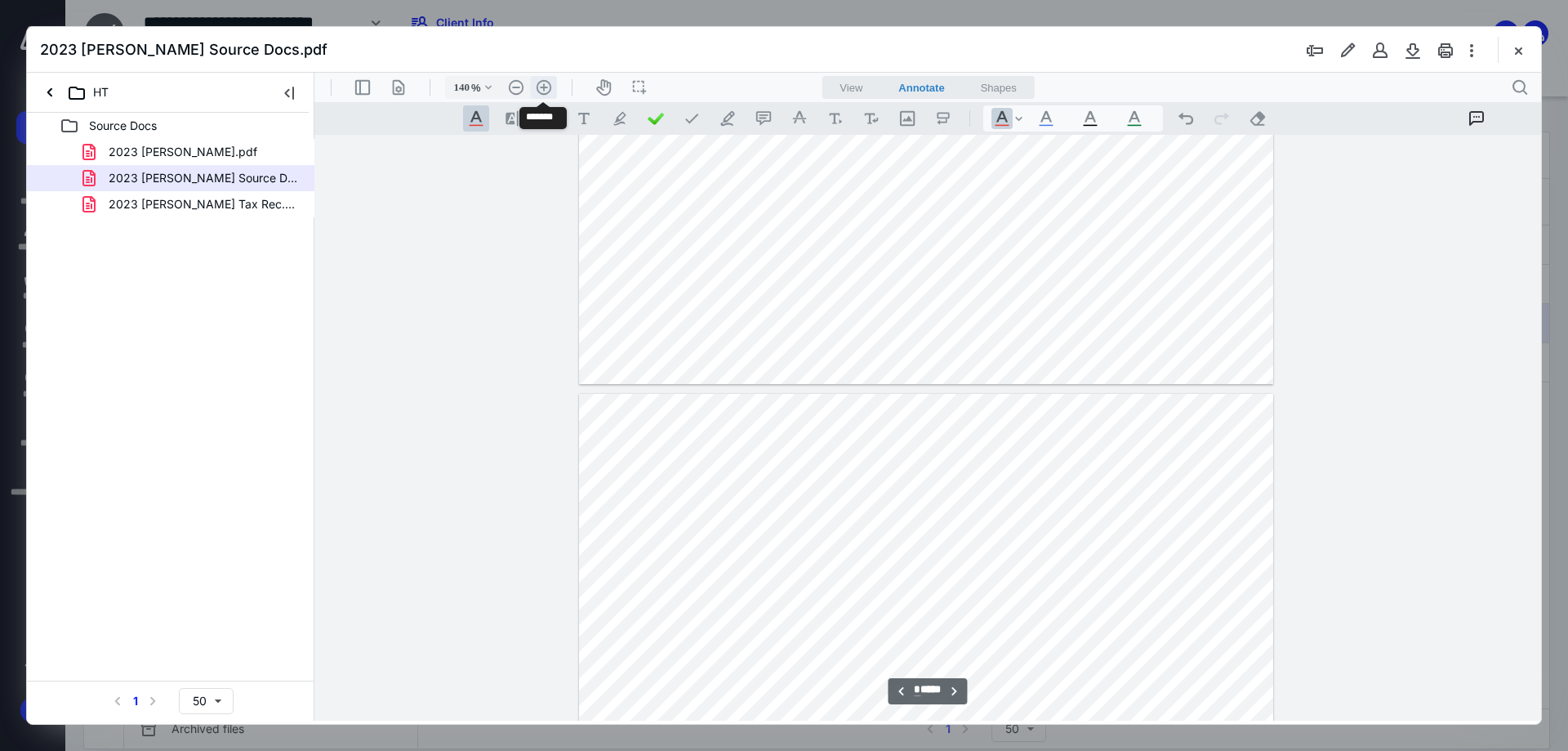 scroll, scrollTop: 1972, scrollLeft: 0, axis: vertical 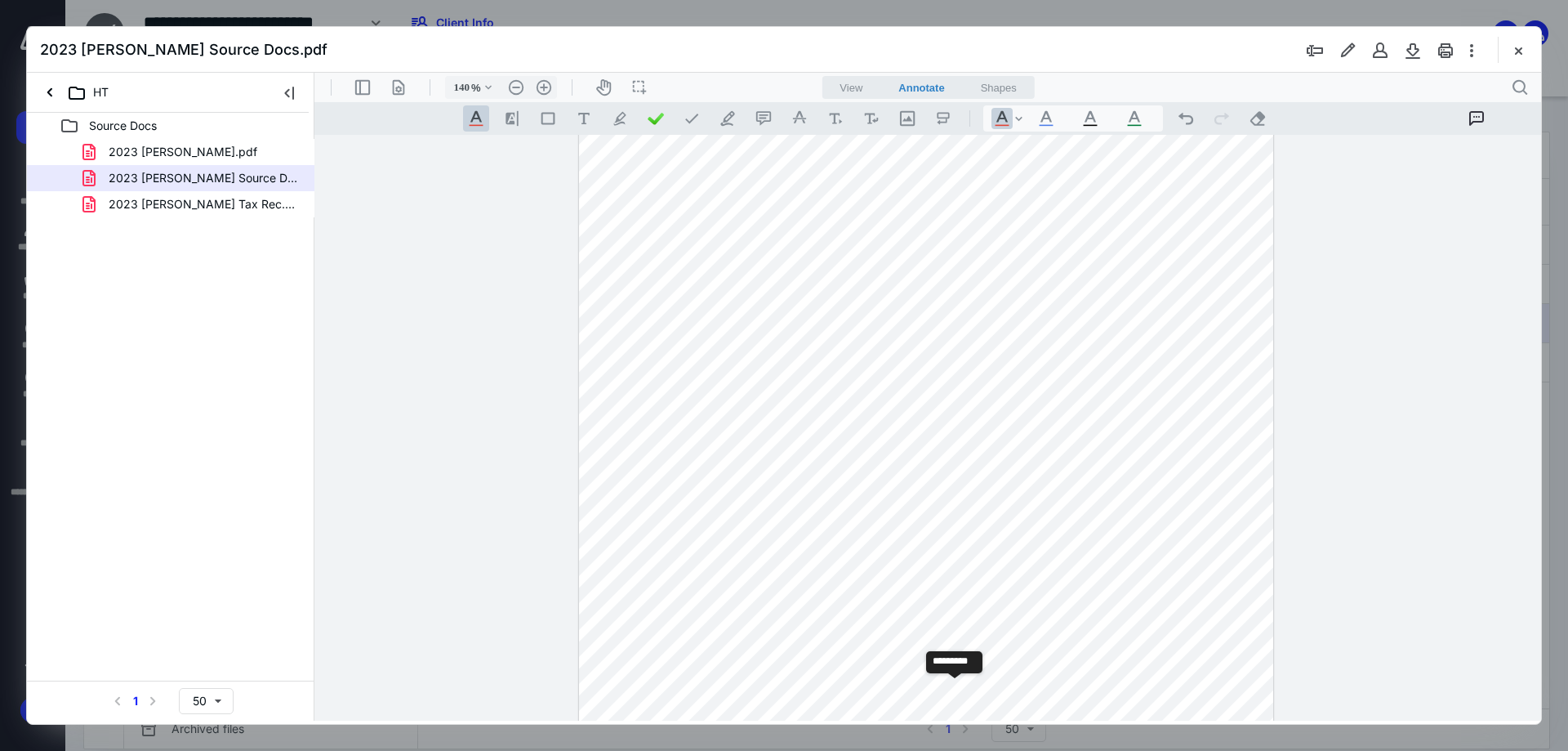 click on "**********" at bounding box center (955, 691) 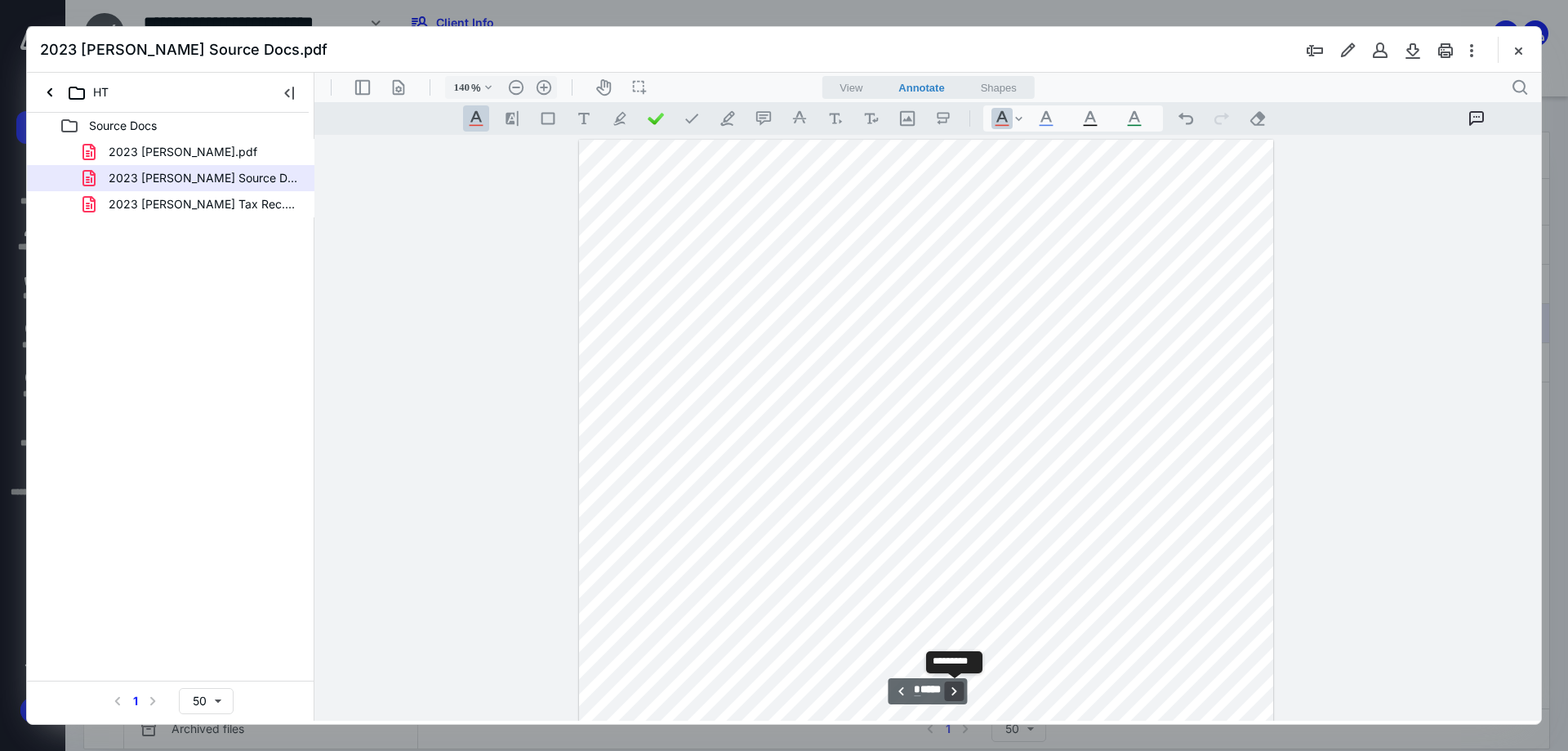 click on "**********" at bounding box center [955, 691] 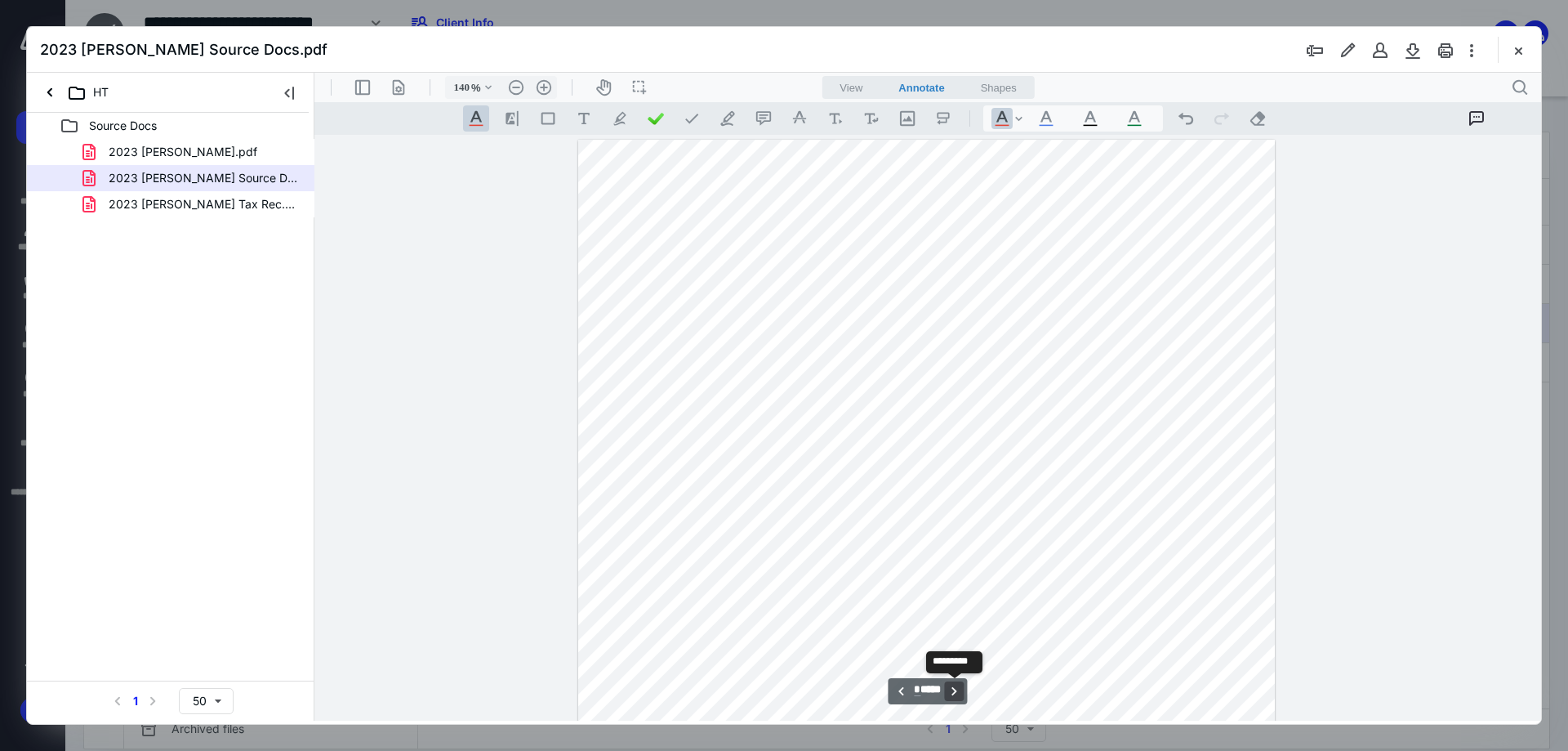 click on "**********" at bounding box center (955, 691) 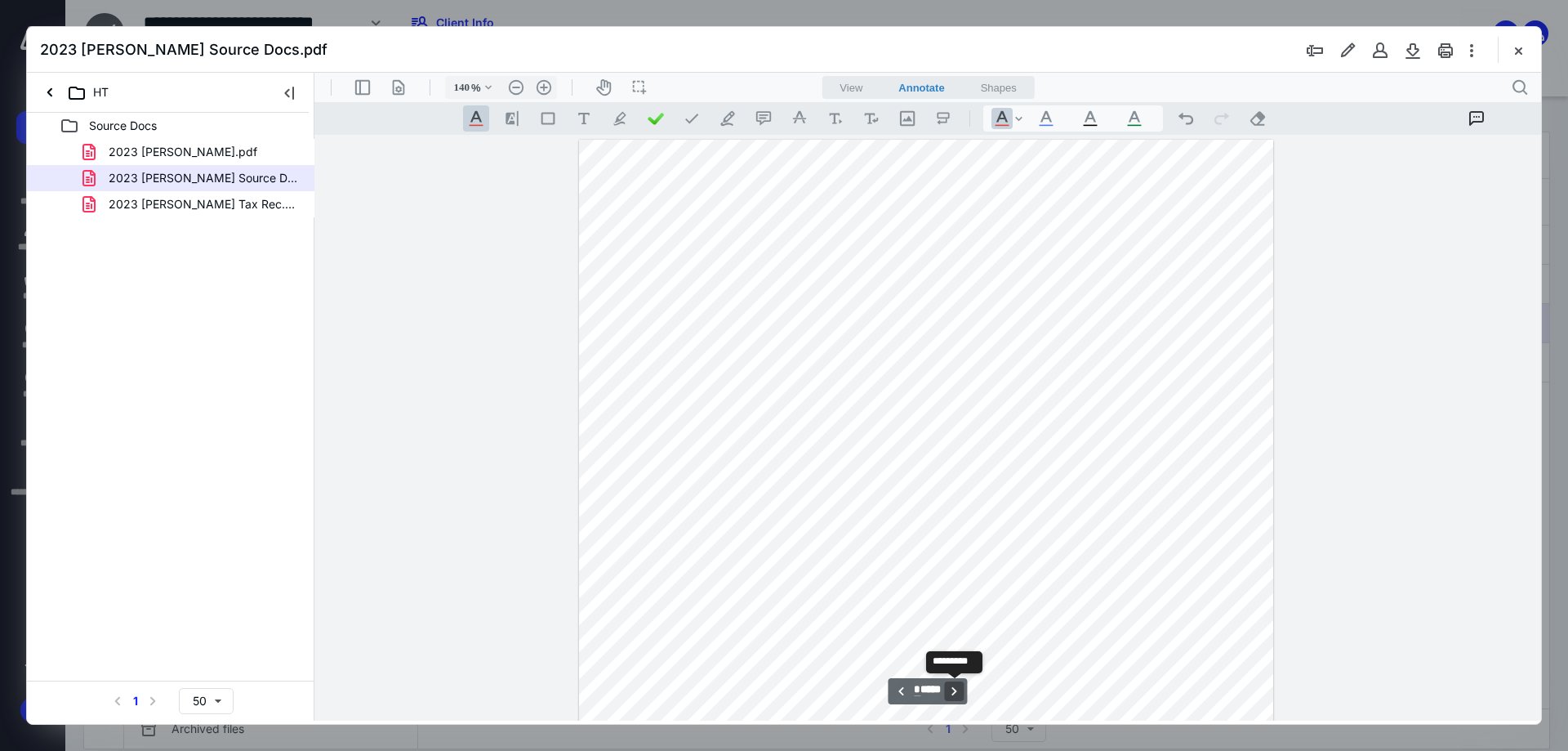 click on "**********" at bounding box center (955, 691) 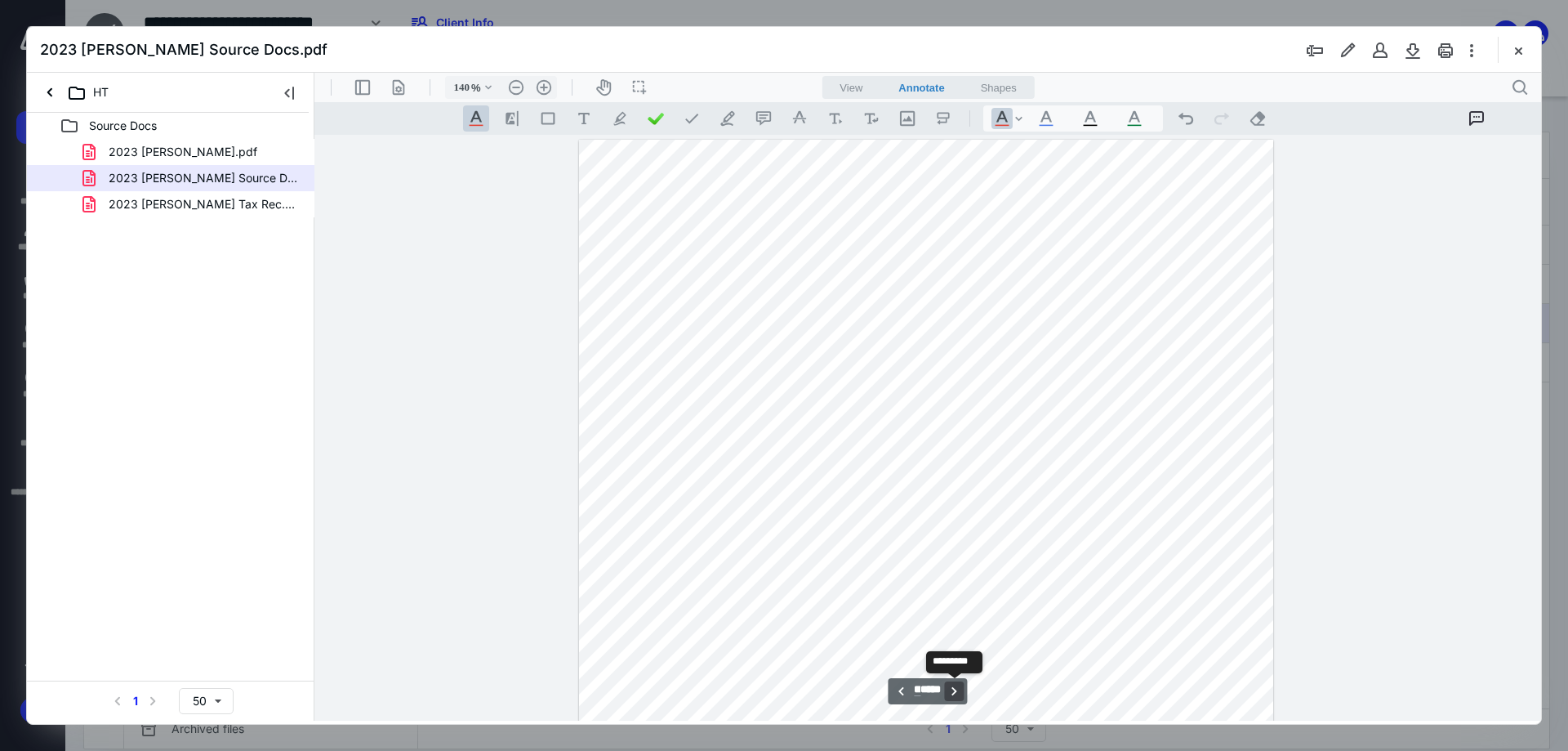 scroll, scrollTop: 8224, scrollLeft: 0, axis: vertical 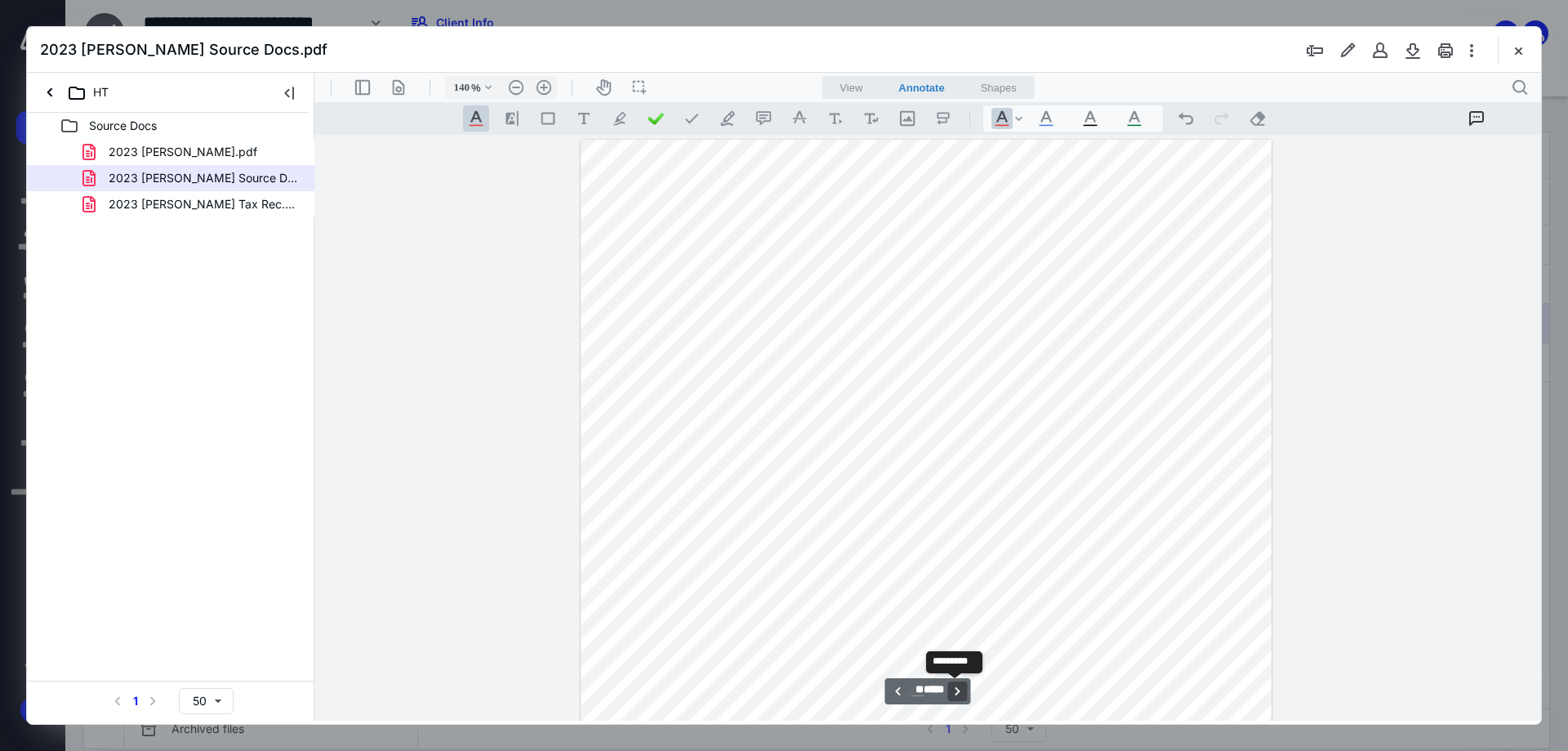 click on "**********" at bounding box center [958, 691] 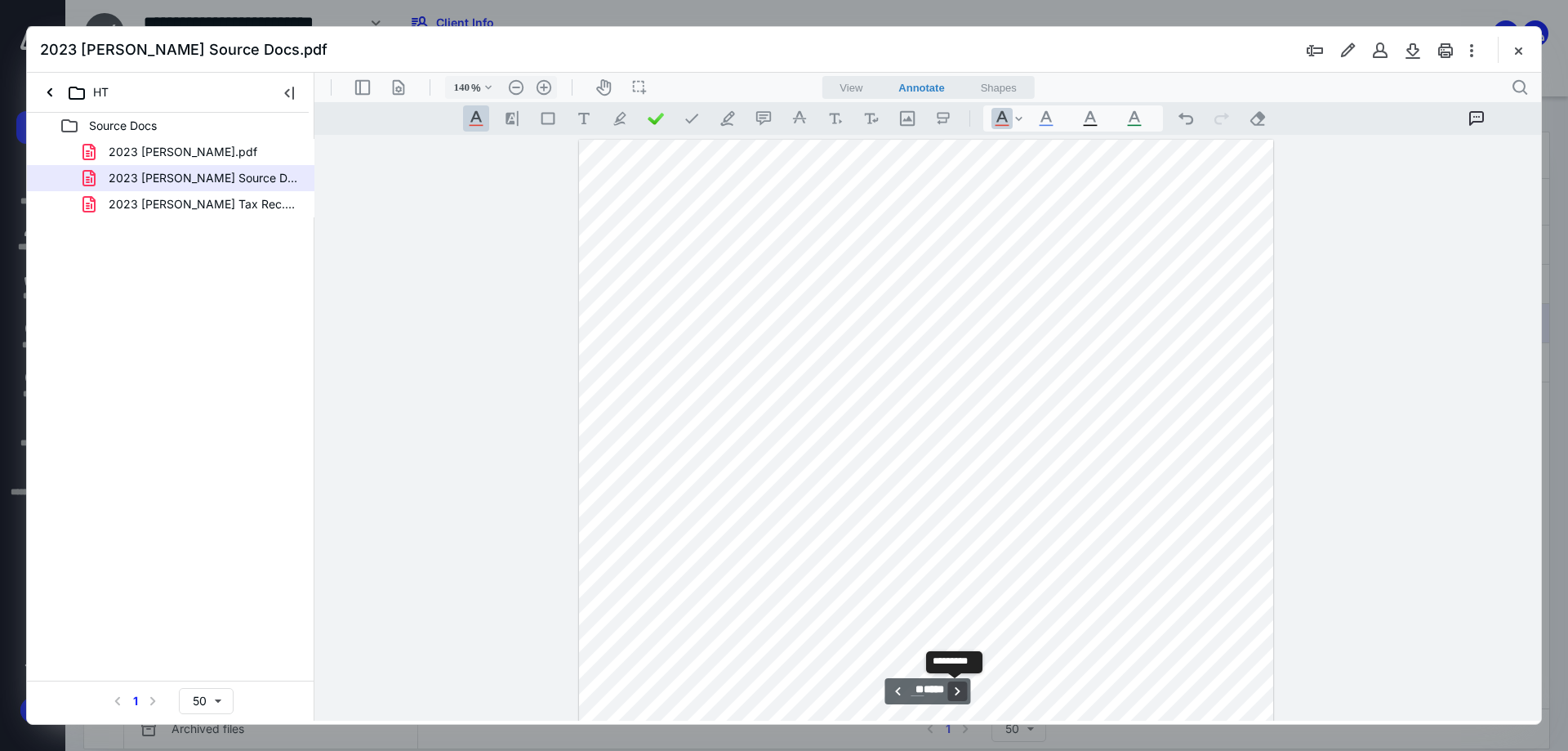 click on "**********" at bounding box center [958, 691] 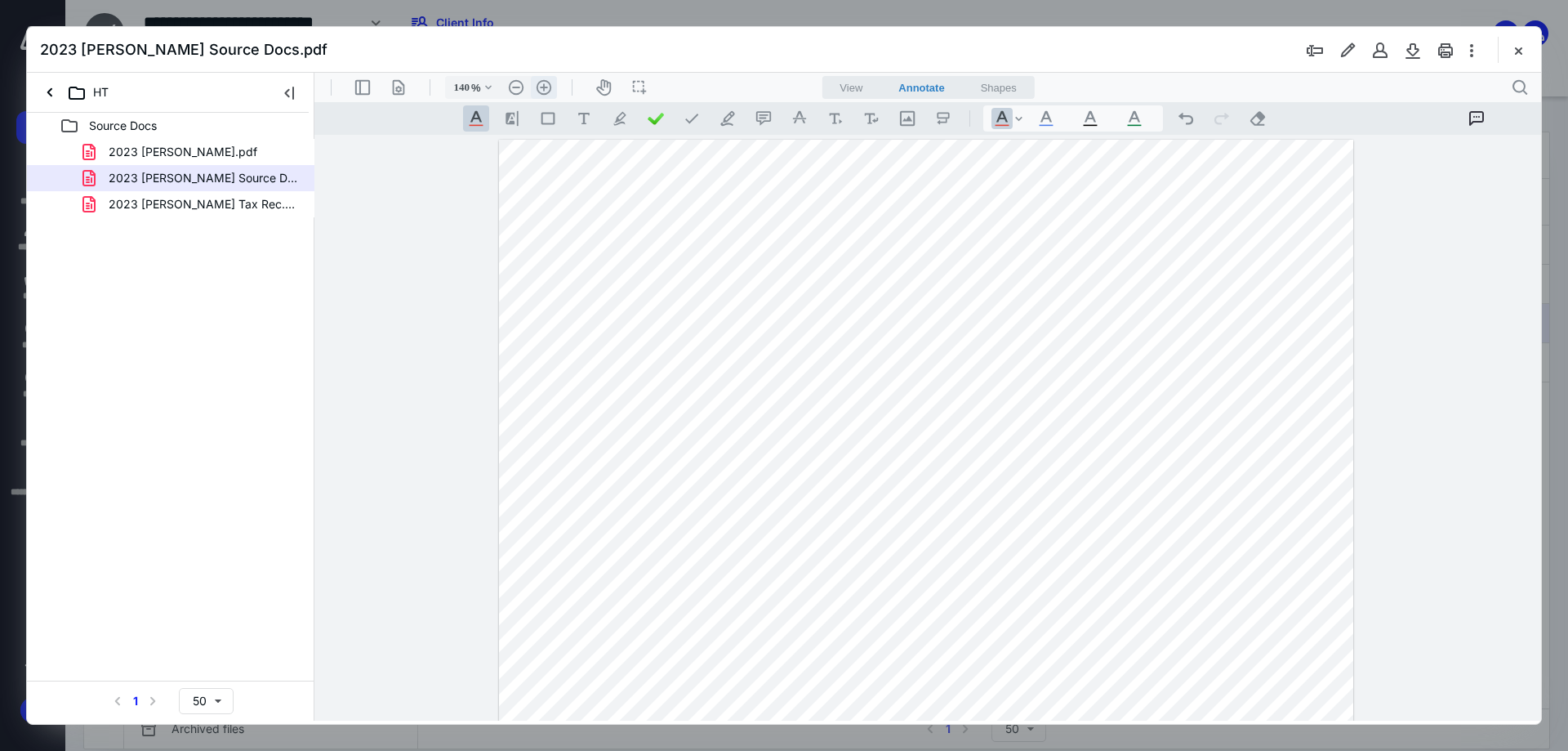 click on ".cls-1{fill:#abb0c4;} icon - header - zoom - in - line" at bounding box center (544, 87) 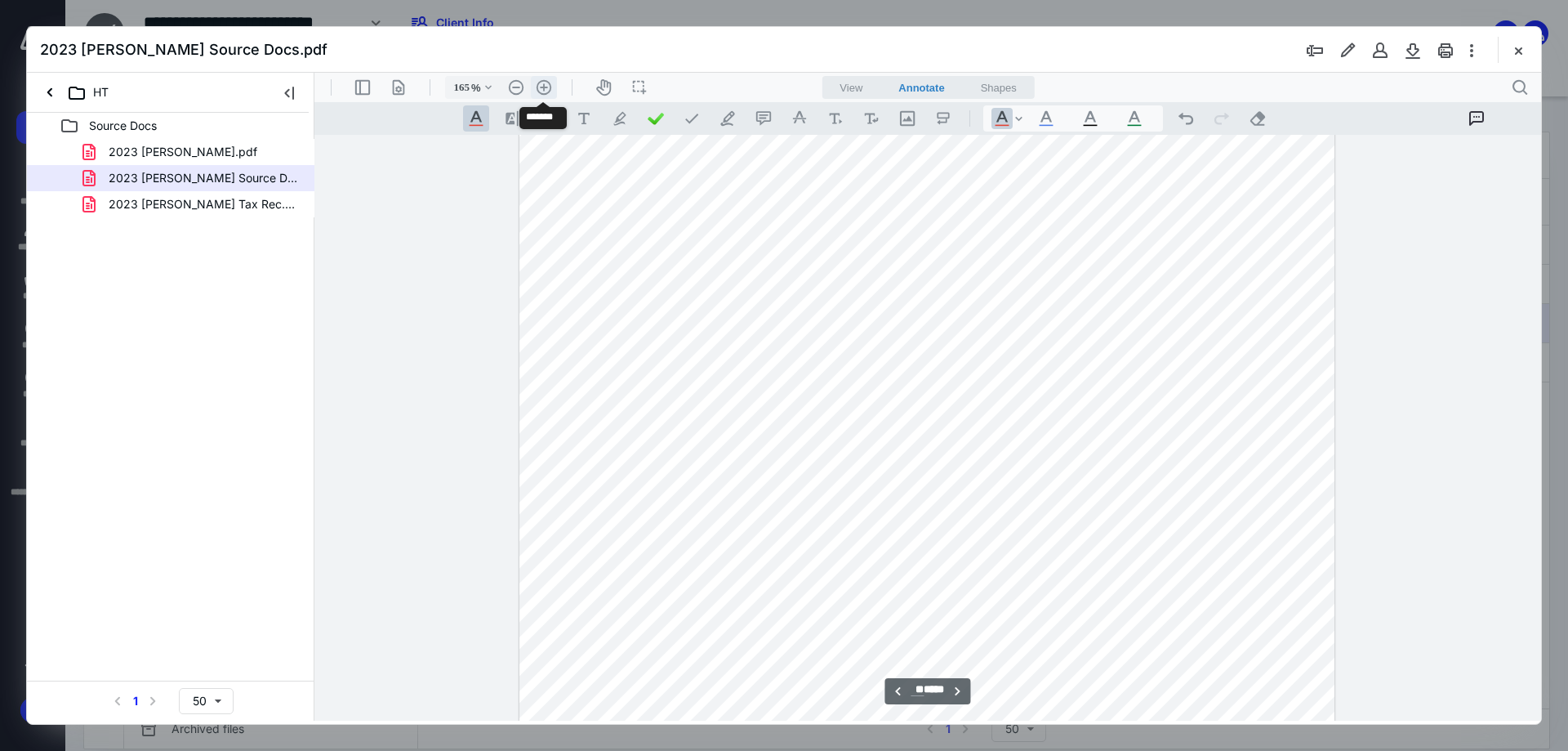 scroll, scrollTop: 11896, scrollLeft: 0, axis: vertical 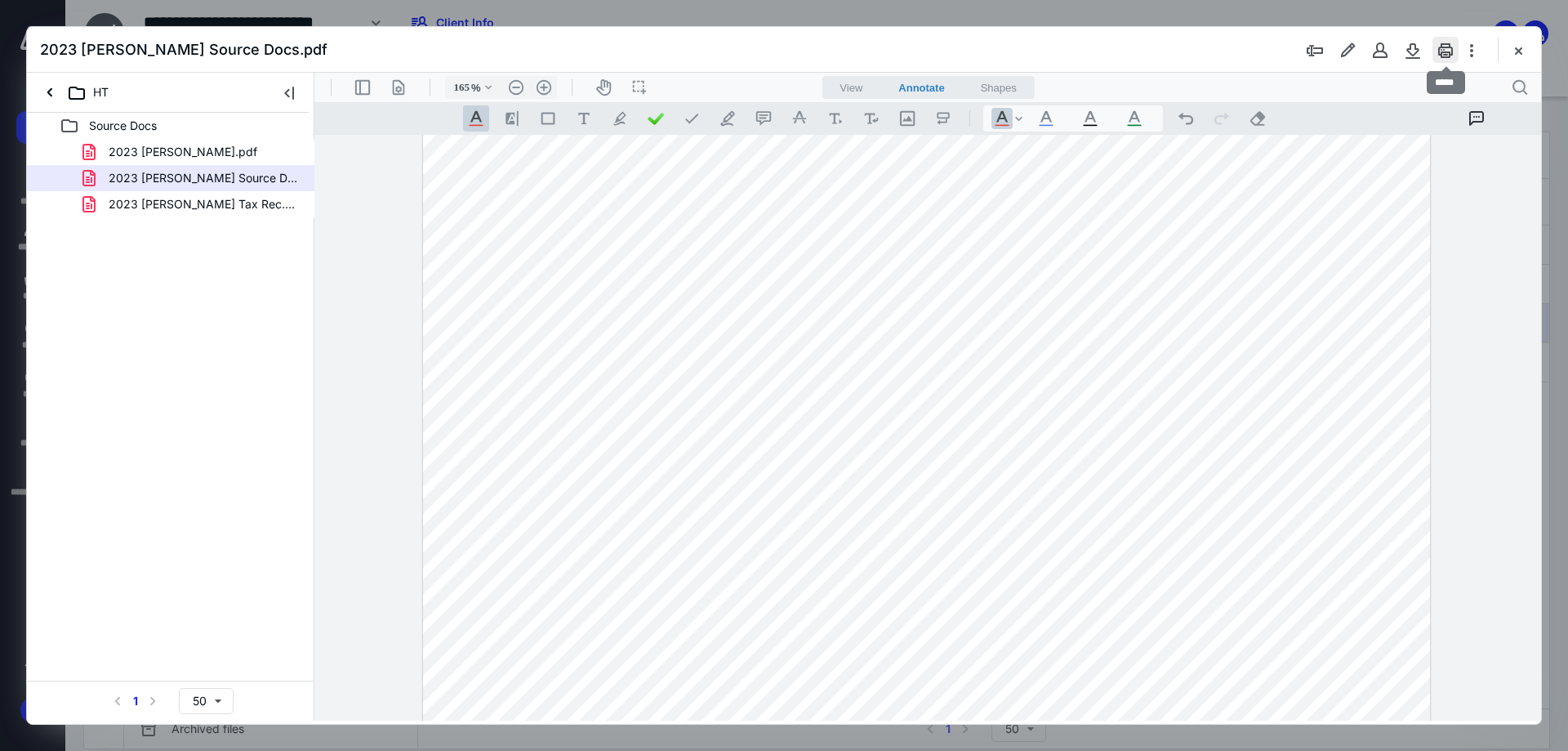 click at bounding box center (1446, 50) 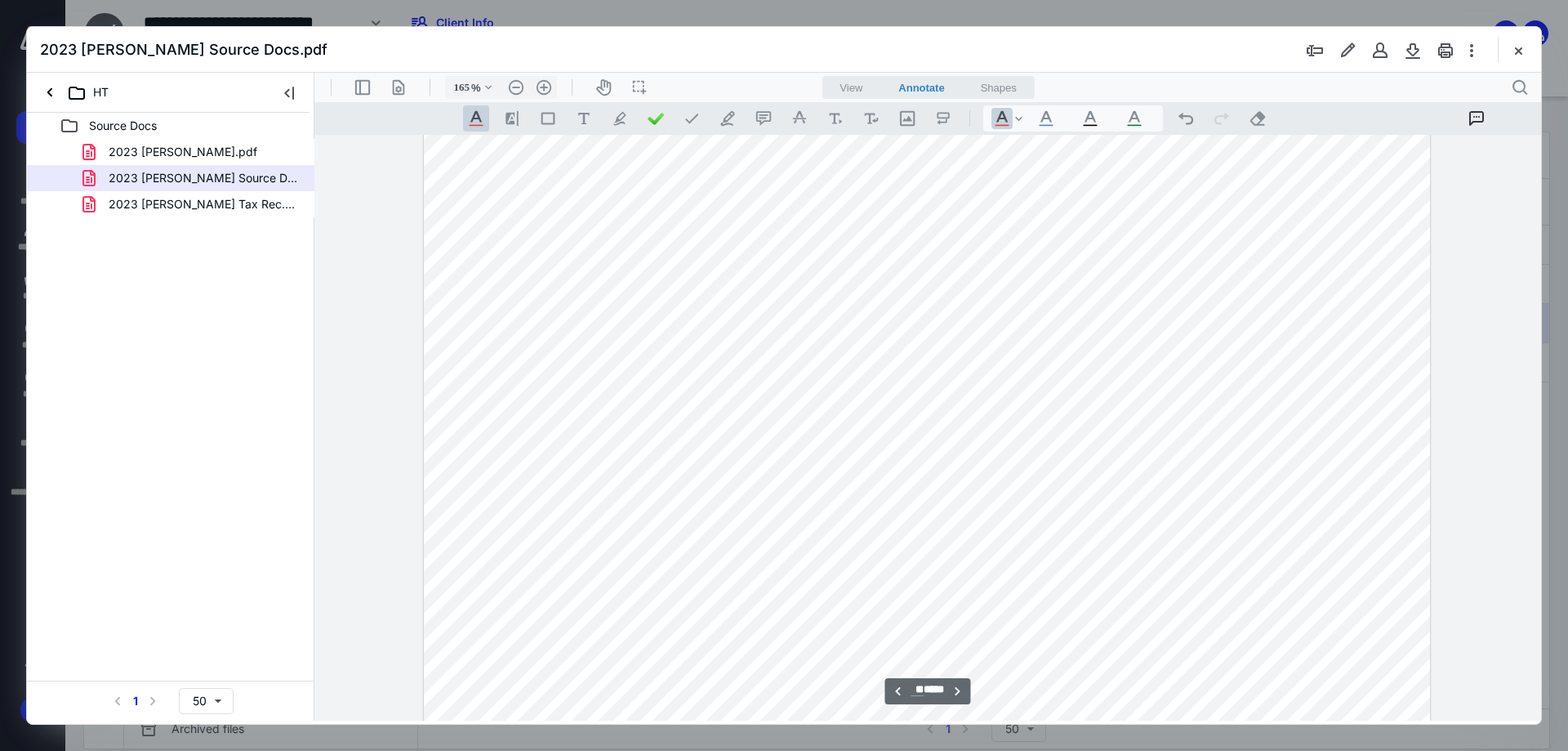 scroll, scrollTop: 14429, scrollLeft: 0, axis: vertical 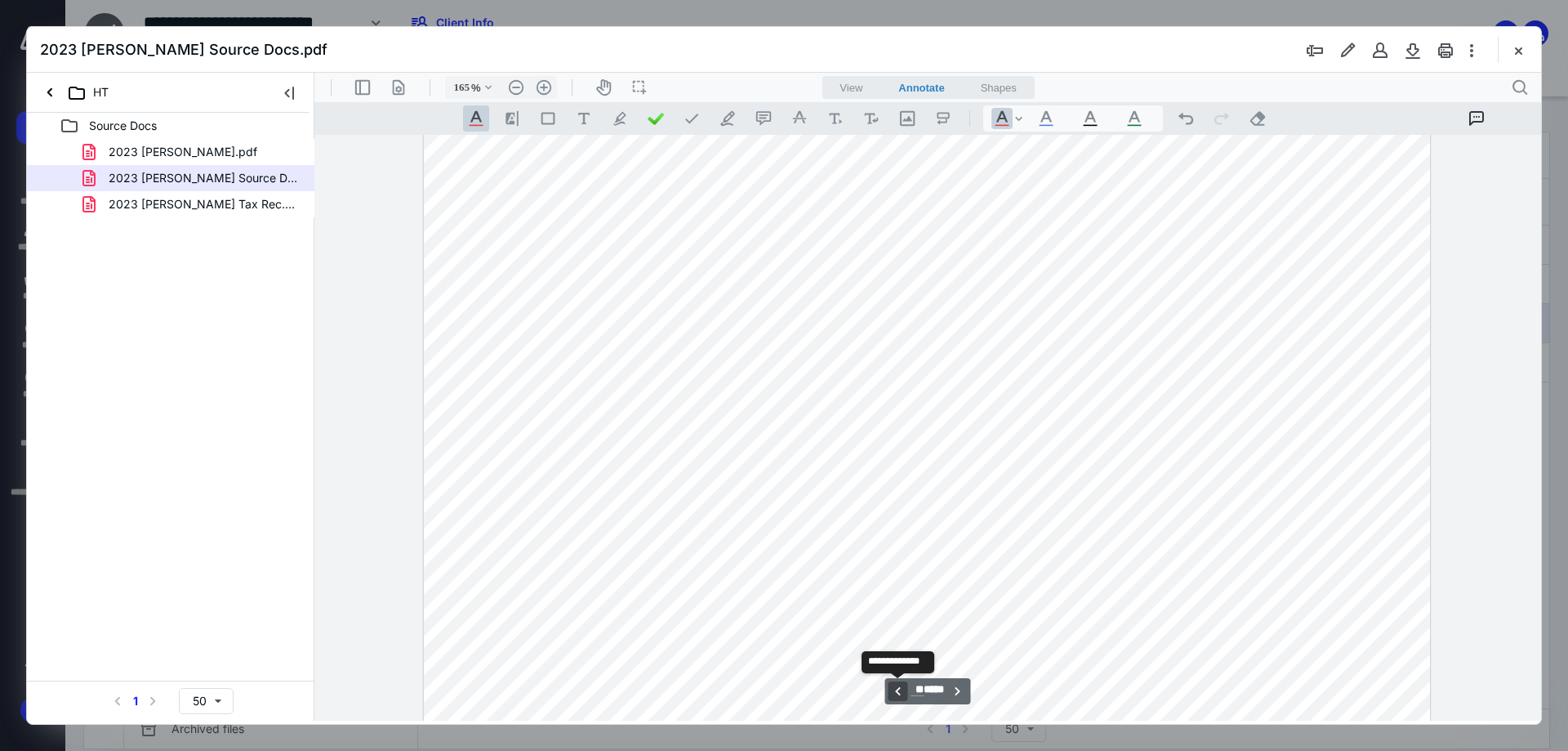 click on "**********" at bounding box center (898, 691) 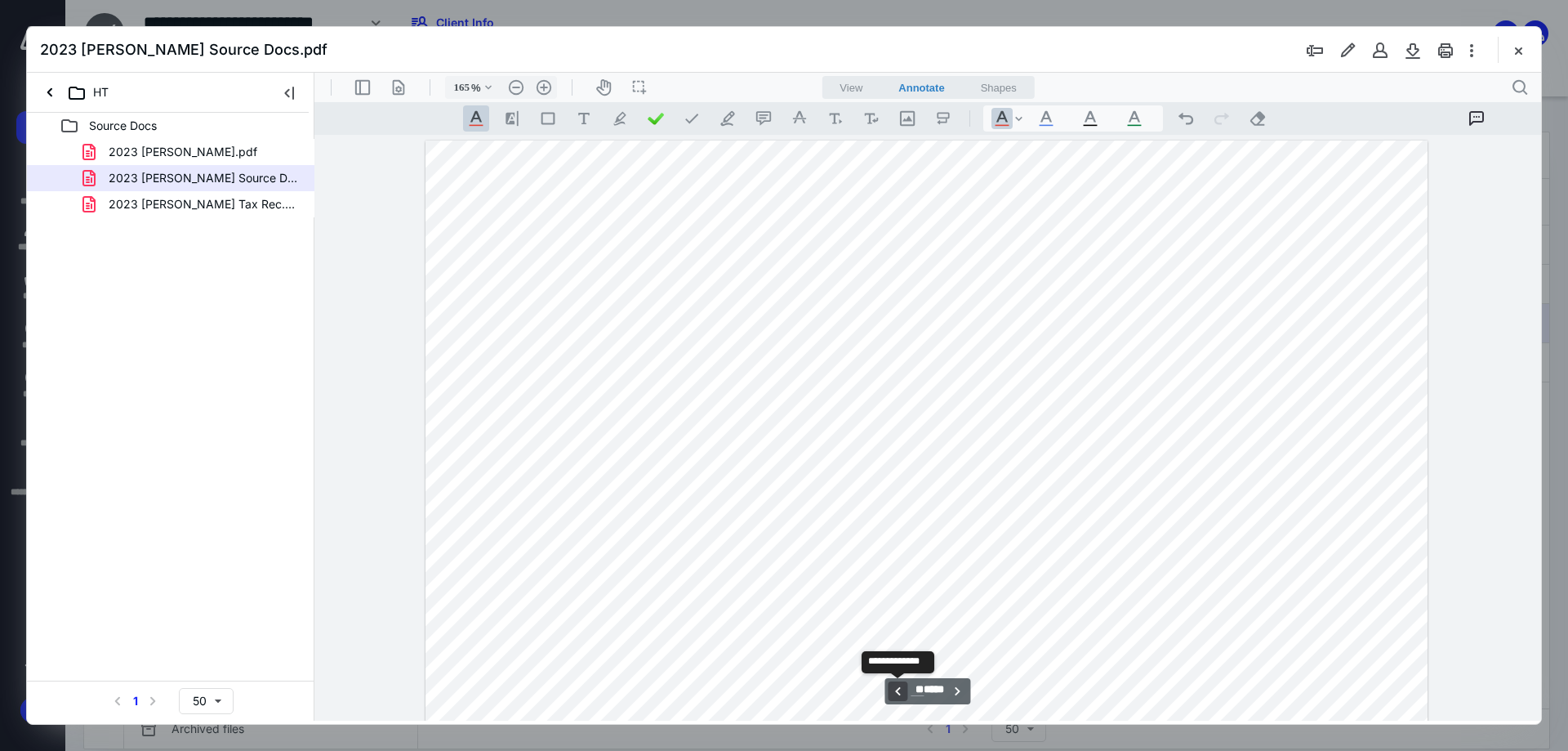 click on "**********" at bounding box center [898, 691] 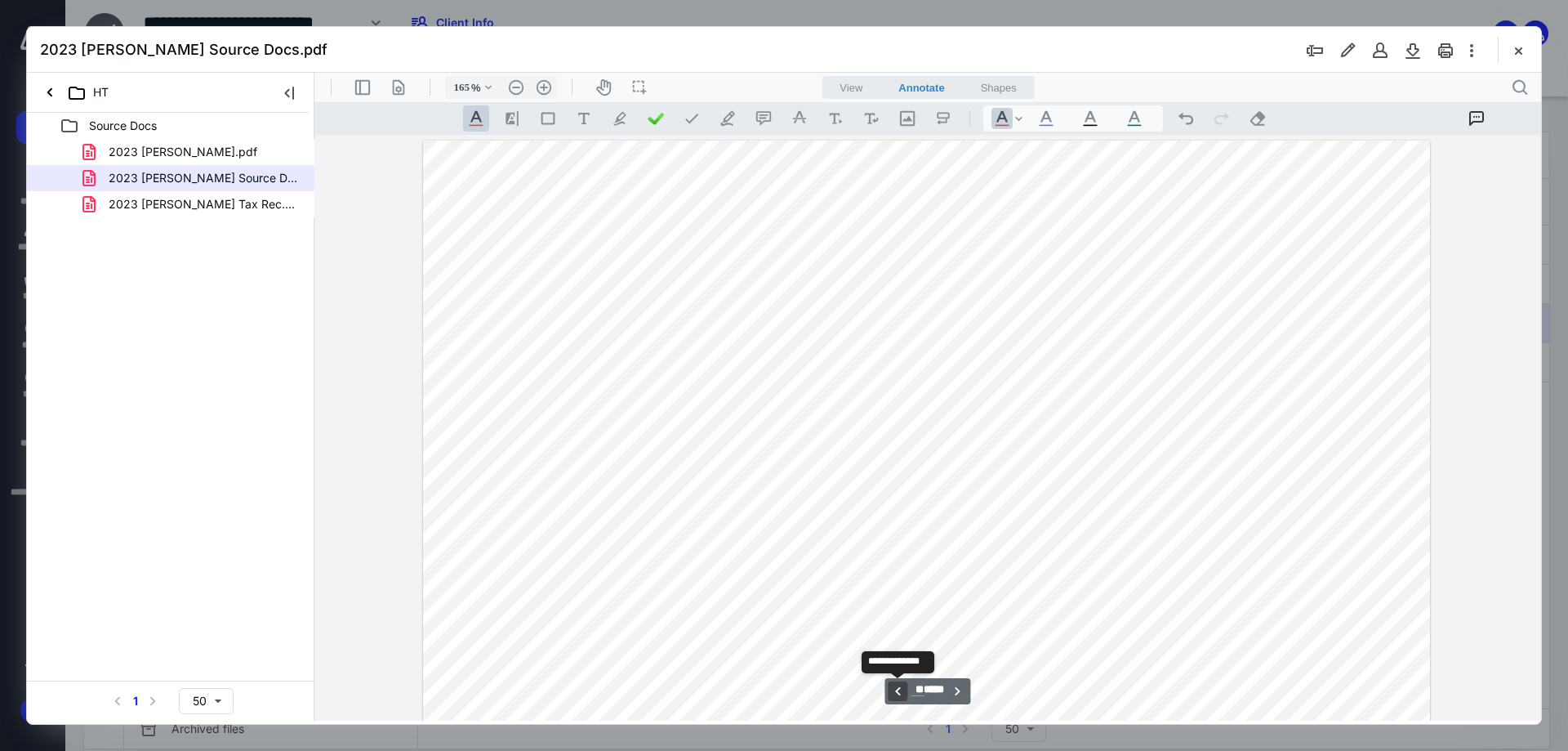 click on "**********" at bounding box center [898, 691] 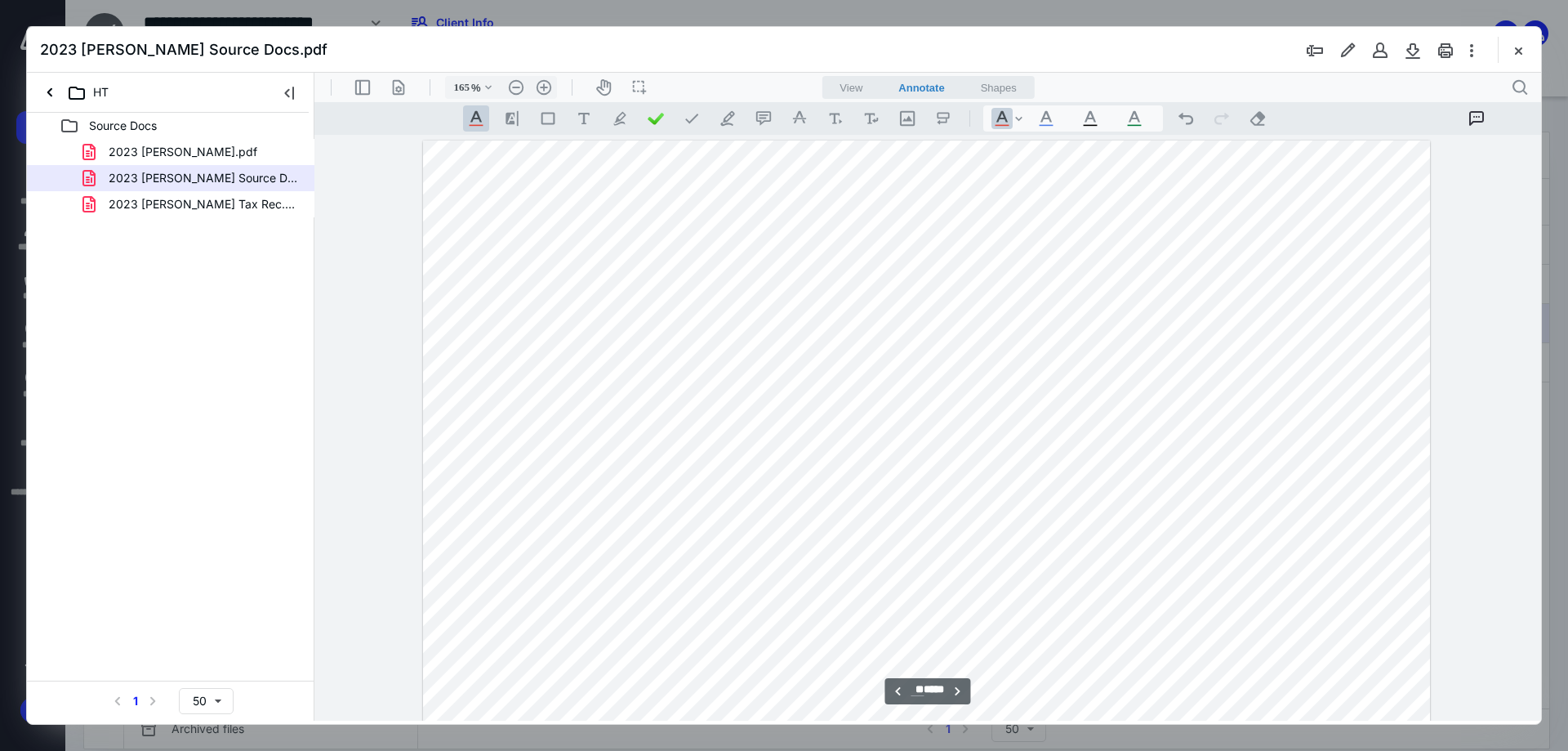 scroll, scrollTop: 12094, scrollLeft: 0, axis: vertical 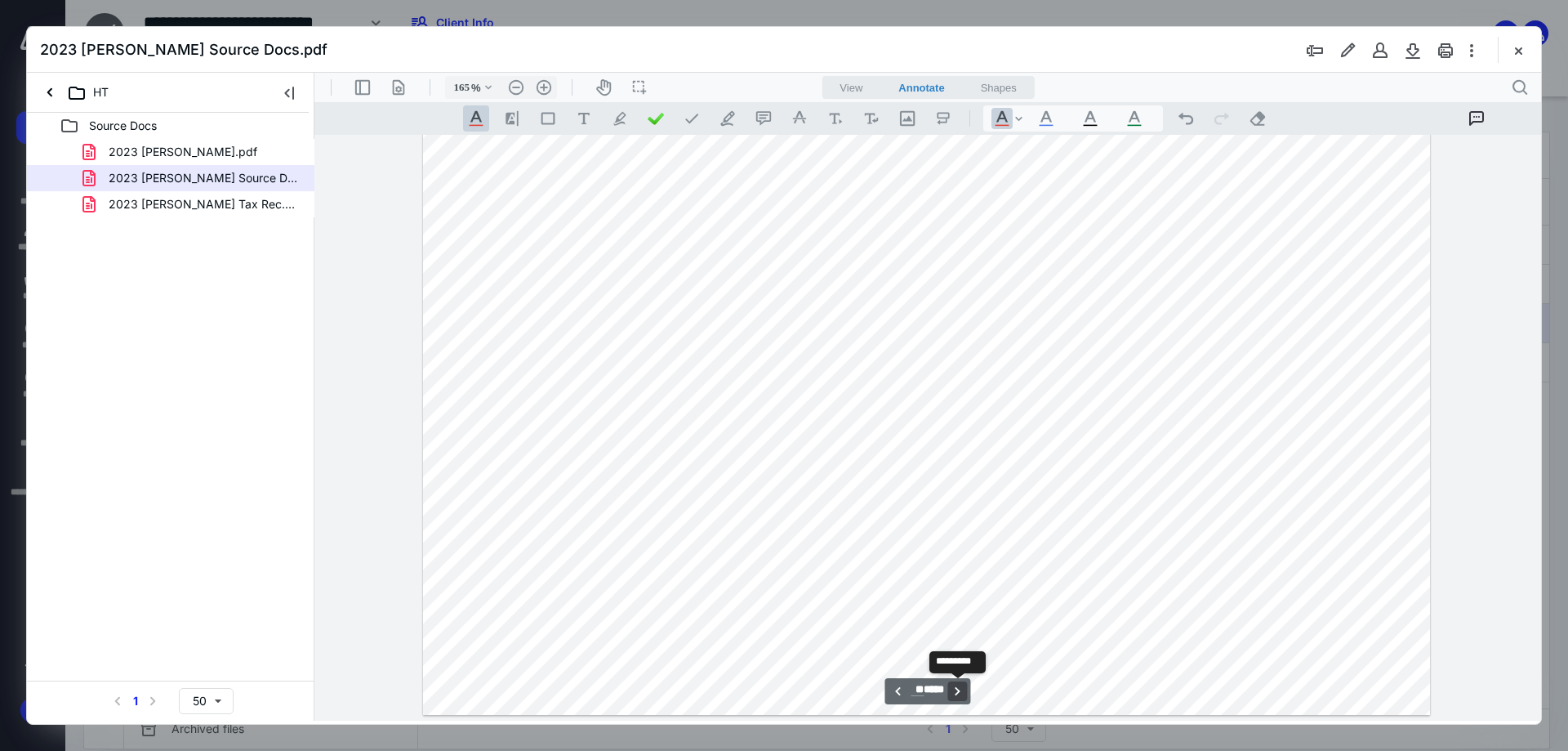 click on "**********" at bounding box center (958, 691) 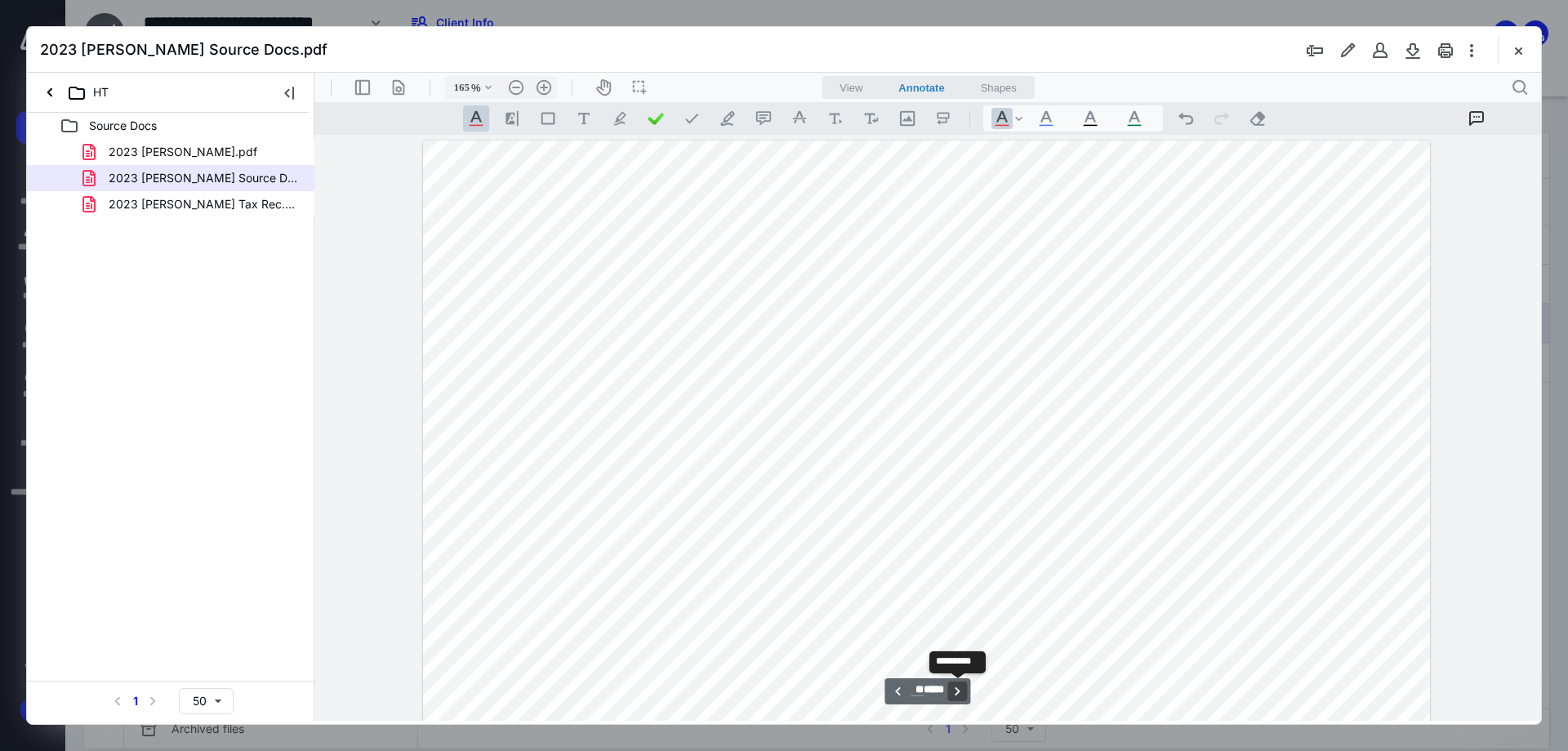 click on "**********" at bounding box center (958, 691) 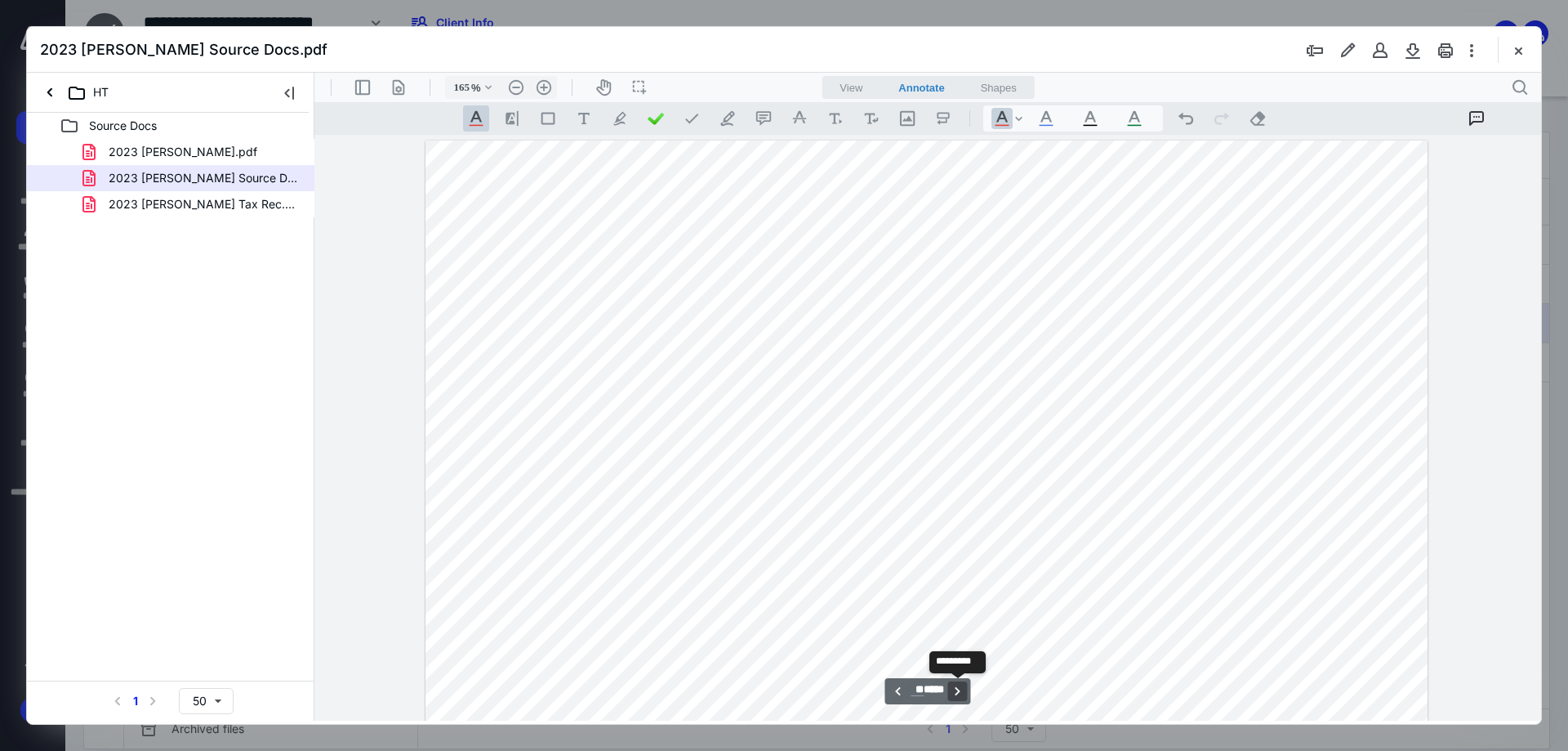 click on "**********" at bounding box center [958, 691] 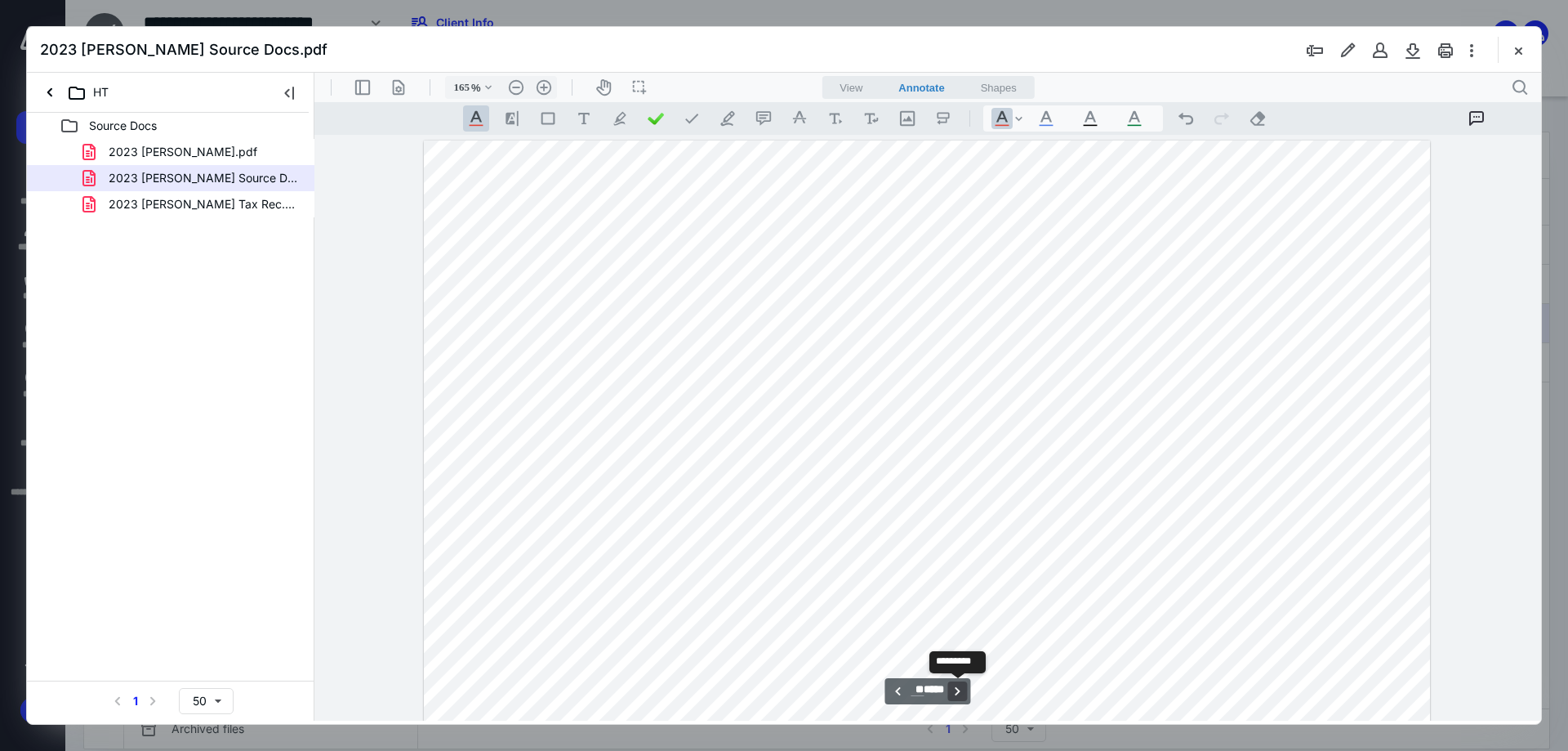 click on "**********" at bounding box center (958, 691) 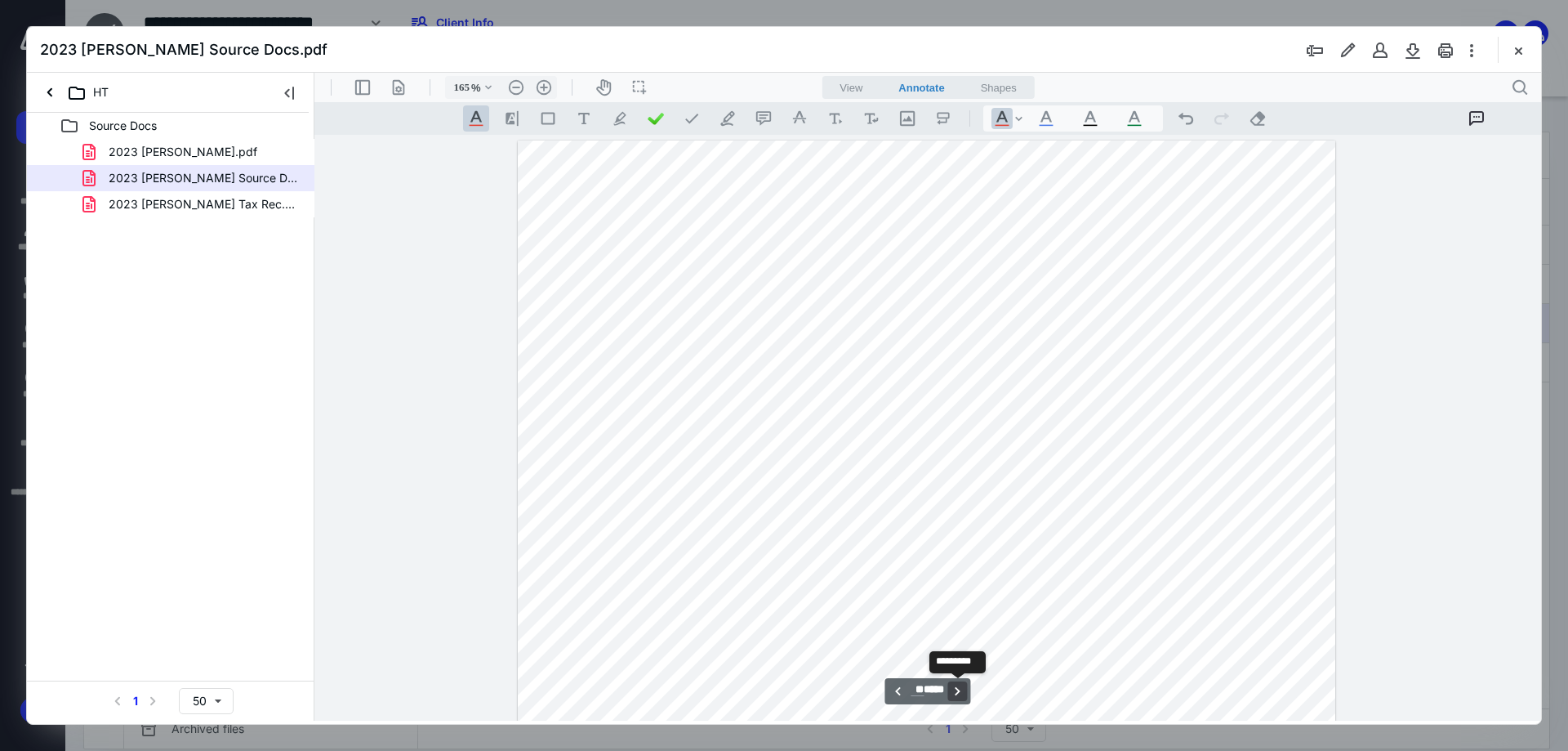 click on "**********" at bounding box center (958, 691) 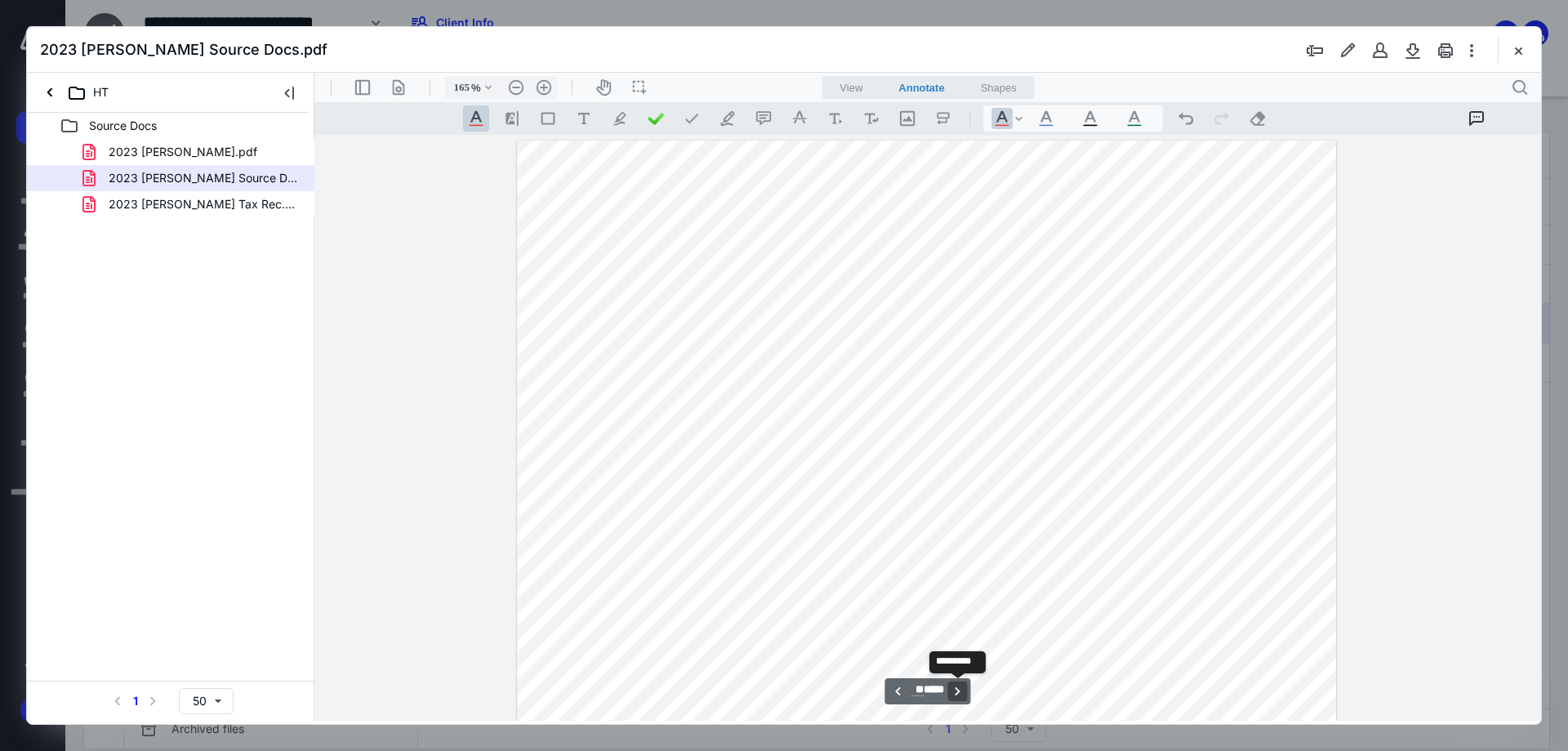click on "**********" at bounding box center (958, 691) 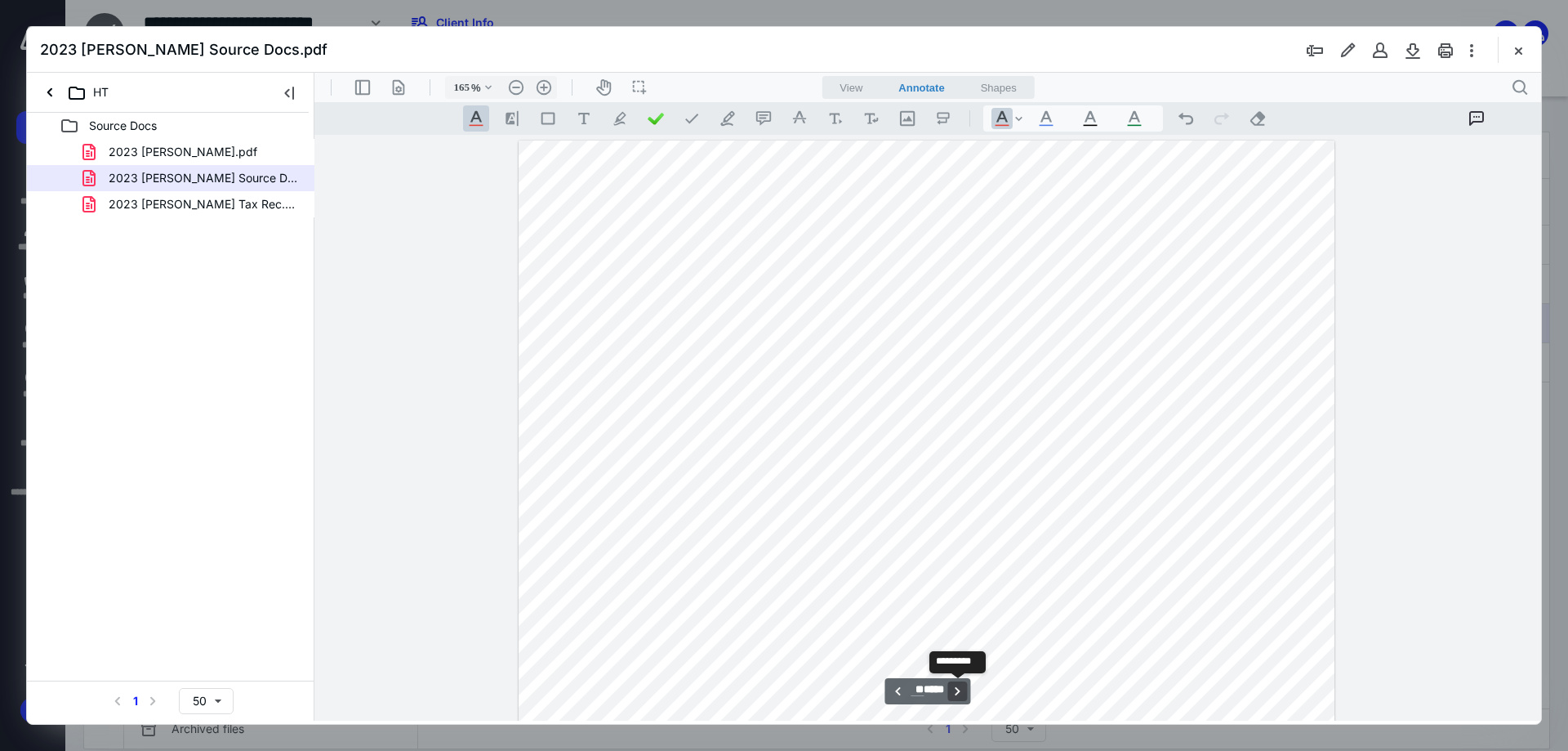 click on "**********" at bounding box center (958, 691) 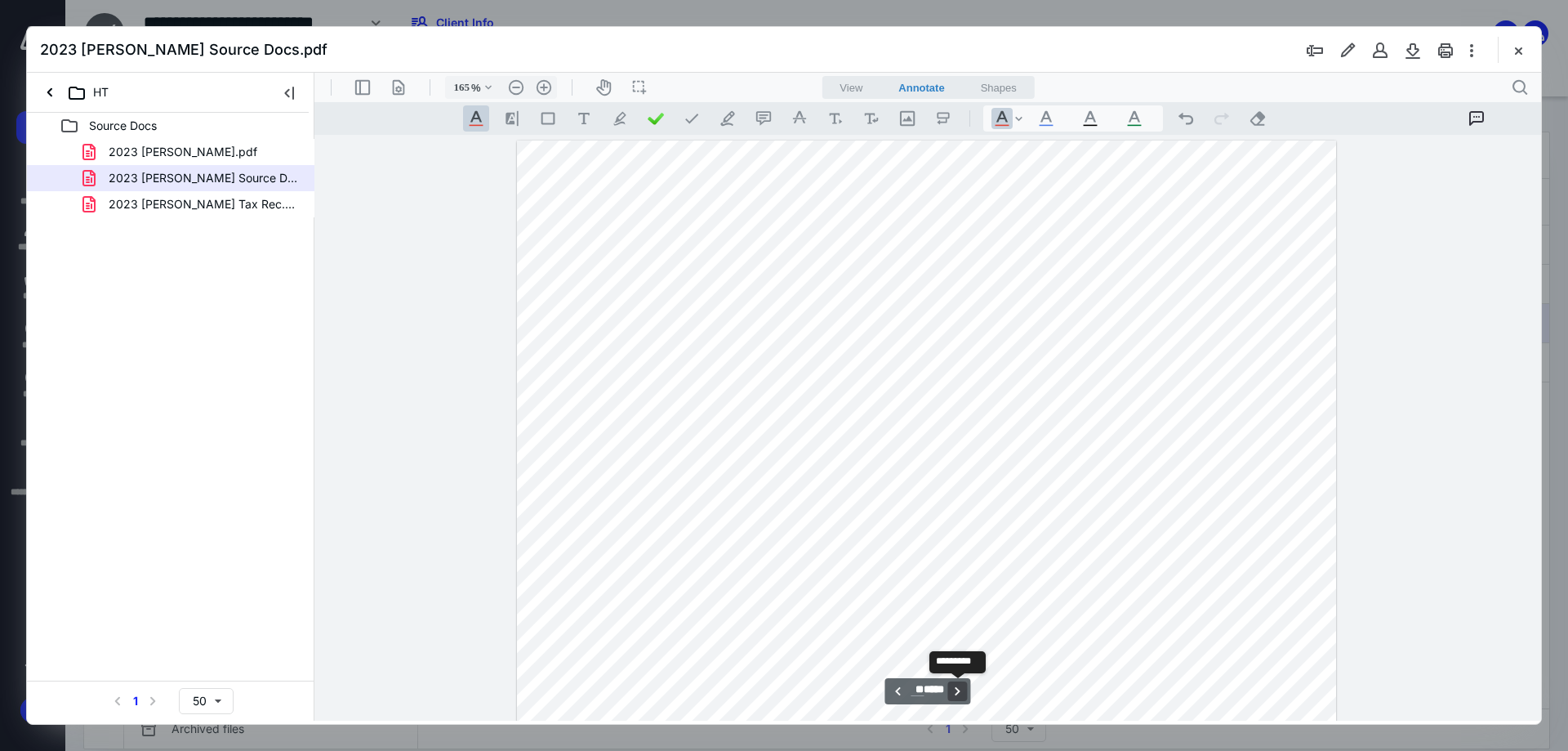 click on "**********" at bounding box center (958, 691) 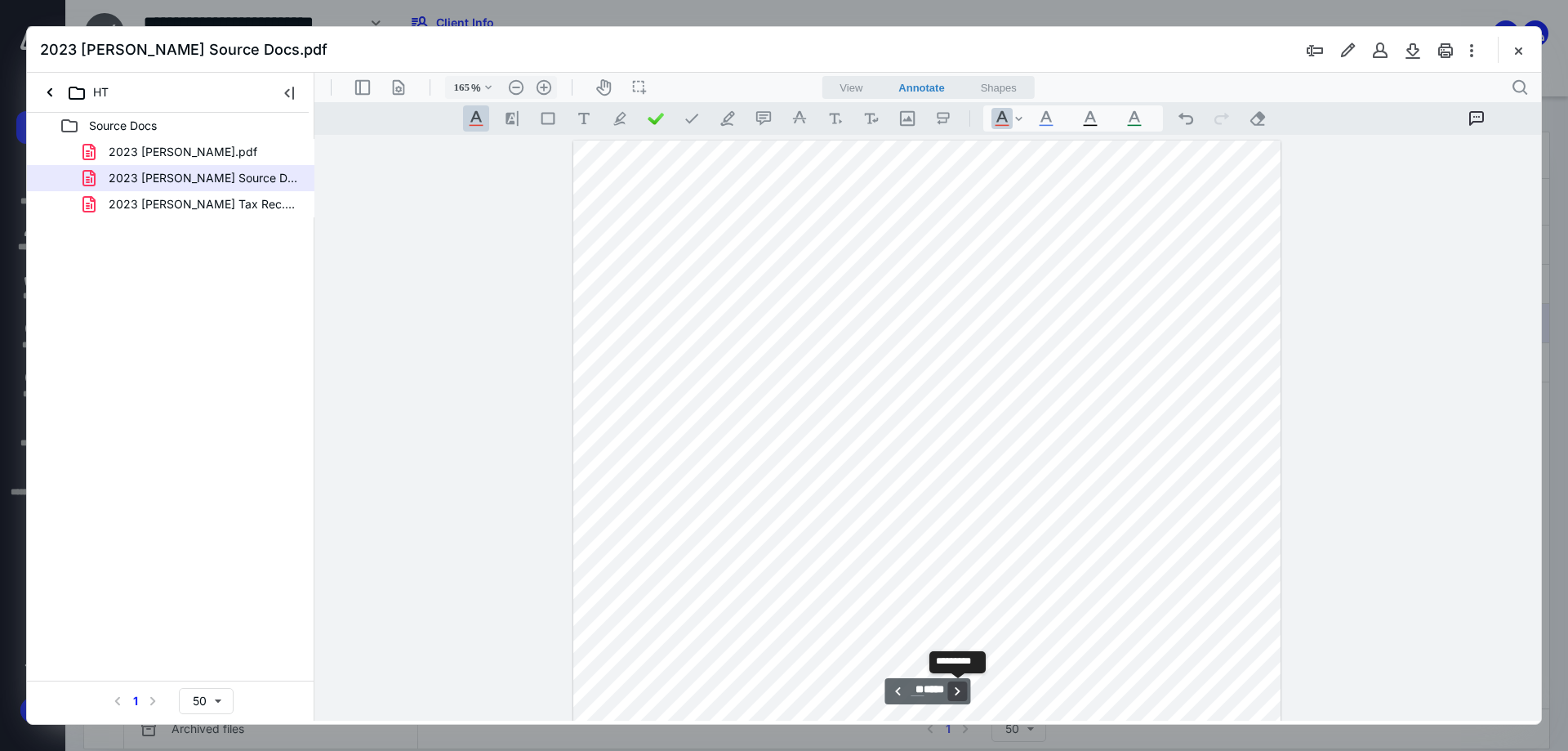 click on "**********" at bounding box center (958, 691) 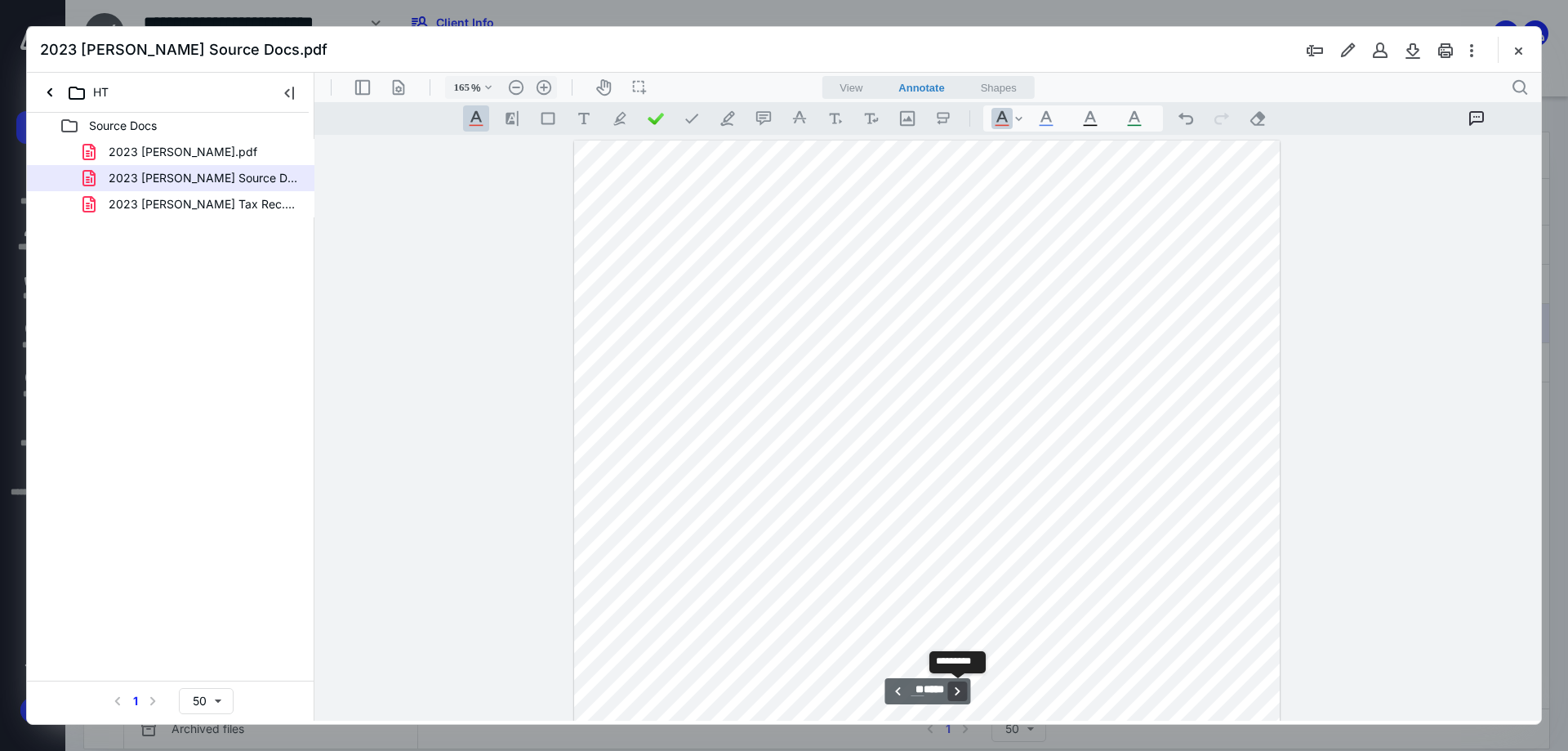 click on "**********" at bounding box center [958, 691] 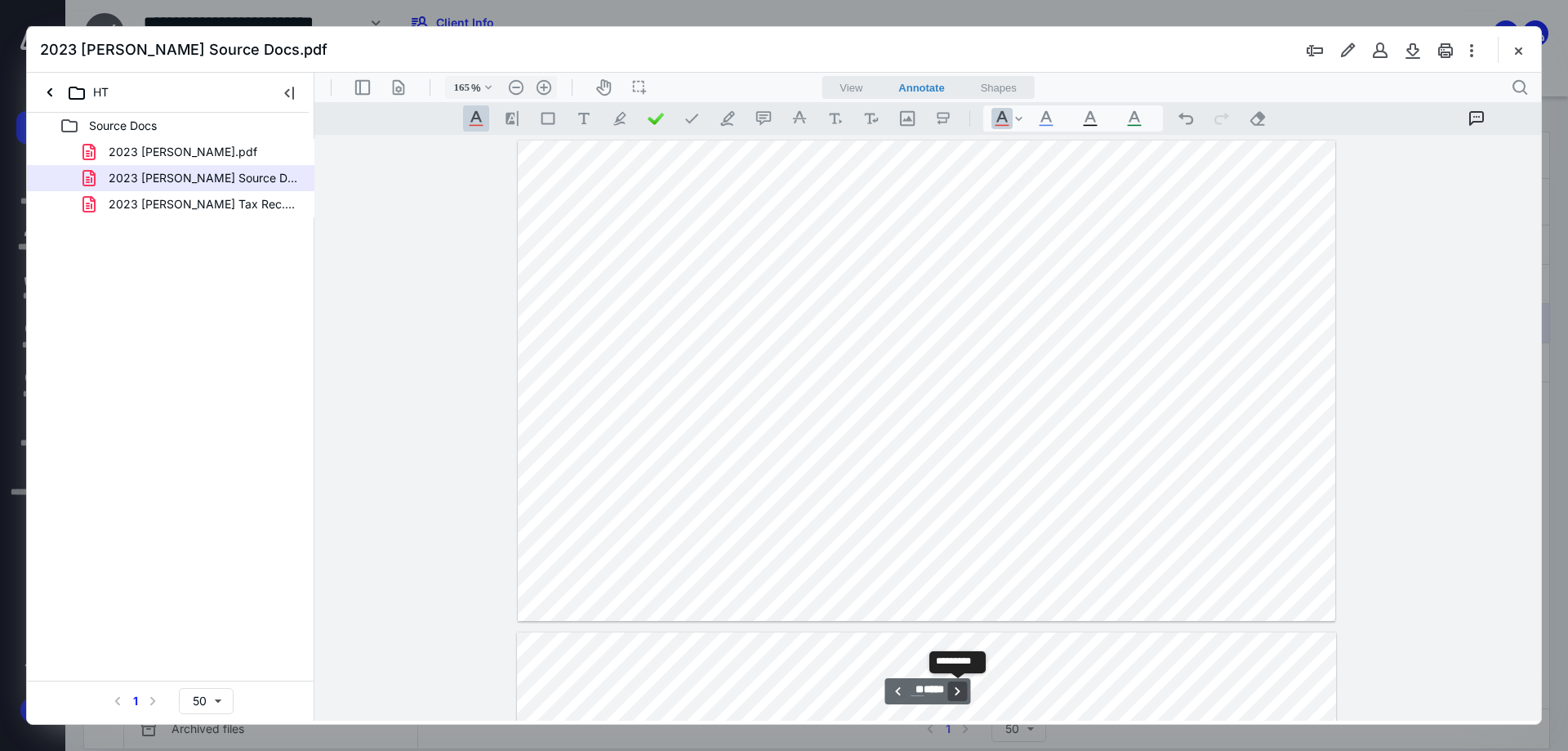click on "**********" at bounding box center (958, 691) 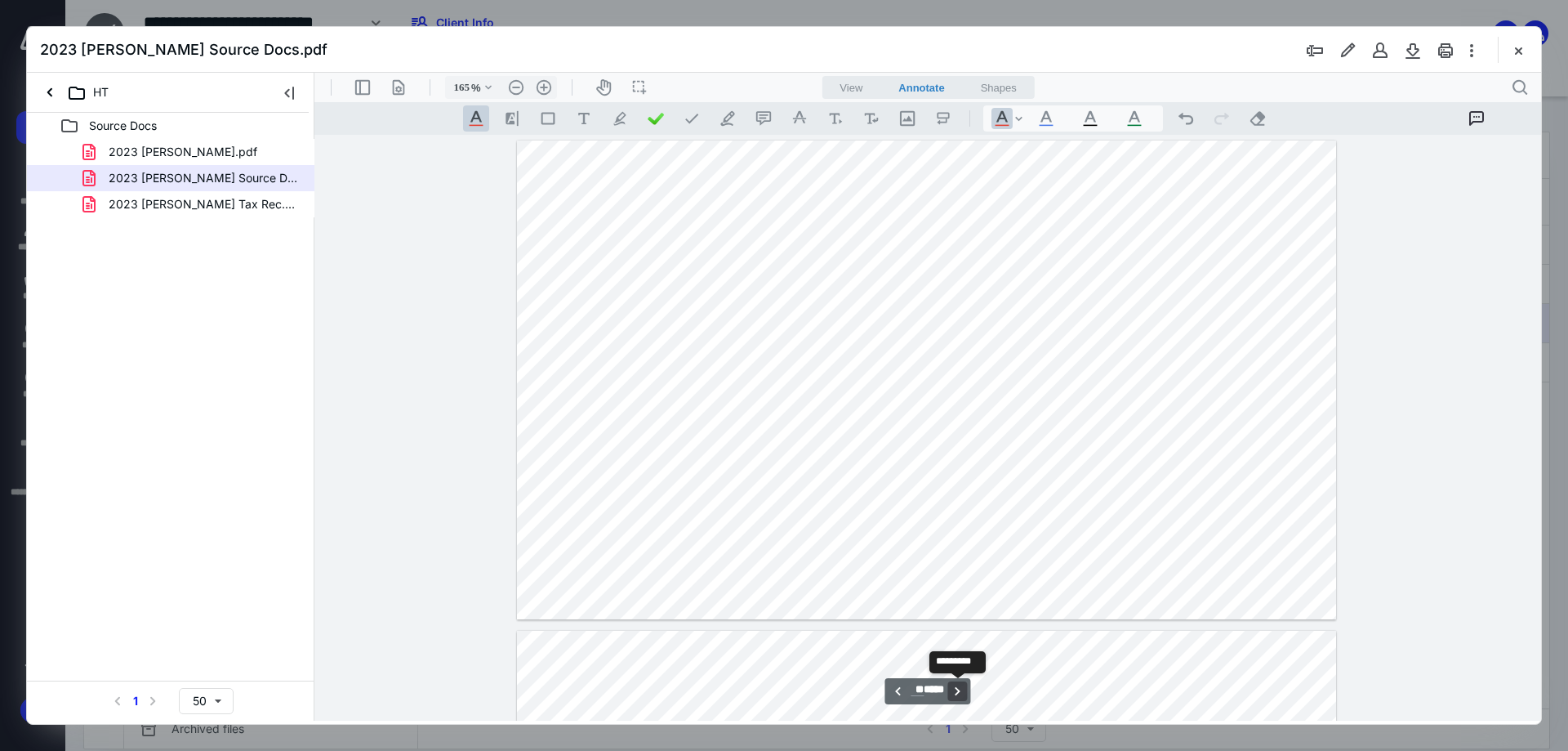 click on "**********" at bounding box center [958, 691] 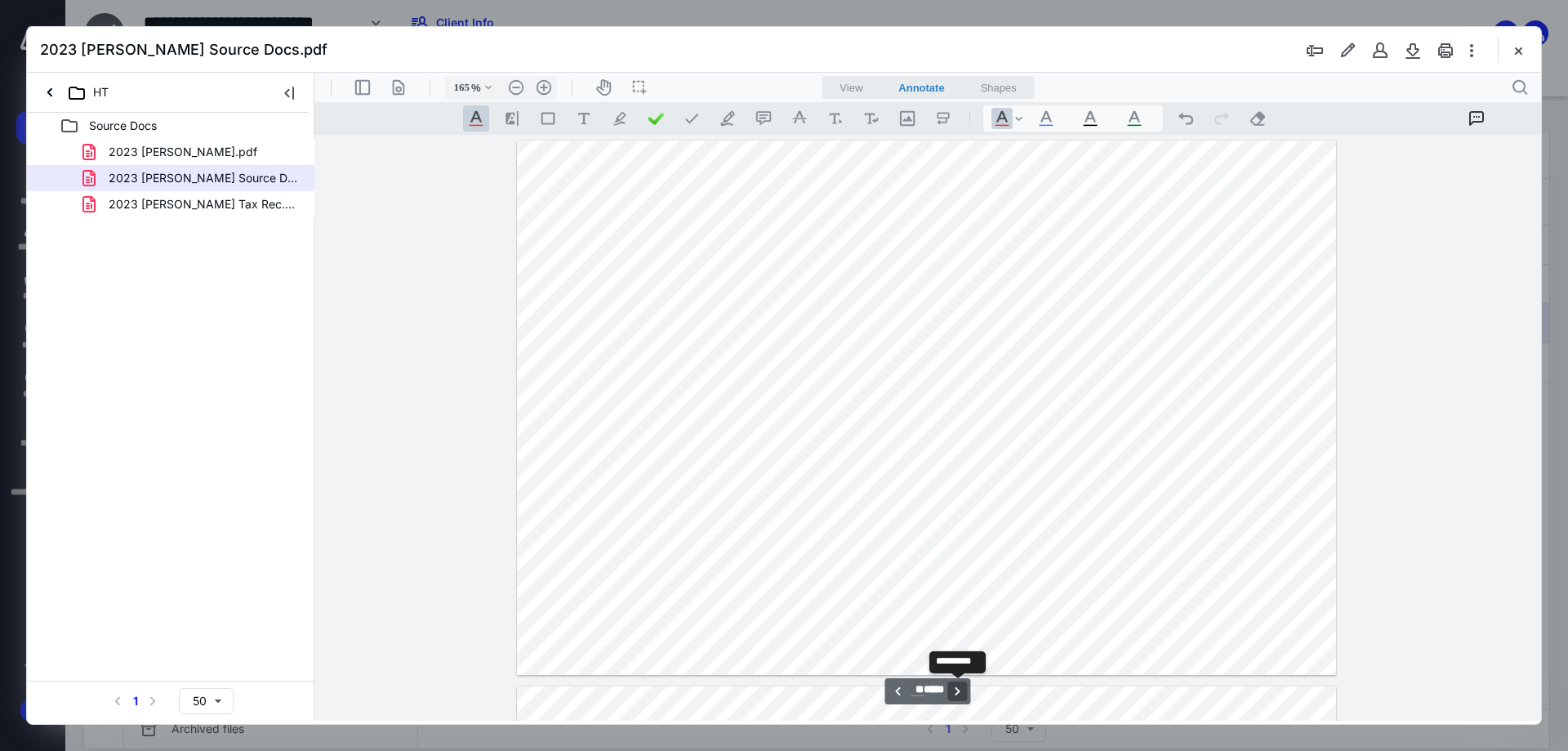 click on "**********" at bounding box center (958, 691) 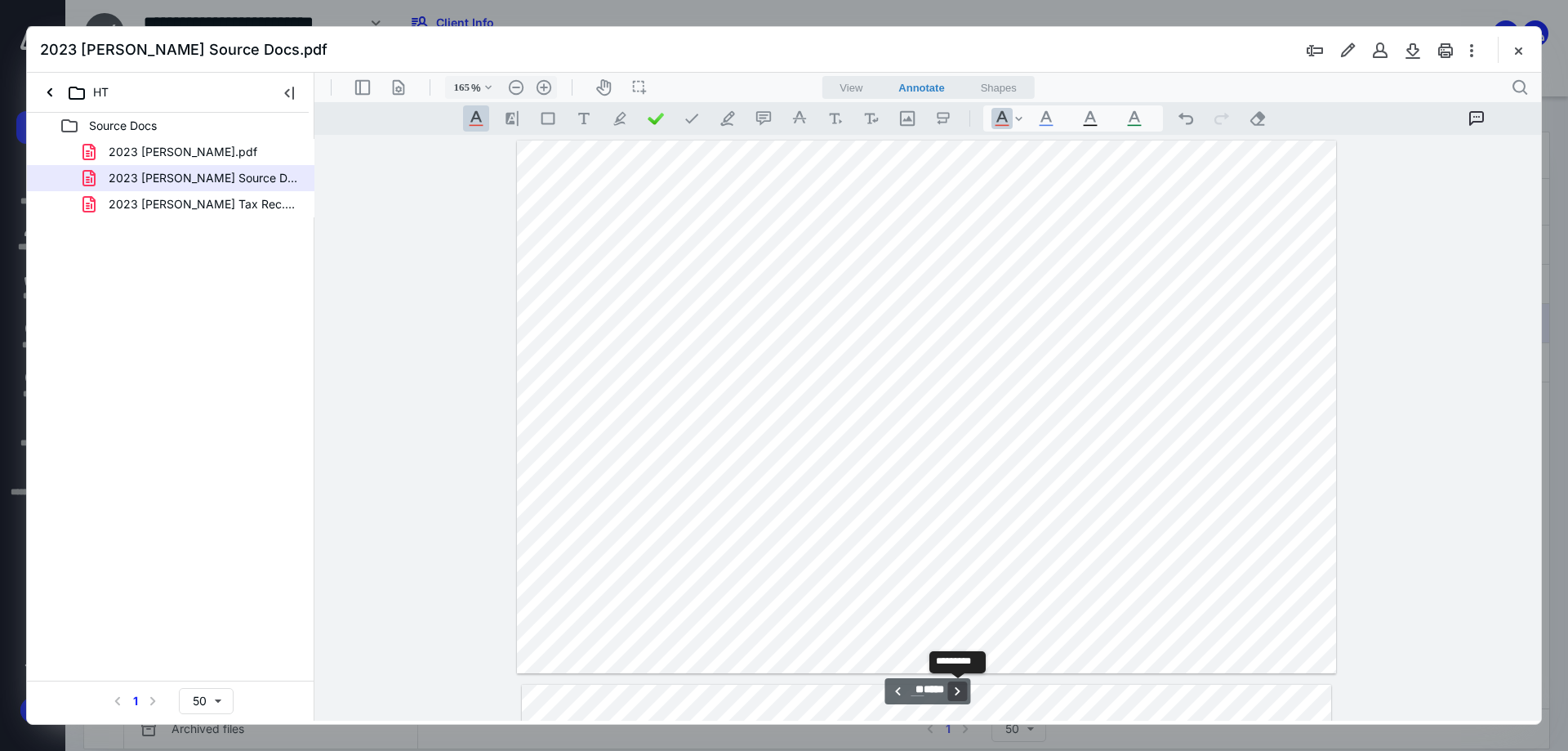 click on "**********" at bounding box center (958, 691) 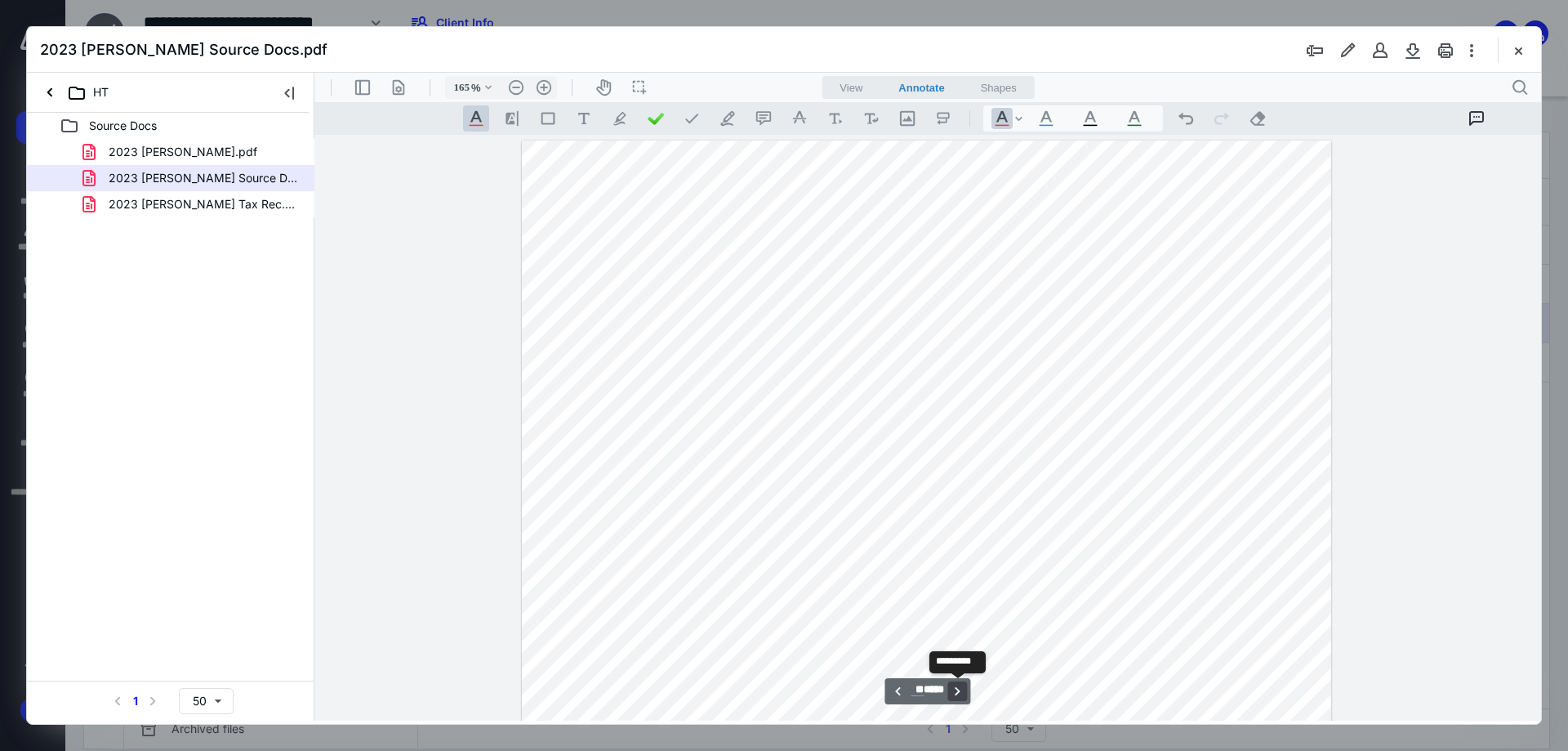 click on "**********" at bounding box center [958, 691] 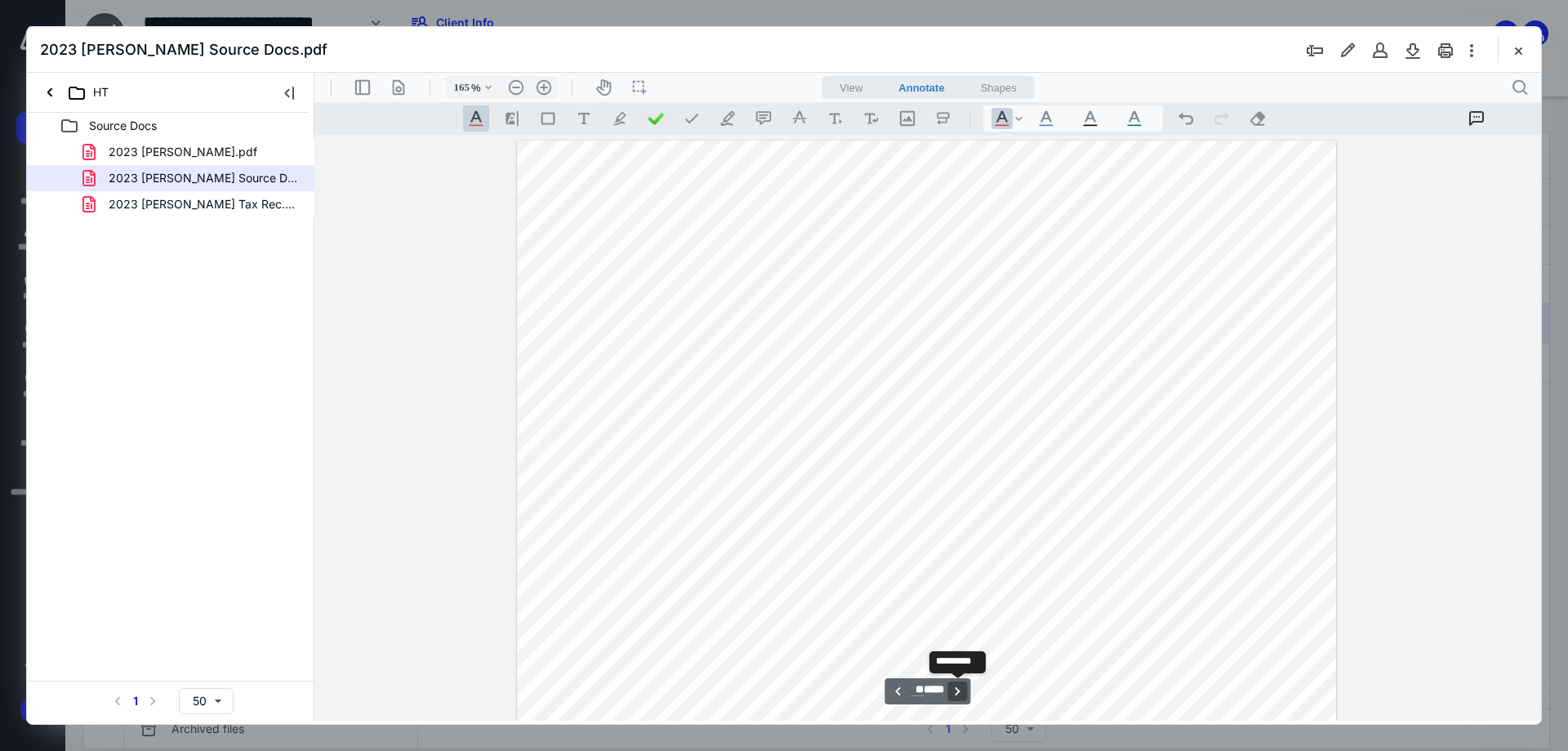 click on "**********" at bounding box center (958, 691) 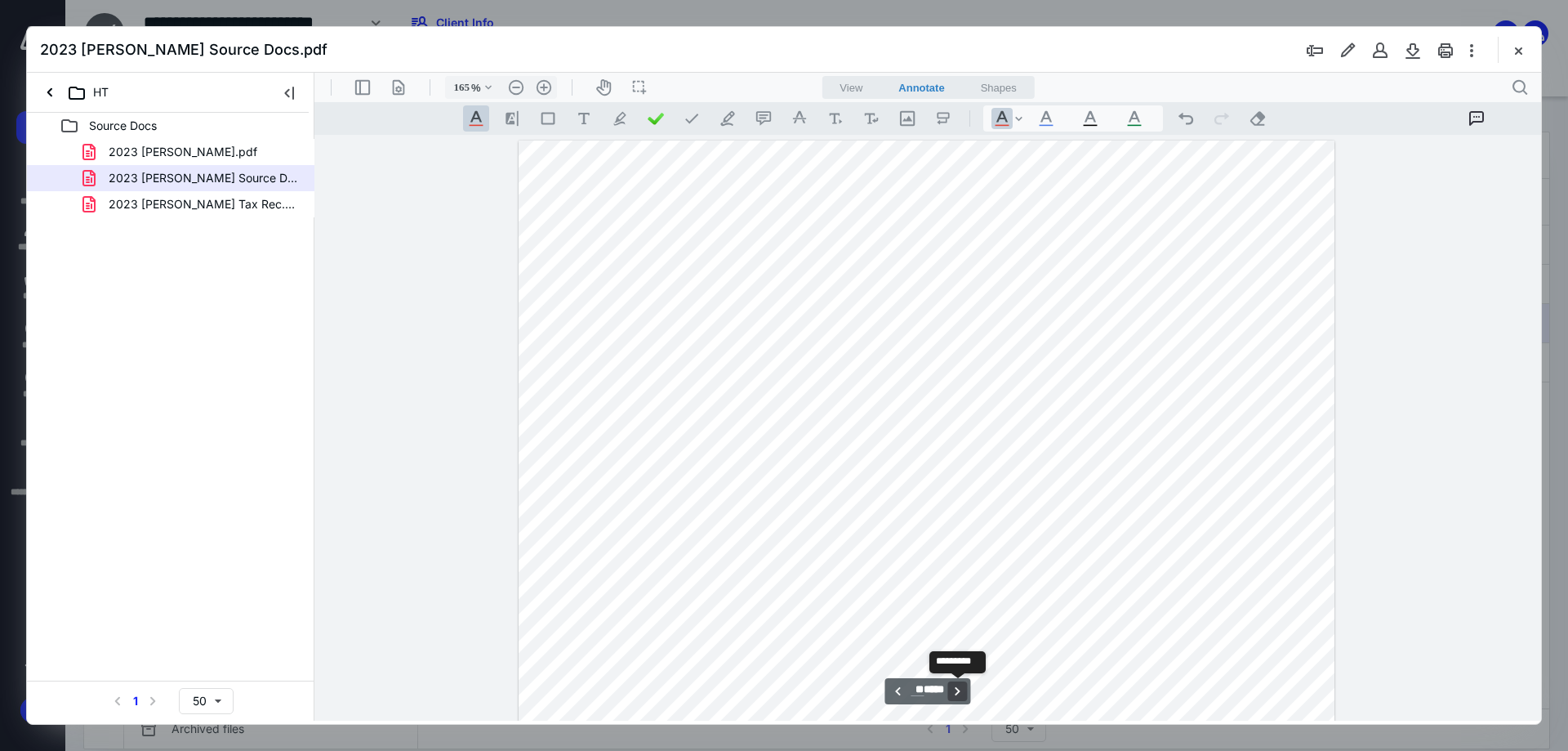 click on "**********" at bounding box center (958, 691) 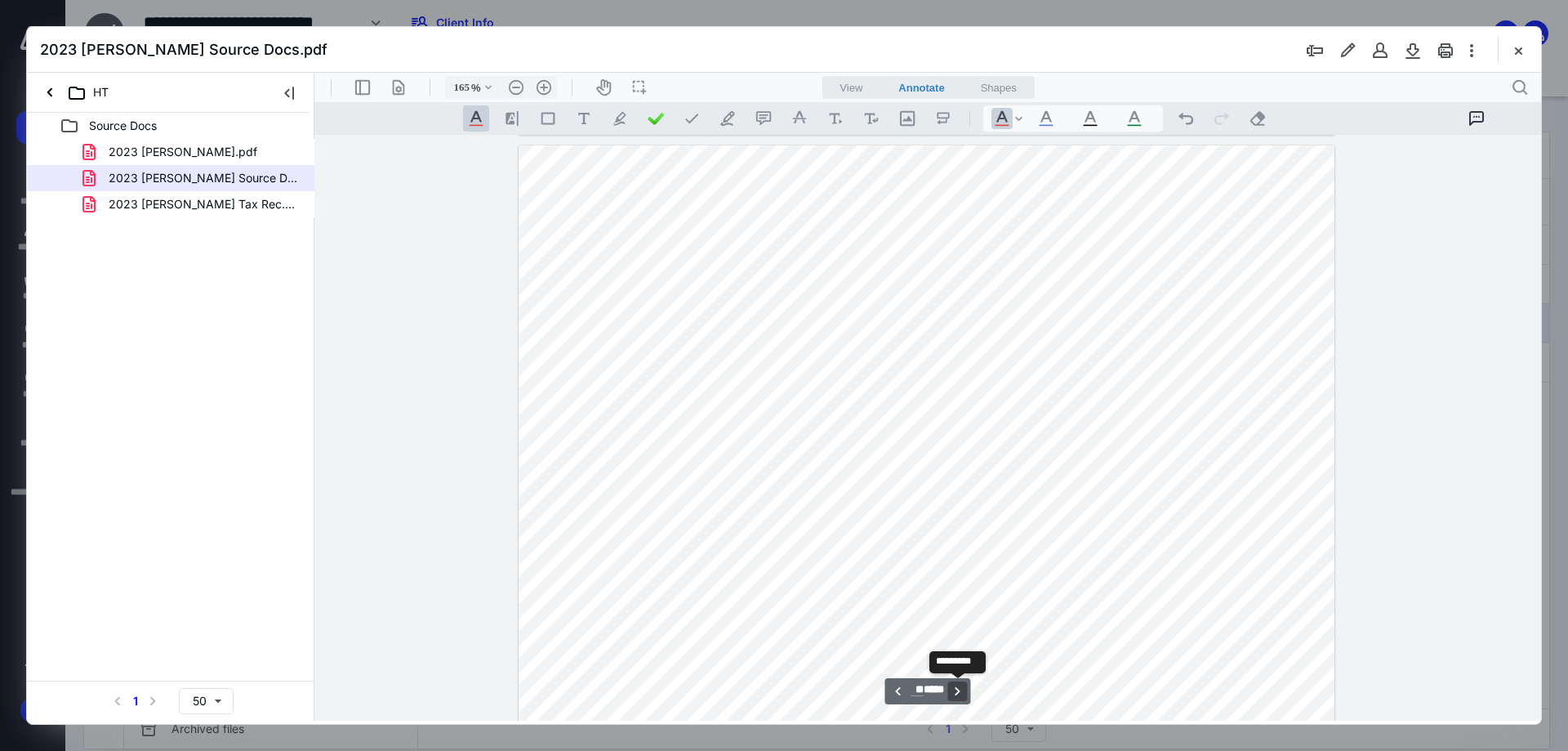 click on "**********" at bounding box center [958, 691] 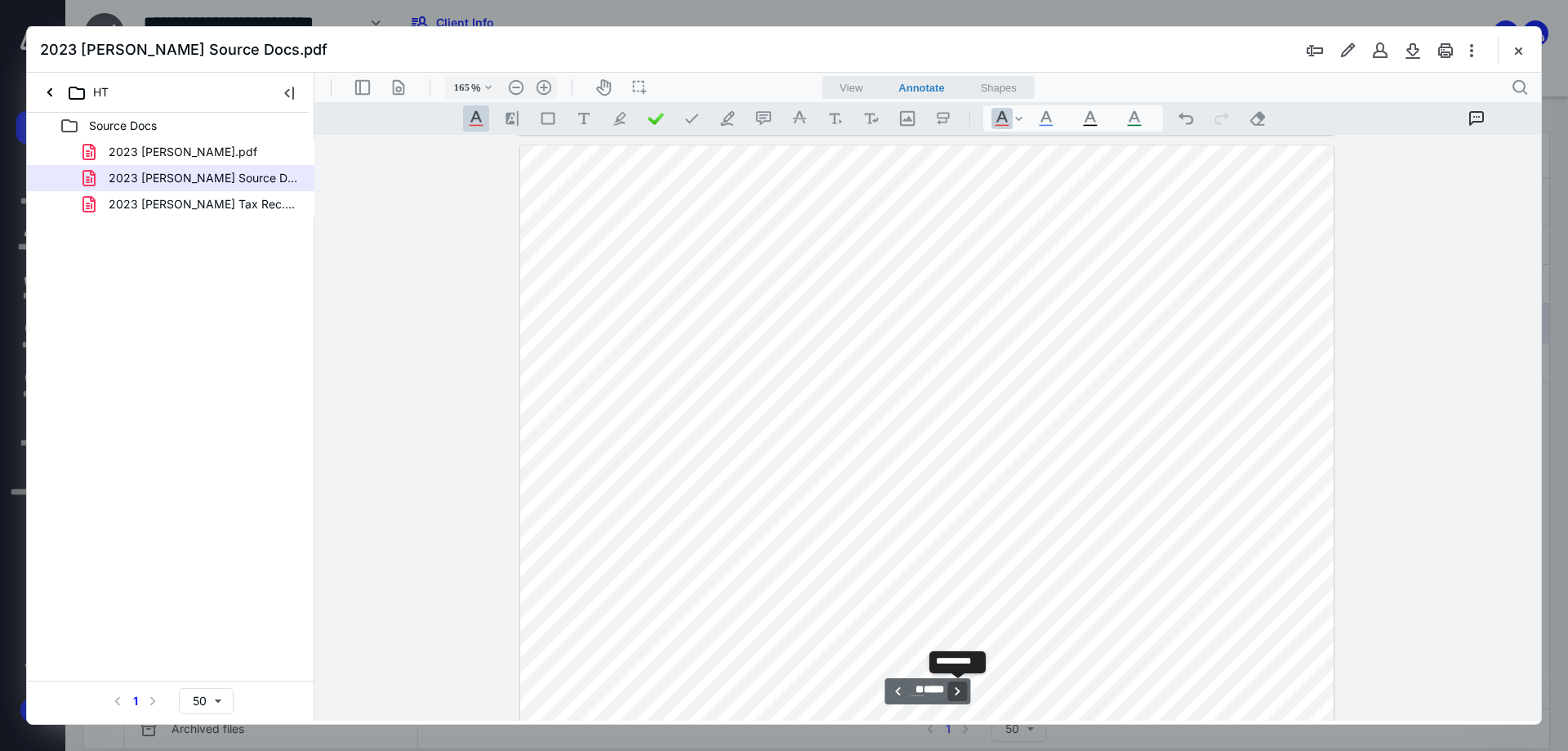 click on "**********" at bounding box center [958, 691] 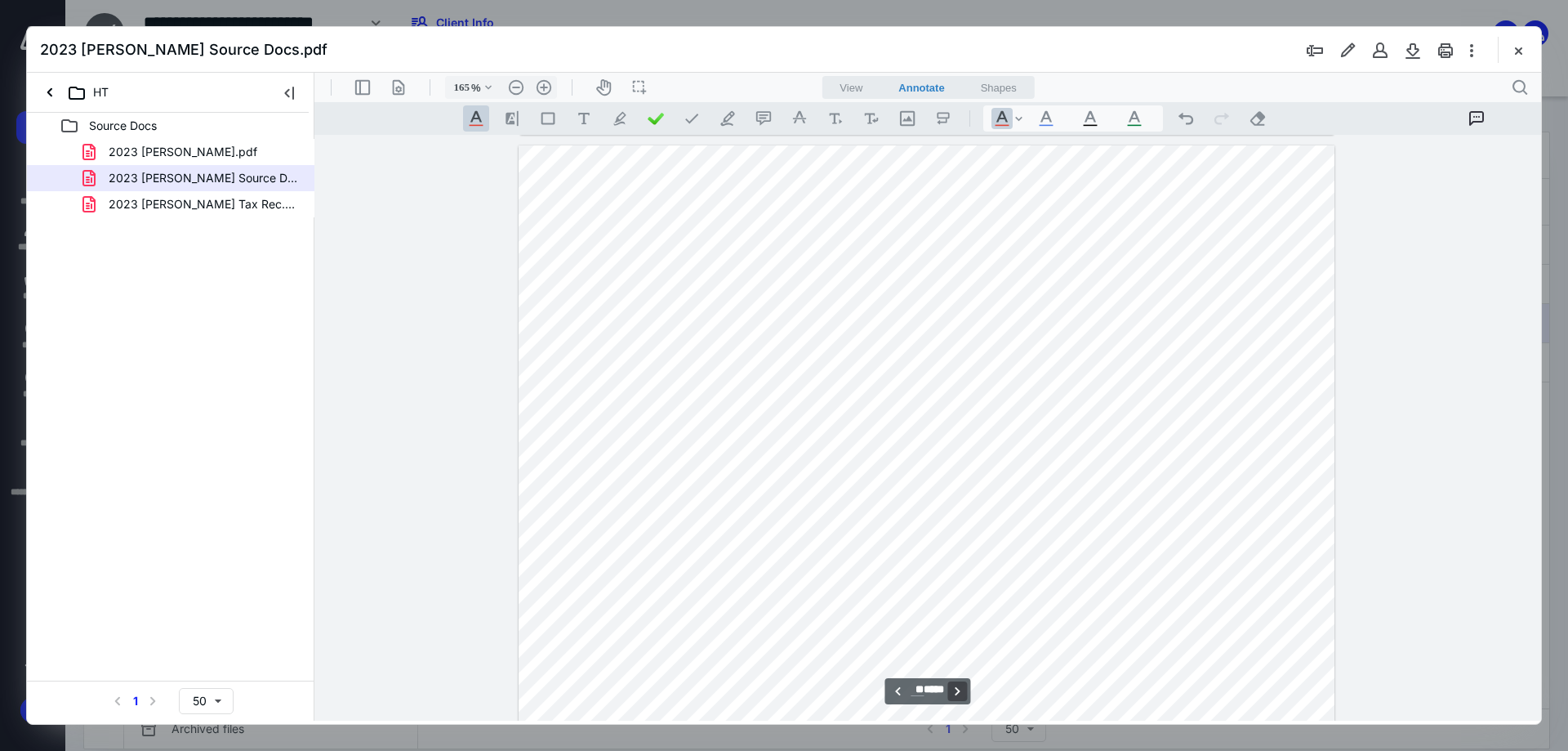 click on "**********" at bounding box center [958, 691] 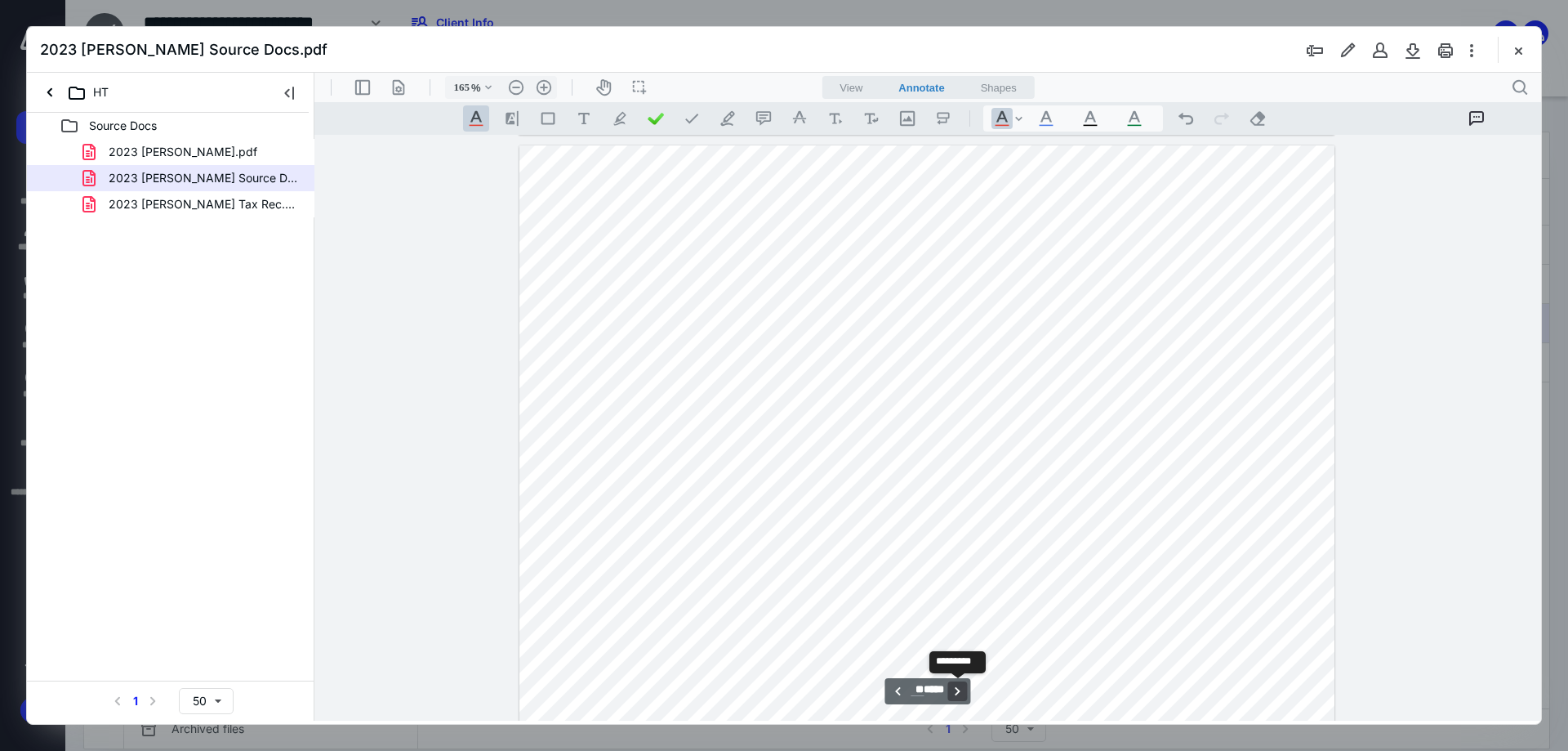 click on "**********" at bounding box center (958, 691) 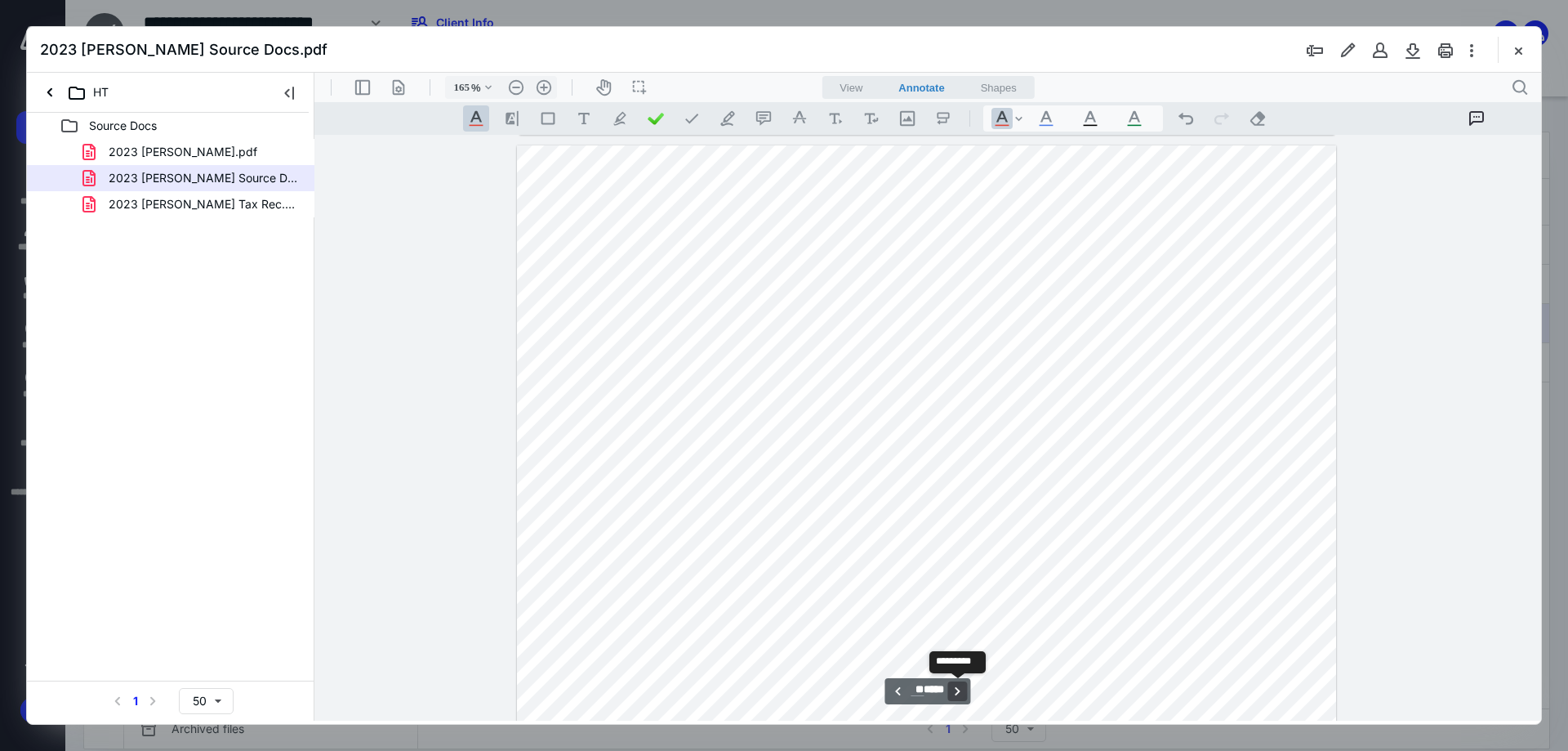 click on "**********" at bounding box center [958, 691] 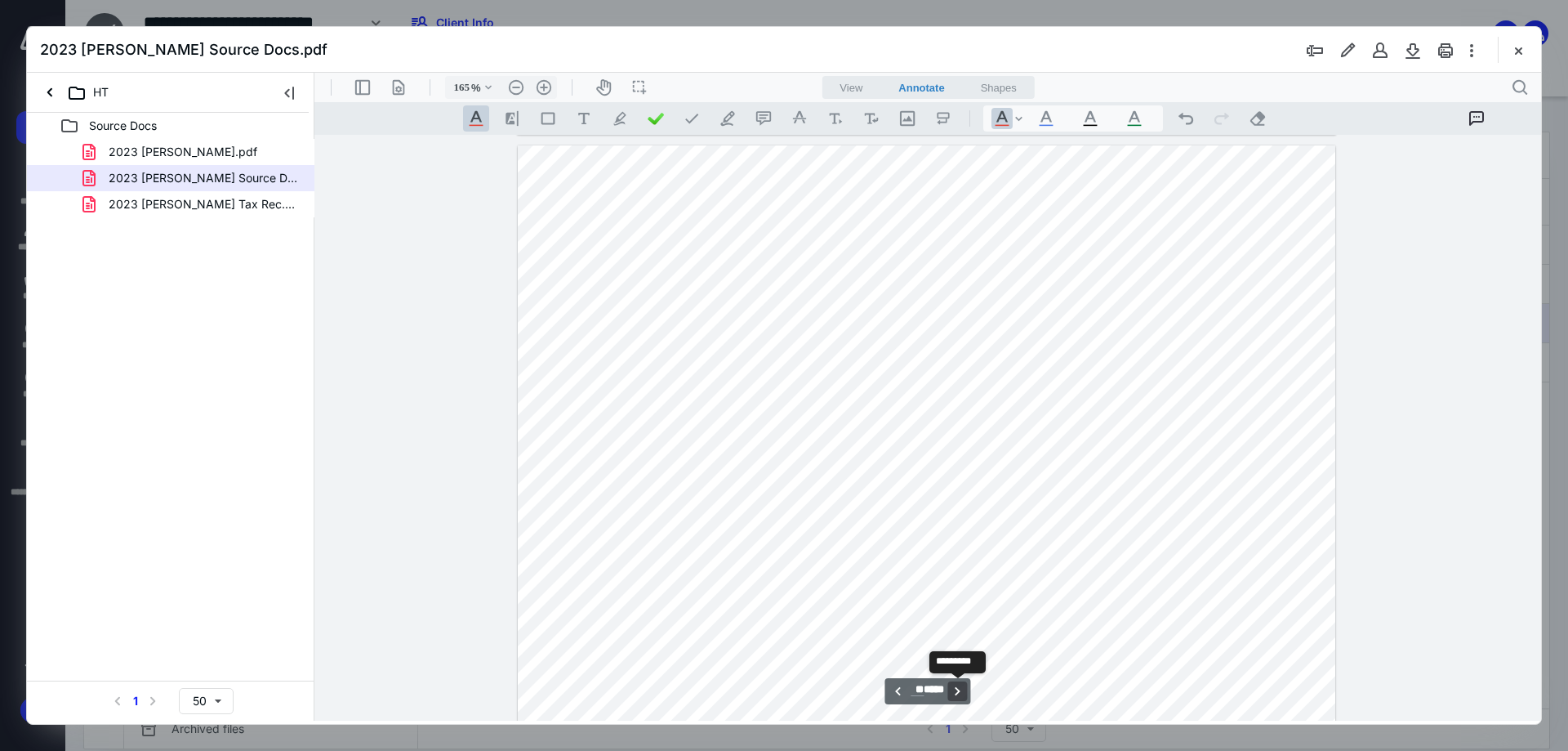 click on "**********" at bounding box center [958, 691] 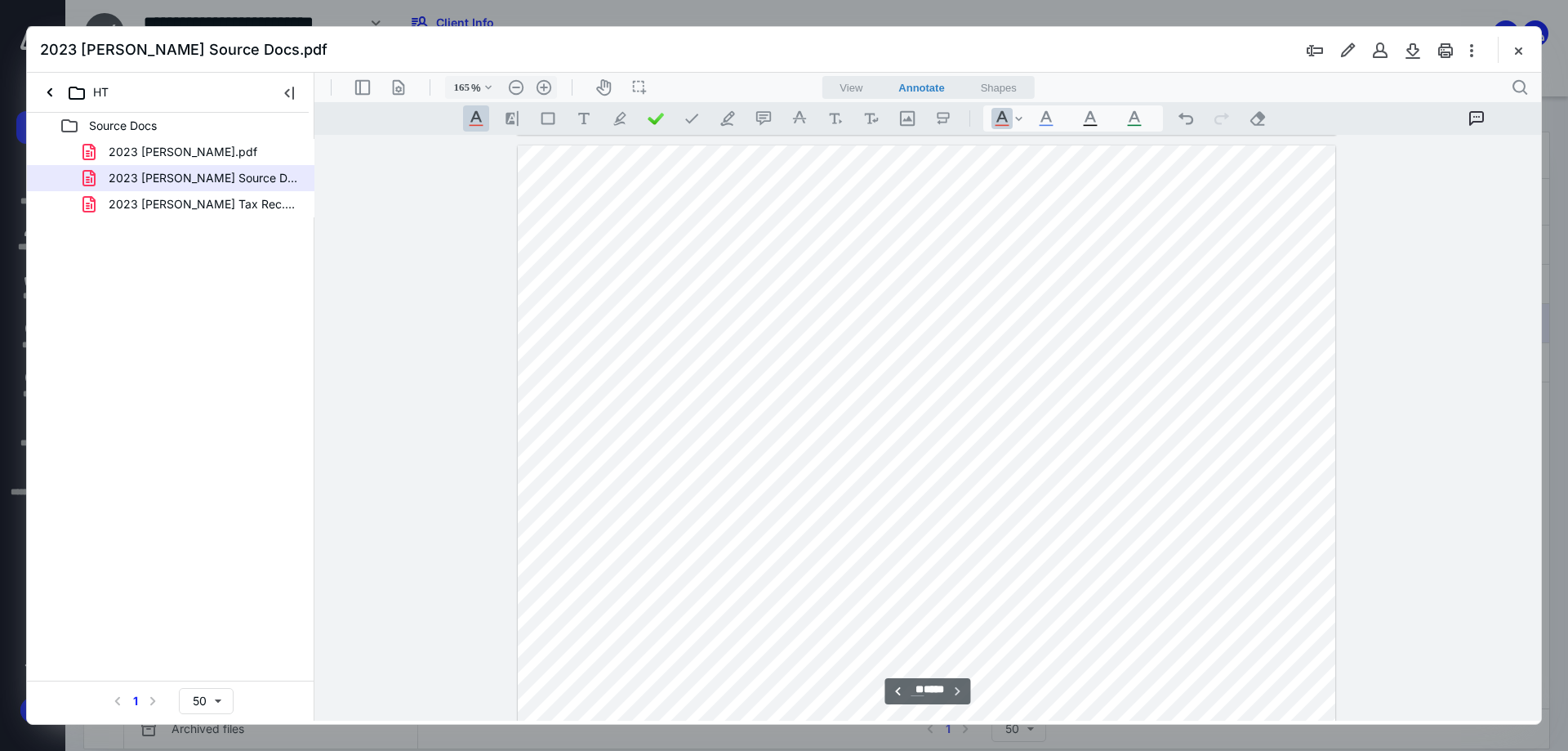 scroll, scrollTop: 36161, scrollLeft: 0, axis: vertical 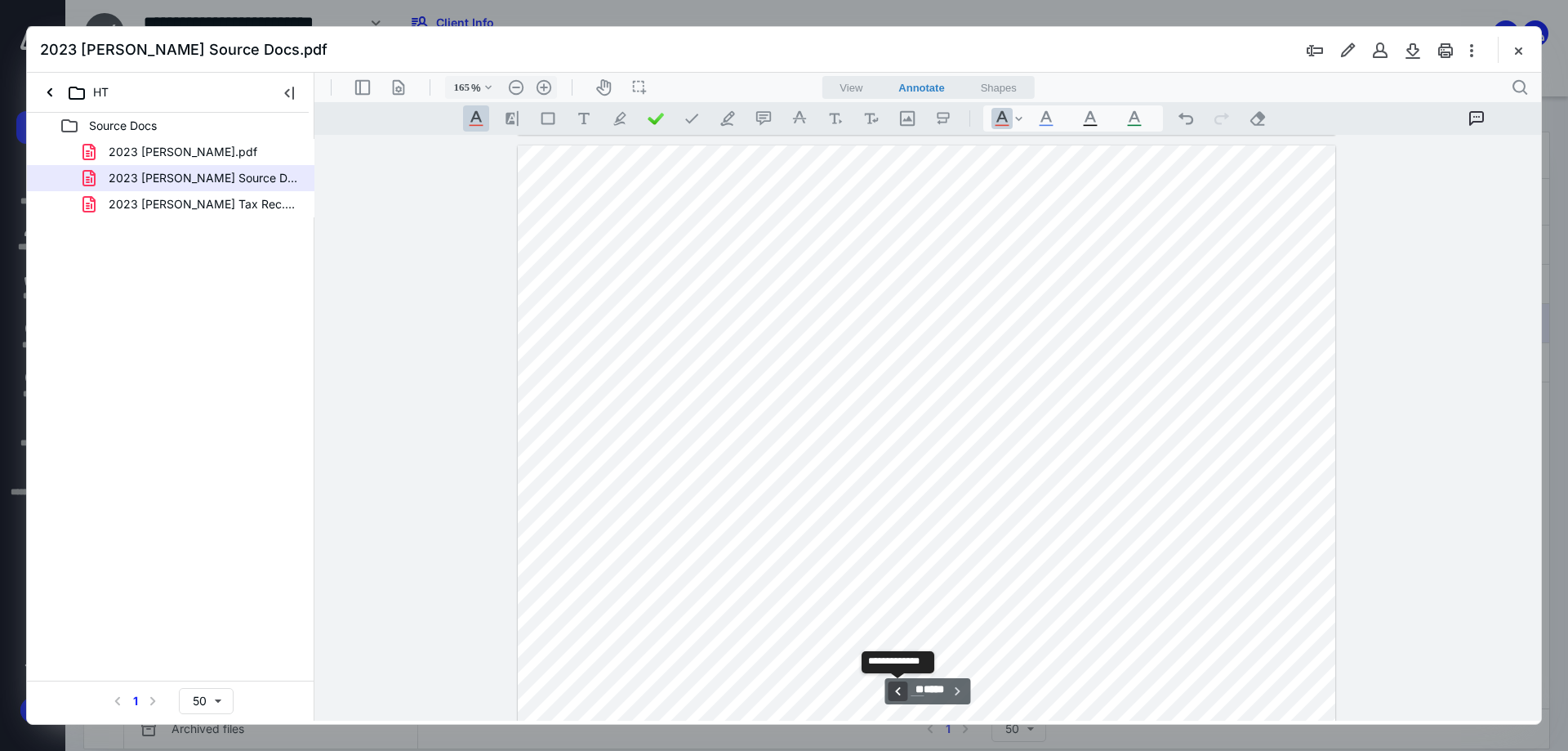 click on "**********" at bounding box center (898, 691) 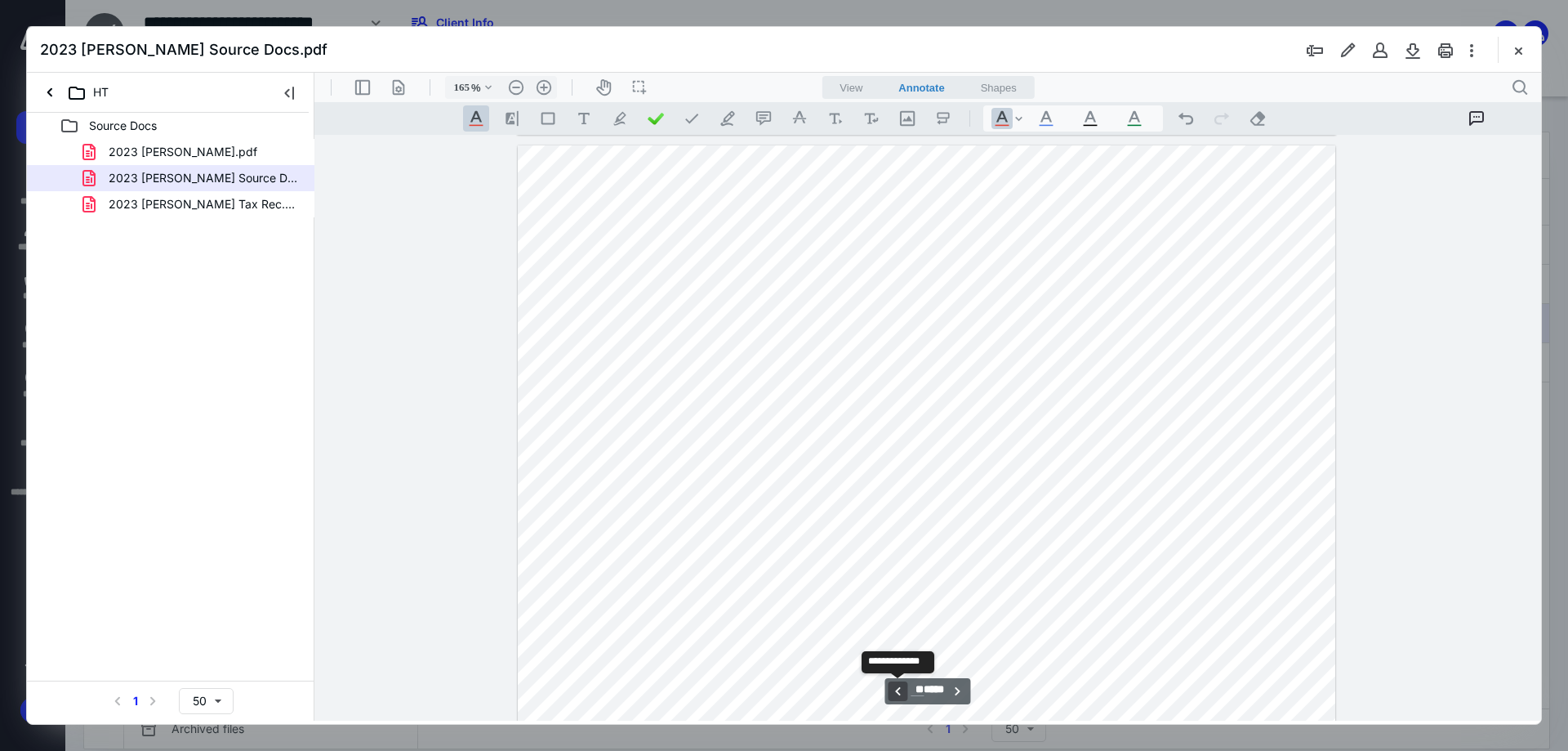 click on "**********" at bounding box center (898, 691) 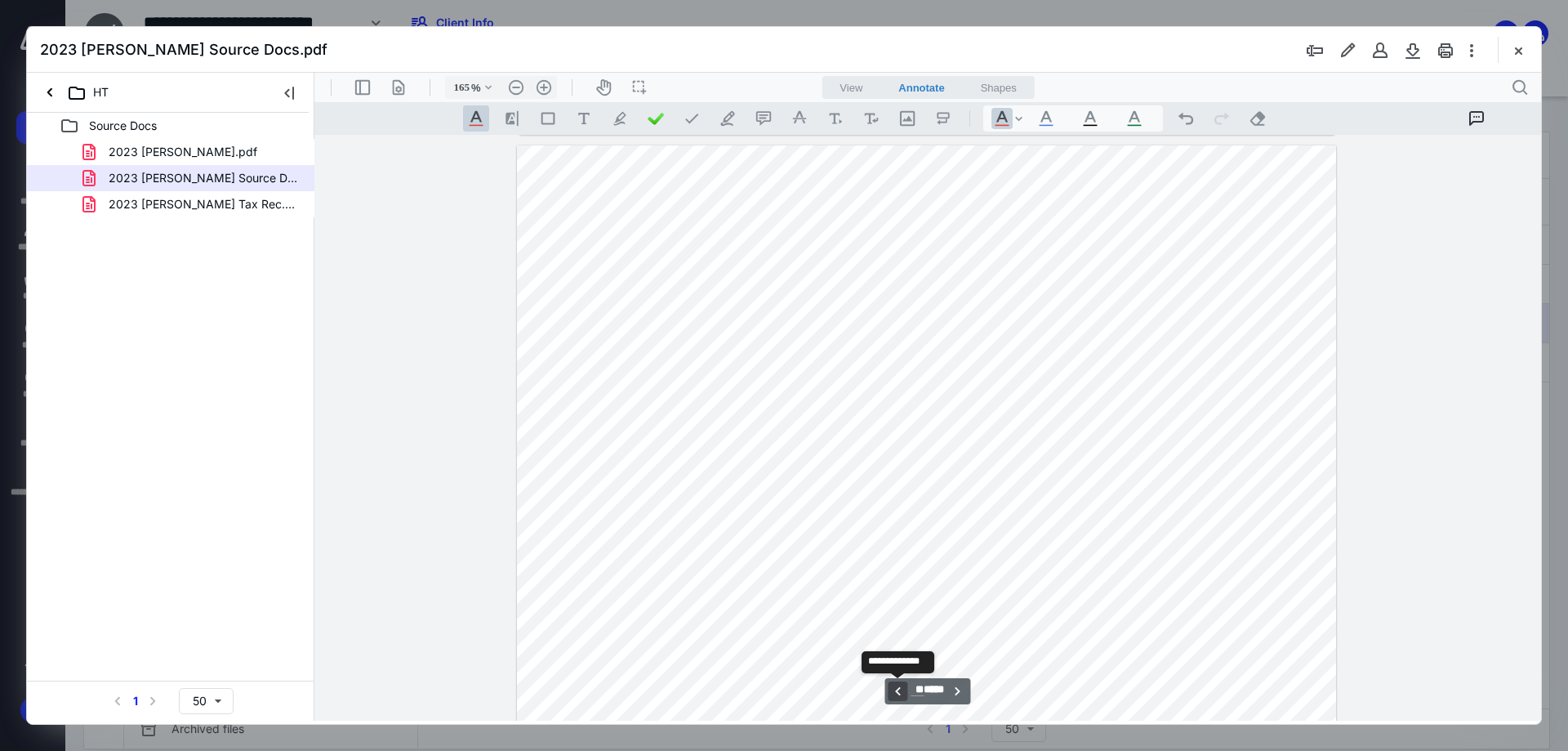 click on "**********" at bounding box center (898, 691) 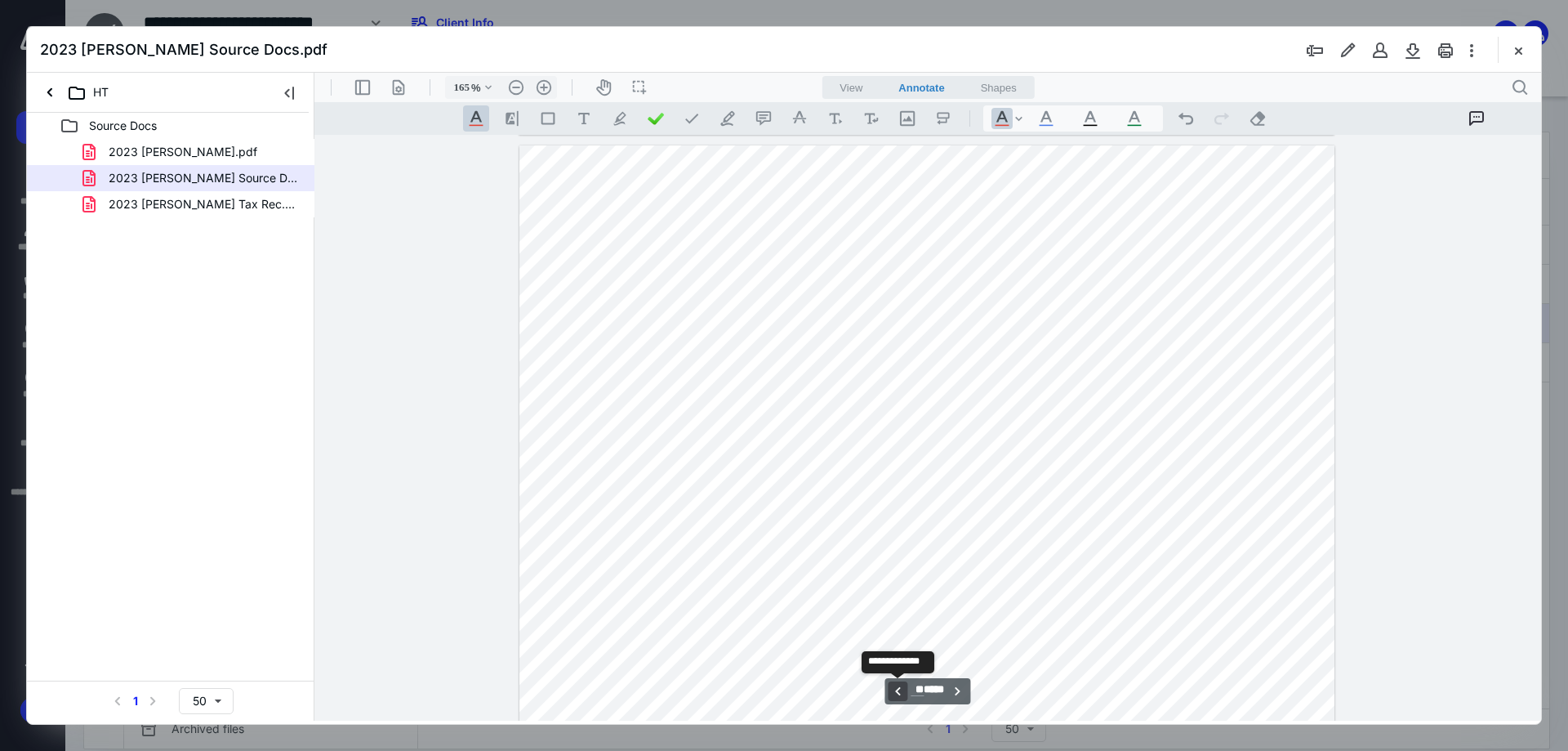 click on "**********" at bounding box center [898, 691] 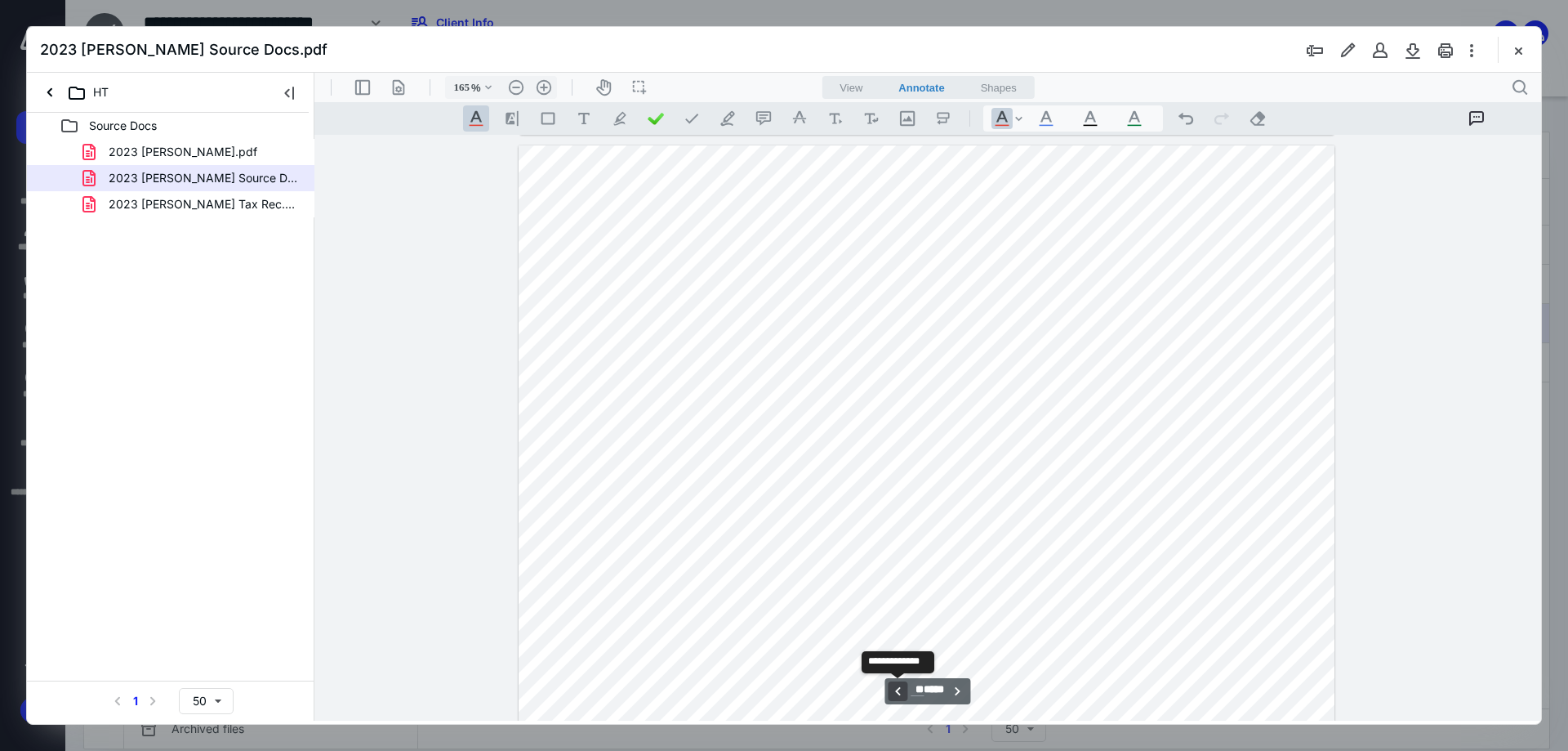 click on "**********" at bounding box center [898, 691] 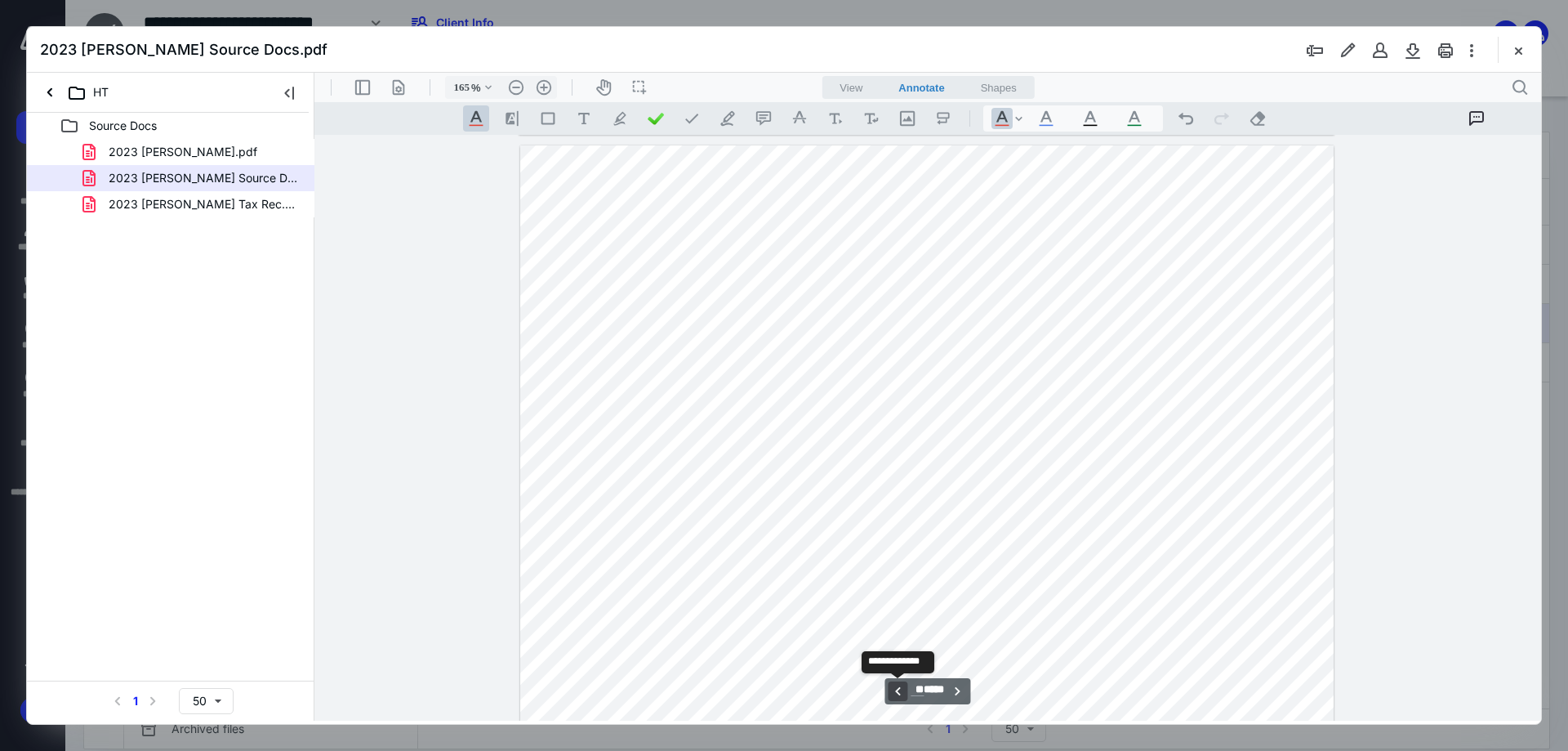 click on "**********" at bounding box center [898, 691] 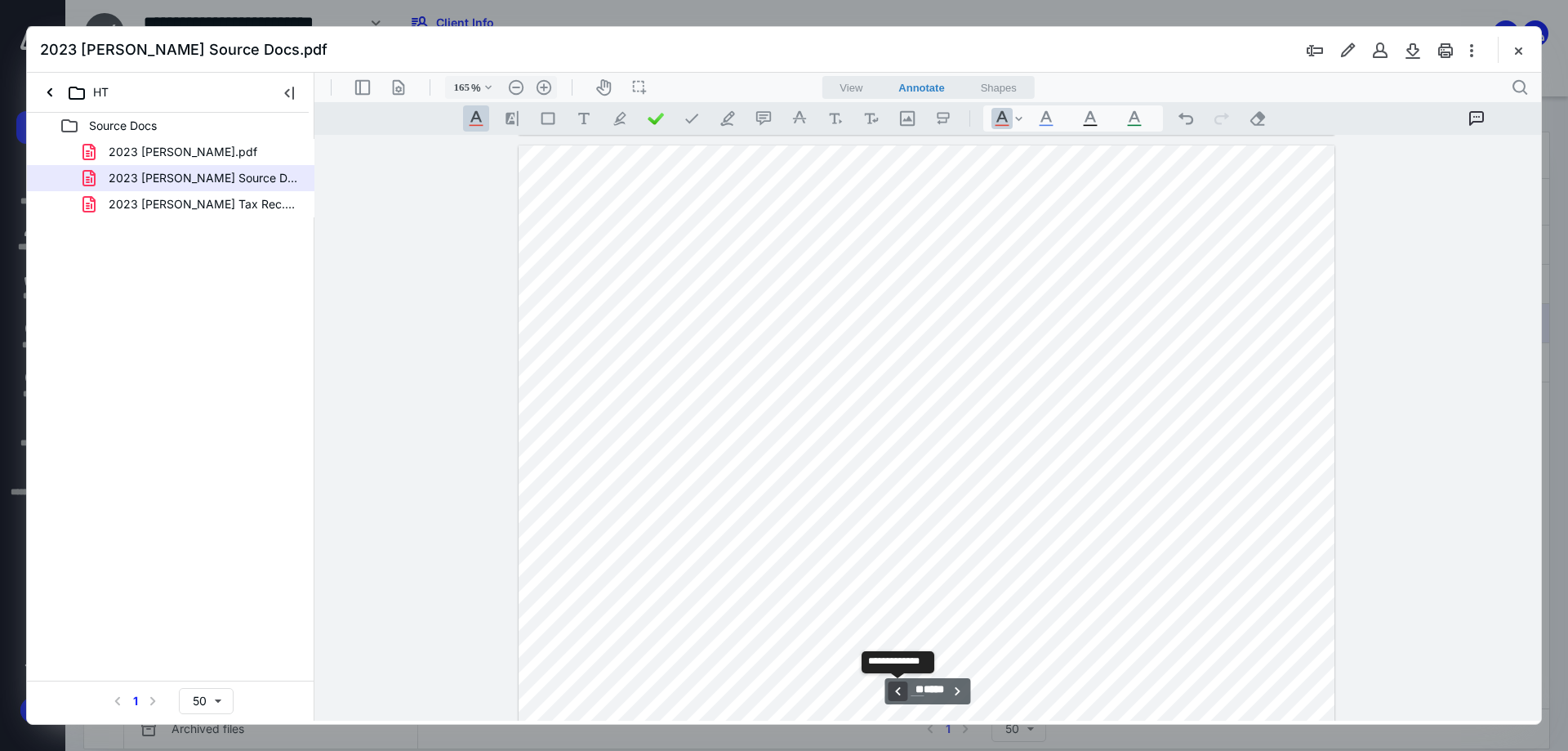 click on "**********" at bounding box center [898, 691] 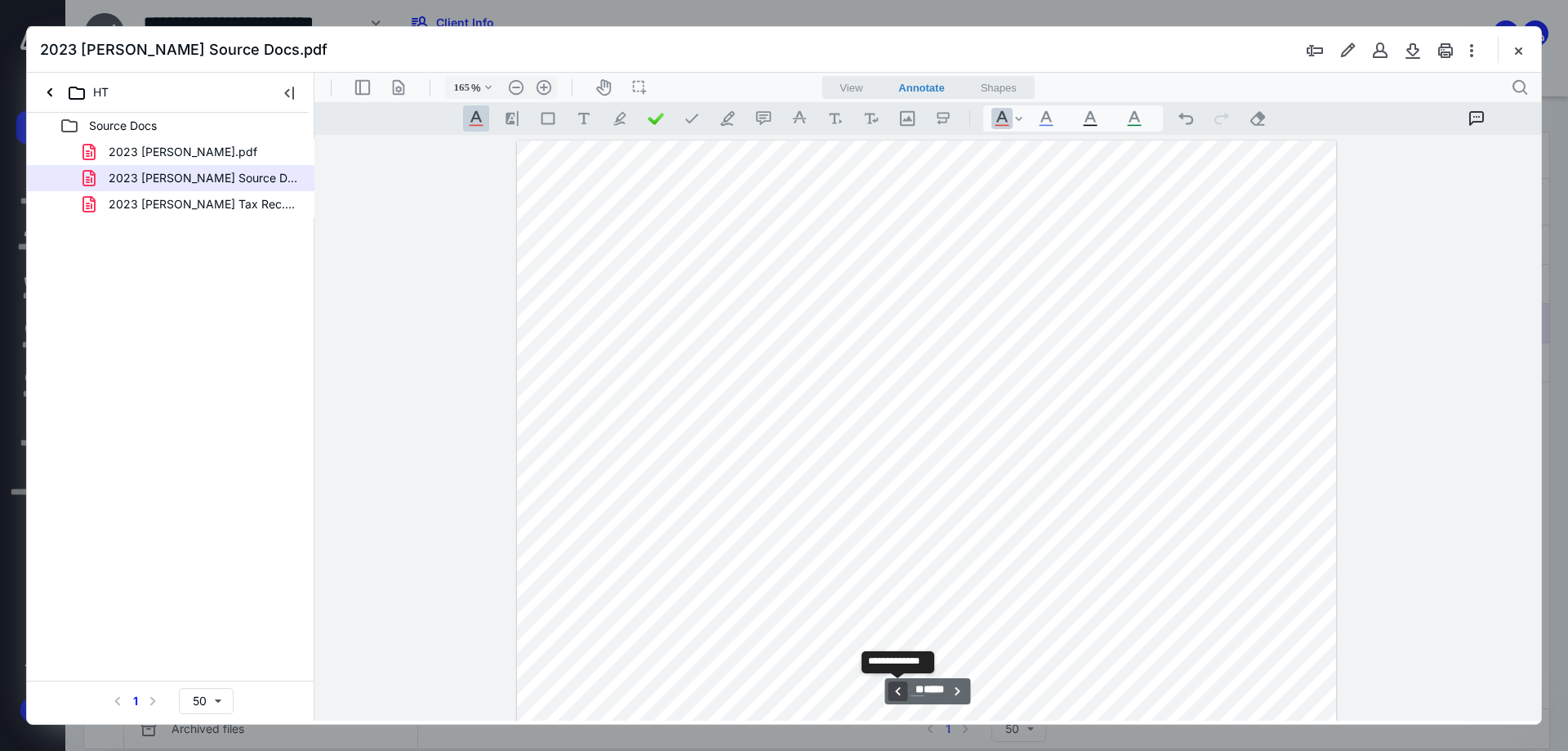 click on "**********" at bounding box center (898, 691) 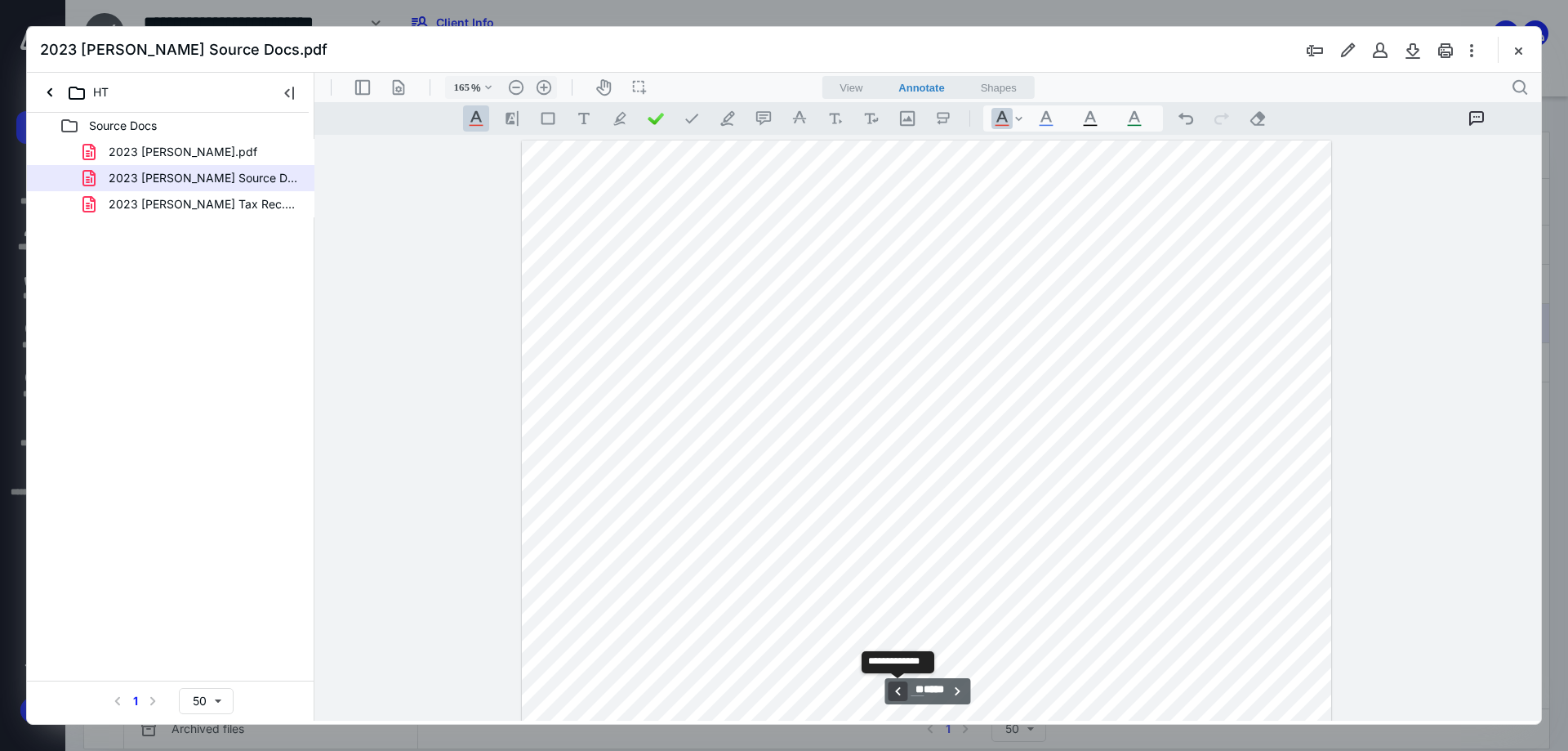 click on "**********" at bounding box center [898, 691] 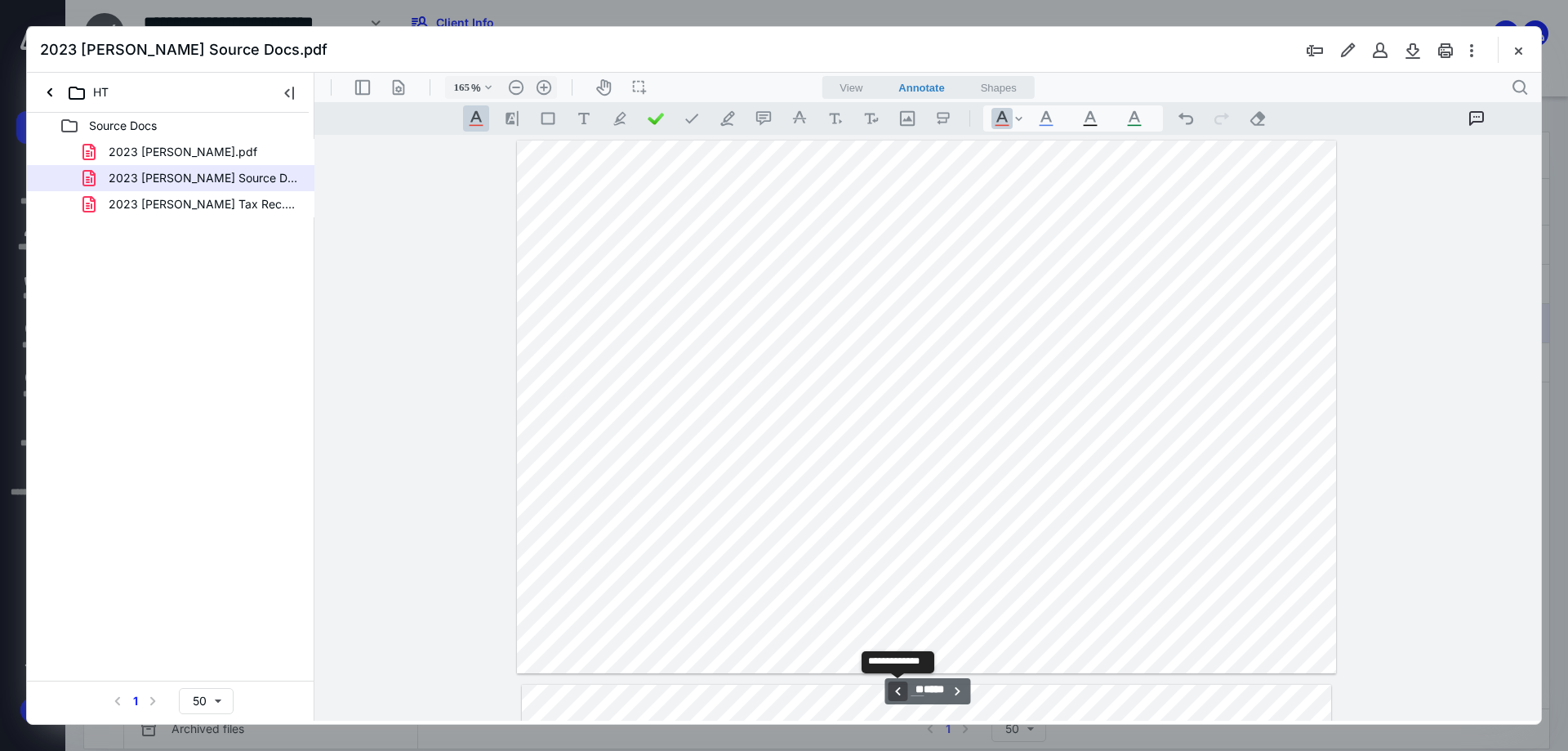 click on "**********" at bounding box center (898, 691) 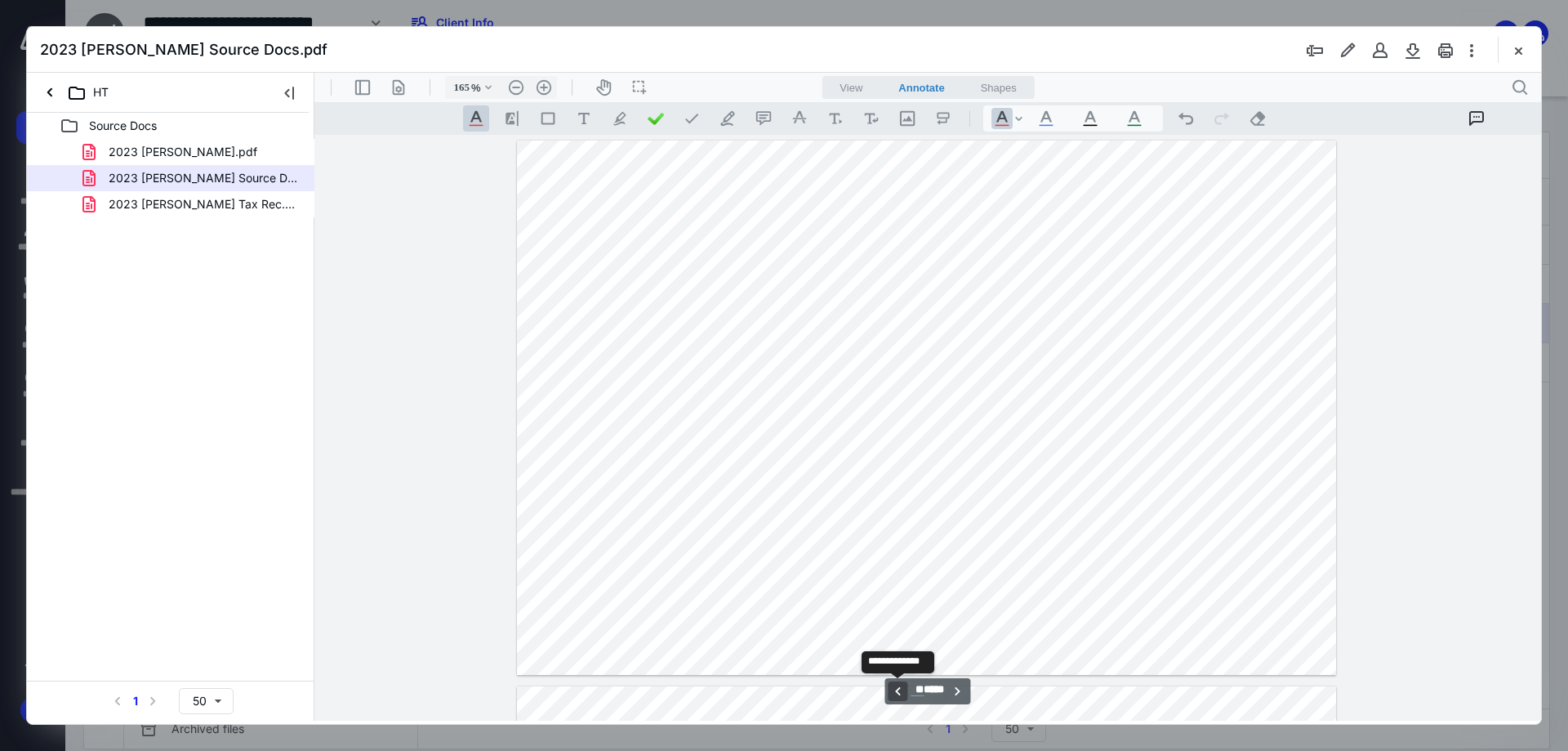 click on "**********" at bounding box center [898, 691] 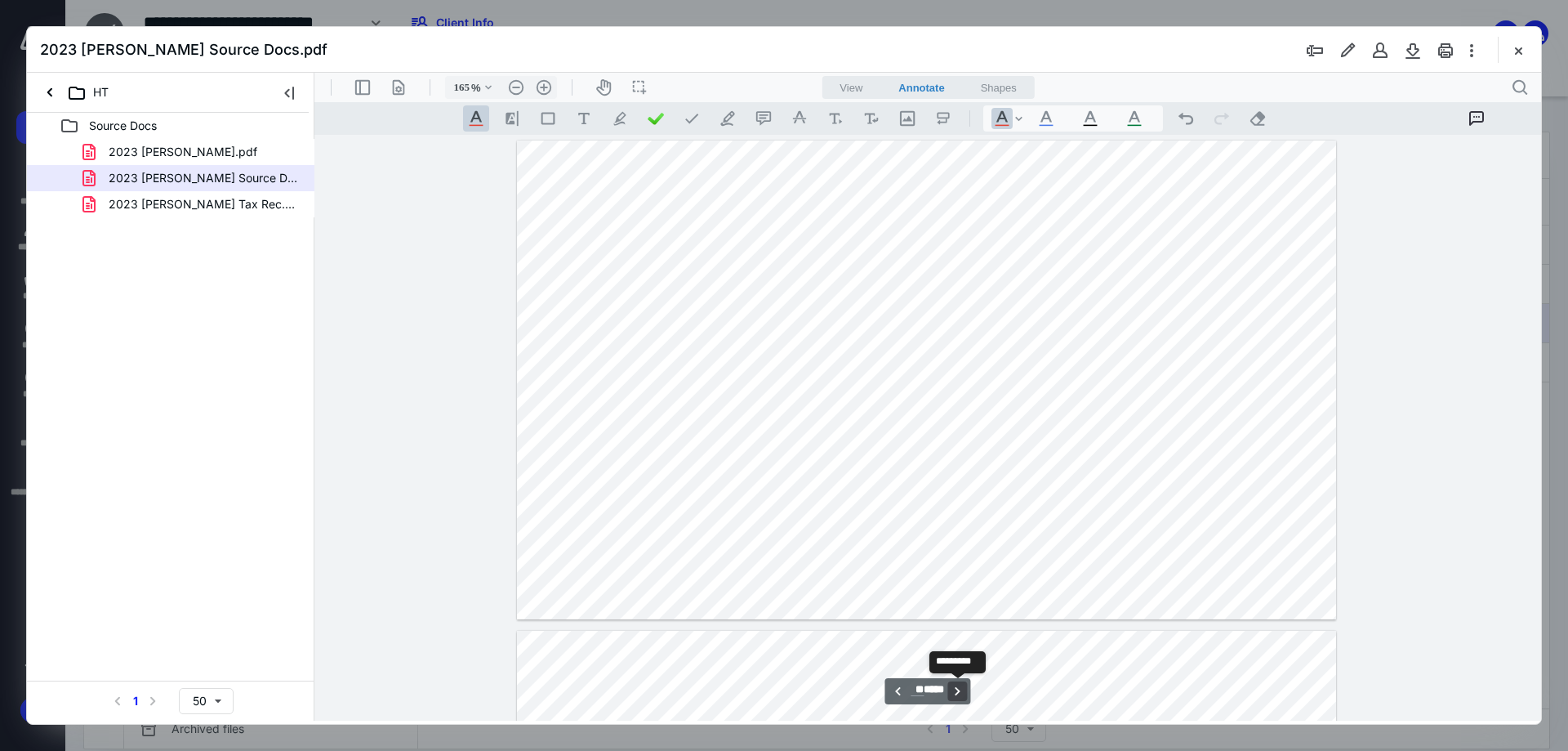 click on "**********" at bounding box center (958, 691) 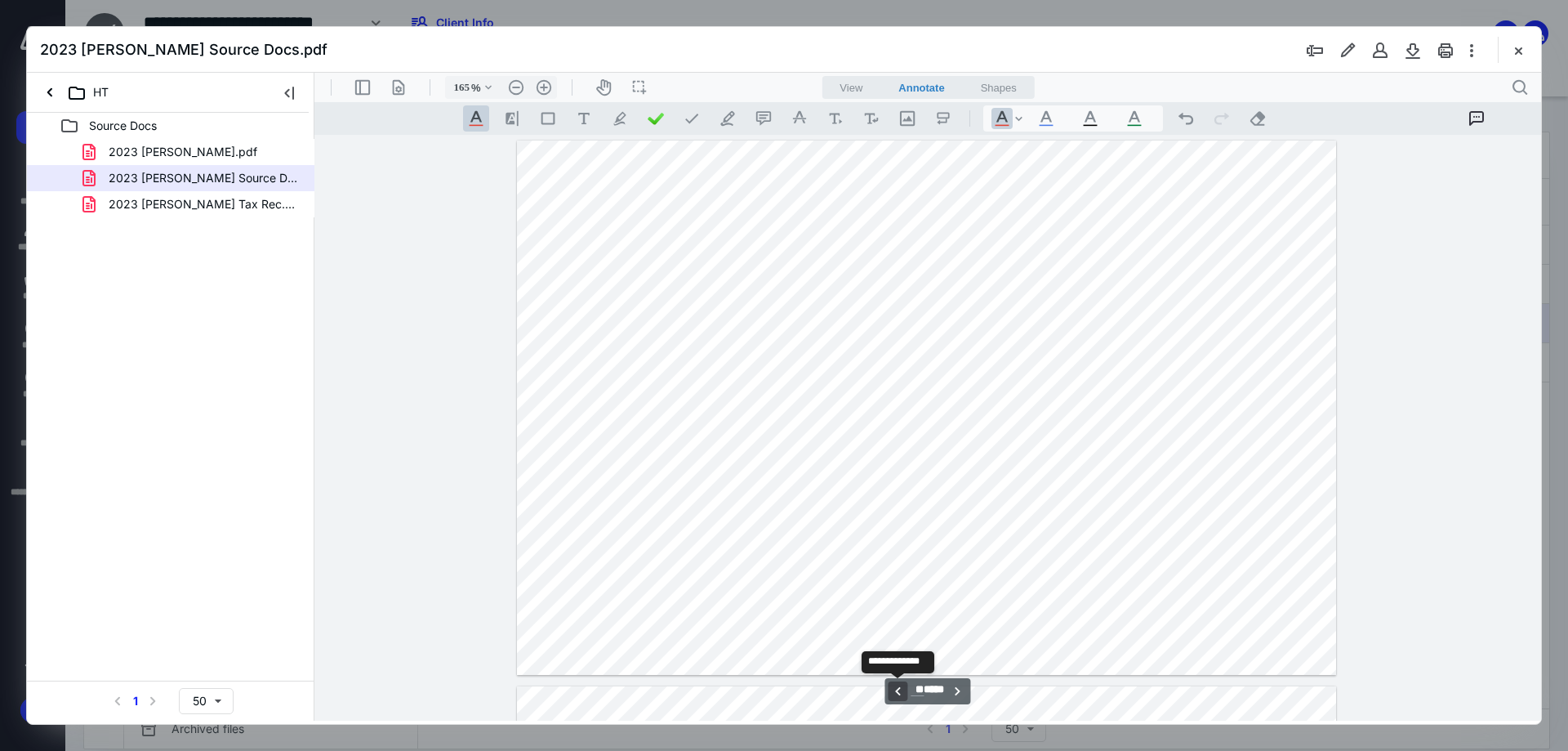 click on "**********" at bounding box center (898, 691) 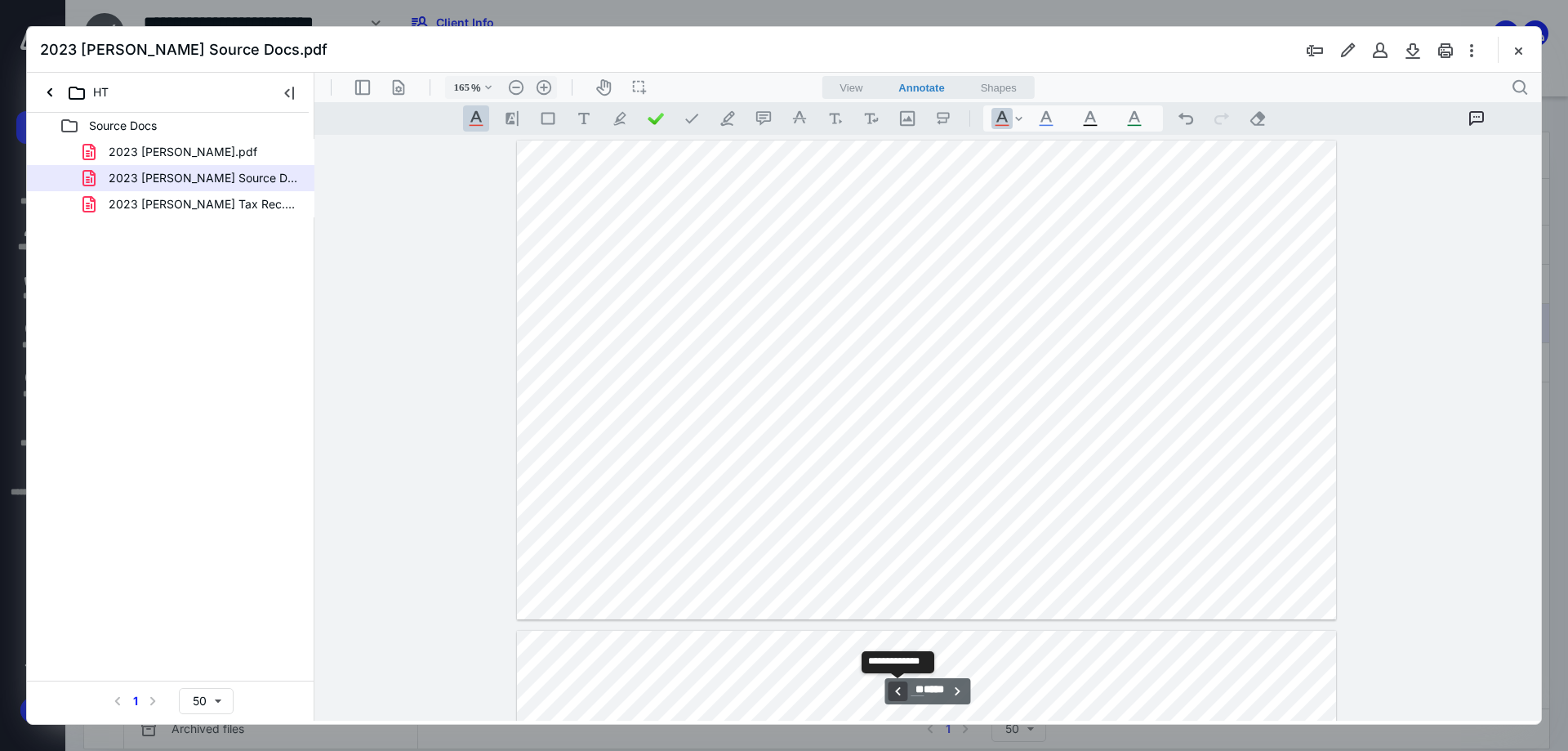 click on "**********" at bounding box center (898, 691) 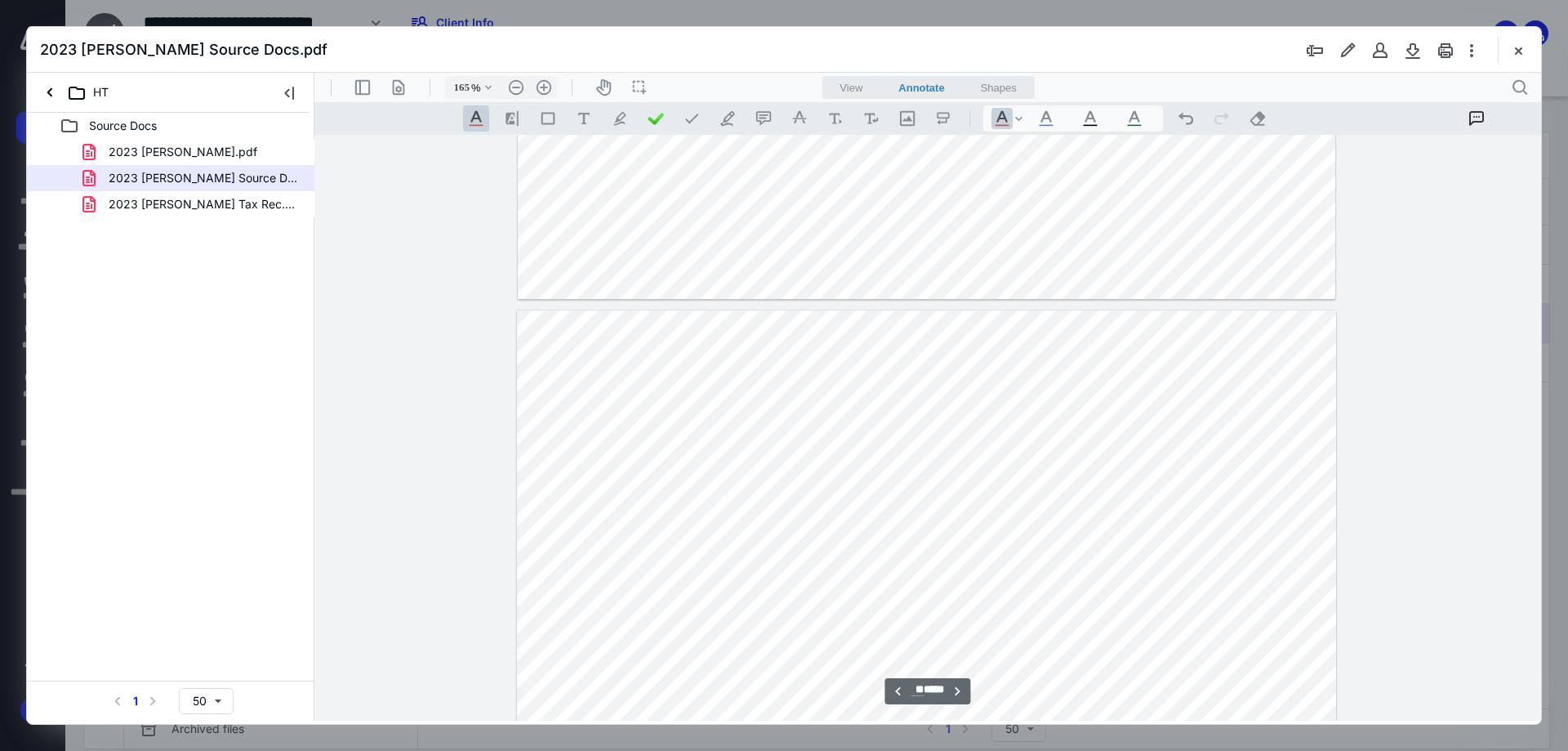 scroll, scrollTop: 24719, scrollLeft: 0, axis: vertical 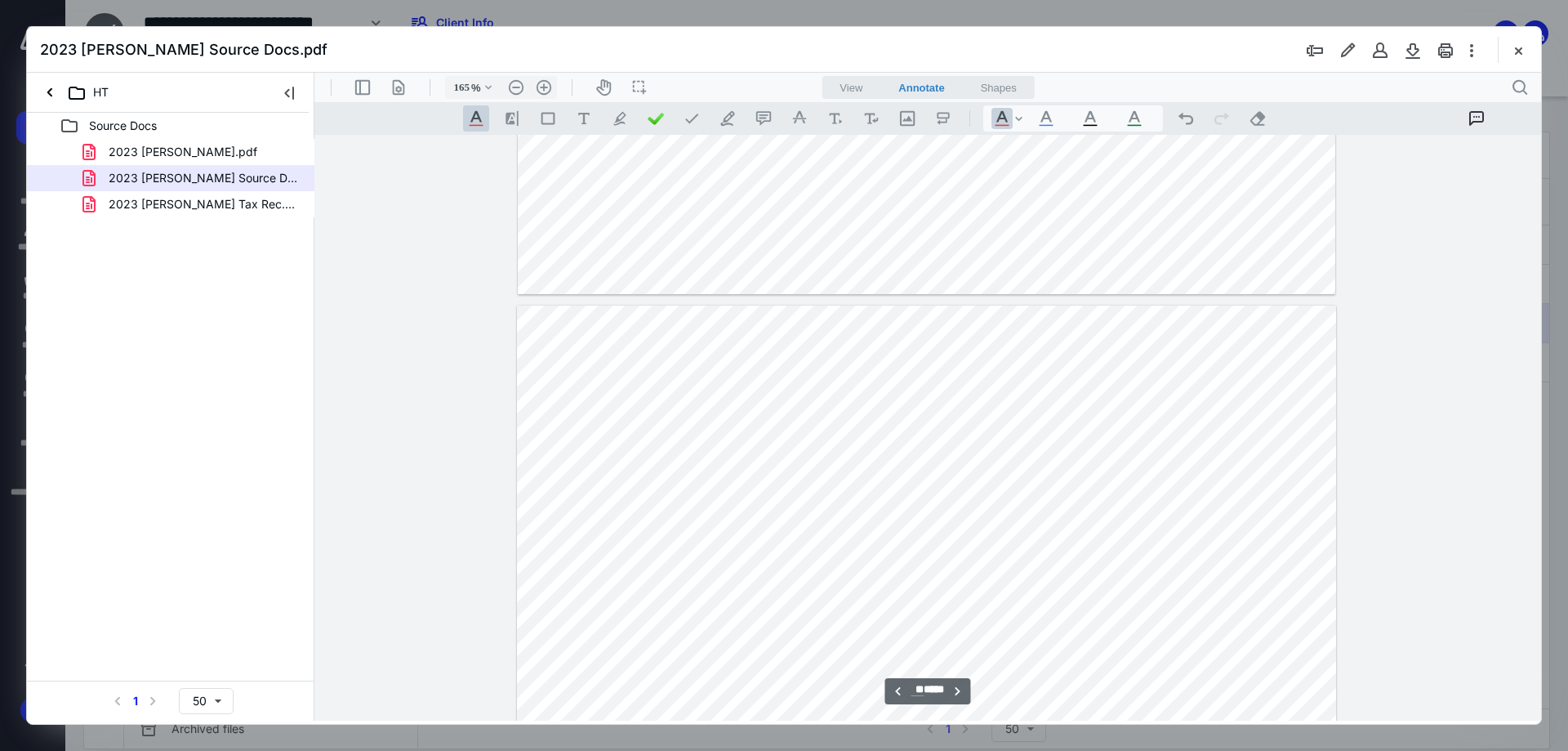 click at bounding box center (926, 545) 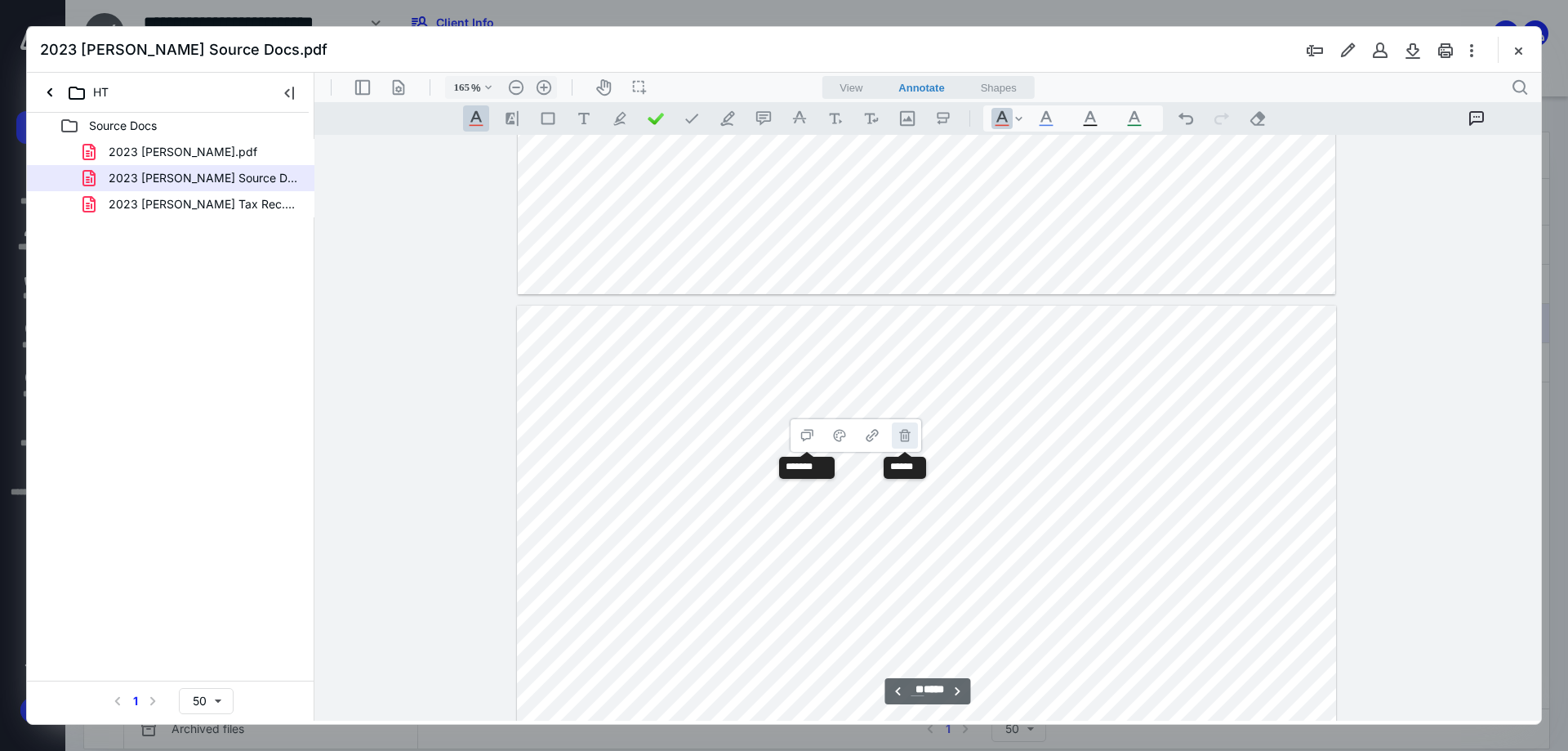 click on "**********" at bounding box center [905, 436] 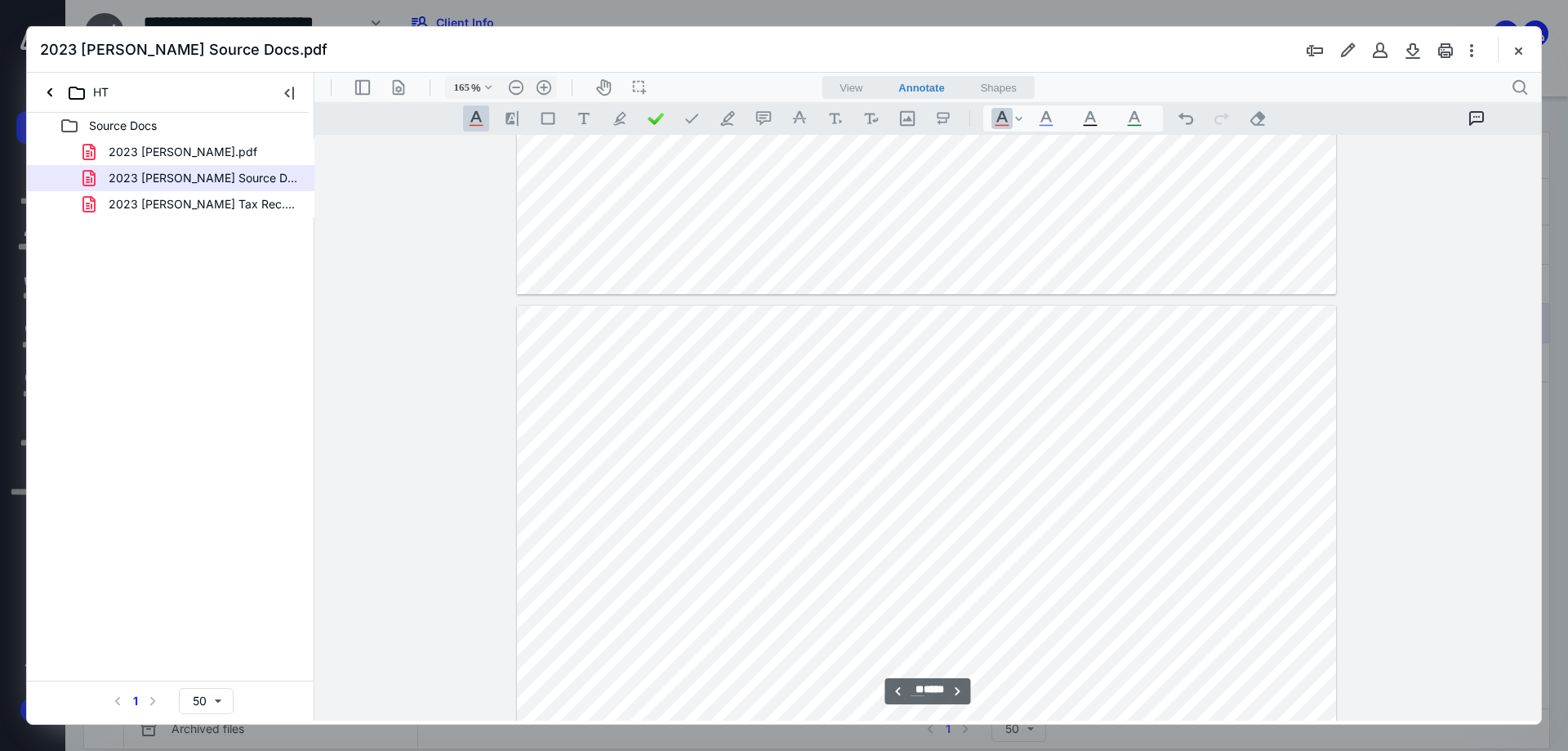 scroll, scrollTop: 25373, scrollLeft: 0, axis: vertical 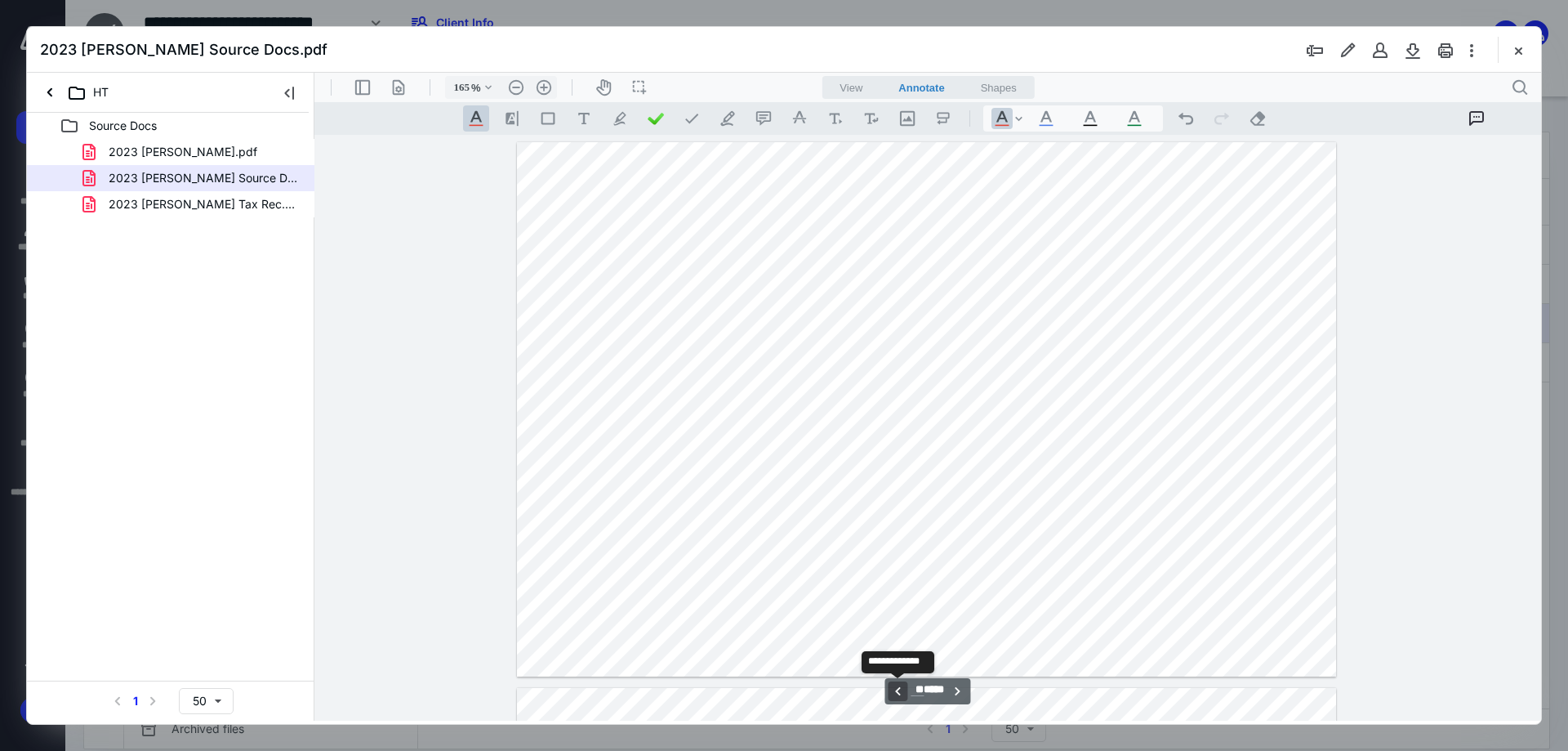 click on "**********" at bounding box center [898, 691] 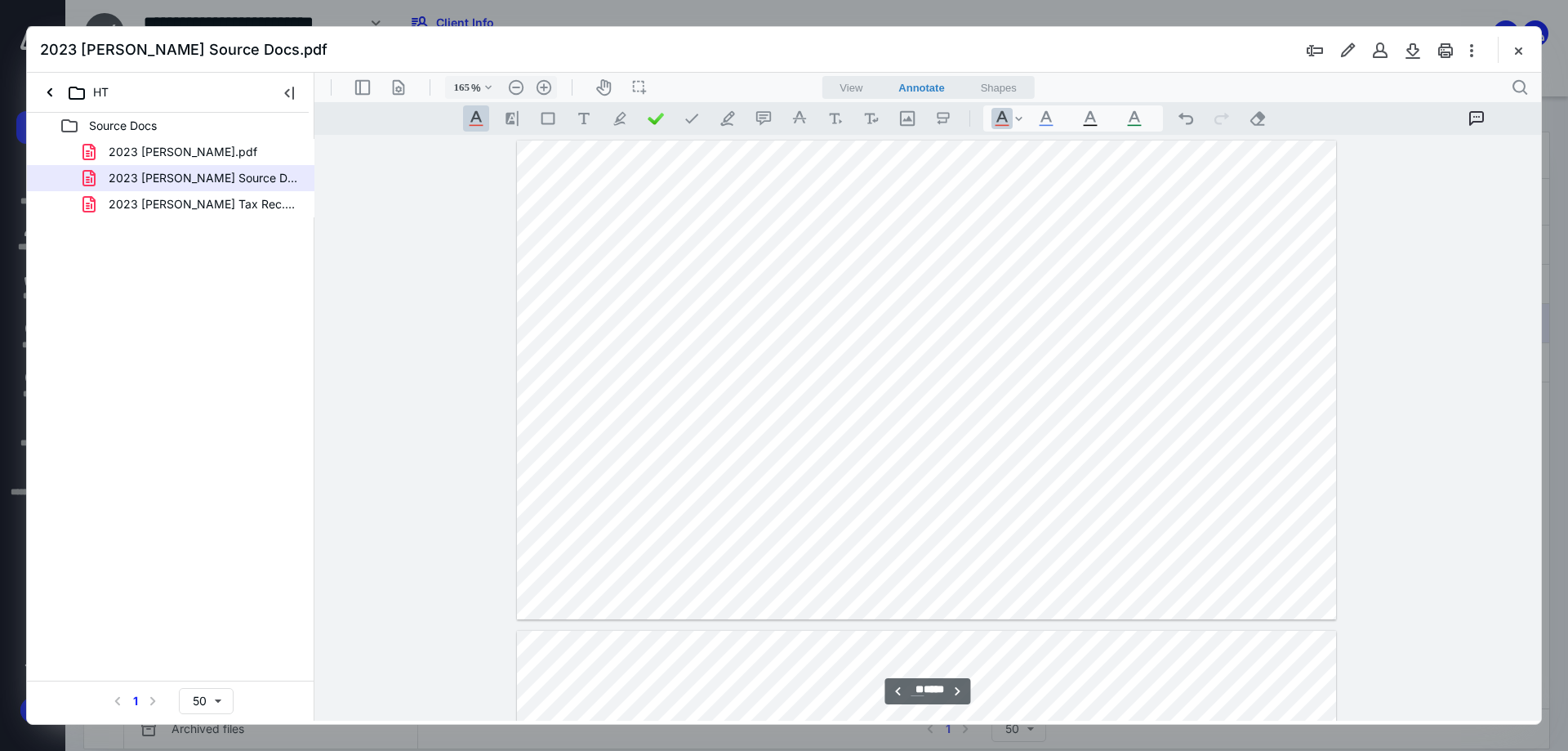 click at bounding box center (926, 380) 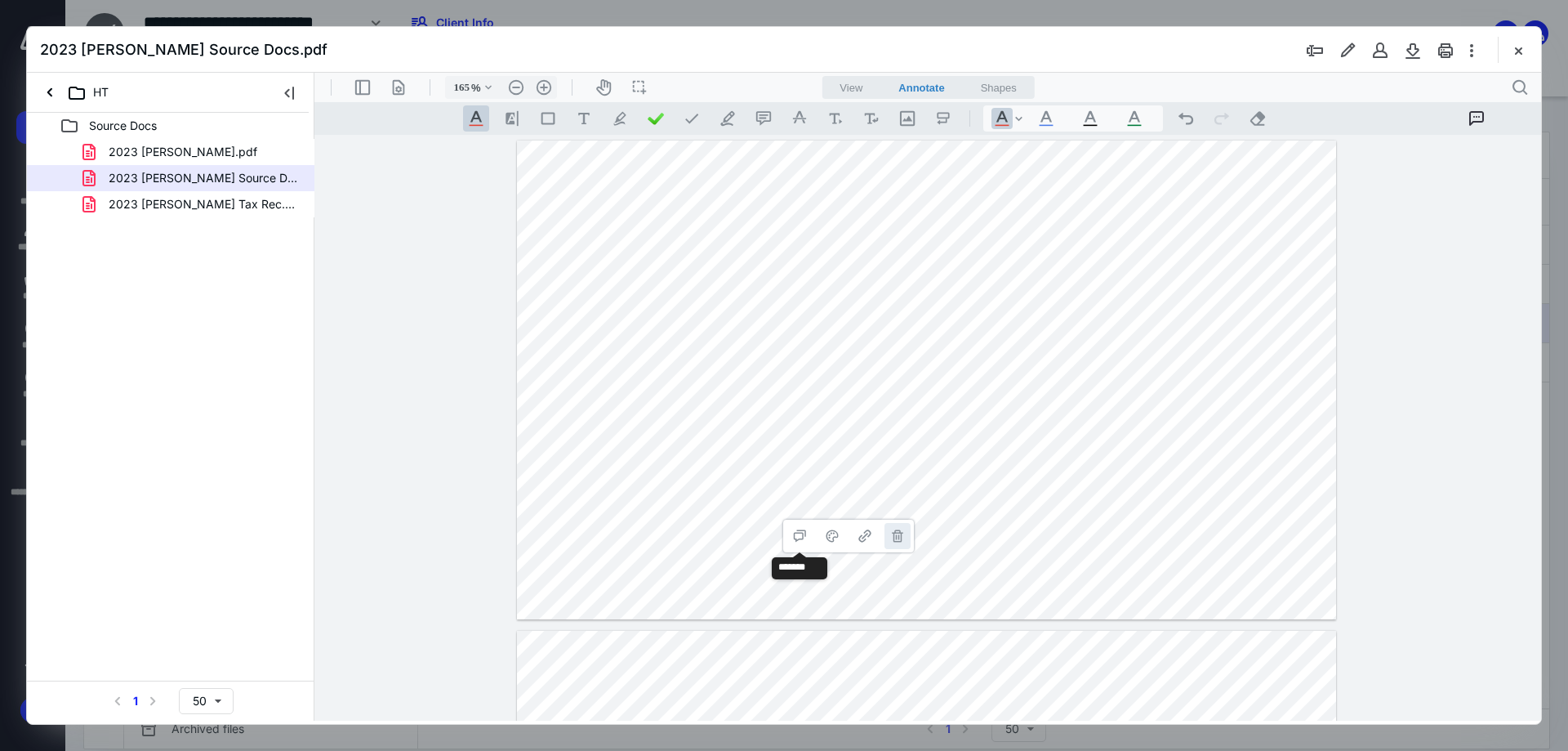 click on "**********" at bounding box center [898, 536] 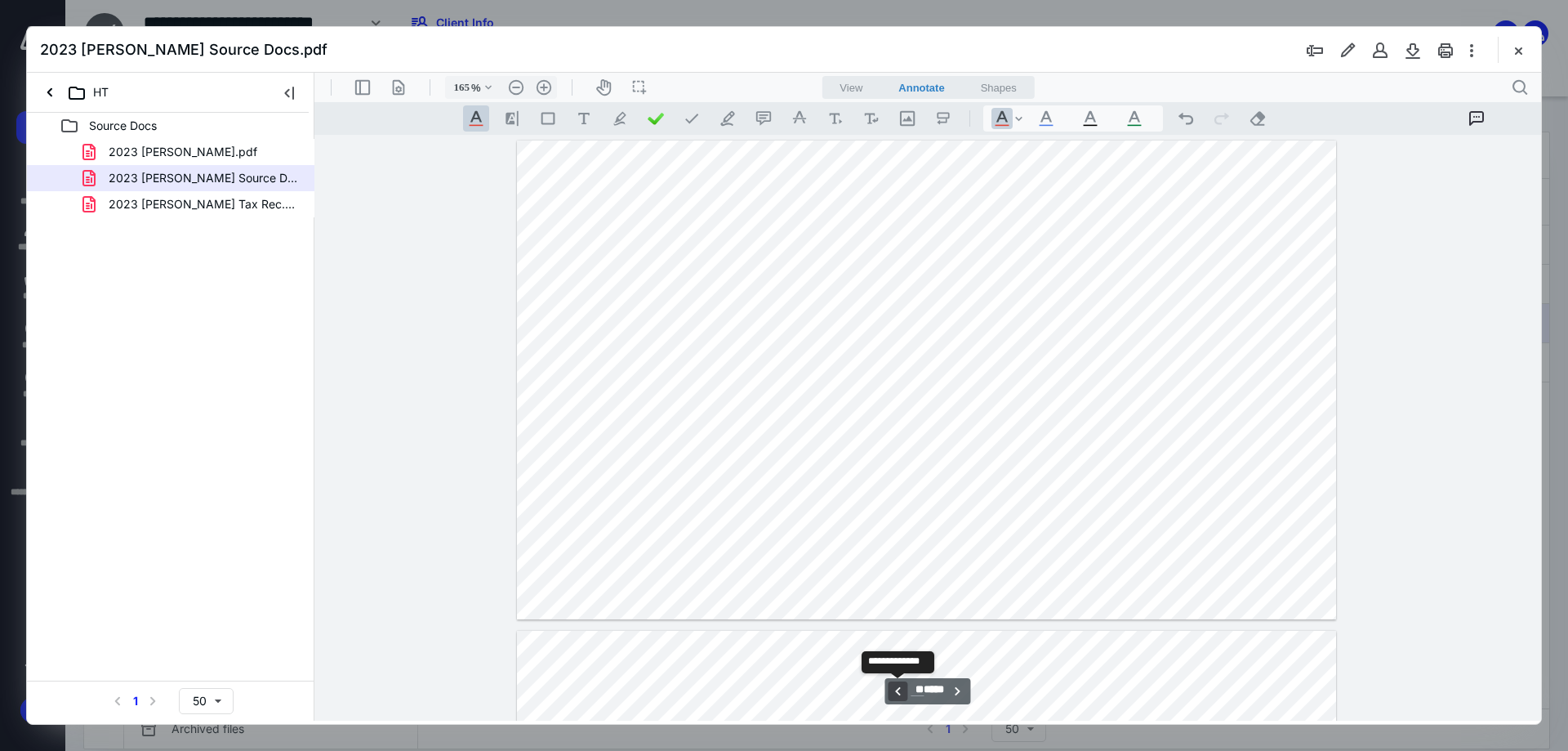 click on "**********" at bounding box center [898, 691] 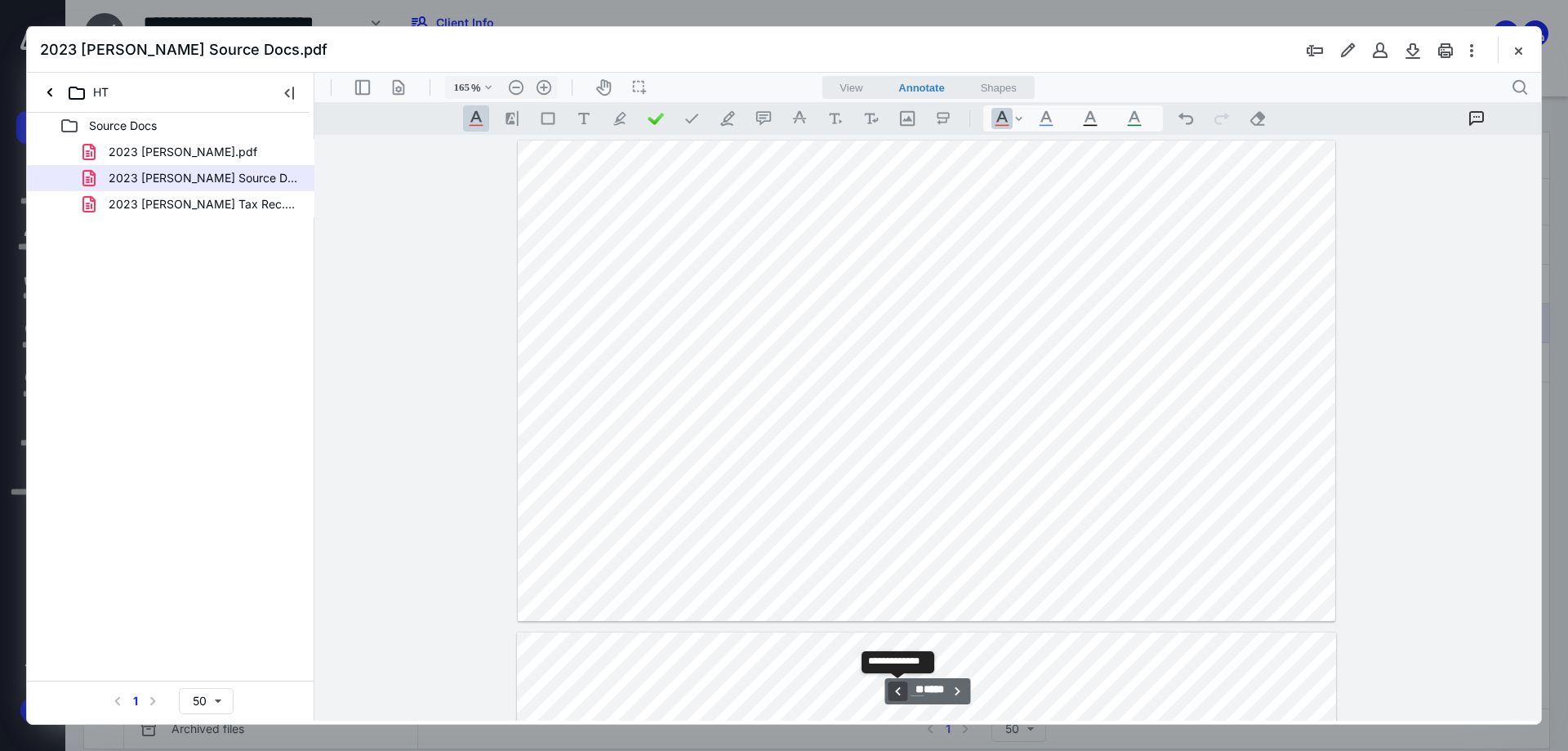 click on "**********" at bounding box center (898, 691) 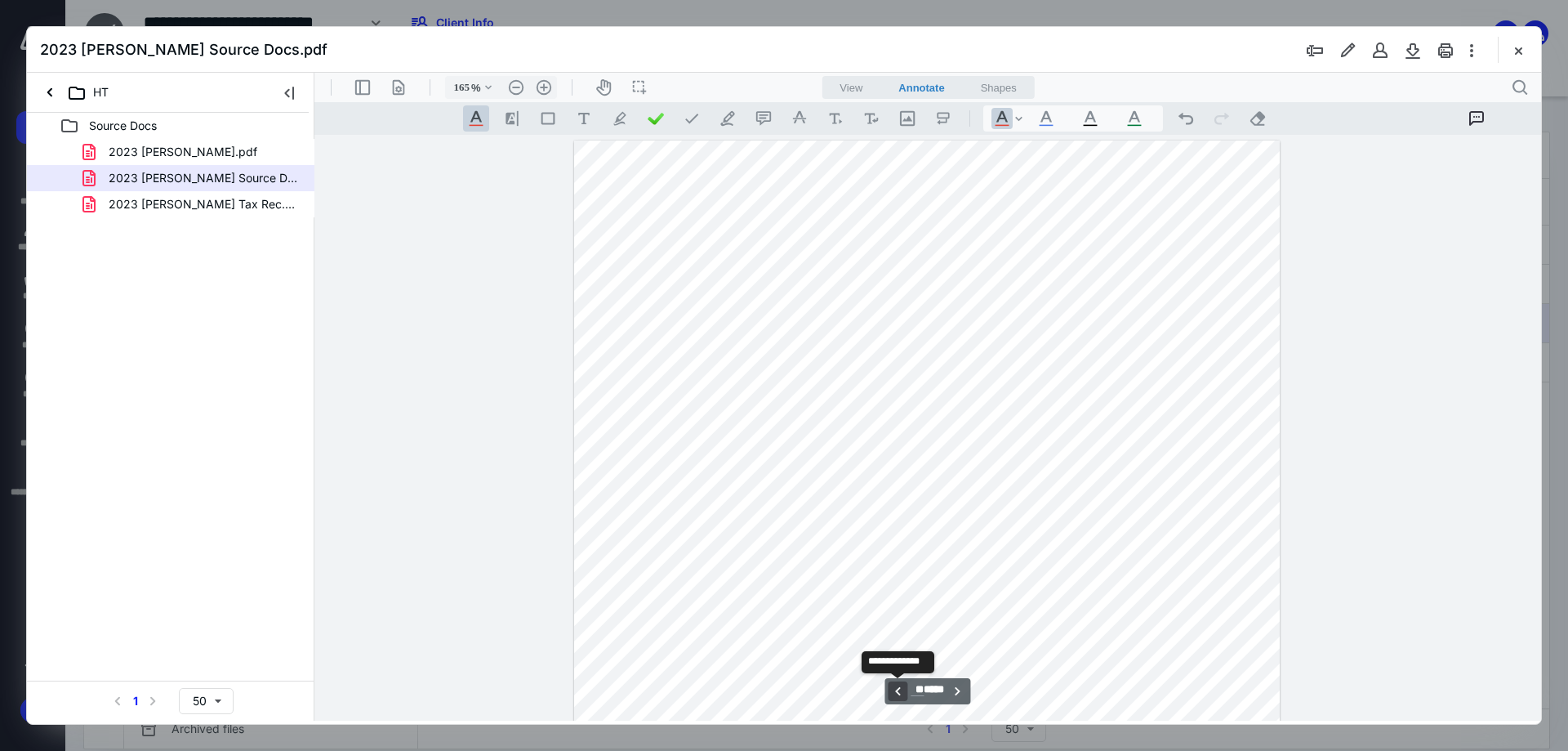 click on "**********" at bounding box center (898, 691) 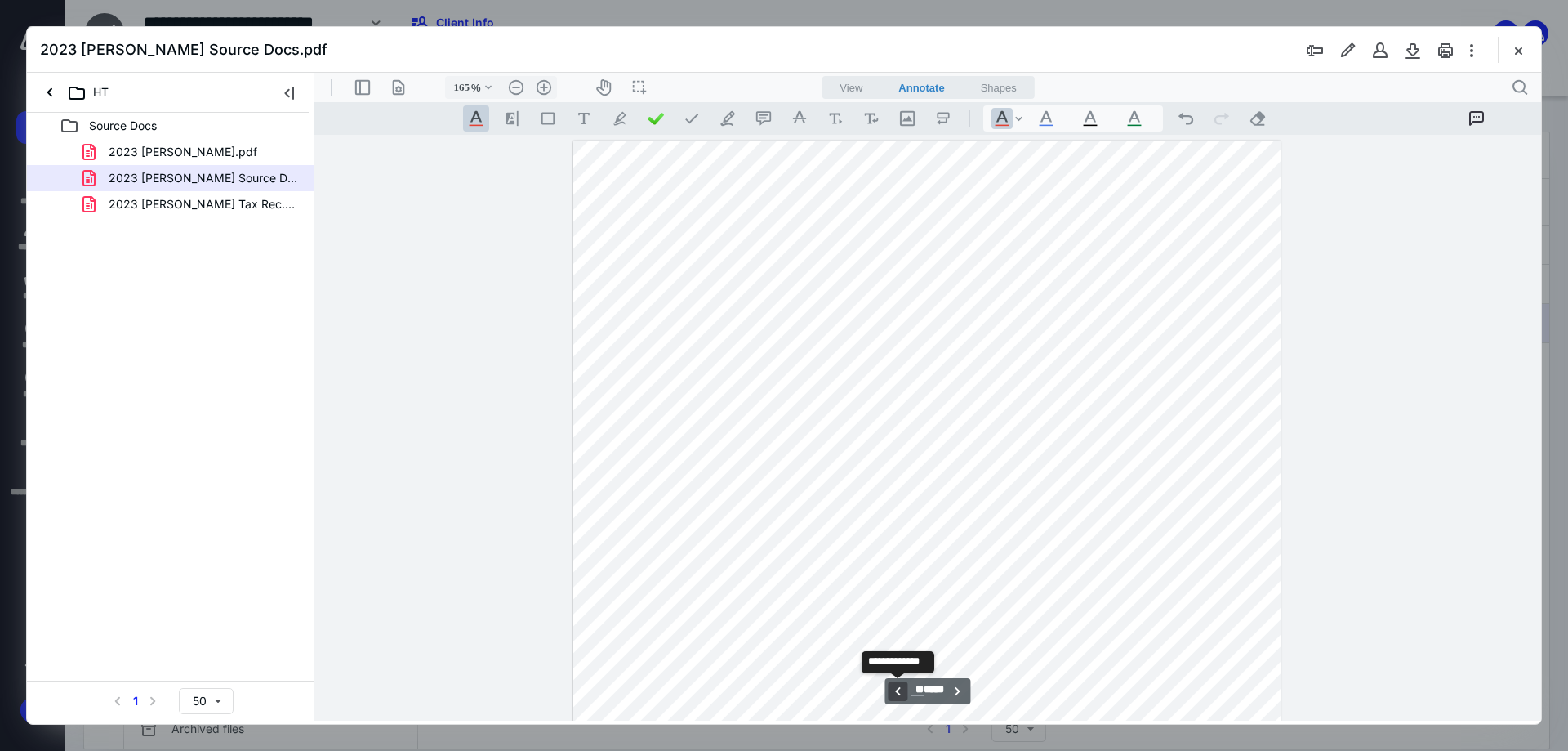 click on "**********" at bounding box center (898, 691) 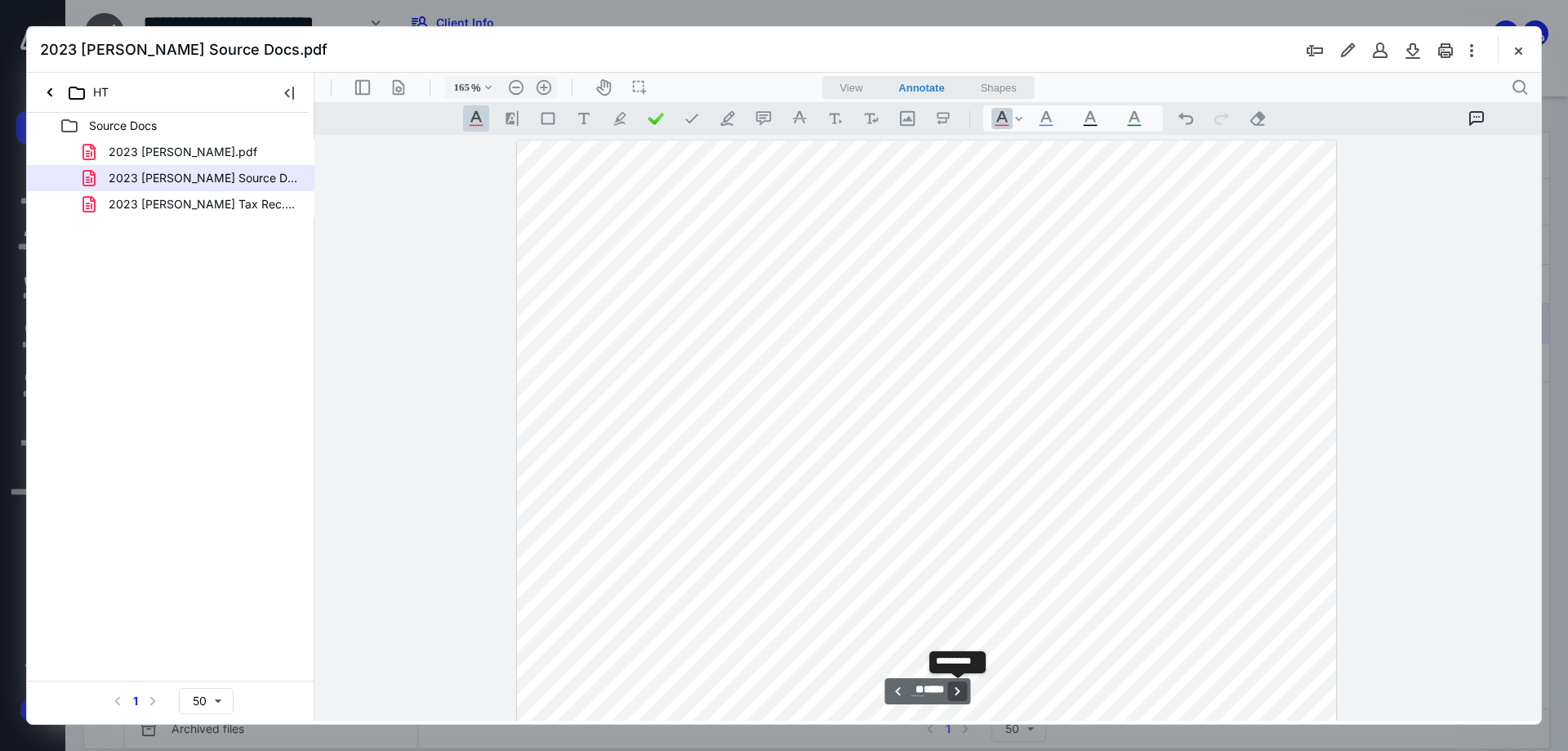 click on "**********" at bounding box center [958, 691] 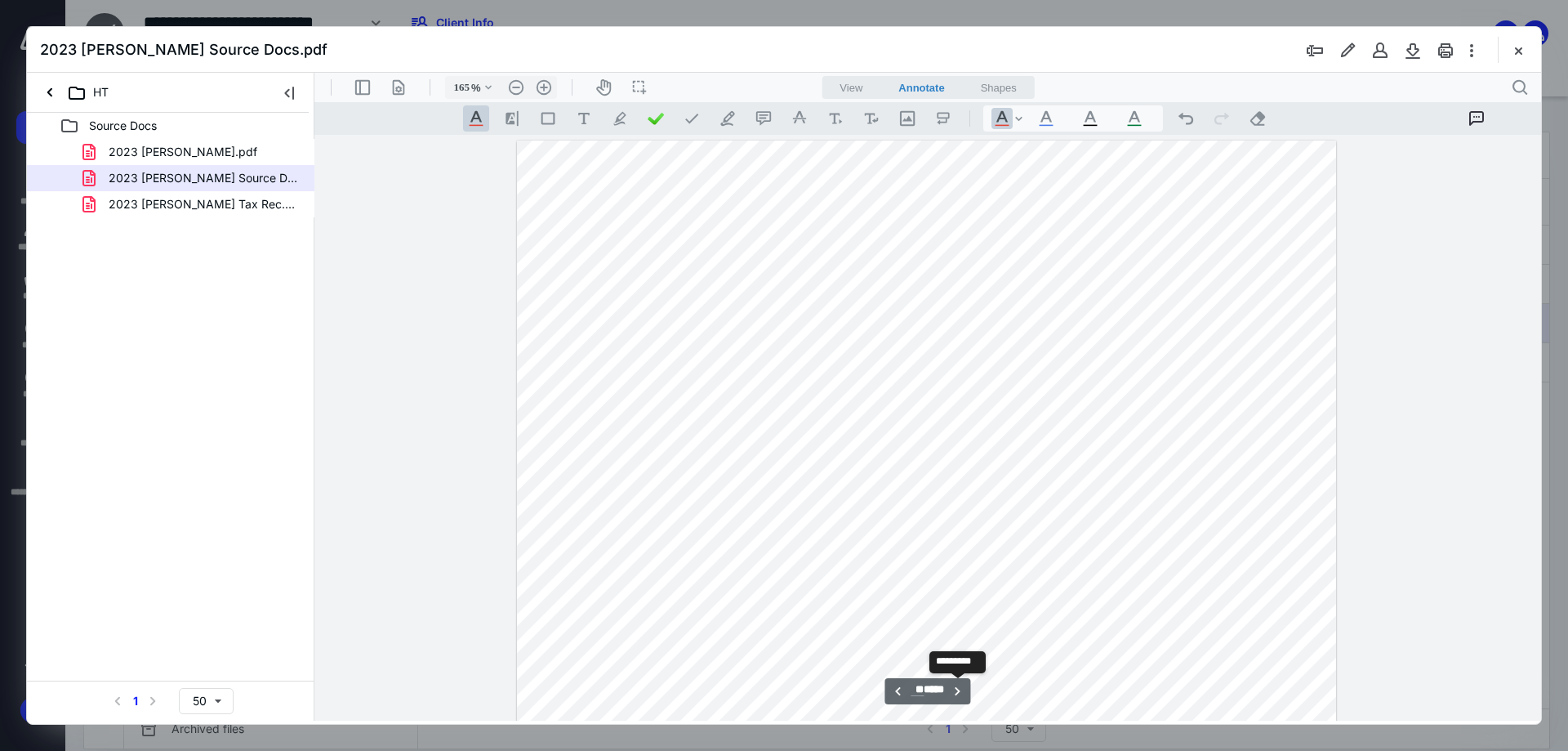 scroll, scrollTop: 22479, scrollLeft: 0, axis: vertical 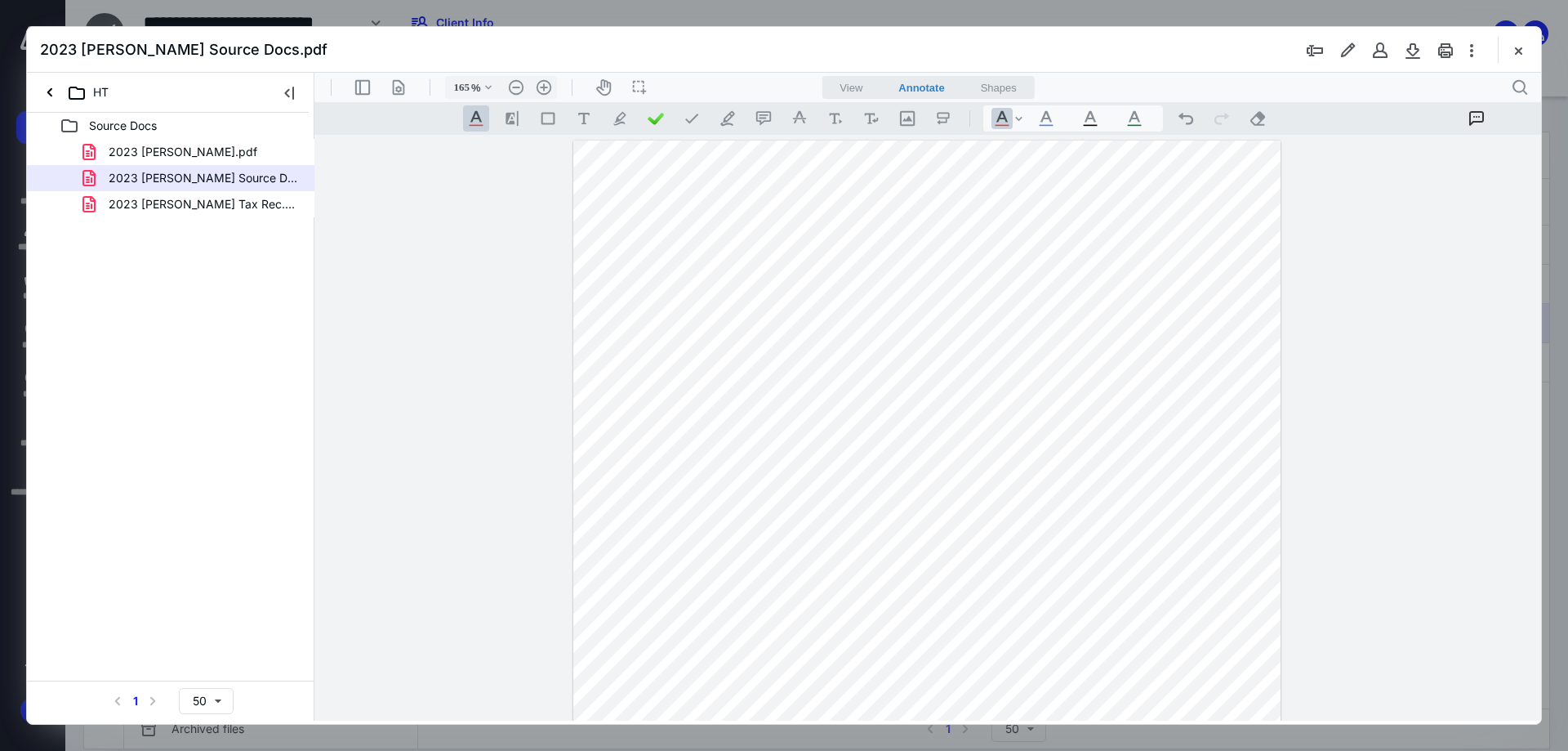 click at bounding box center [926, 613] 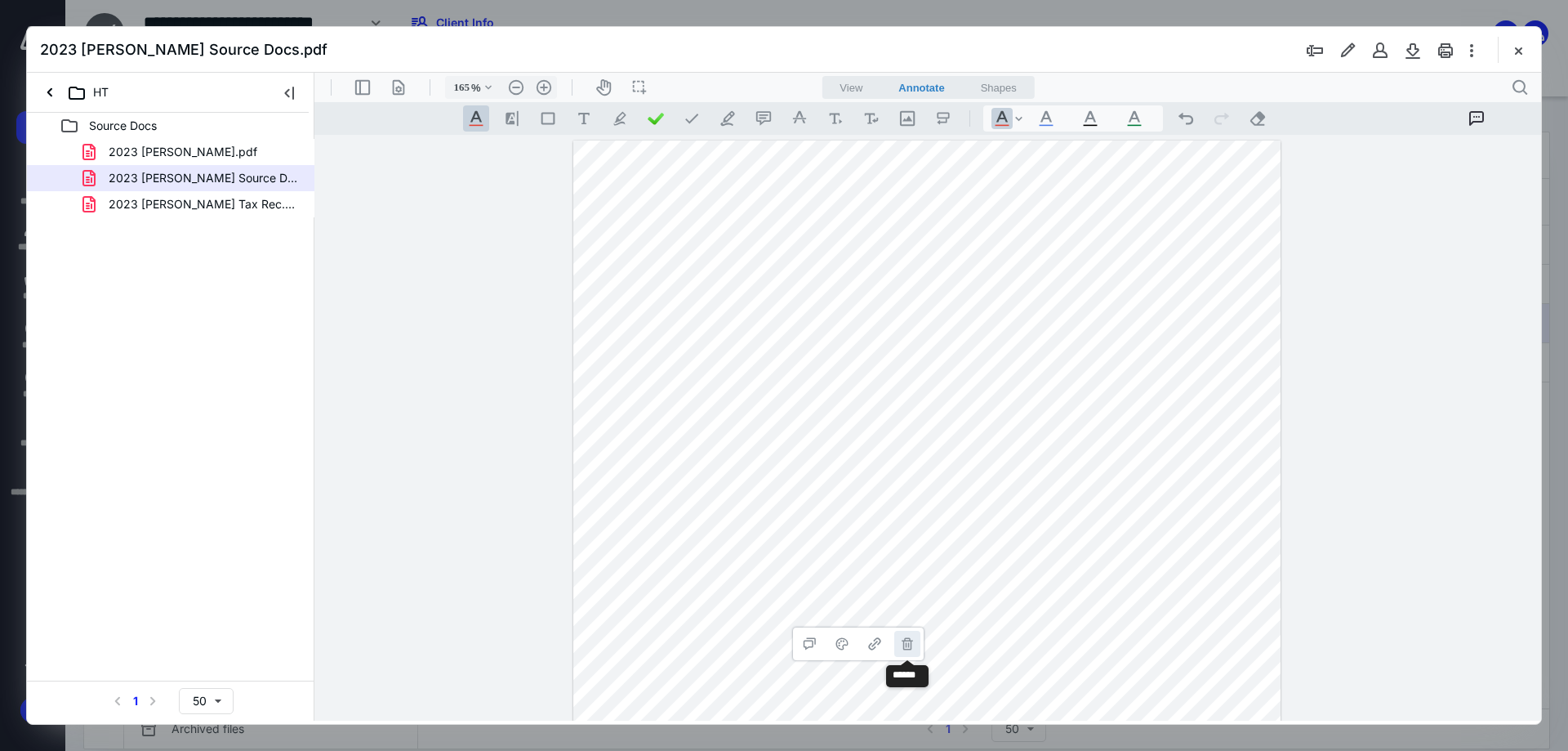 click on "**********" at bounding box center [907, 644] 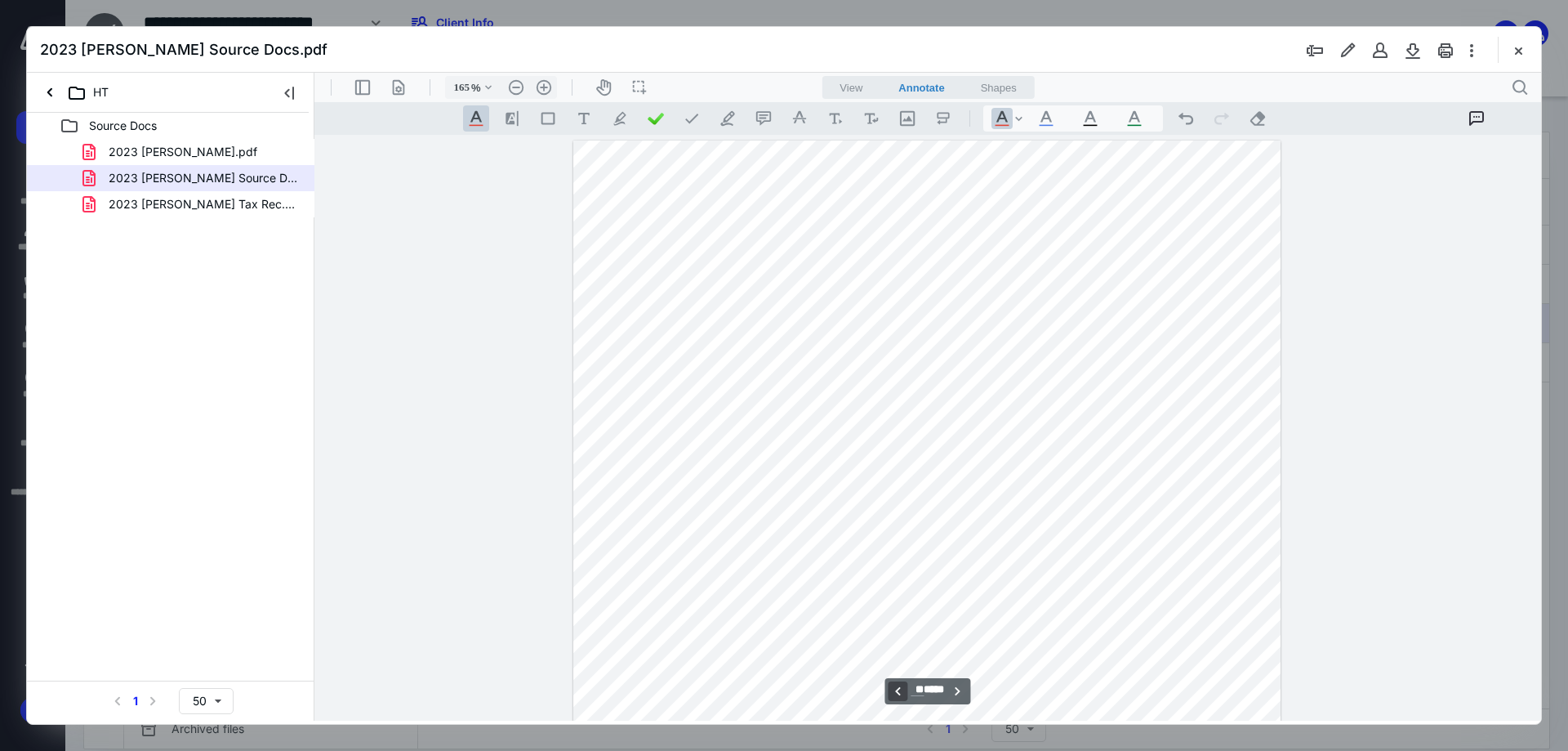 click on "**********" at bounding box center [898, 691] 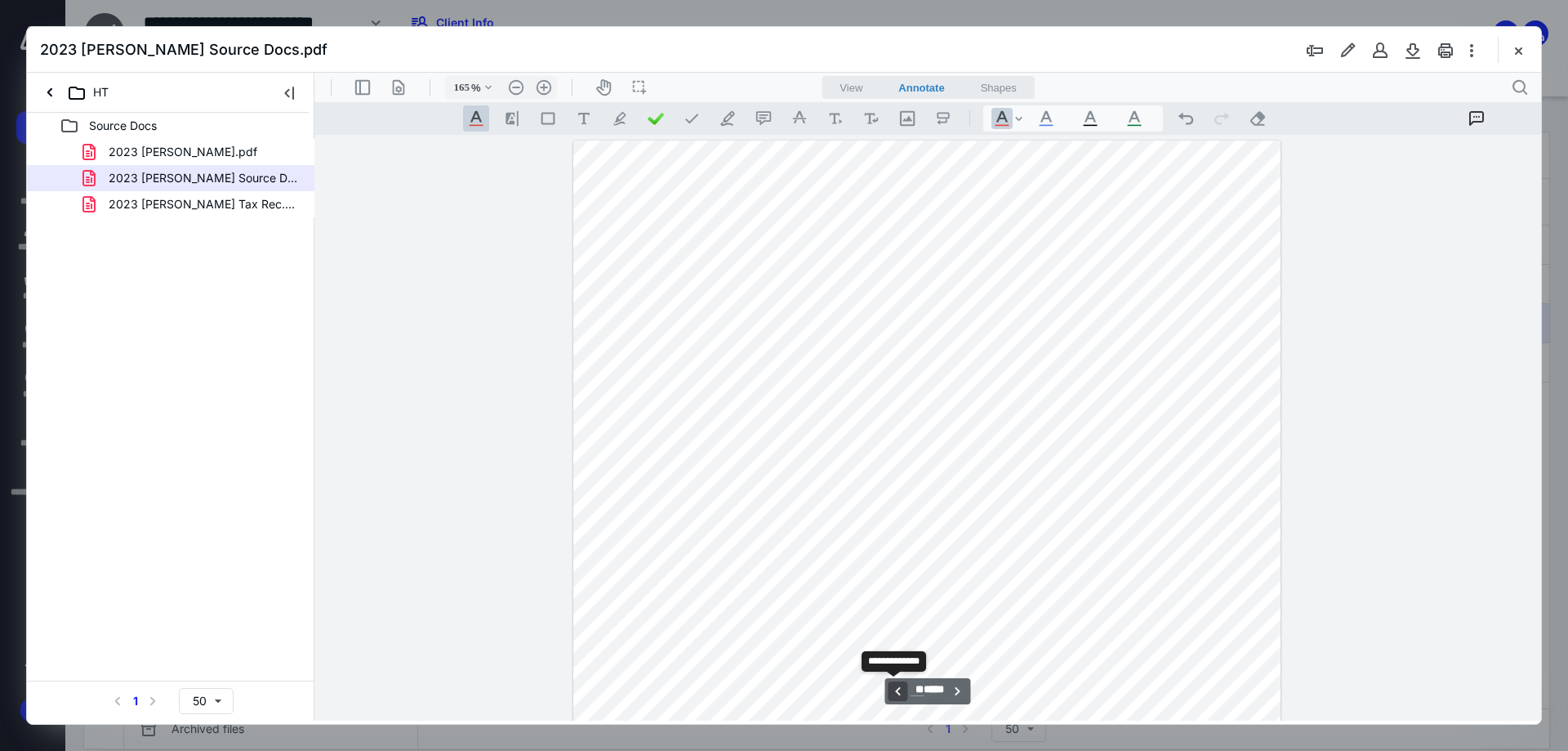 scroll, scrollTop: 21400, scrollLeft: 0, axis: vertical 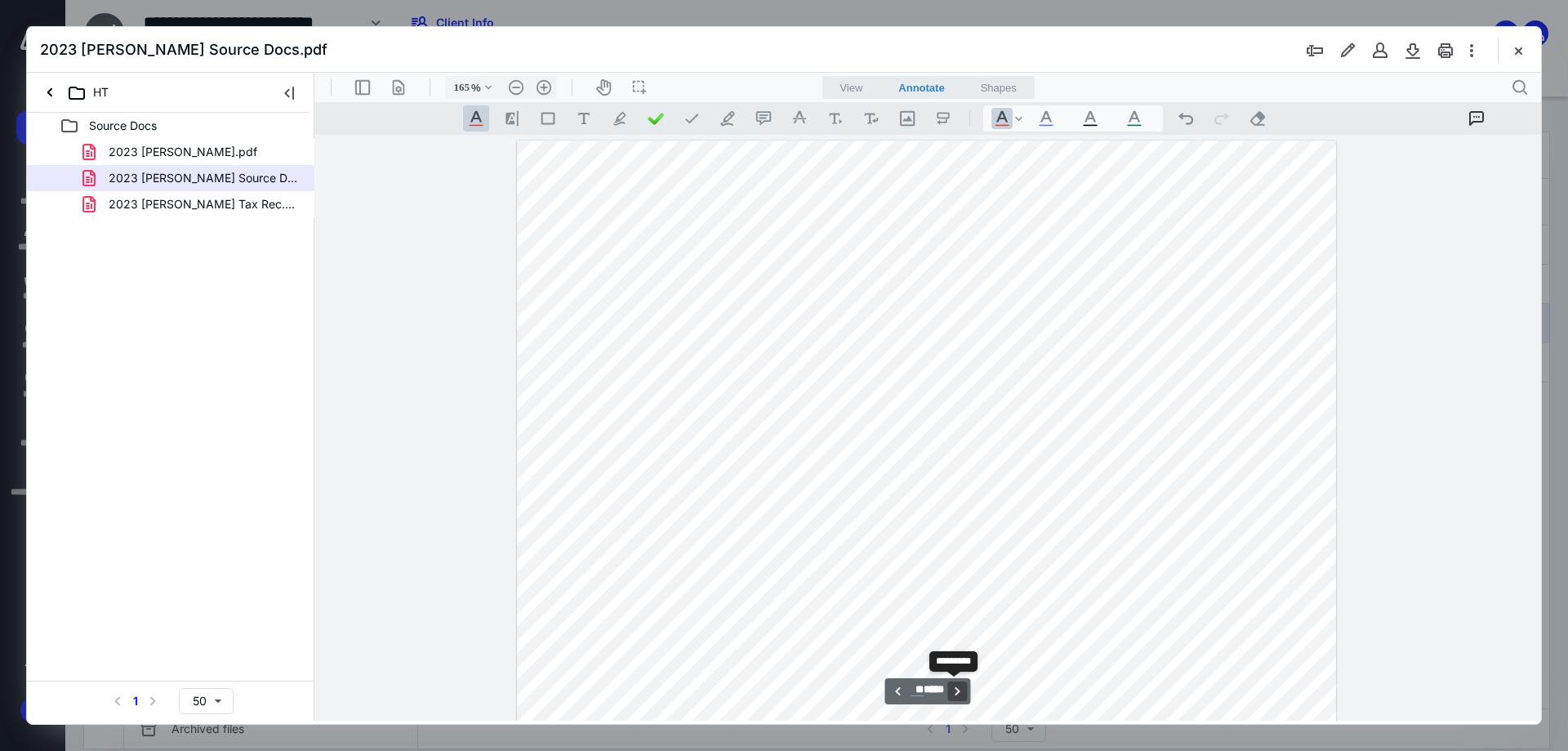 click on "**********" at bounding box center [958, 691] 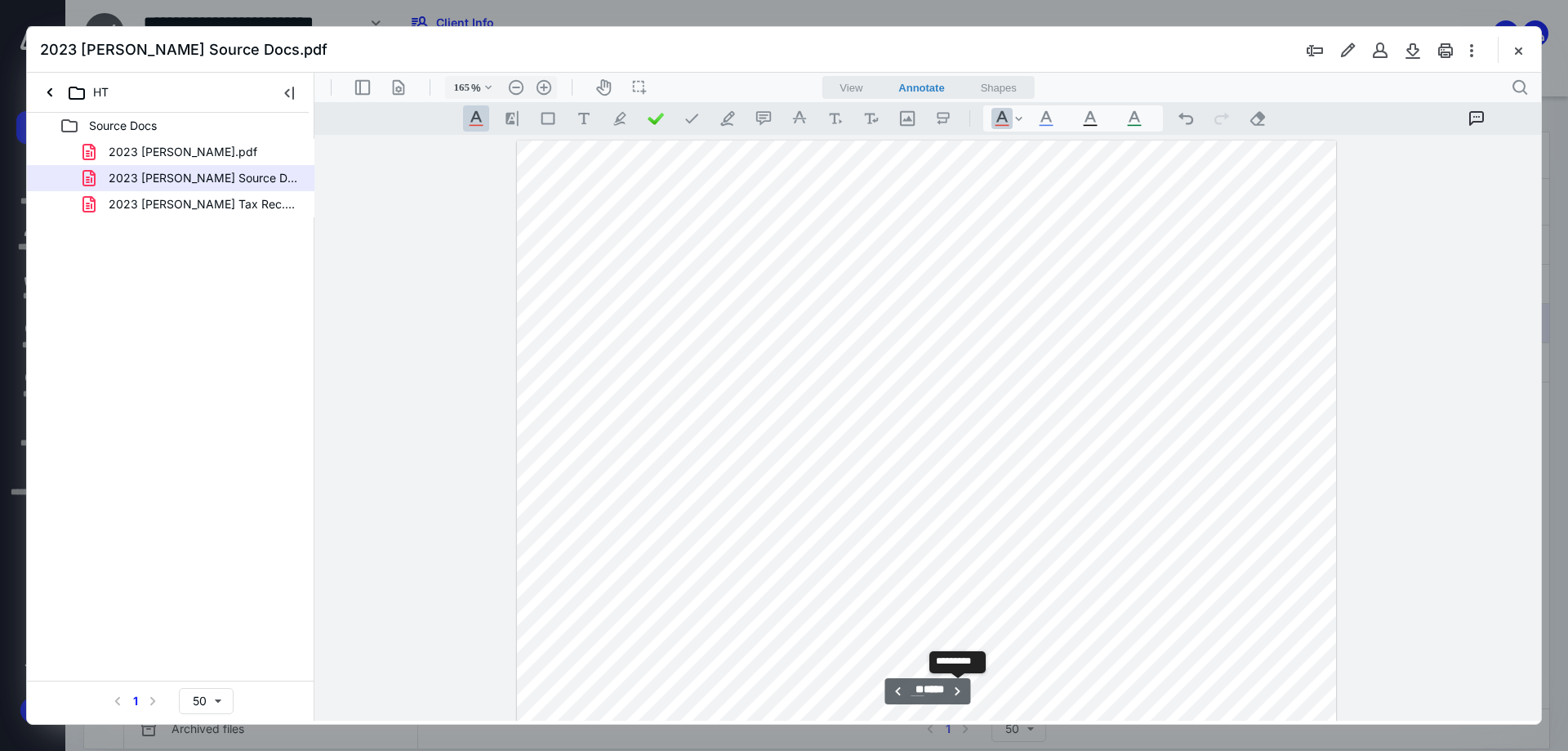 scroll, scrollTop: 22479, scrollLeft: 0, axis: vertical 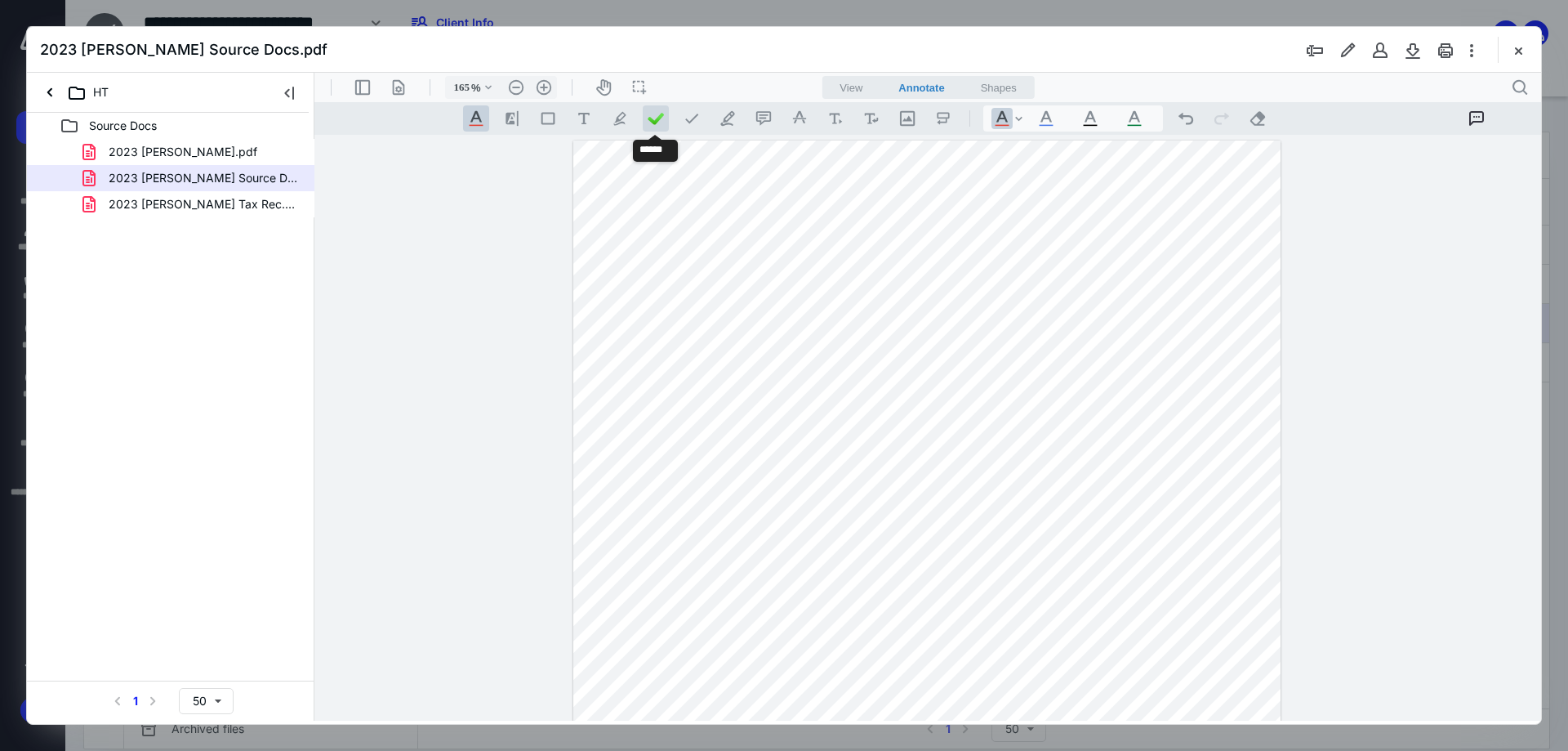 click at bounding box center [656, 118] 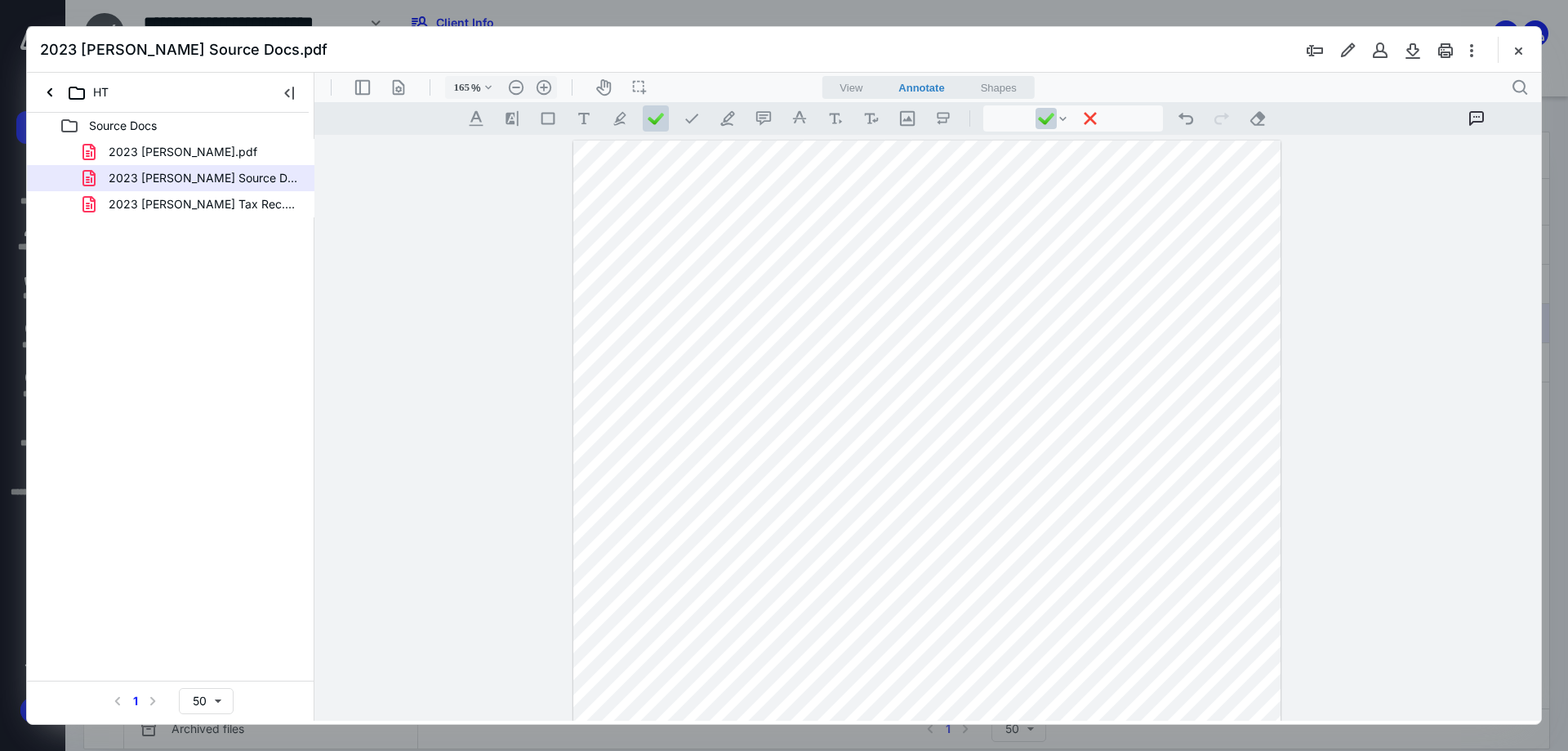 click at bounding box center (926, 613) 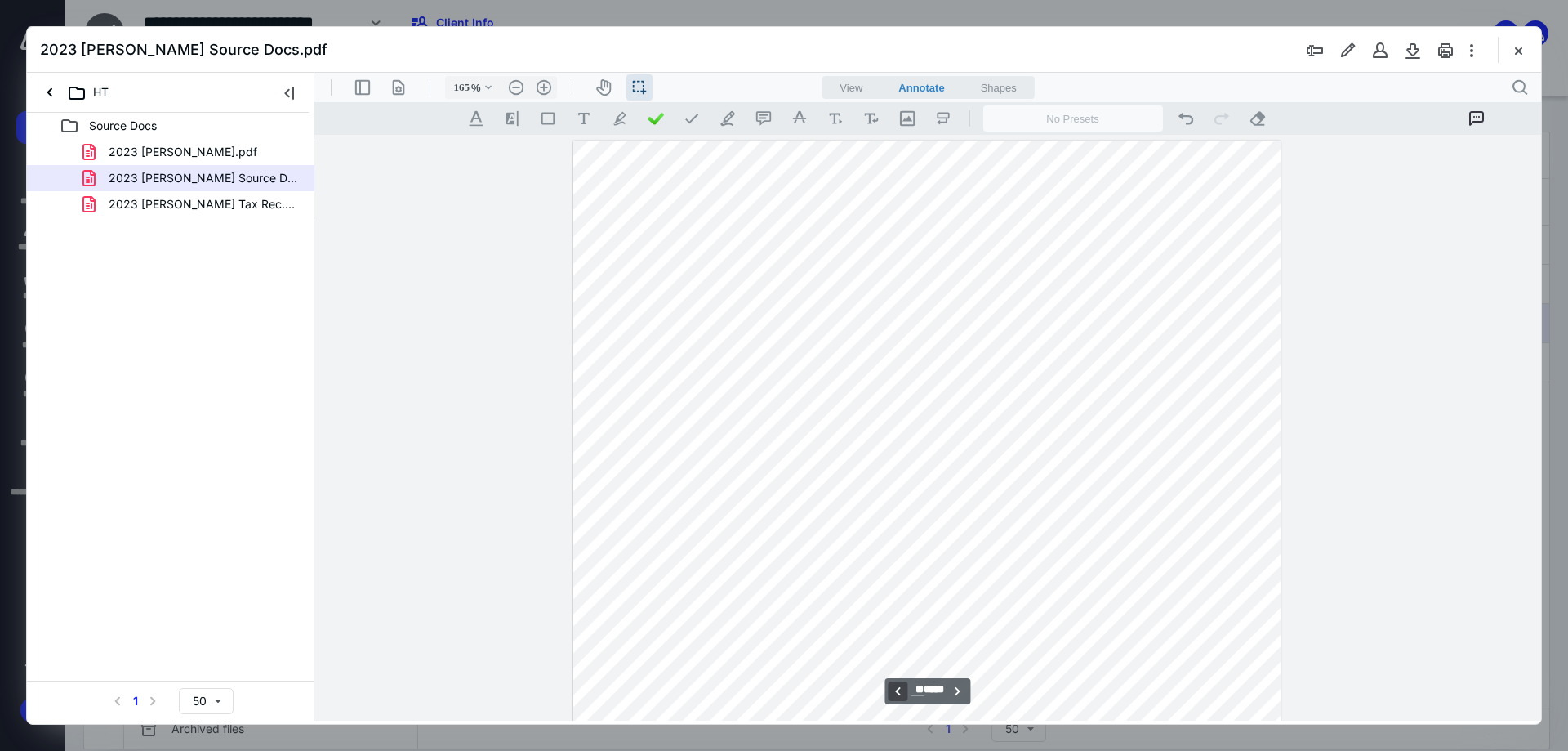 click on "**********" at bounding box center [898, 691] 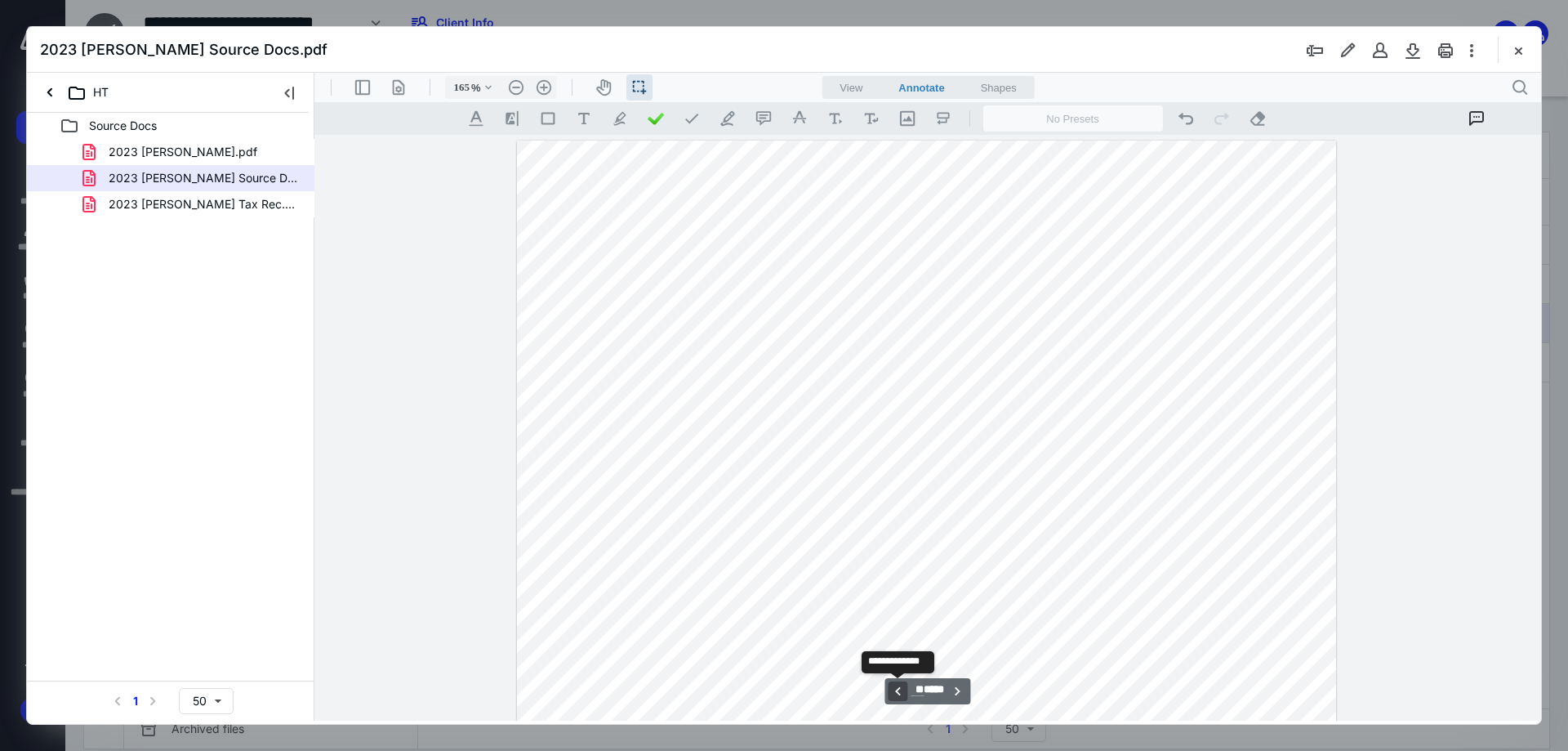 click on "**********" at bounding box center [898, 691] 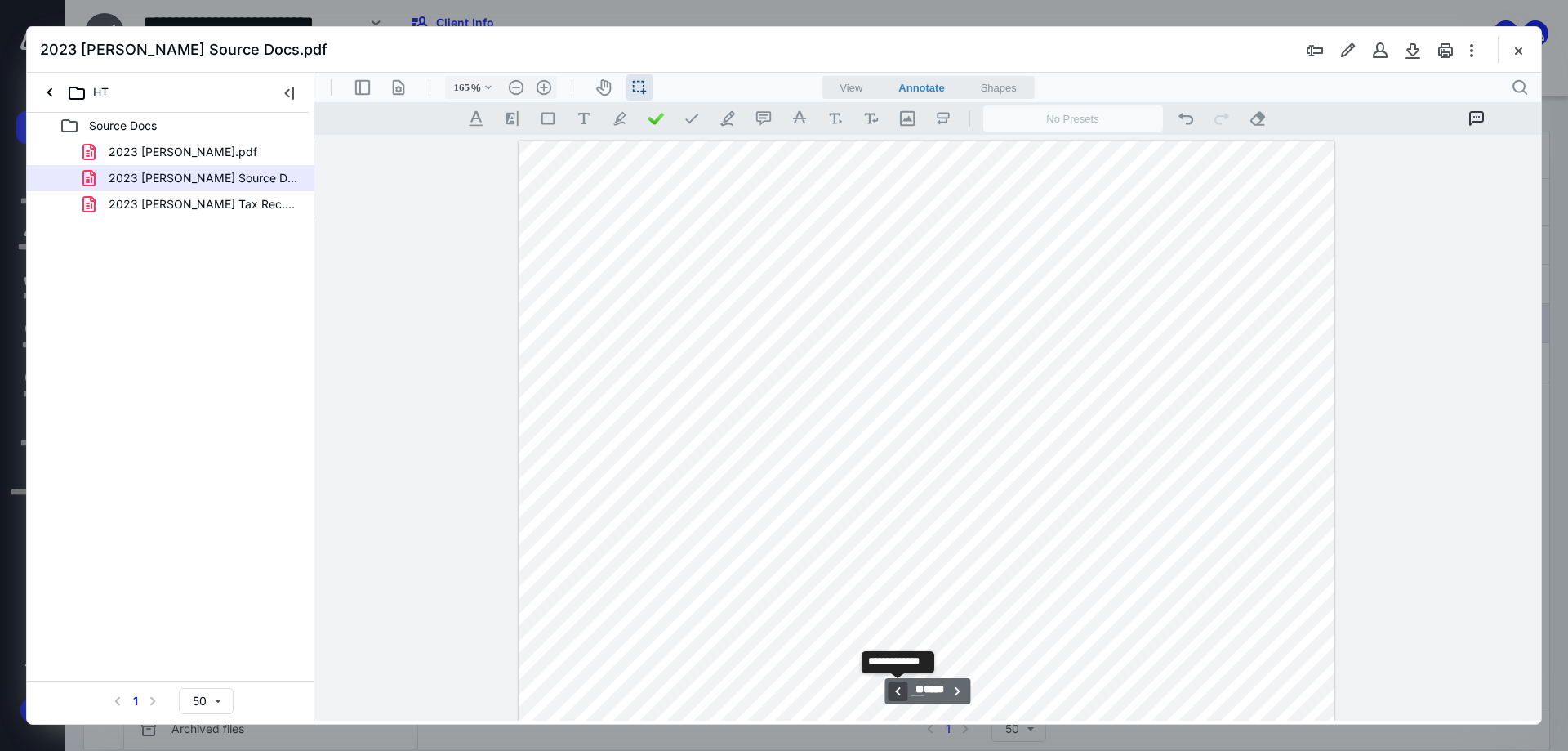 click on "**********" at bounding box center (898, 691) 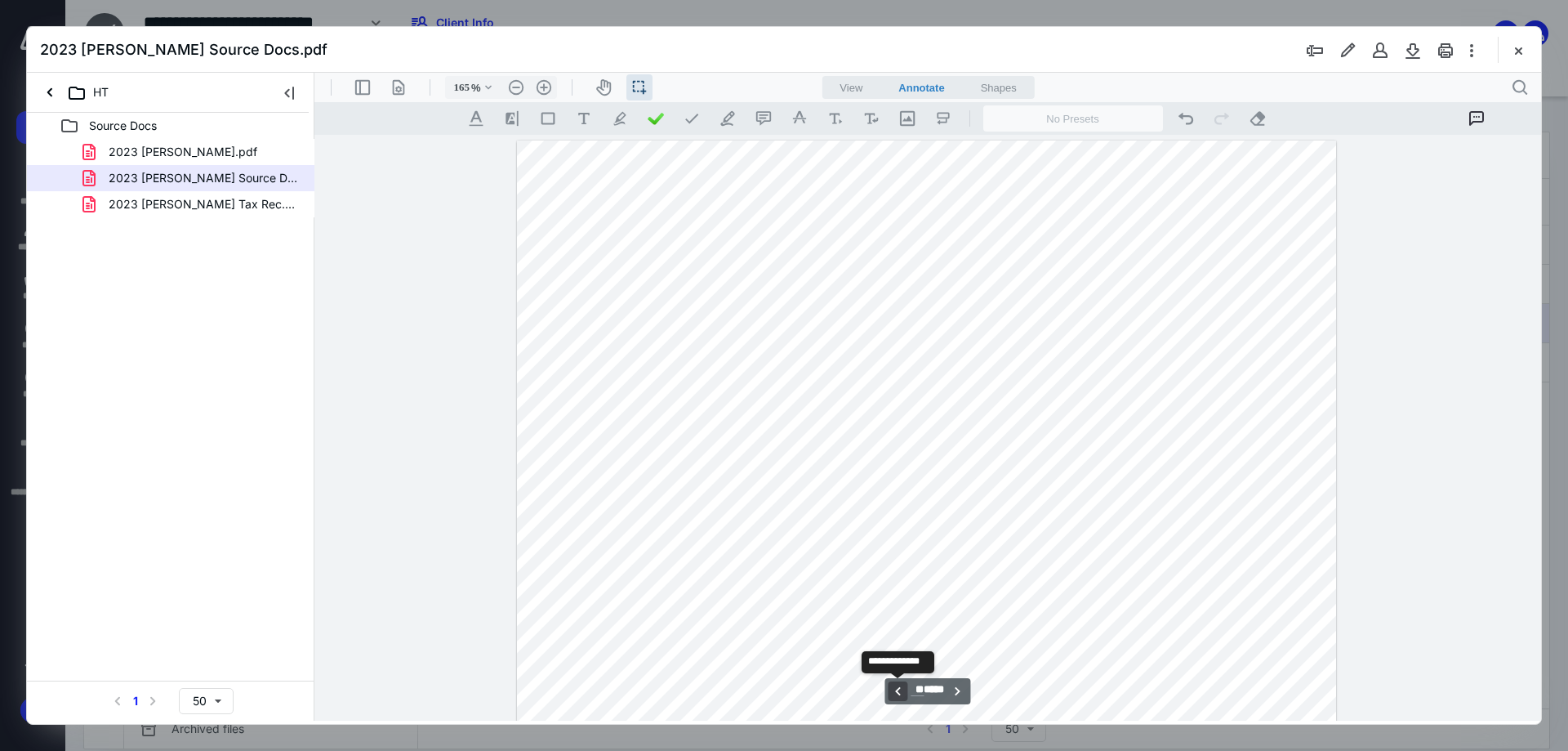 click on "**********" at bounding box center (898, 691) 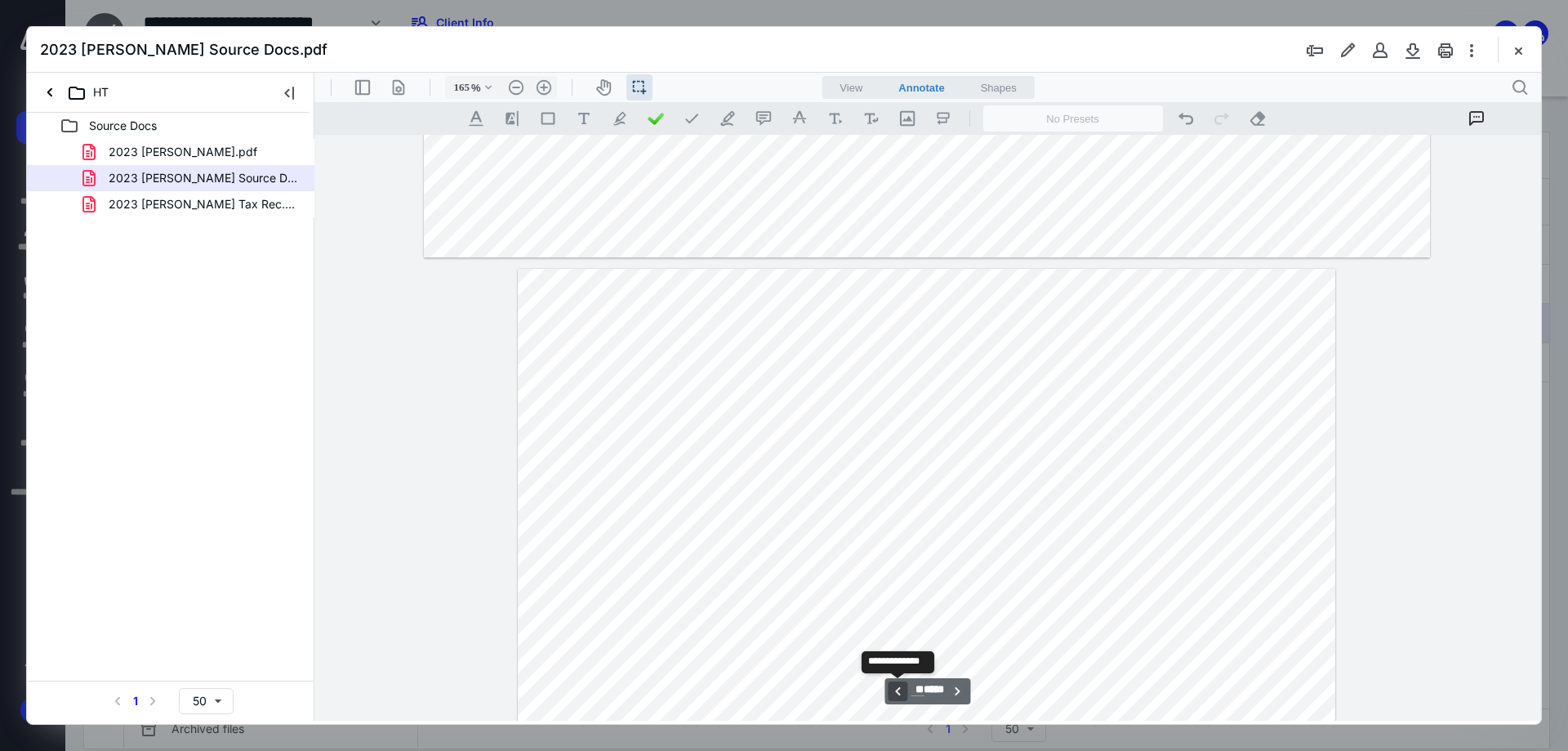 click on "**********" at bounding box center (898, 691) 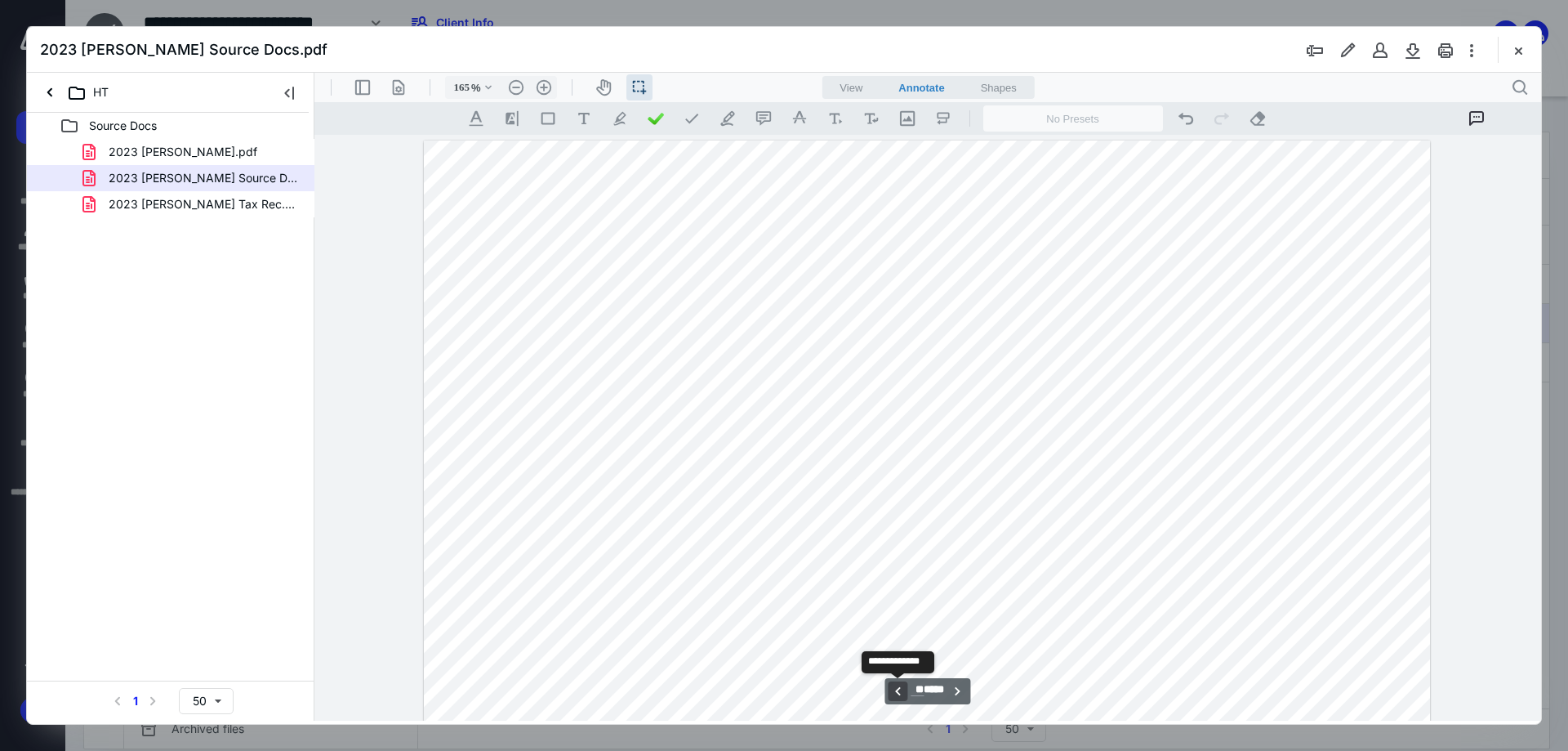 click on "**********" at bounding box center [898, 691] 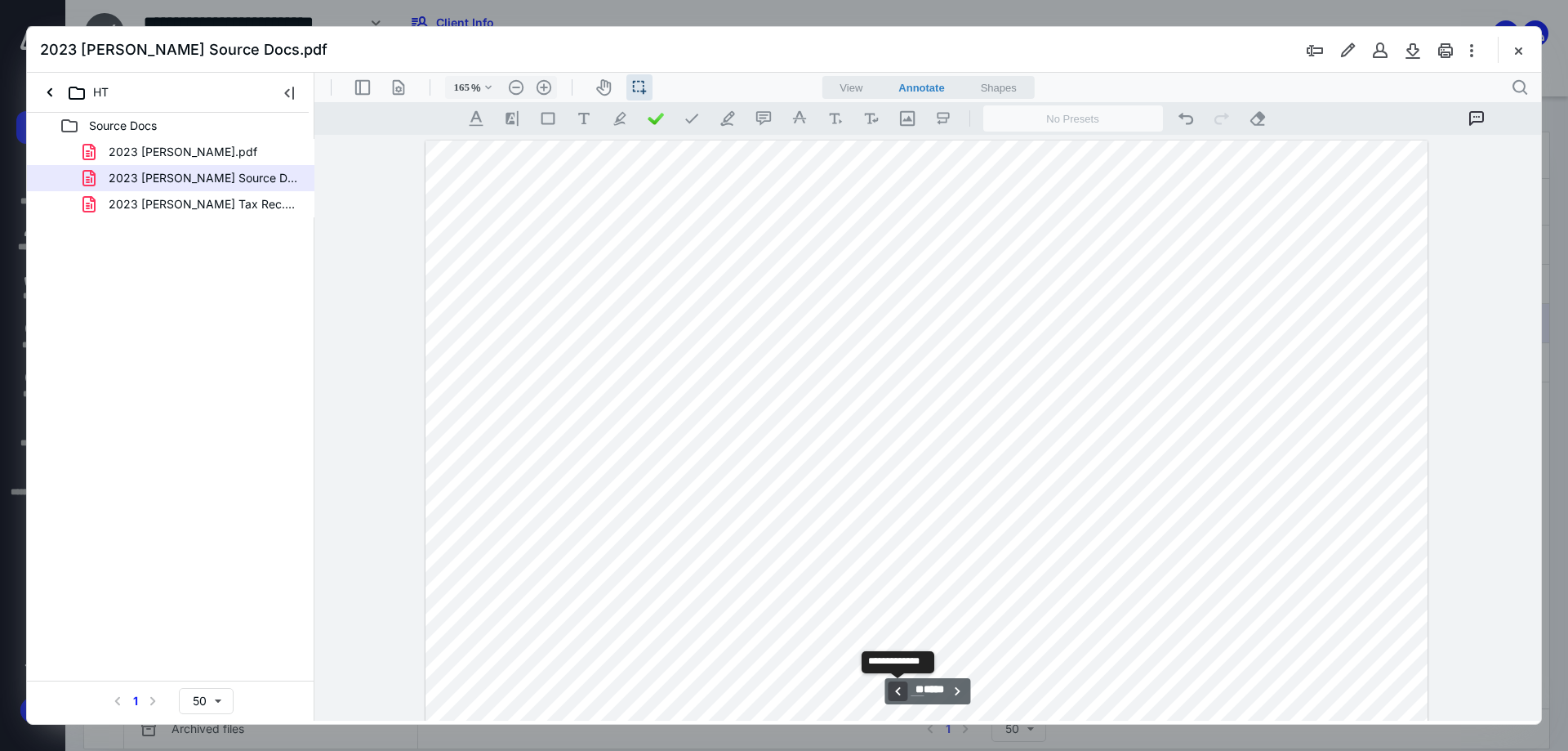 click on "**********" at bounding box center [898, 691] 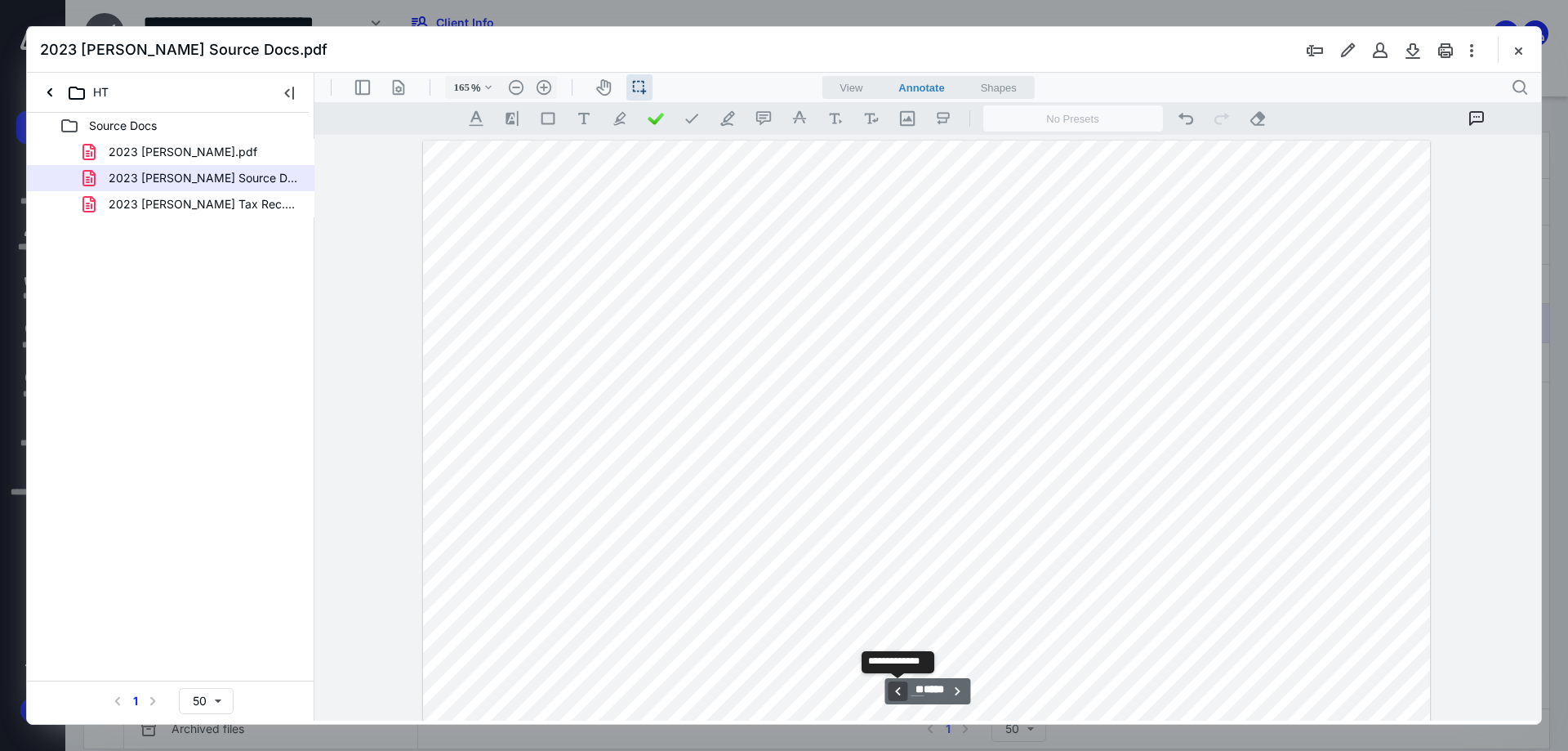 click on "**********" at bounding box center [898, 691] 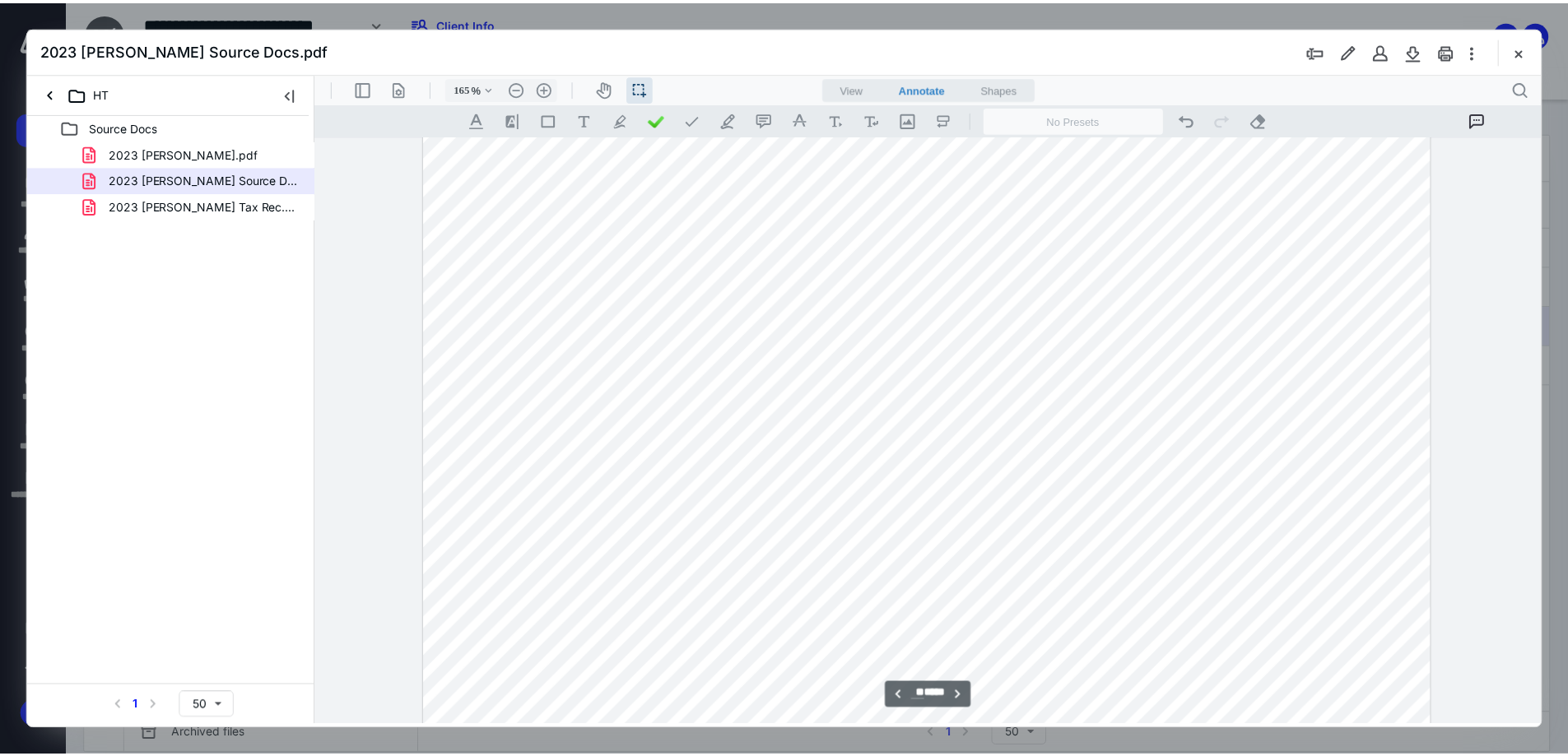 scroll, scrollTop: 11928, scrollLeft: 0, axis: vertical 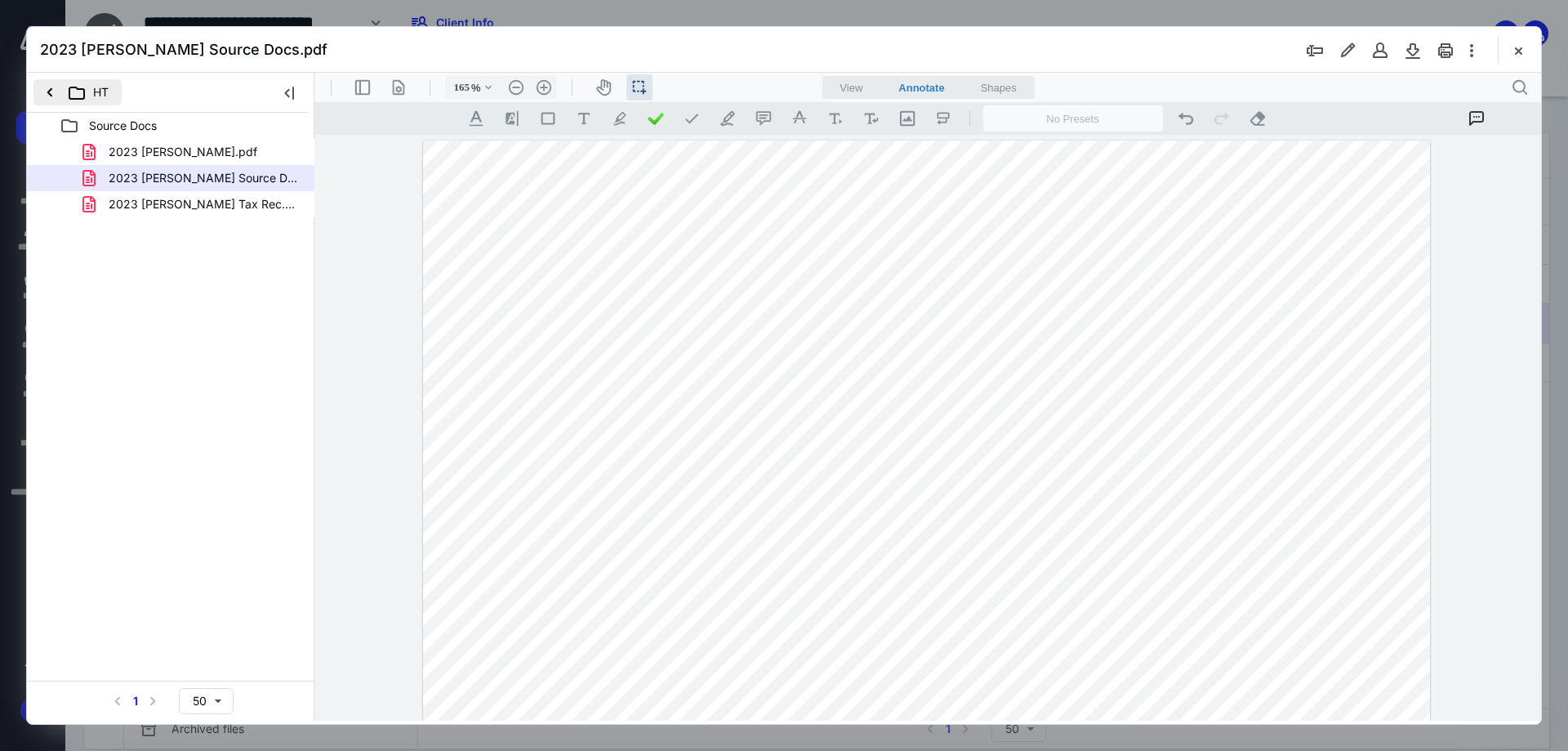click on "HT" at bounding box center (78, 92) 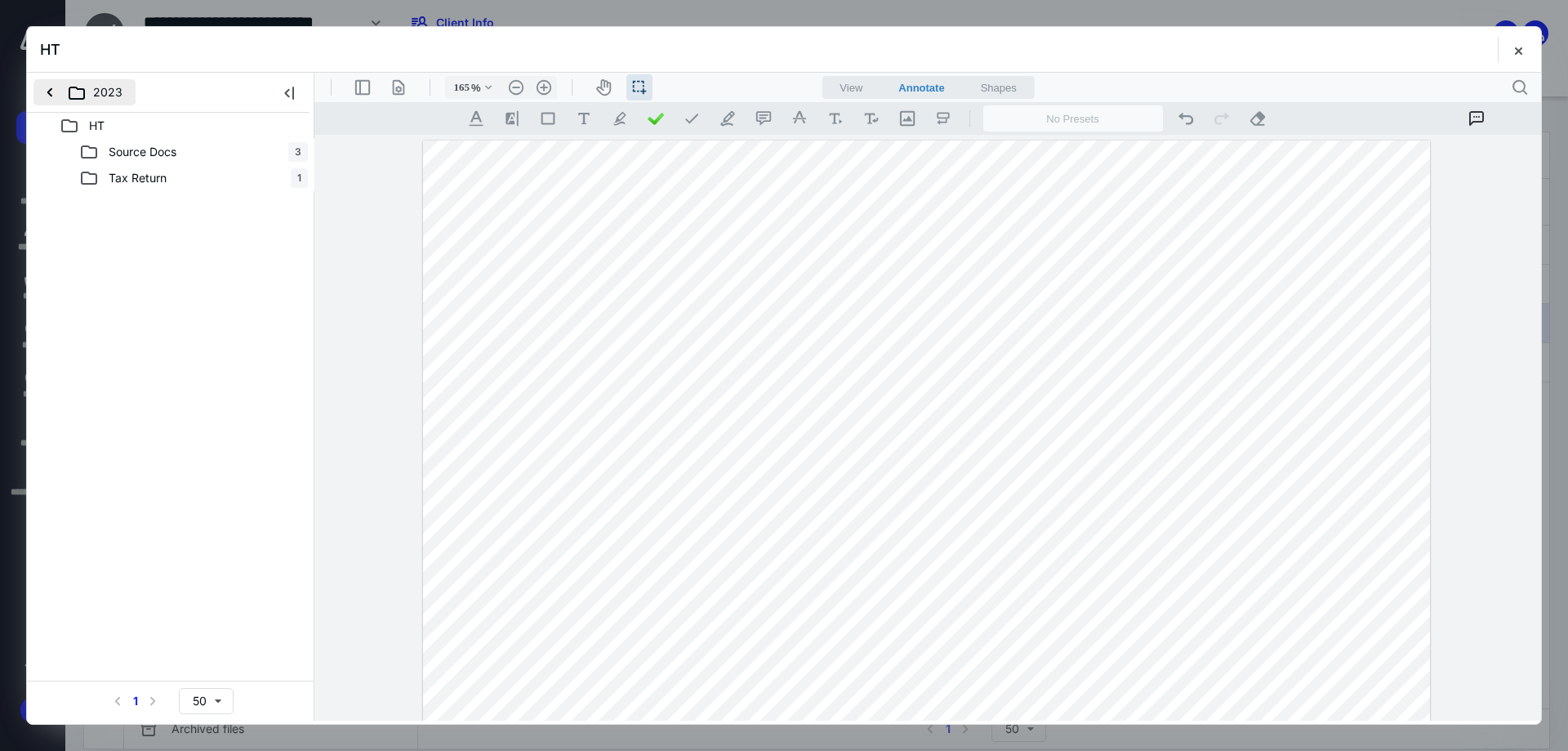 click on "2023" at bounding box center (84, 92) 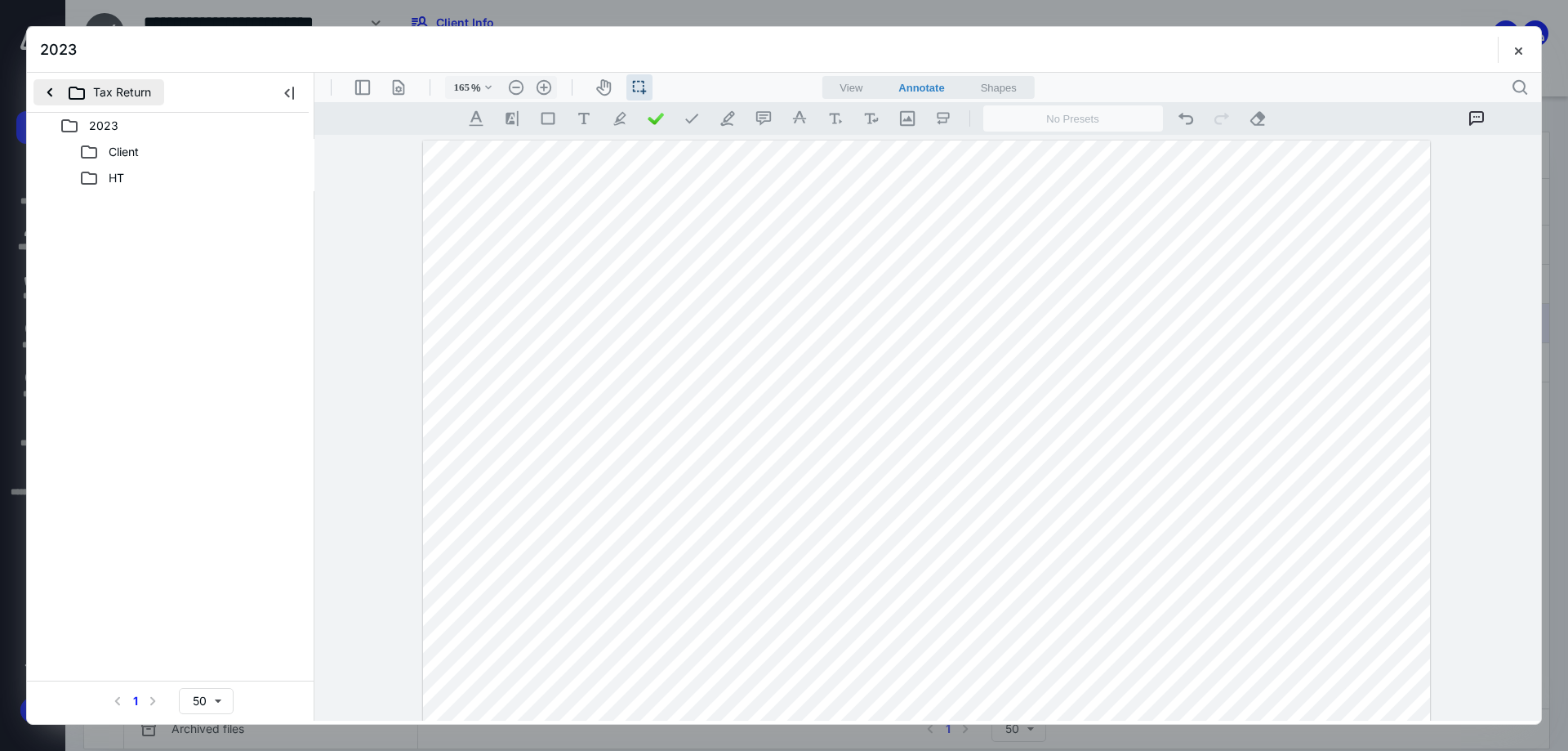 click on "Tax Return" at bounding box center (99, 92) 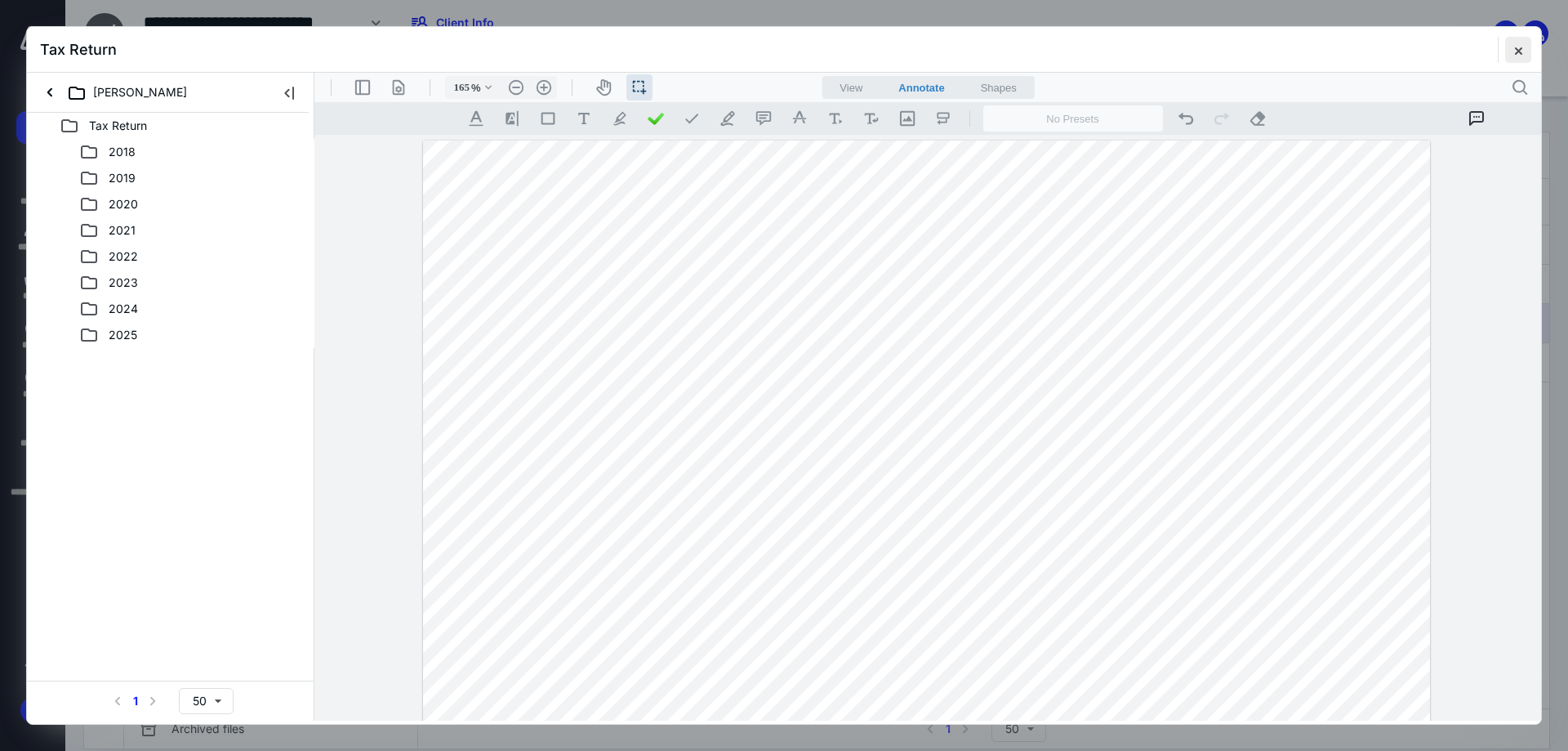 click at bounding box center [1518, 50] 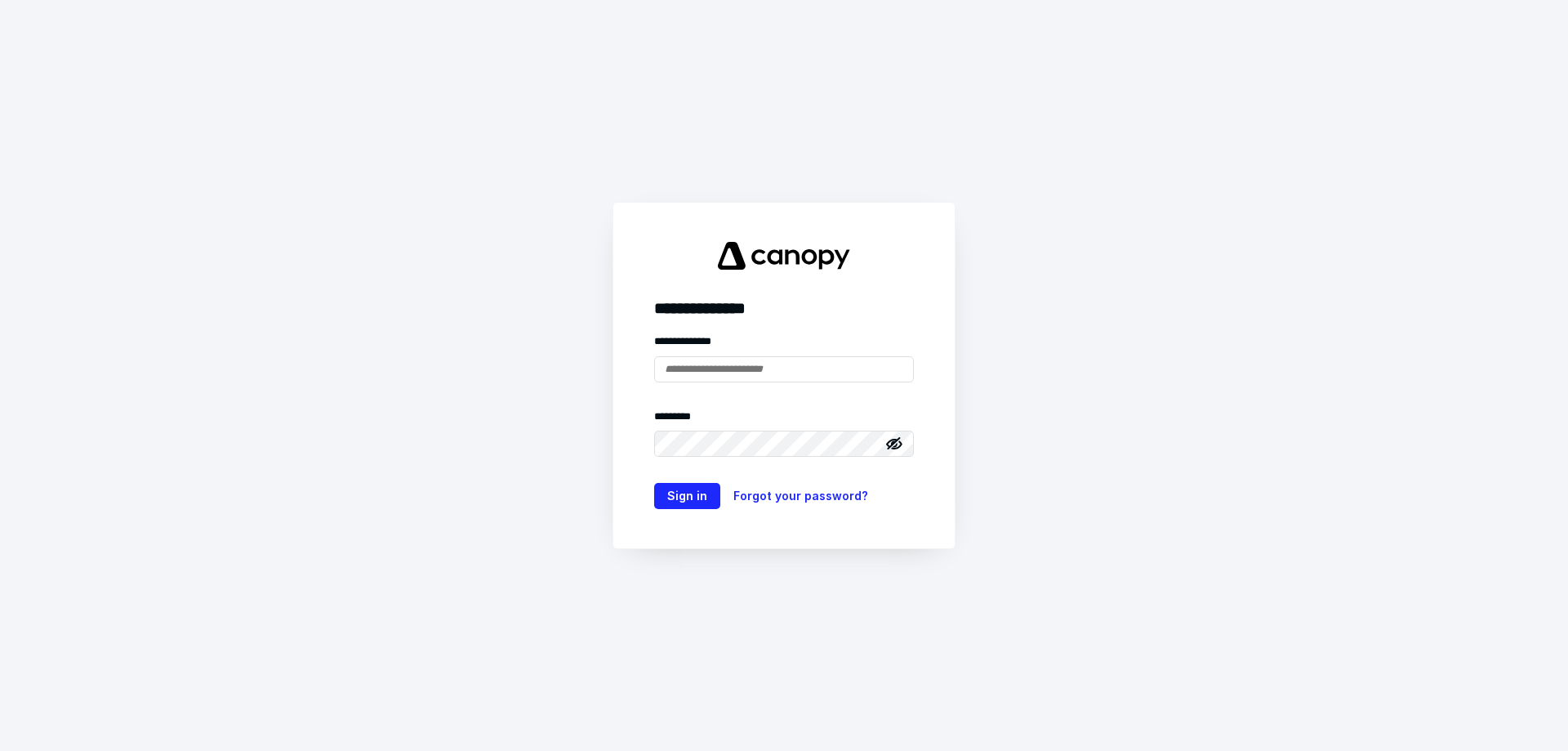 scroll, scrollTop: 0, scrollLeft: 0, axis: both 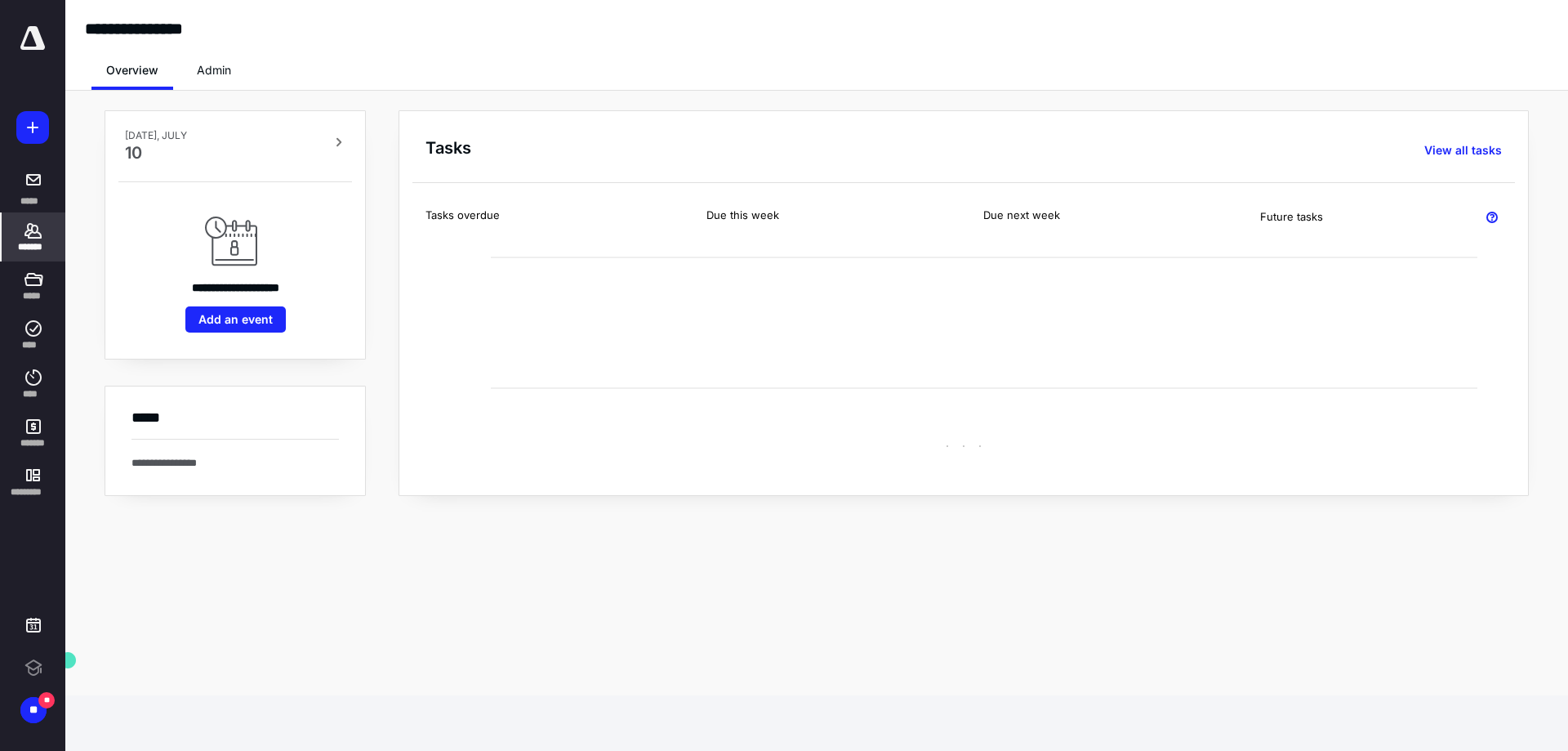 click 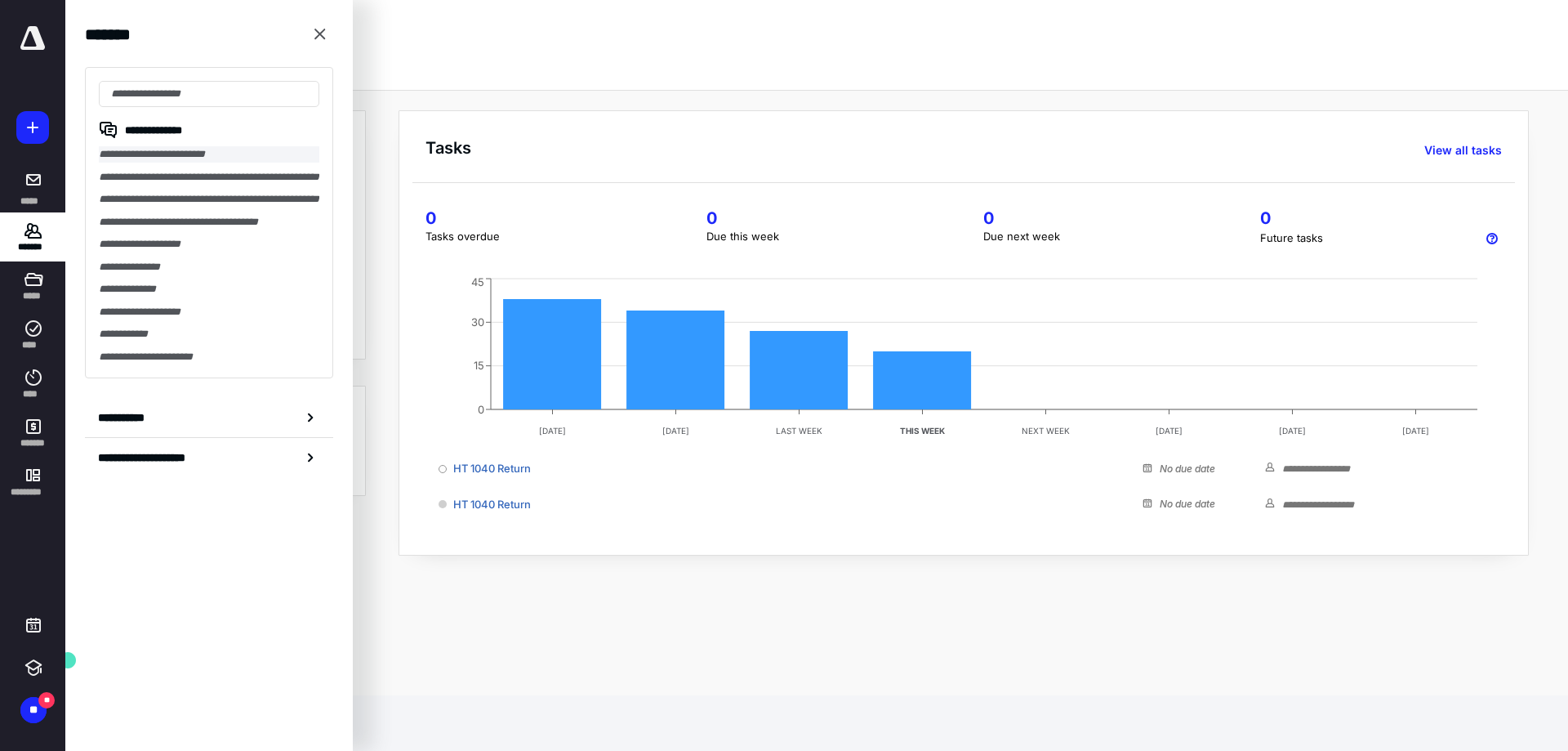 click on "**********" at bounding box center (209, 154) 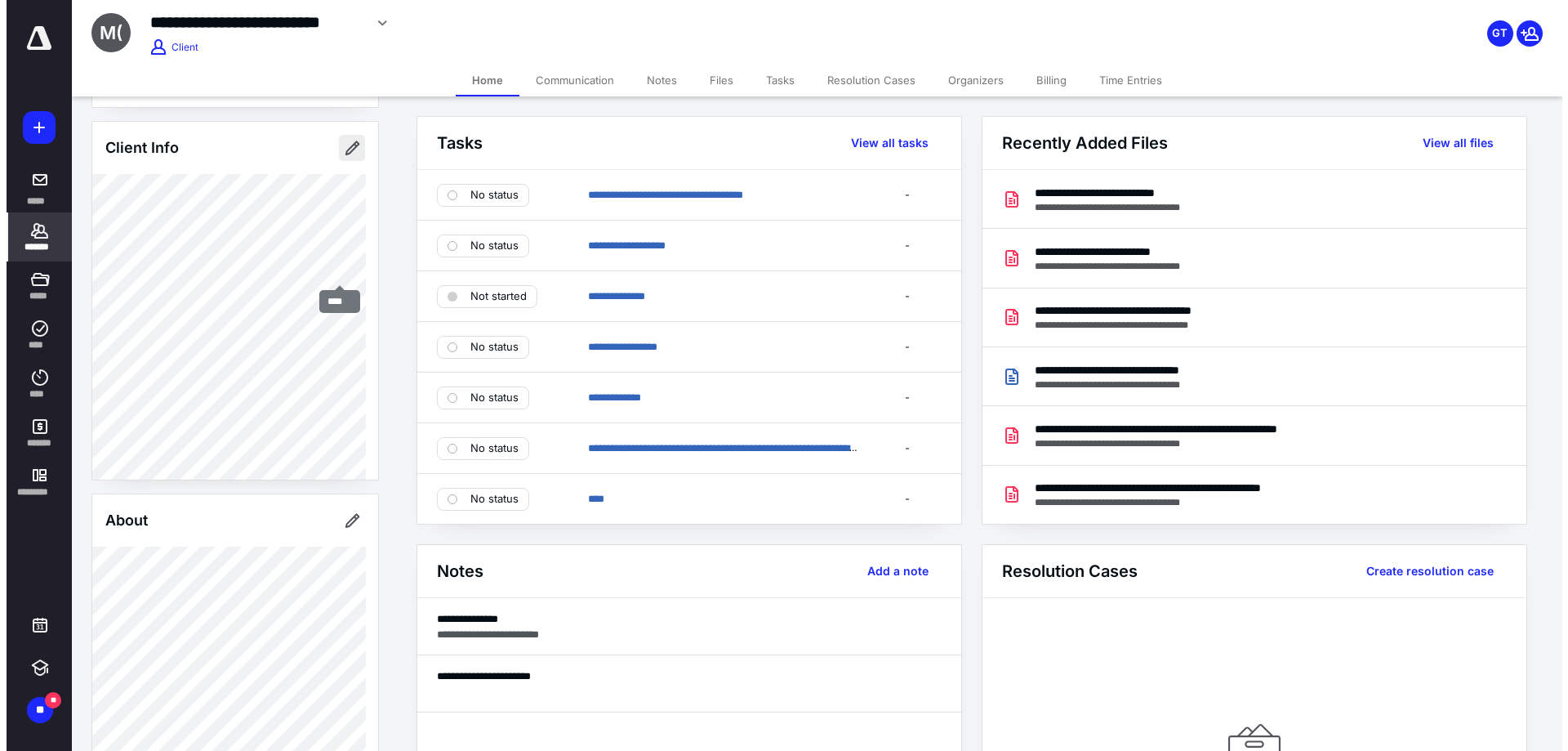 scroll, scrollTop: 82, scrollLeft: 0, axis: vertical 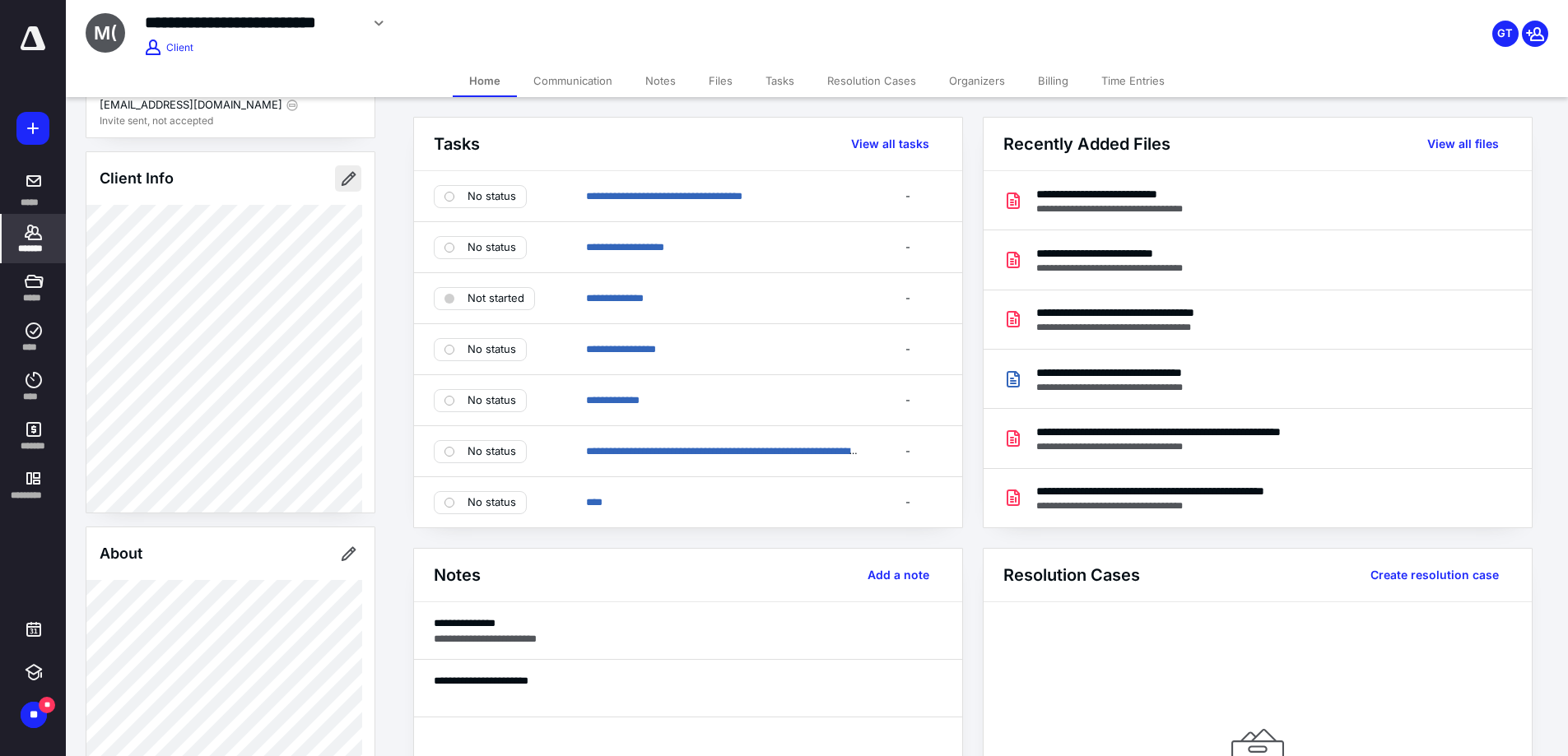 click at bounding box center [348, 179] 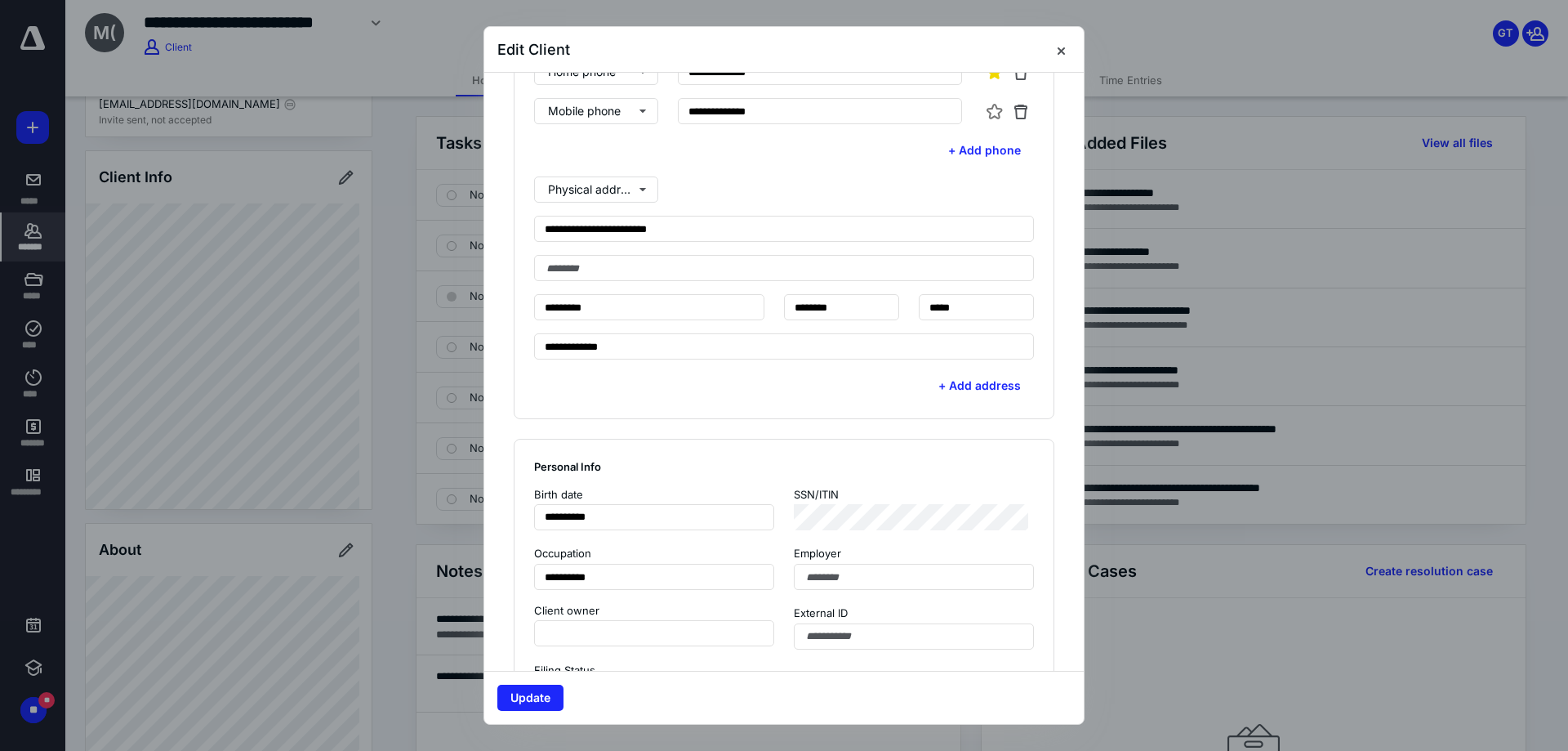 scroll, scrollTop: 572, scrollLeft: 0, axis: vertical 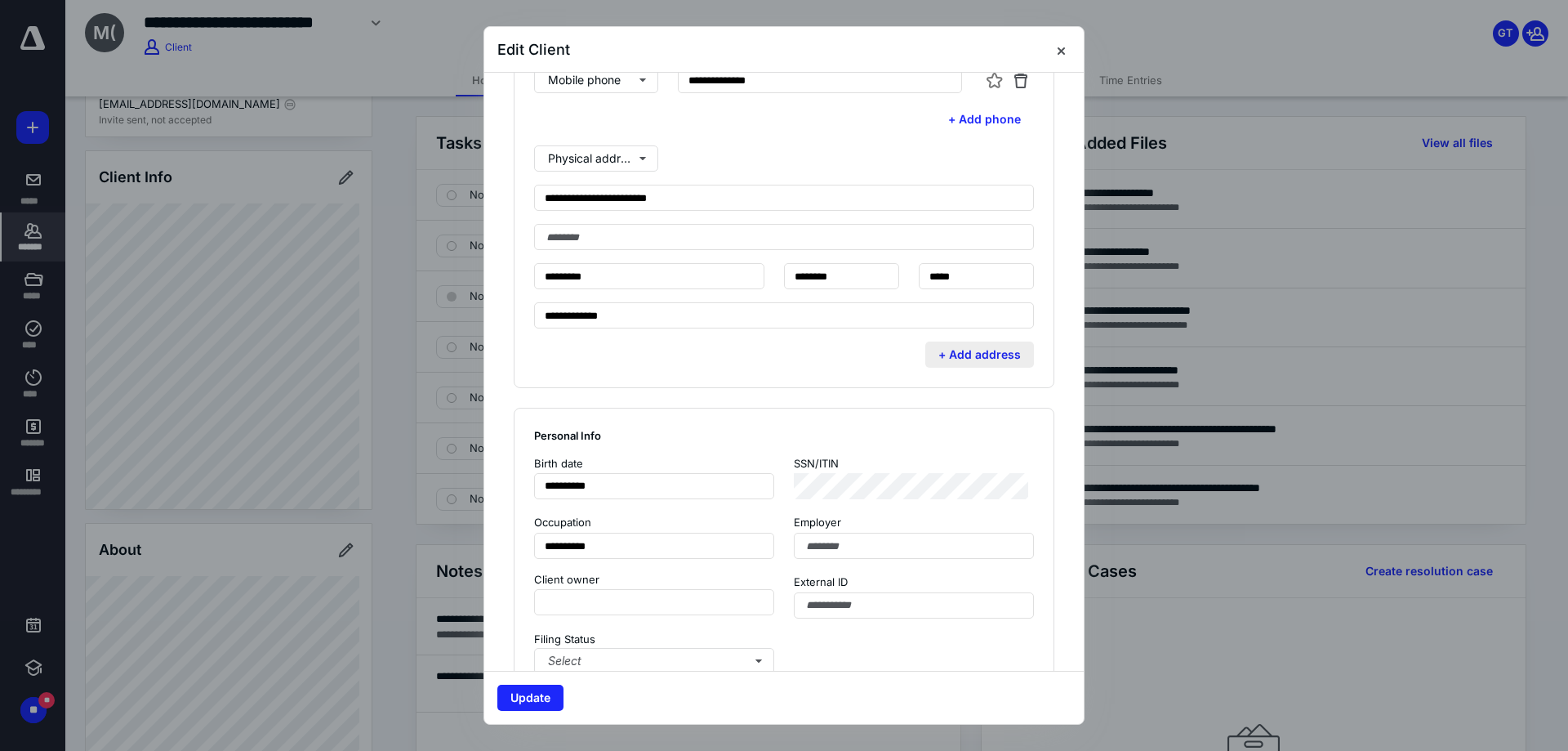 click on "+ Add address" at bounding box center (979, 355) 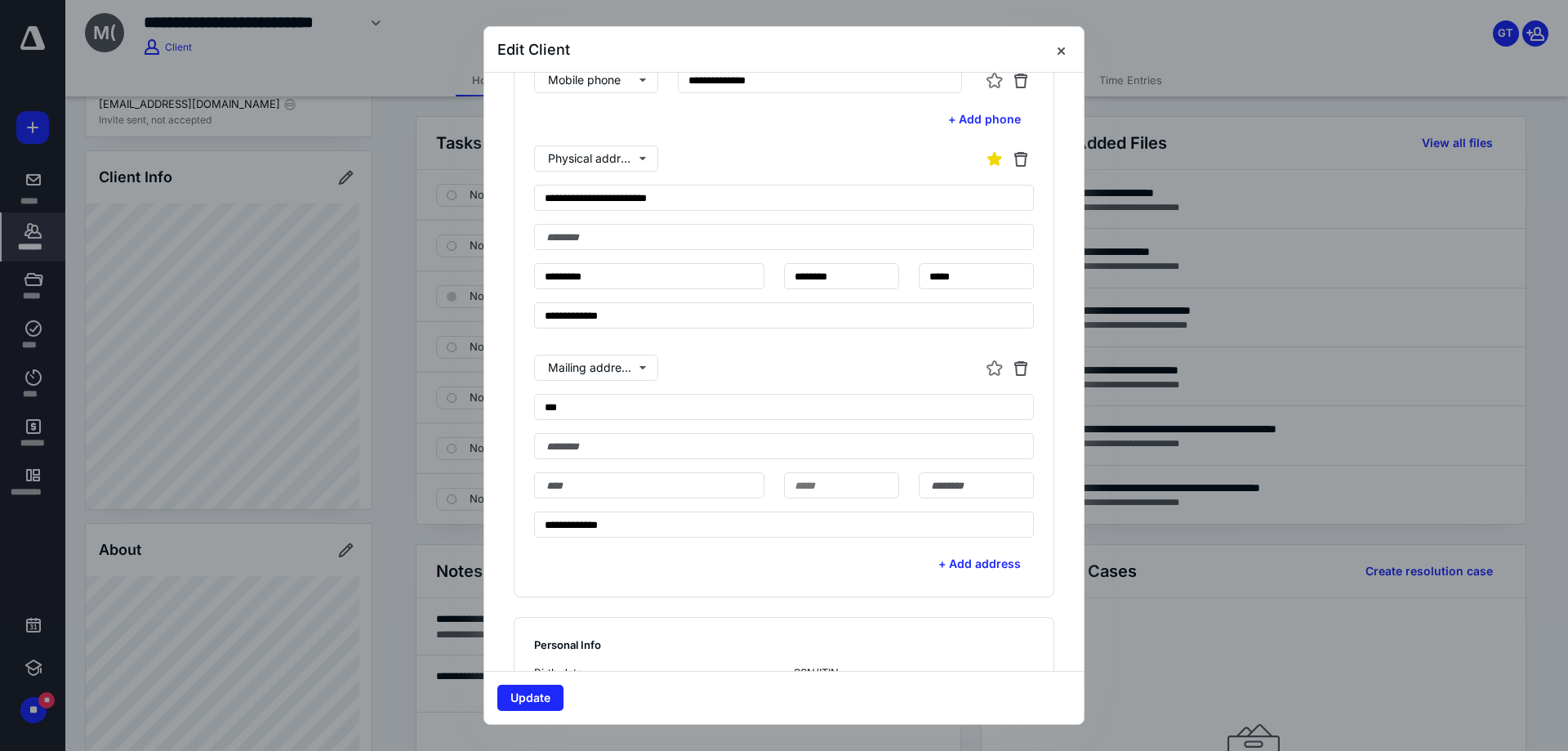 click at bounding box center (784, 375) 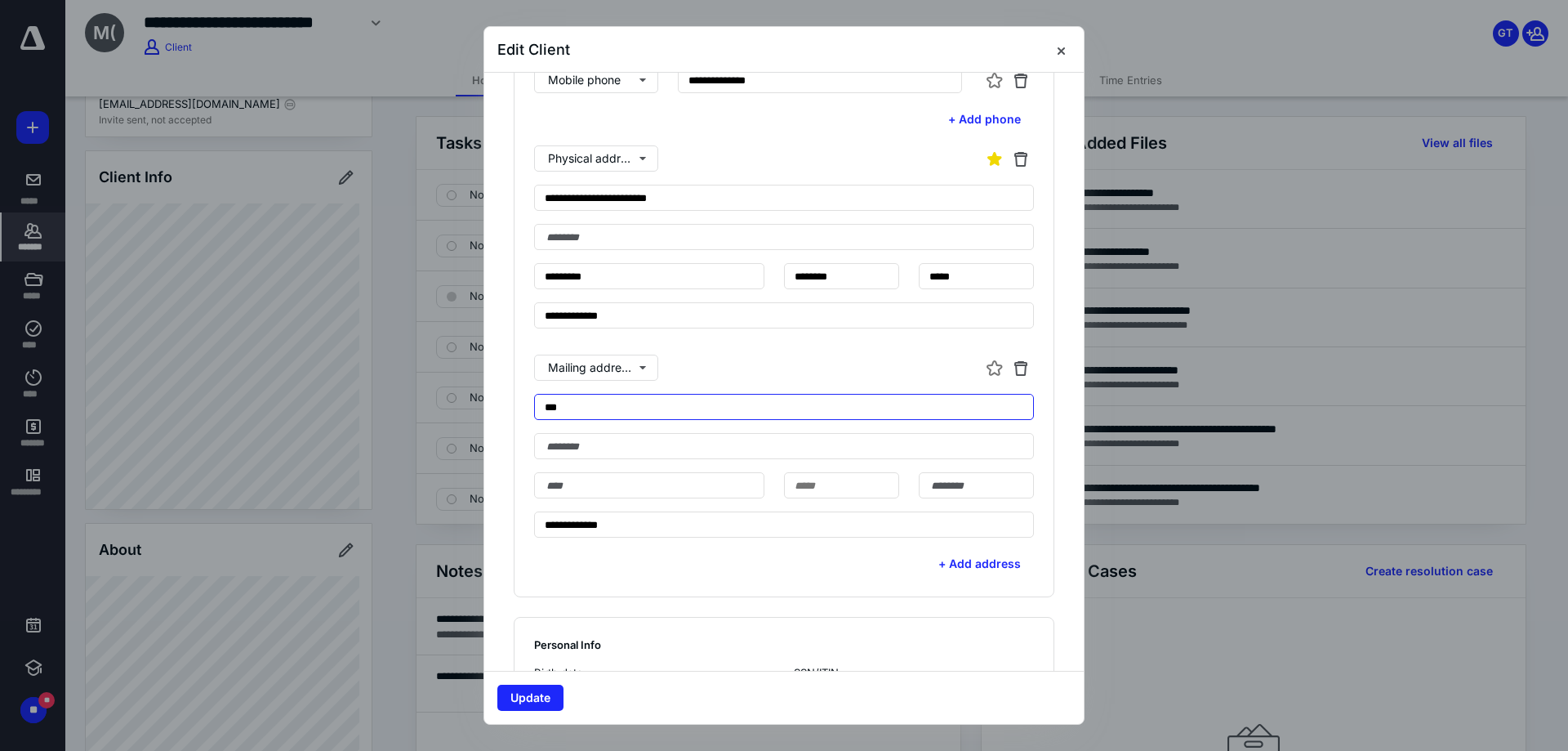 click on "**" at bounding box center (784, 407) 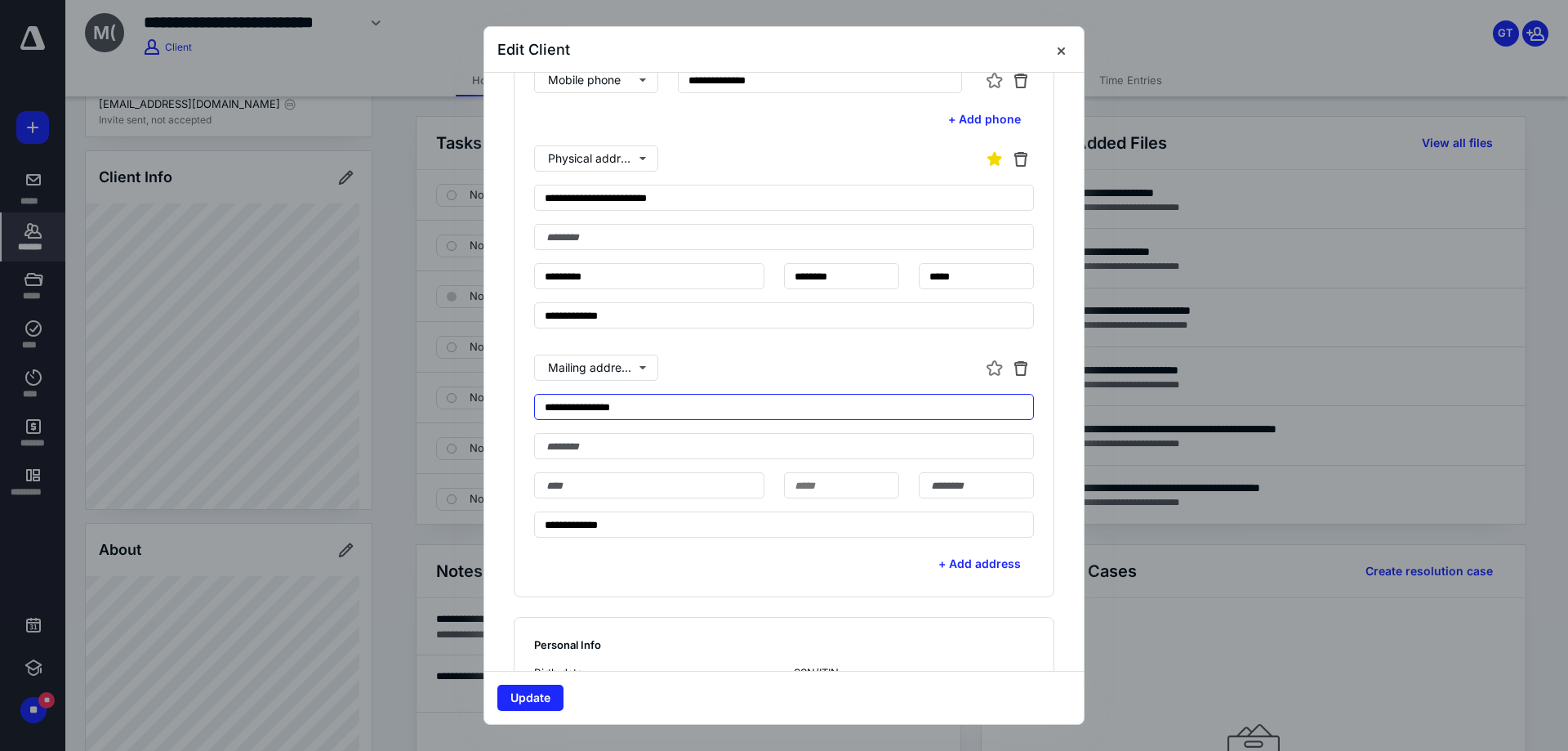 click on "**********" at bounding box center (784, 407) 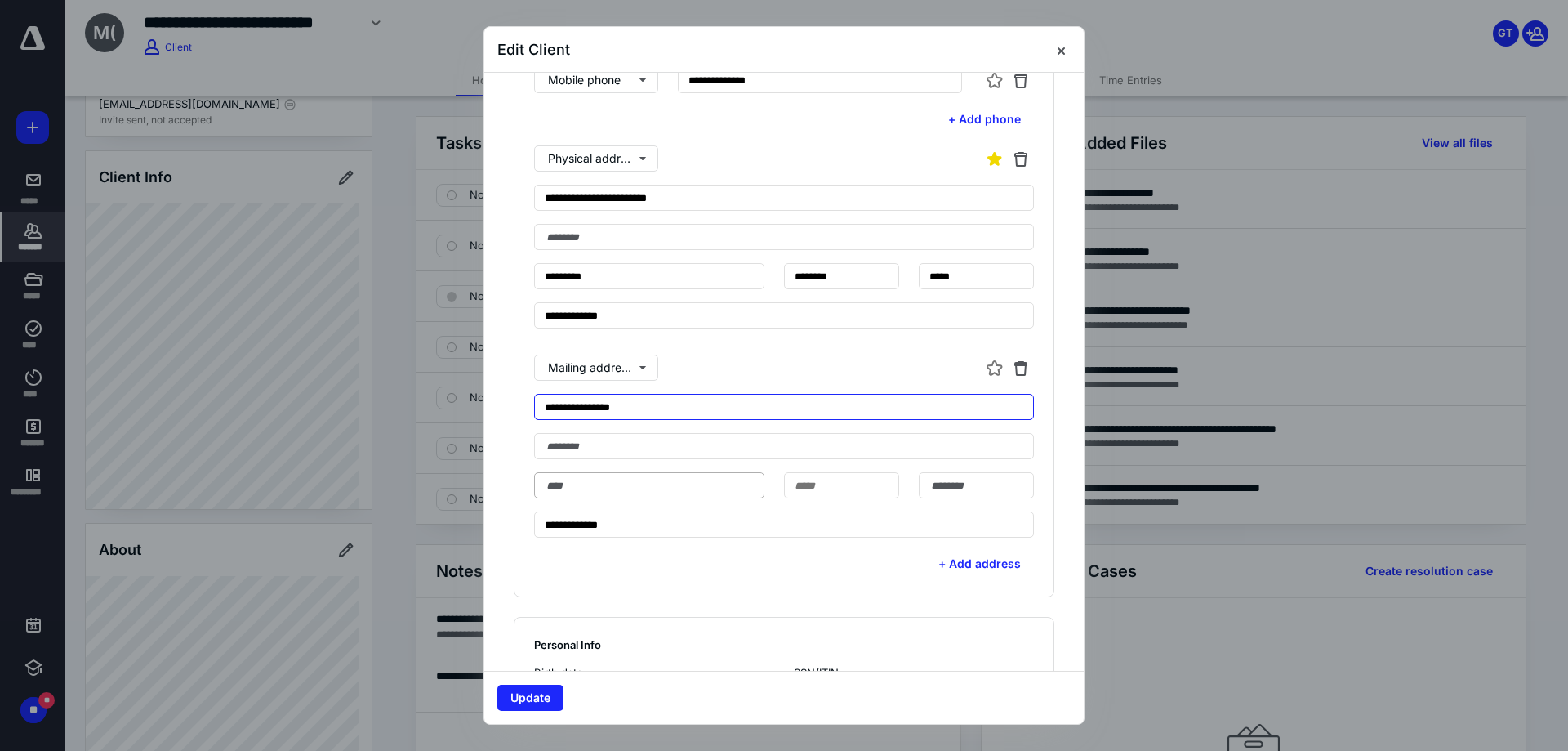 type on "**********" 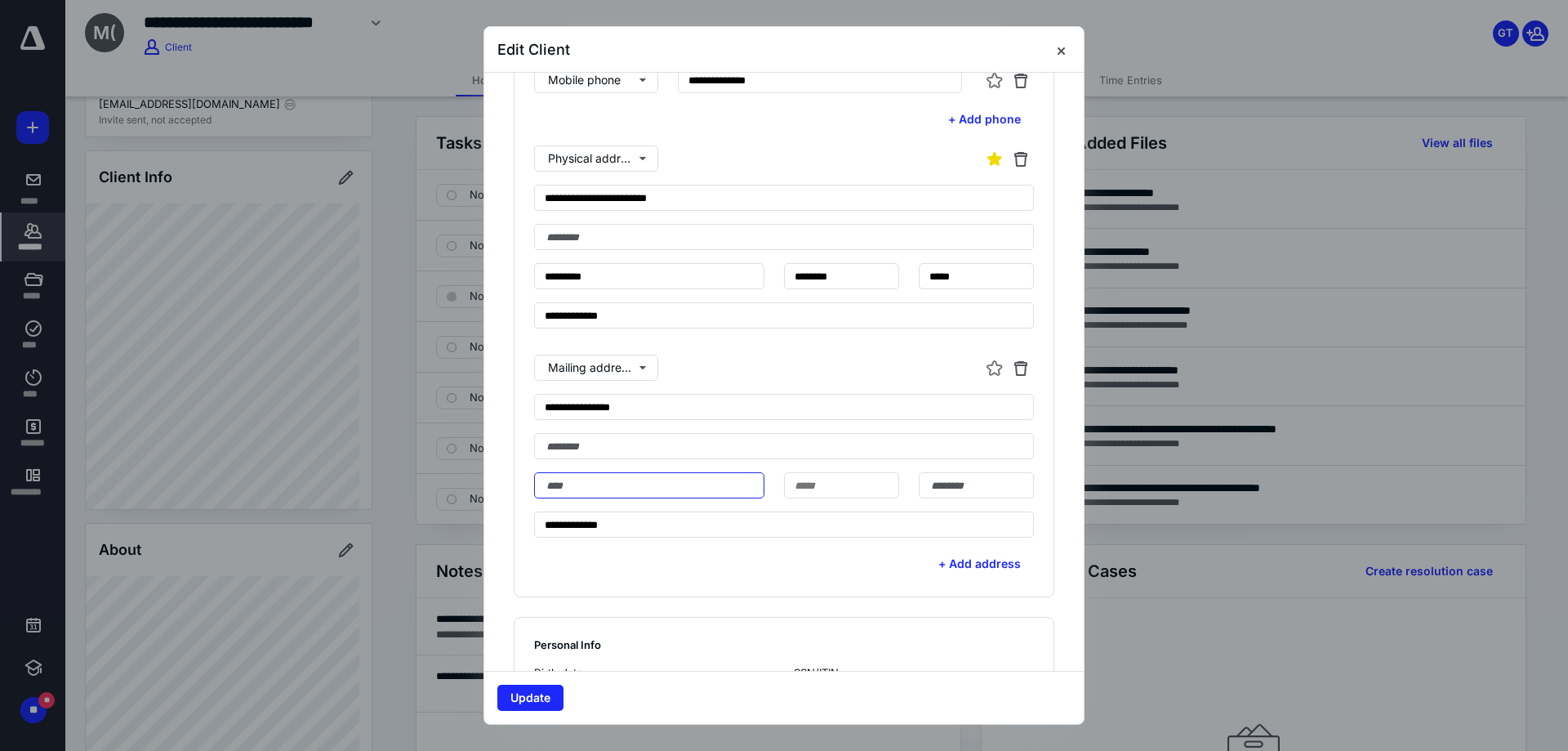 click at bounding box center (649, 485) 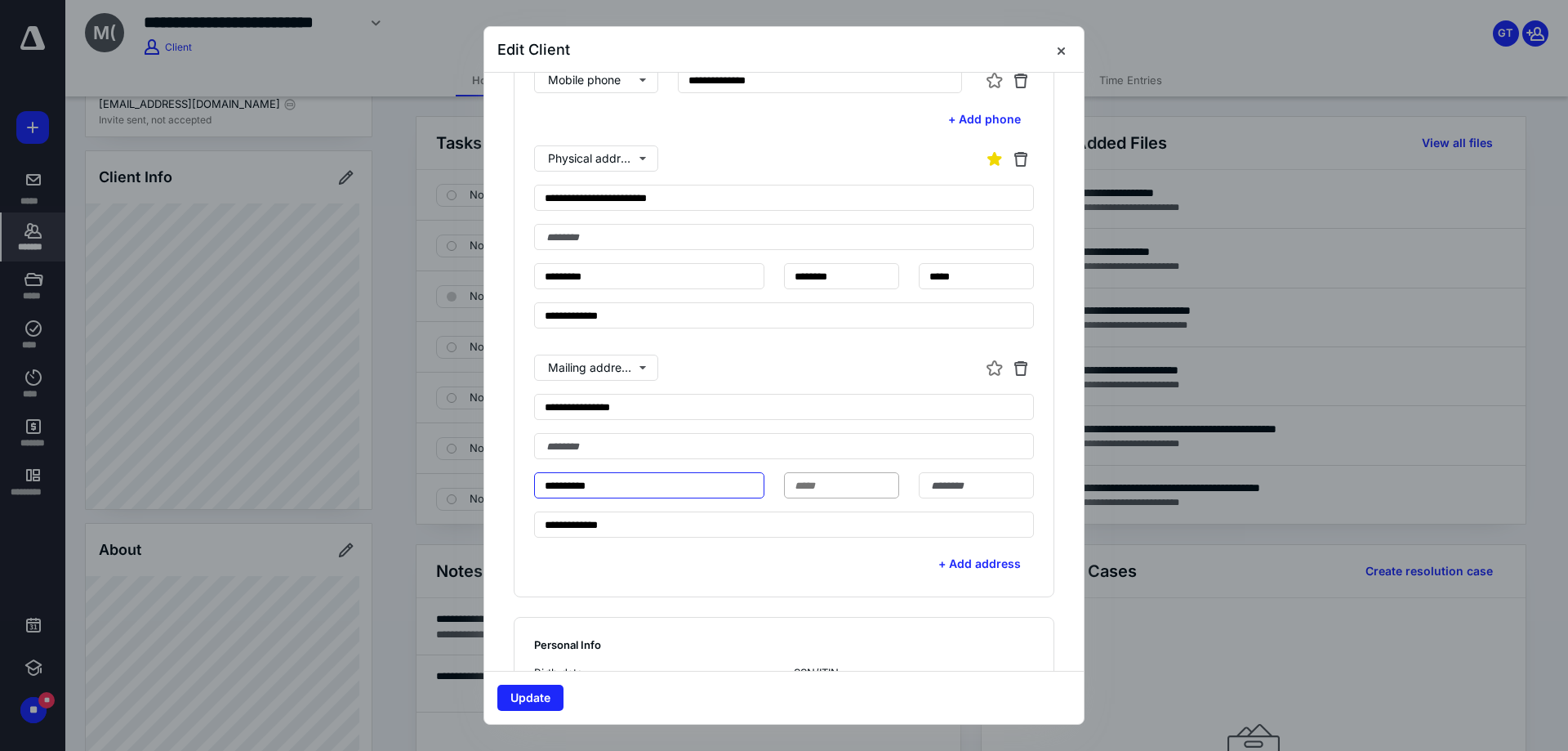 type on "**********" 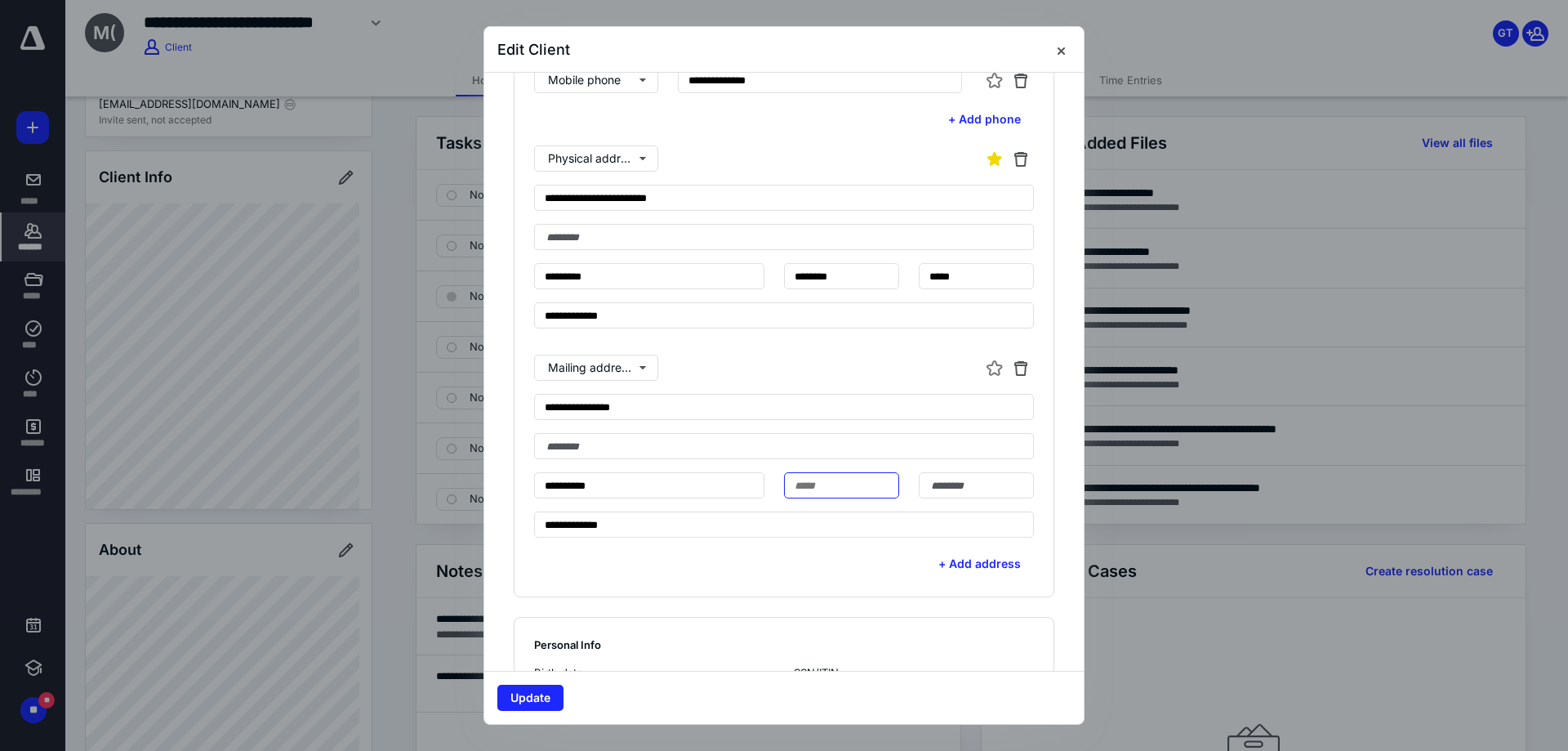 click at bounding box center [841, 485] 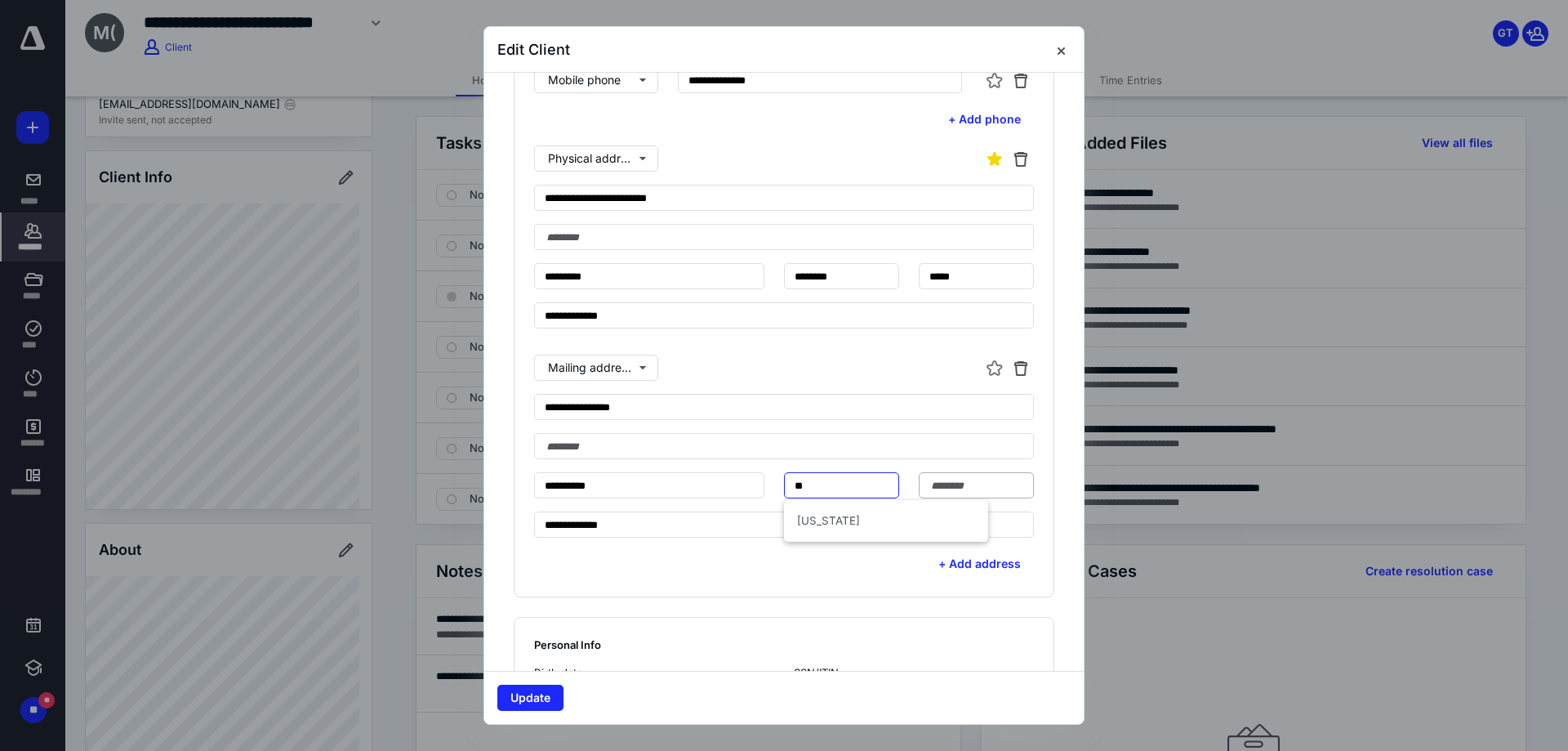 type on "**" 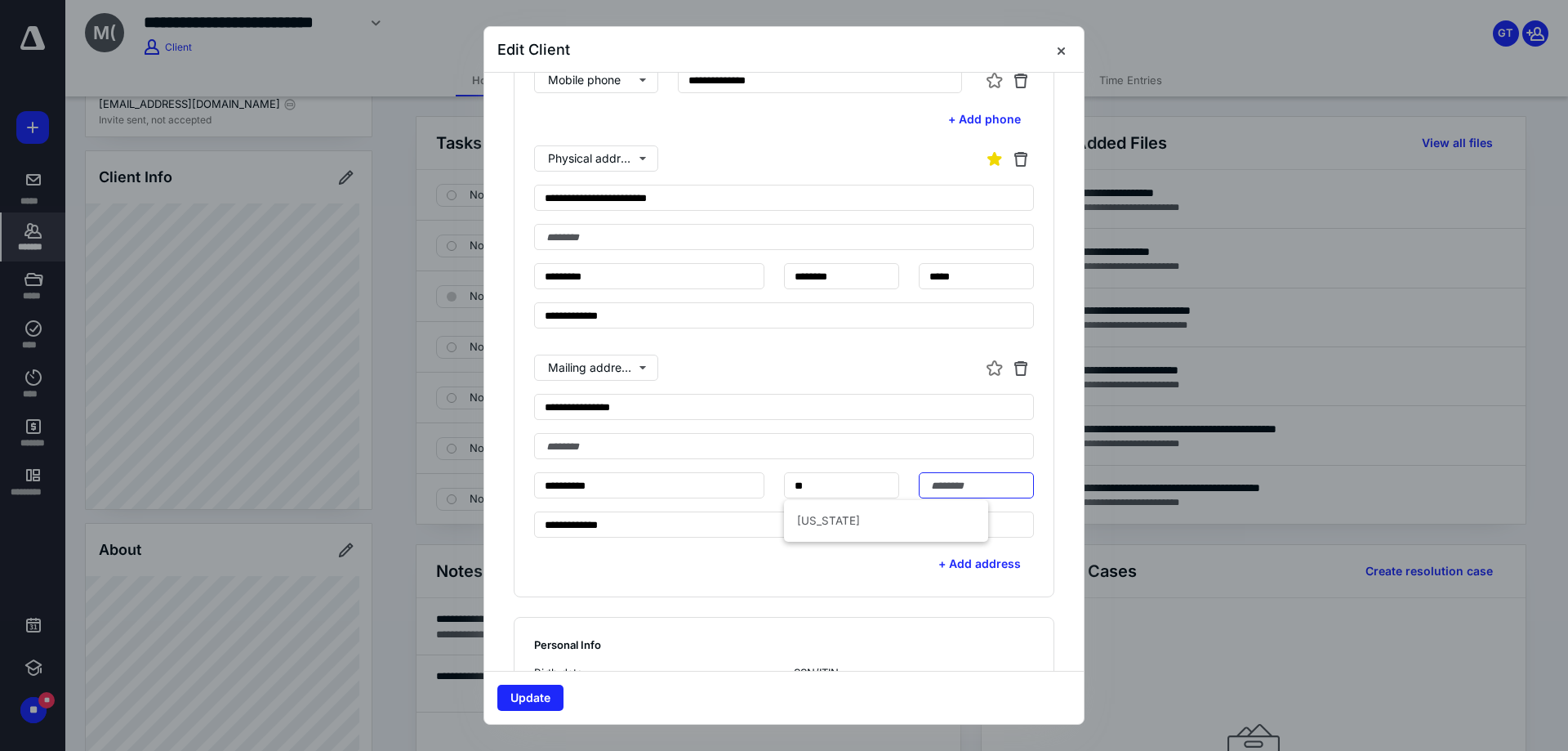 click at bounding box center (976, 485) 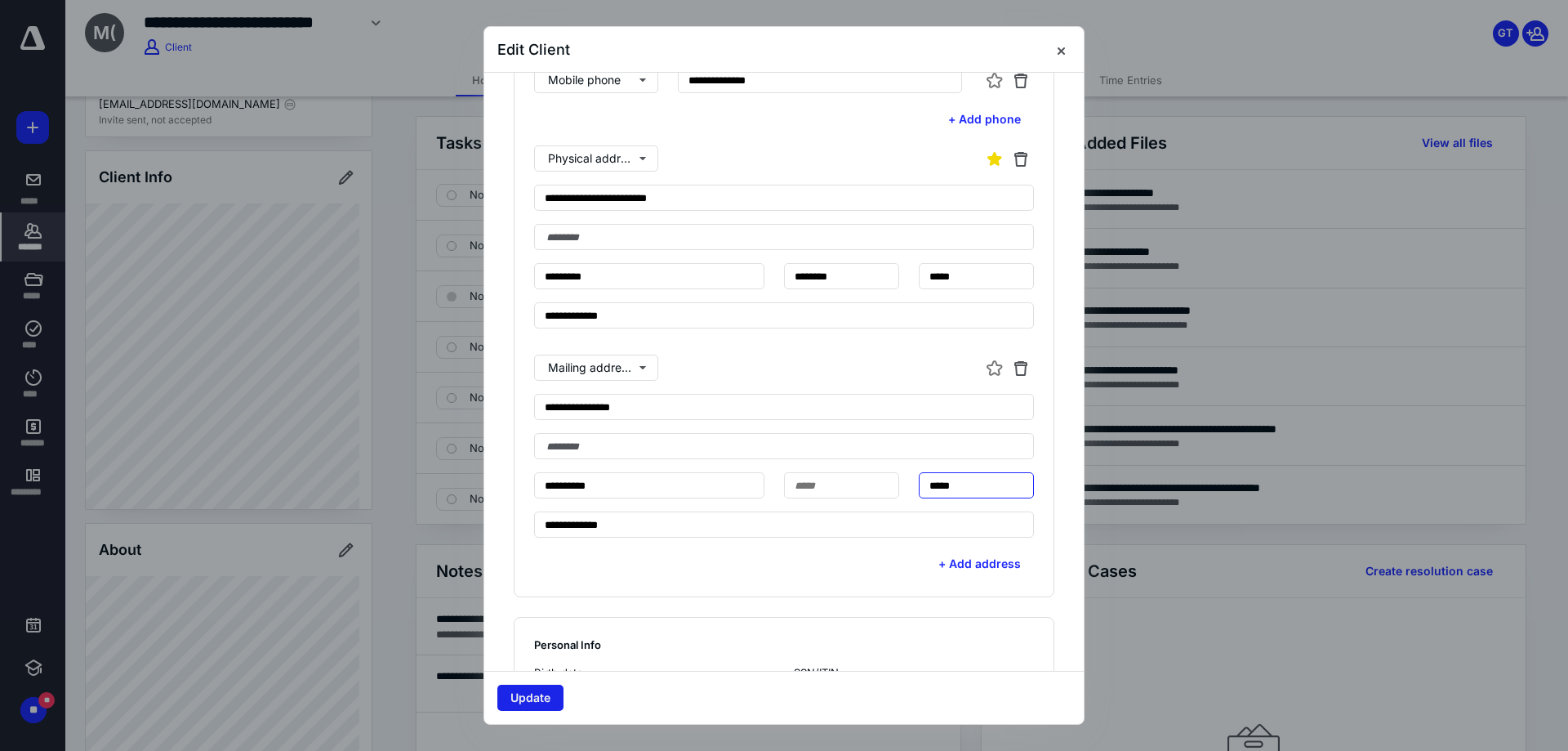 type on "*****" 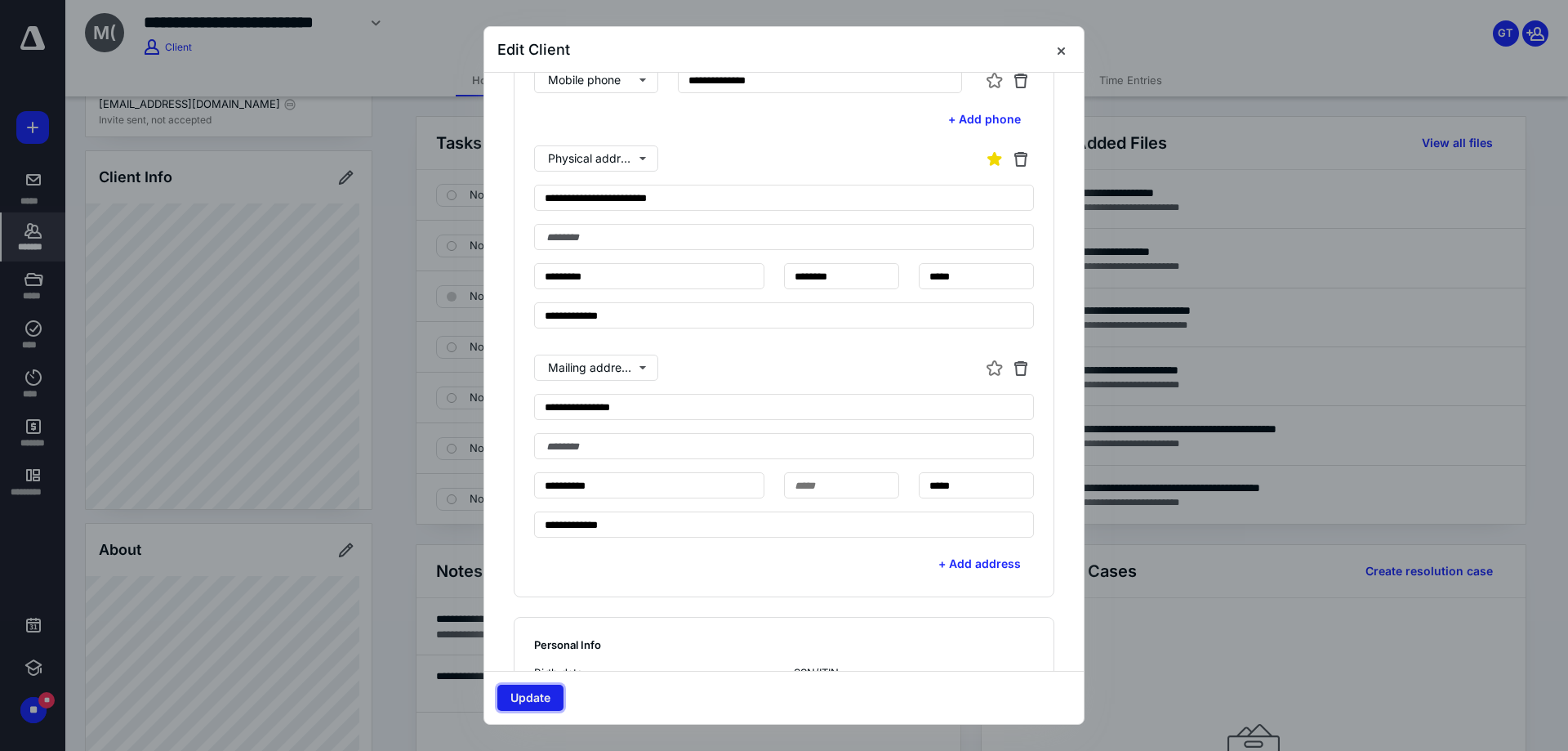 click on "Update" at bounding box center (530, 698) 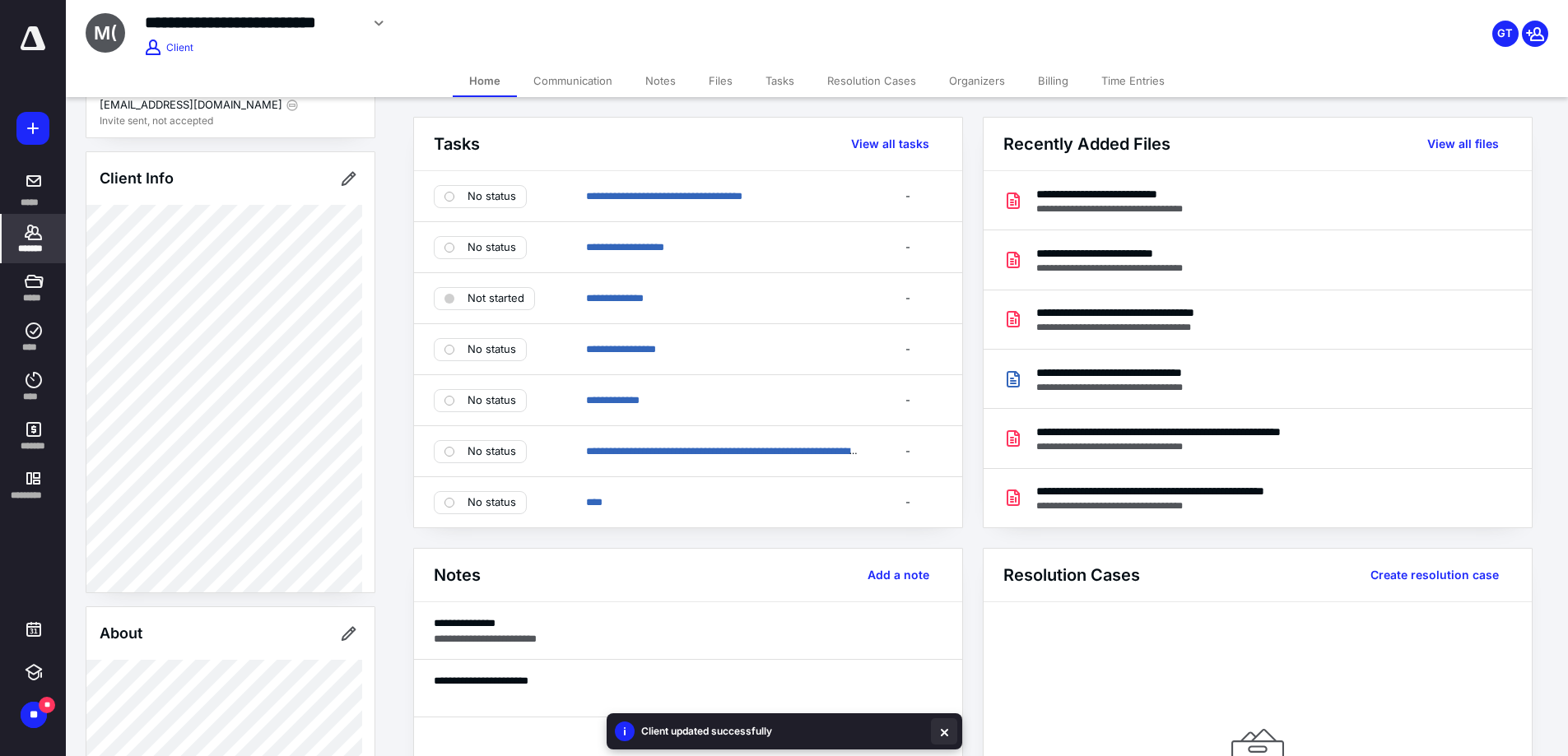 click at bounding box center [944, 731] 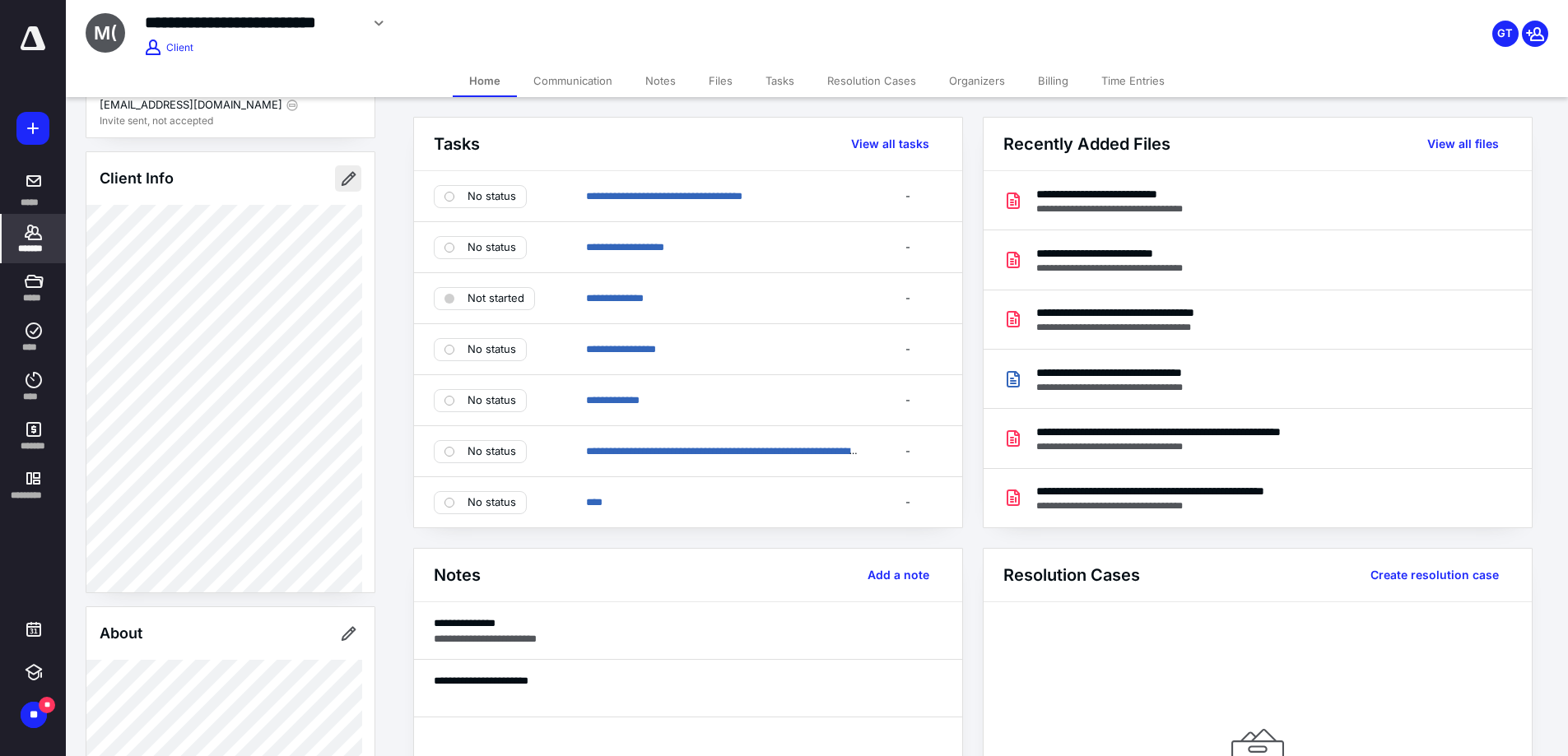click at bounding box center (348, 179) 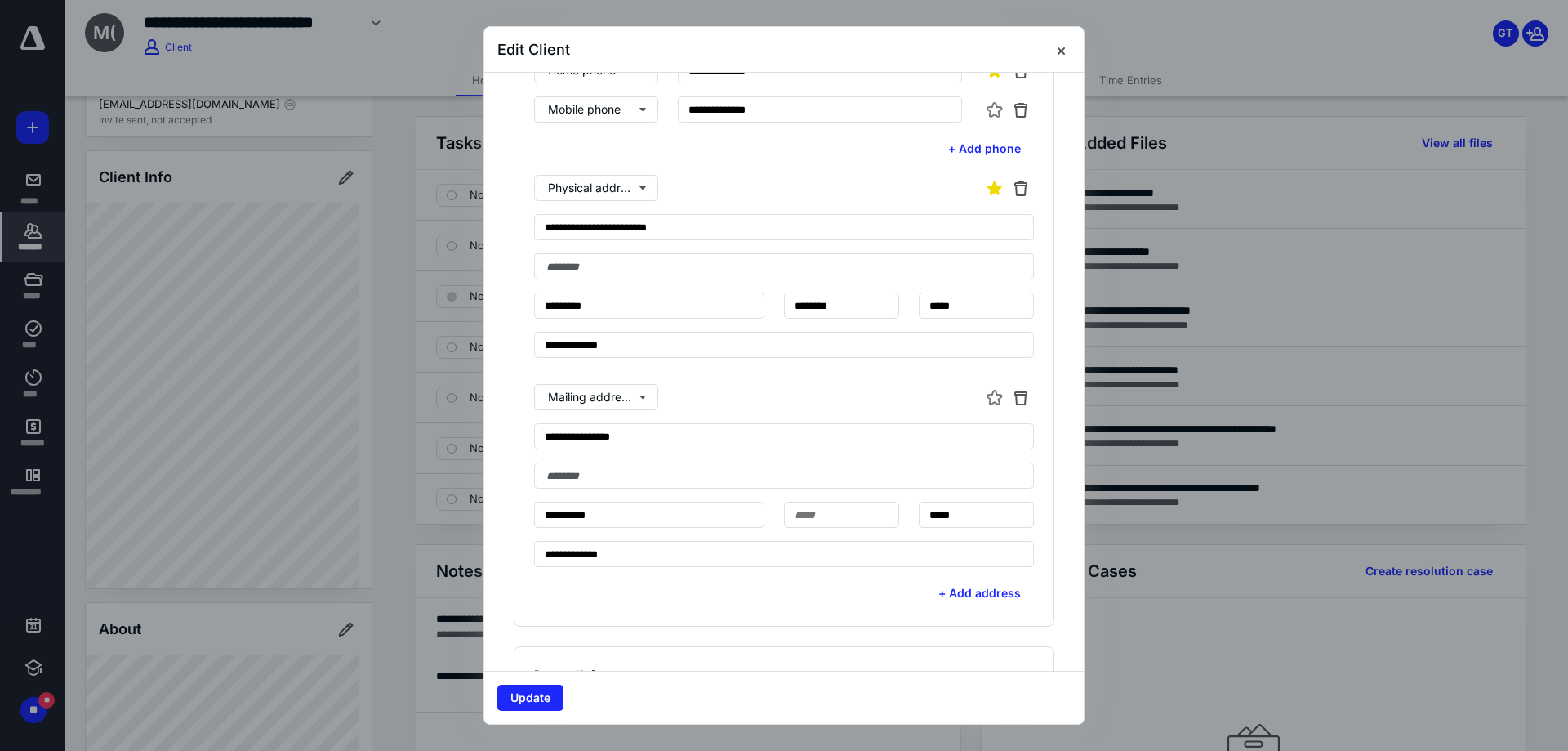 scroll, scrollTop: 654, scrollLeft: 0, axis: vertical 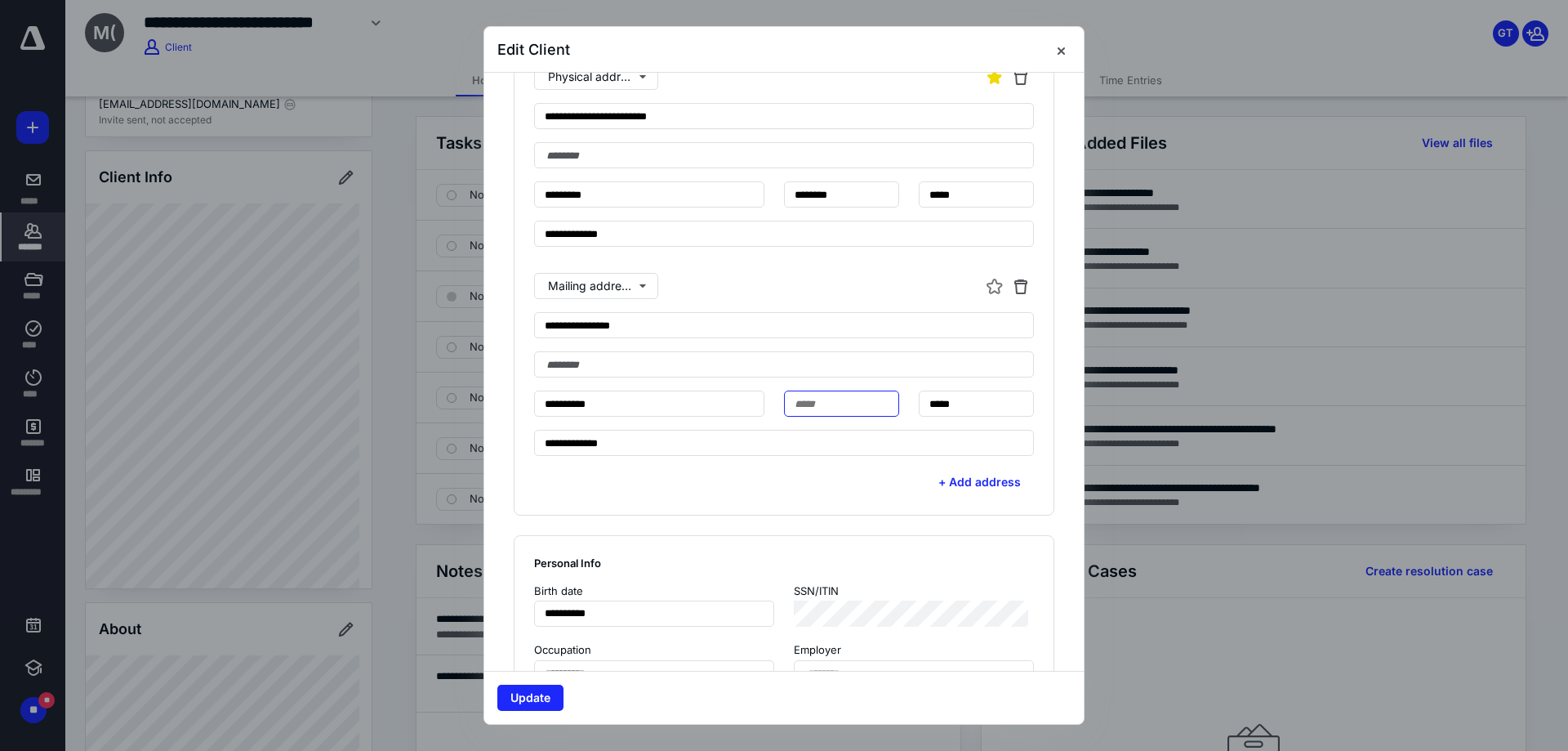 click at bounding box center [841, 404] 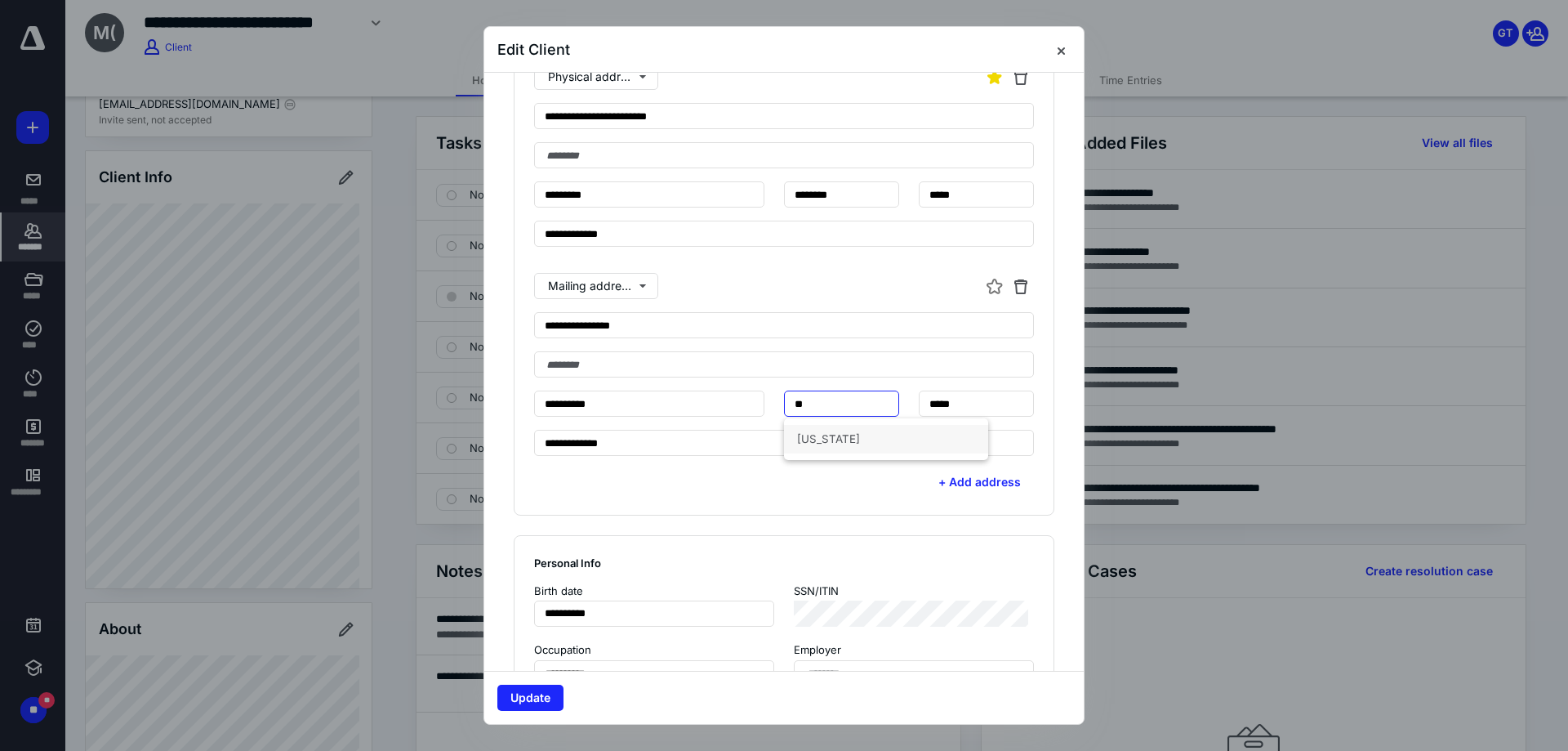 click on "[US_STATE]" at bounding box center [886, 439] 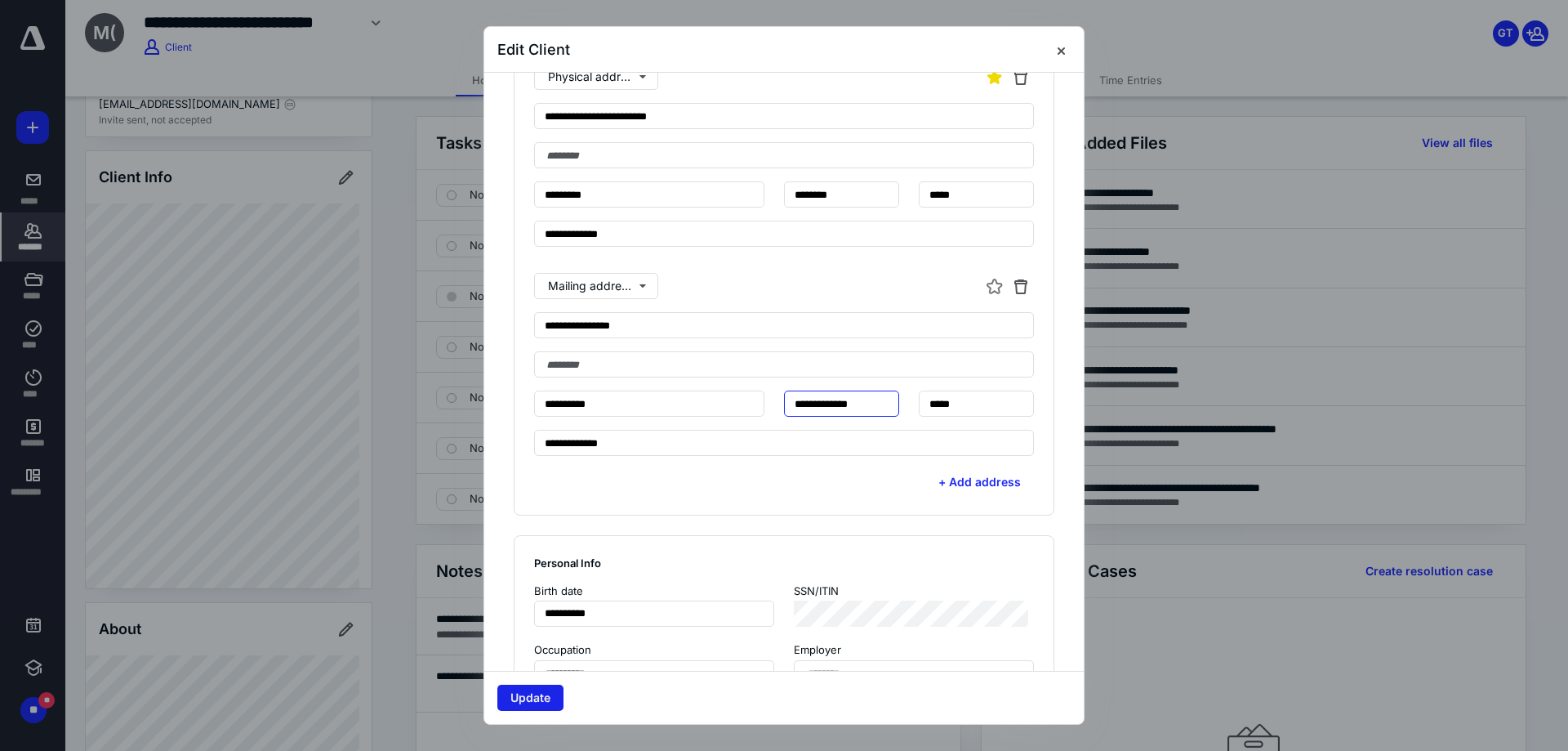 type on "**********" 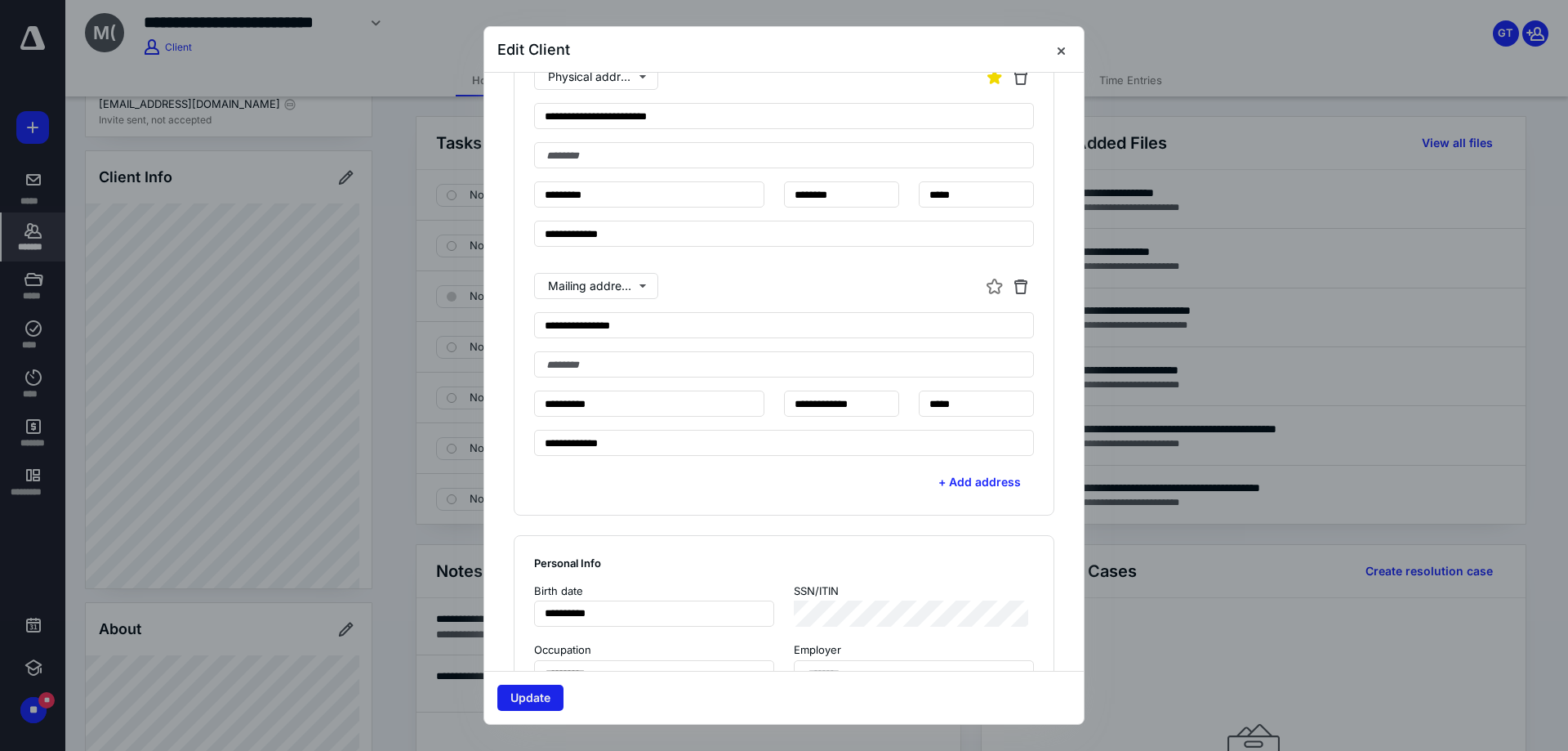 click on "Update" at bounding box center (530, 698) 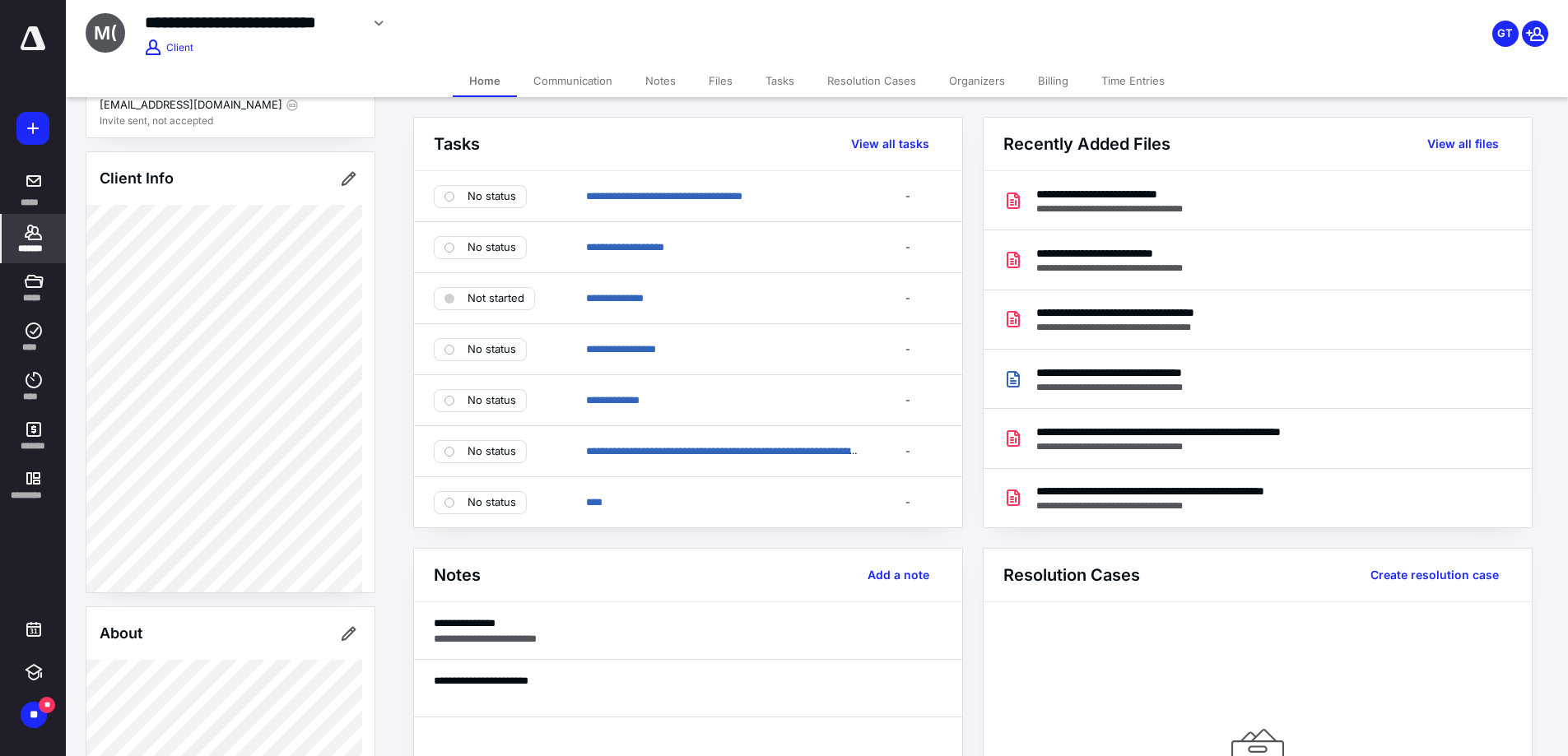 click 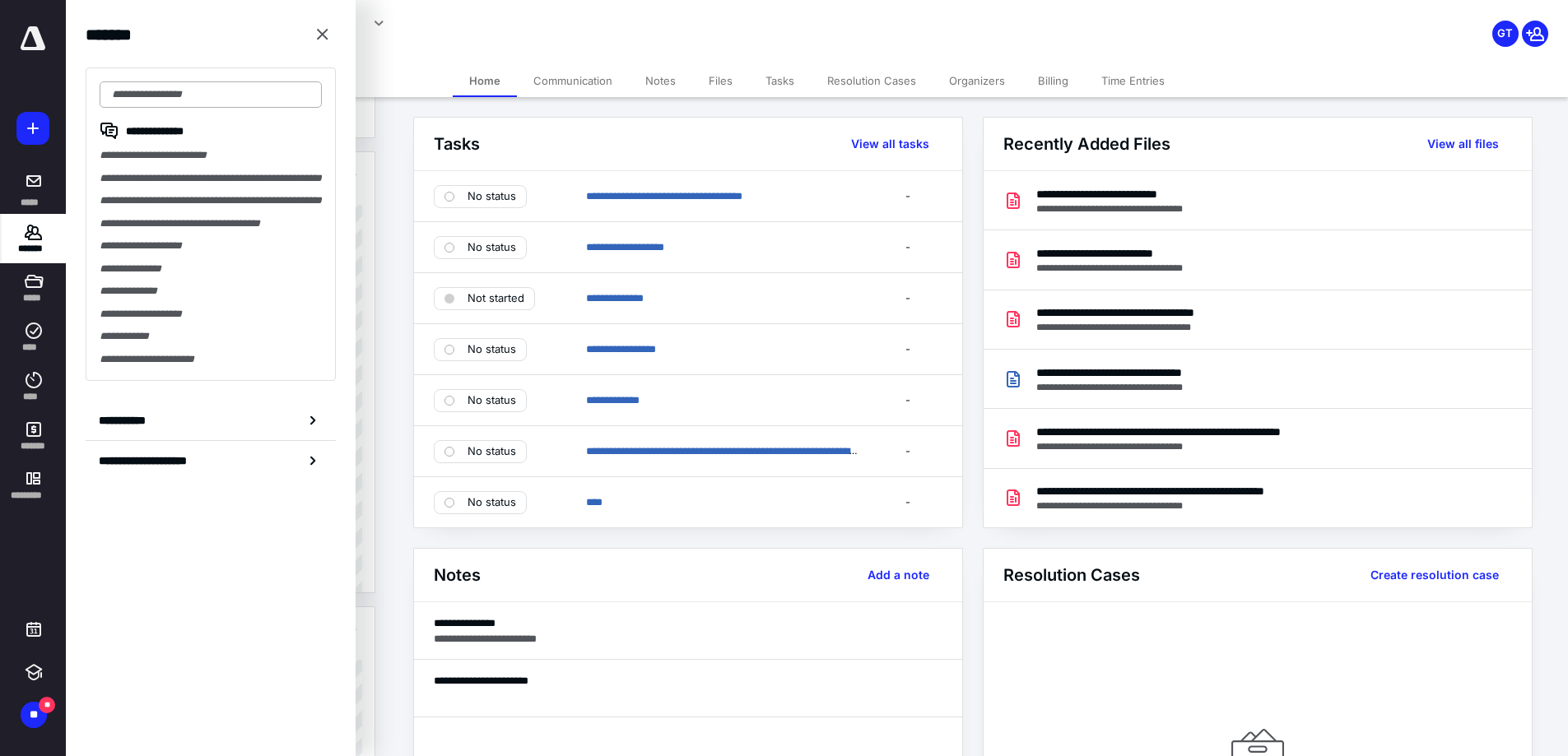 click at bounding box center (211, 95) 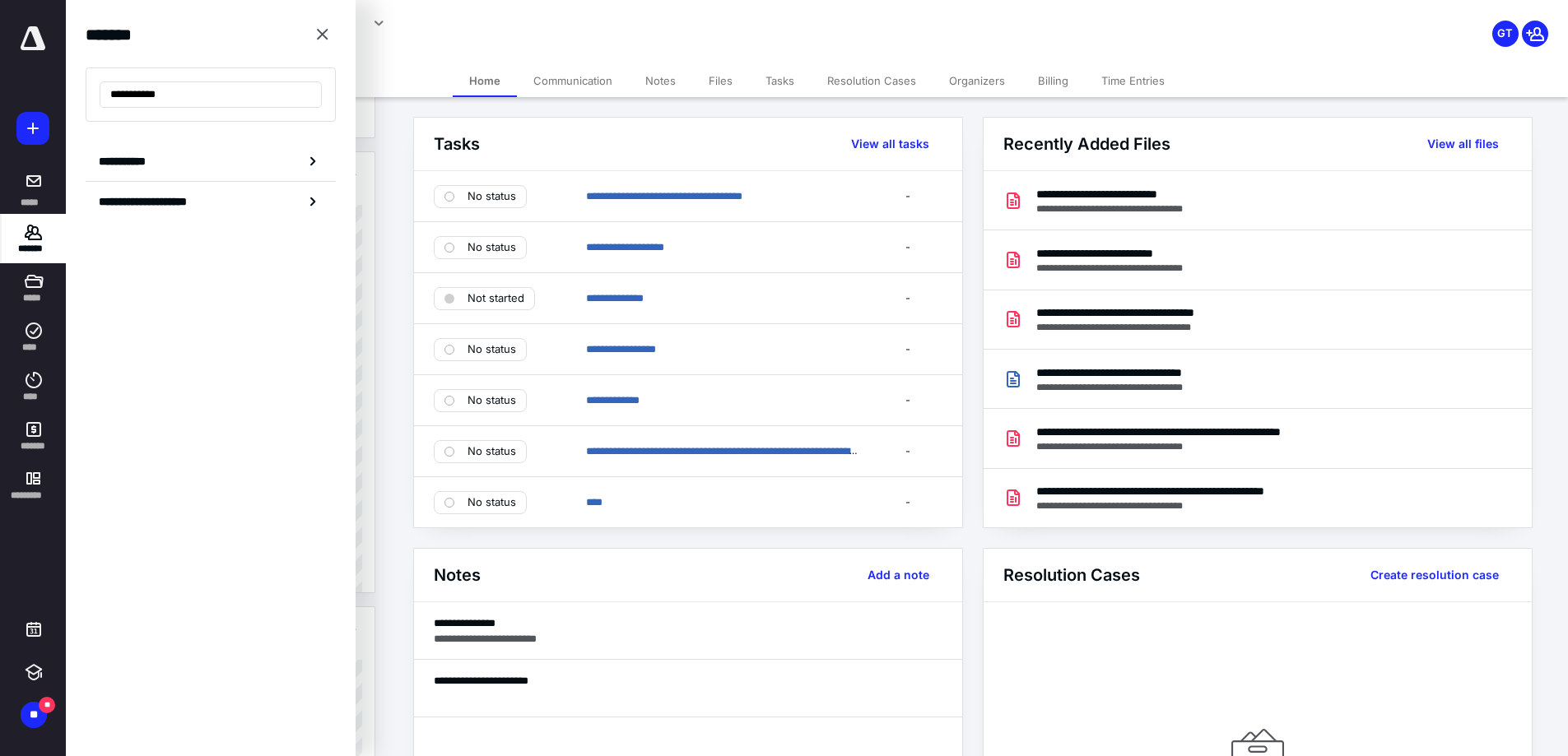 type on "**********" 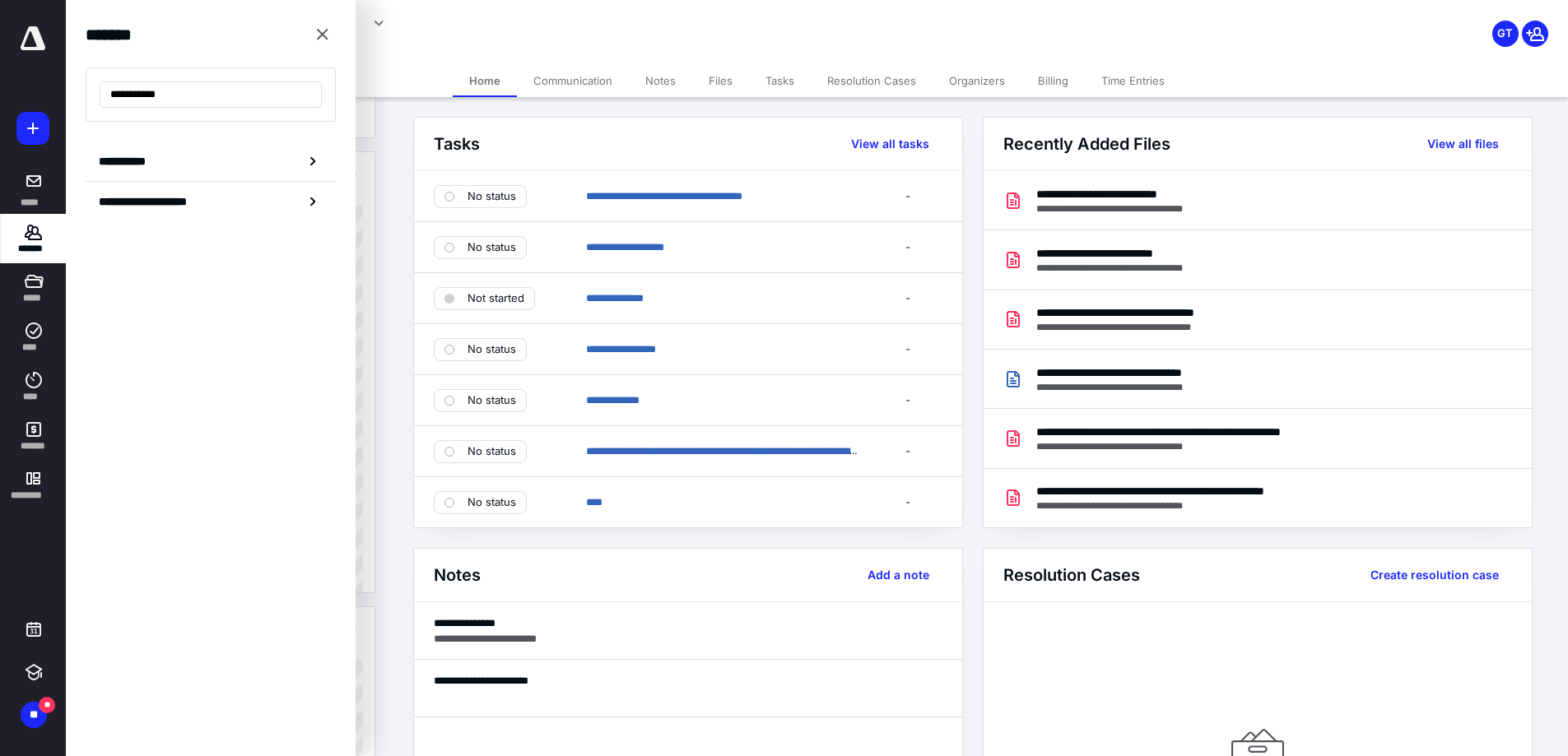click 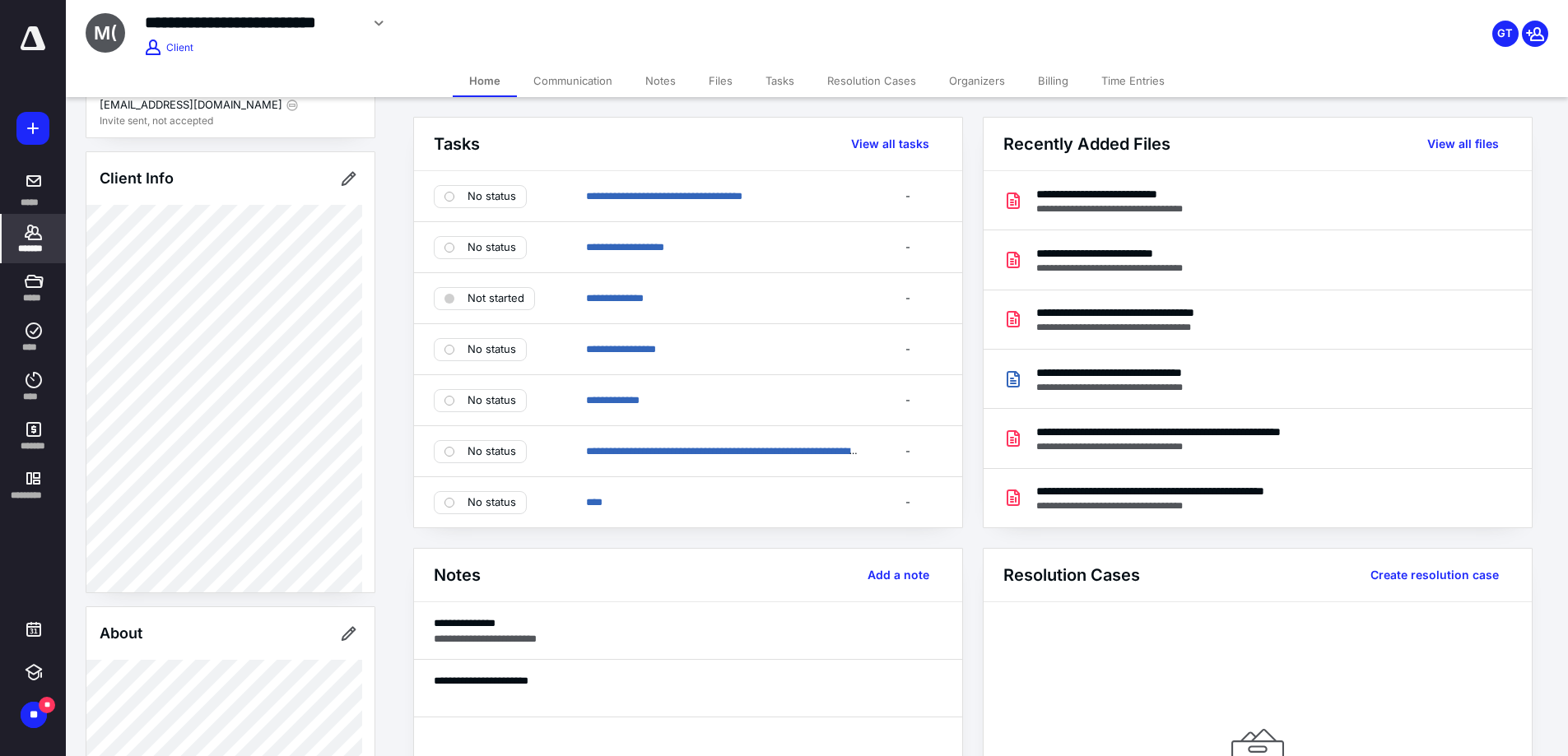 click 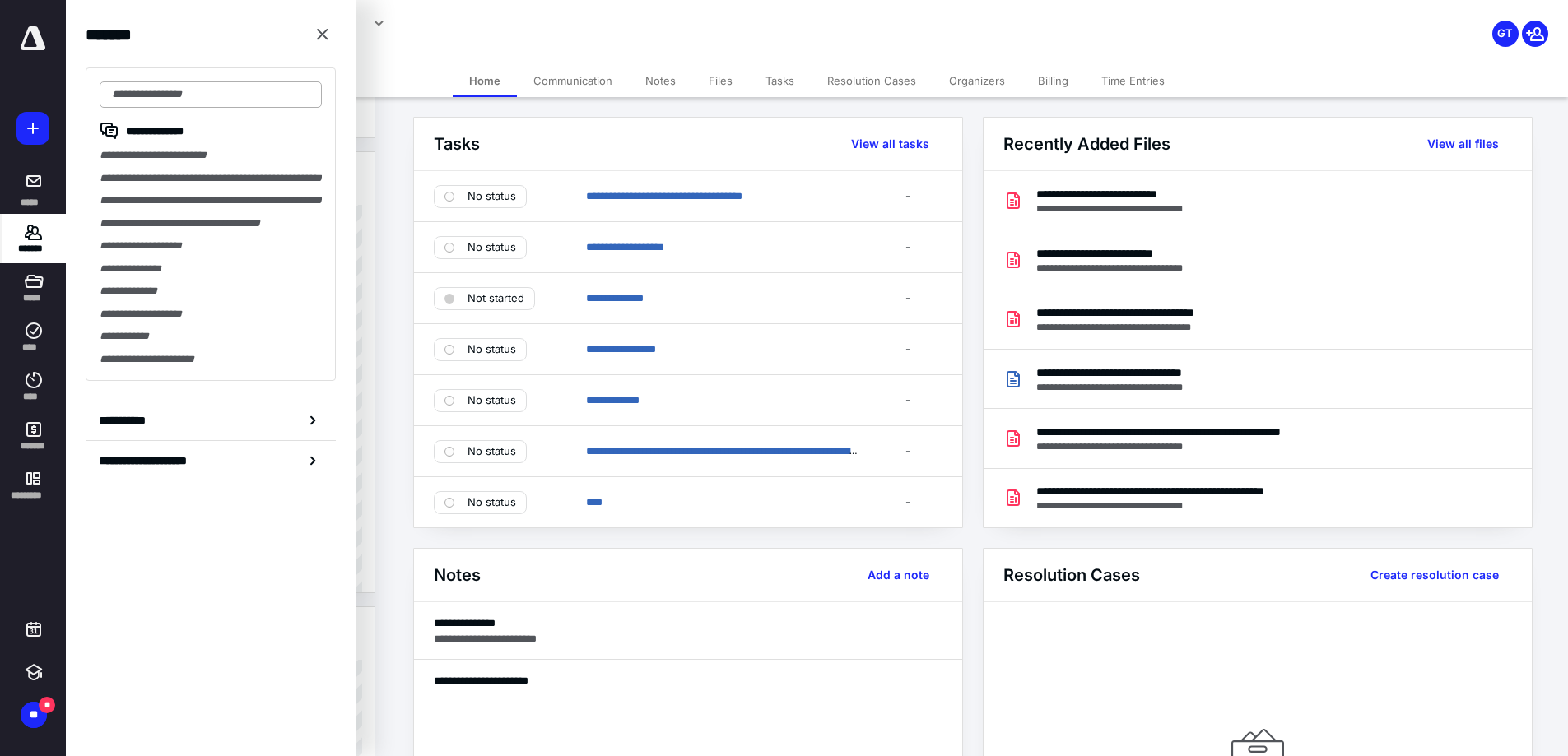 click at bounding box center (211, 95) 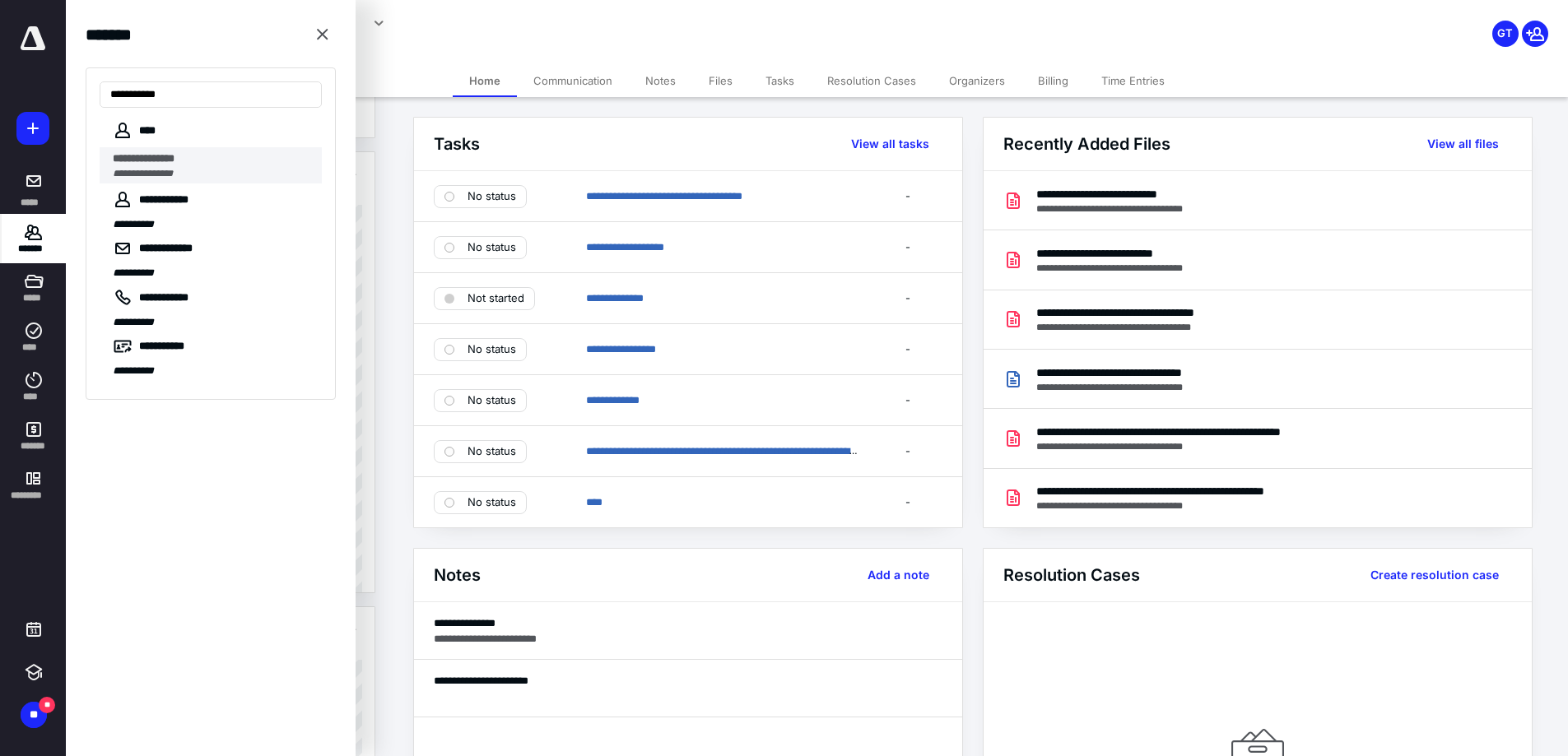 type on "**********" 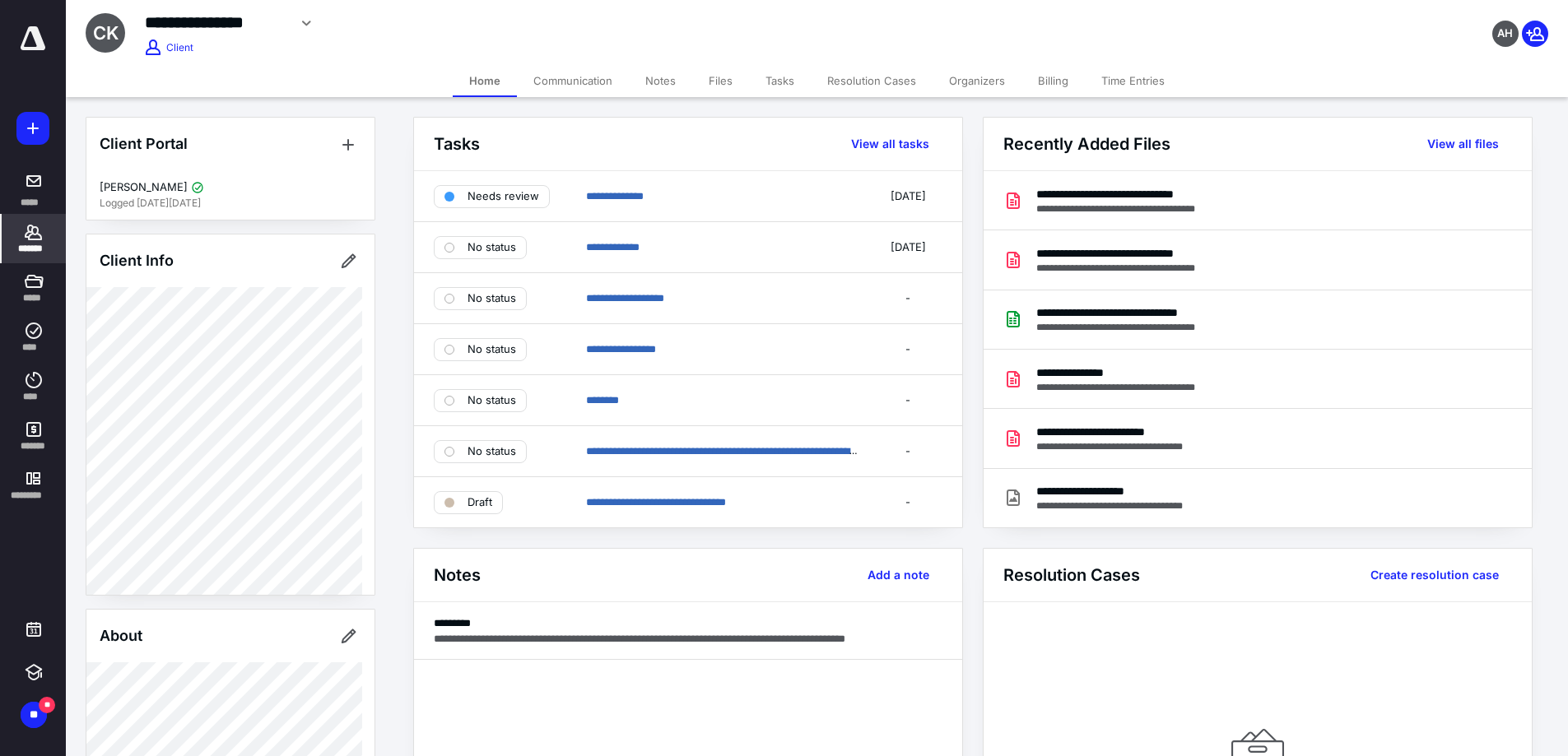 click on "Files" at bounding box center (720, 81) 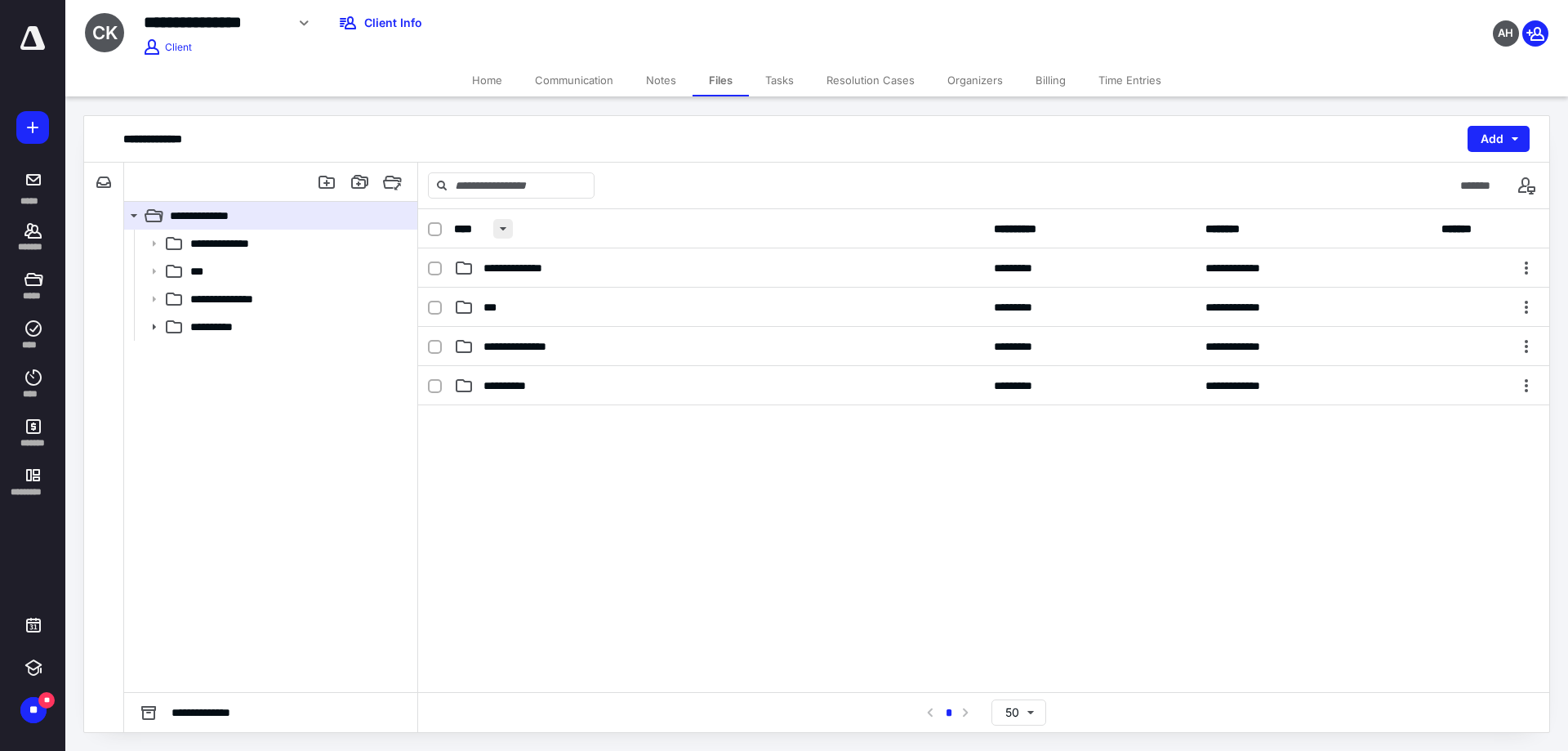 click at bounding box center [503, 229] 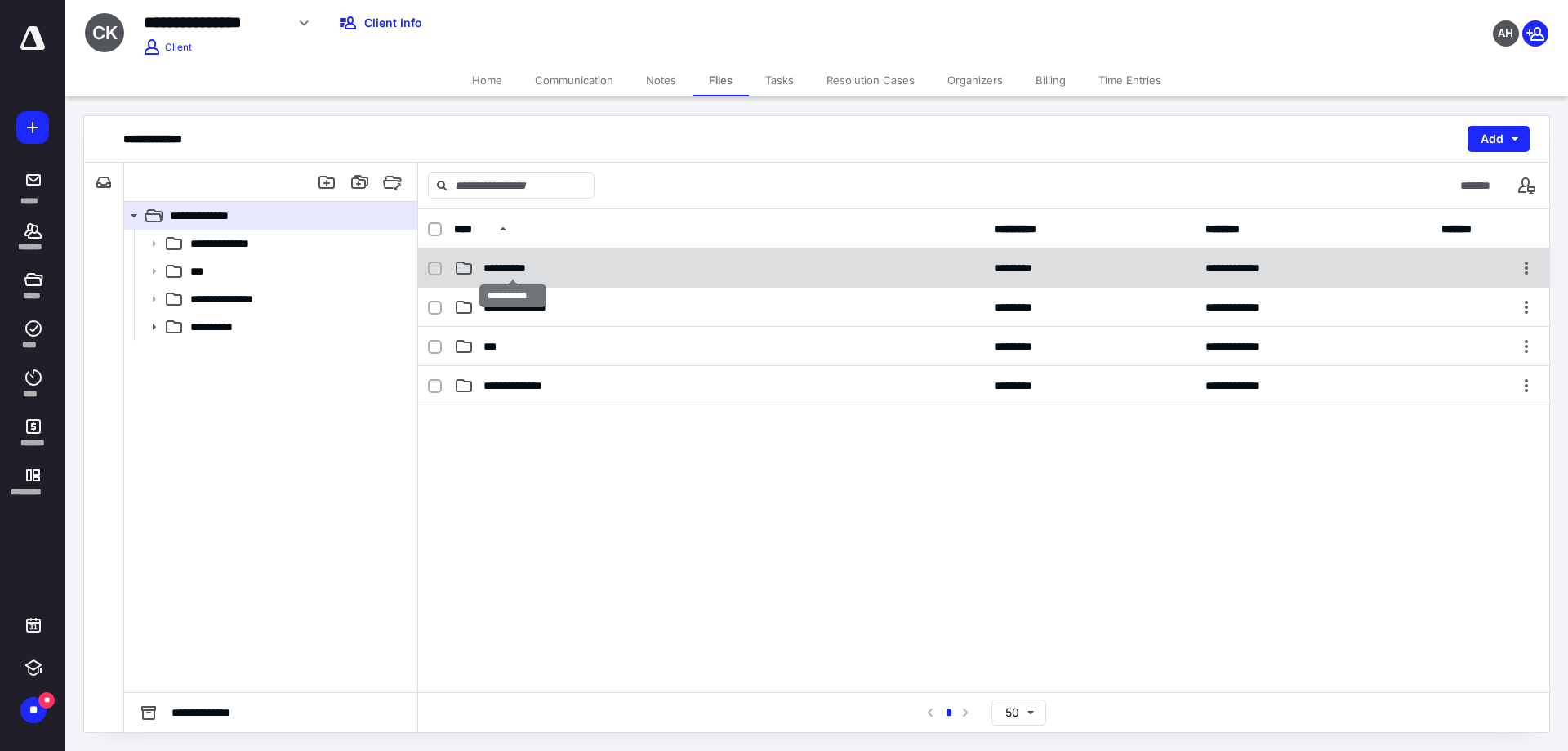 drag, startPoint x: 497, startPoint y: 266, endPoint x: 461, endPoint y: 279, distance: 38.275318 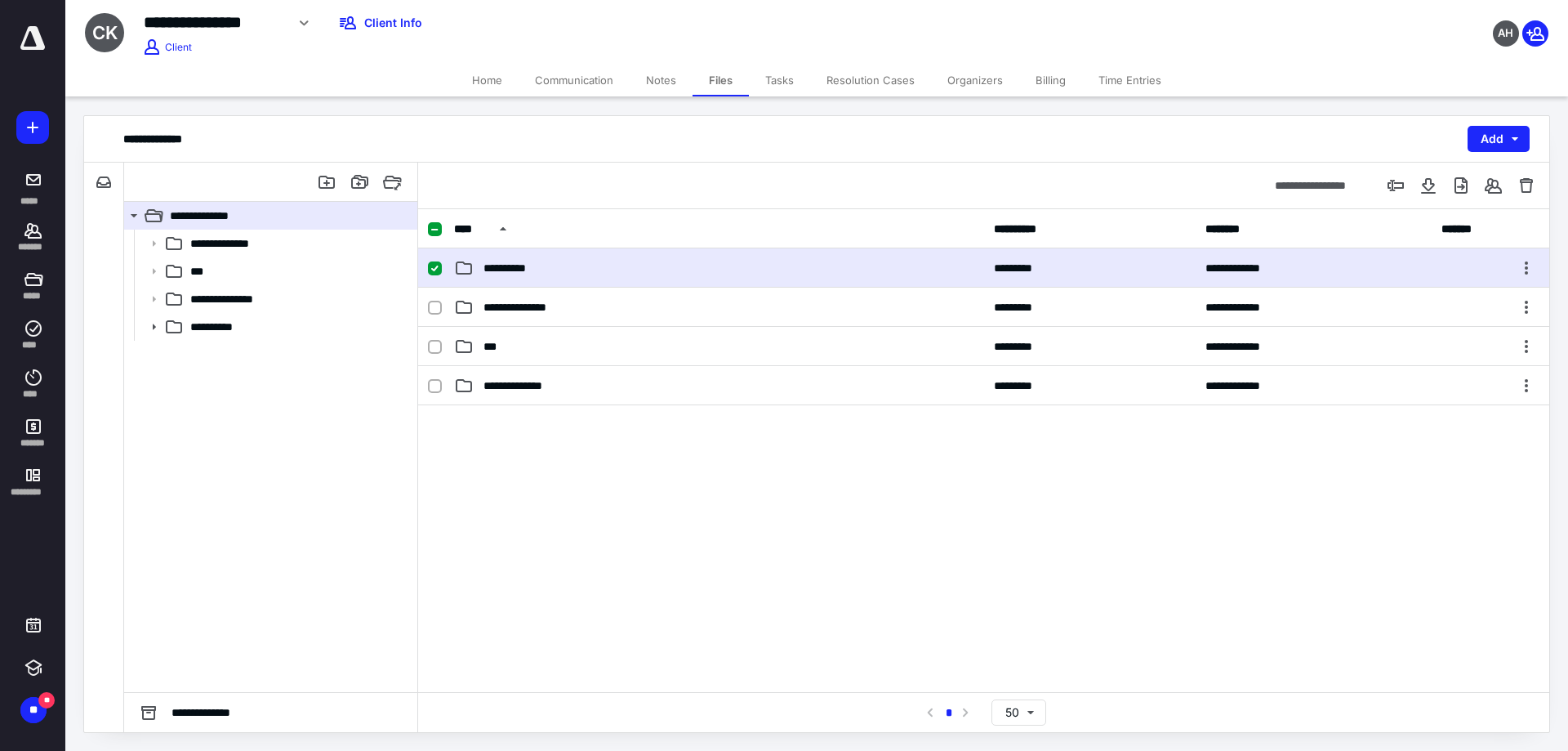 click on "**********" at bounding box center (512, 268) 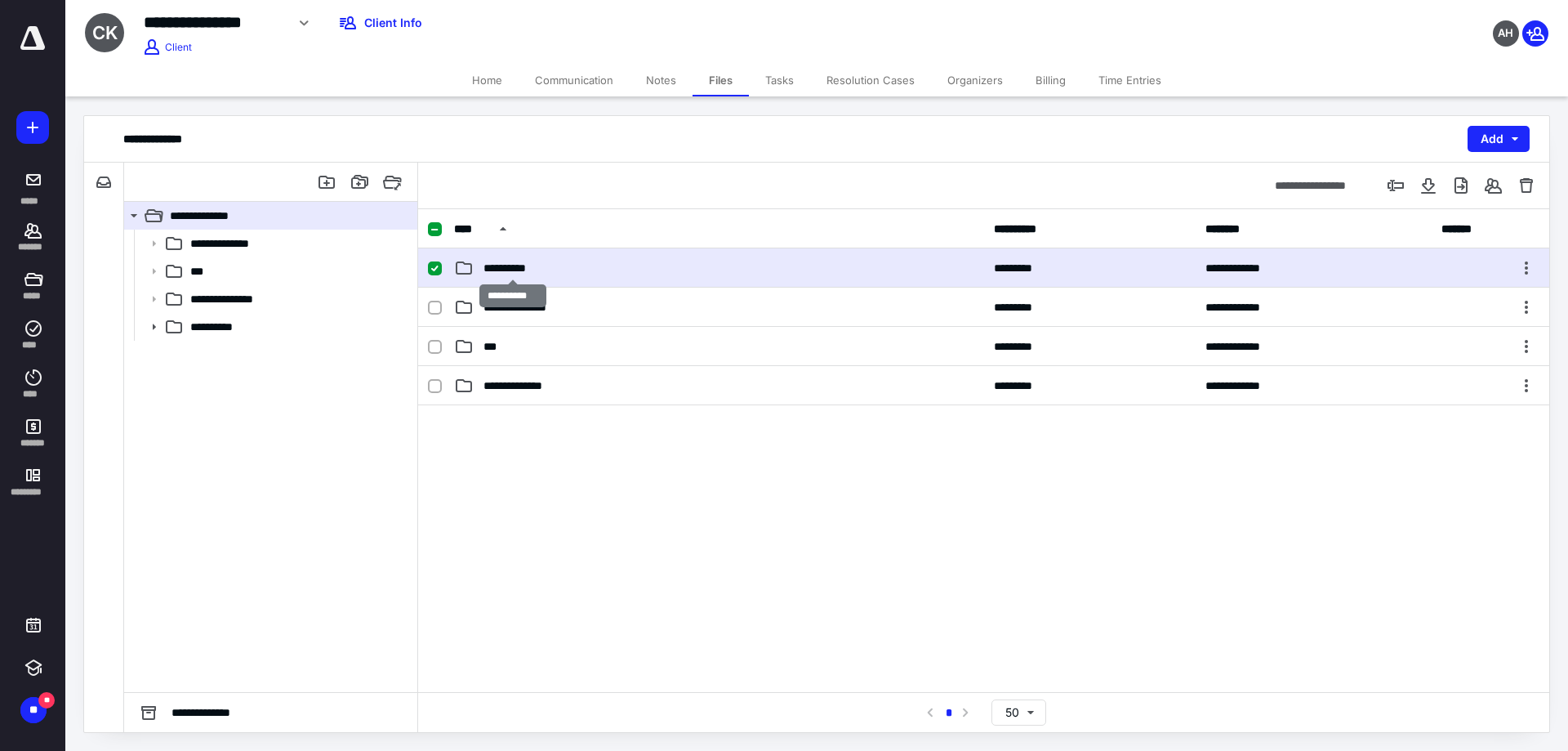 click on "**********" at bounding box center (512, 268) 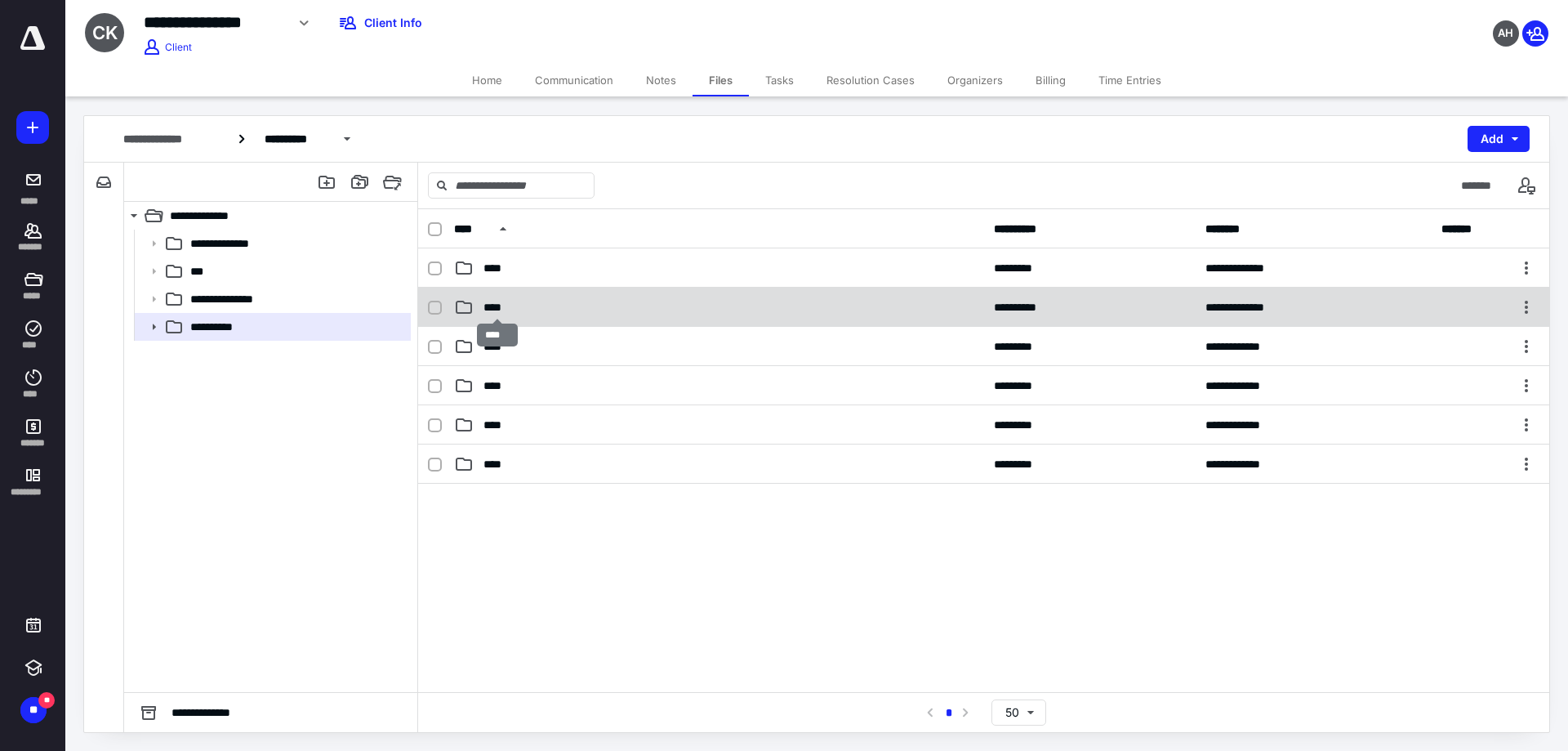 click on "****" at bounding box center [497, 307] 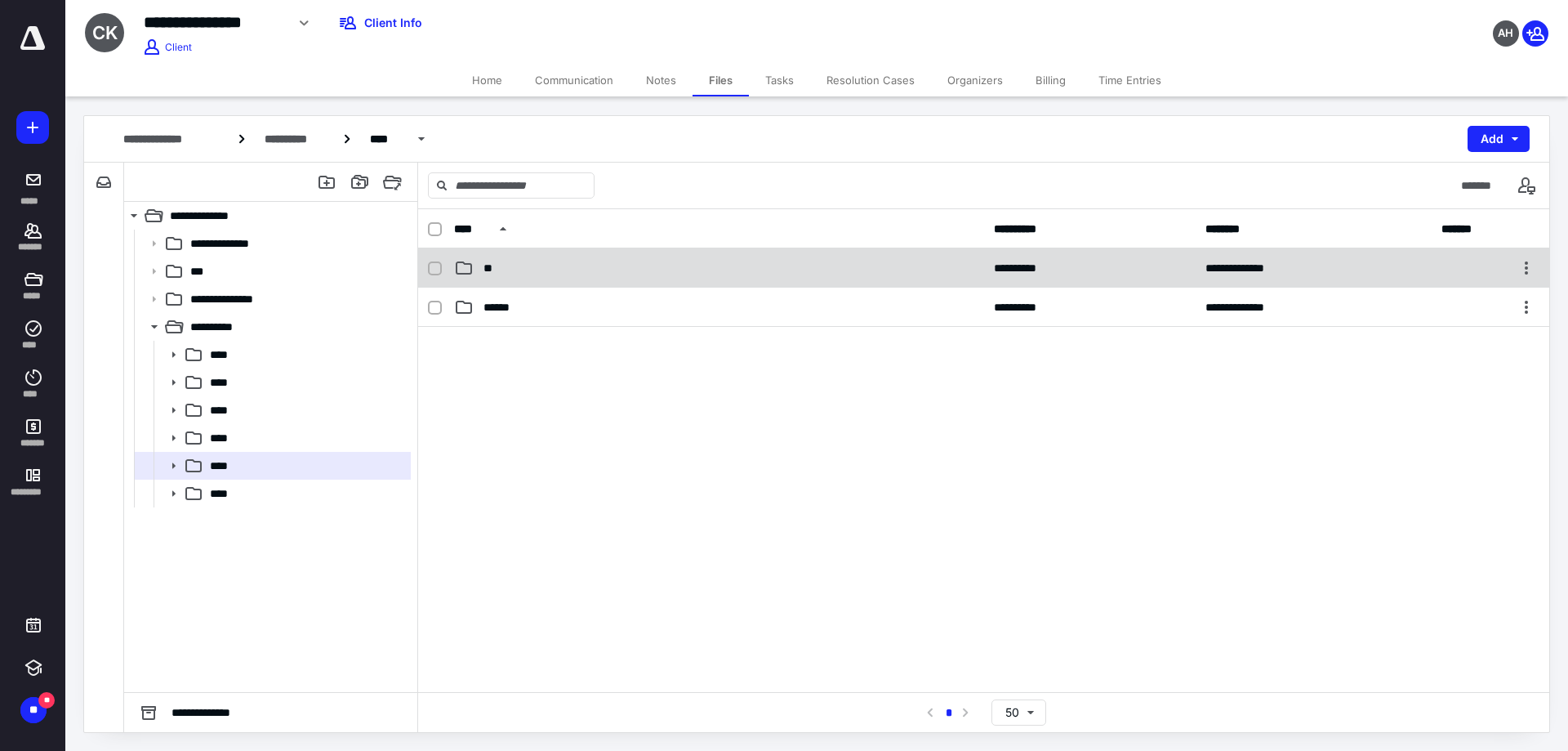click on "**" at bounding box center (491, 268) 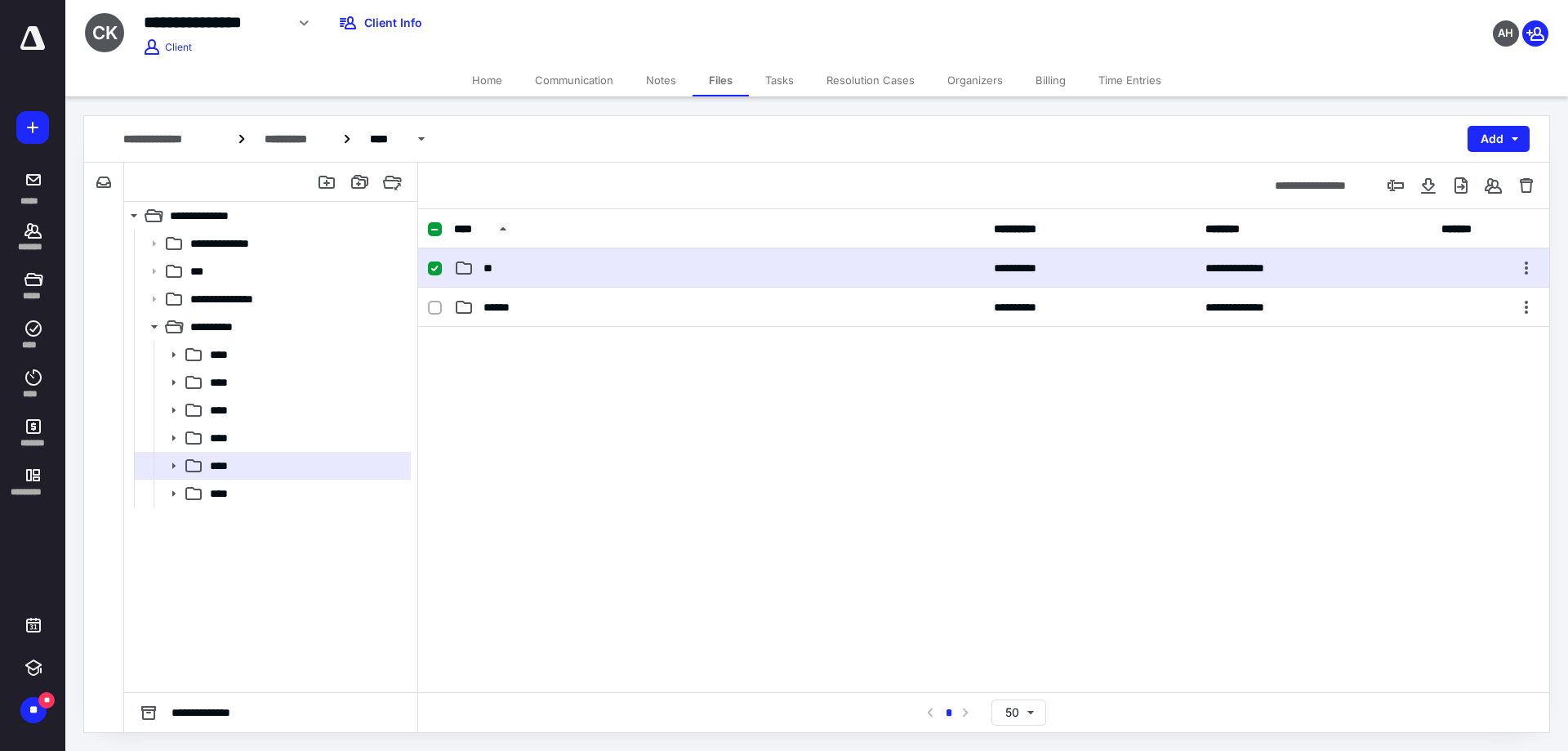 click on "**" at bounding box center (491, 268) 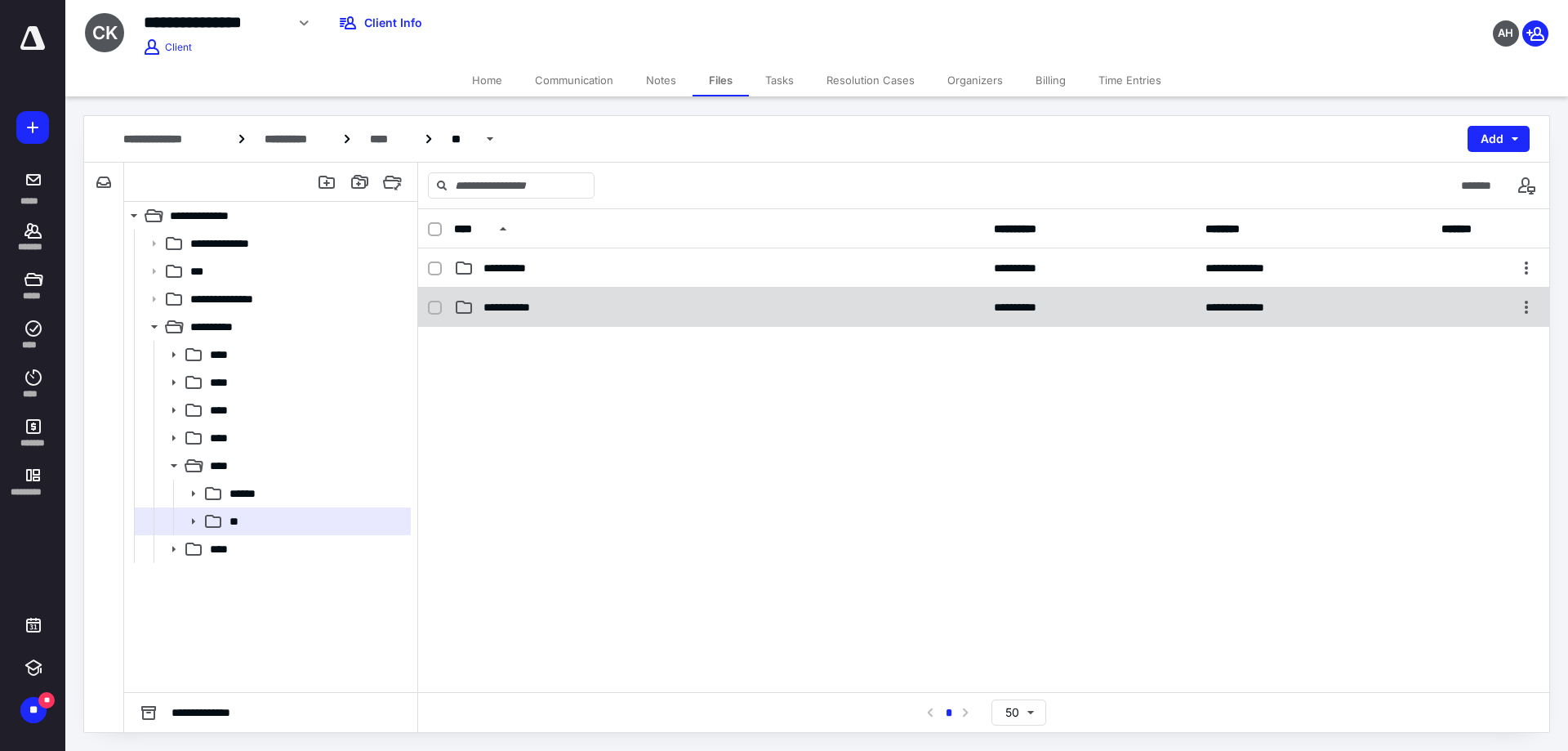 click on "**********" at bounding box center (518, 307) 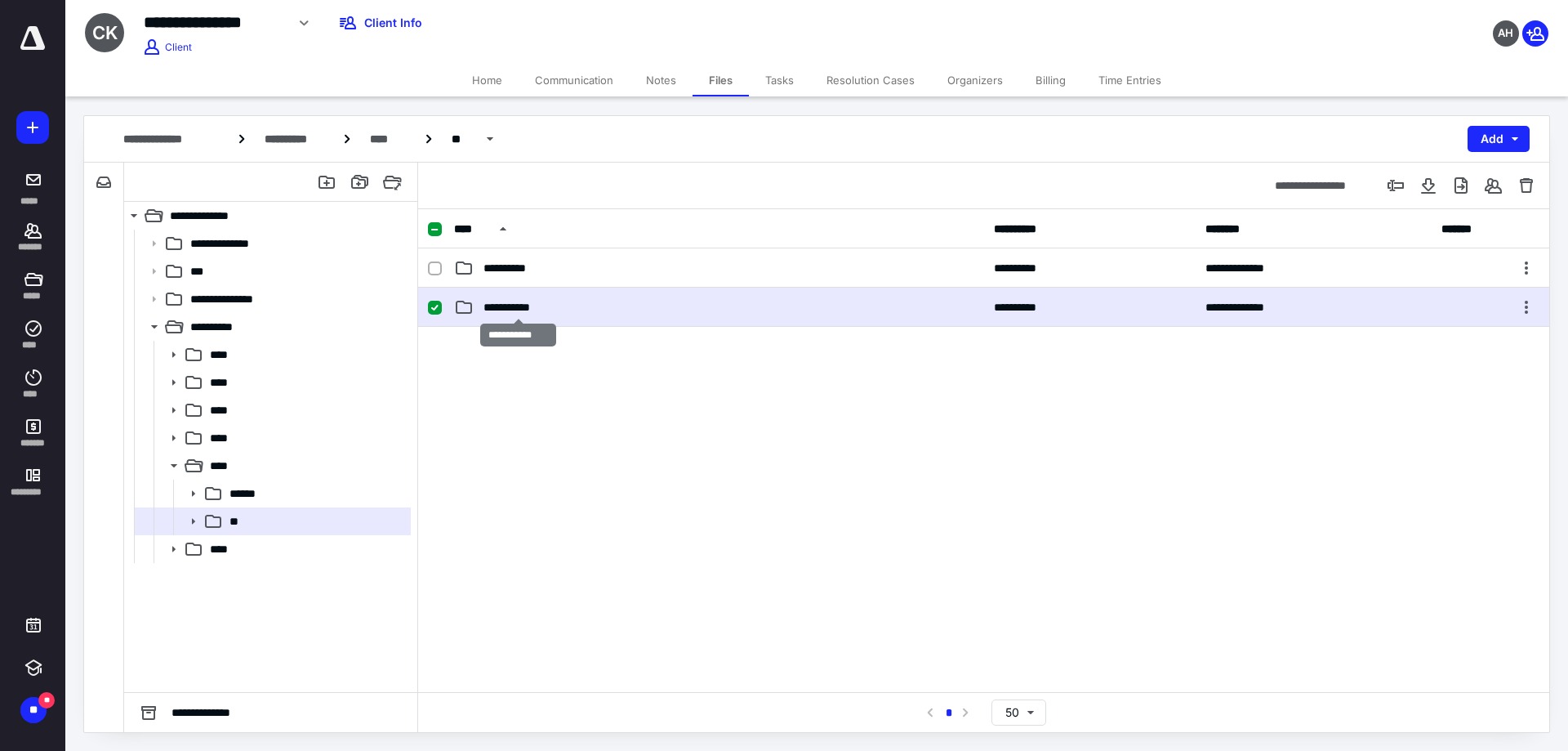 click on "**********" at bounding box center [518, 307] 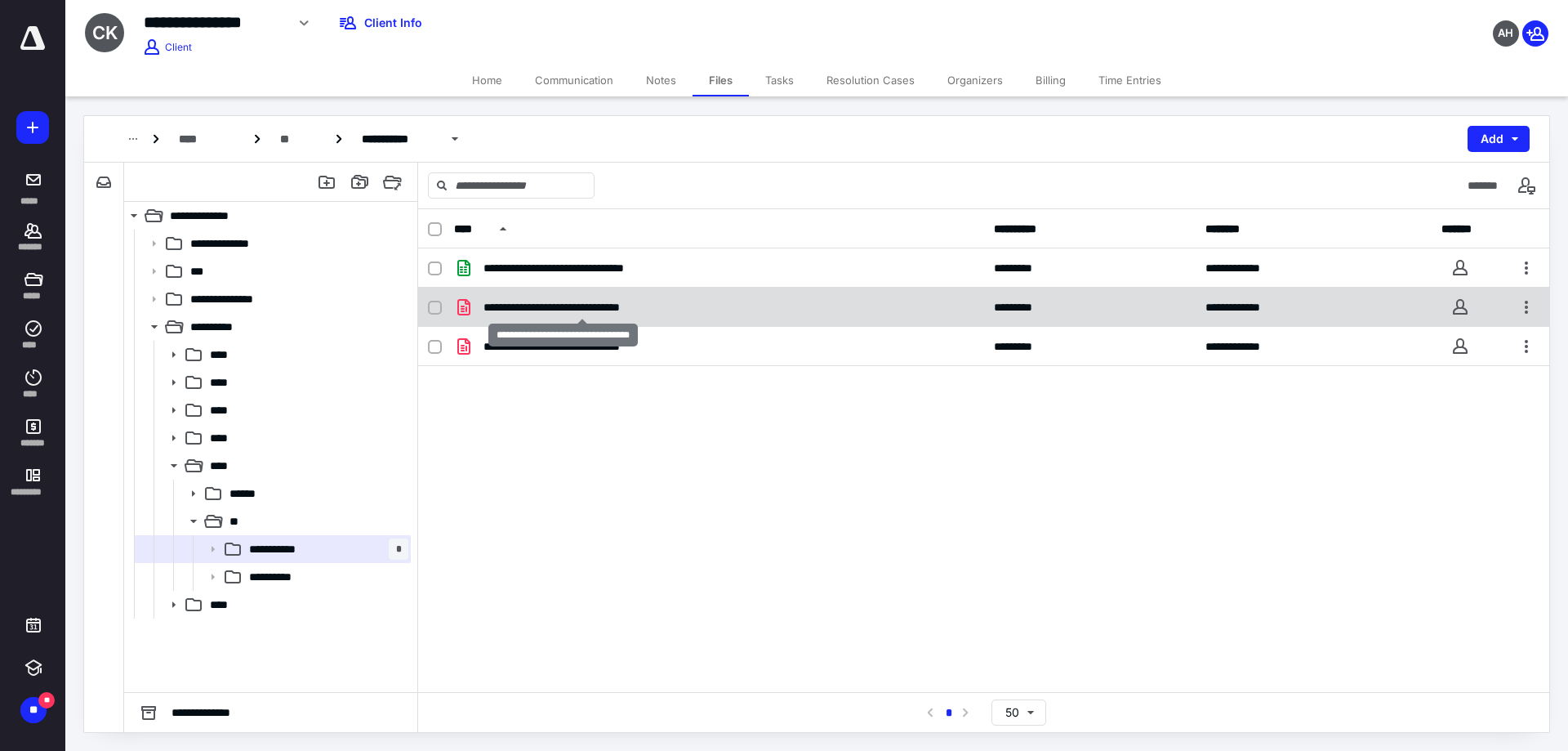 click on "**********" at bounding box center [582, 307] 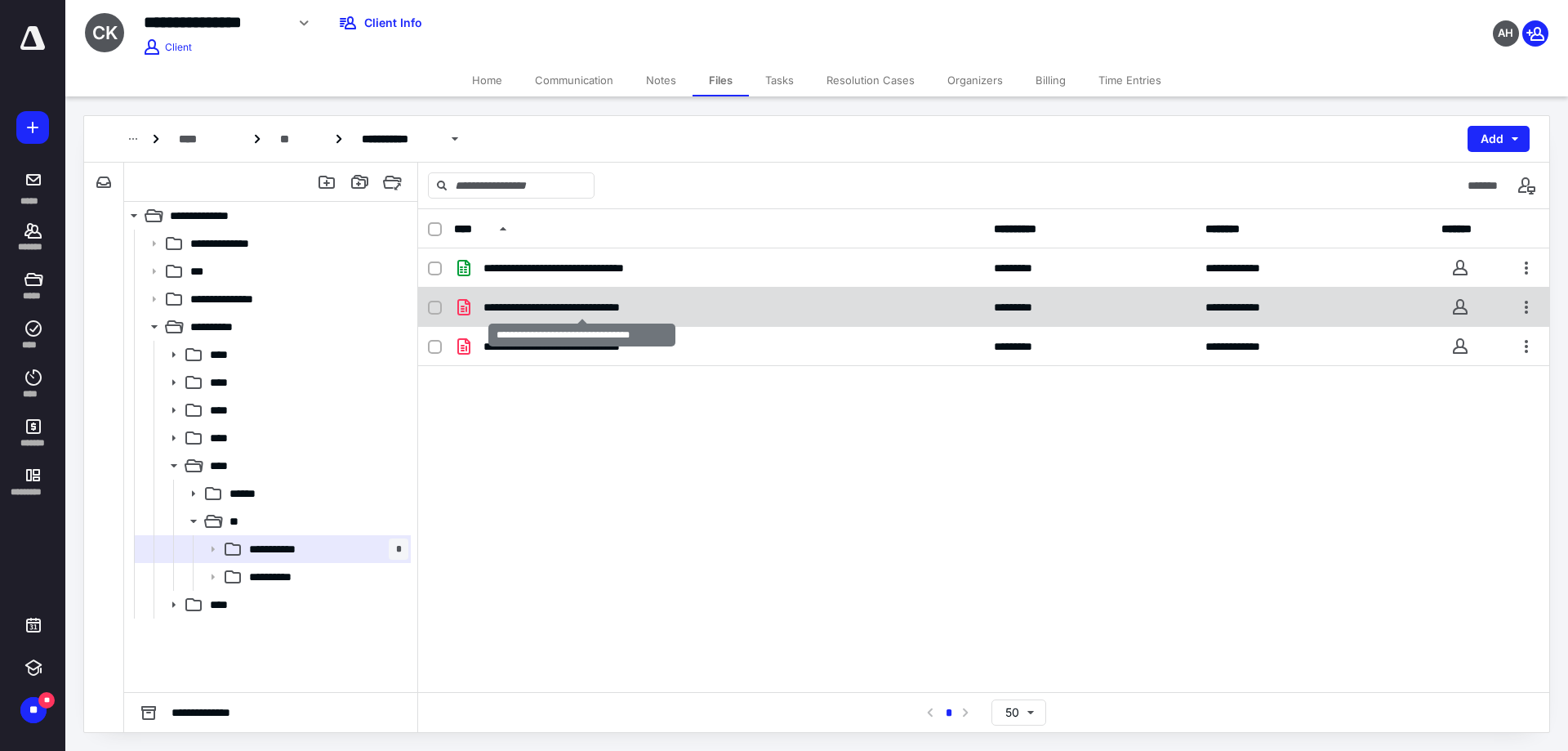 click on "**********" at bounding box center [582, 307] 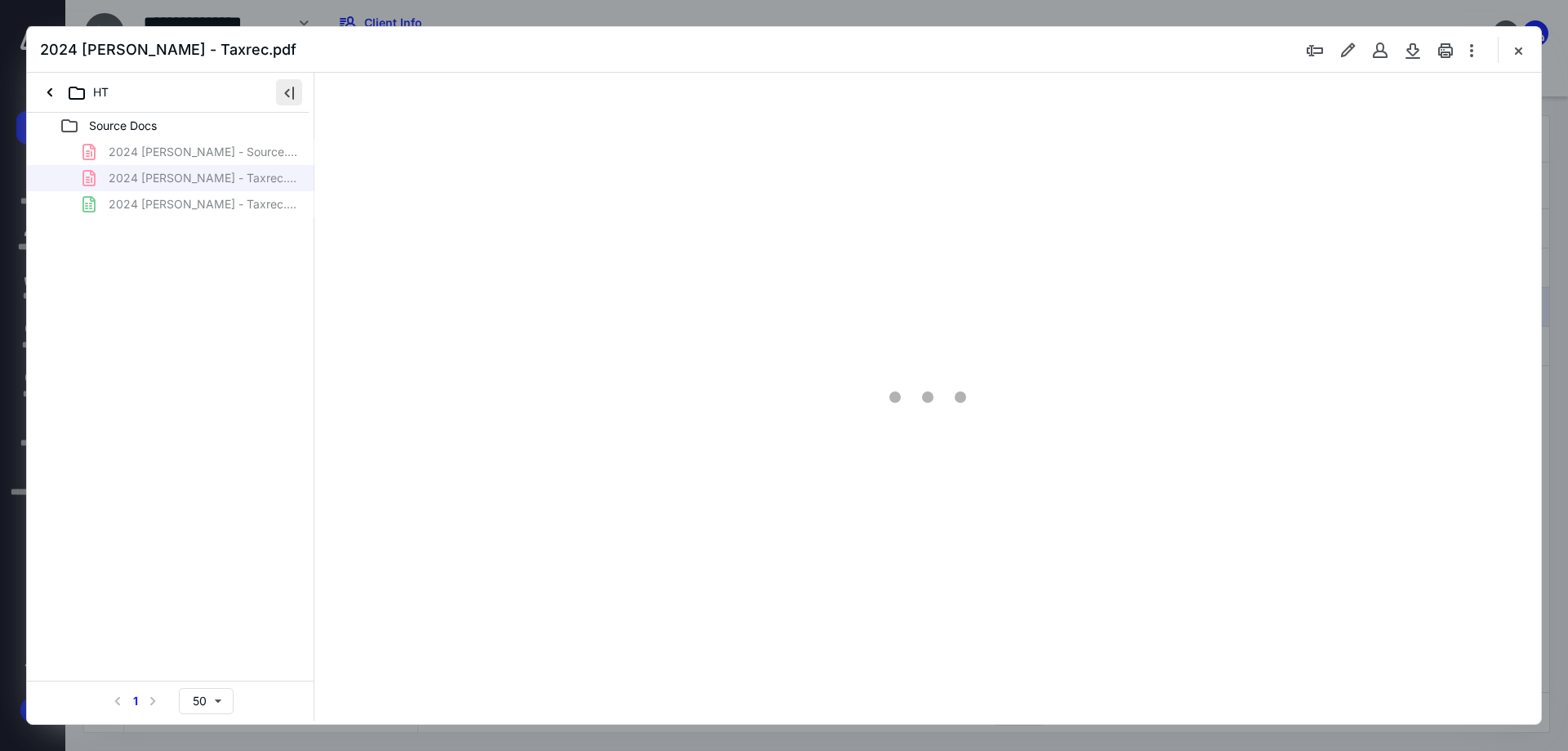 scroll, scrollTop: 0, scrollLeft: 0, axis: both 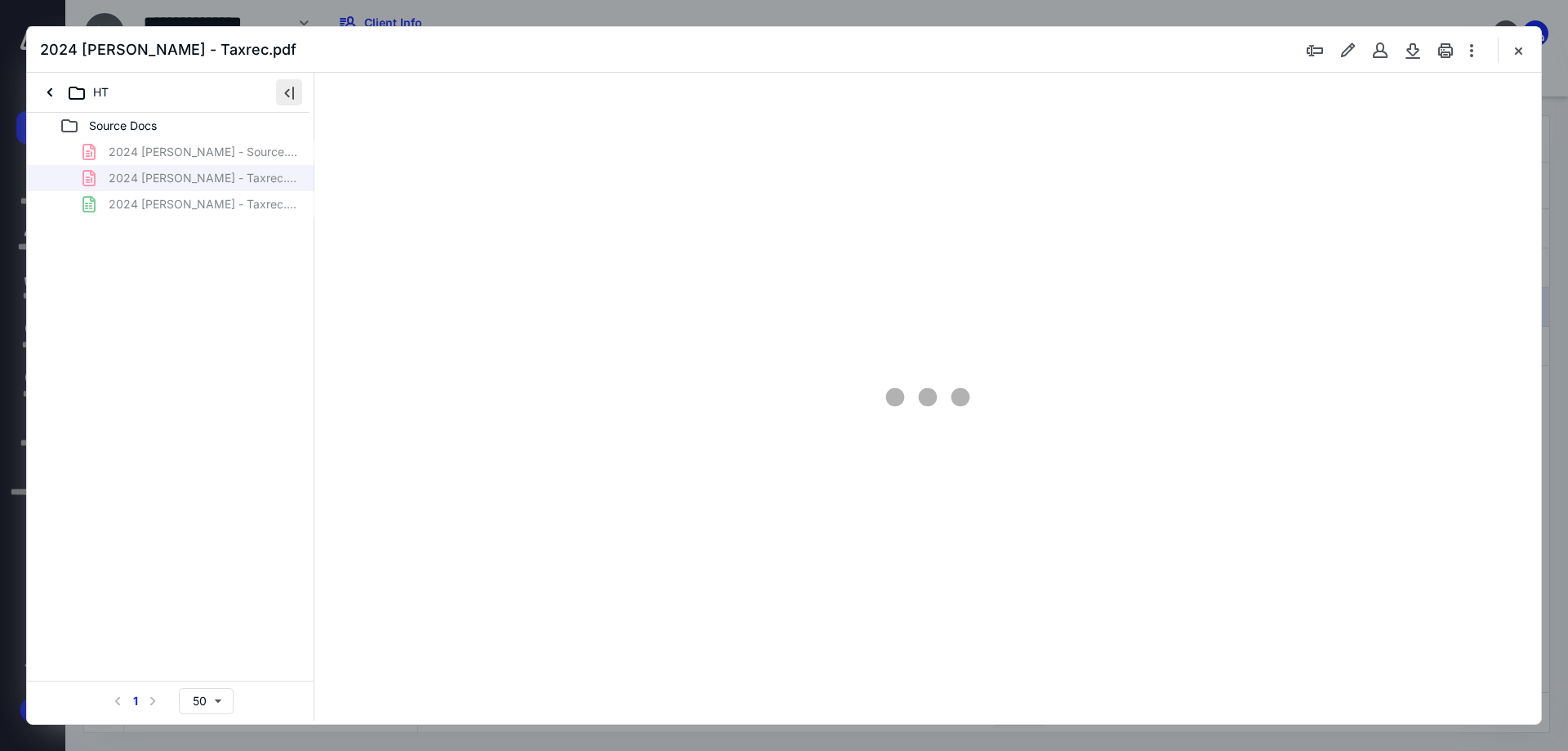 click at bounding box center (289, 92) 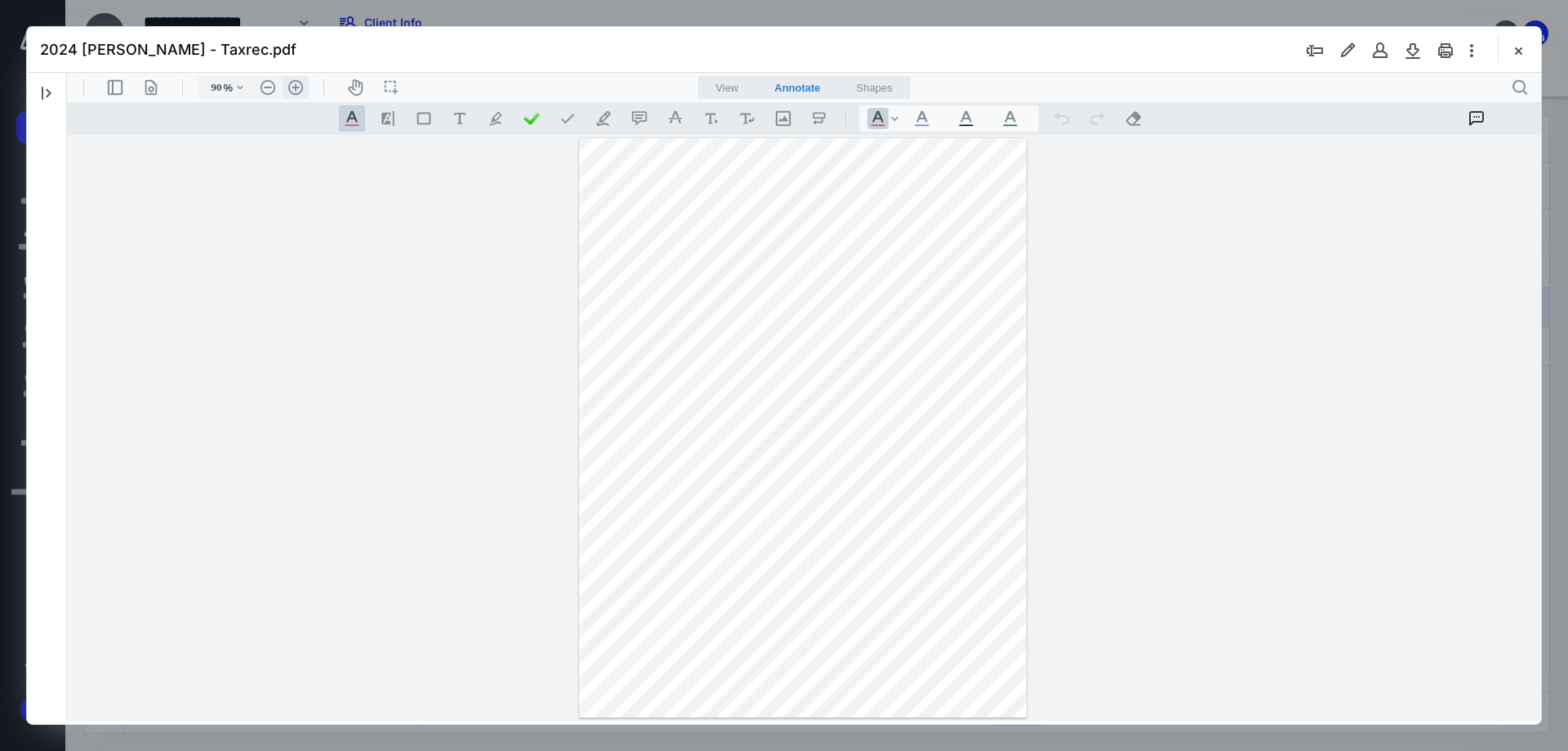 click on ".cls-1{fill:#abb0c4;} icon - header - zoom - in - line" at bounding box center [296, 87] 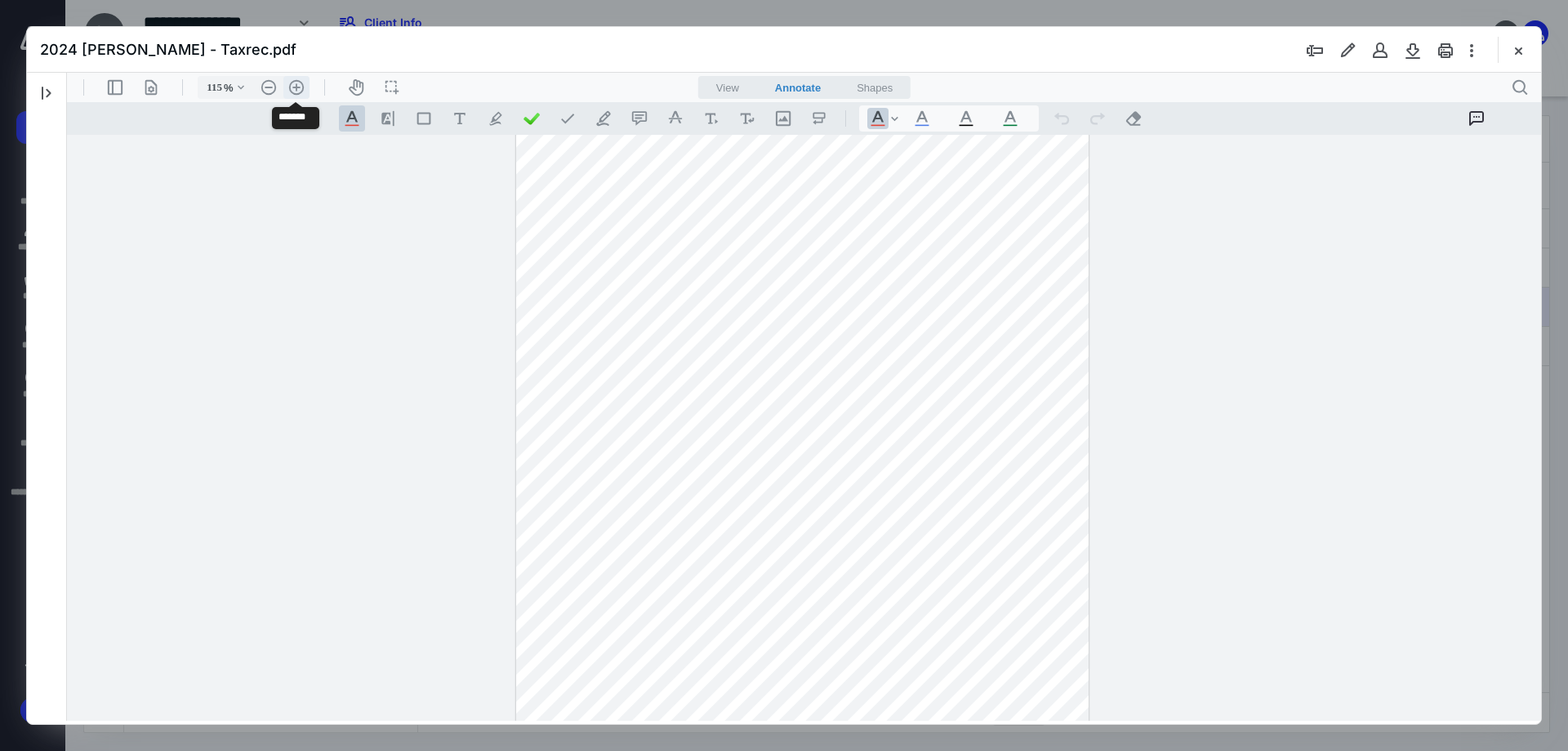 click on ".cls-1{fill:#abb0c4;} icon - header - zoom - in - line" at bounding box center (296, 87) 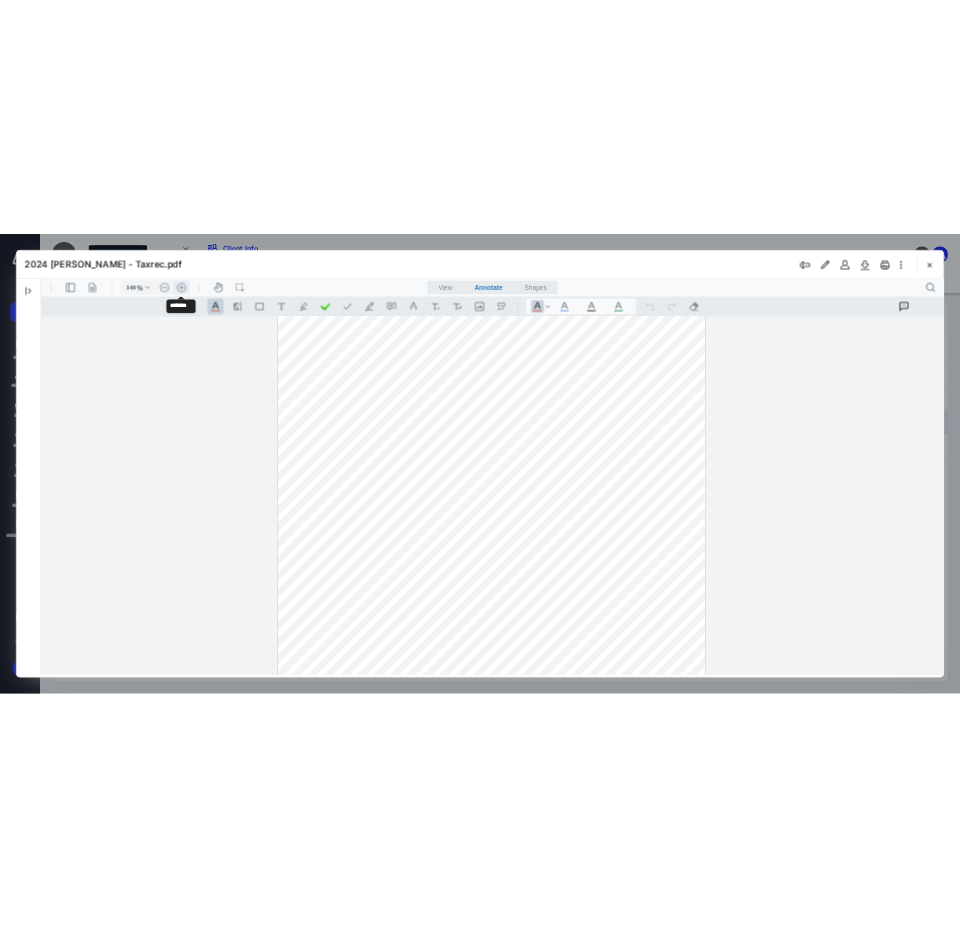 scroll, scrollTop: 178, scrollLeft: 0, axis: vertical 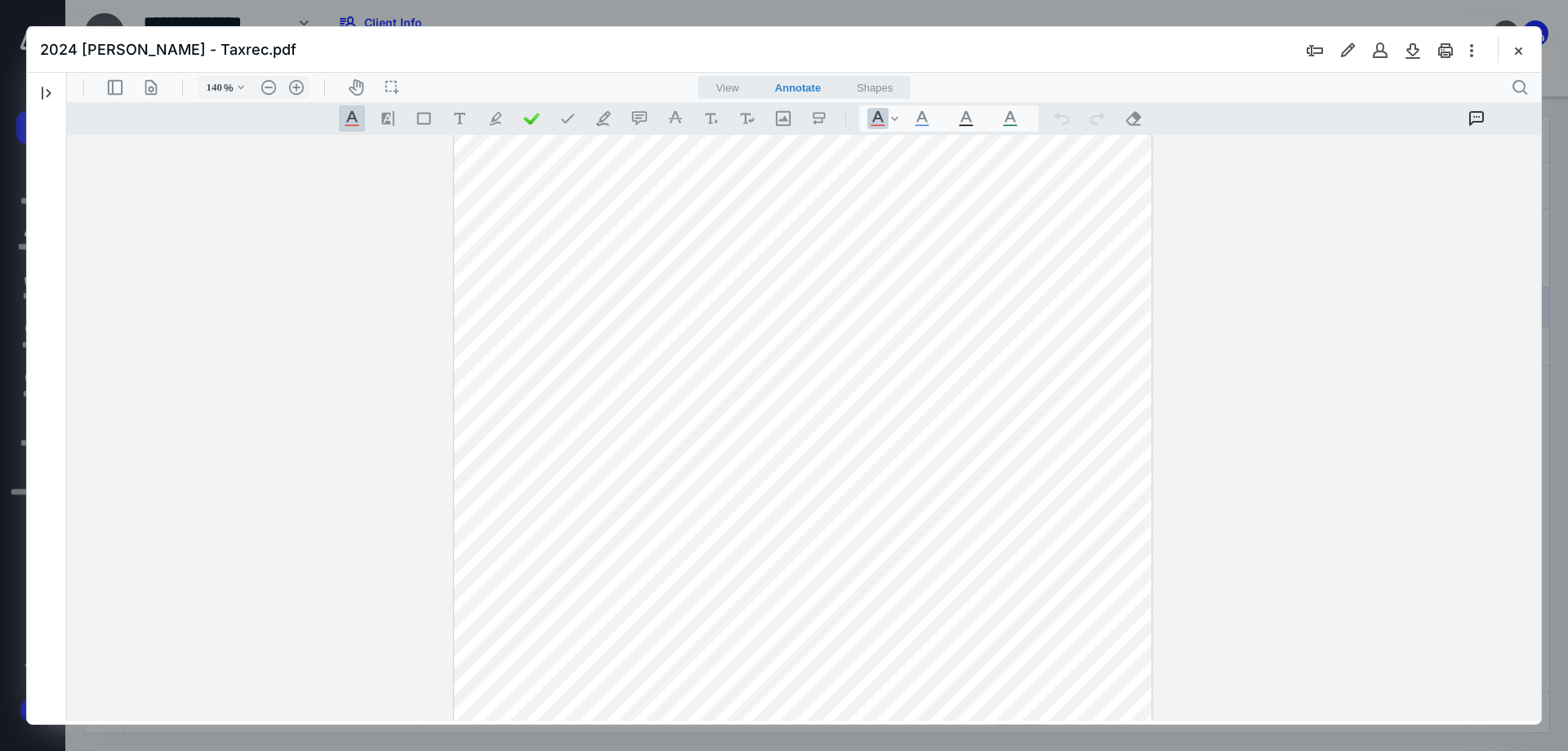 type 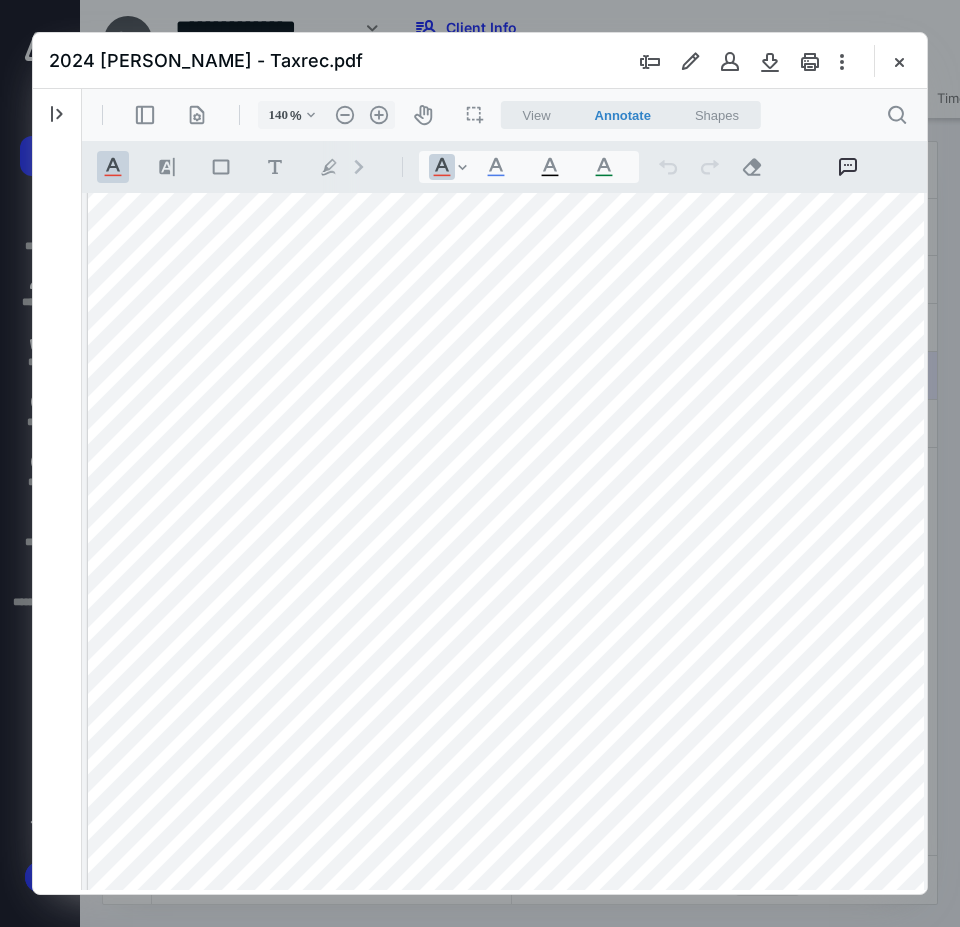 scroll, scrollTop: 378, scrollLeft: 0, axis: vertical 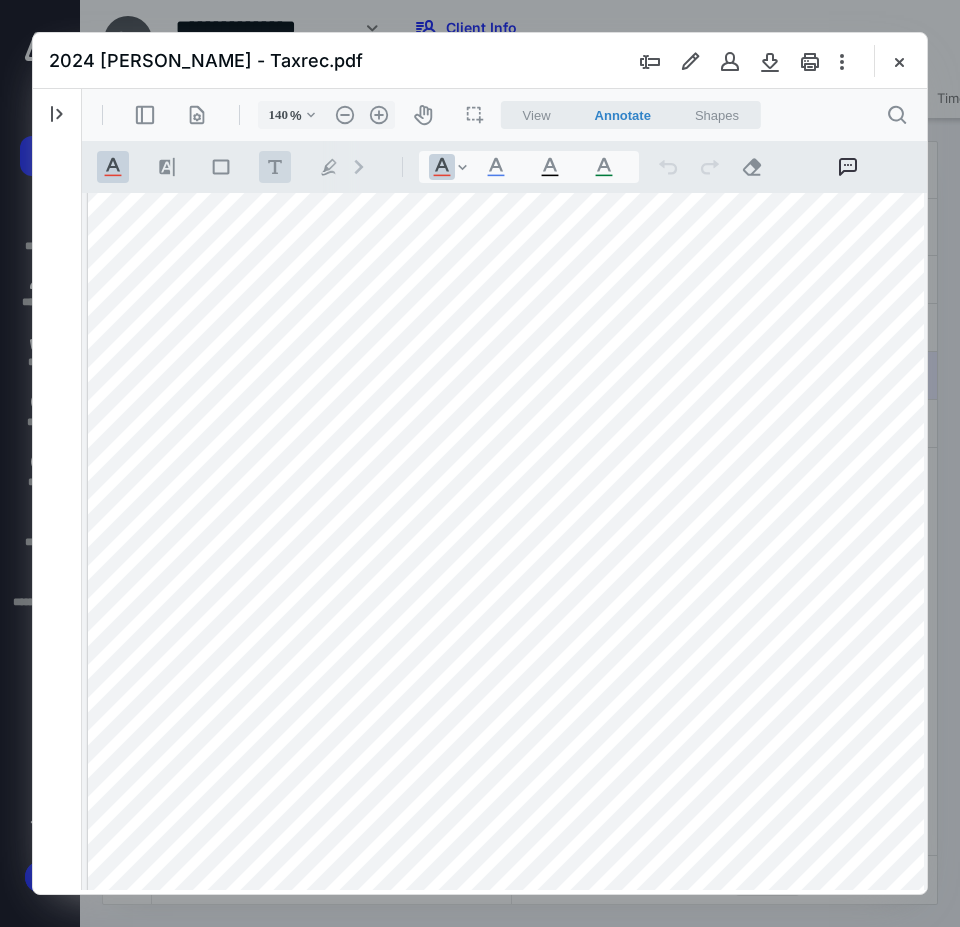 click on ".cls-1{fill:#abb0c4;} icon - tool - text - free text" at bounding box center [275, 167] 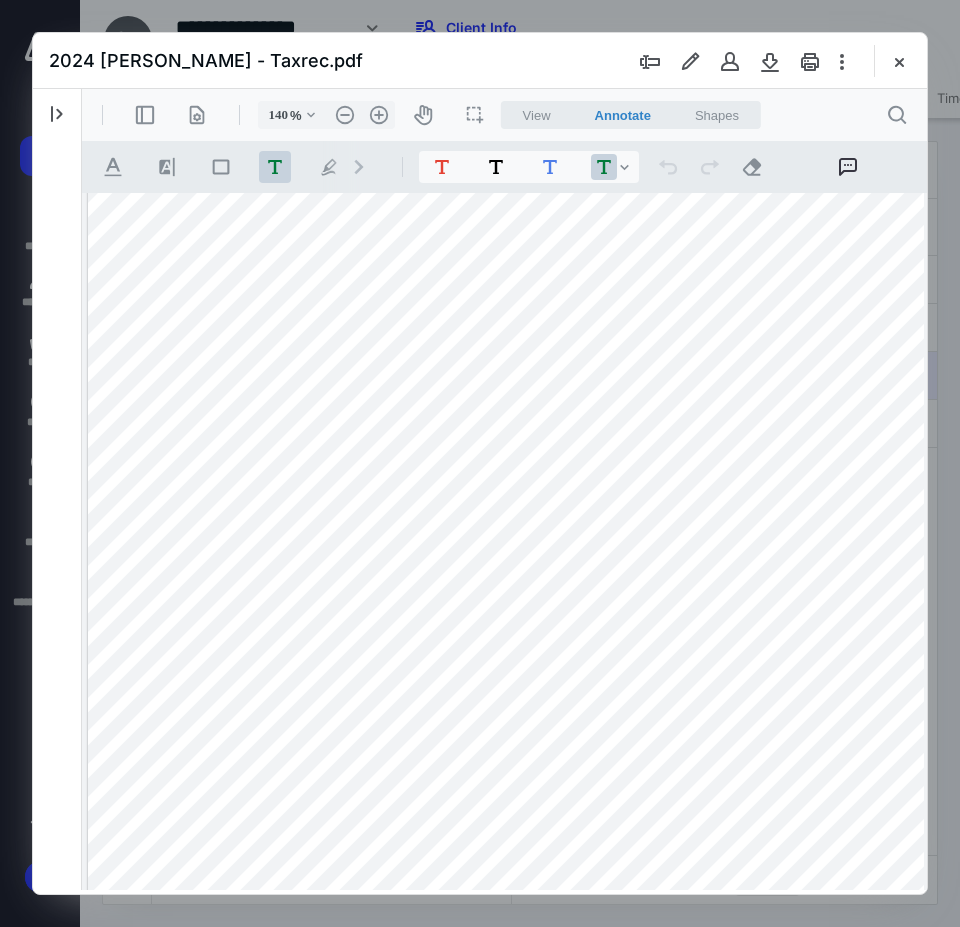 click at bounding box center [515, 374] 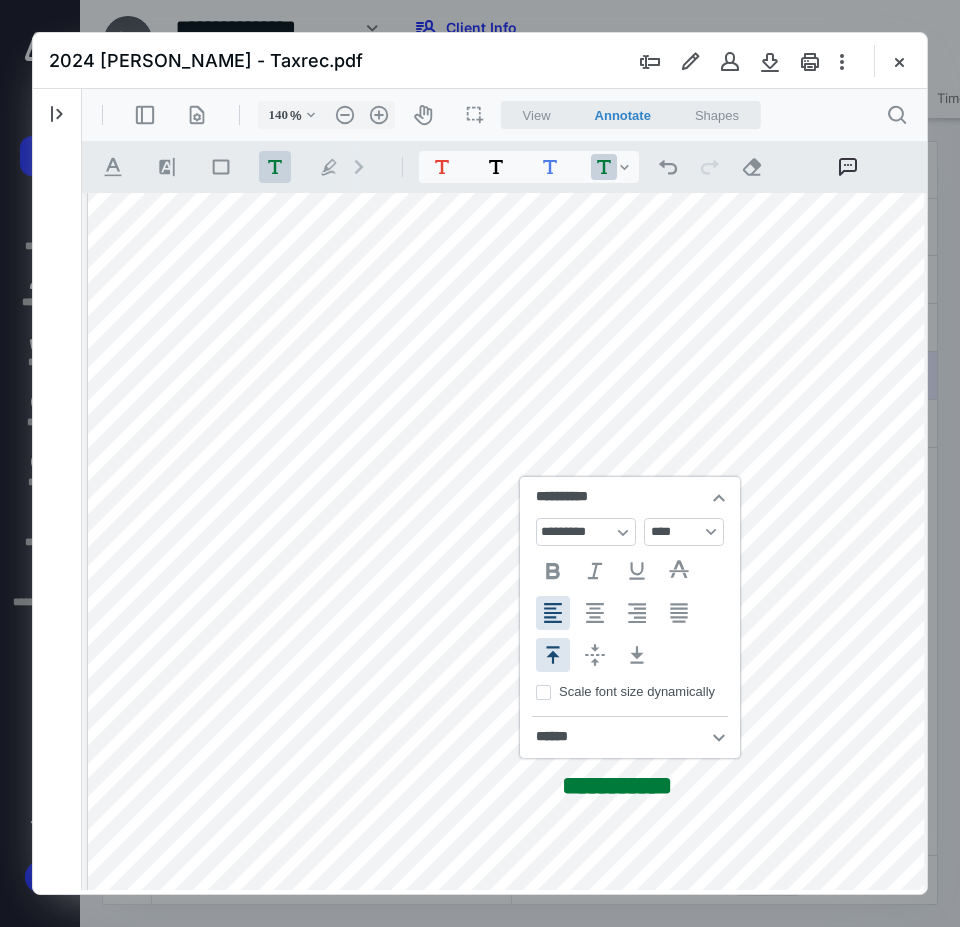 scroll, scrollTop: 0, scrollLeft: 0, axis: both 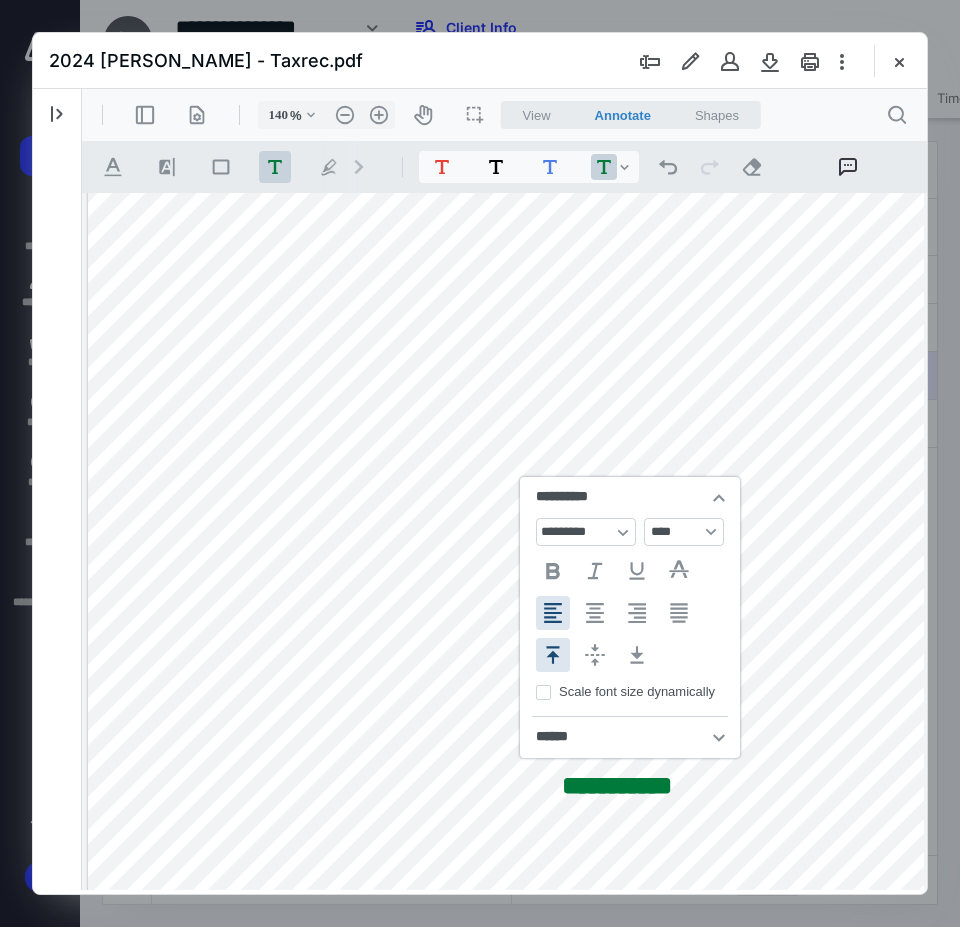 click on "**********" at bounding box center (515, 374) 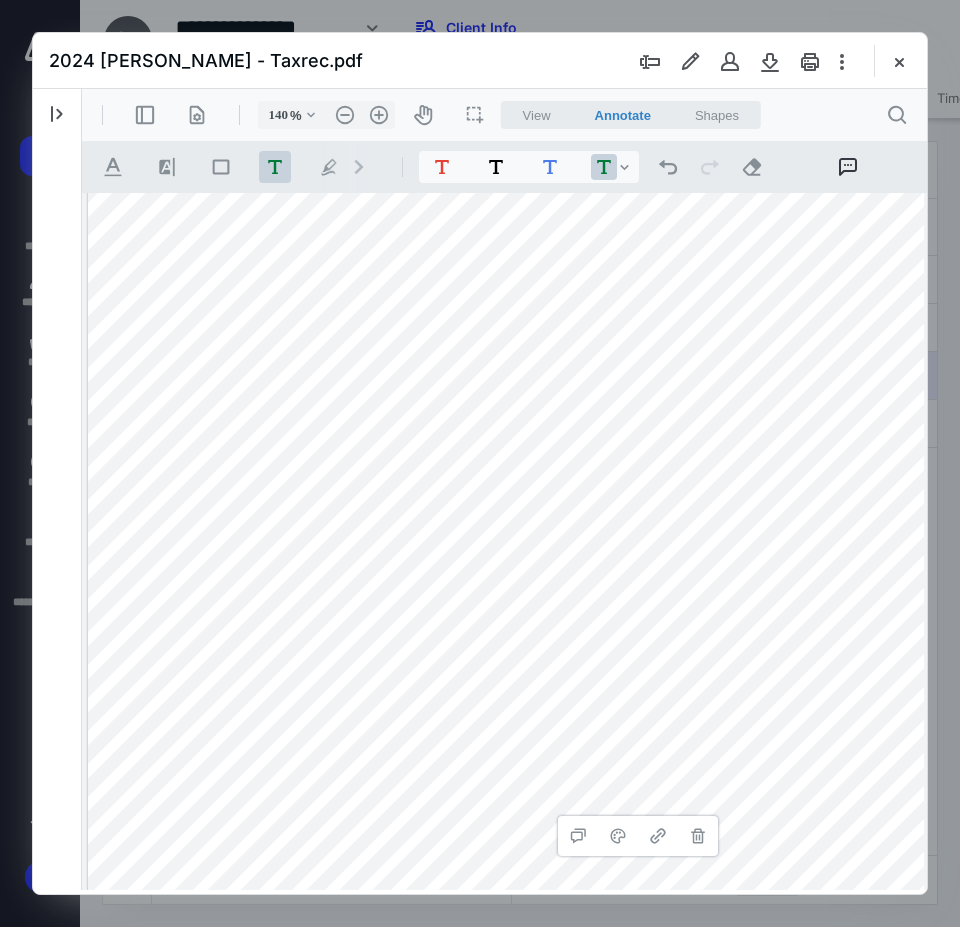 click on ".cls-1{fill:#abb0c4;} icon - chevron - right" at bounding box center (359, 167) 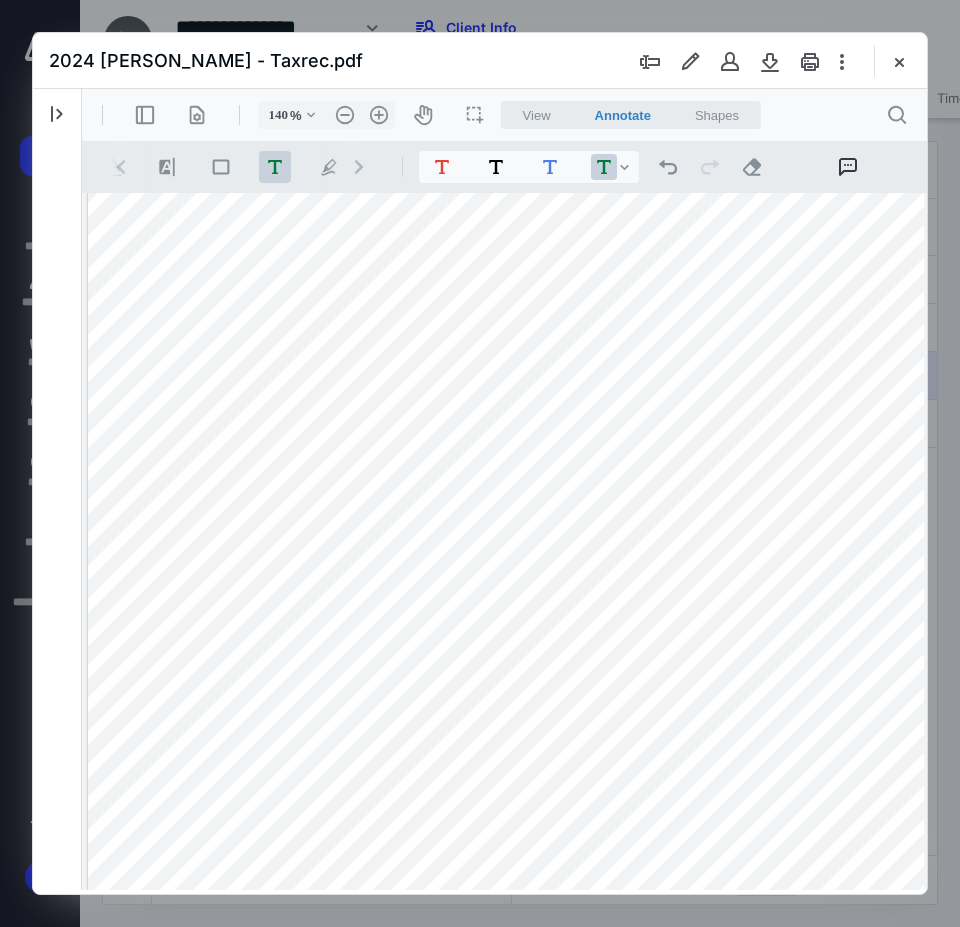 scroll, scrollTop: 0, scrollLeft: 108, axis: horizontal 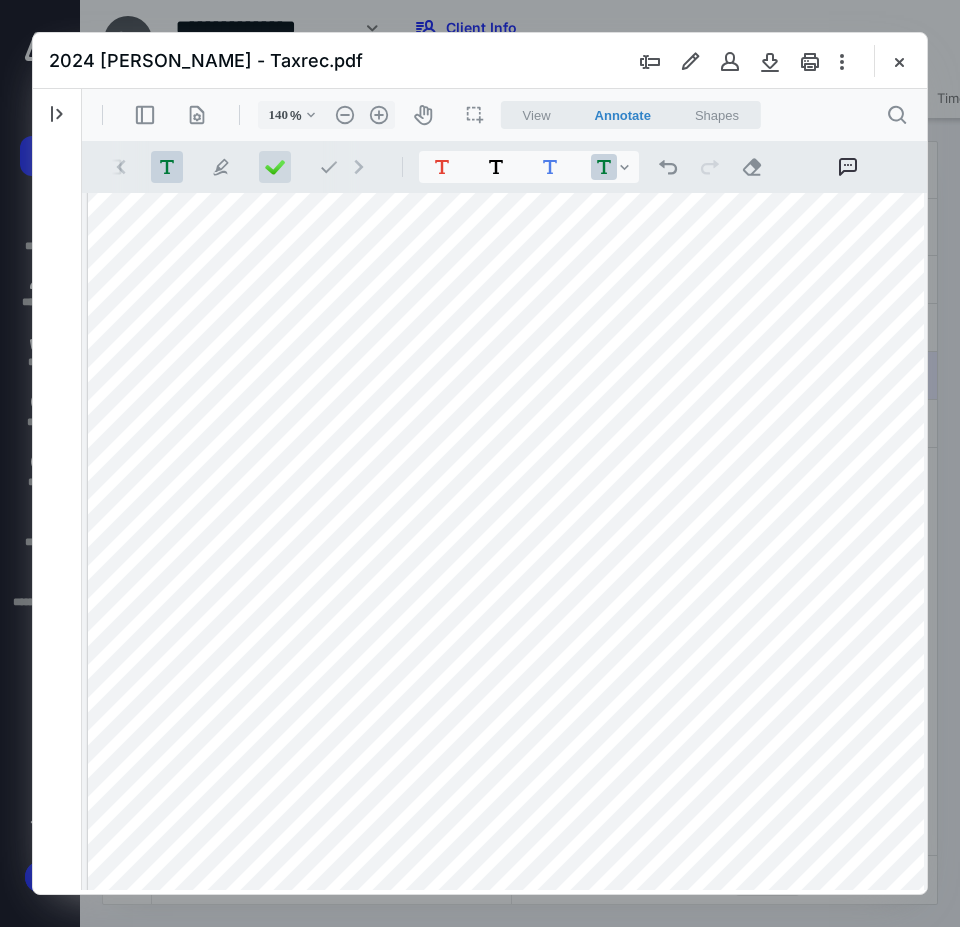 click at bounding box center (275, 167) 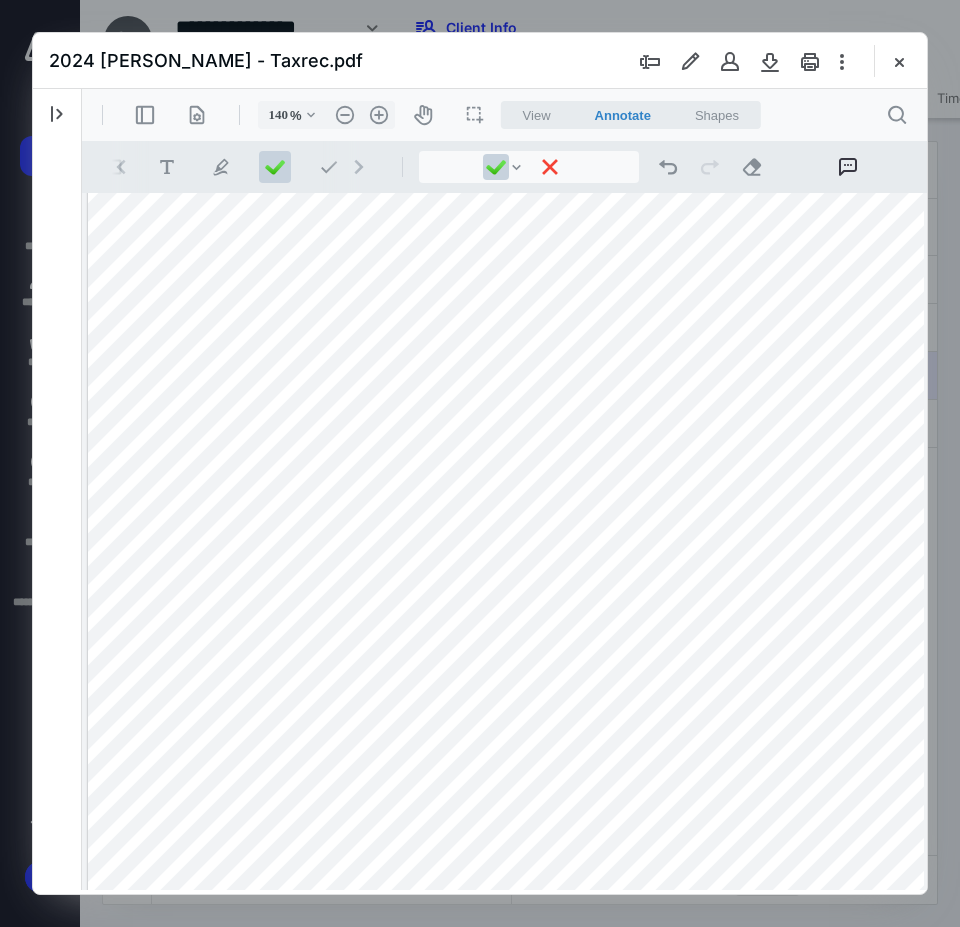 scroll, scrollTop: 0, scrollLeft: 0, axis: both 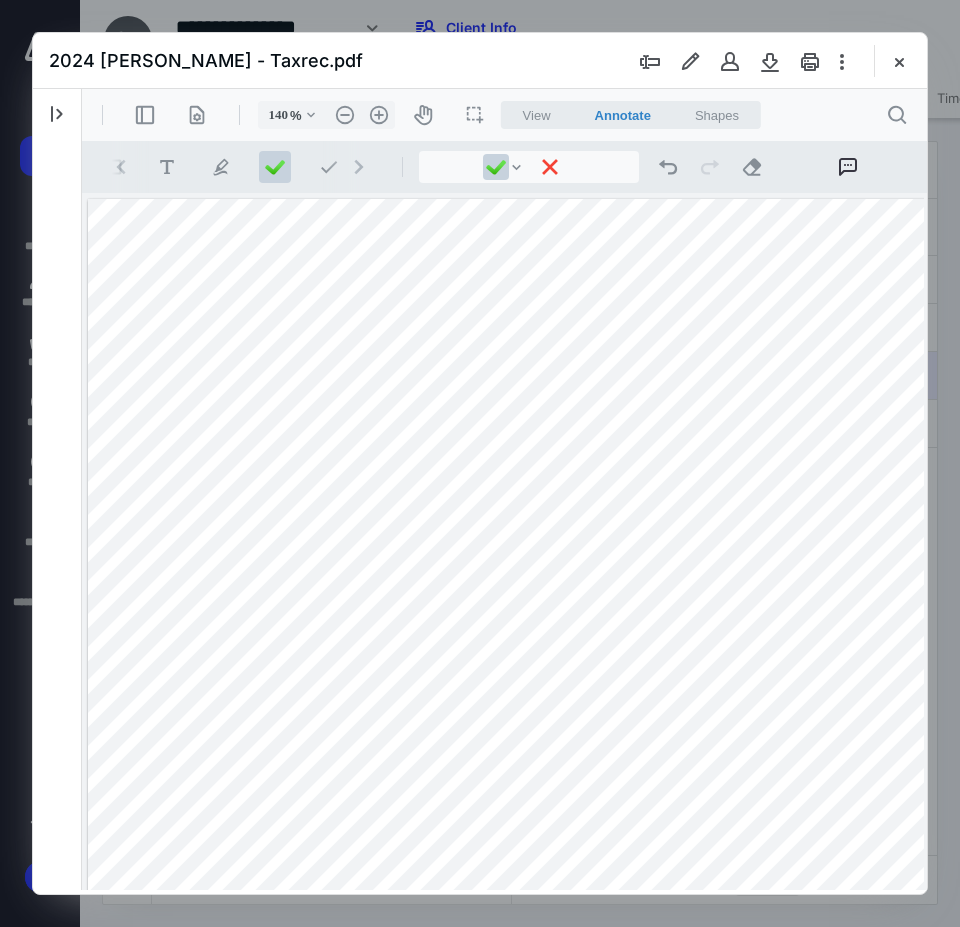 click on "**********" at bounding box center [515, 752] 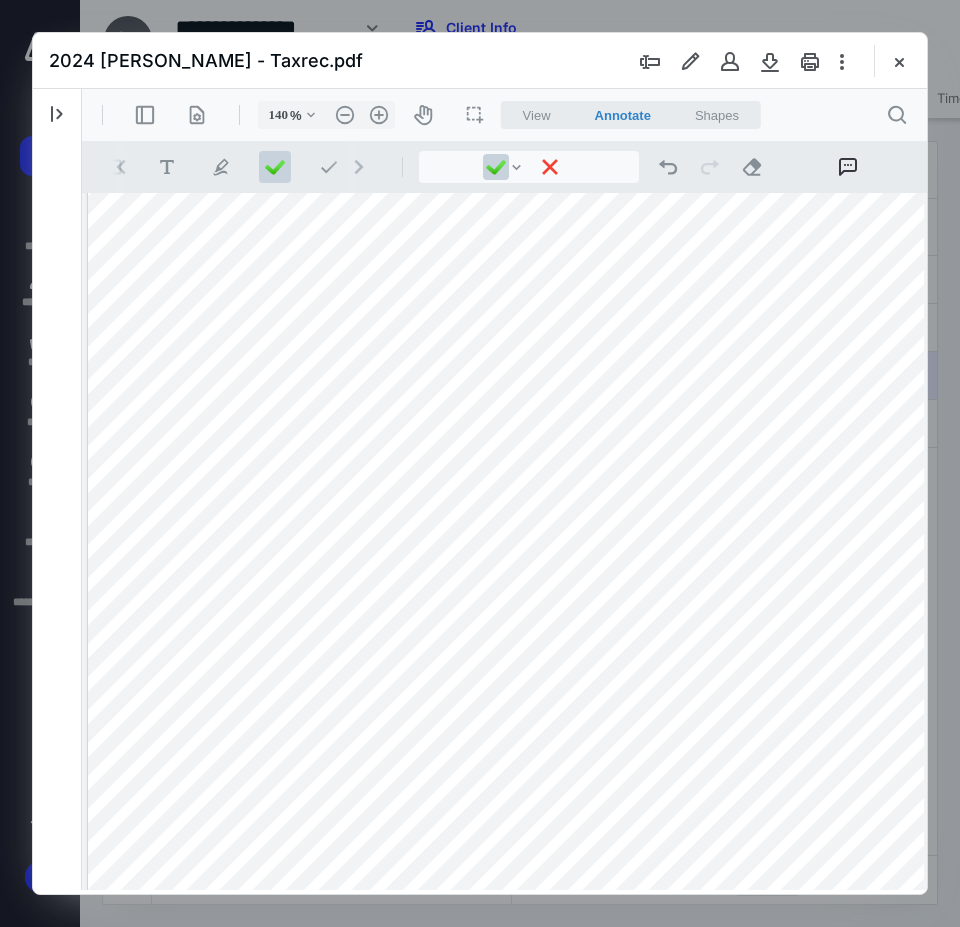 scroll, scrollTop: 400, scrollLeft: 0, axis: vertical 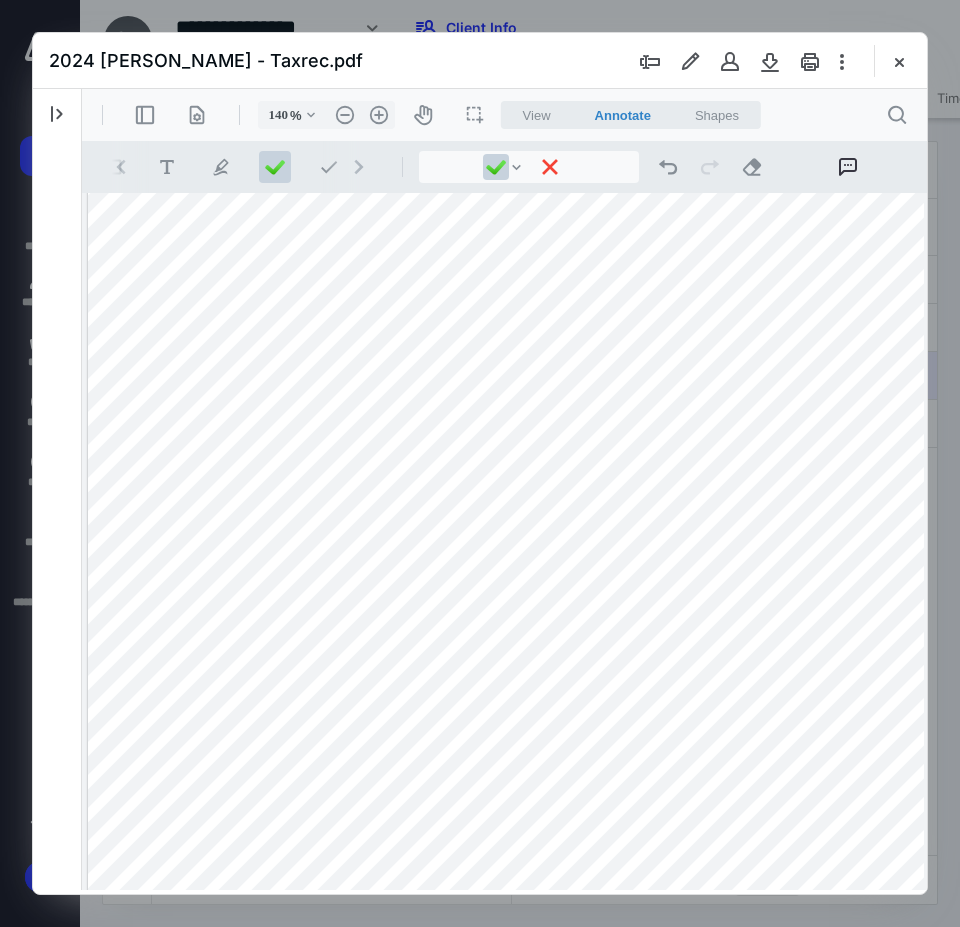 drag, startPoint x: 307, startPoint y: 644, endPoint x: 329, endPoint y: 690, distance: 50.990196 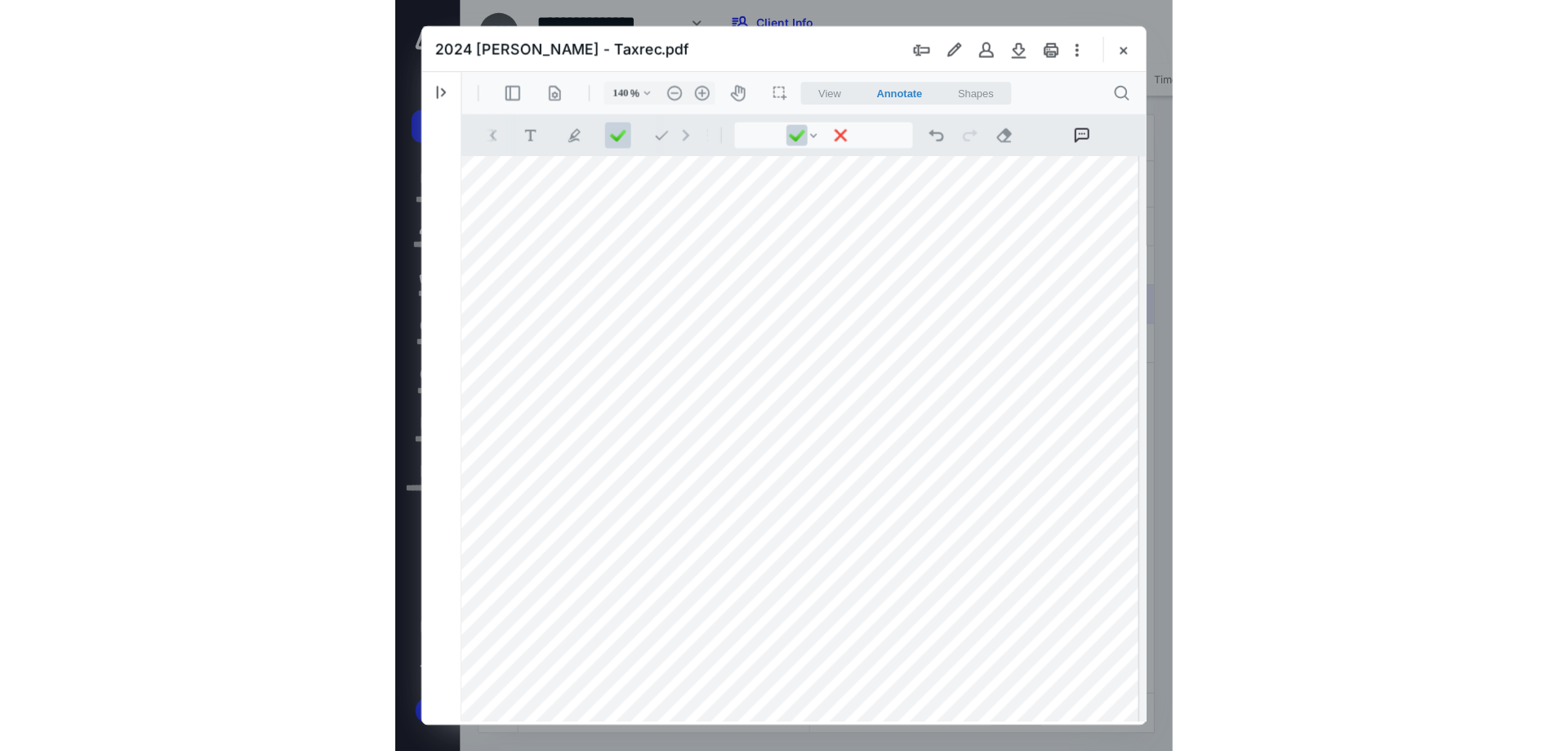 scroll, scrollTop: 0, scrollLeft: 26, axis: horizontal 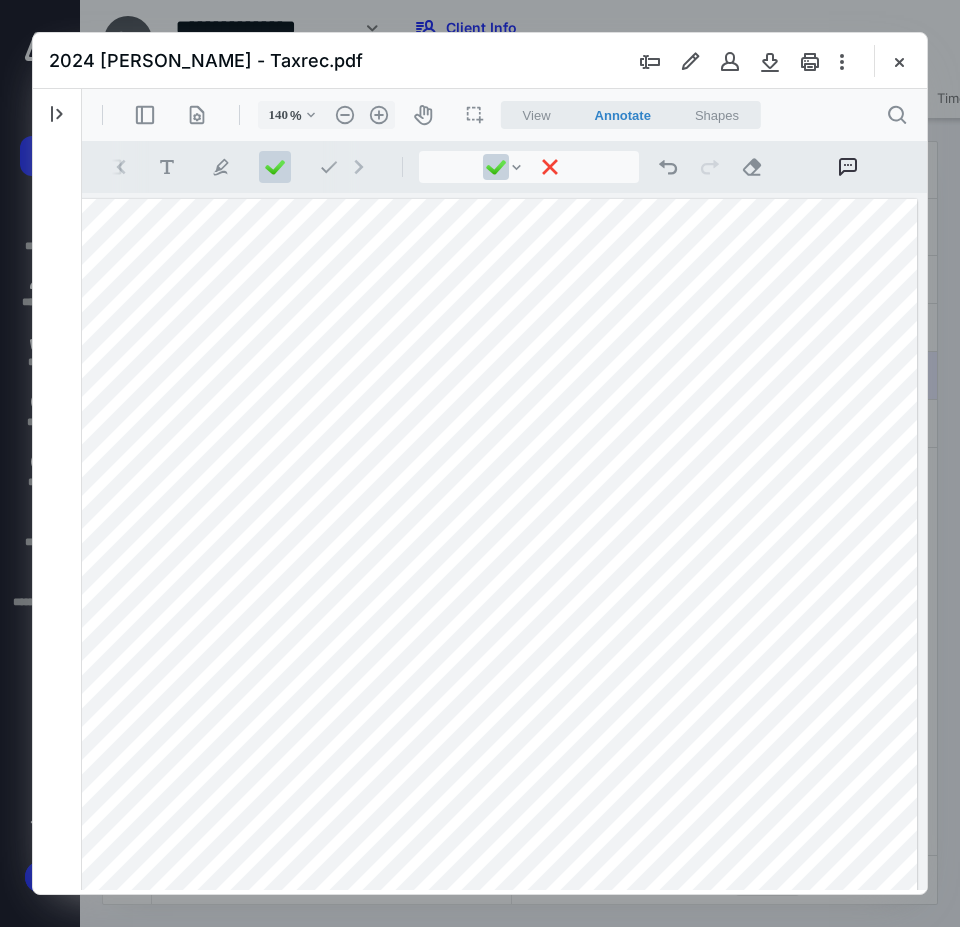 click on "**********" at bounding box center (490, 752) 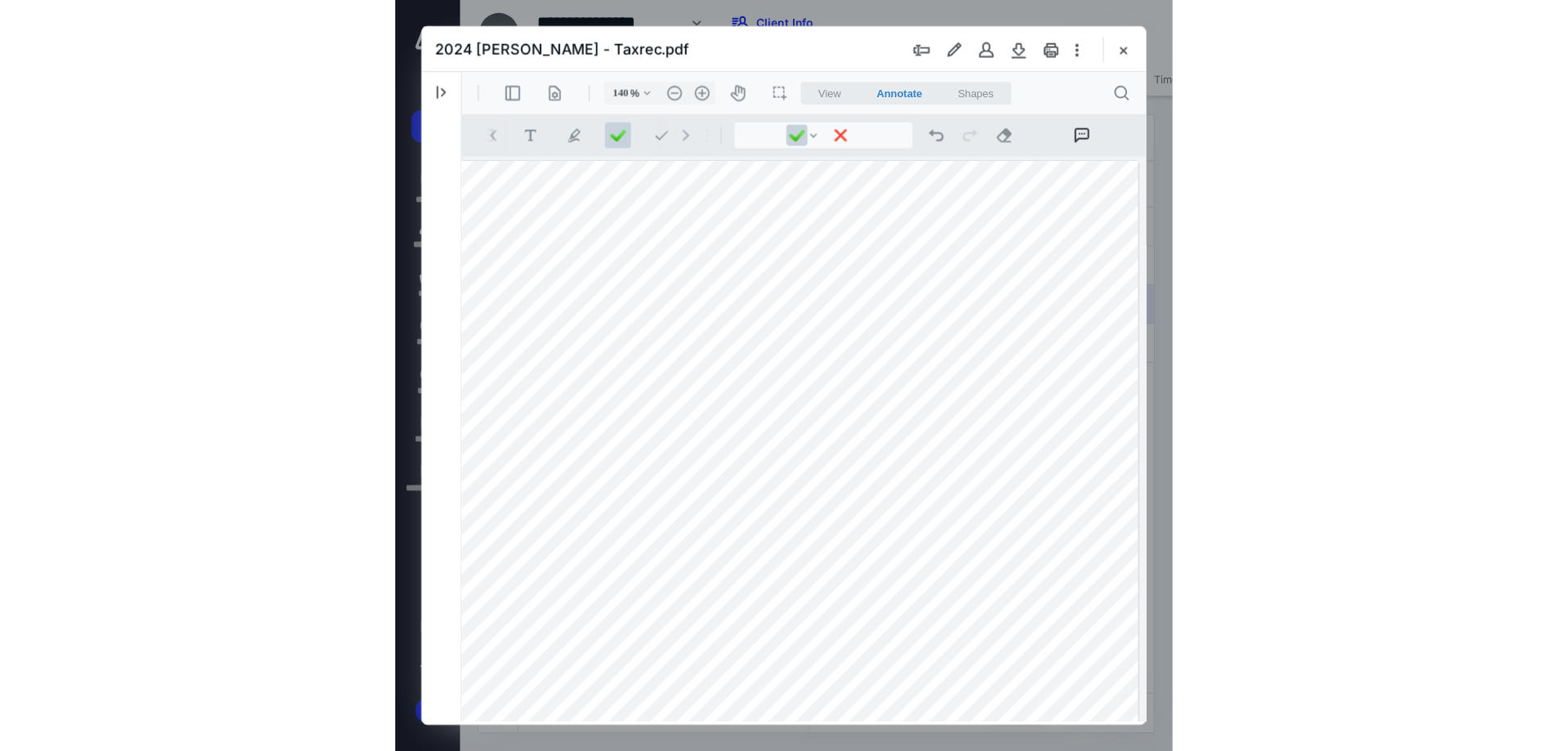 scroll, scrollTop: 0, scrollLeft: 0, axis: both 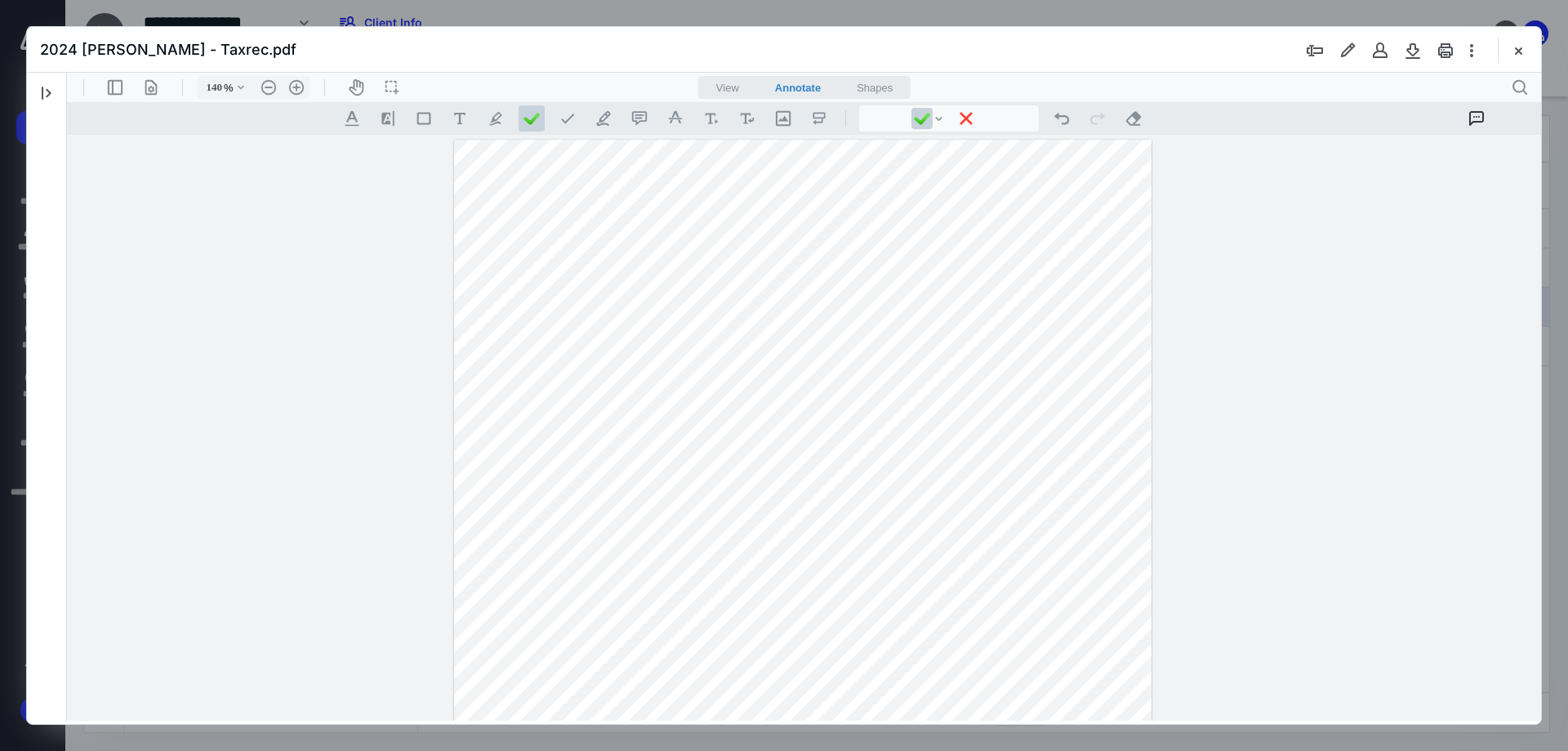 click on "**********" at bounding box center [803, 592] 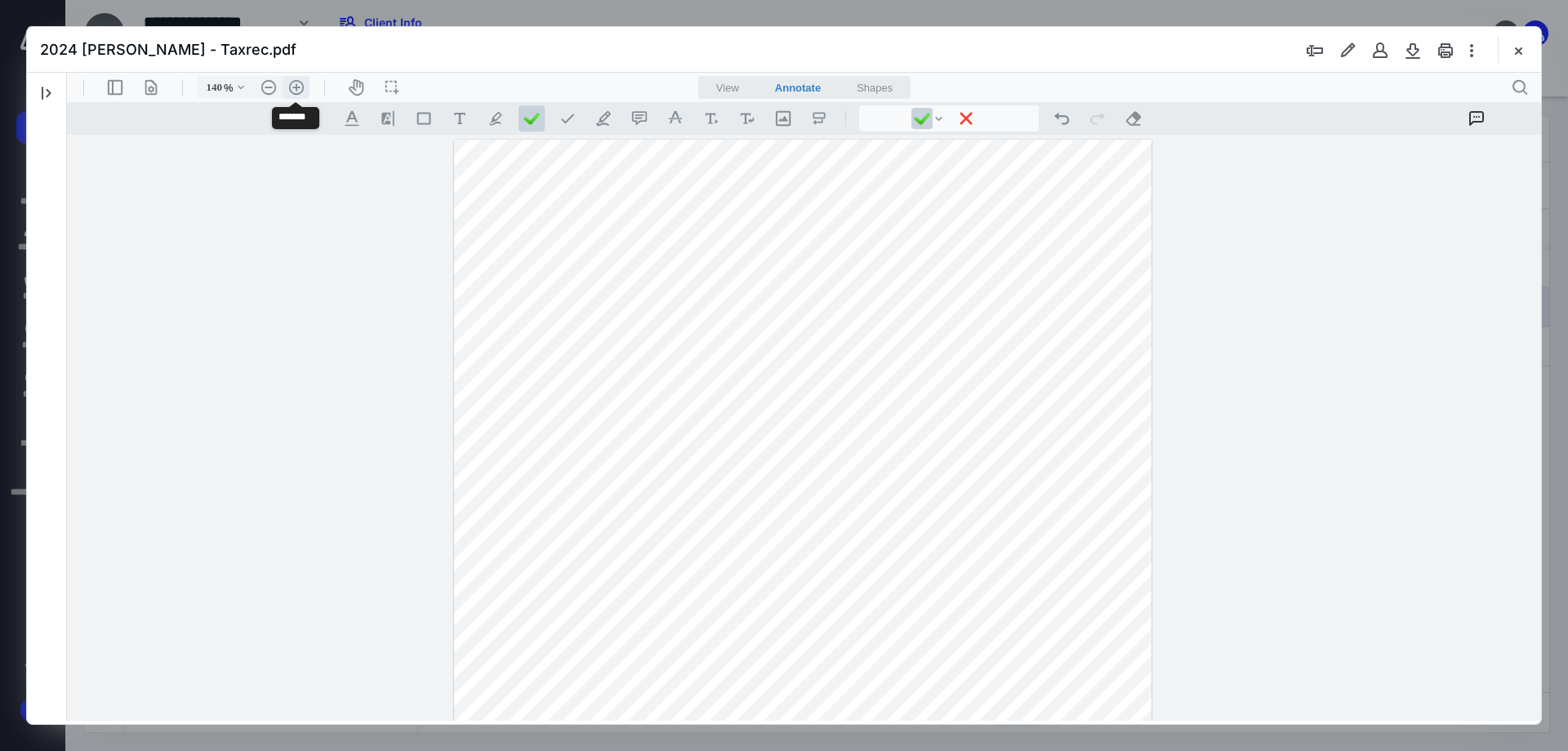 click on ".cls-1{fill:#abb0c4;} icon - header - zoom - in - line" at bounding box center (296, 87) 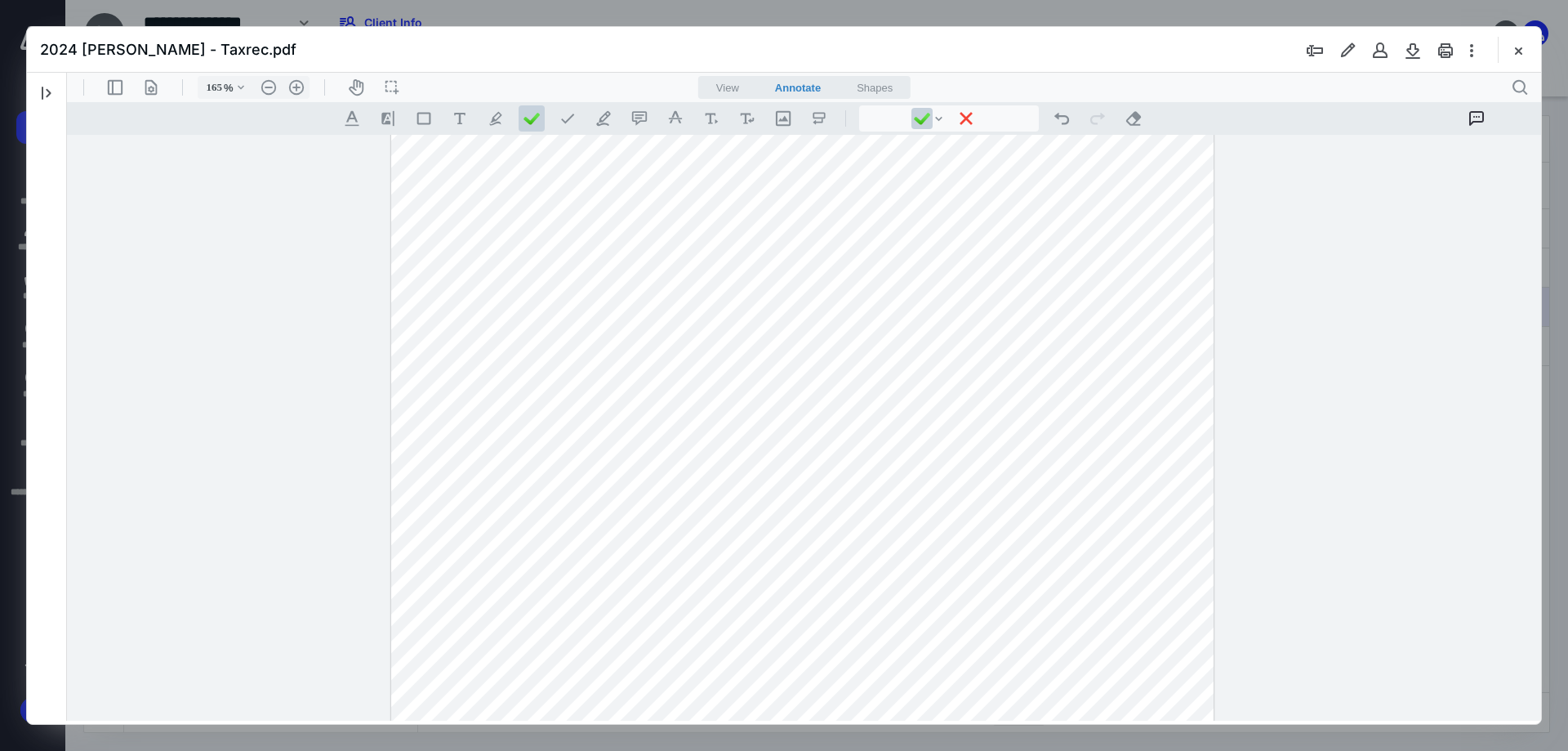 scroll, scrollTop: 373, scrollLeft: 0, axis: vertical 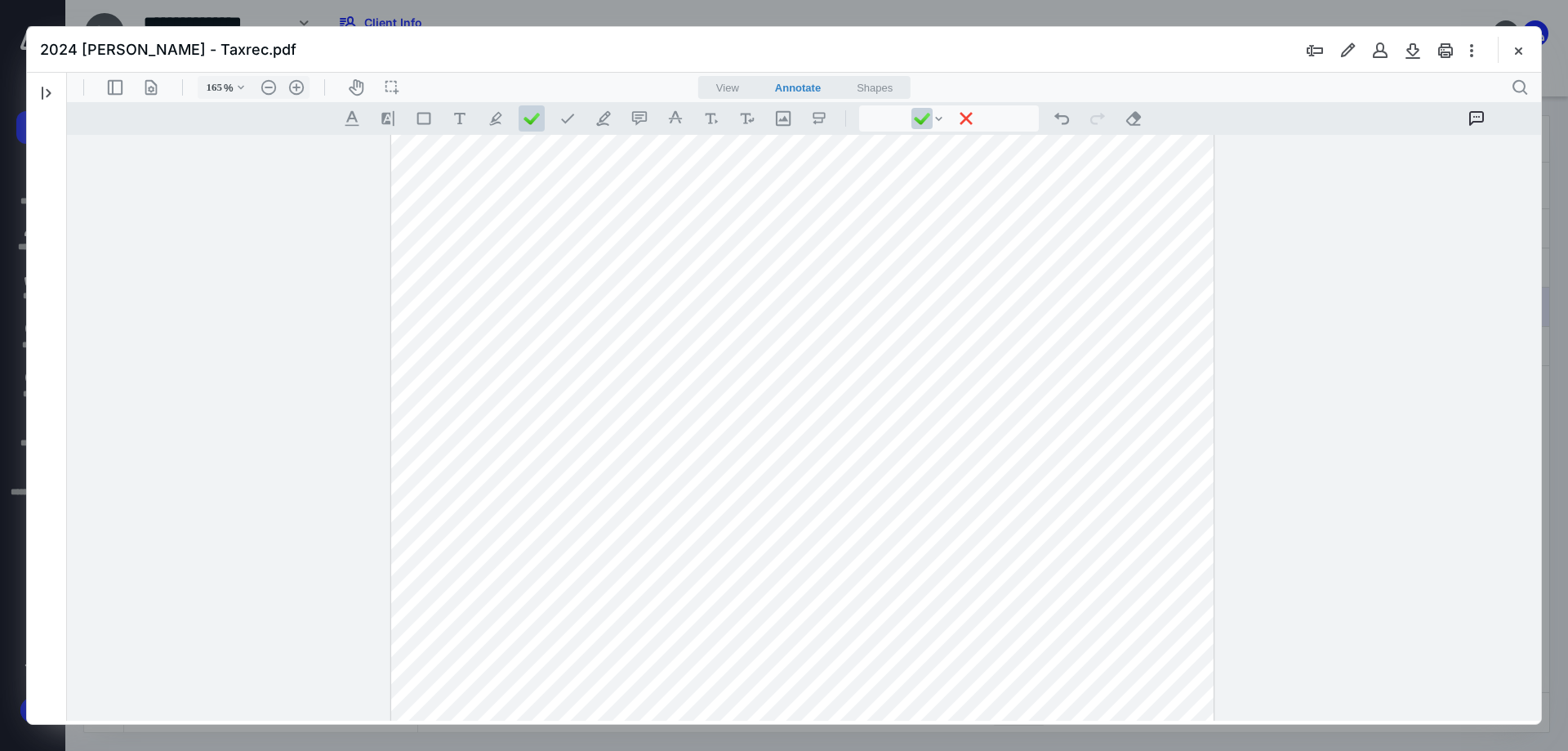 click on "**********" at bounding box center (803, 300) 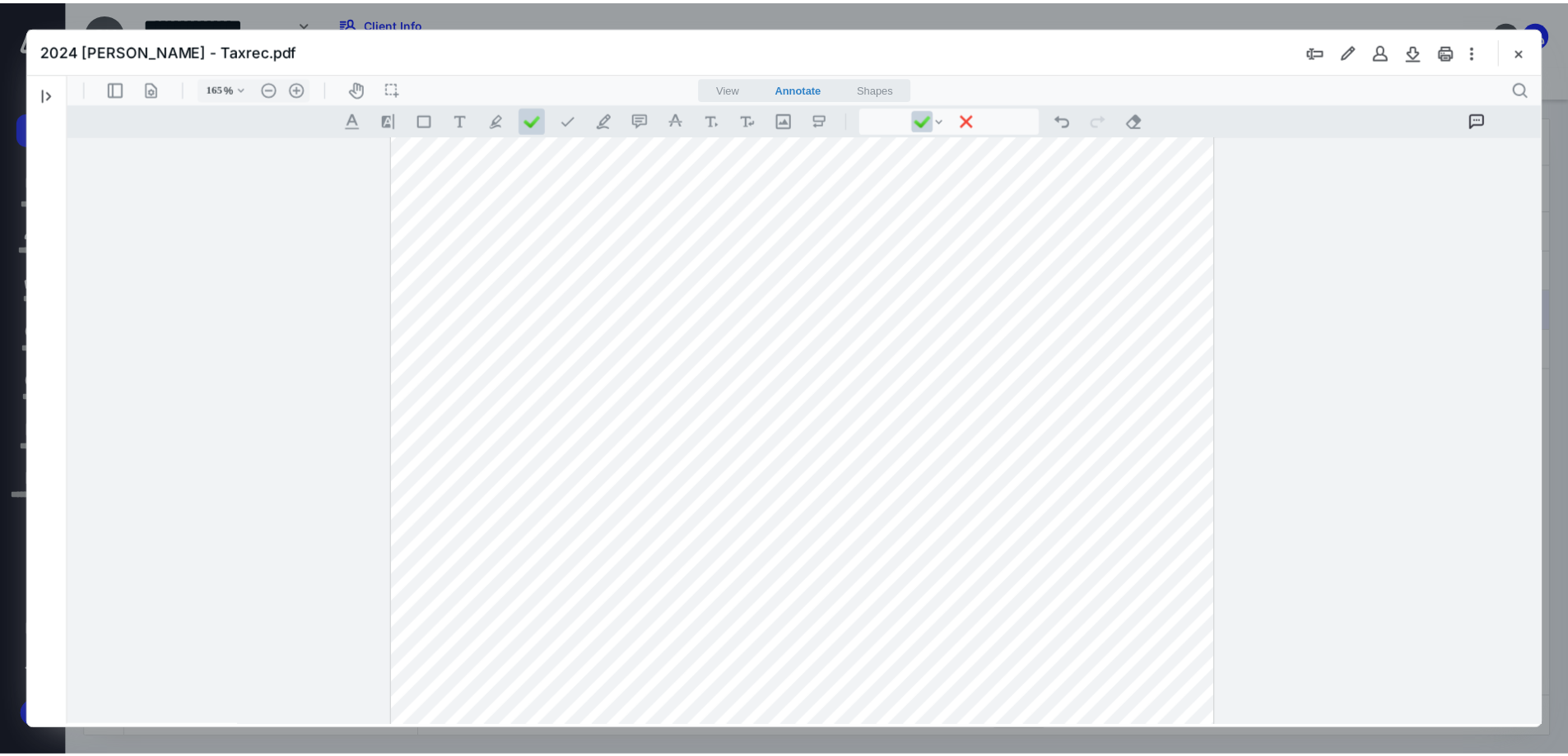 scroll, scrollTop: 0, scrollLeft: 0, axis: both 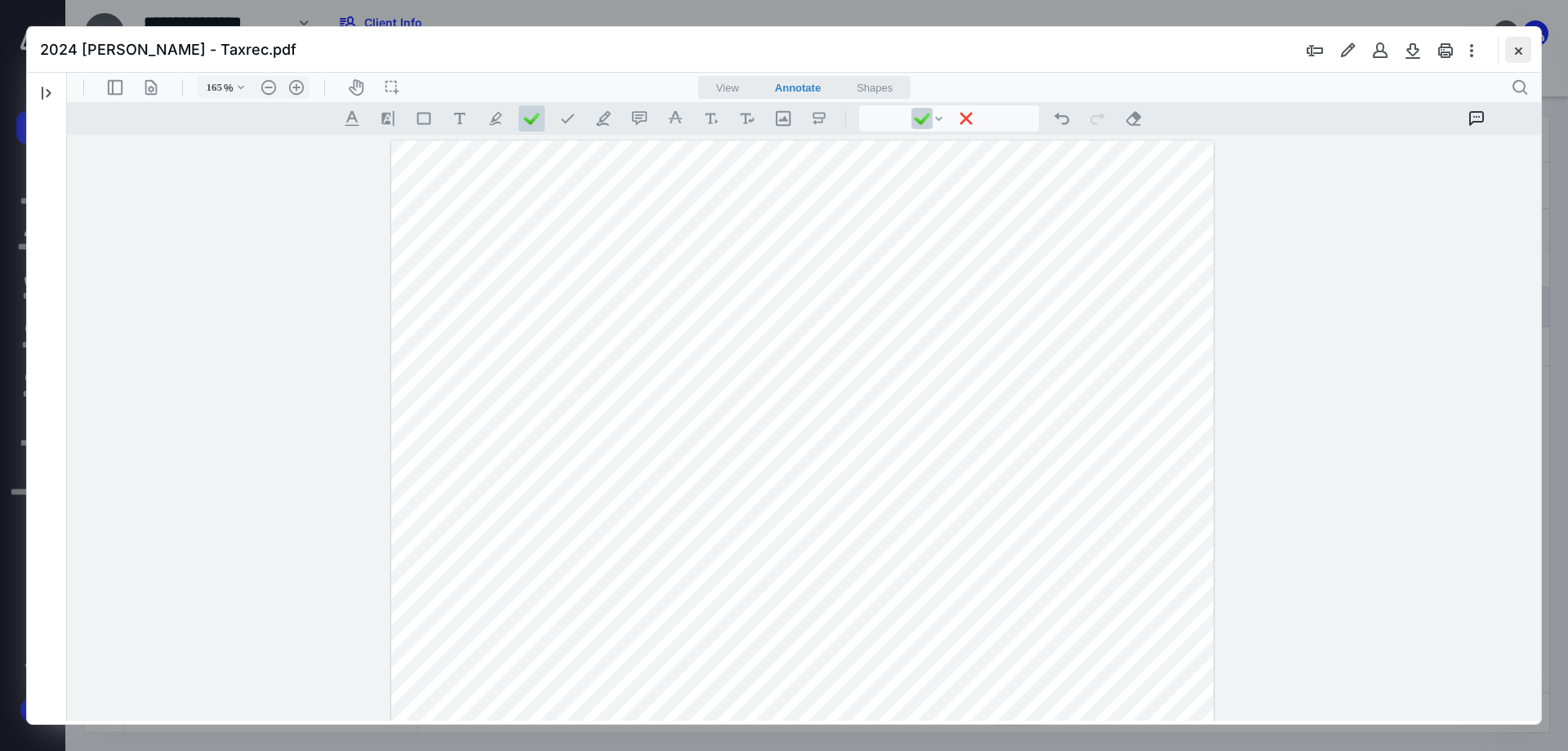 click at bounding box center [1518, 50] 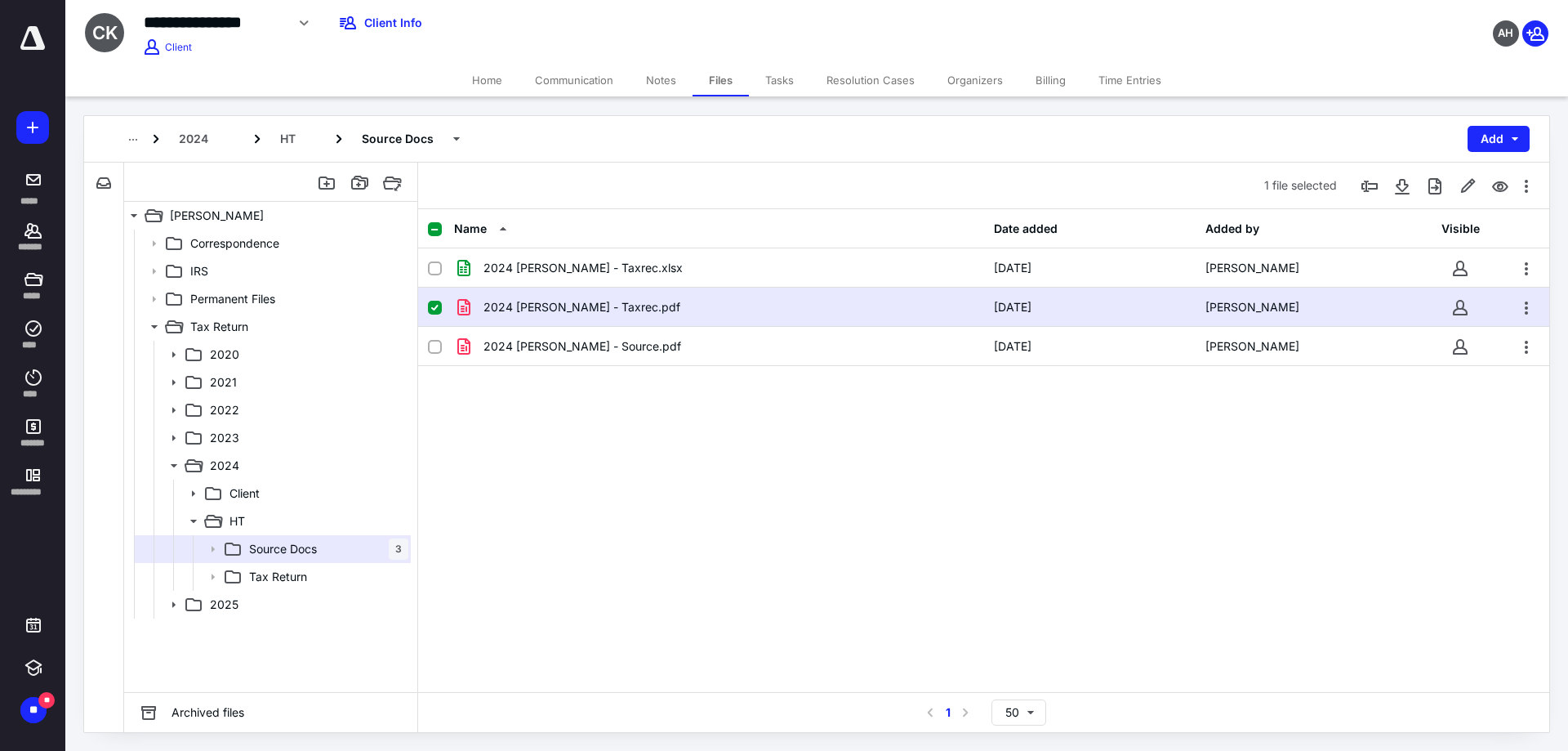 click on "Tasks" at bounding box center [779, 80] 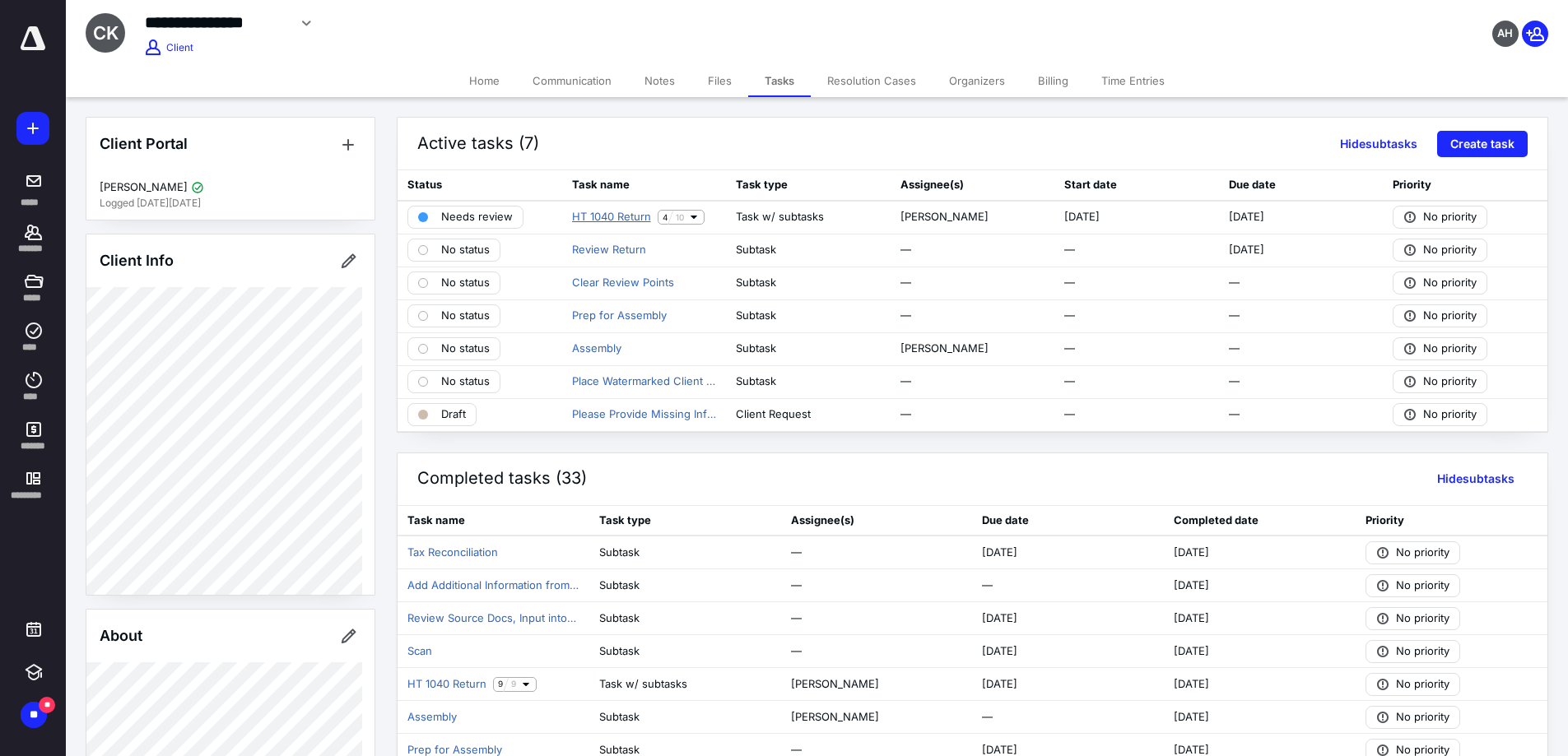 click on "HT 1040 Return" at bounding box center [612, 217] 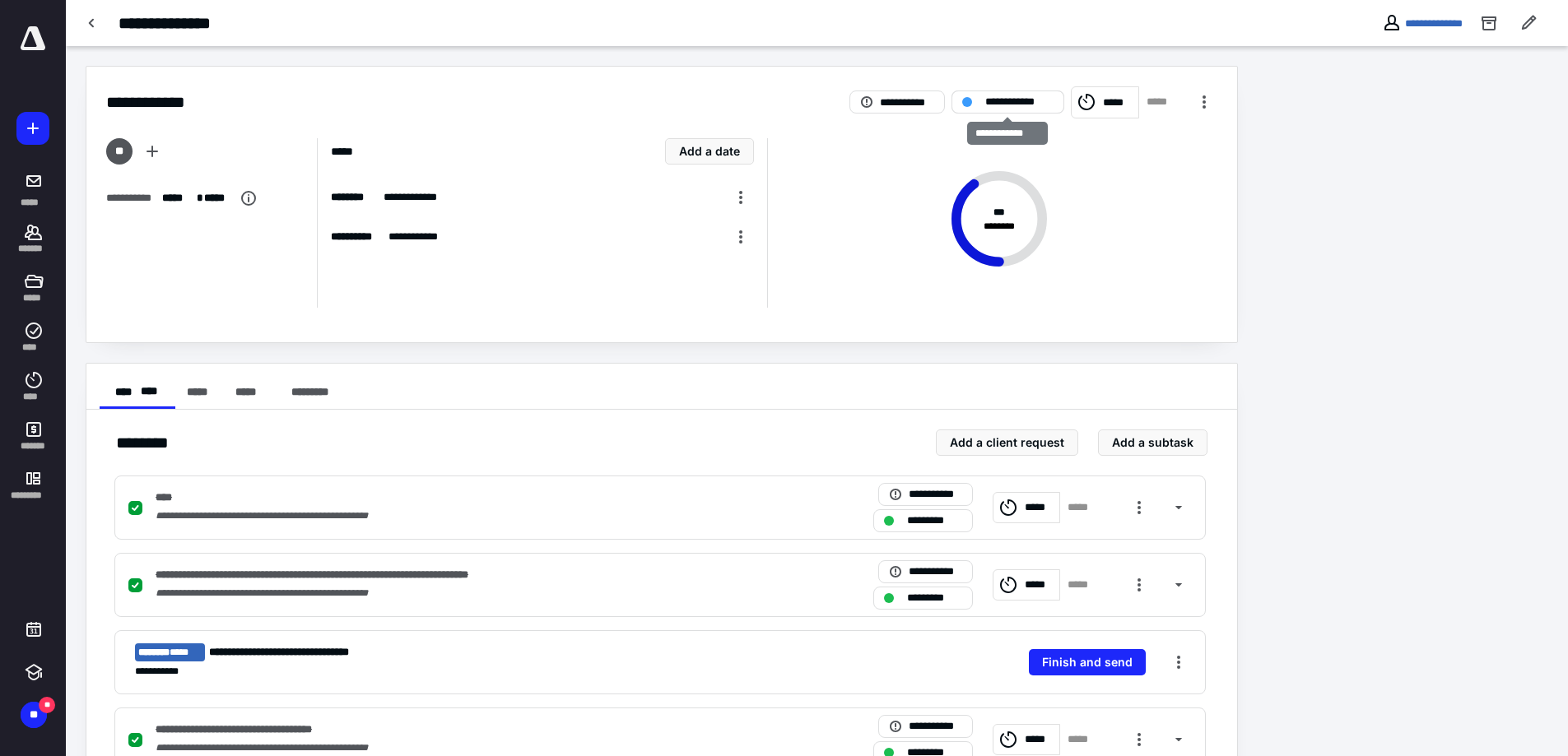 click on "**********" at bounding box center (1020, 102) 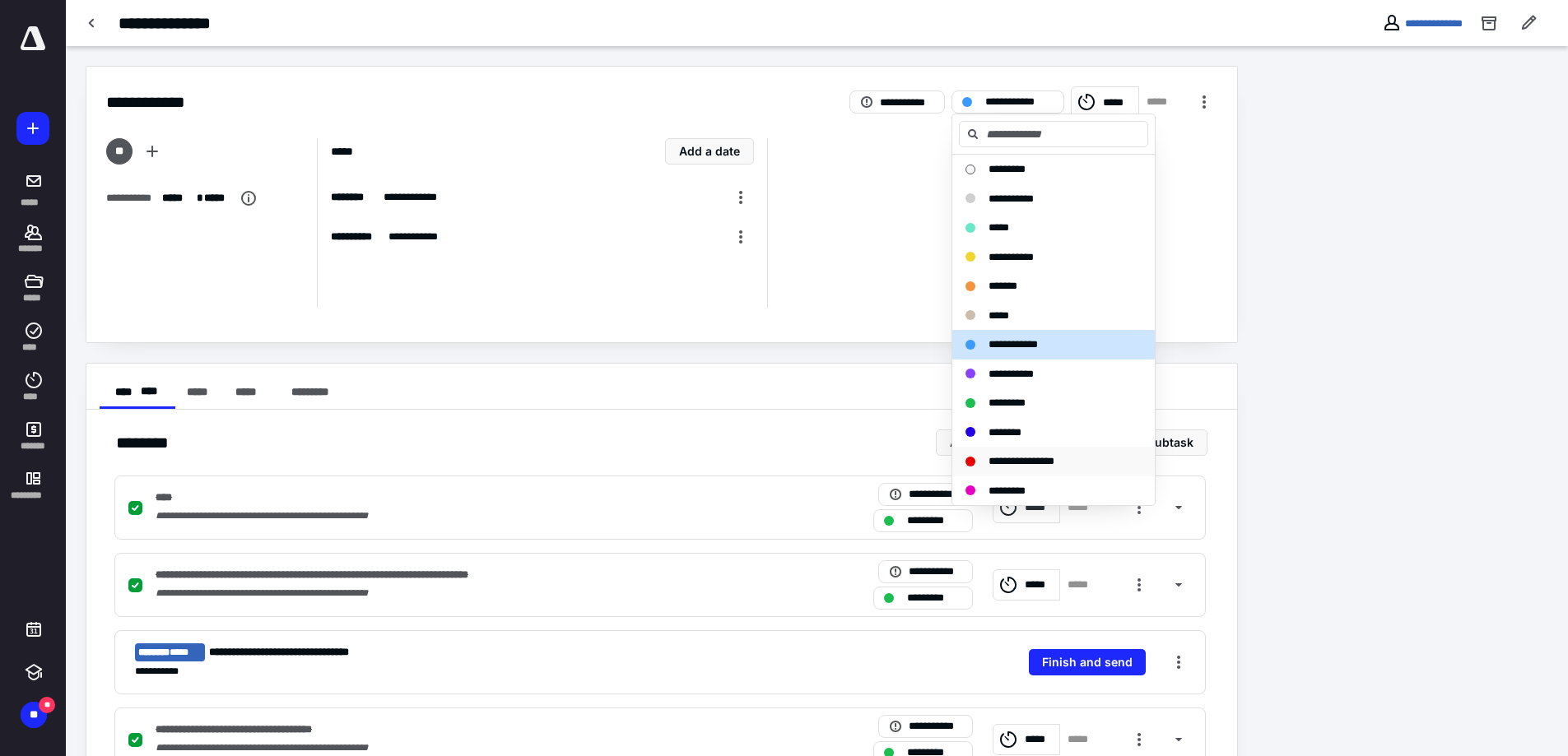 click on "**********" at bounding box center [1021, 461] 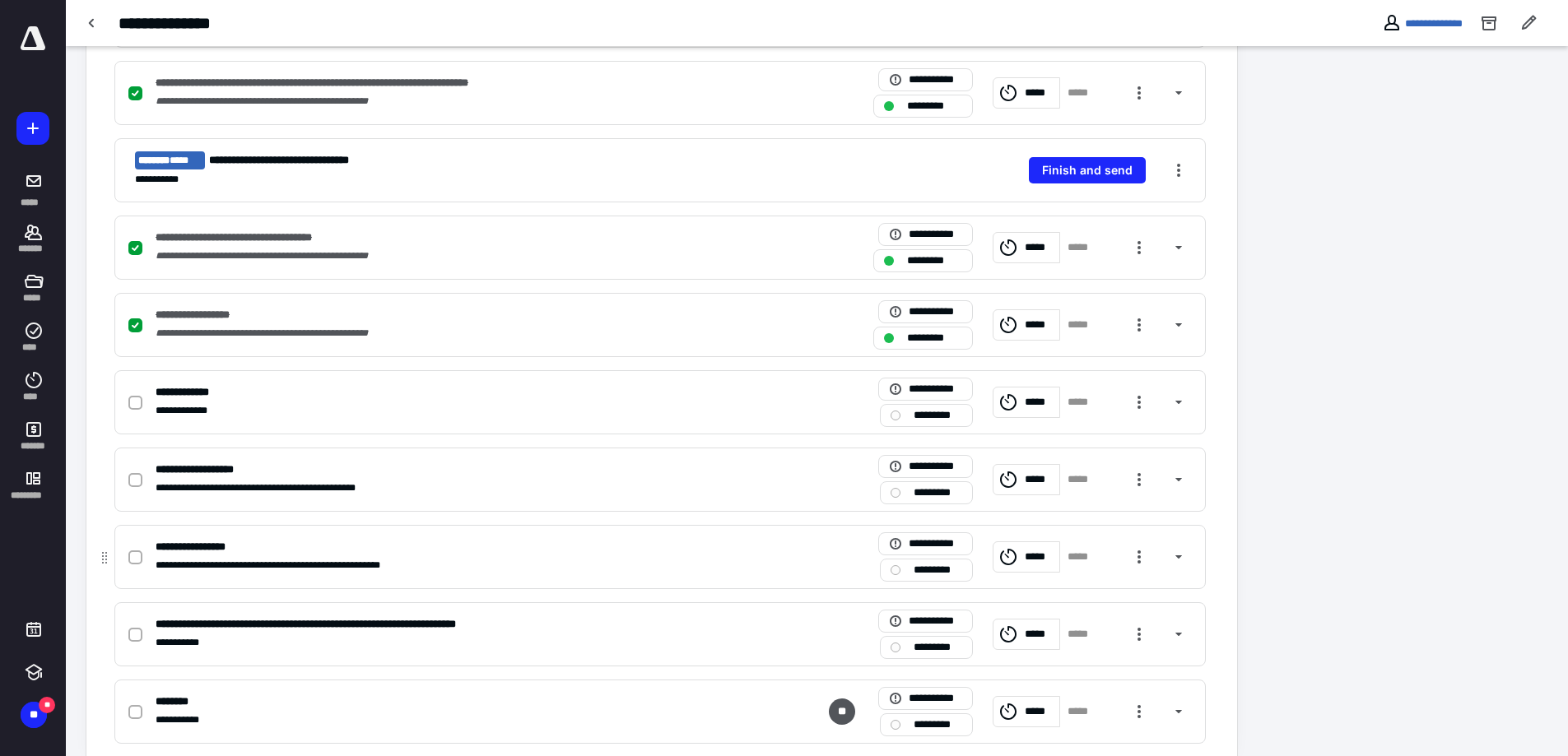scroll, scrollTop: 494, scrollLeft: 0, axis: vertical 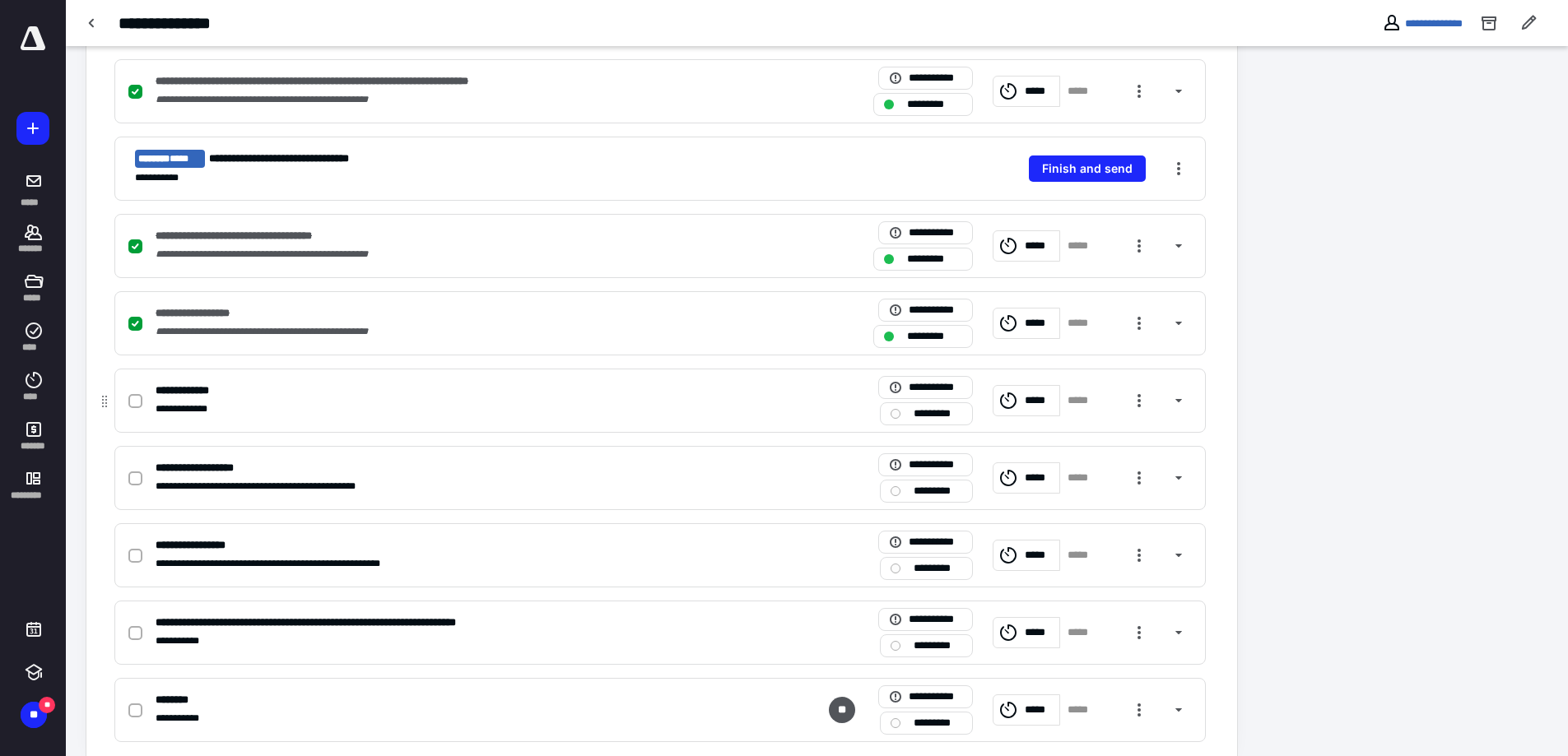 click 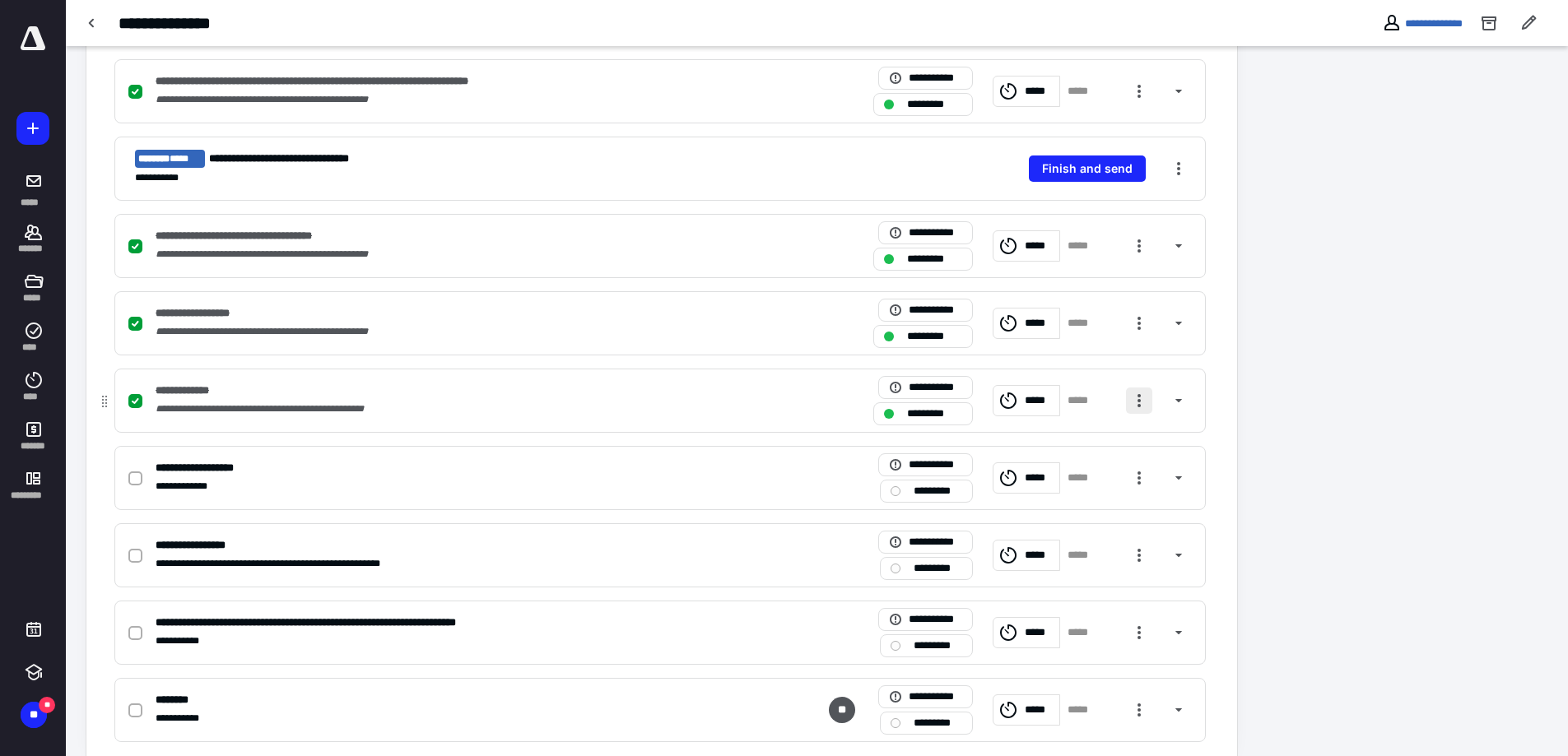 click at bounding box center (1139, 401) 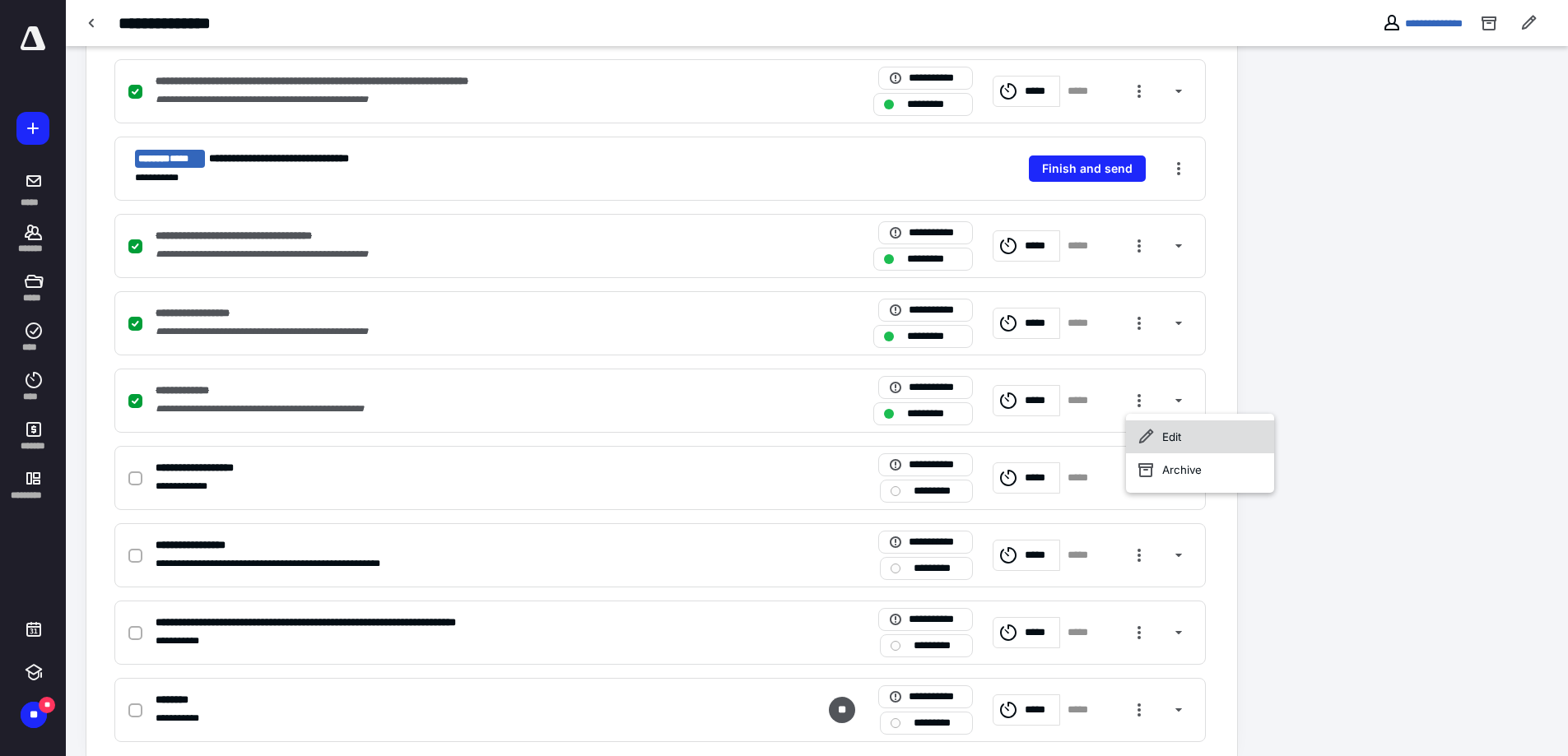 click on "Edit" at bounding box center [1200, 437] 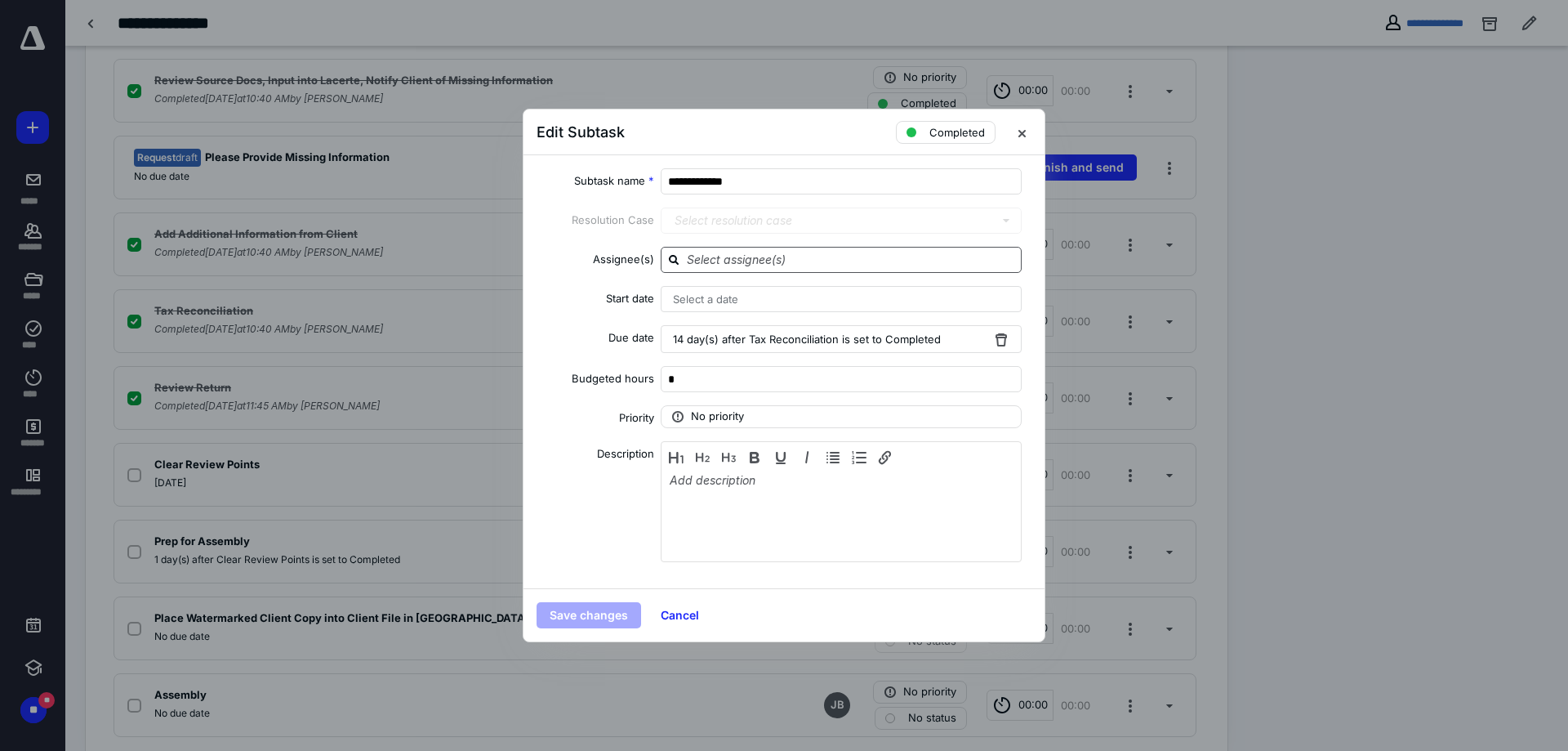 click at bounding box center [851, 259] 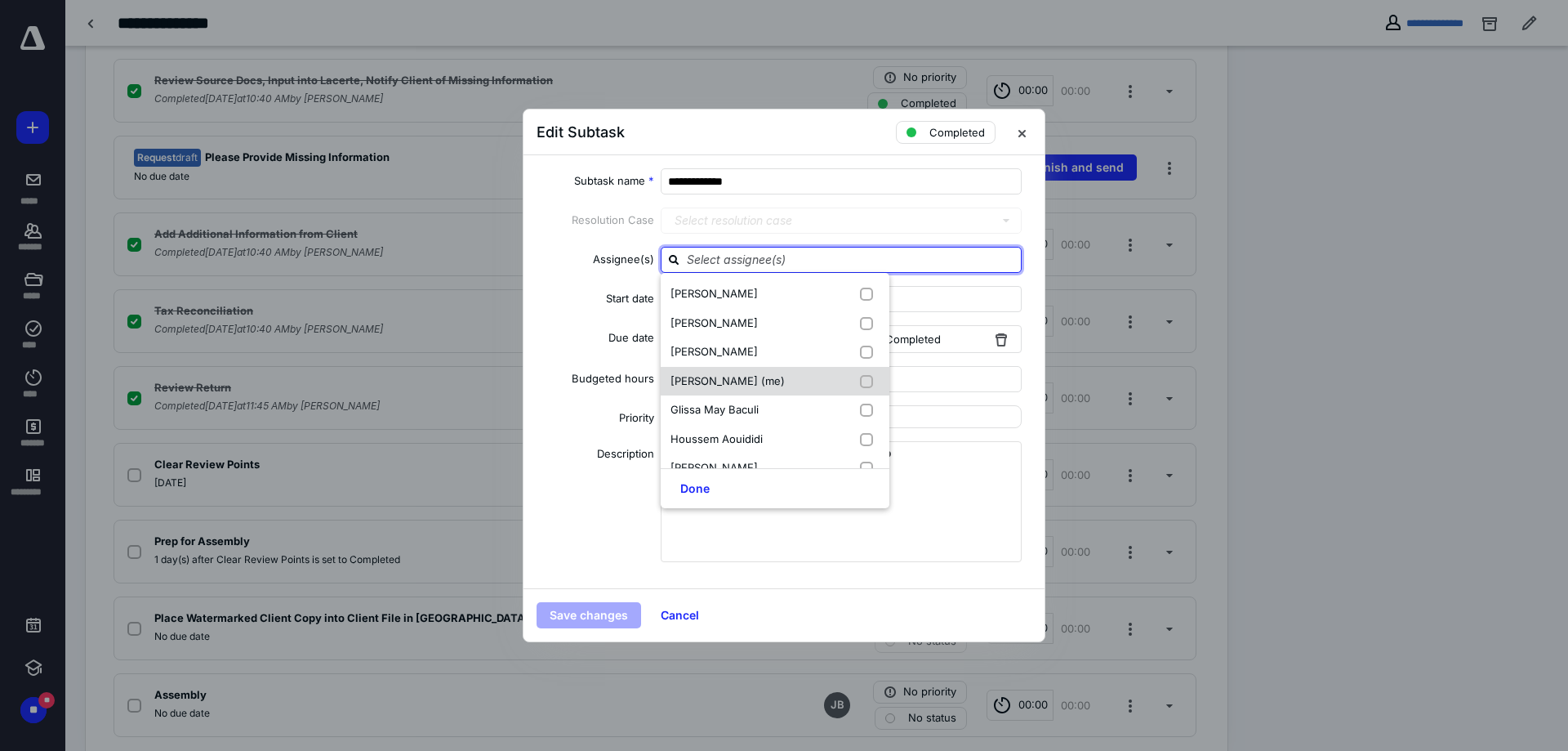 click on "[PERSON_NAME] (me)" at bounding box center (775, 382) 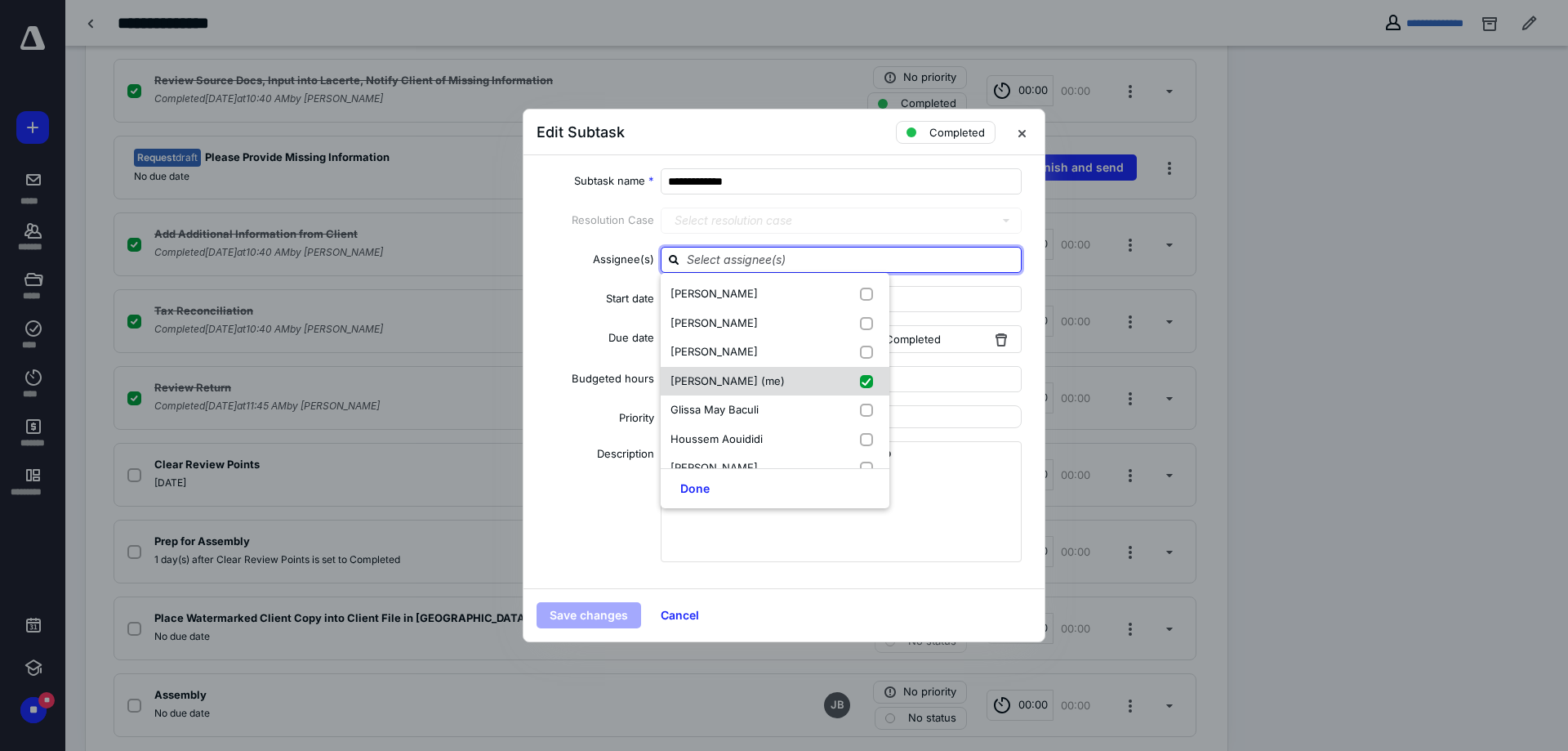 checkbox on "true" 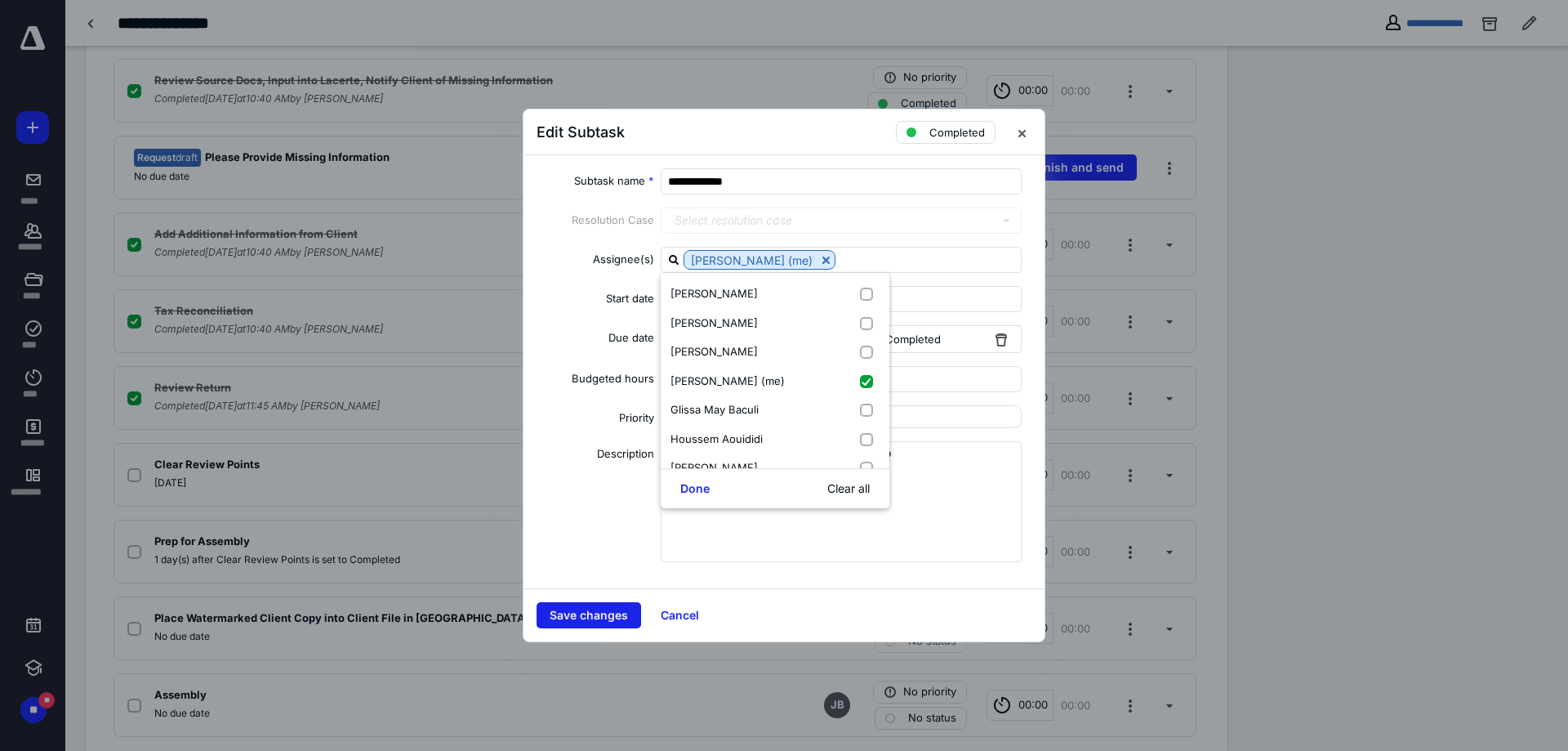 click on "Save changes" at bounding box center (589, 615) 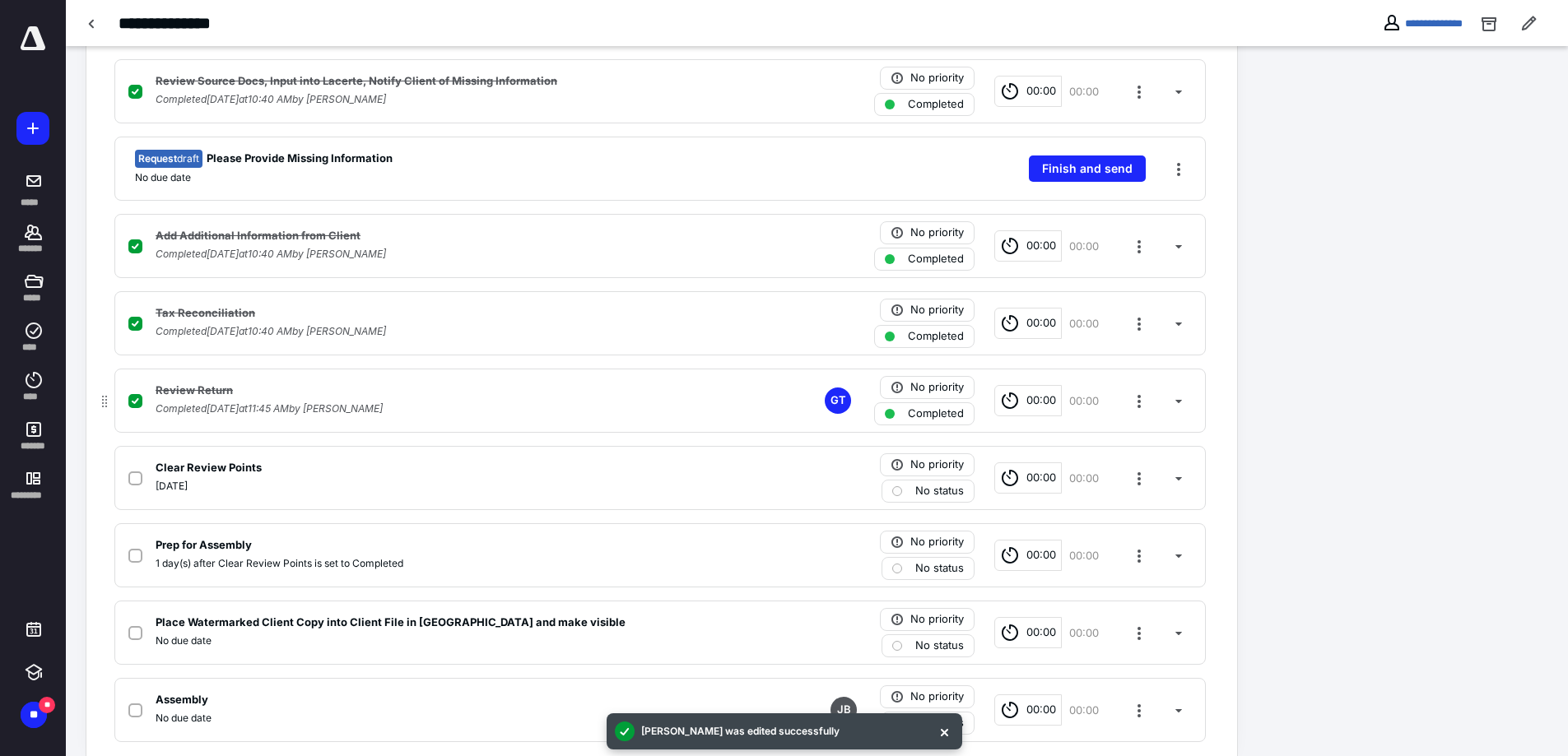 click 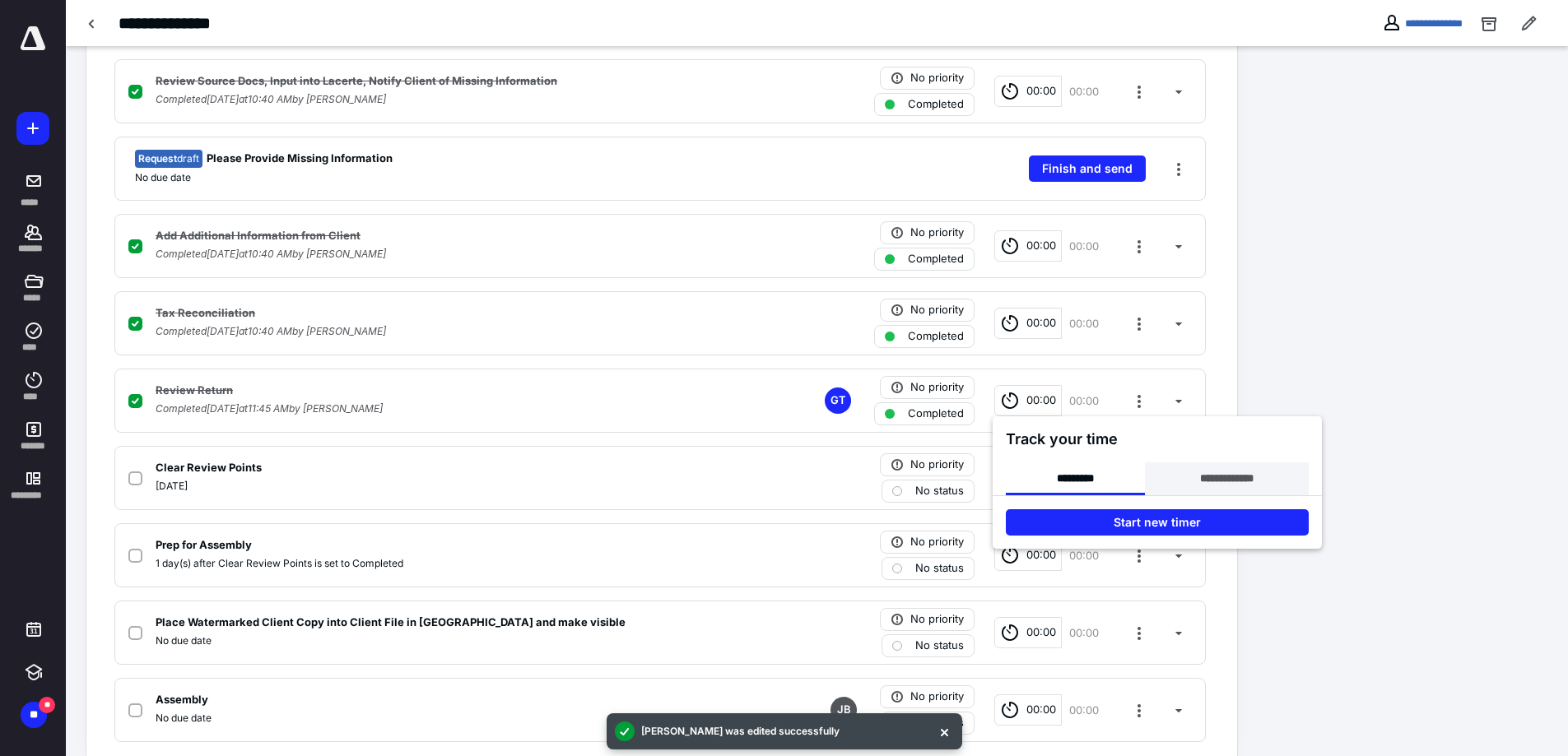 click on "**********" at bounding box center [1226, 479] 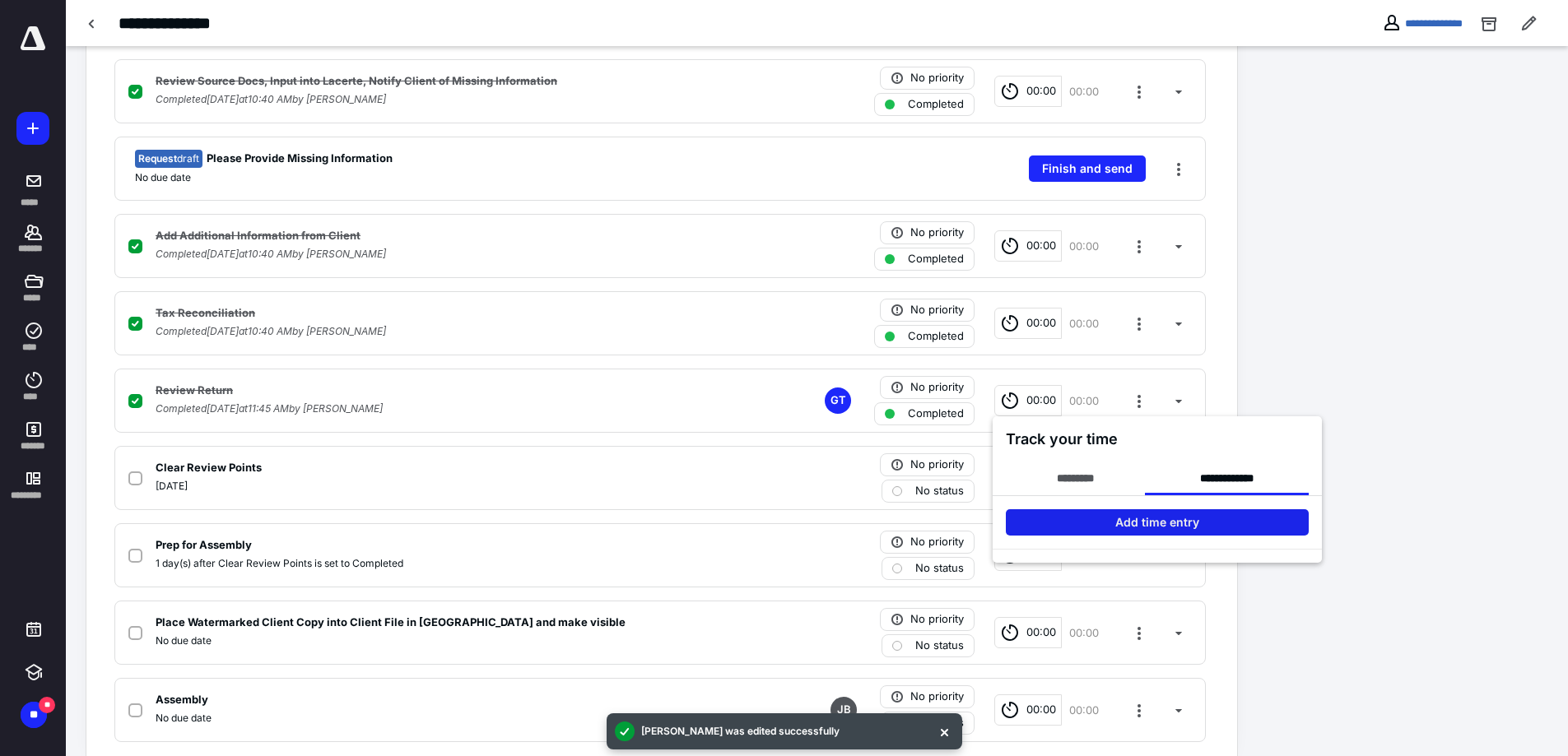 click on "Add time entry" at bounding box center [1157, 522] 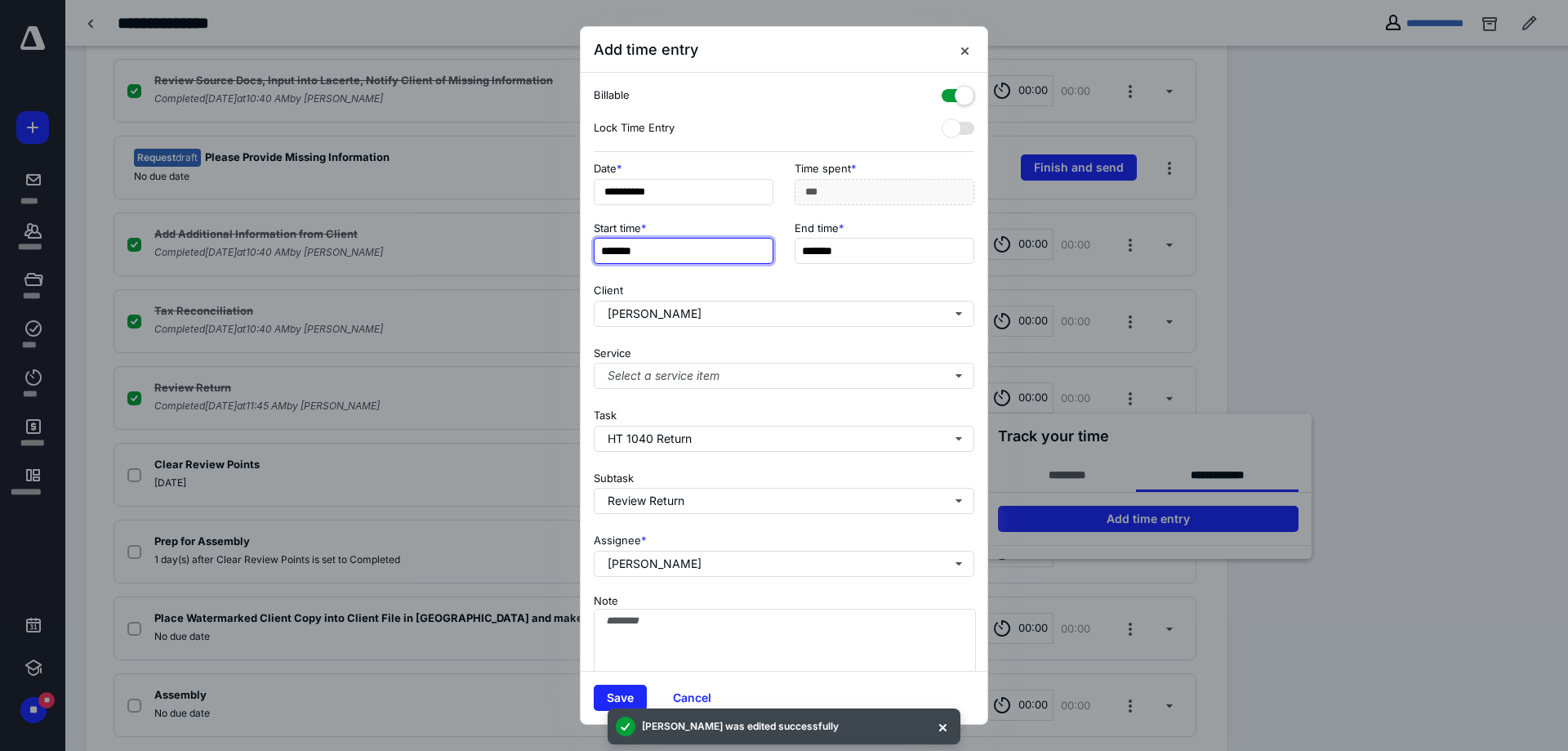 click on "*******" at bounding box center [684, 251] 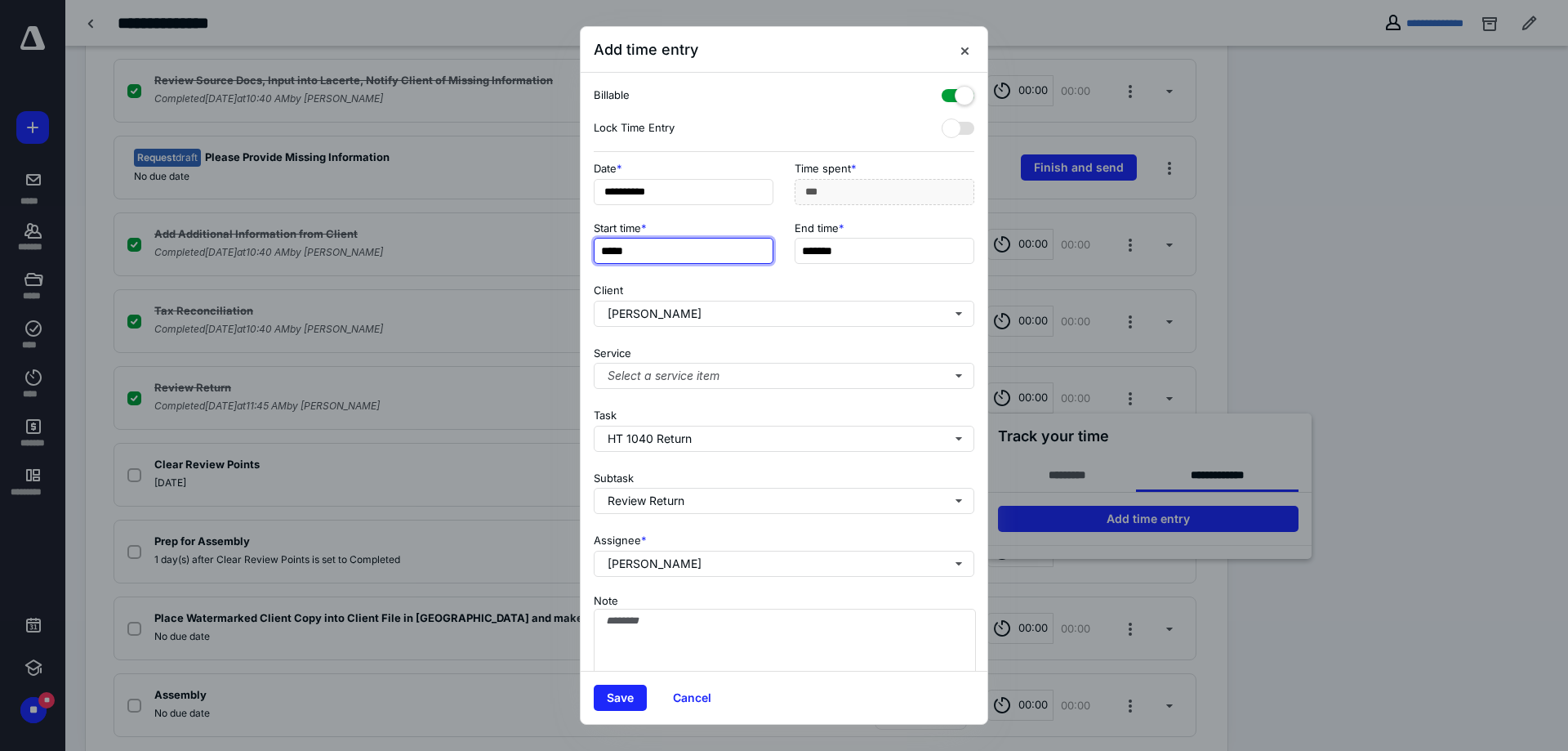 type on "*****" 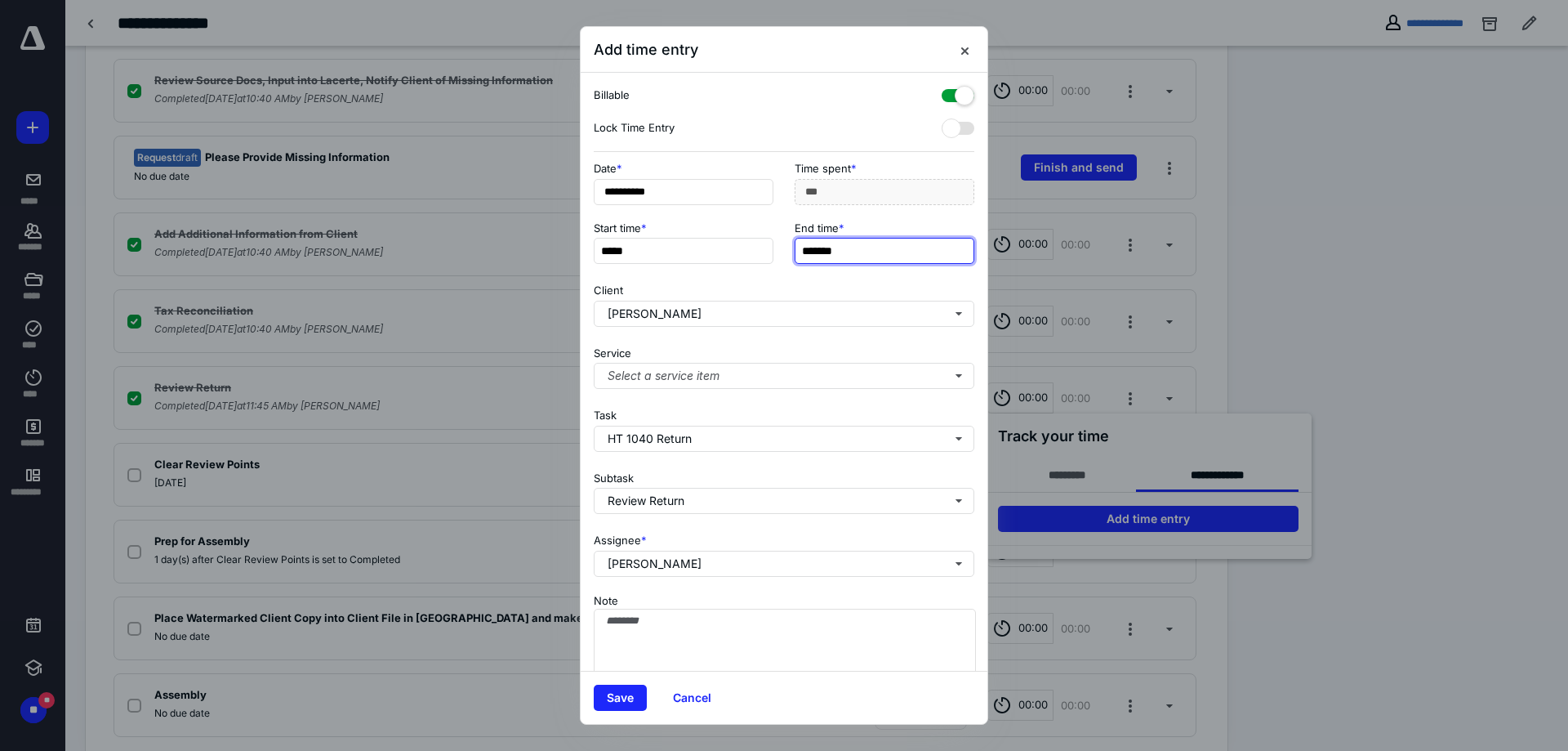 type on "***" 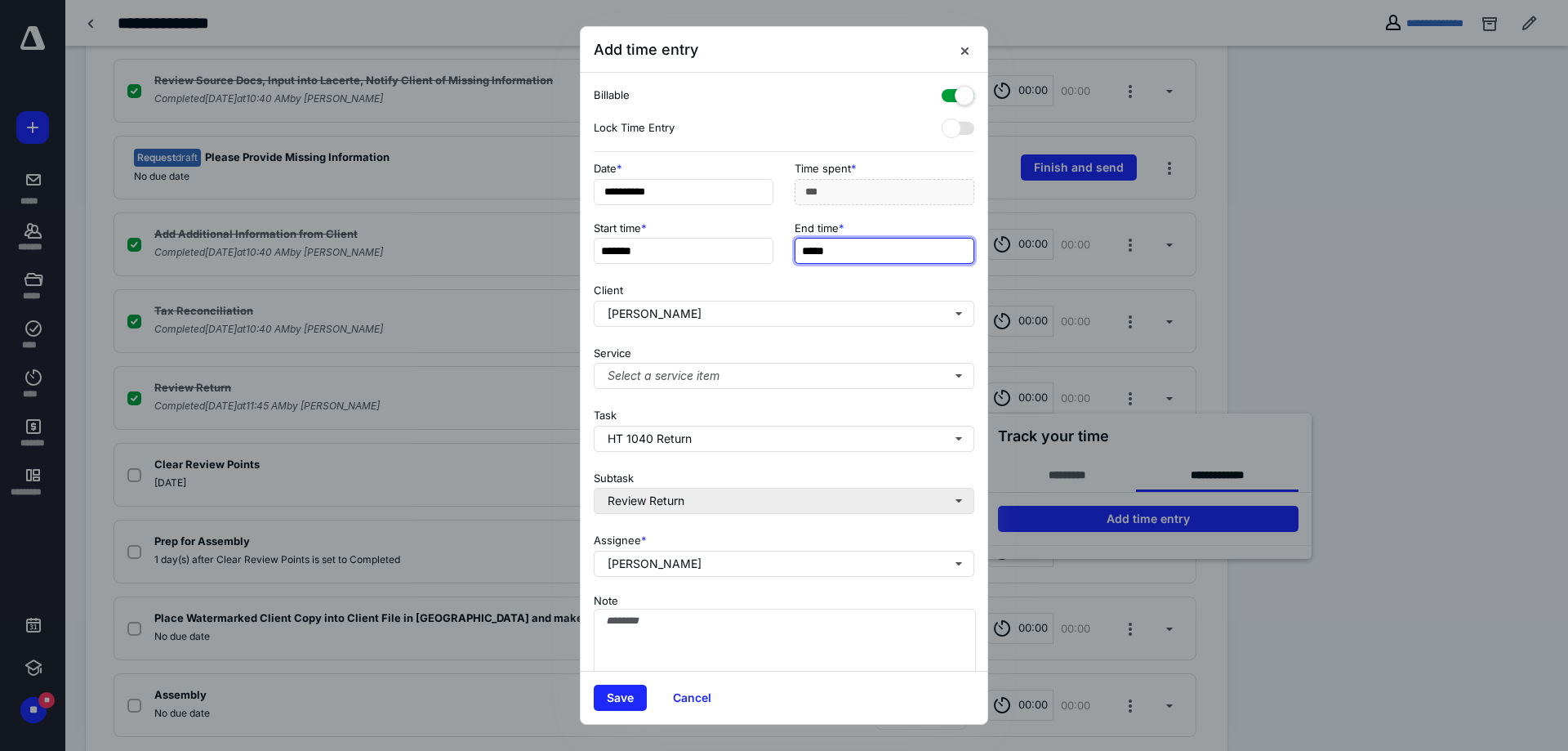 type on "*****" 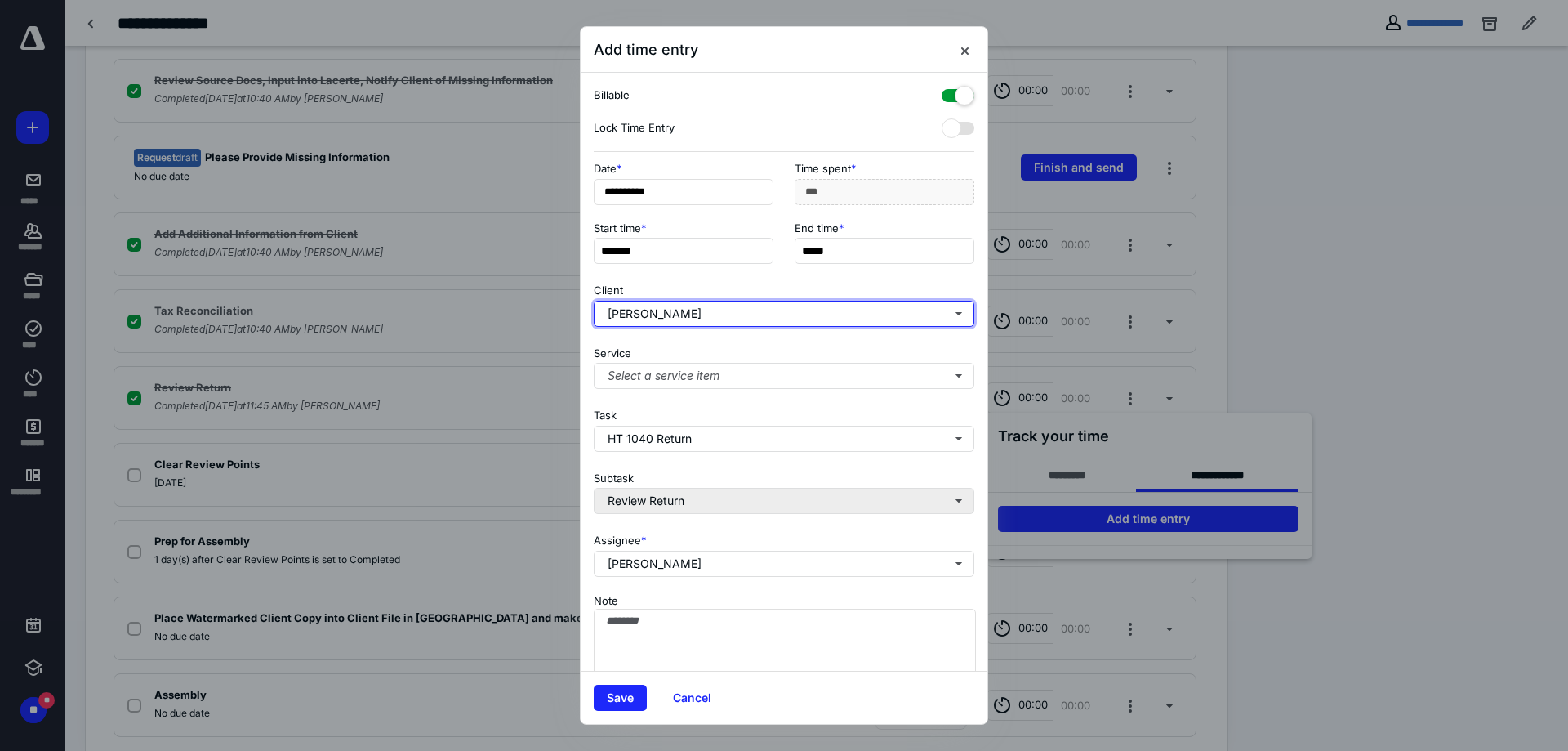 type on "***" 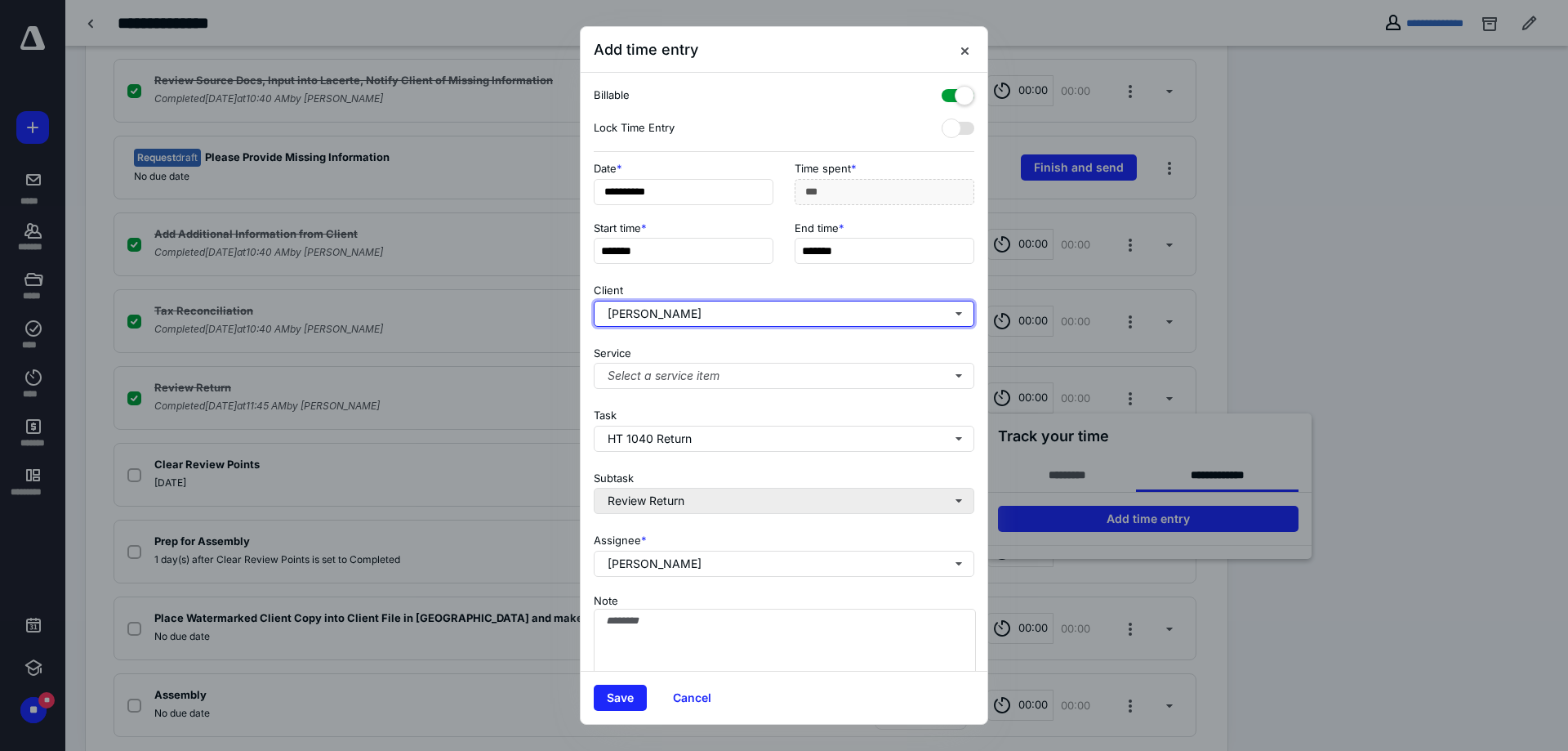 type 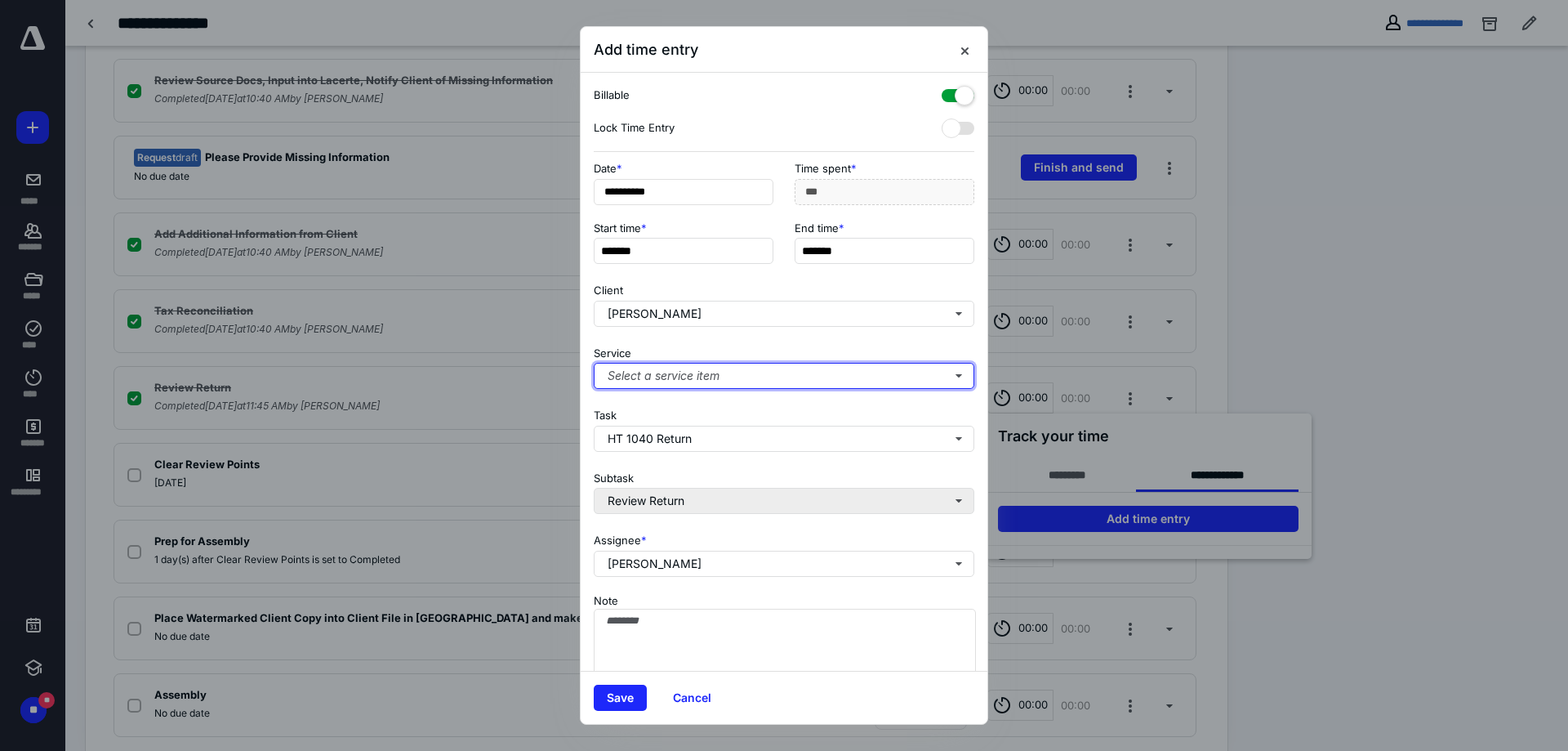 type 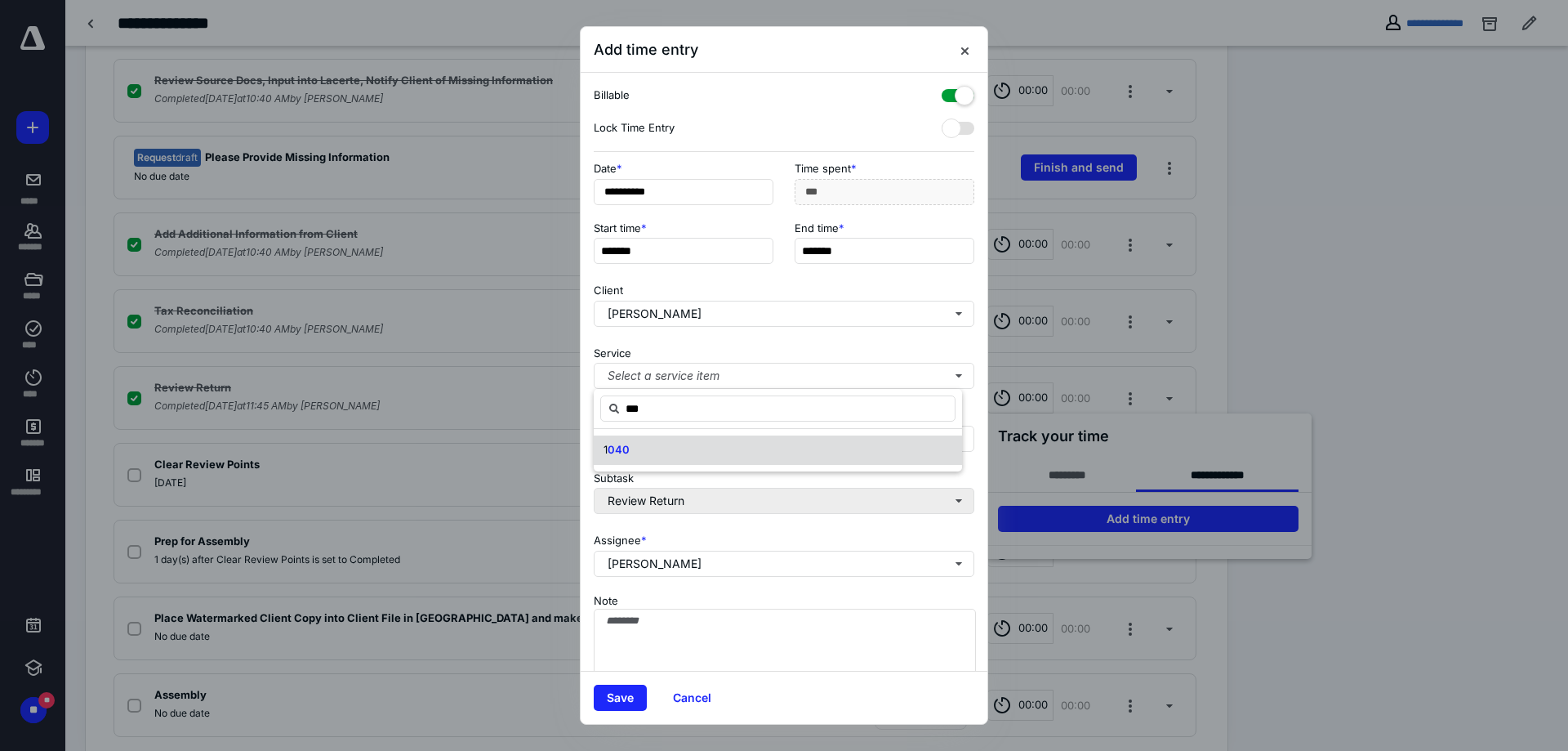 type on "***" 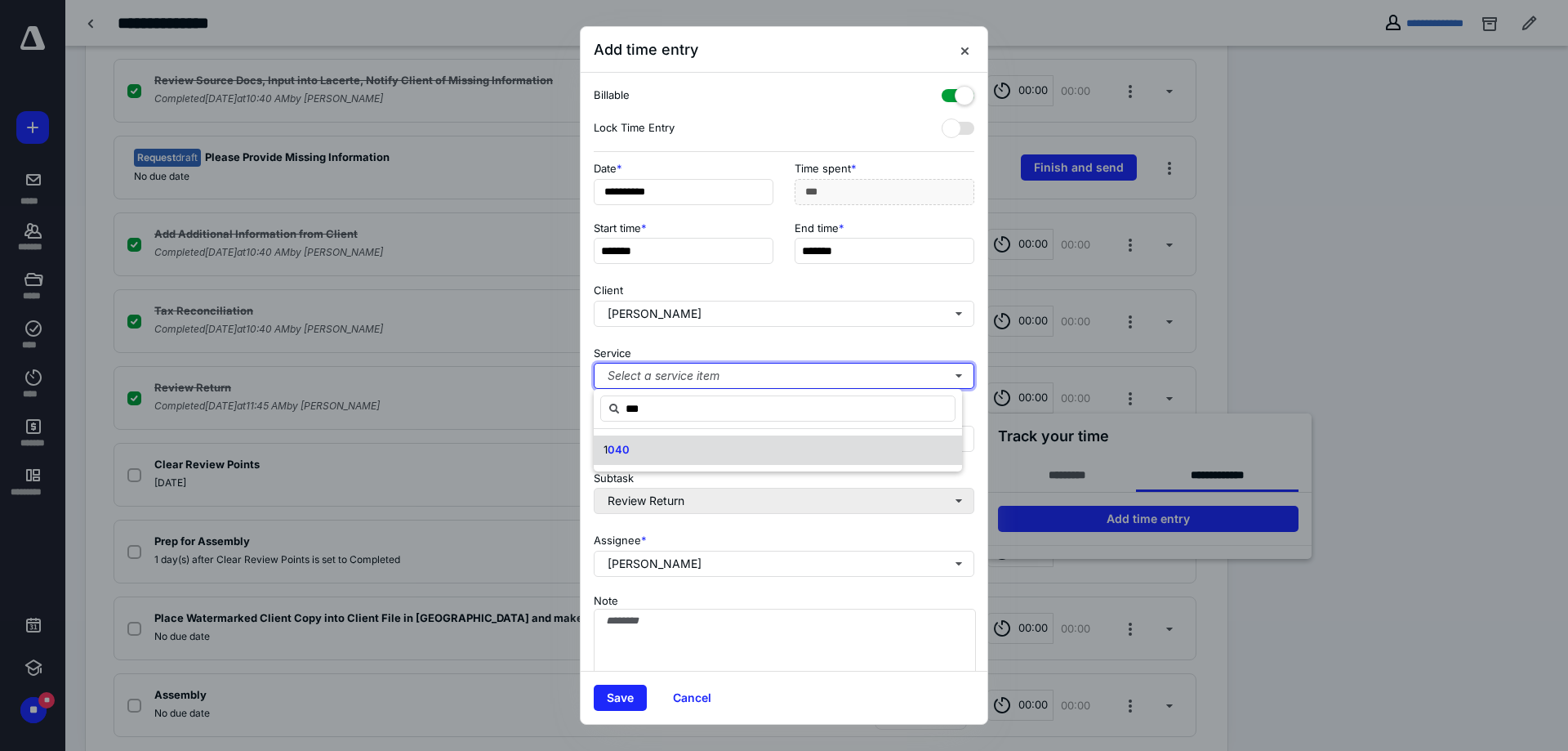 type 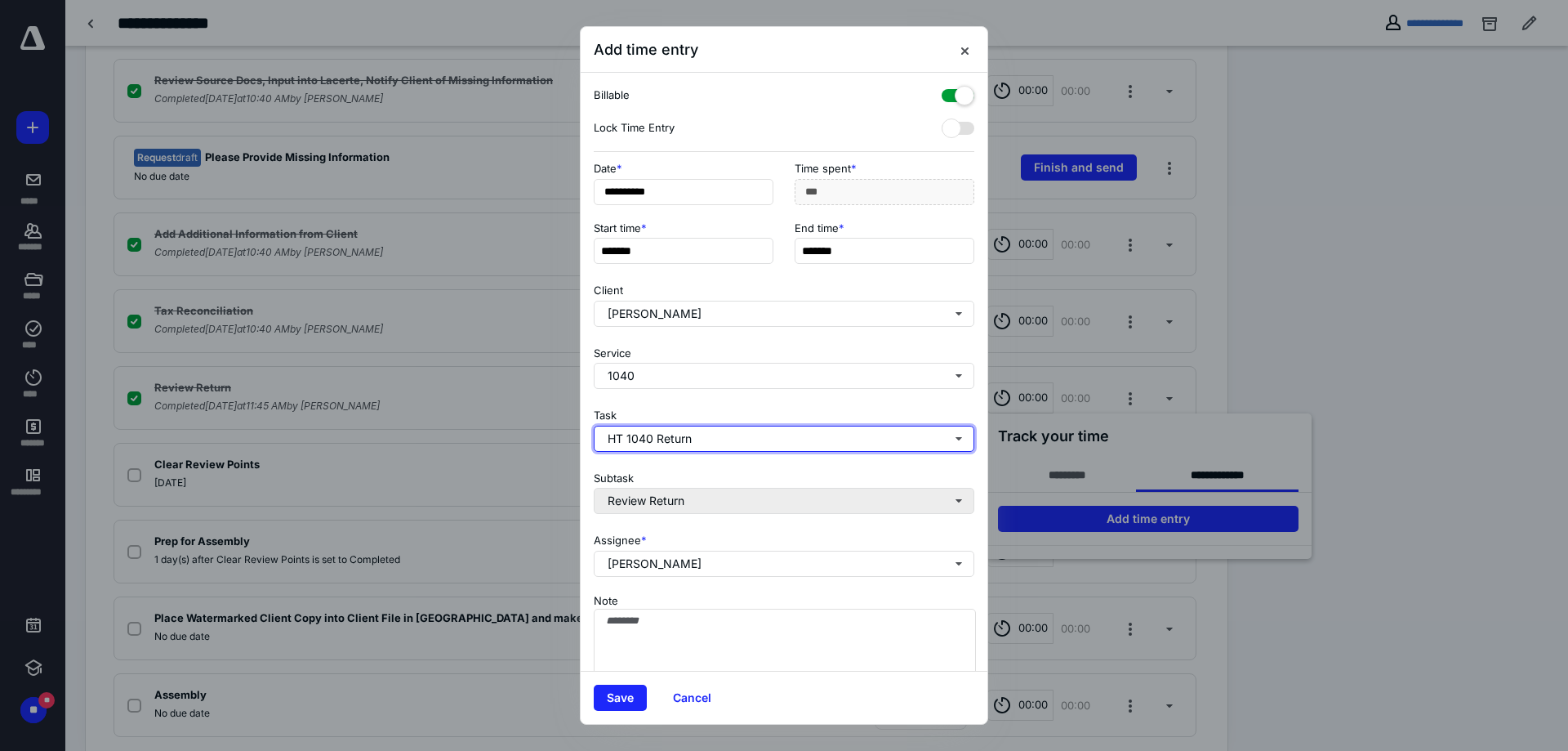 type 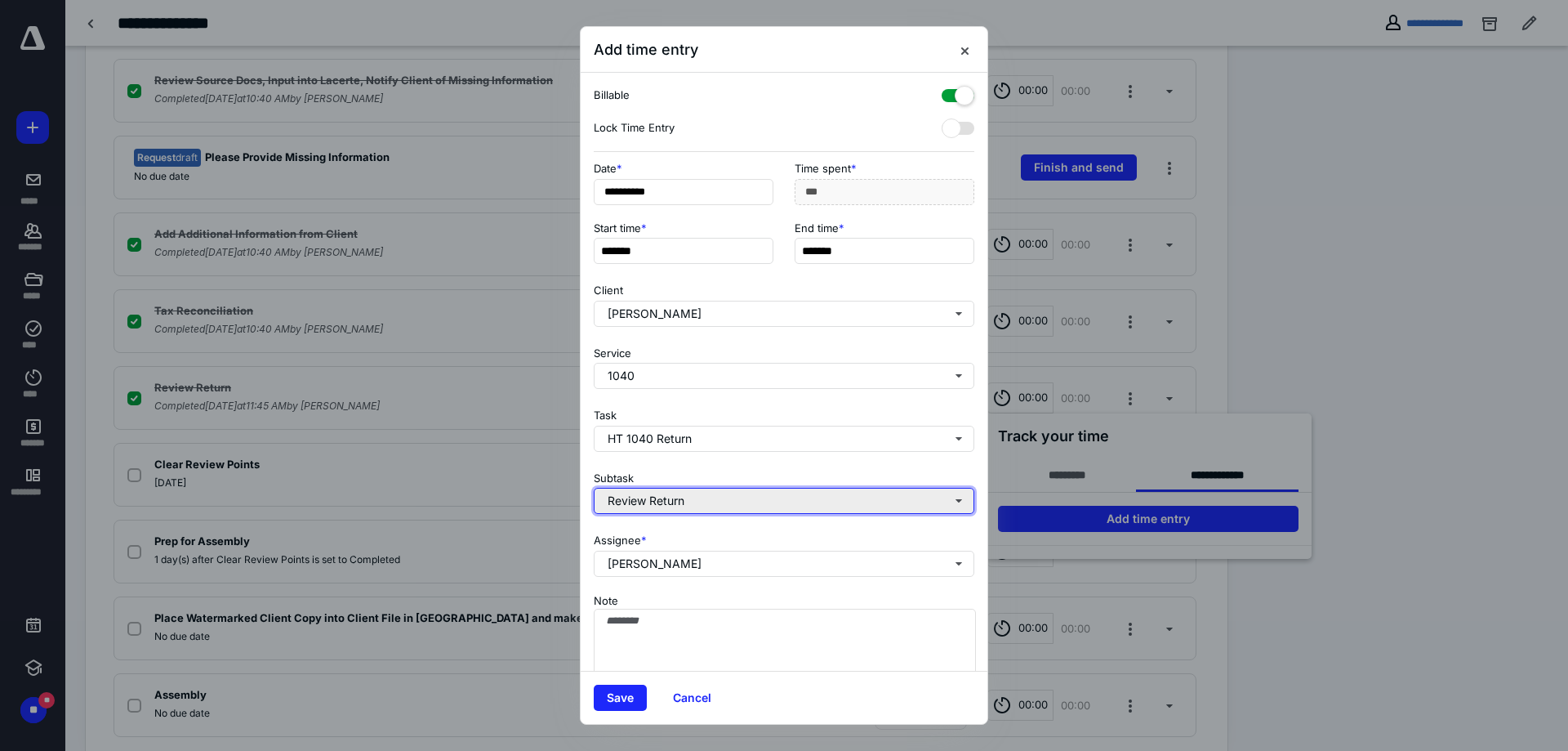 type 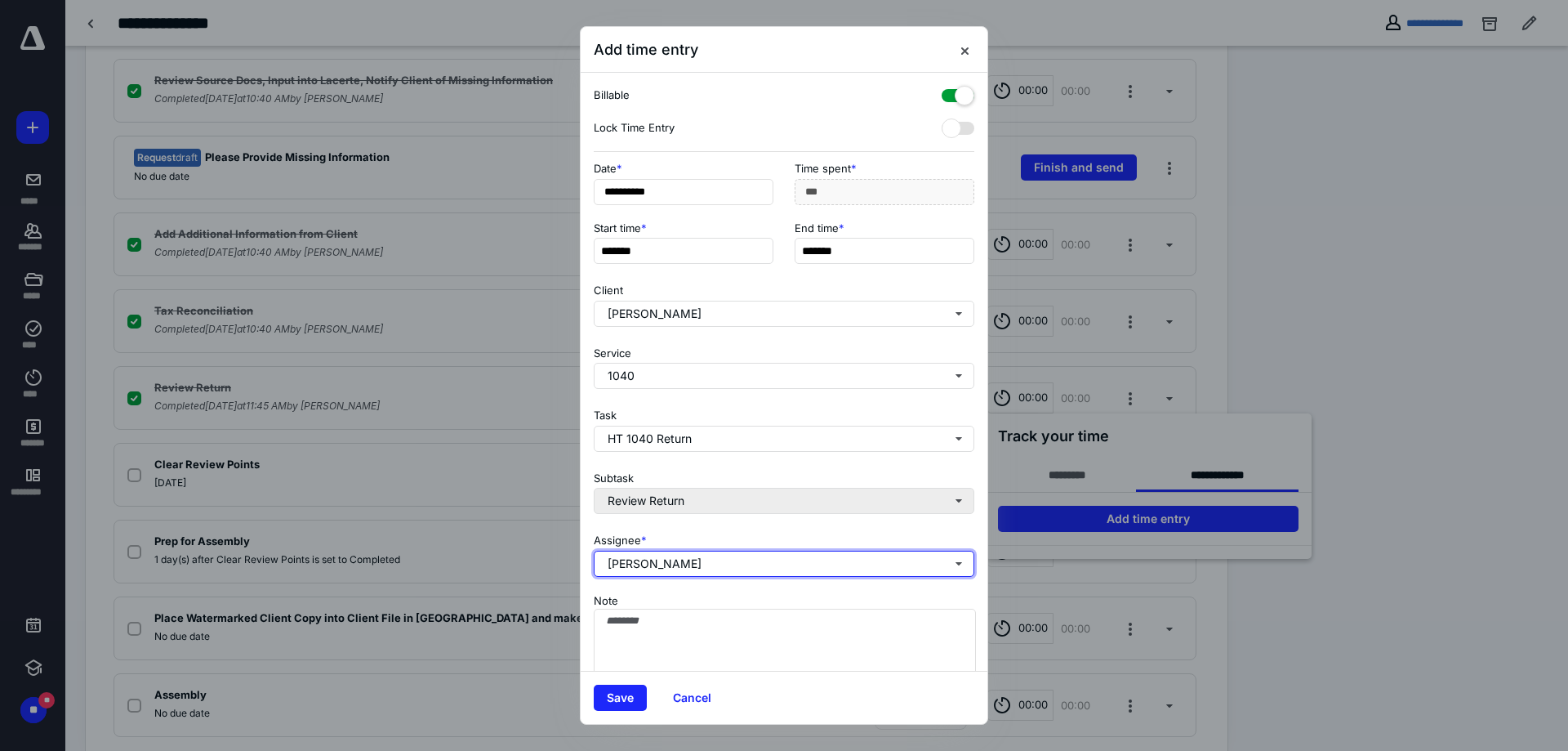 type 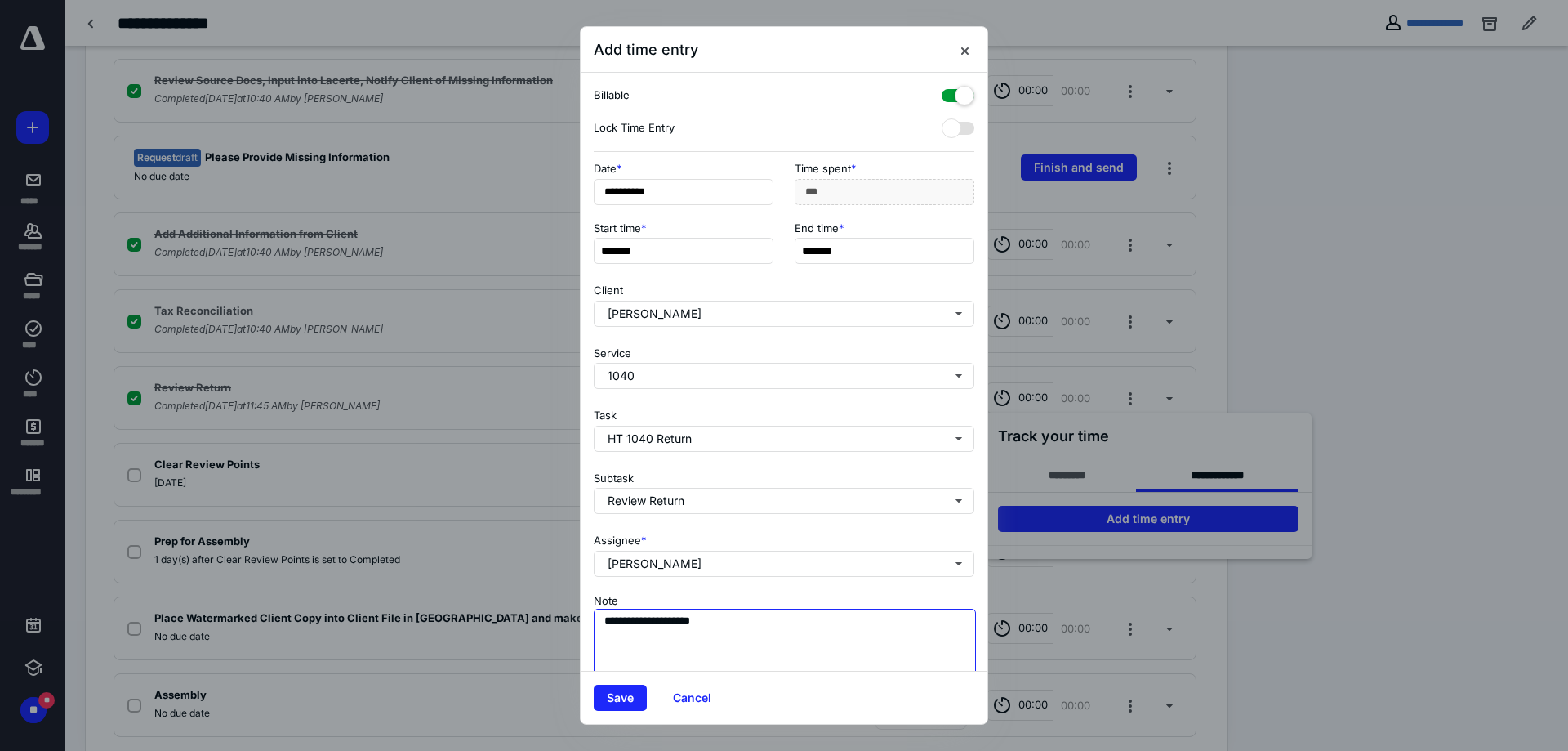 type on "**********" 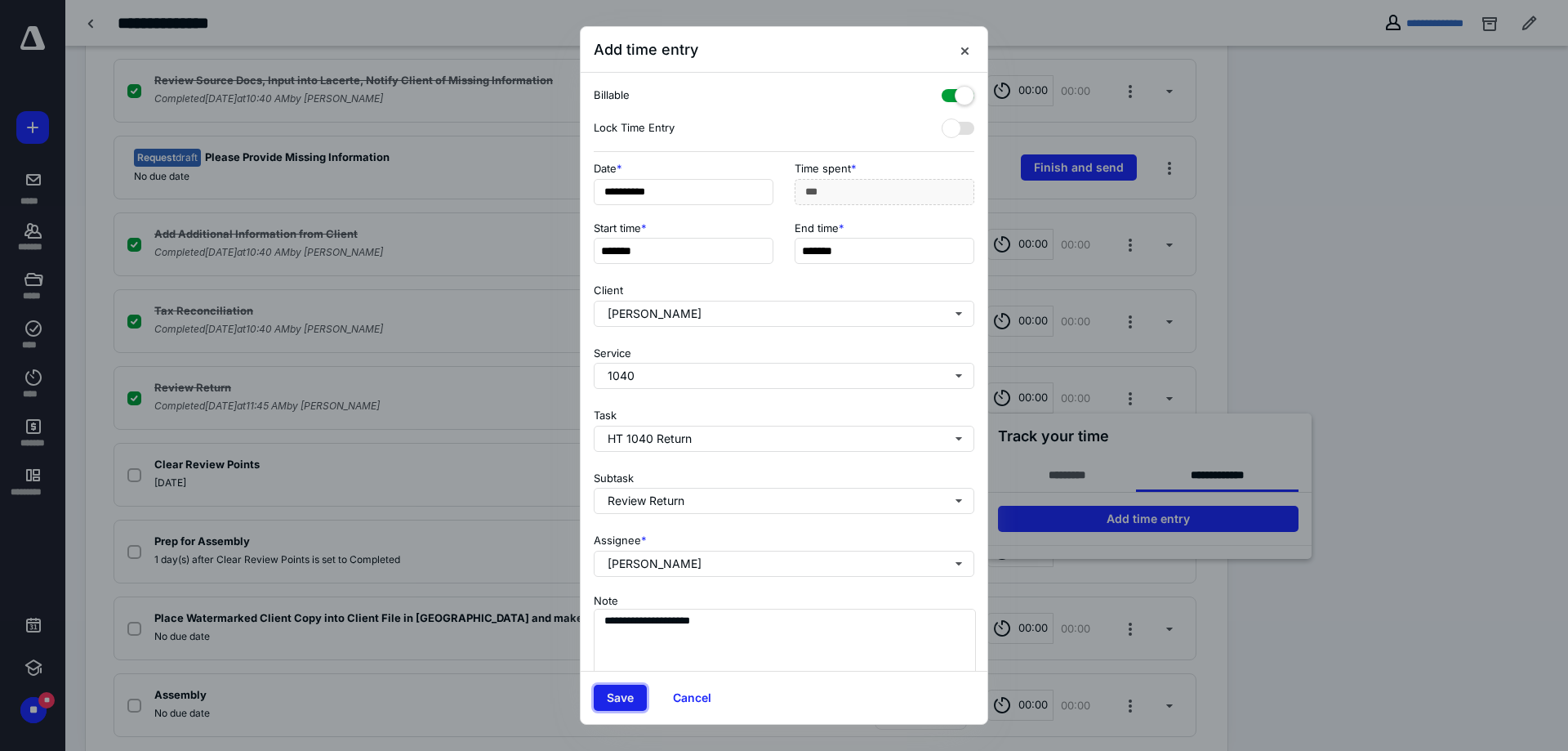 click on "Save" at bounding box center (620, 698) 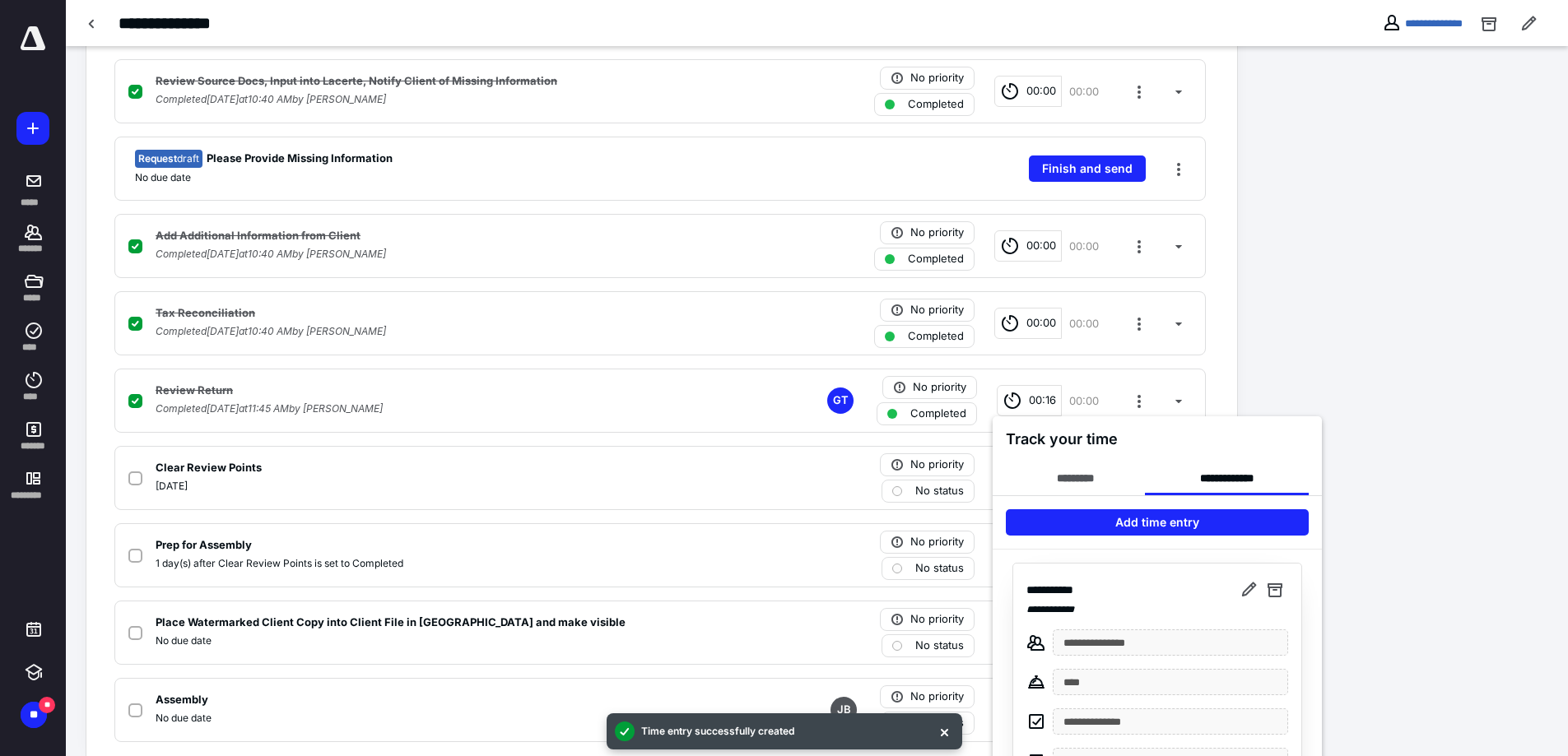 click at bounding box center (784, 378) 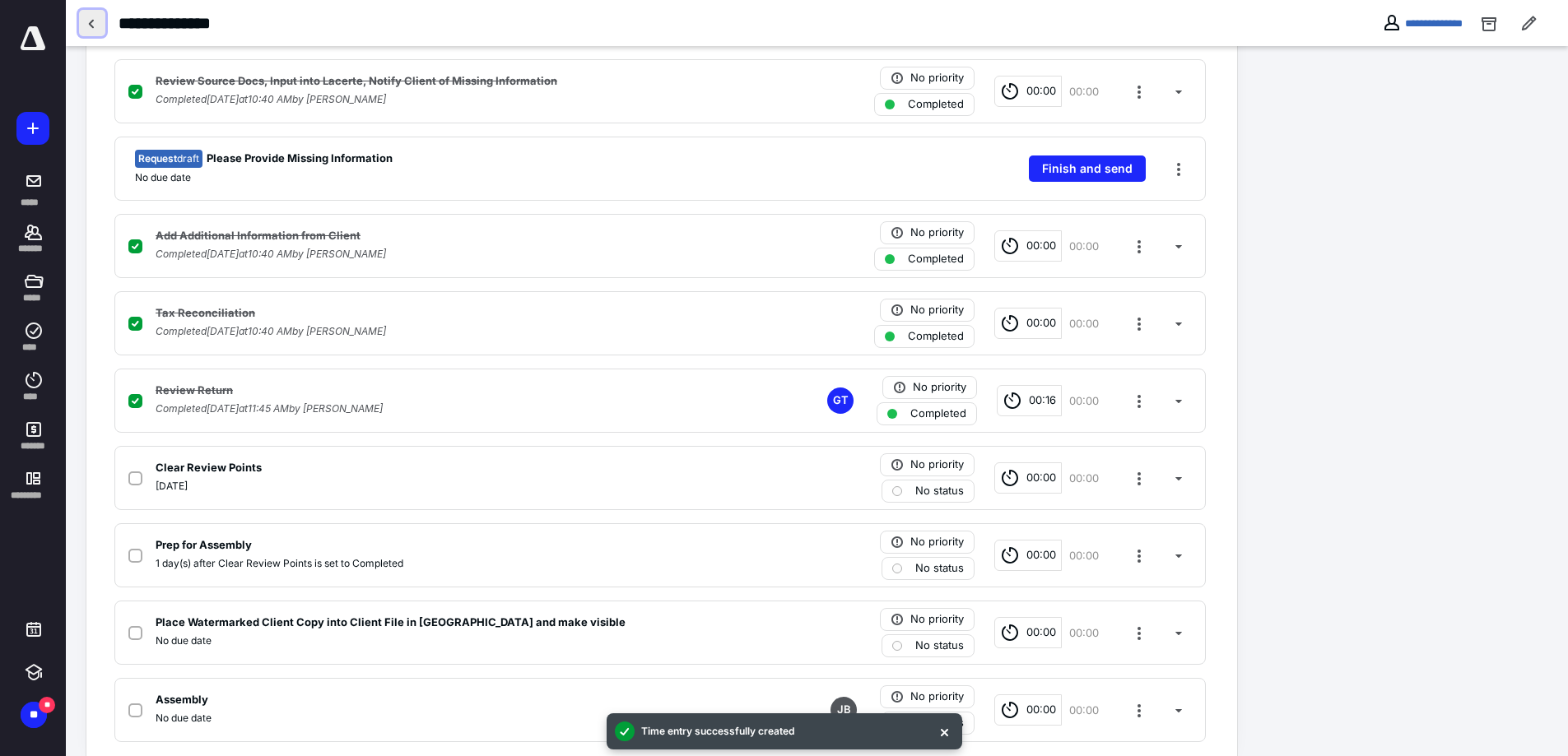 click at bounding box center (92, 23) 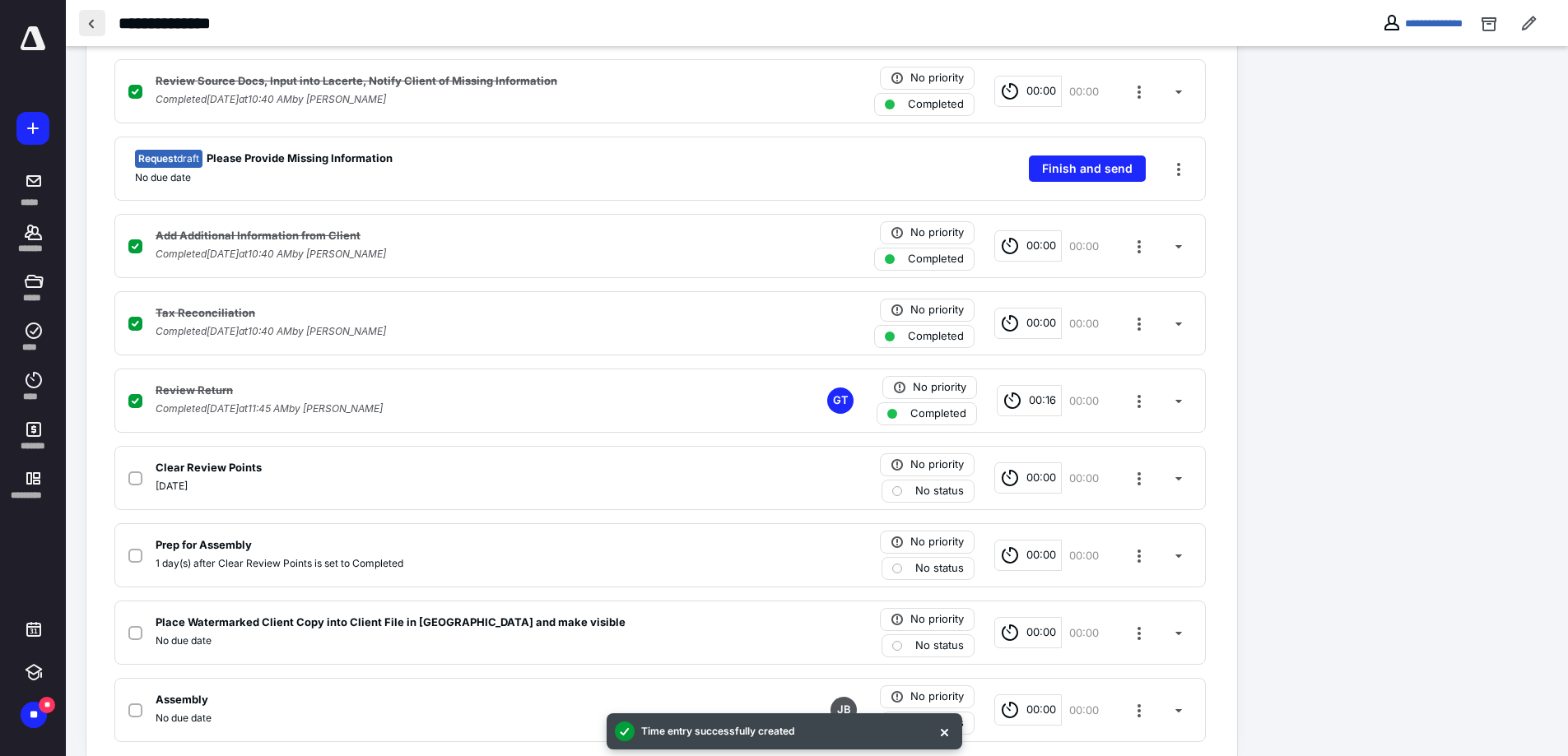 scroll, scrollTop: 0, scrollLeft: 0, axis: both 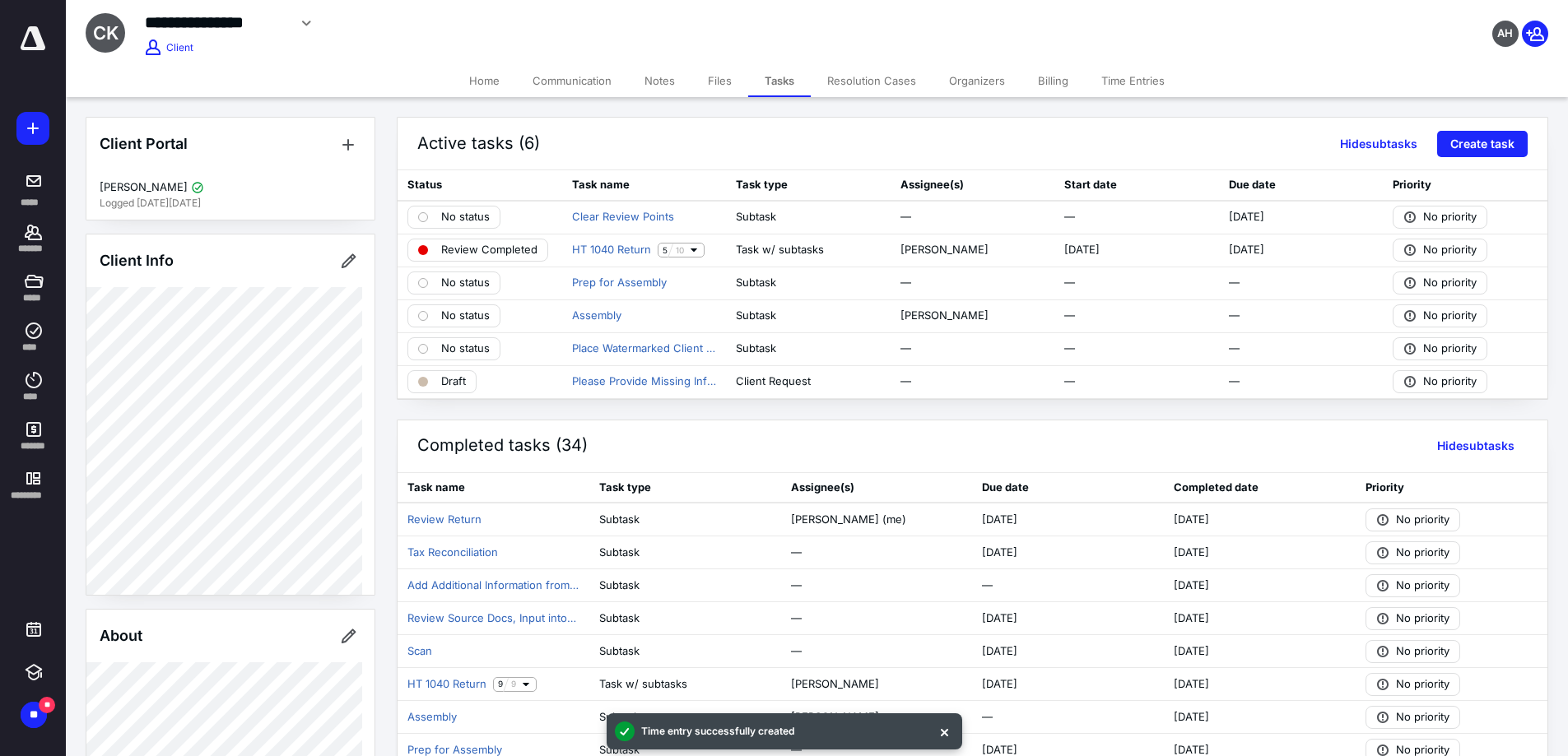 click on "Time Entries" at bounding box center (1133, 81) 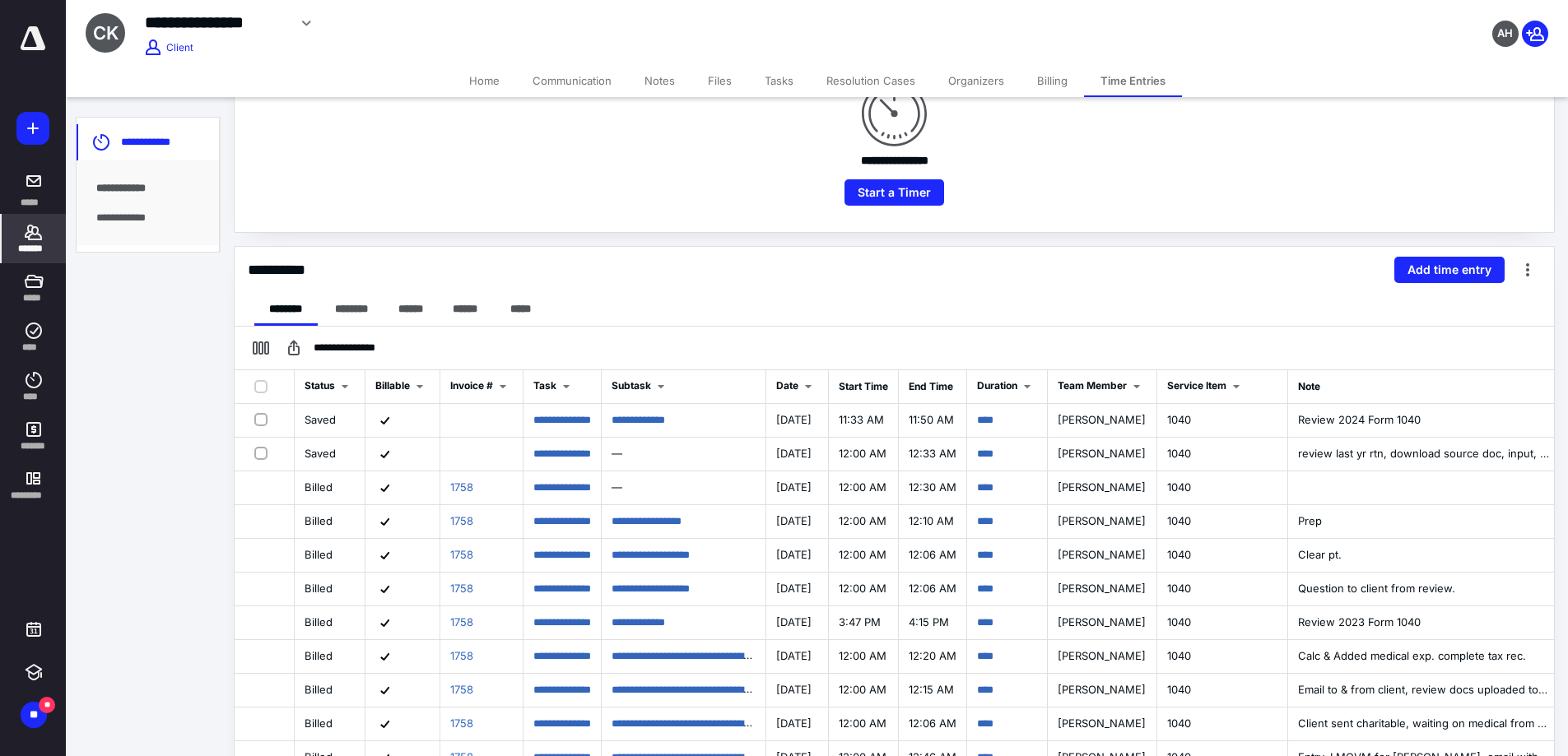 scroll, scrollTop: 247, scrollLeft: 0, axis: vertical 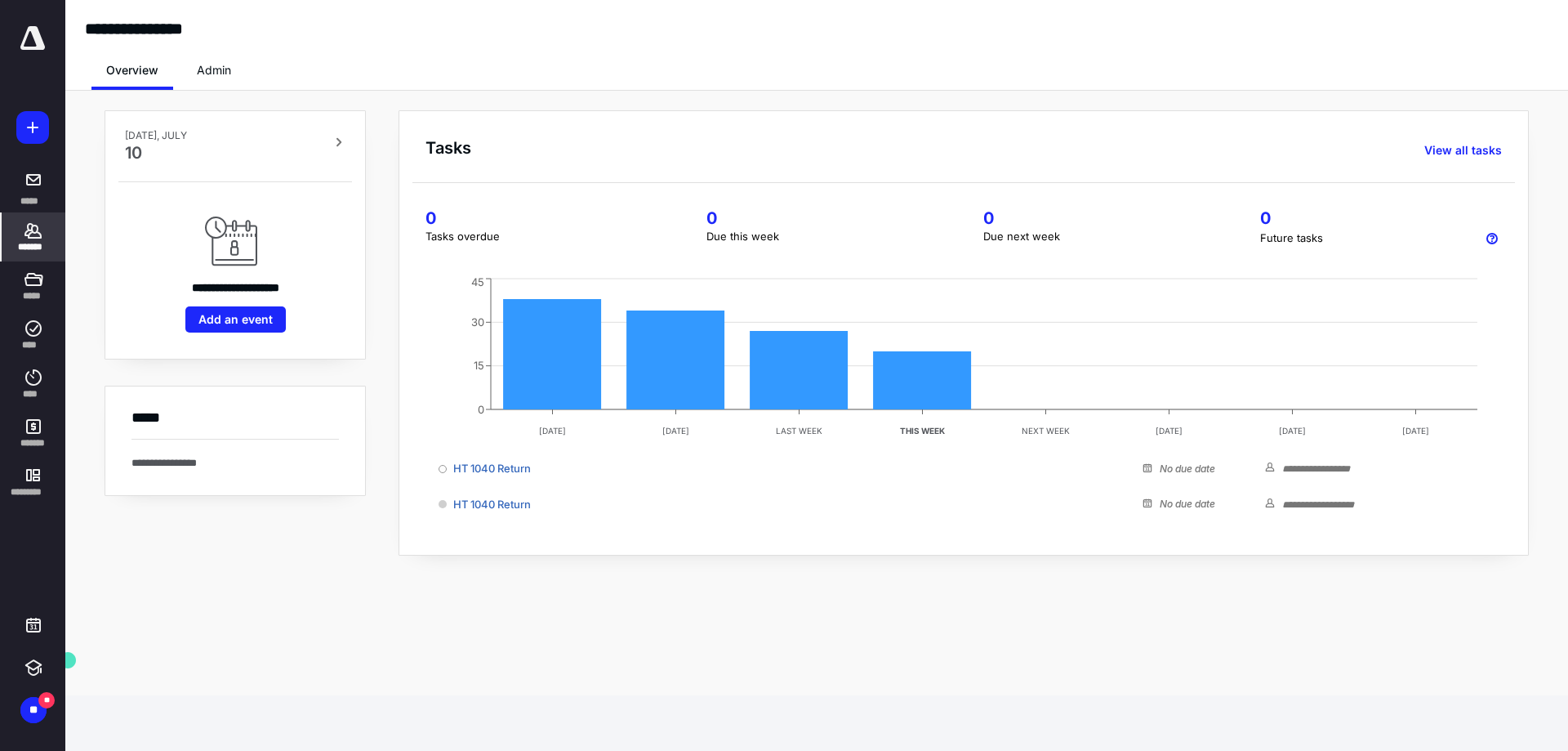 click 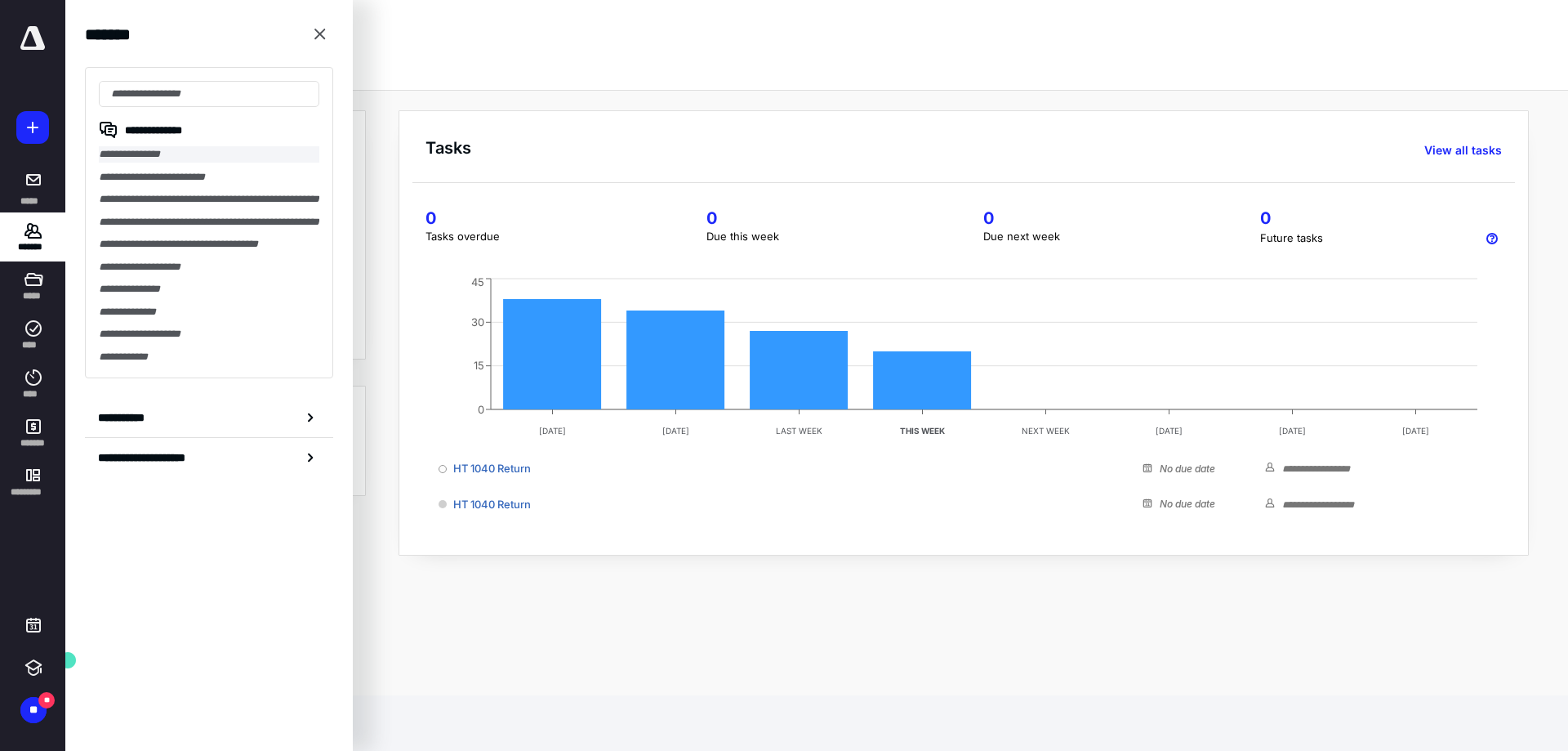 click on "**********" at bounding box center [209, 154] 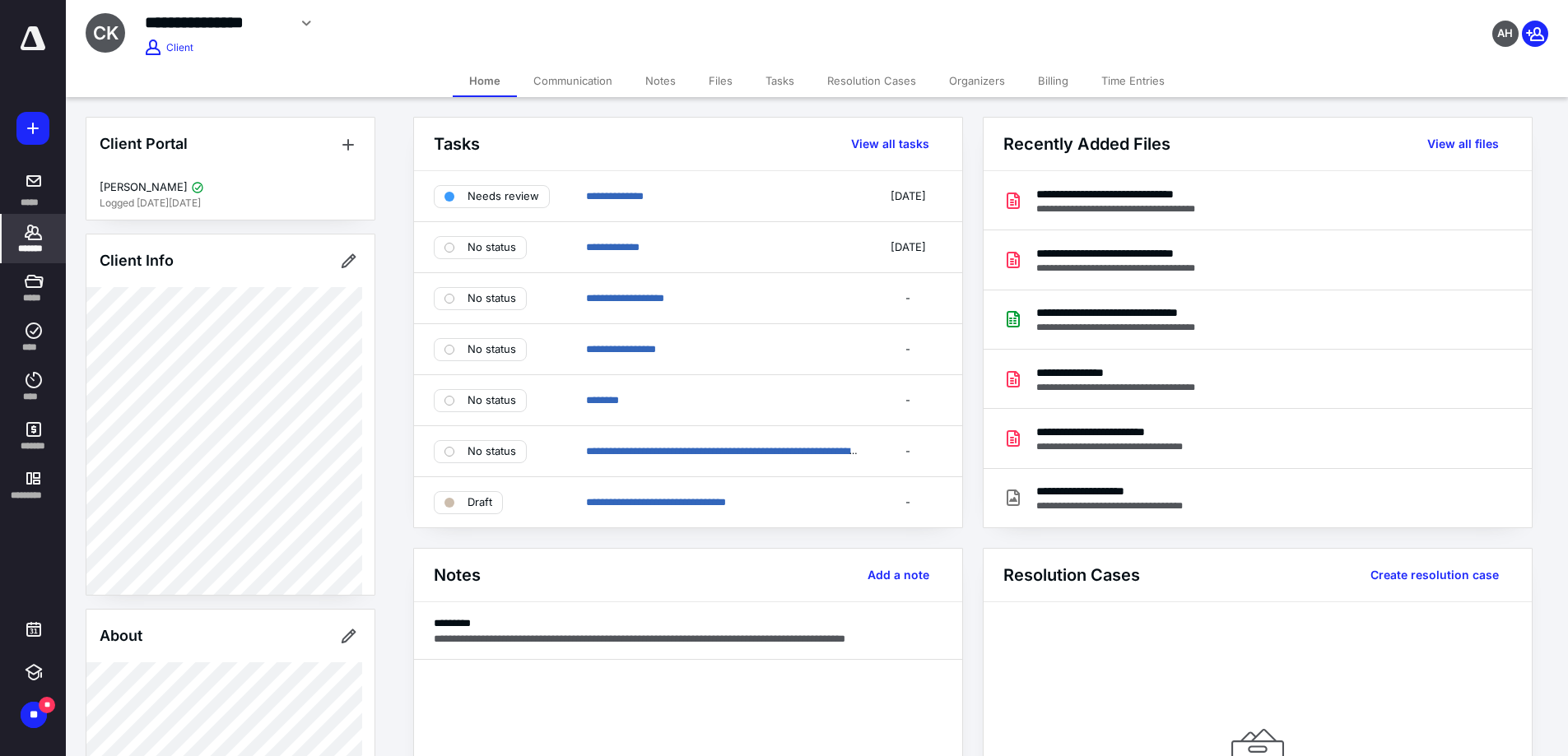 click on "Files" at bounding box center [720, 81] 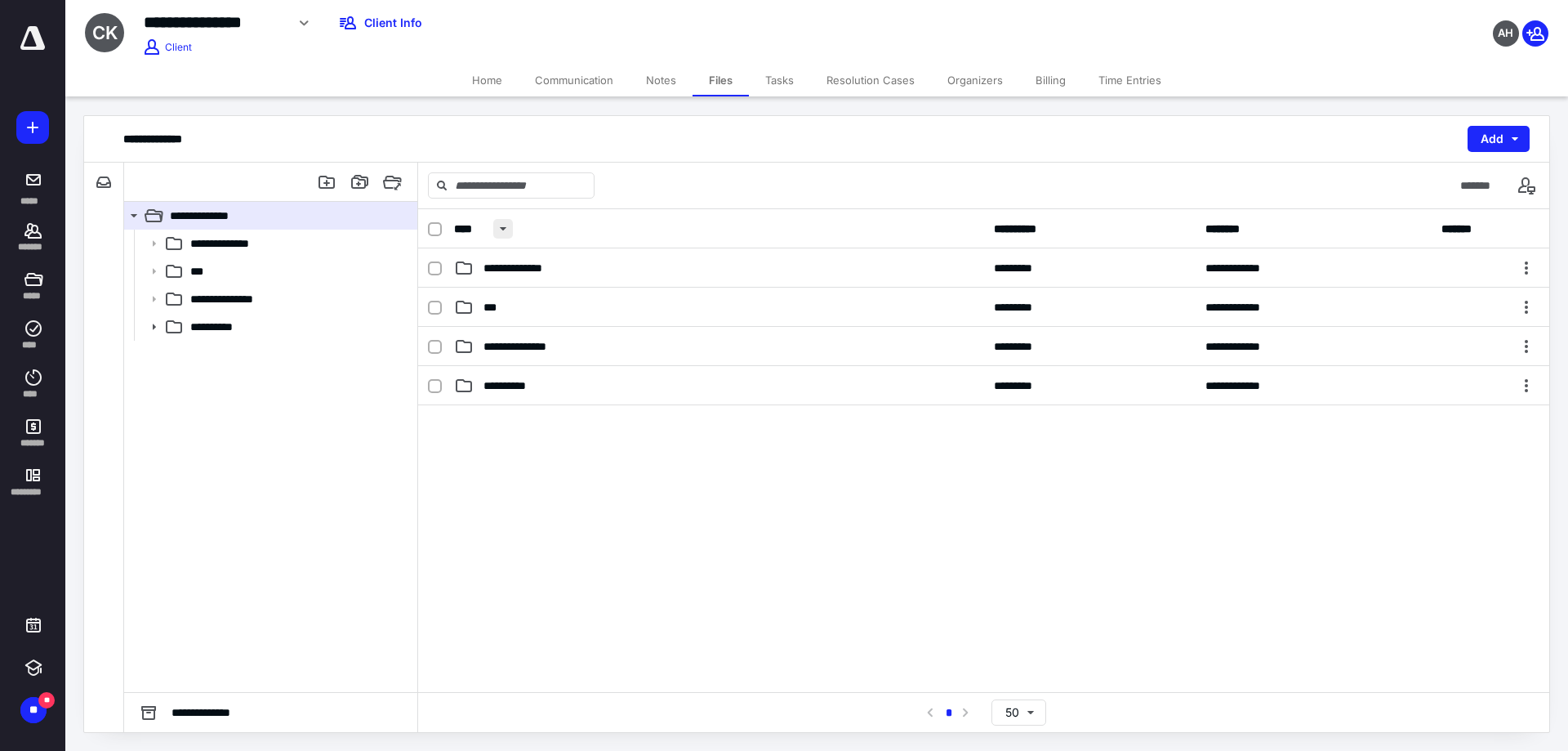 click at bounding box center (503, 229) 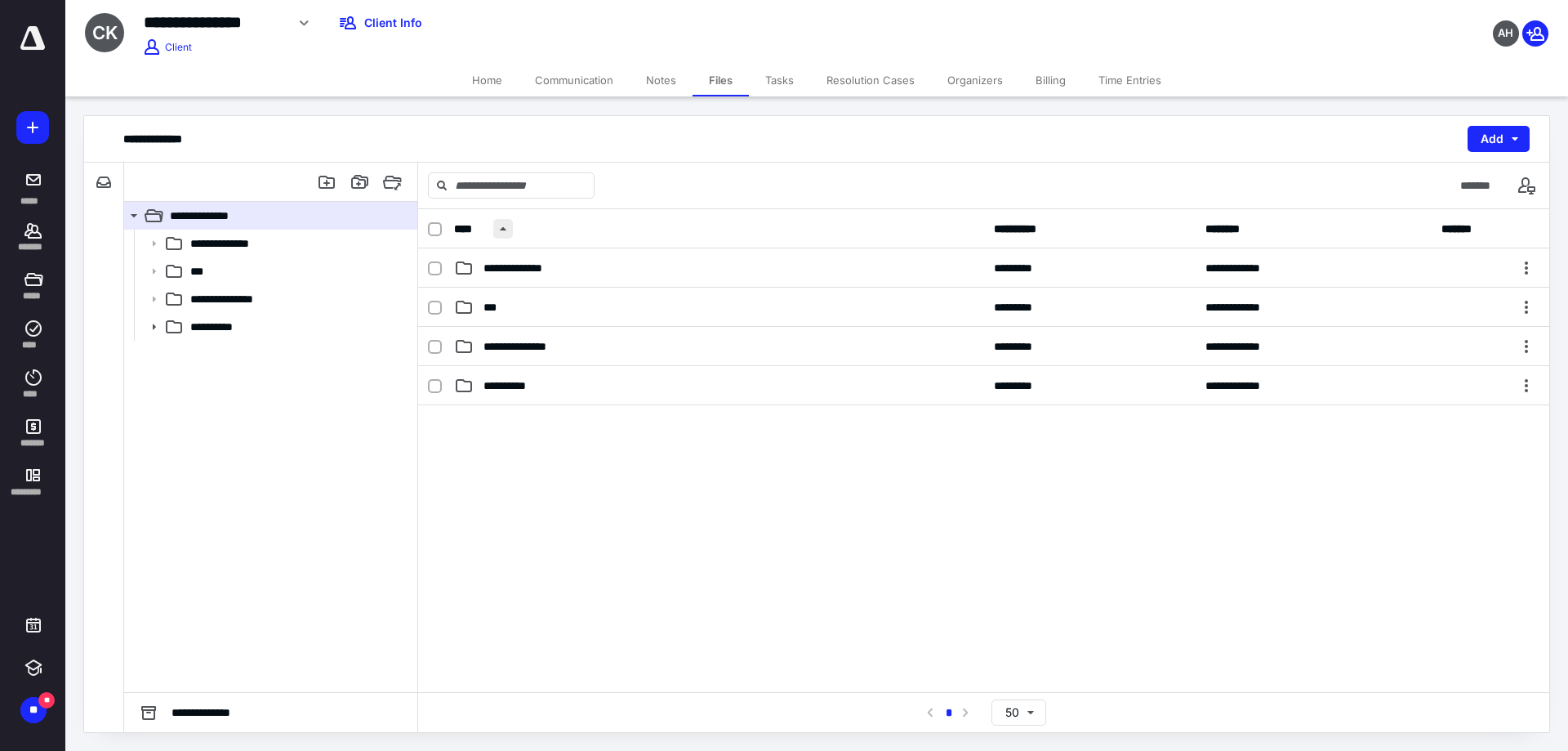 click at bounding box center (503, 229) 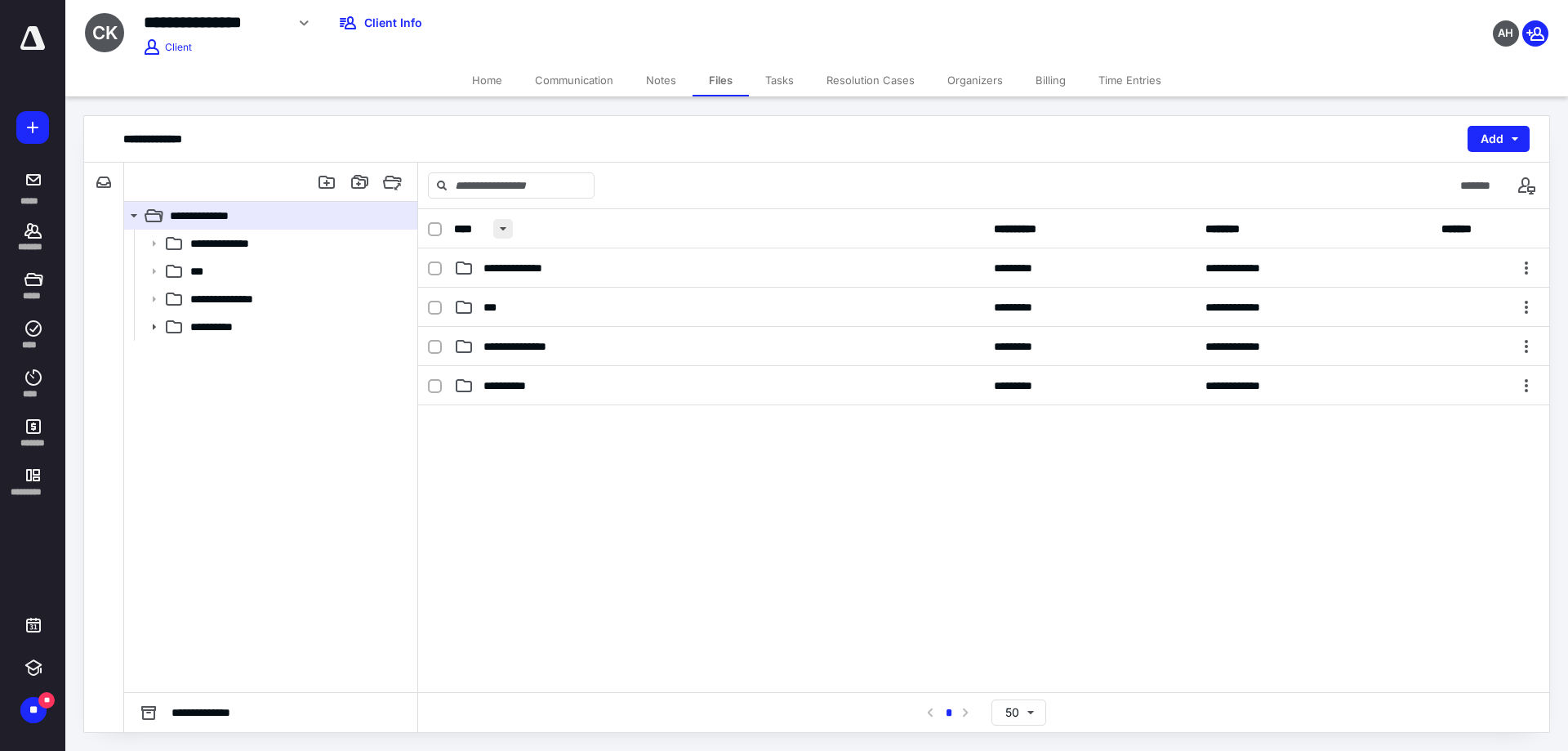 click at bounding box center (503, 229) 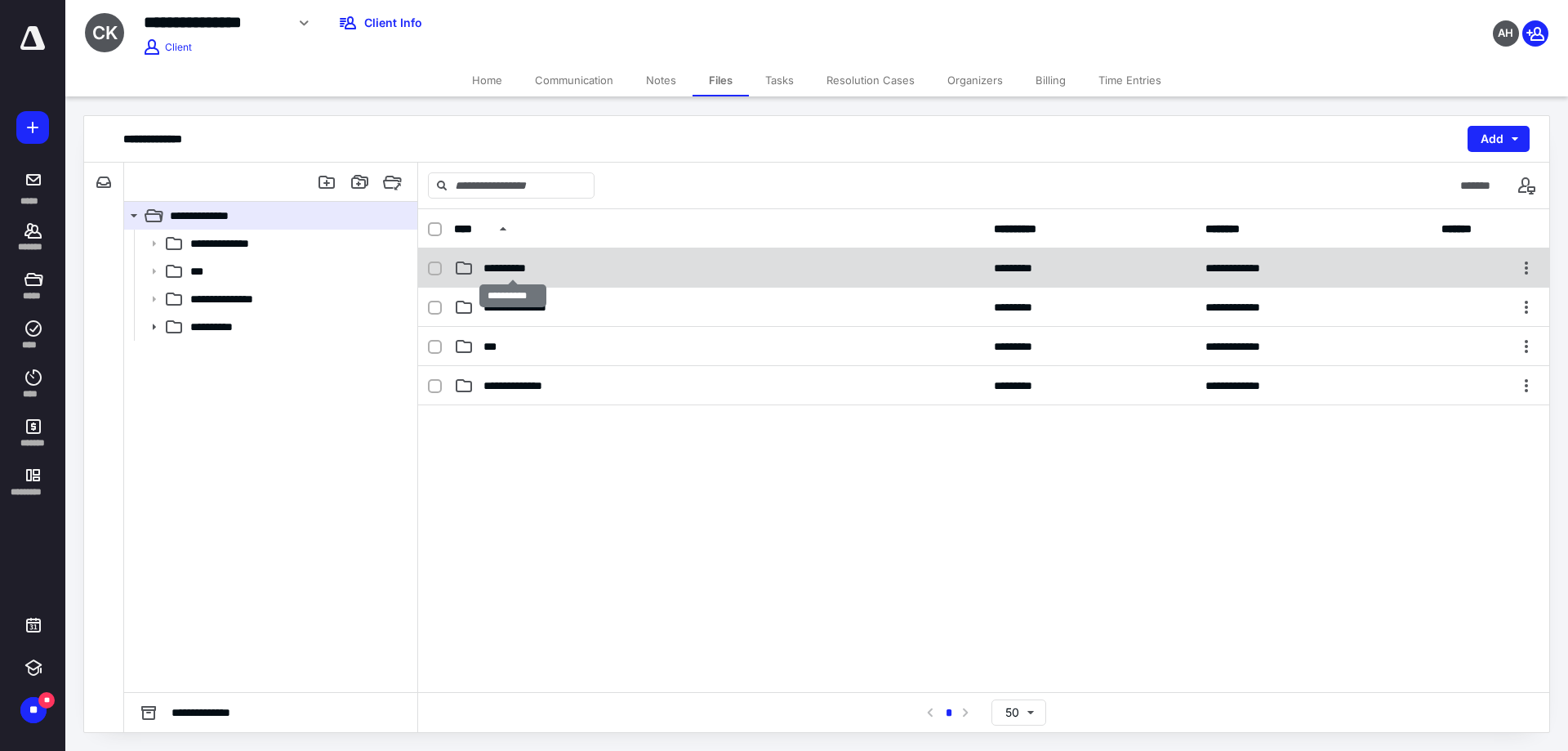 click on "**********" at bounding box center [512, 268] 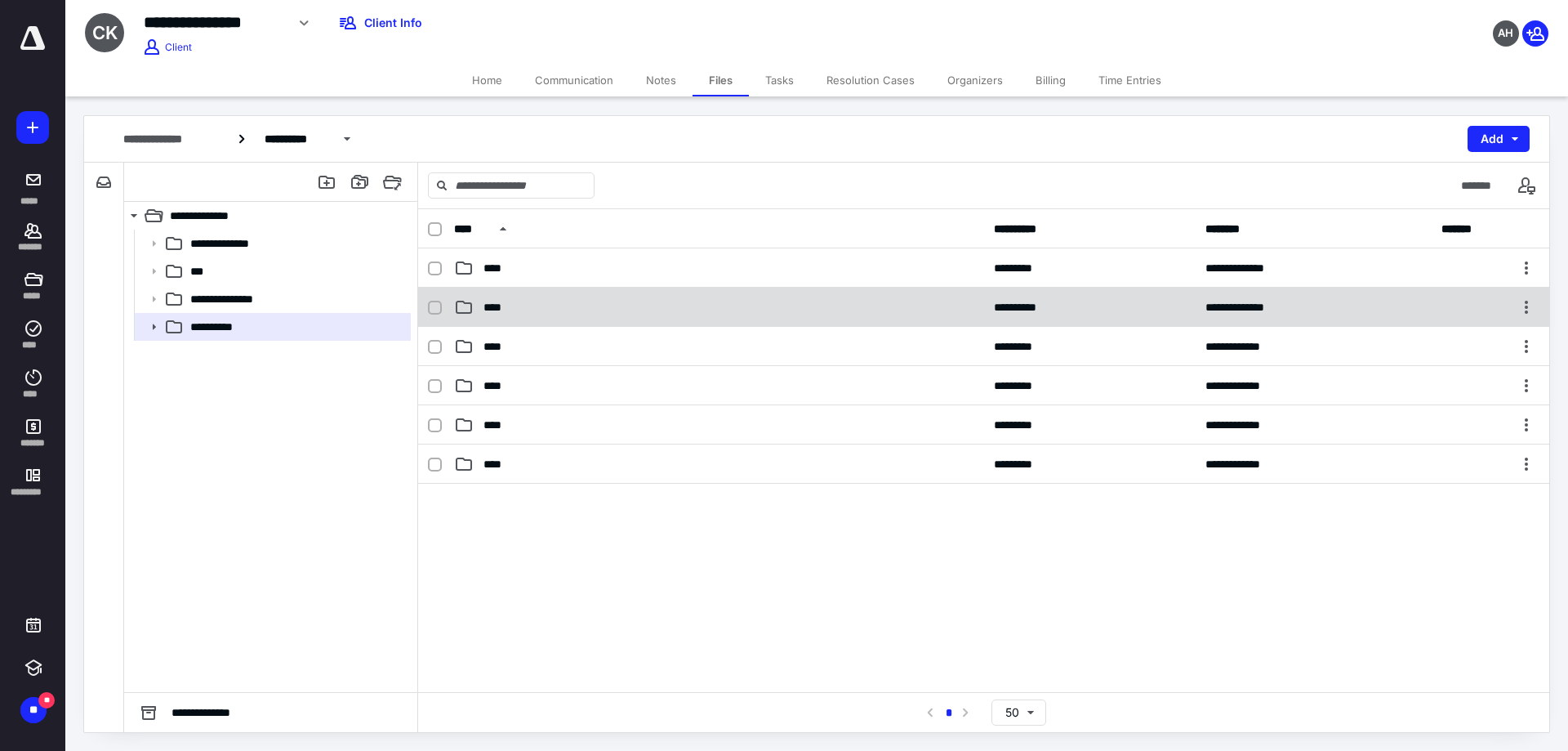 click on "****" at bounding box center [497, 307] 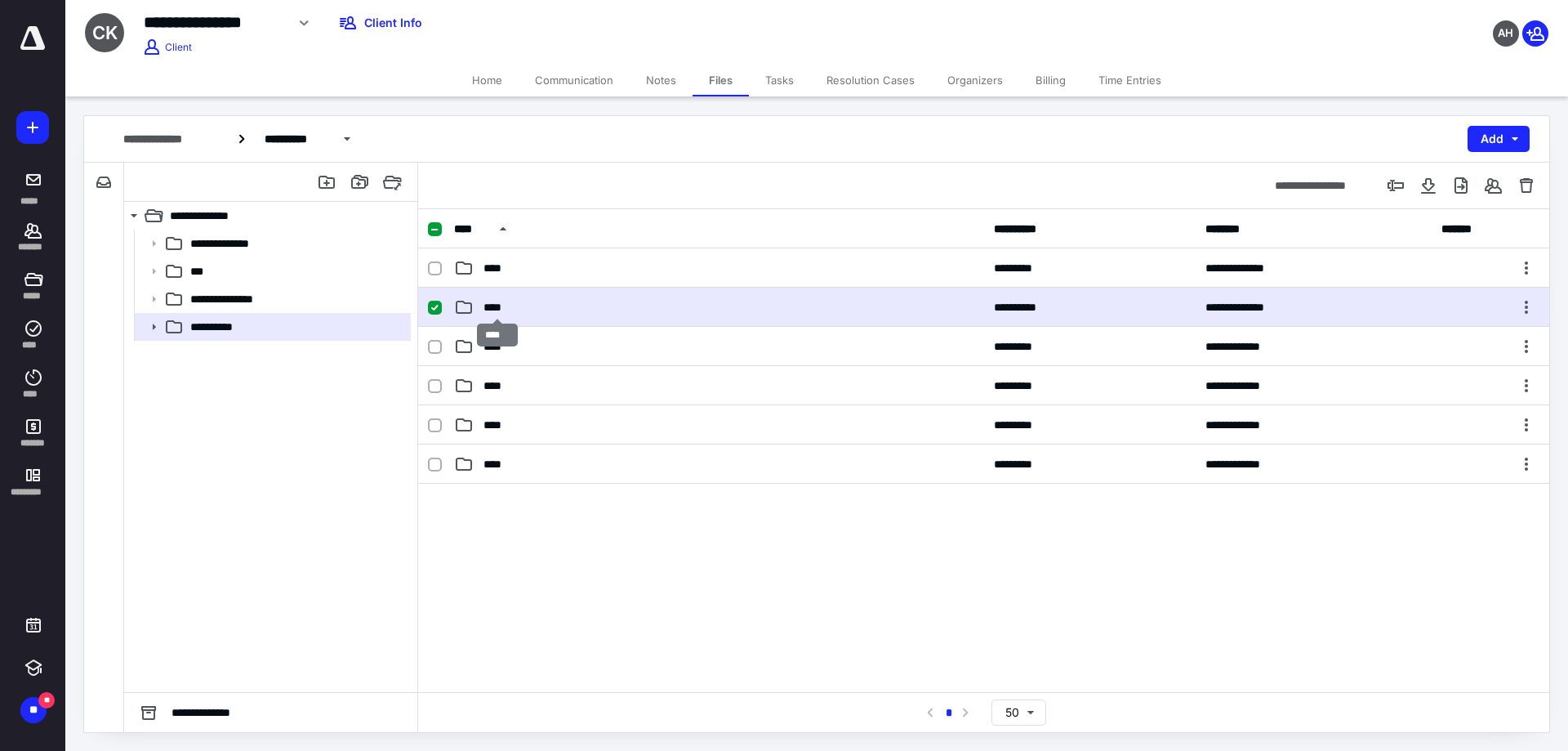click on "****" at bounding box center (497, 307) 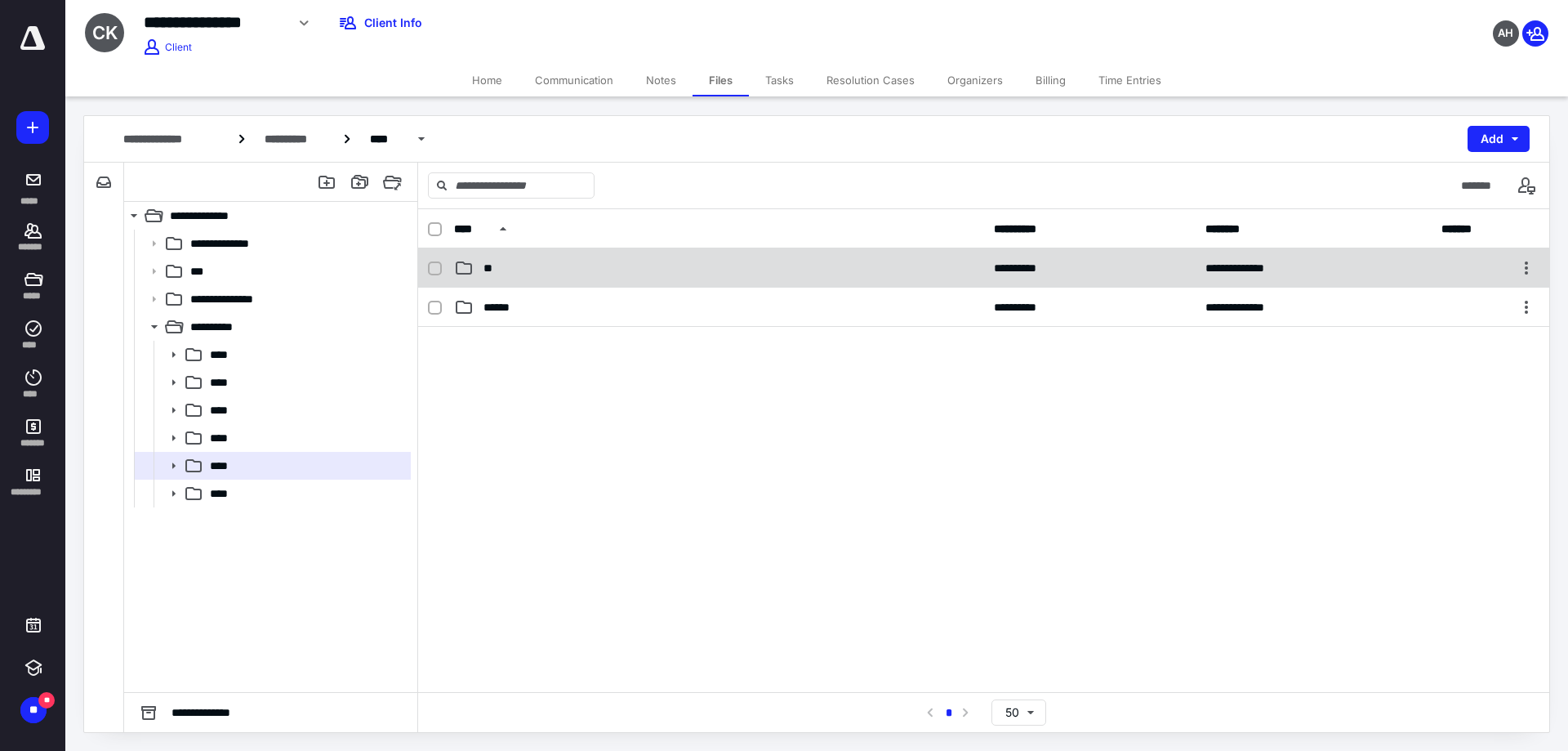 click on "**" at bounding box center (491, 268) 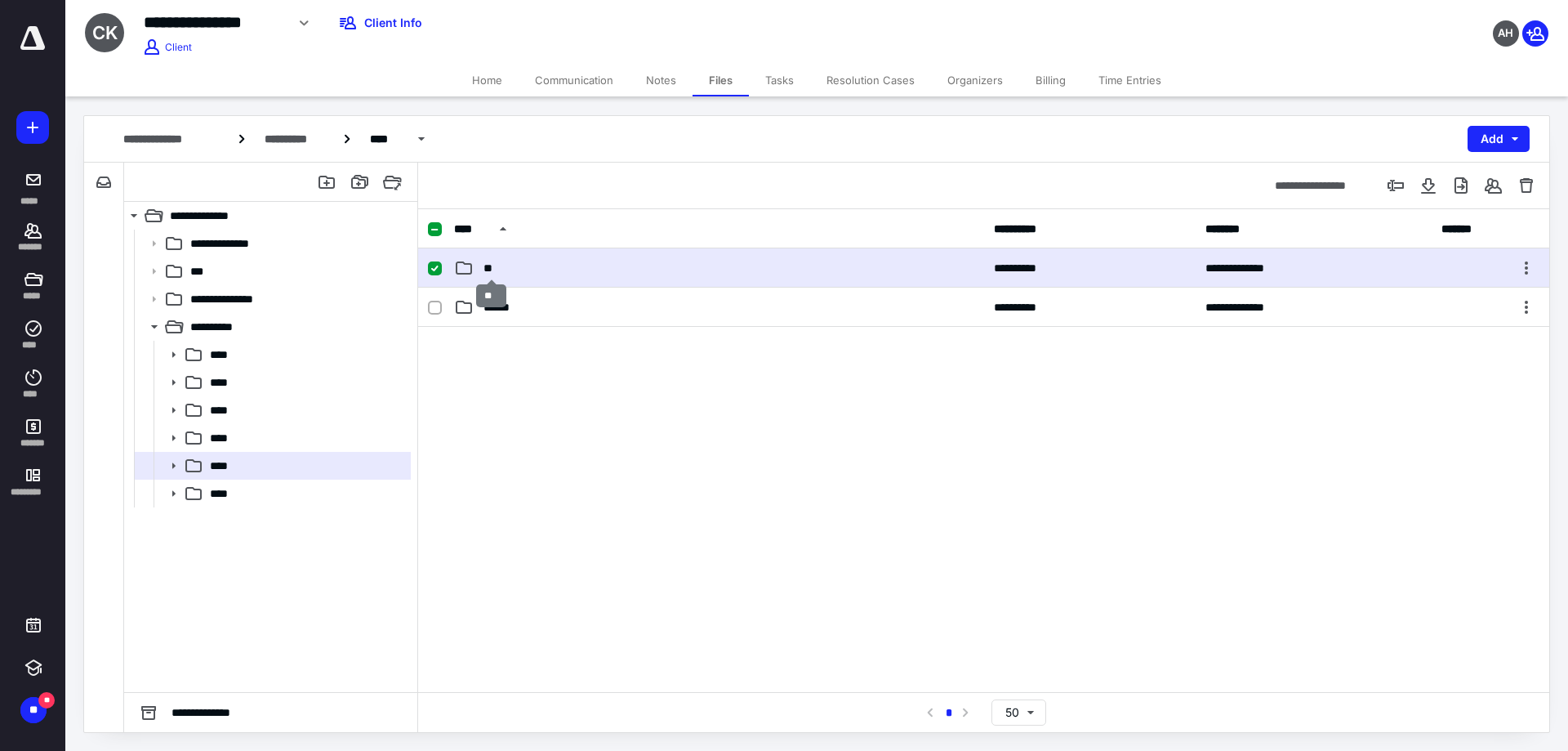 click on "**" at bounding box center [491, 268] 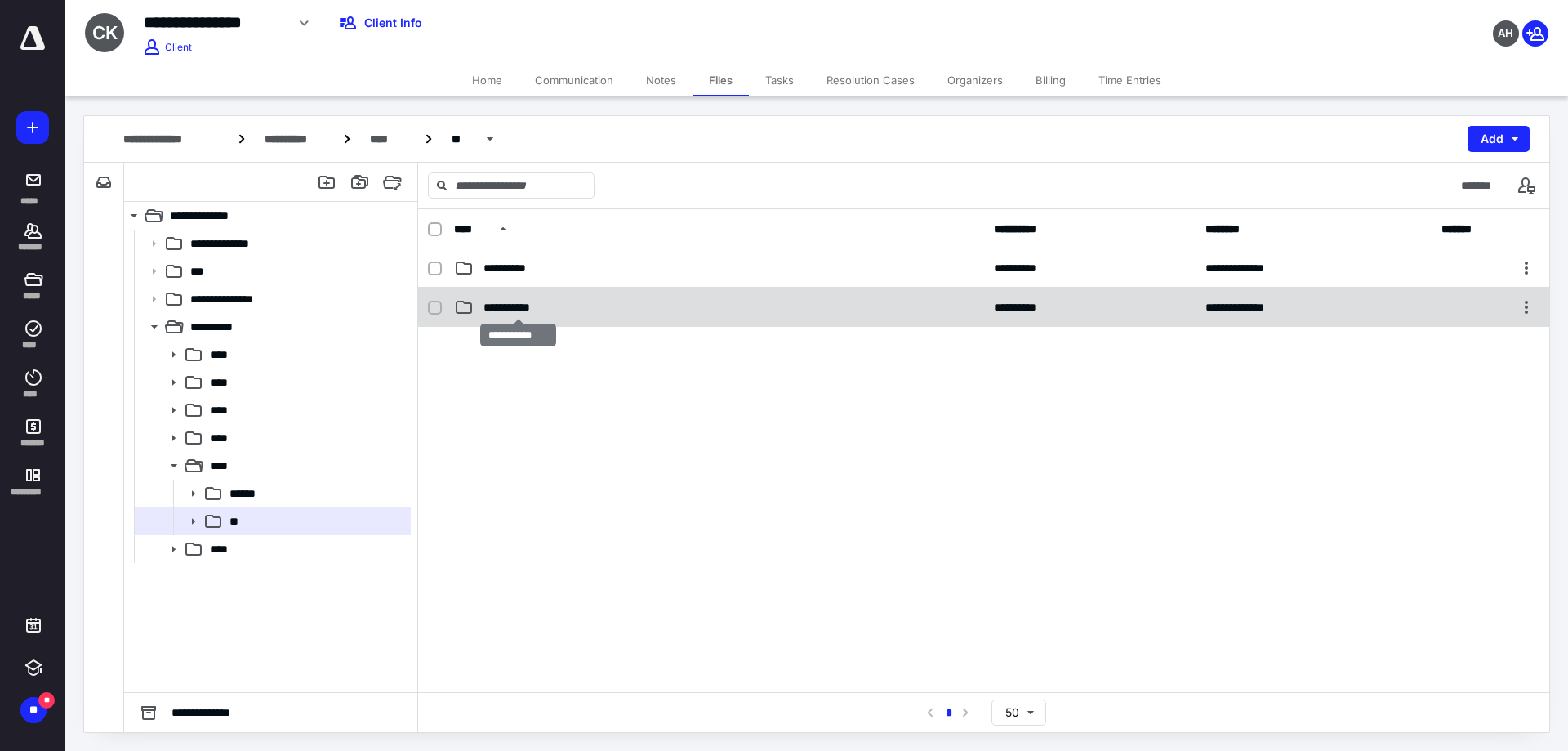 click on "**********" at bounding box center [518, 307] 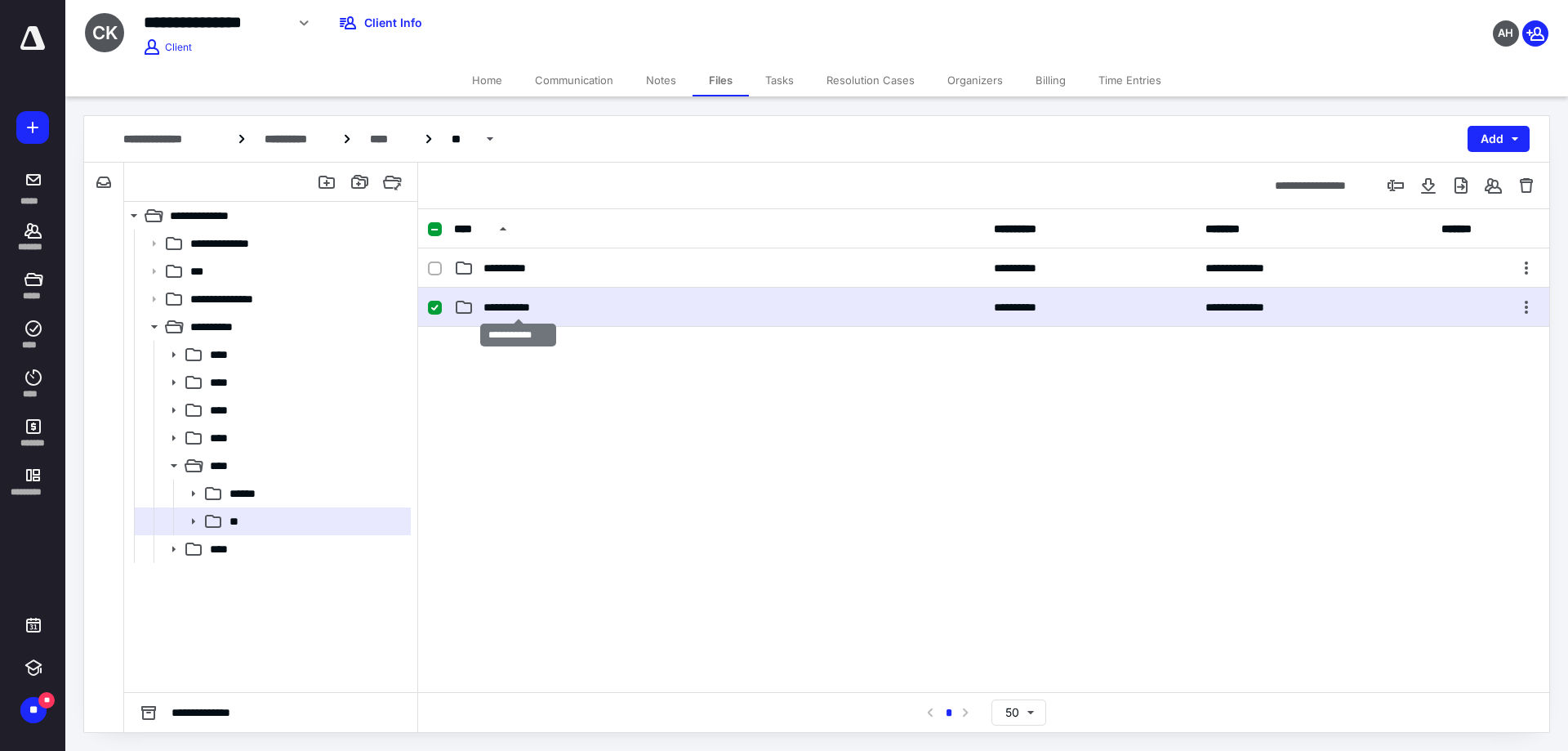 click on "**********" at bounding box center [518, 307] 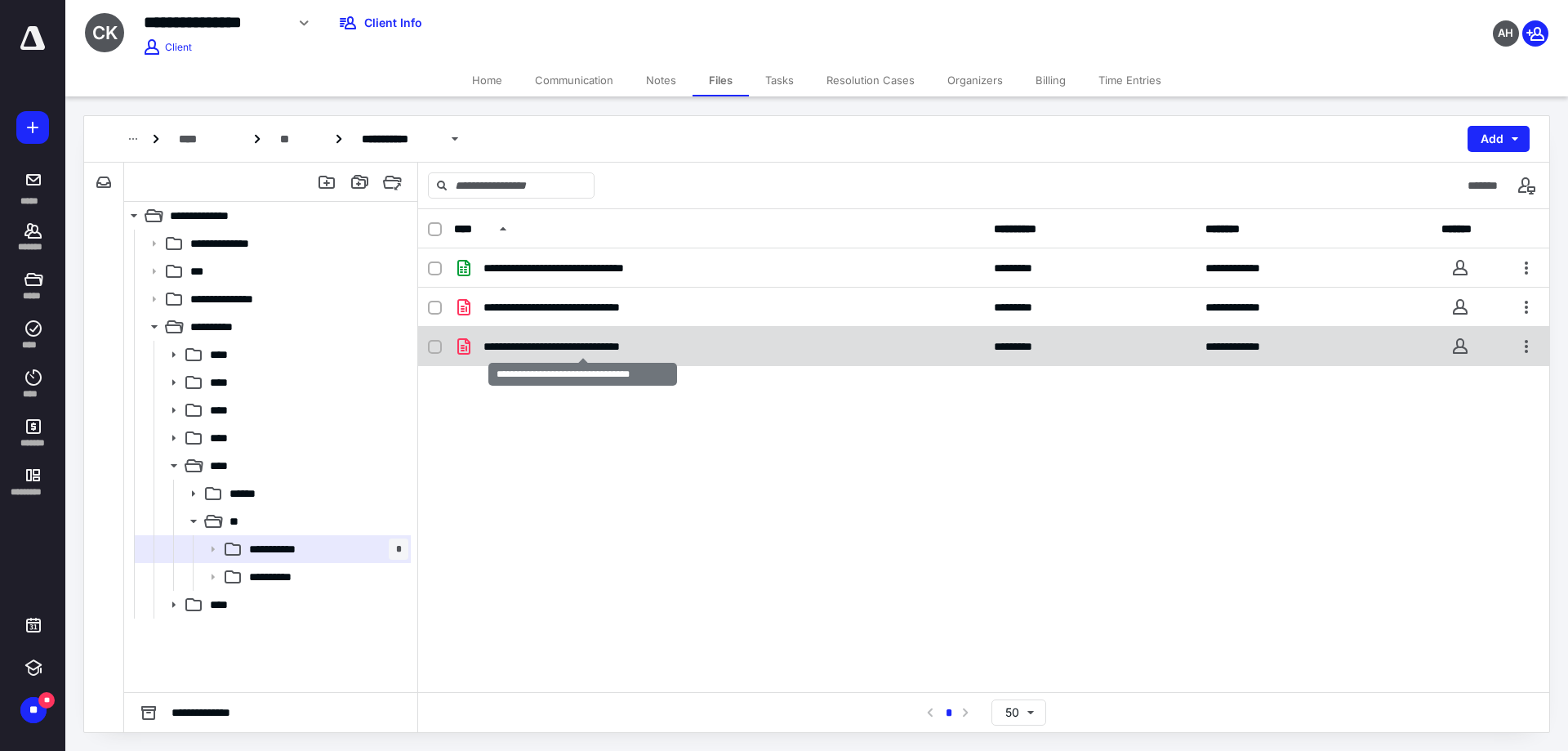 click on "**********" at bounding box center [583, 346] 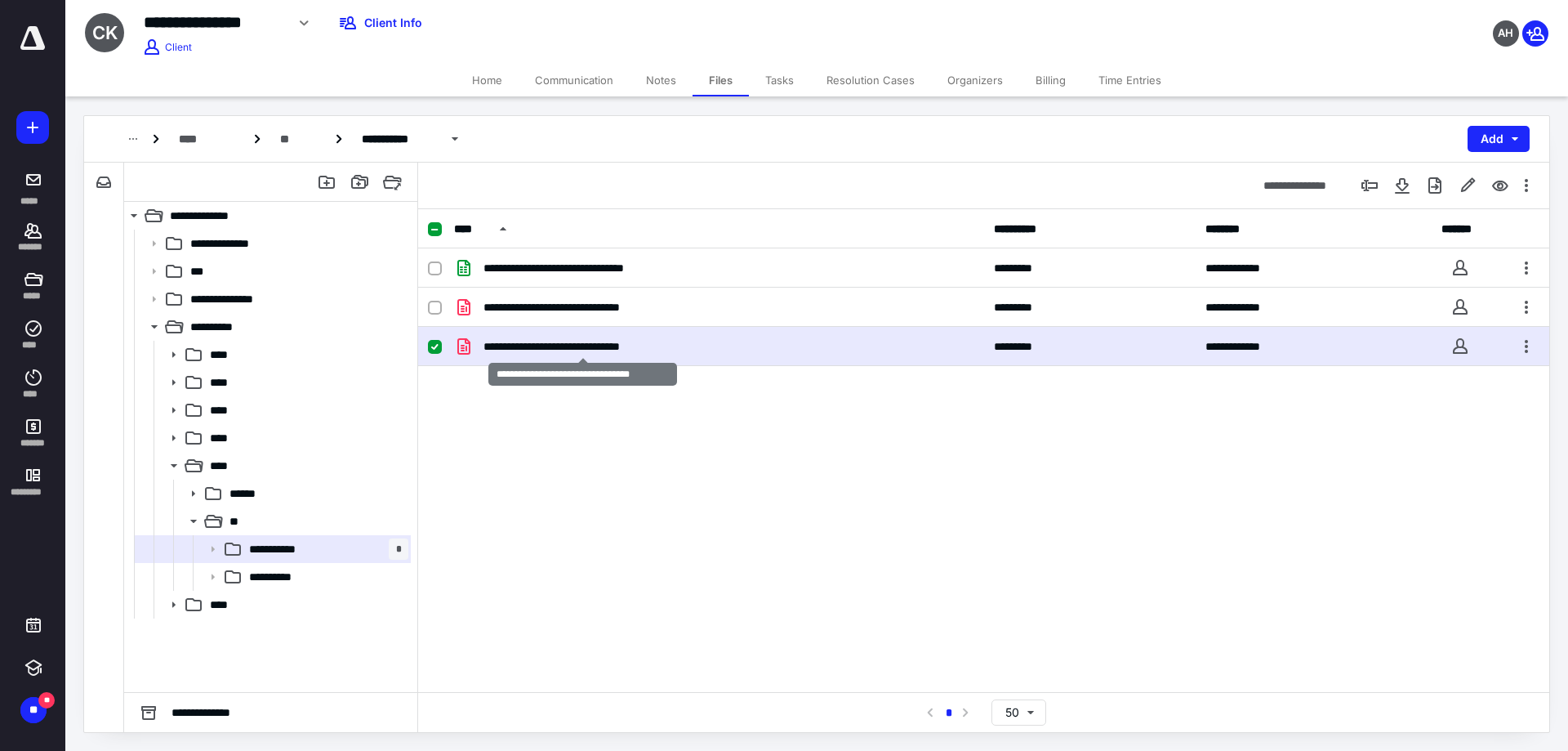 click on "**********" at bounding box center [583, 346] 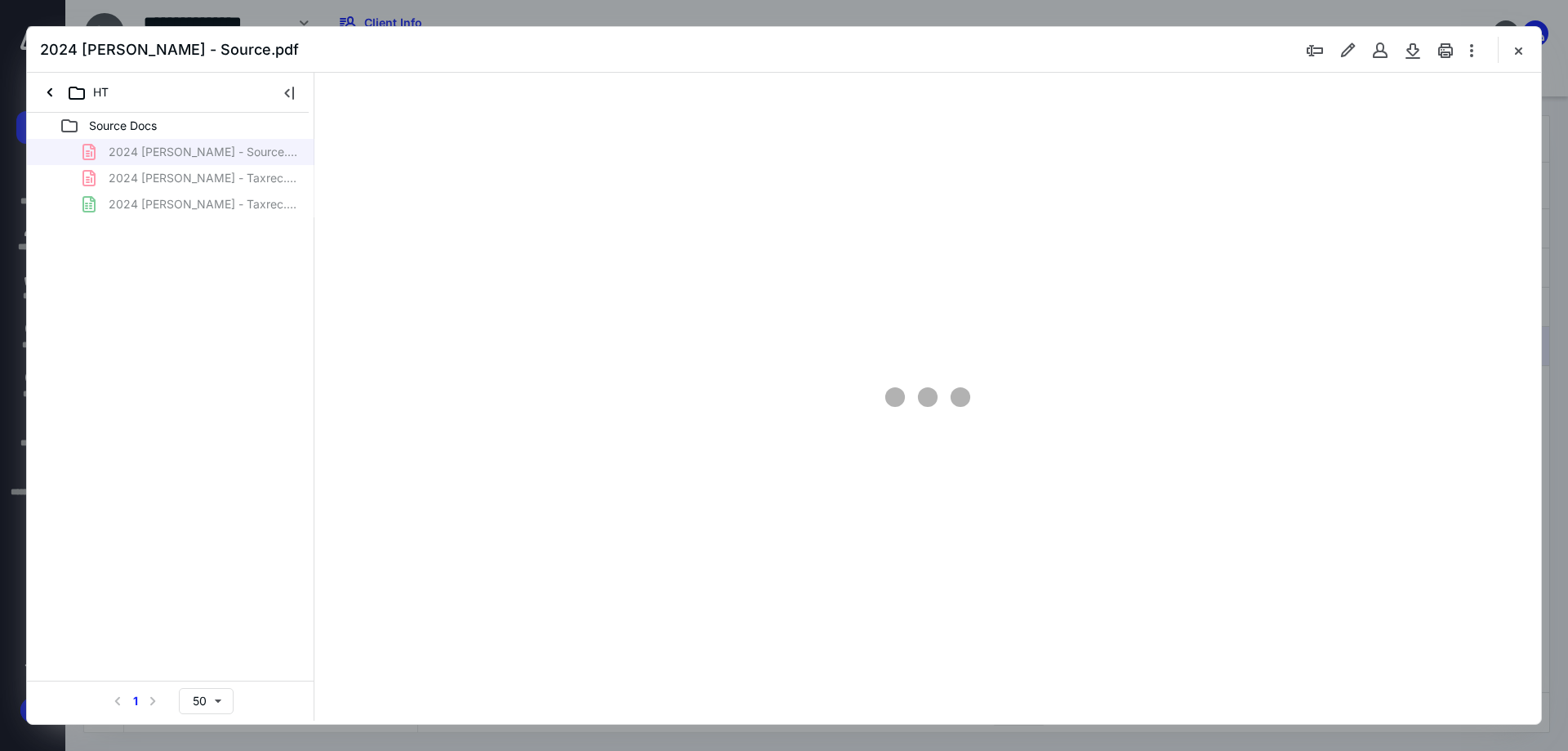 scroll, scrollTop: 0, scrollLeft: 0, axis: both 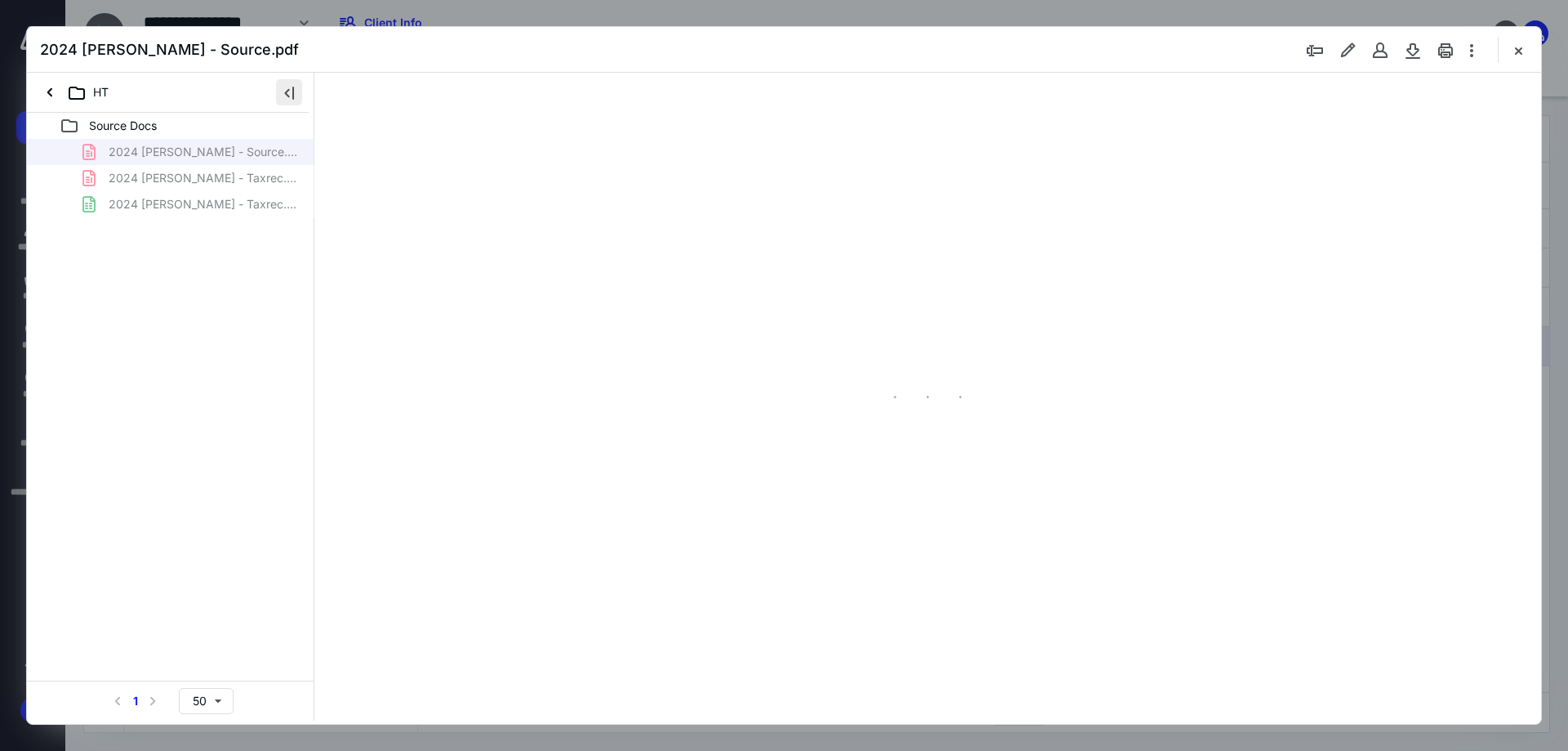 click at bounding box center [289, 92] 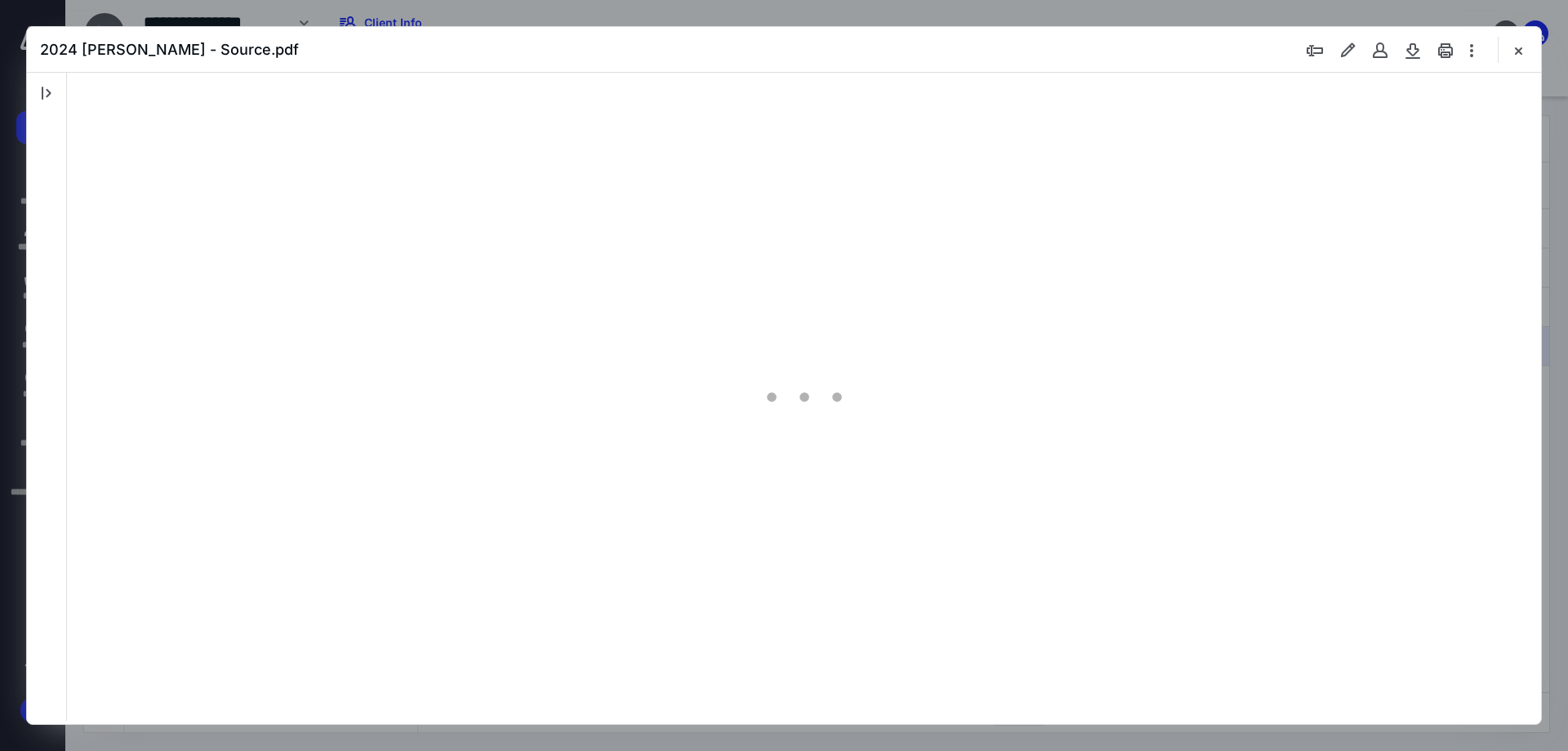 scroll, scrollTop: 65, scrollLeft: 0, axis: vertical 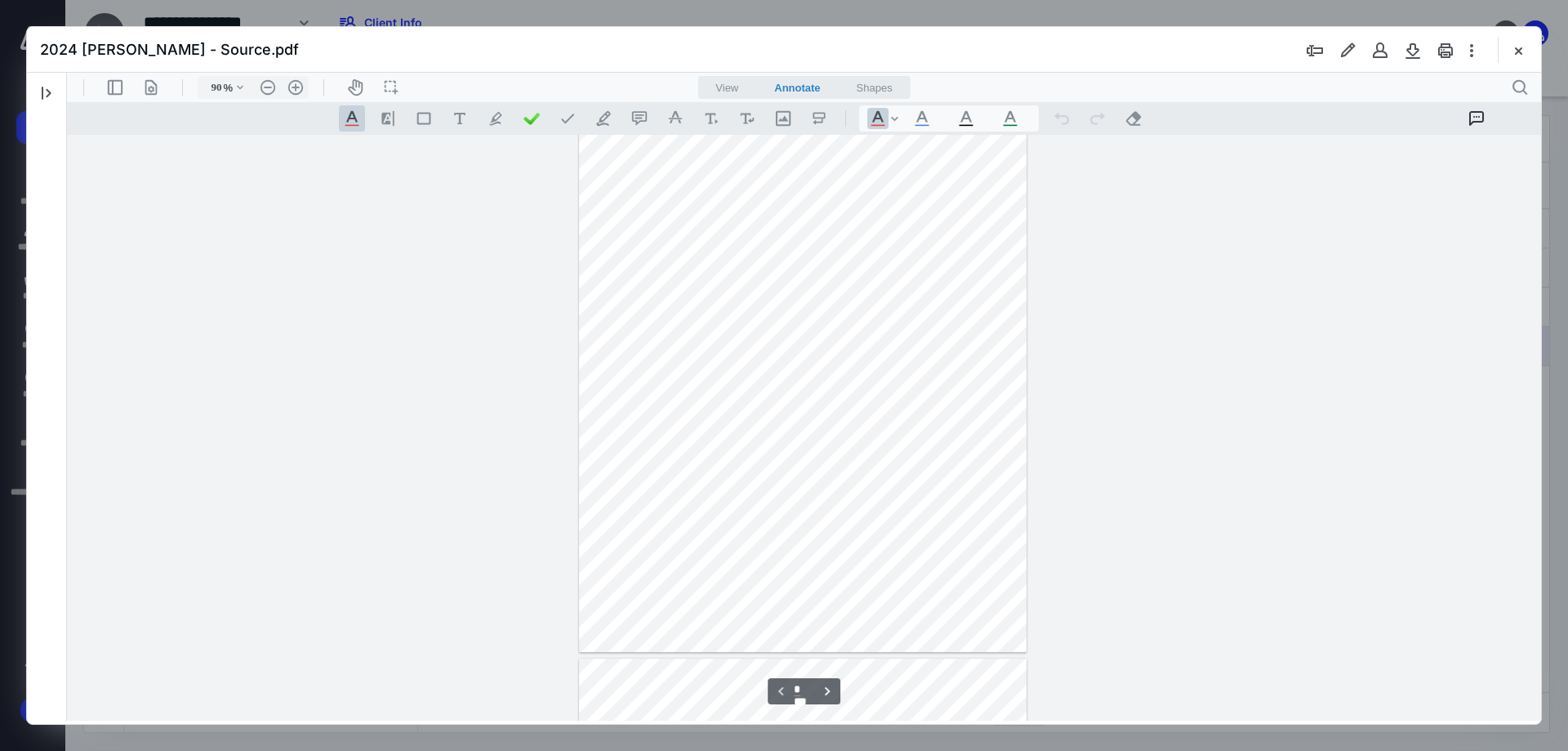 click on "2024 [PERSON_NAME] - Source.pdf" at bounding box center (784, 50) 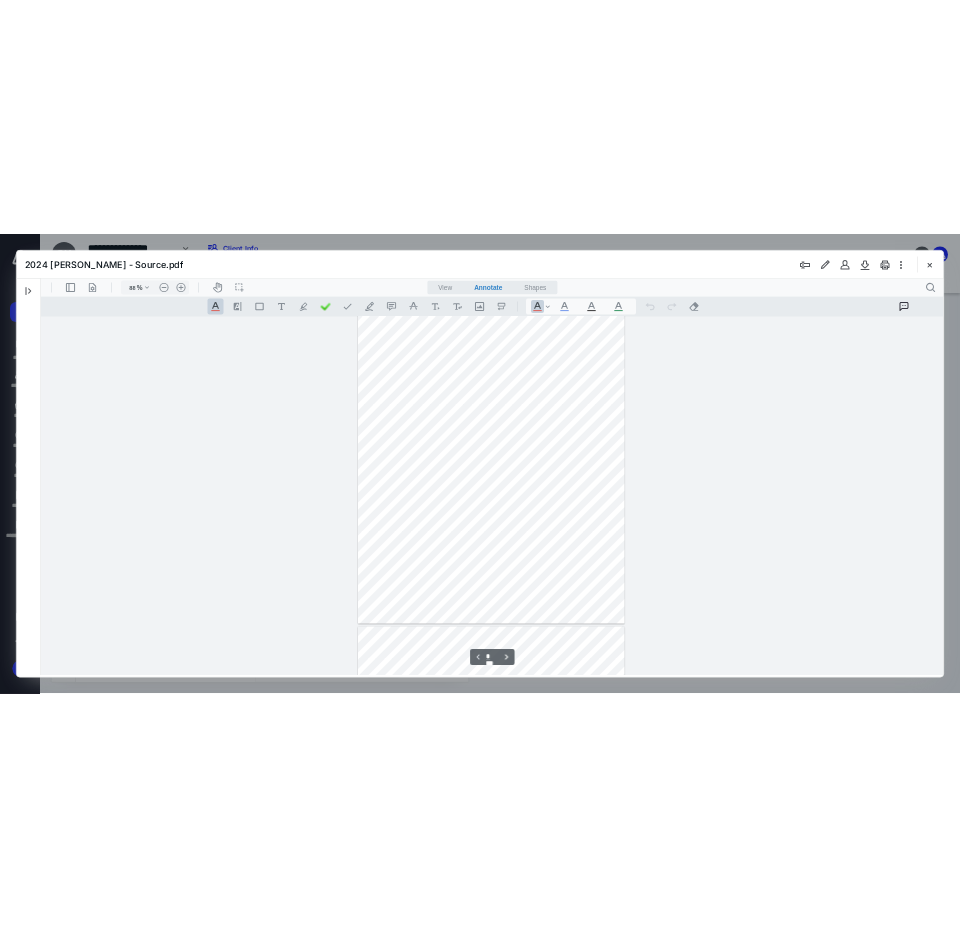 scroll, scrollTop: 107, scrollLeft: 0, axis: vertical 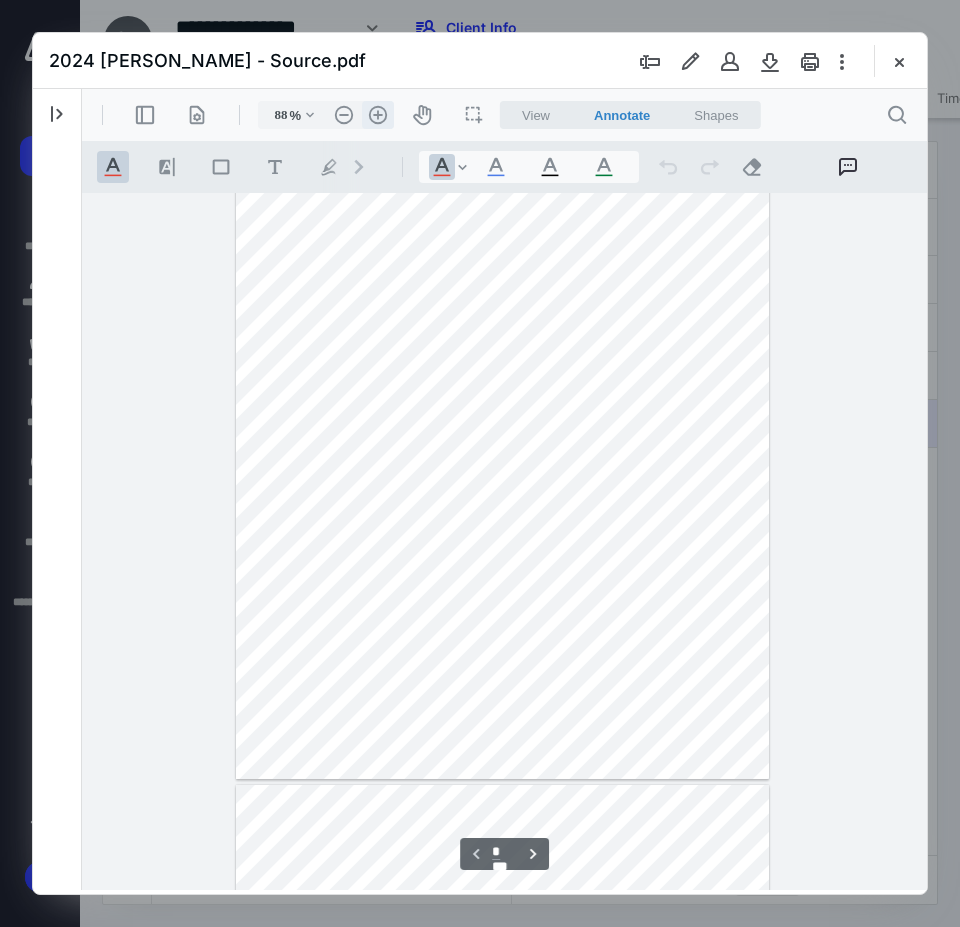 click on ".cls-1{fill:#abb0c4;} icon - header - zoom - in - line" at bounding box center (378, 115) 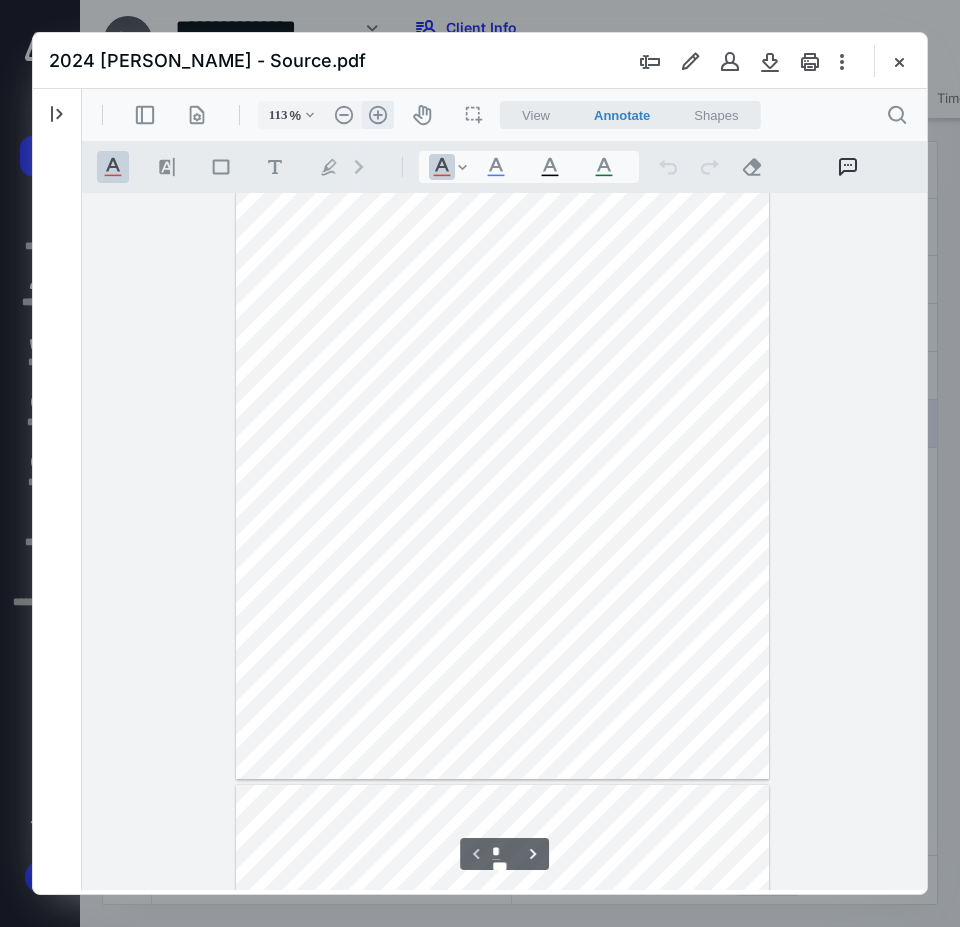 scroll, scrollTop: 223, scrollLeft: 0, axis: vertical 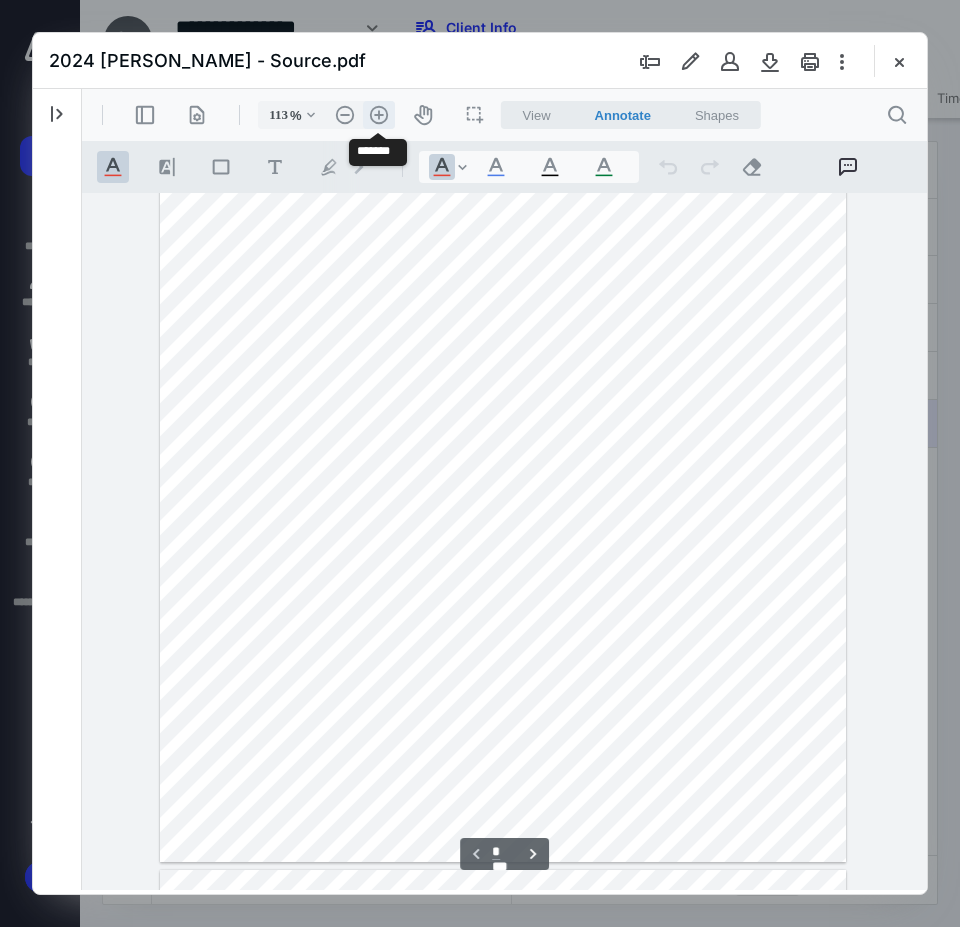 click on ".cls-1{fill:#abb0c4;} icon - header - zoom - in - line" at bounding box center [379, 115] 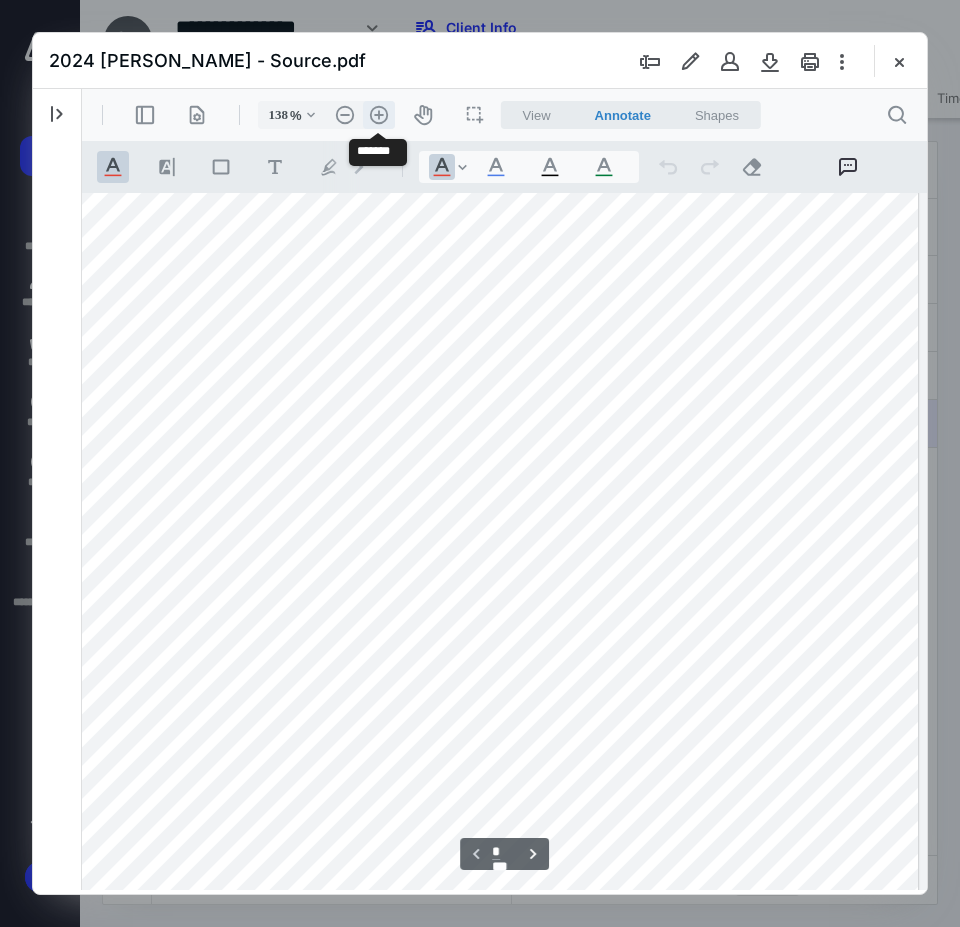 click on ".cls-1{fill:#abb0c4;} icon - header - zoom - in - line" at bounding box center [379, 115] 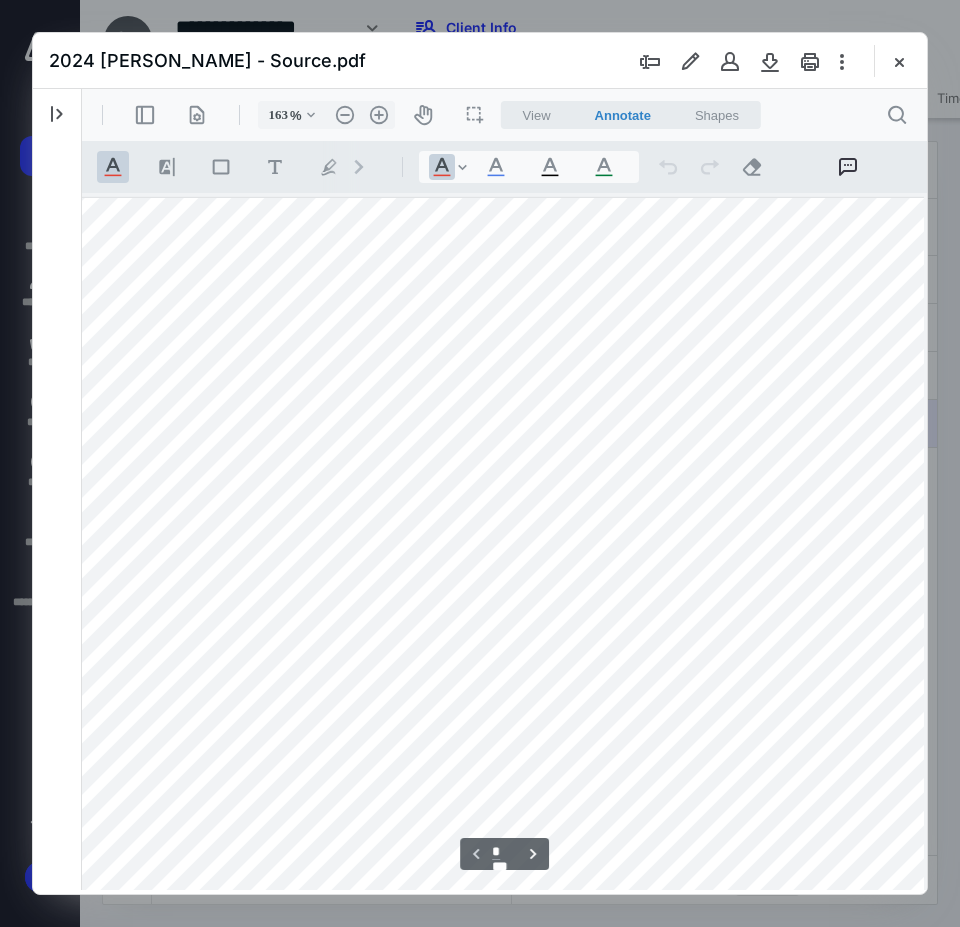 scroll, scrollTop: 0, scrollLeft: 88, axis: horizontal 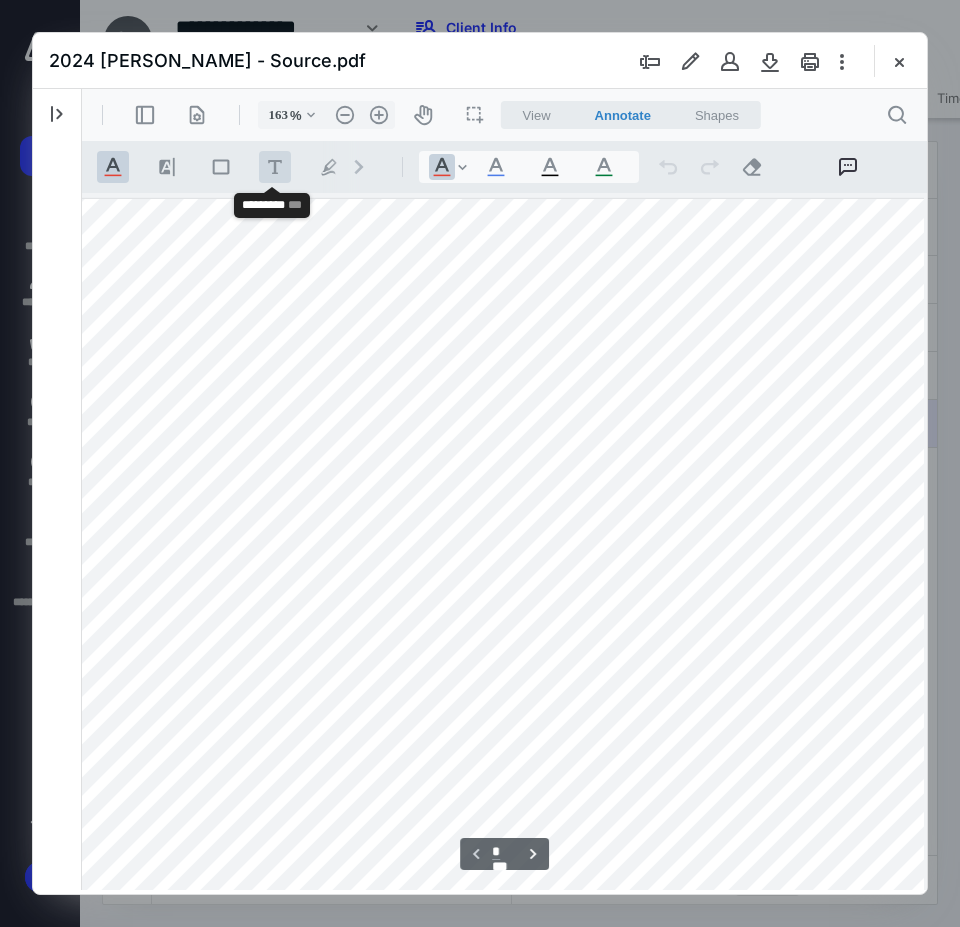click on ".cls-1{fill:#abb0c4;} icon - tool - text - free text" at bounding box center [275, 167] 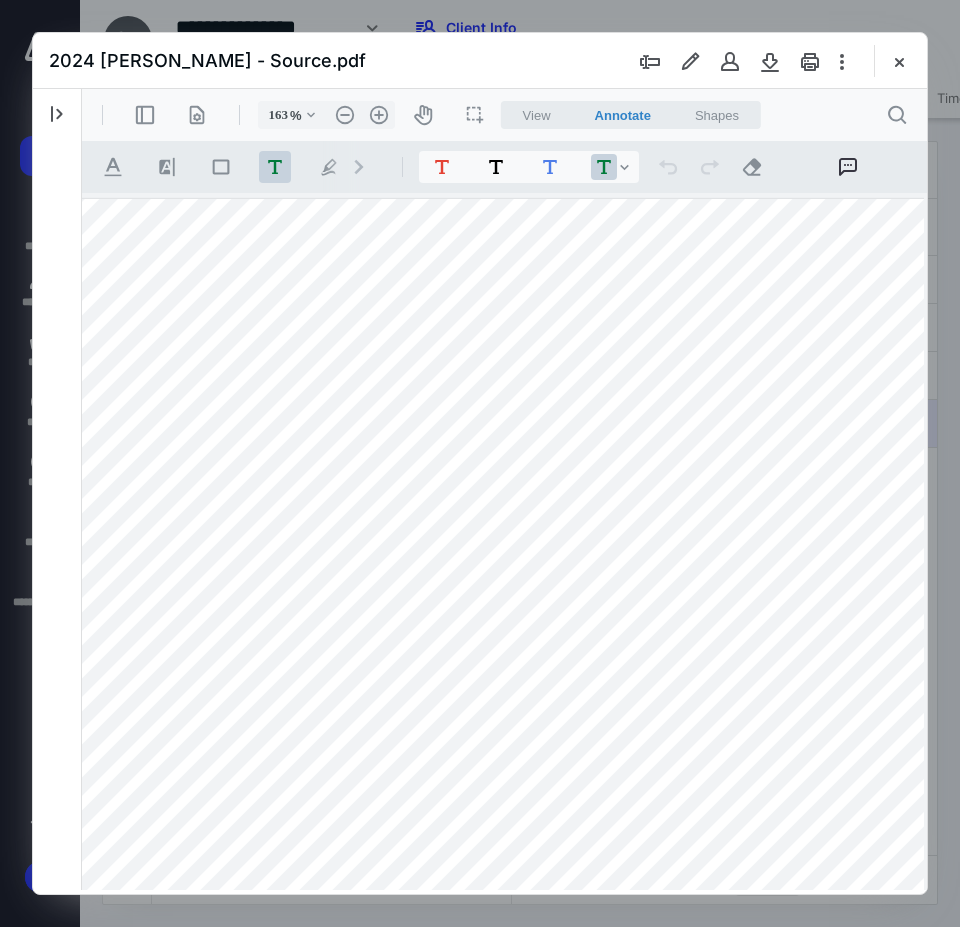 click at bounding box center (496, 841) 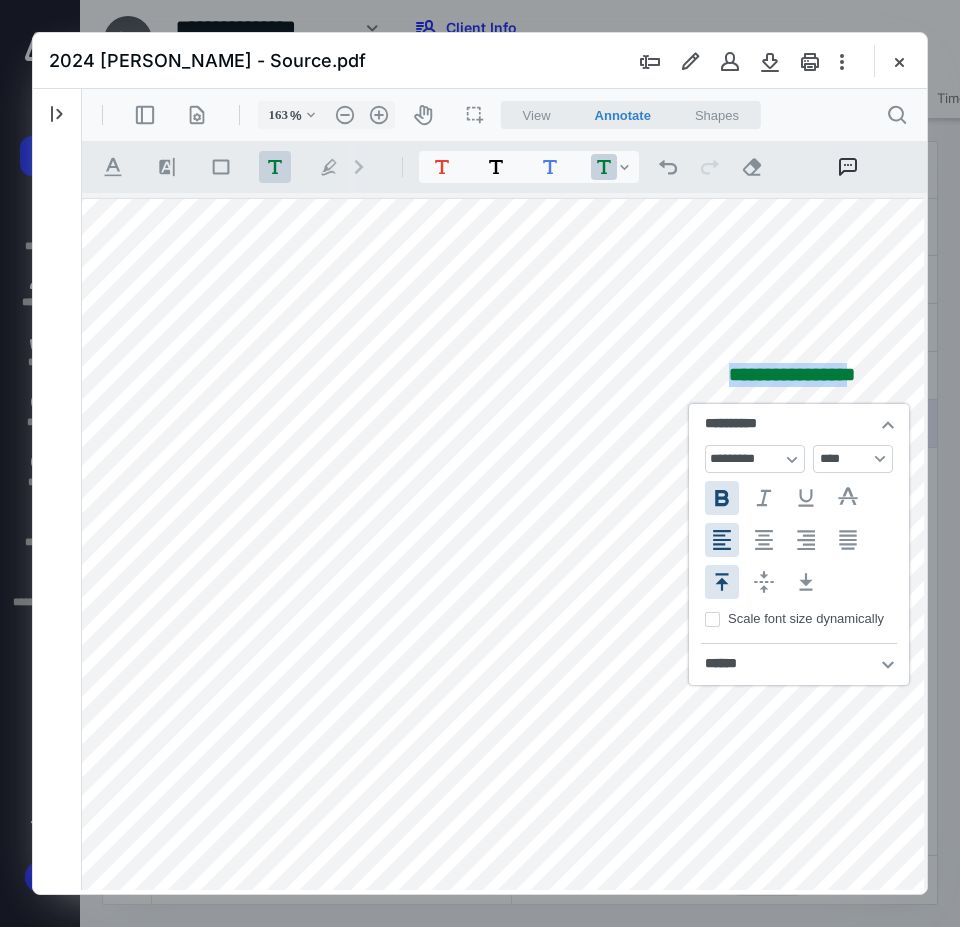 drag, startPoint x: 861, startPoint y: 377, endPoint x: 494, endPoint y: 375, distance: 367.00546 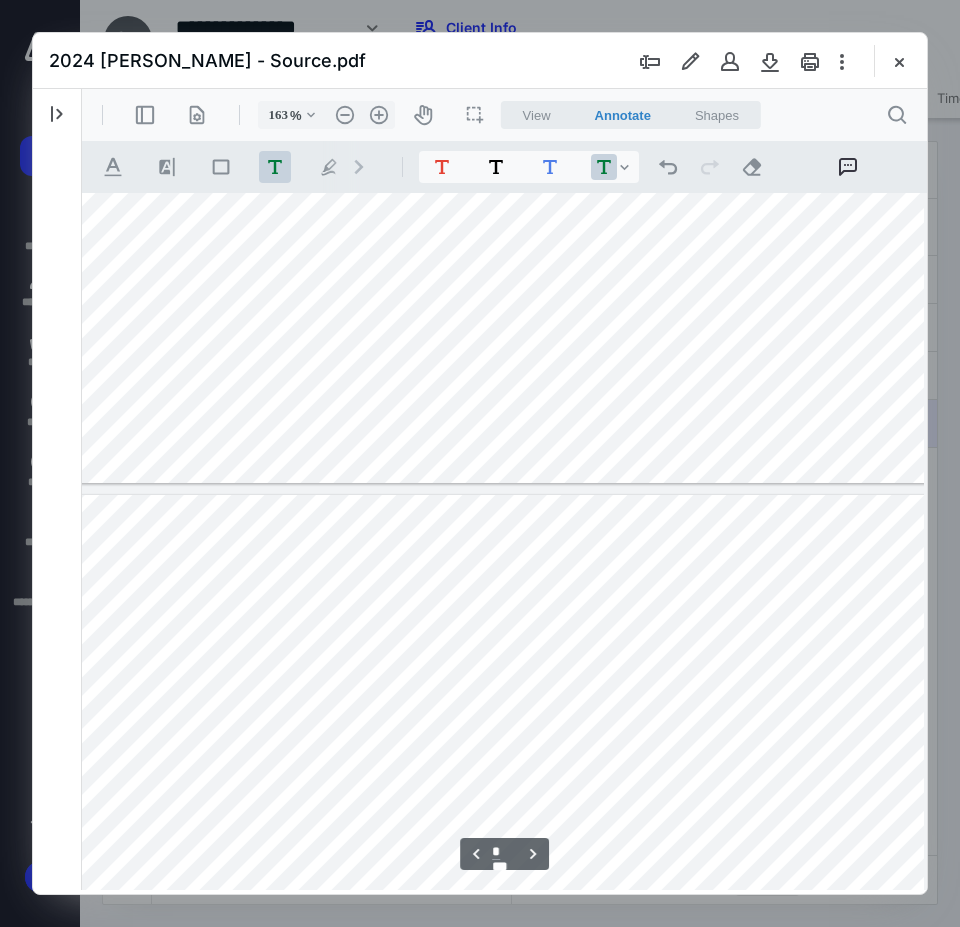 scroll, scrollTop: 1200, scrollLeft: 88, axis: both 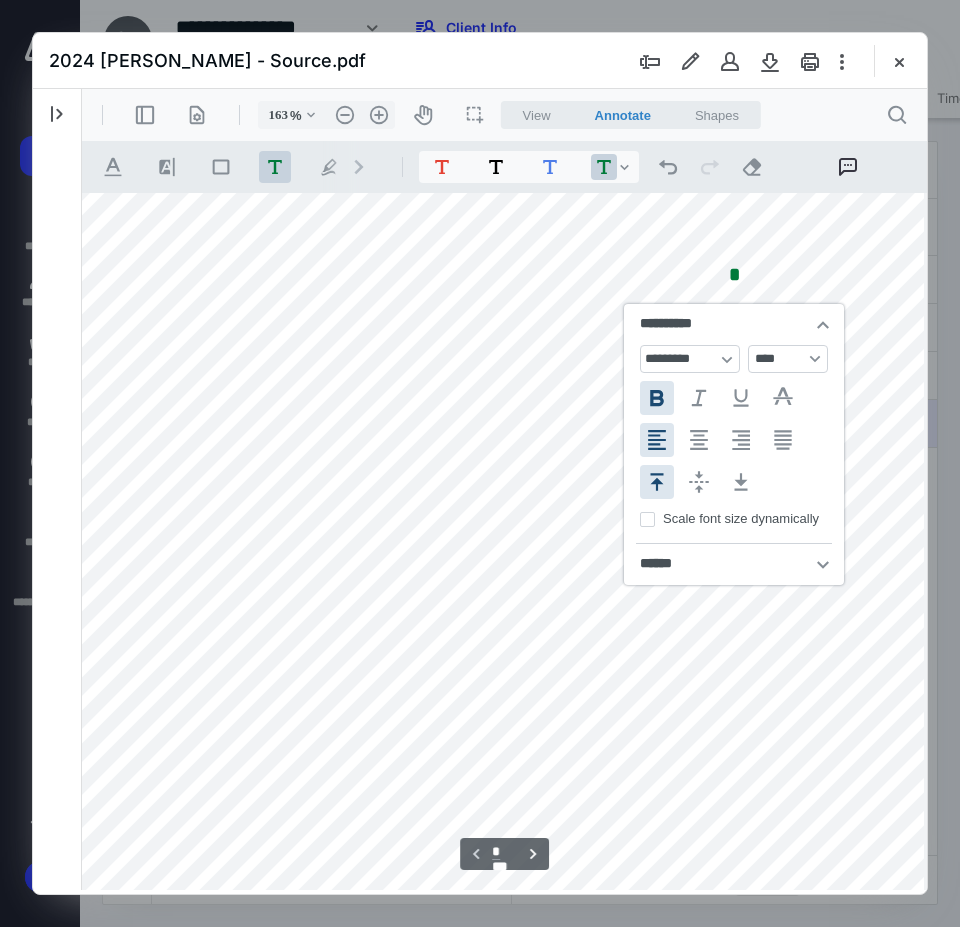 click on ".cls-1{fill:#abb0c4;} icon - tool - text - free text" at bounding box center [275, 167] 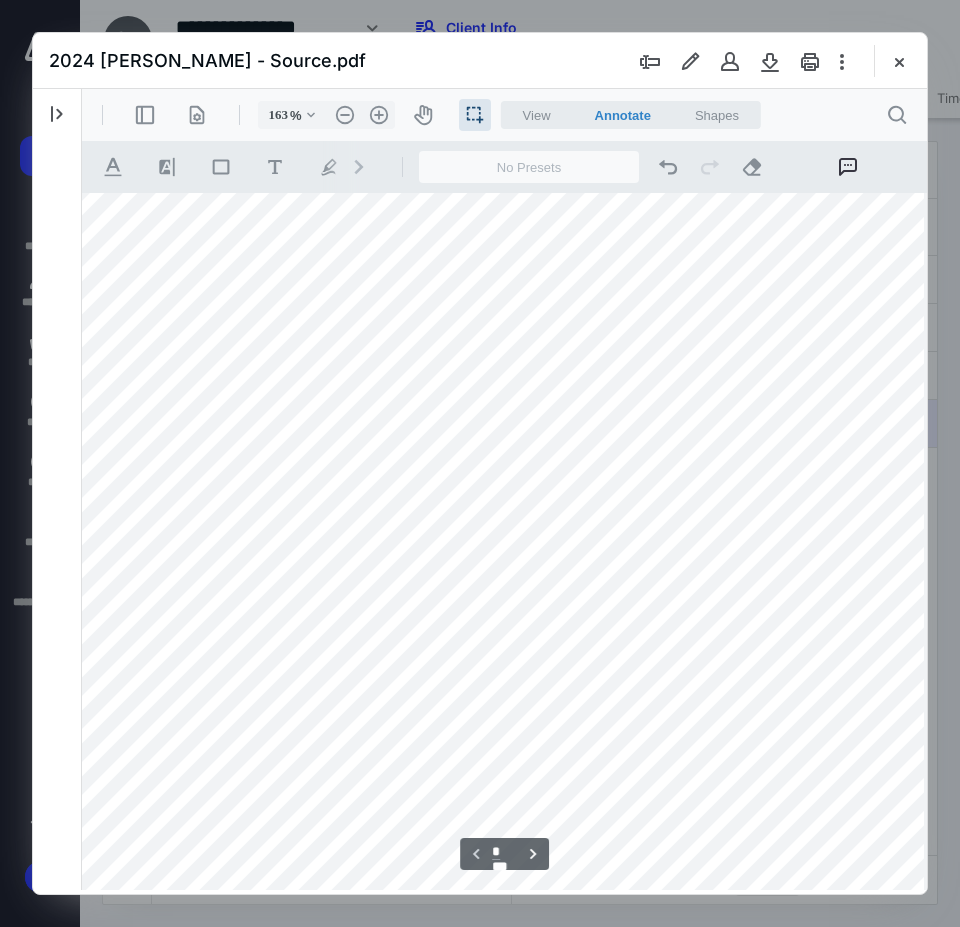 click on "*" at bounding box center (496, 741) 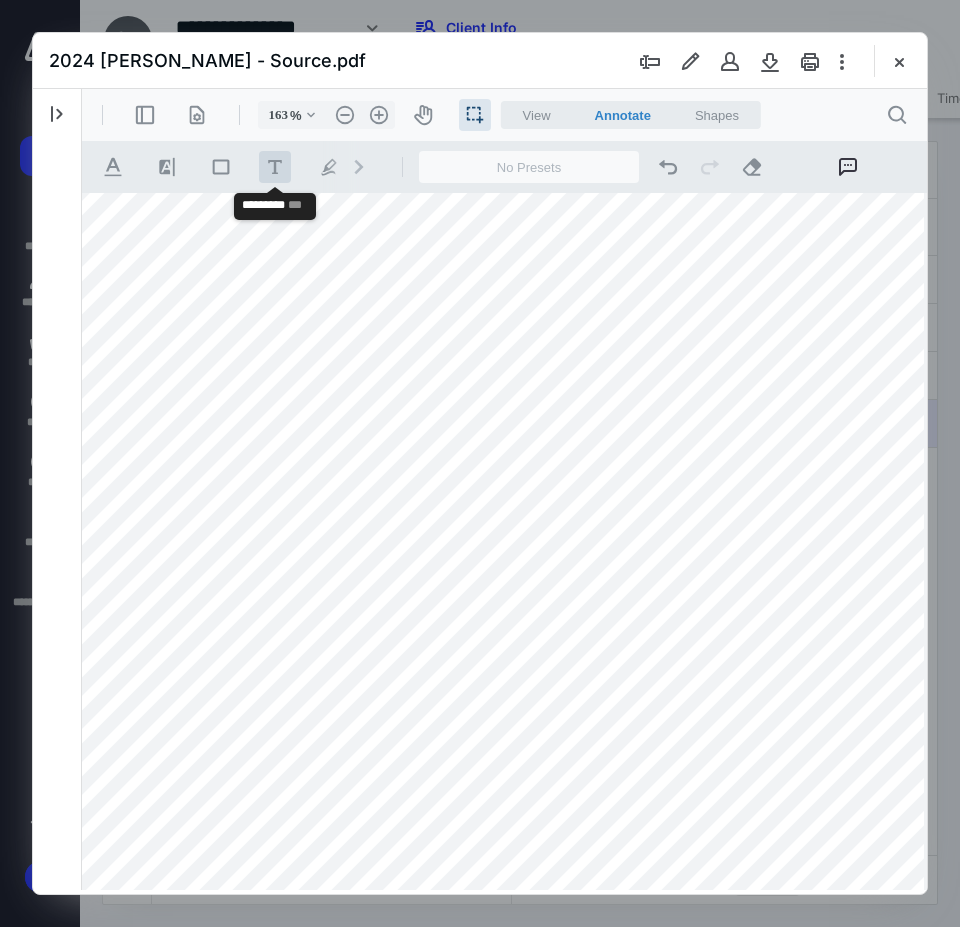 click on ".cls-1{fill:#abb0c4;} icon - tool - text - free text" at bounding box center (275, 167) 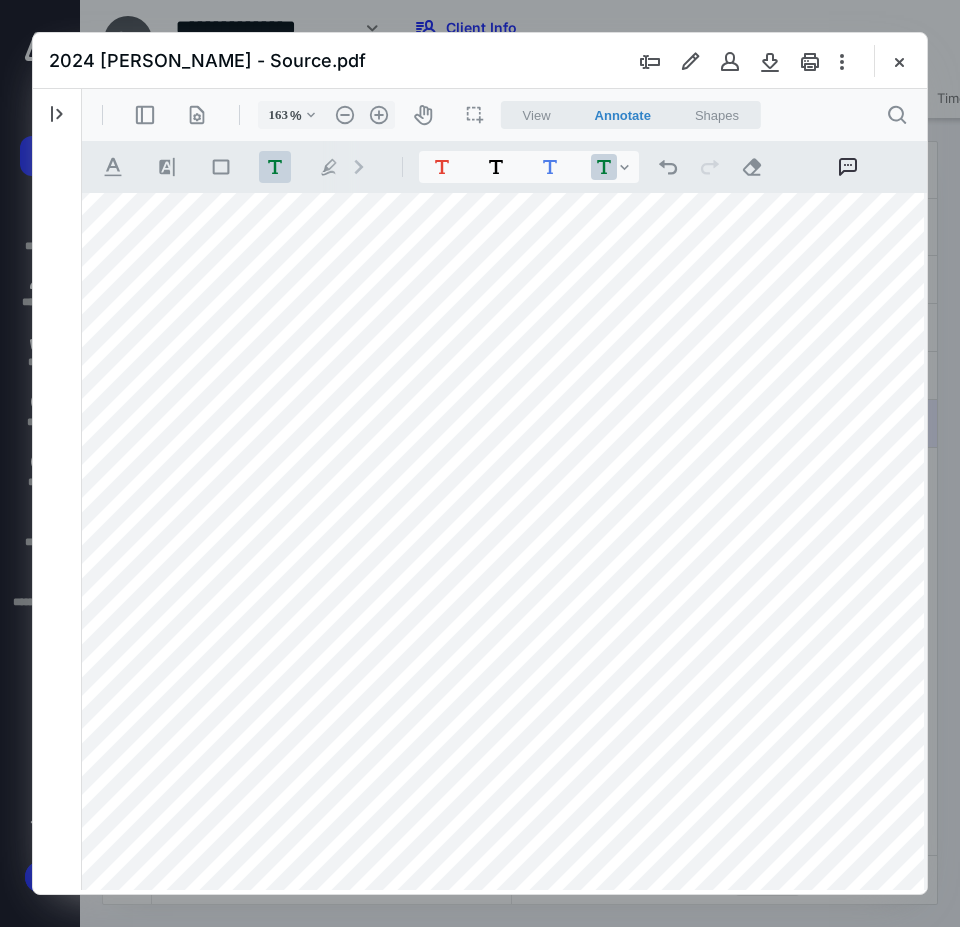 click on "*" at bounding box center (496, 741) 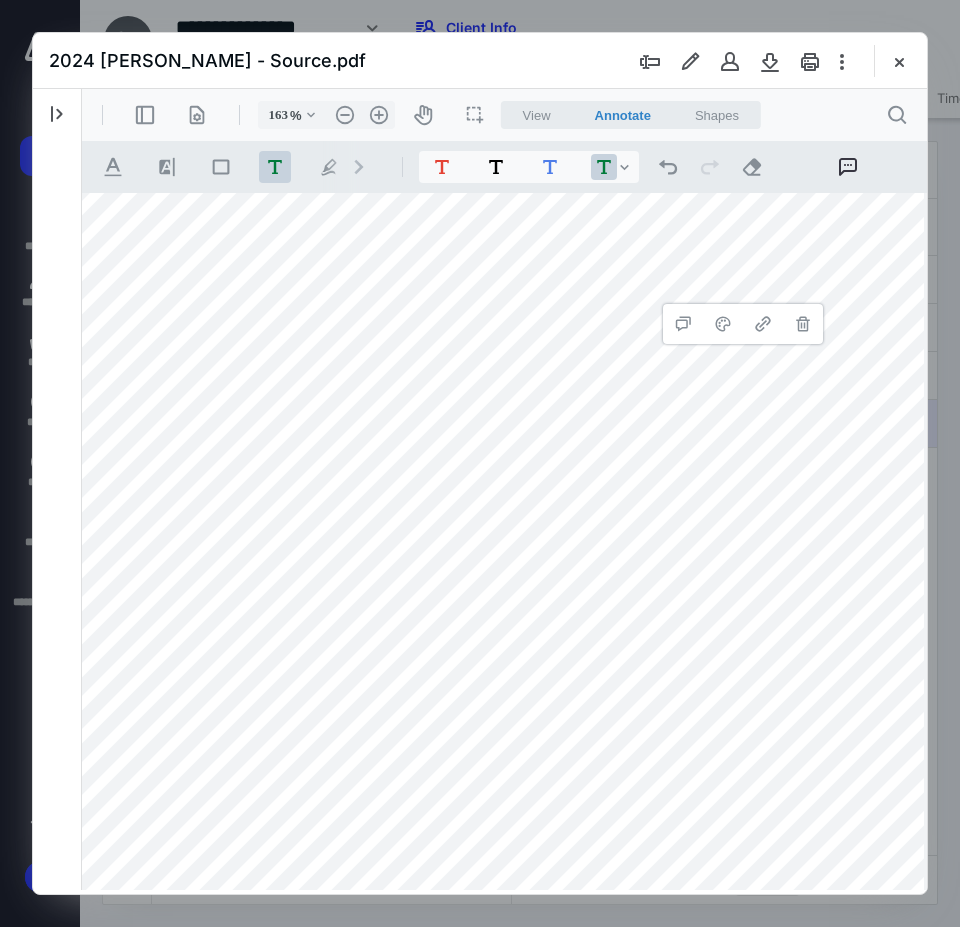 click on "*" at bounding box center (496, 741) 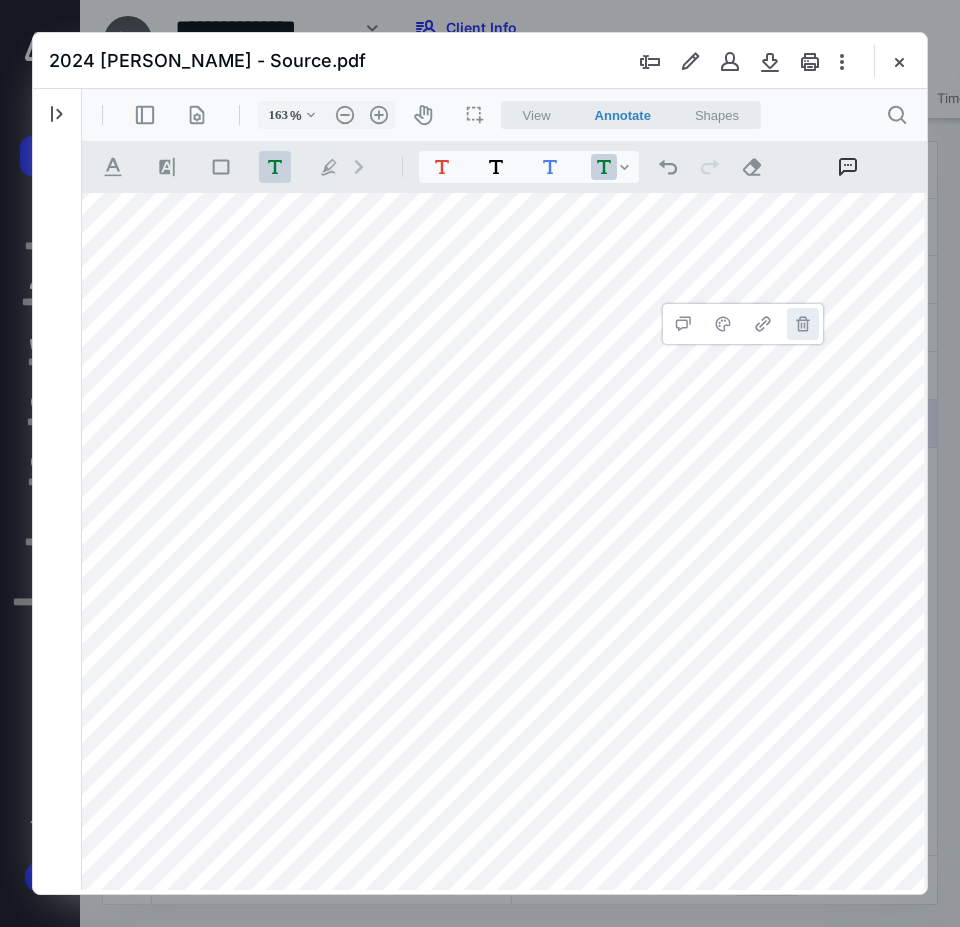 click on "**********" at bounding box center [803, 324] 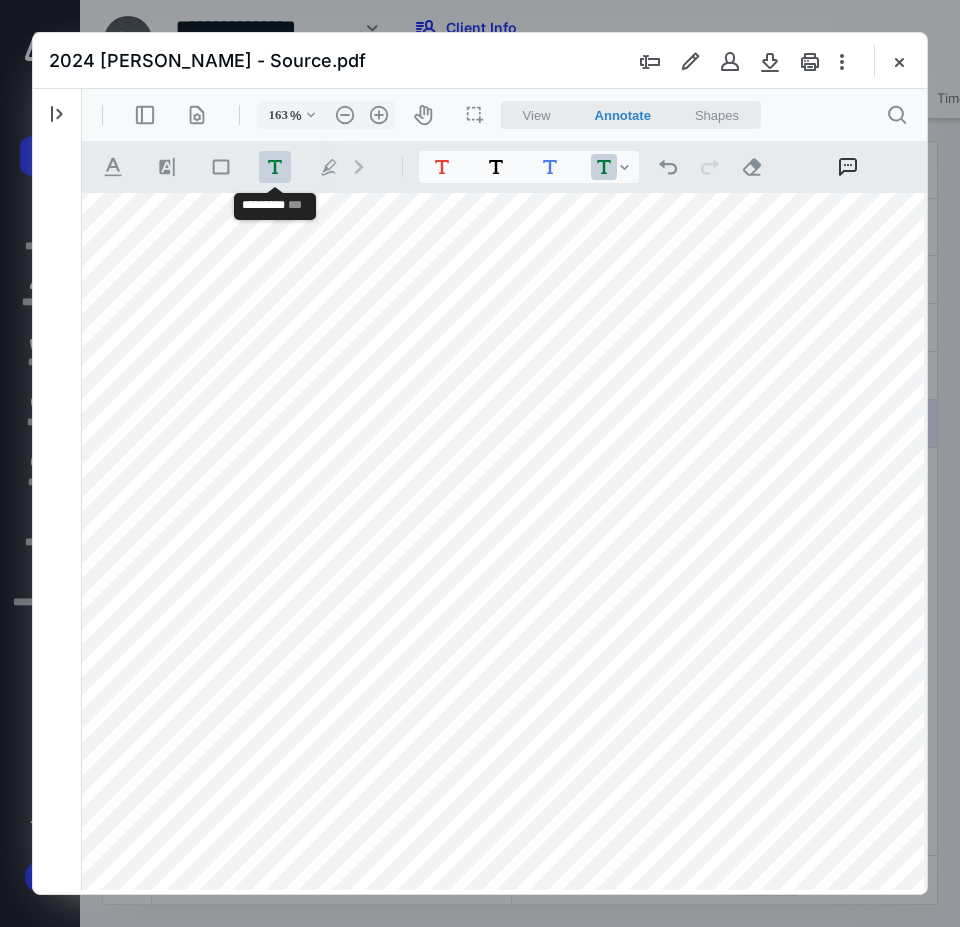 click on ".cls-1{fill:#abb0c4;} icon - tool - text - free text" at bounding box center (275, 167) 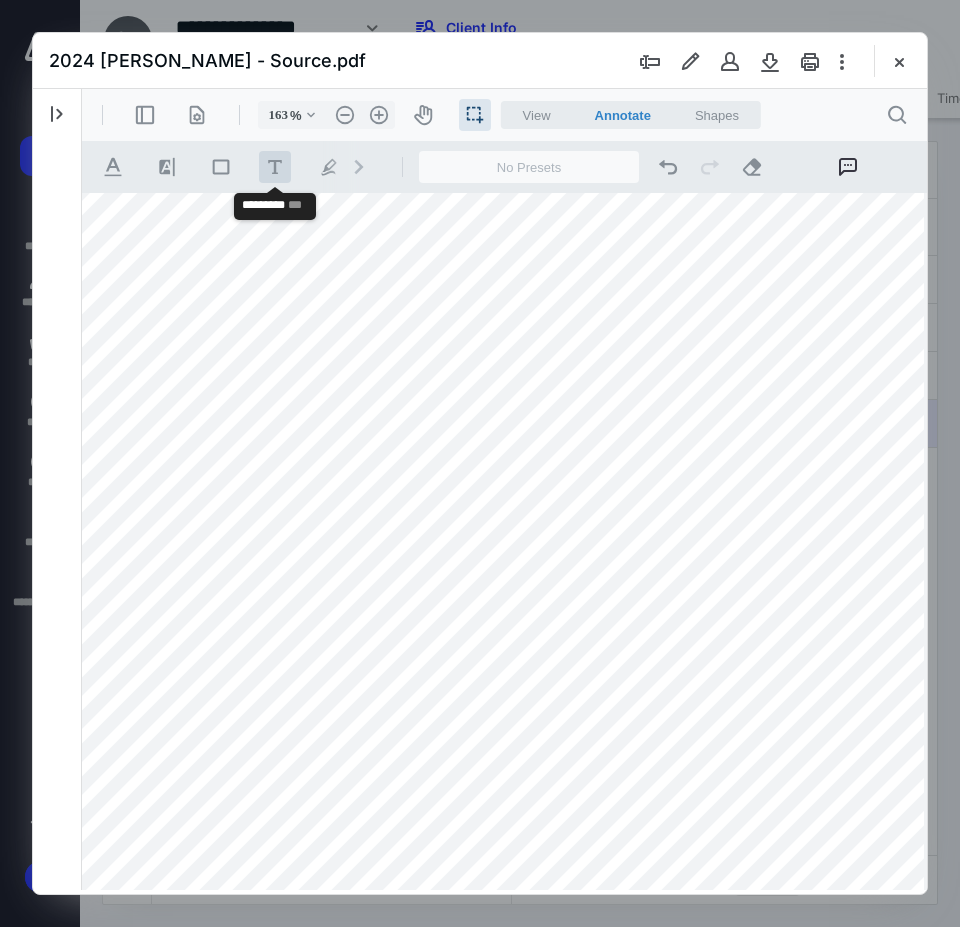 click on ".cls-1{fill:#abb0c4;} icon - tool - text - free text" at bounding box center (275, 167) 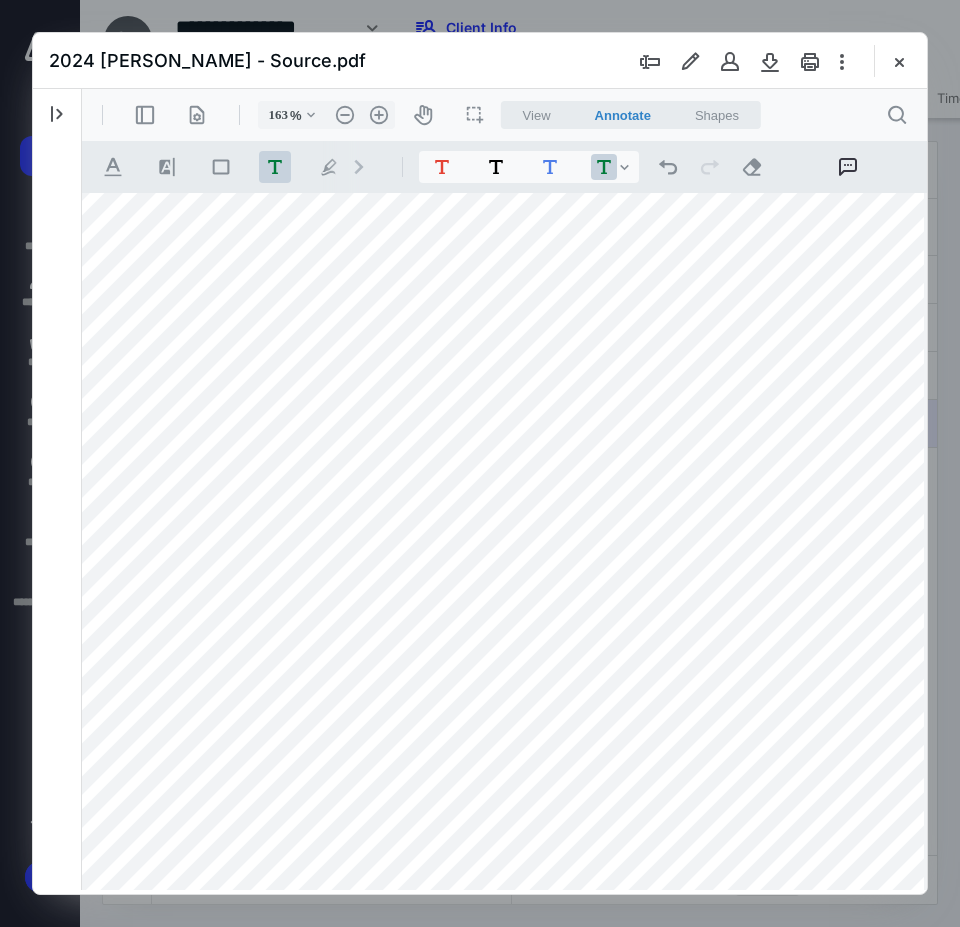 click at bounding box center [496, 741] 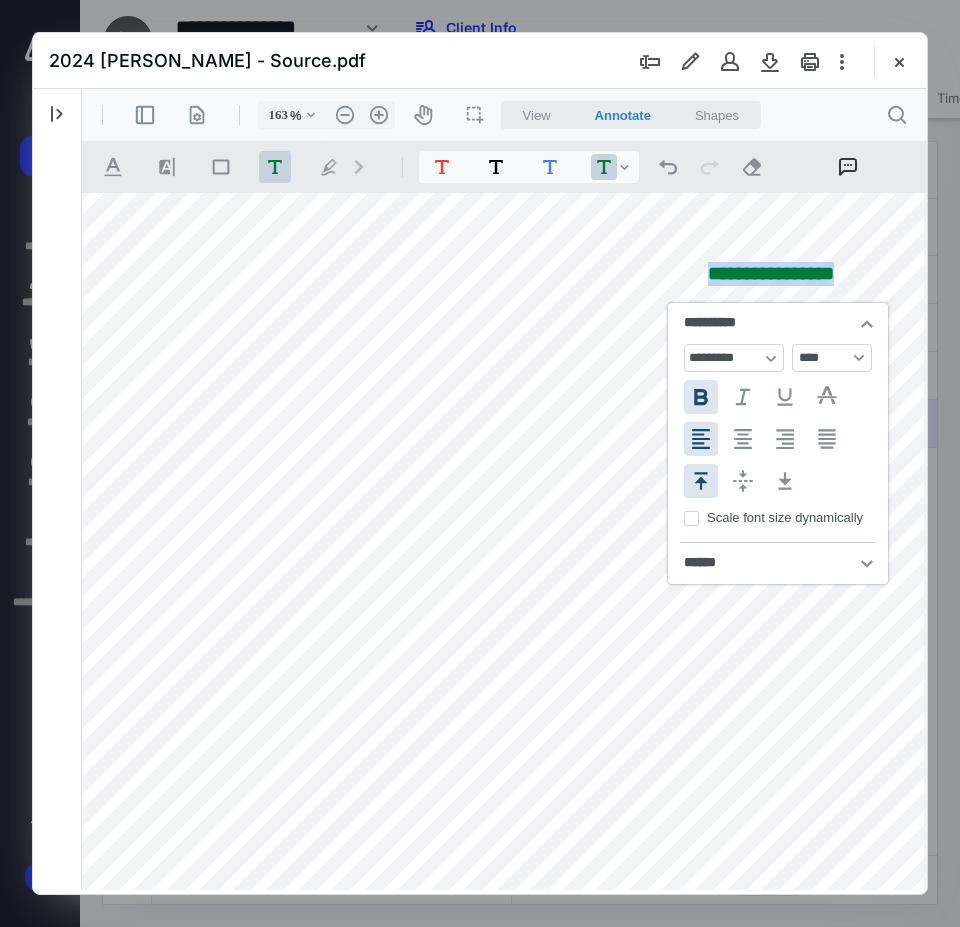 click on "**********" at bounding box center (859, 358) 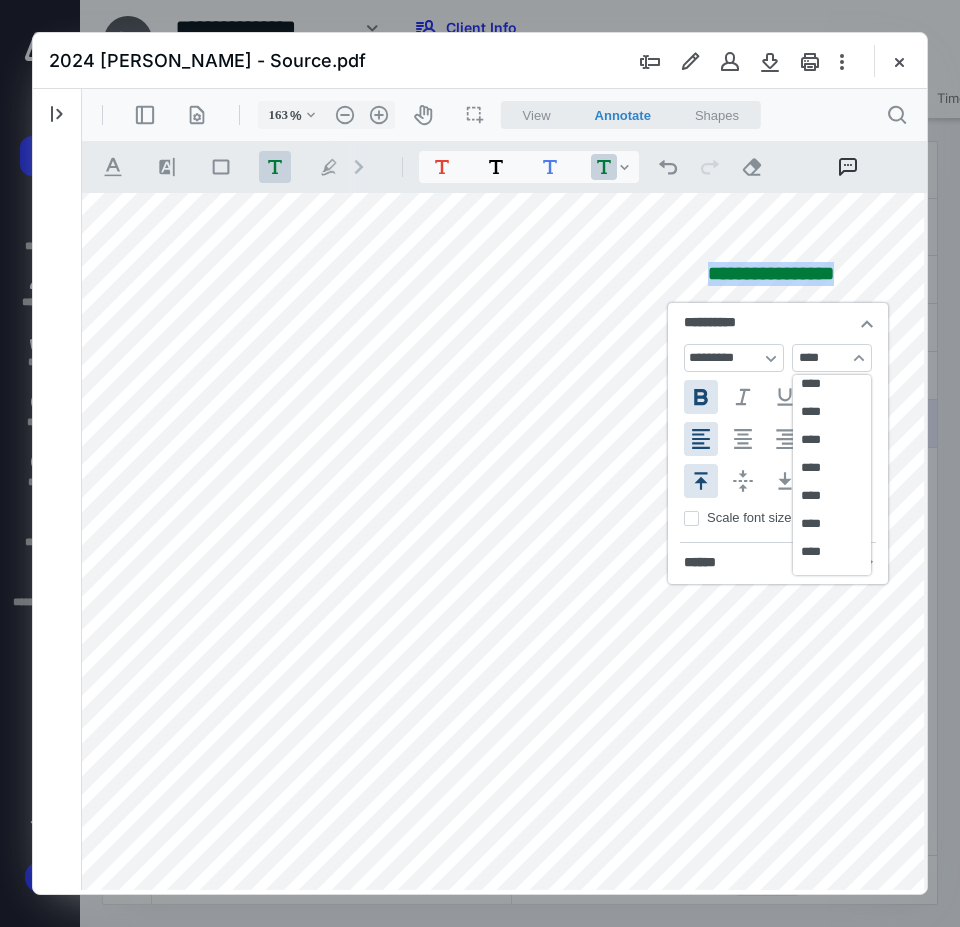 scroll, scrollTop: 735, scrollLeft: 0, axis: vertical 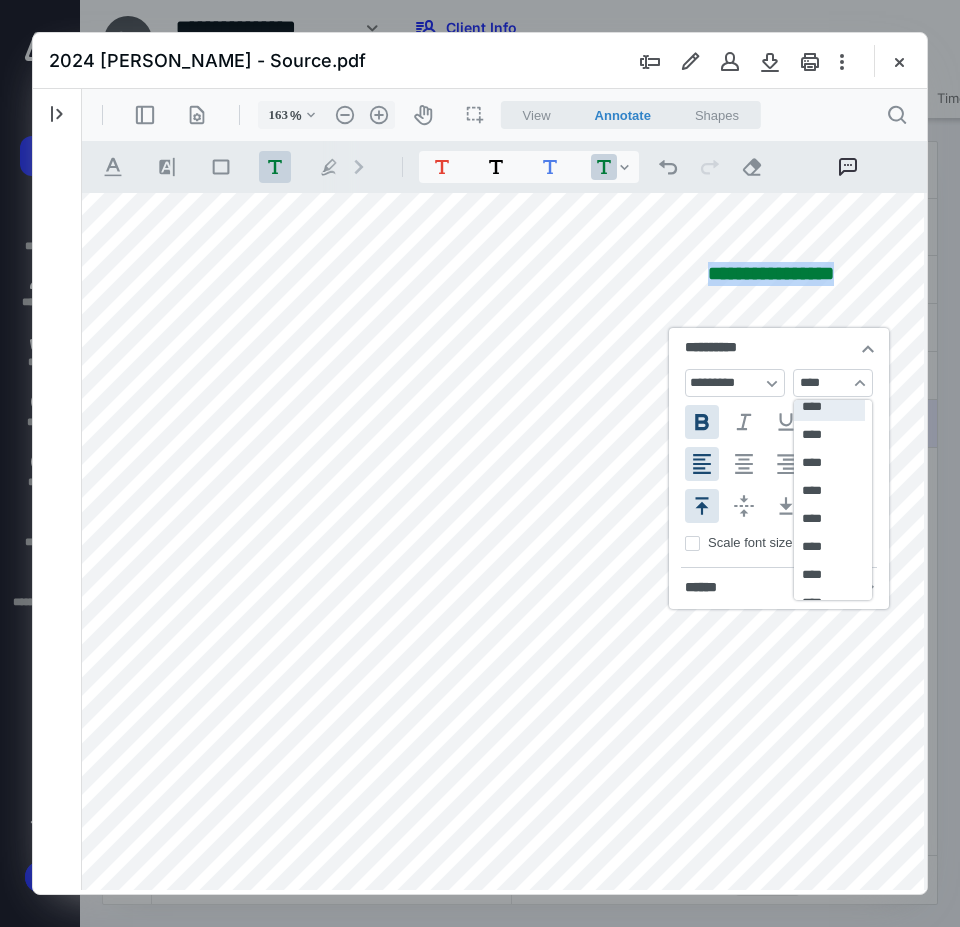 drag, startPoint x: 863, startPoint y: 436, endPoint x: 861, endPoint y: 411, distance: 25.079872 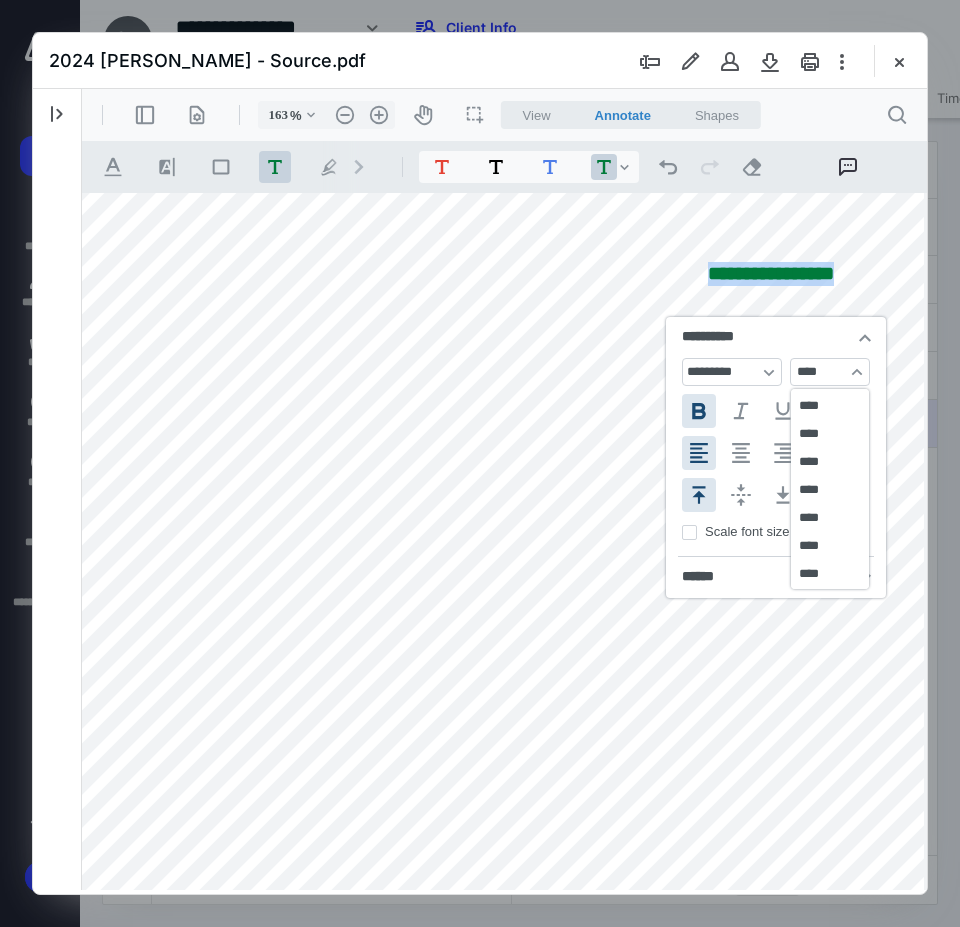 scroll, scrollTop: 324, scrollLeft: 0, axis: vertical 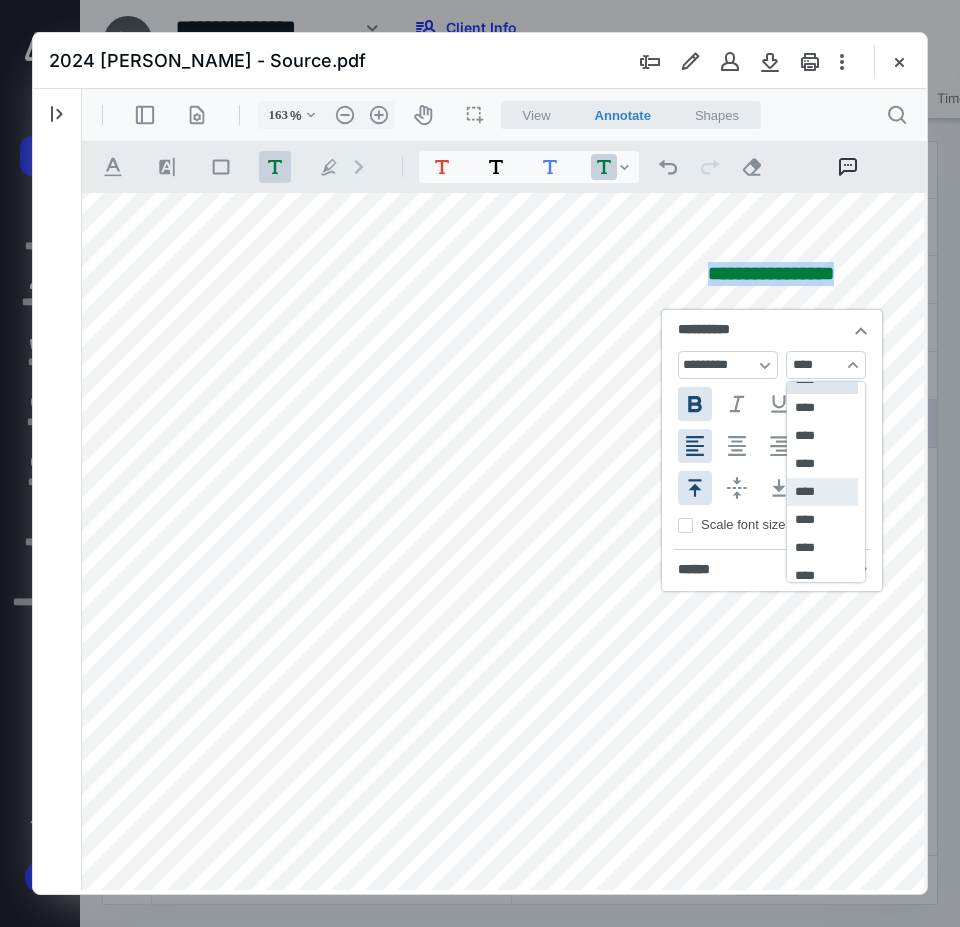 click on "****" at bounding box center [822, 492] 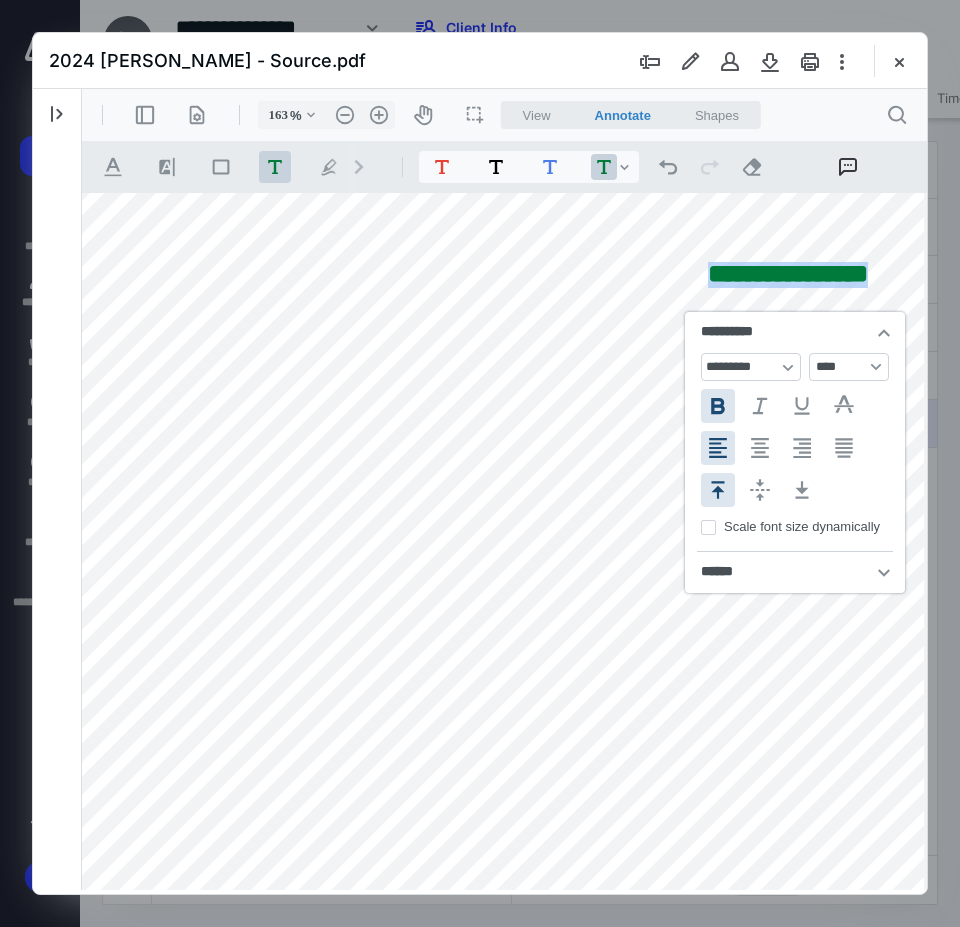 type 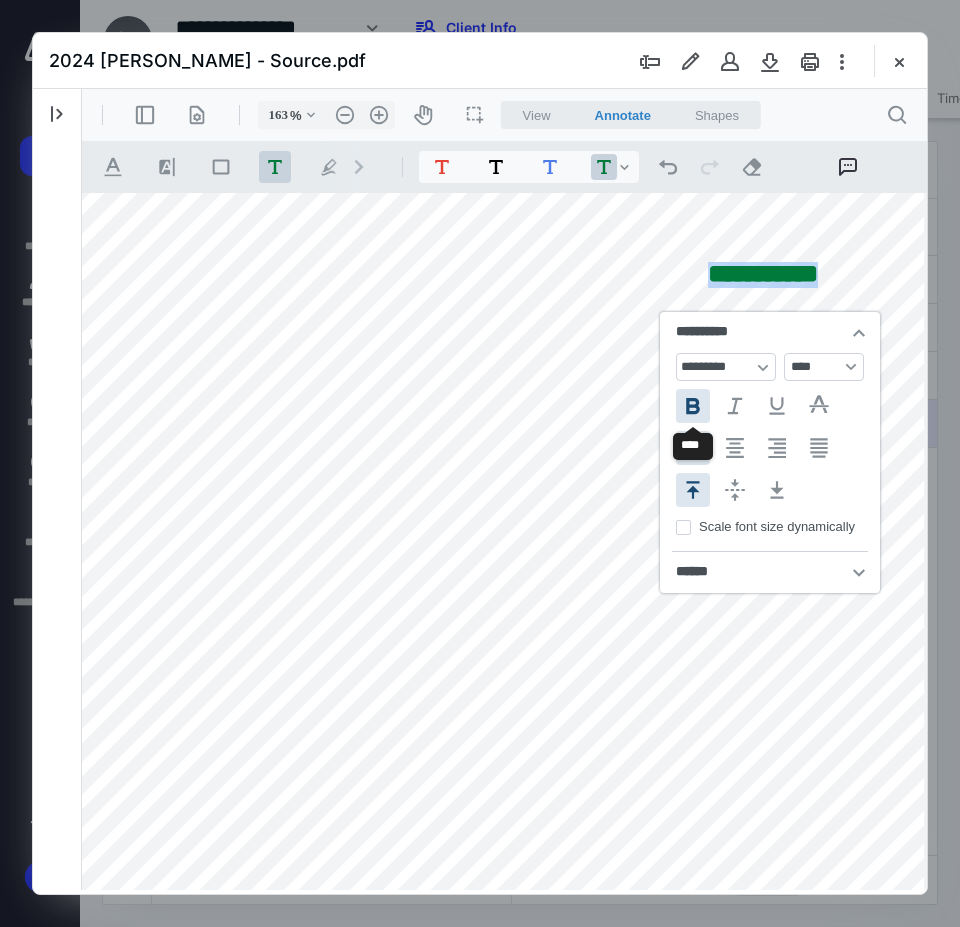 click on "**********" at bounding box center [693, 406] 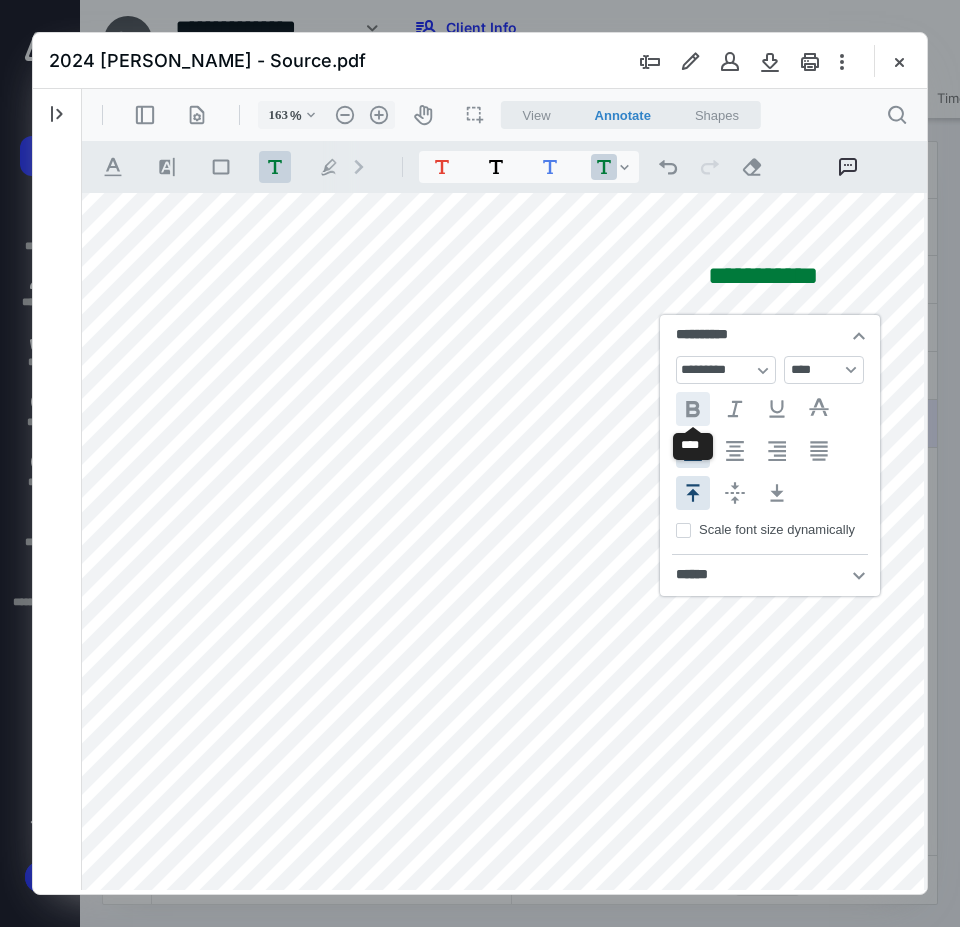 click on "**********" at bounding box center [693, 409] 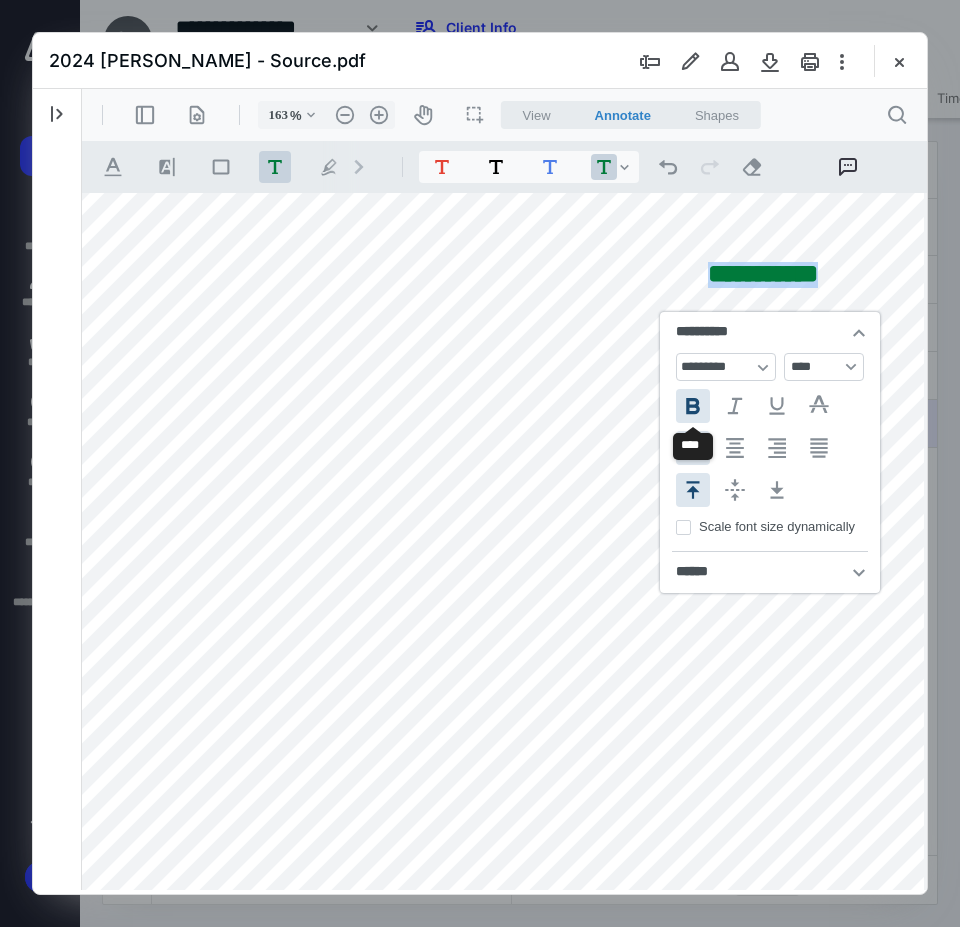 copy on "**********" 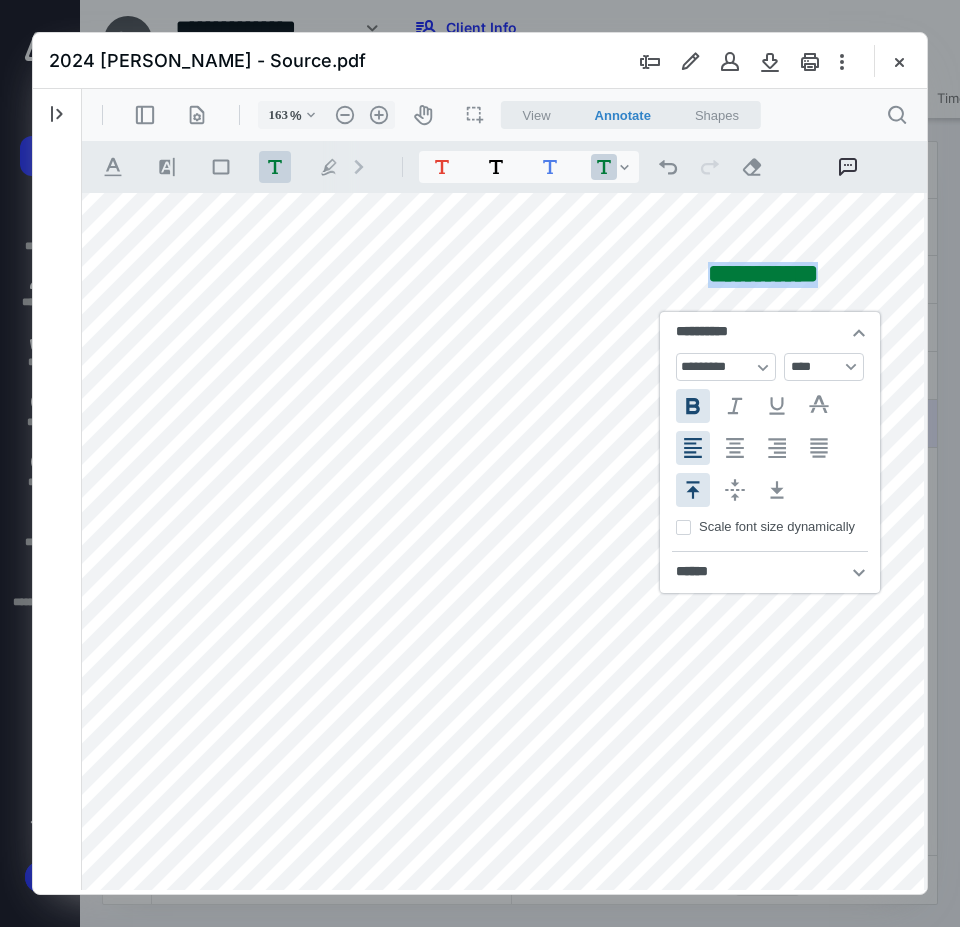 click on ".cls-1{fill:#abb0c4;} icon - chevron - right" at bounding box center (359, 167) 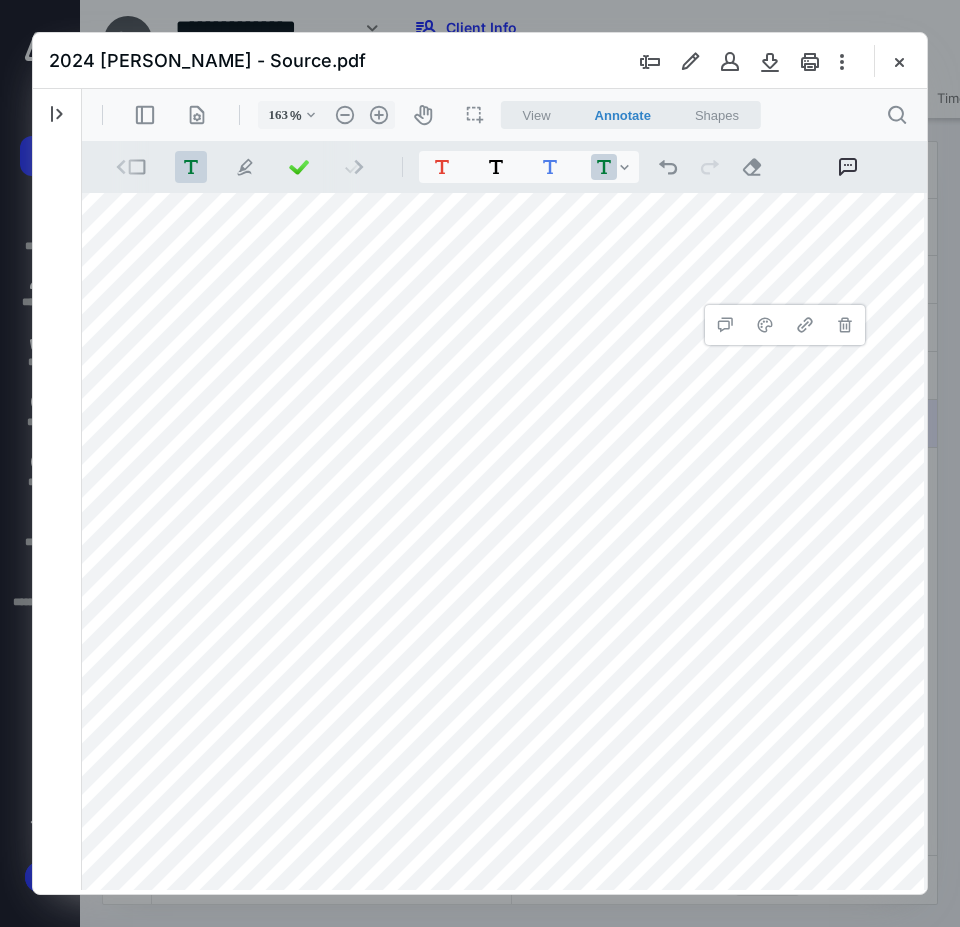 scroll, scrollTop: 0, scrollLeft: 108, axis: horizontal 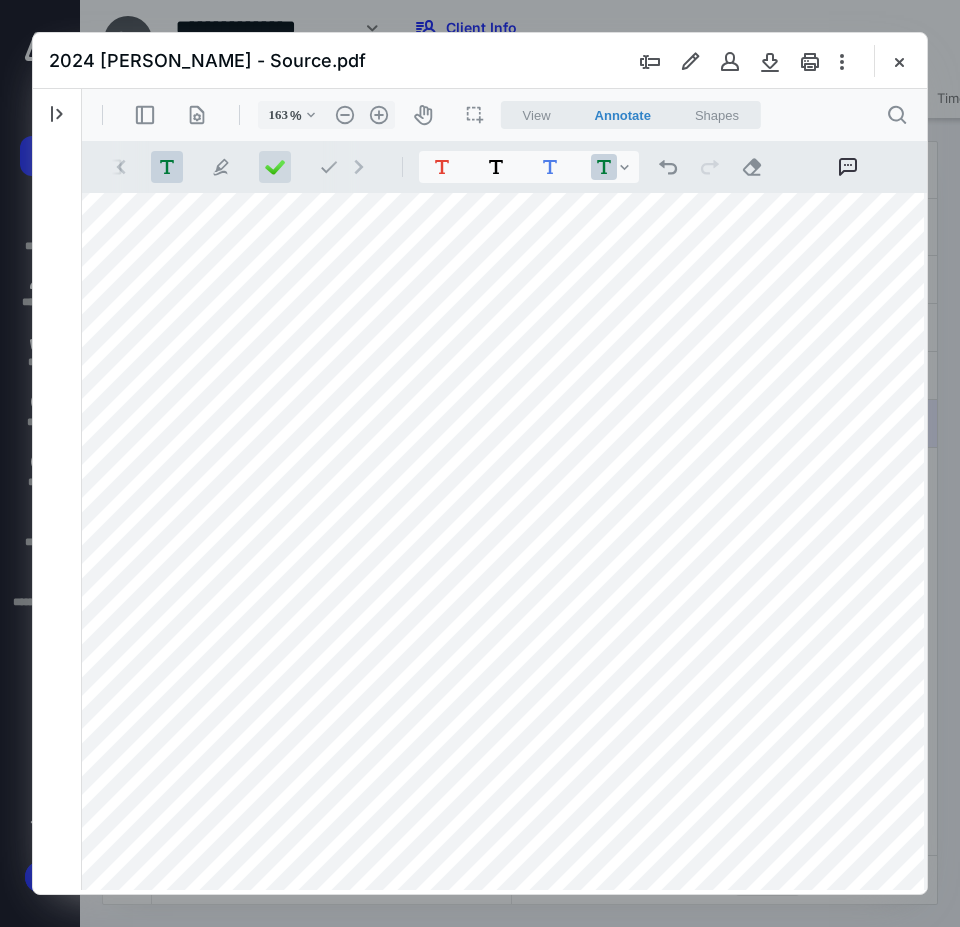 click at bounding box center (275, 167) 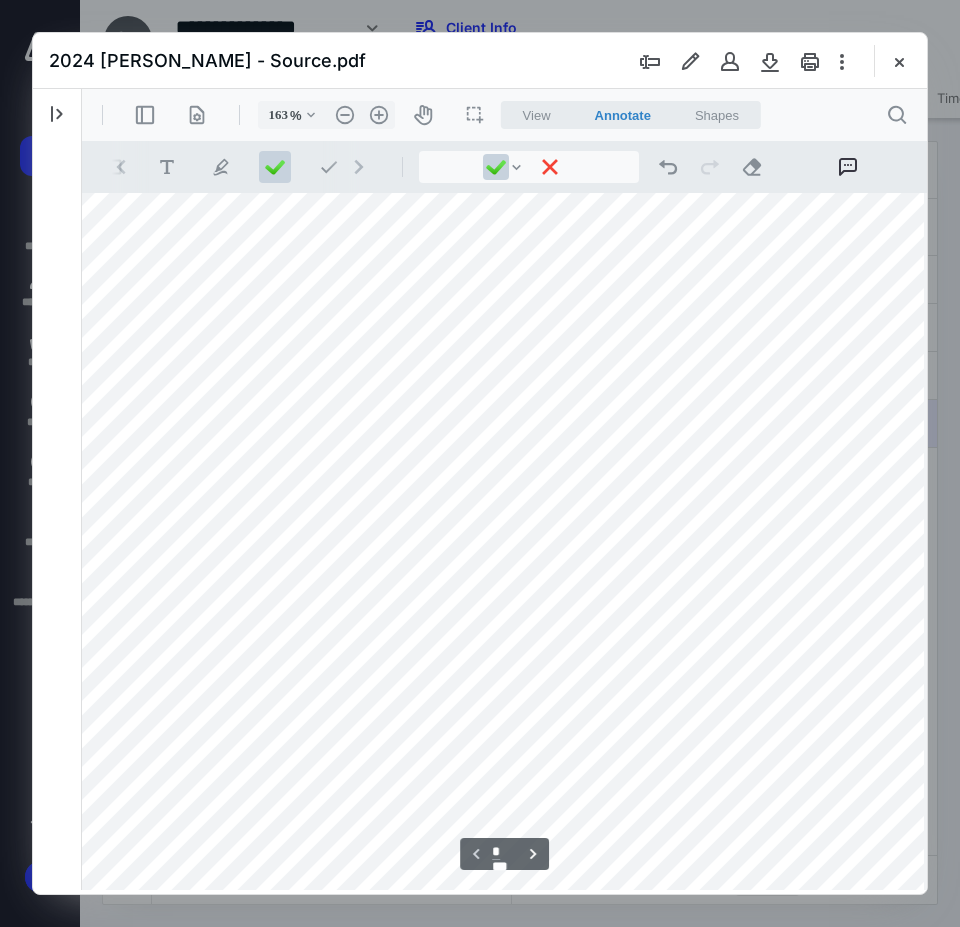scroll, scrollTop: 0, scrollLeft: 88, axis: horizontal 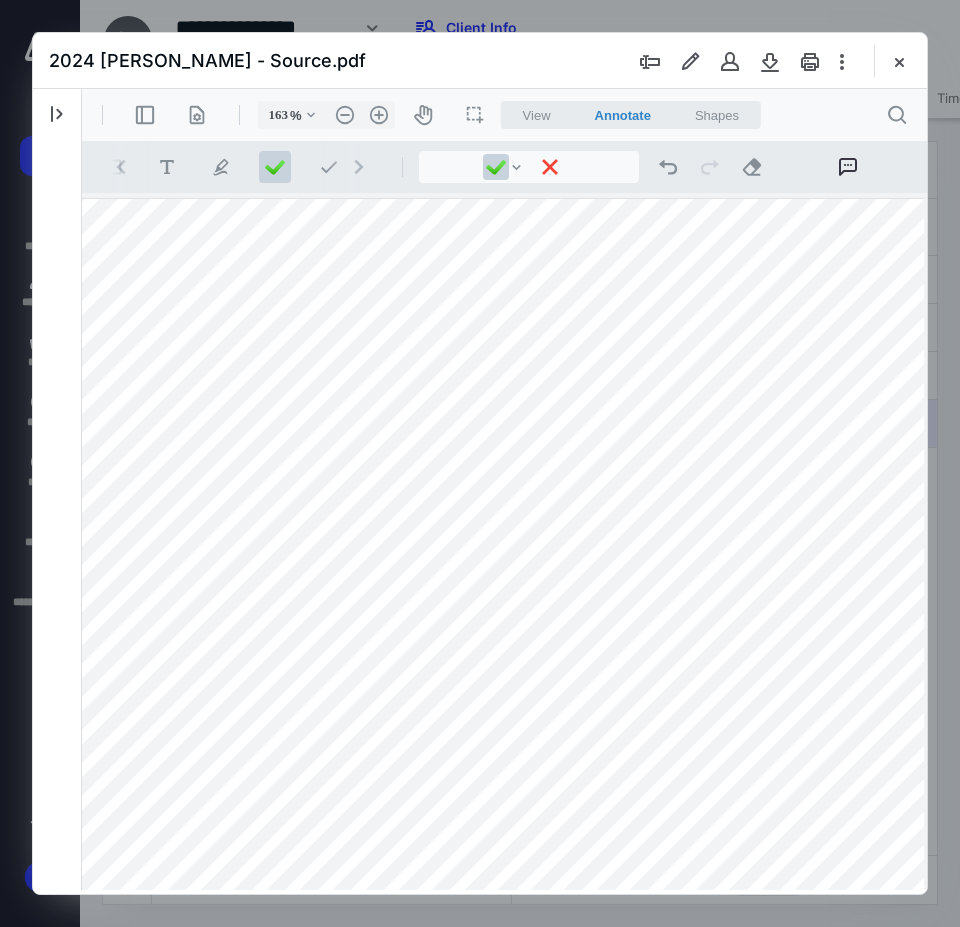 click on "**********" at bounding box center (496, 841) 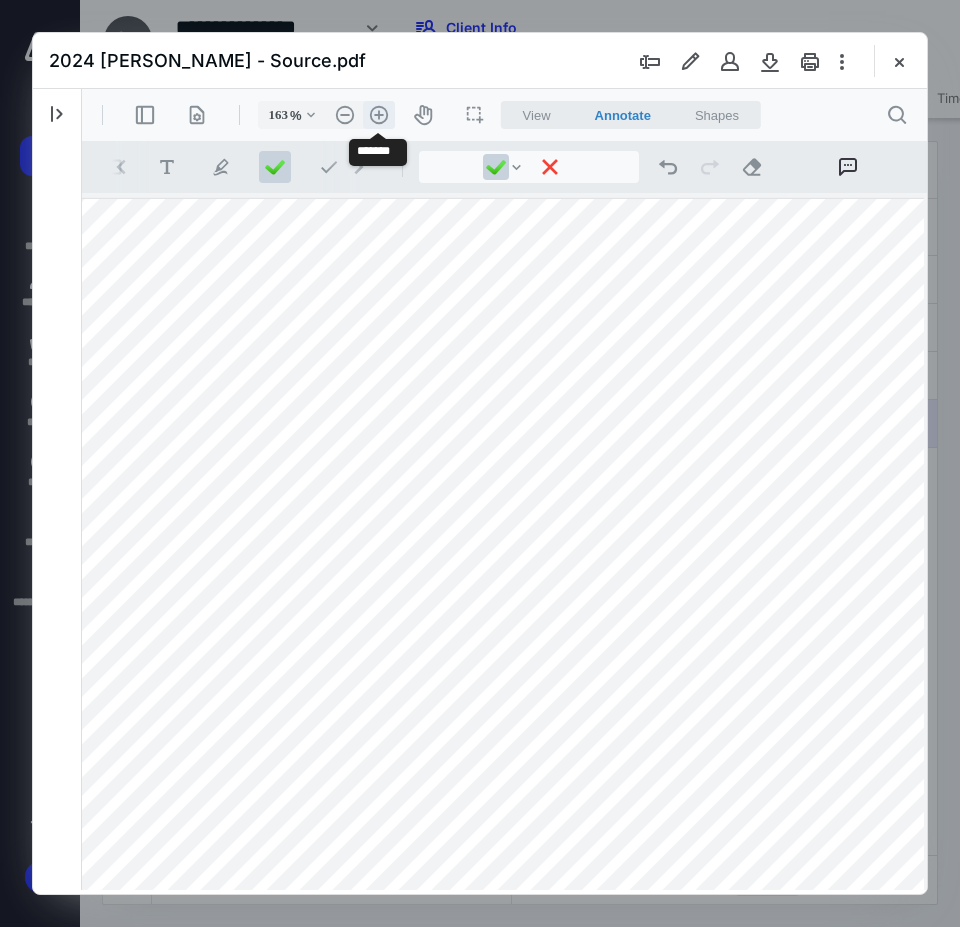 click on ".cls-1{fill:#abb0c4;} icon - header - zoom - in - line" at bounding box center [379, 115] 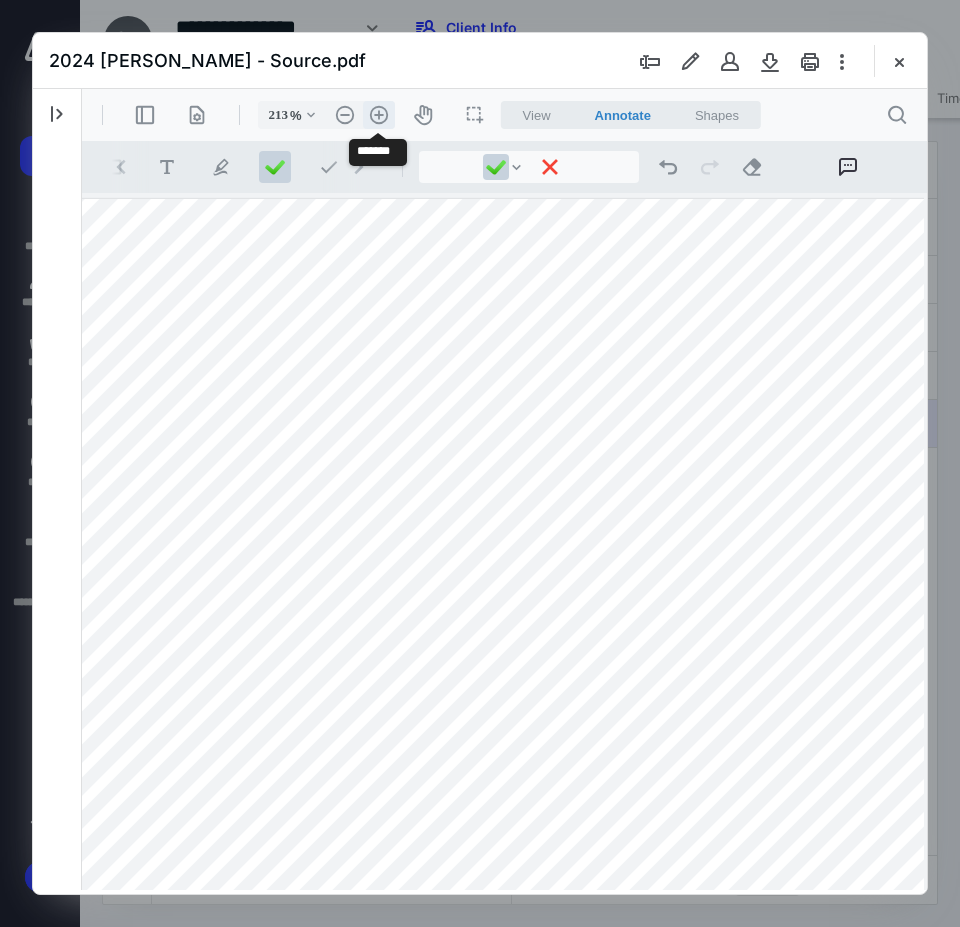 scroll, scrollTop: 91, scrollLeft: 245, axis: both 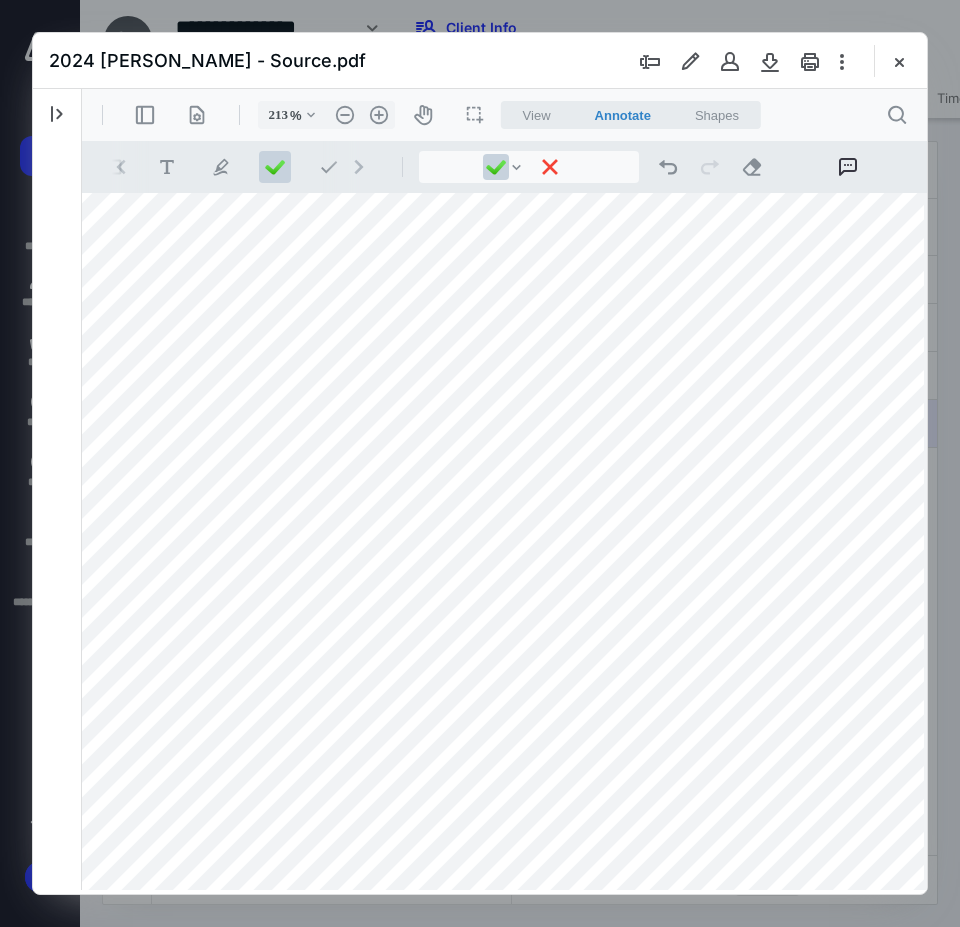 click on "**********" at bounding box center [494, 950] 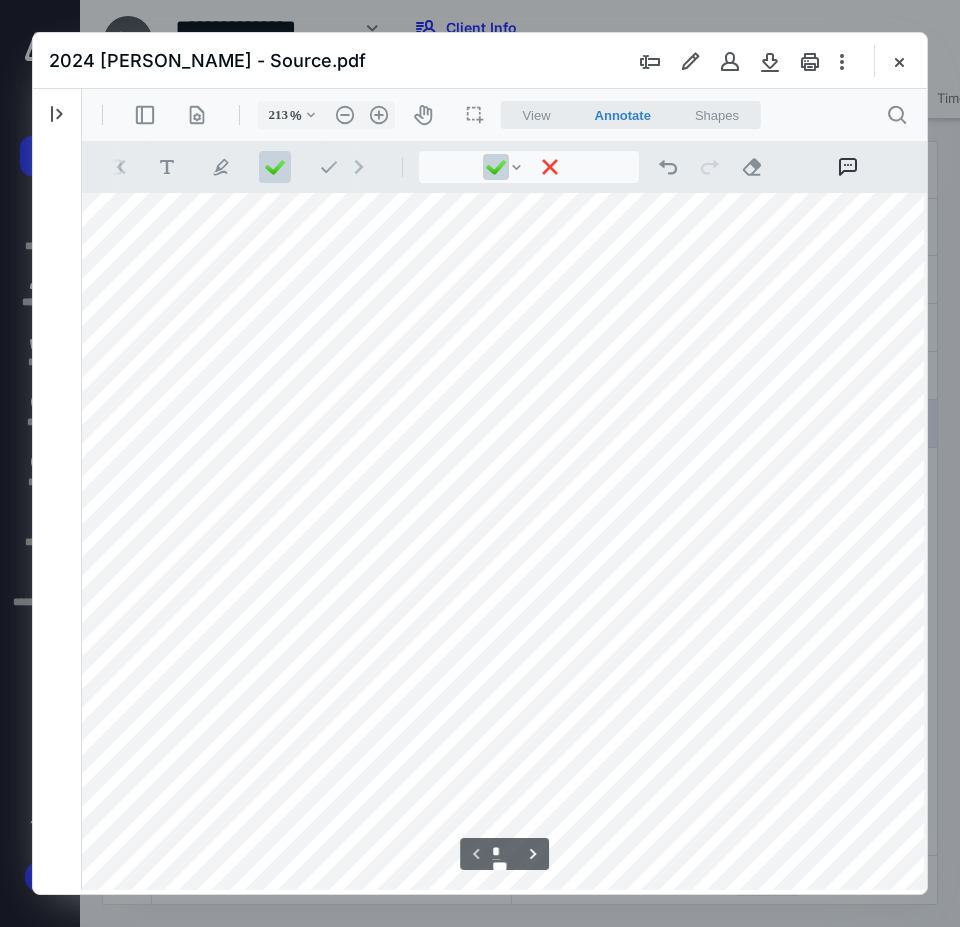 scroll, scrollTop: 91, scrollLeft: 11, axis: both 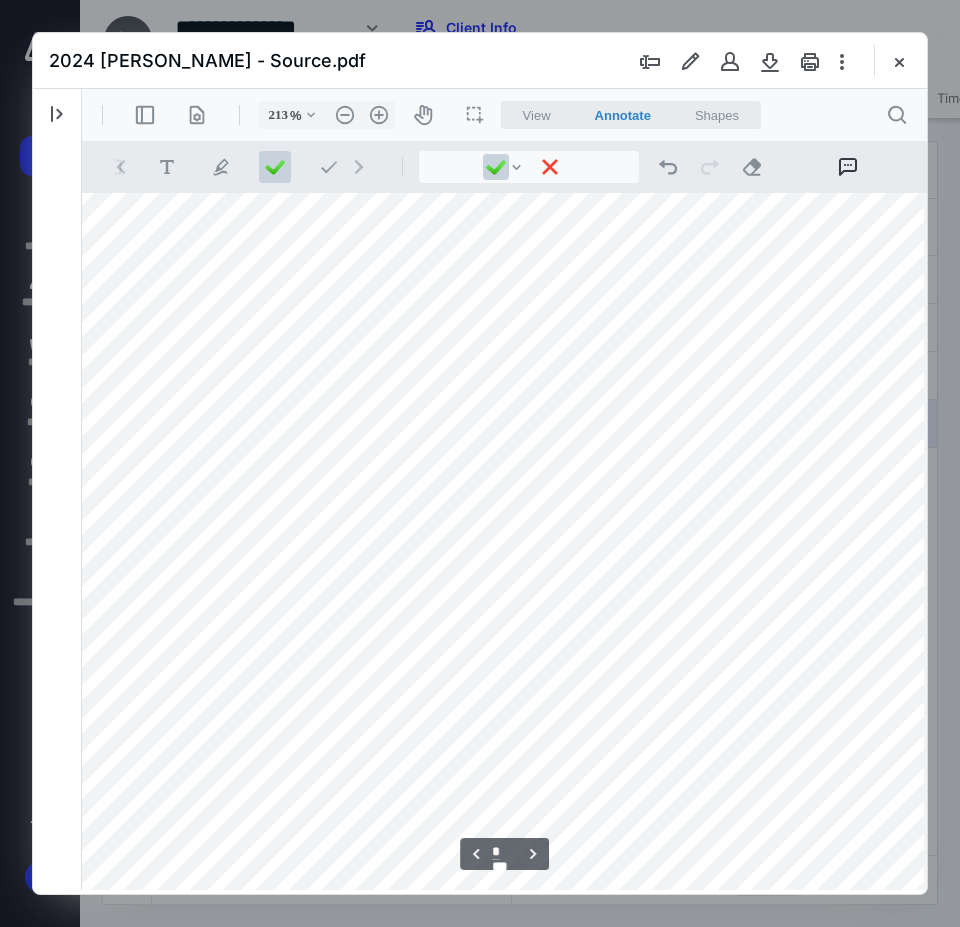 click at bounding box center [404, 646] 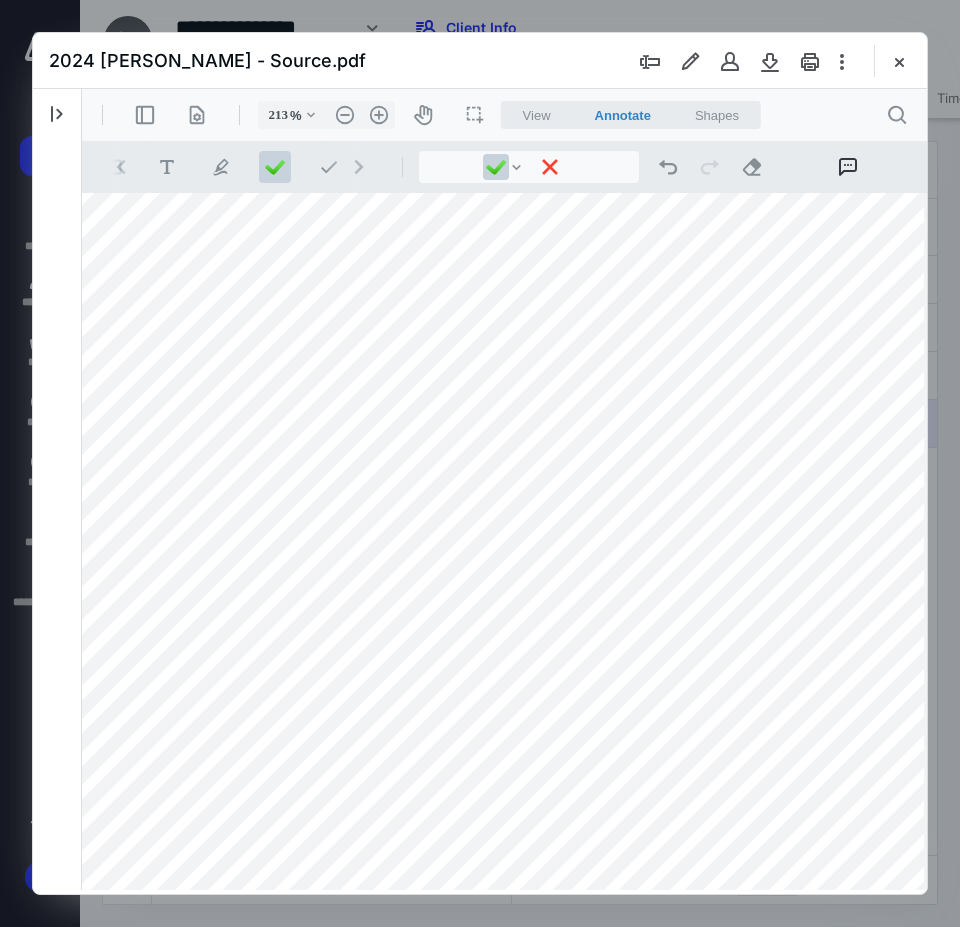 click at bounding box center (404, 646) 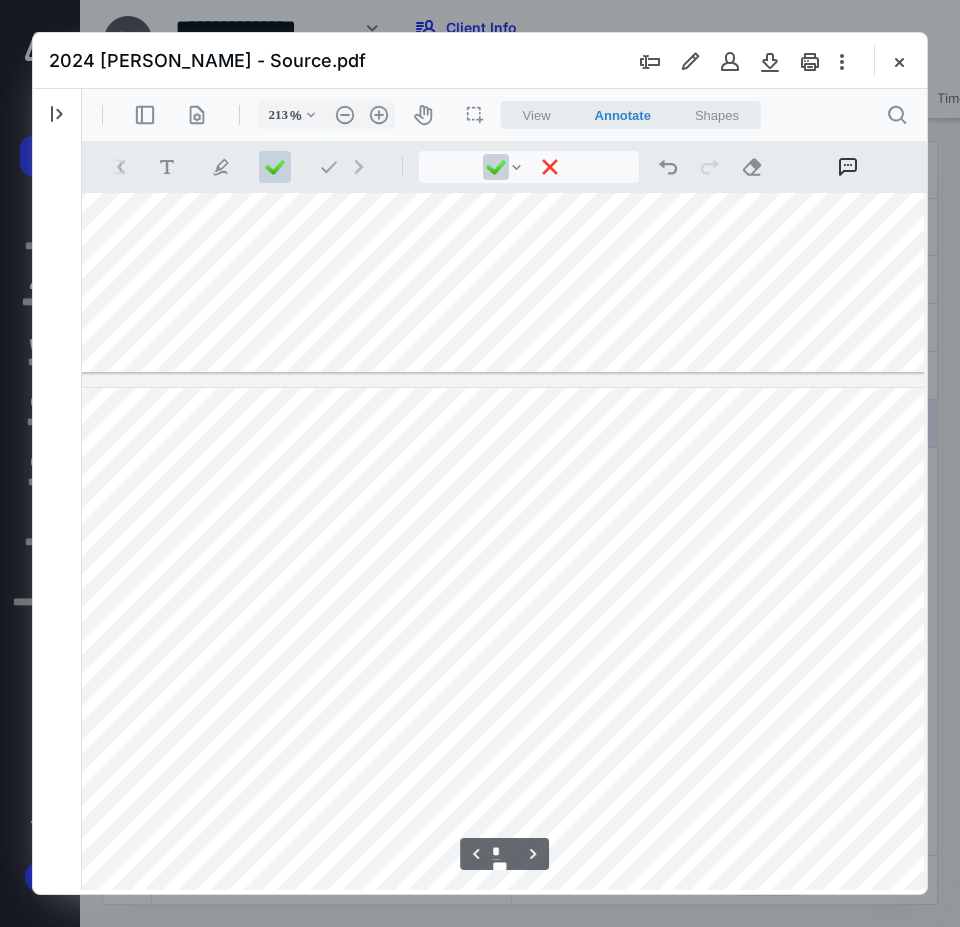 scroll, scrollTop: 3291, scrollLeft: 335, axis: both 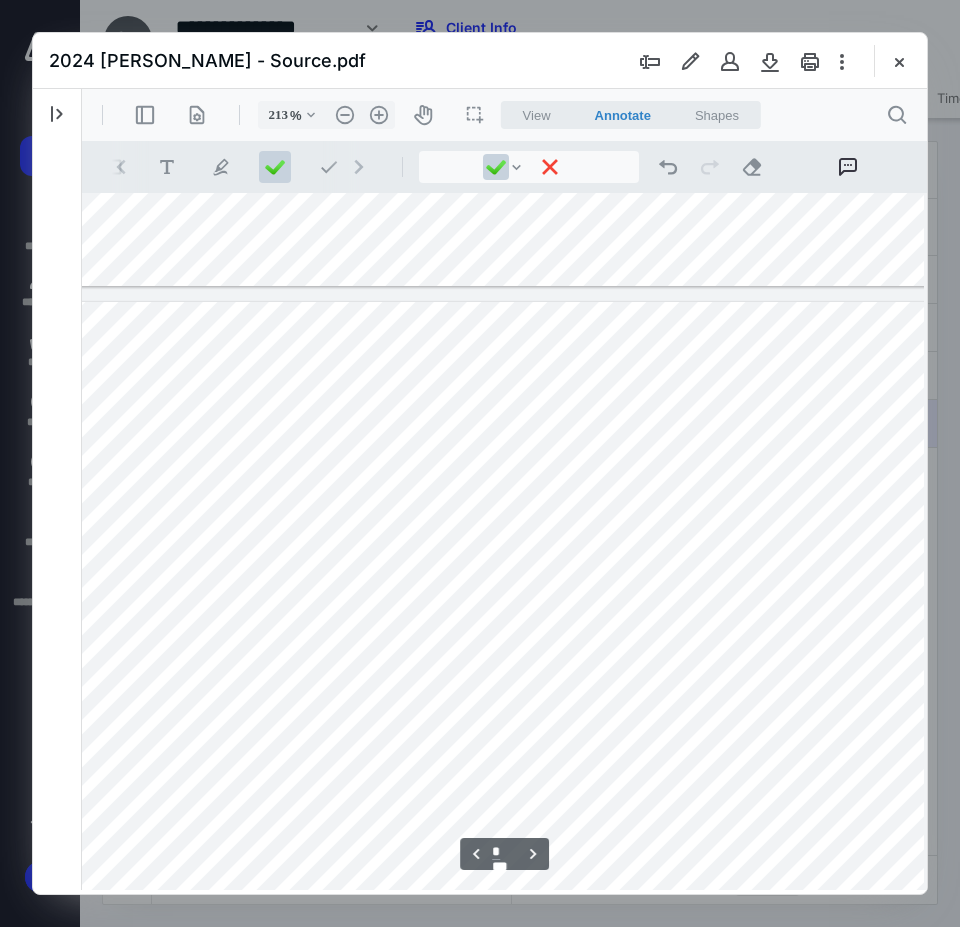 click at bounding box center [404, 1142] 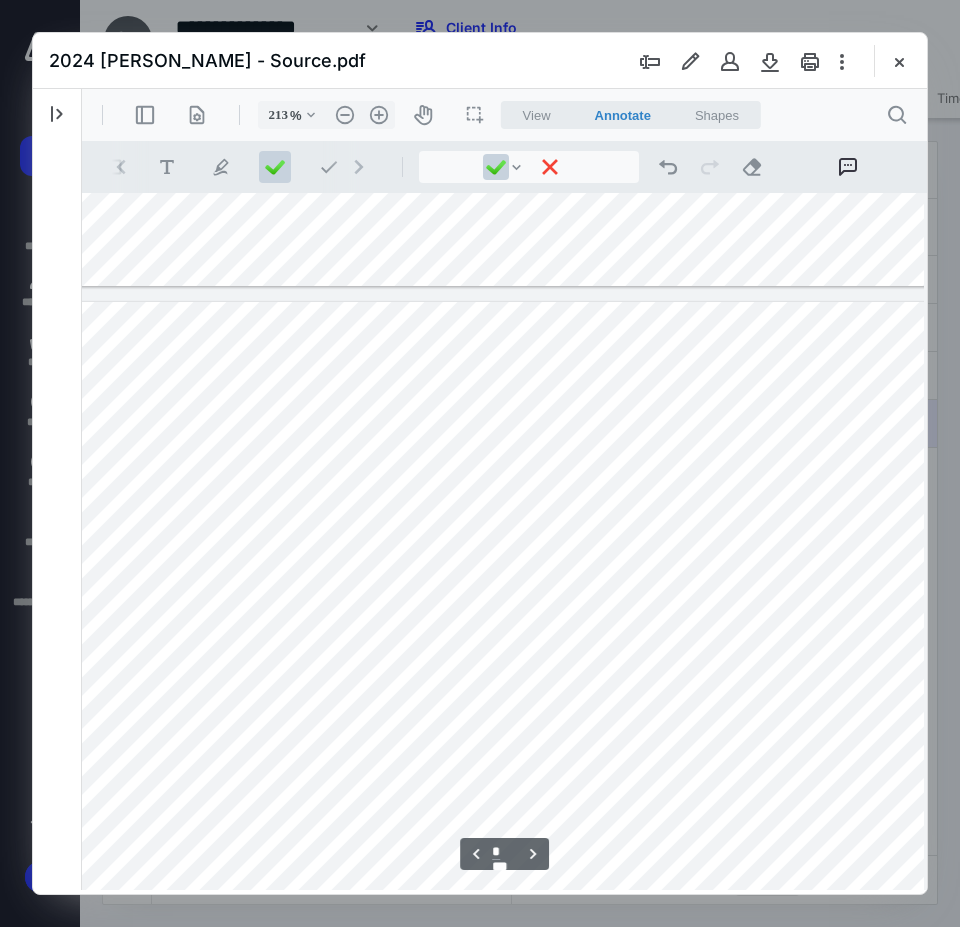 scroll, scrollTop: 3291, scrollLeft: 461, axis: both 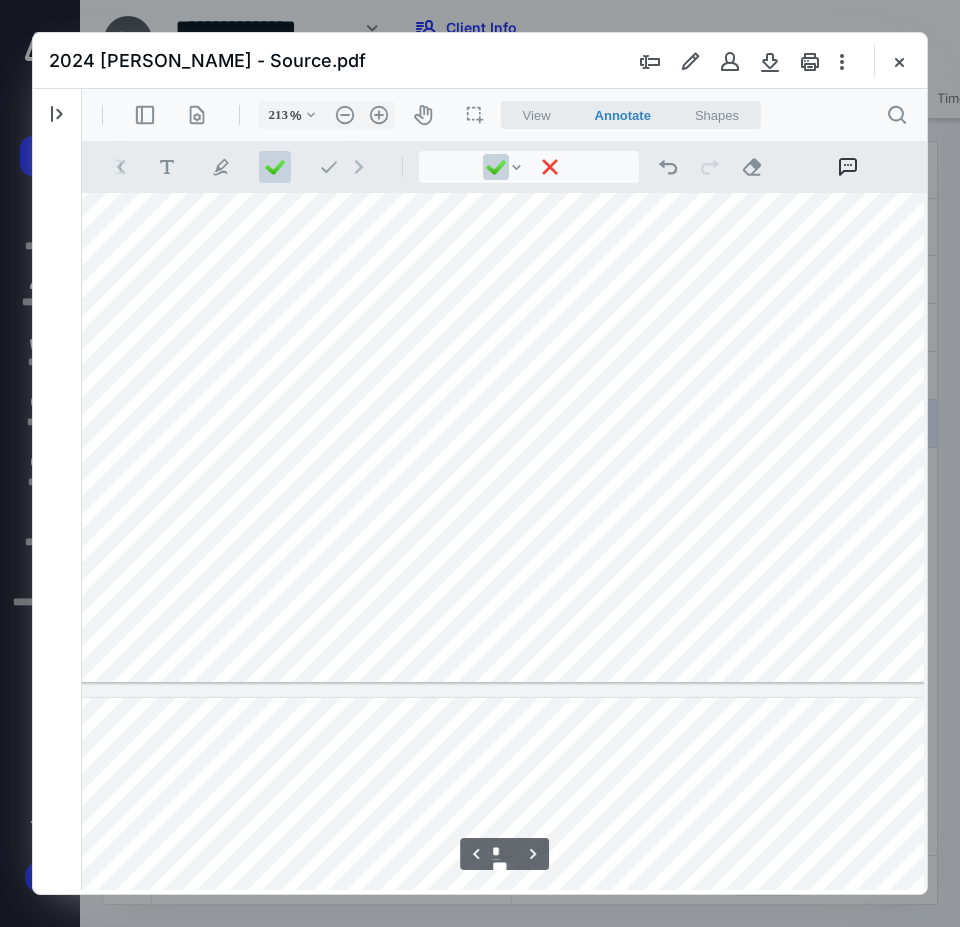 type on "*" 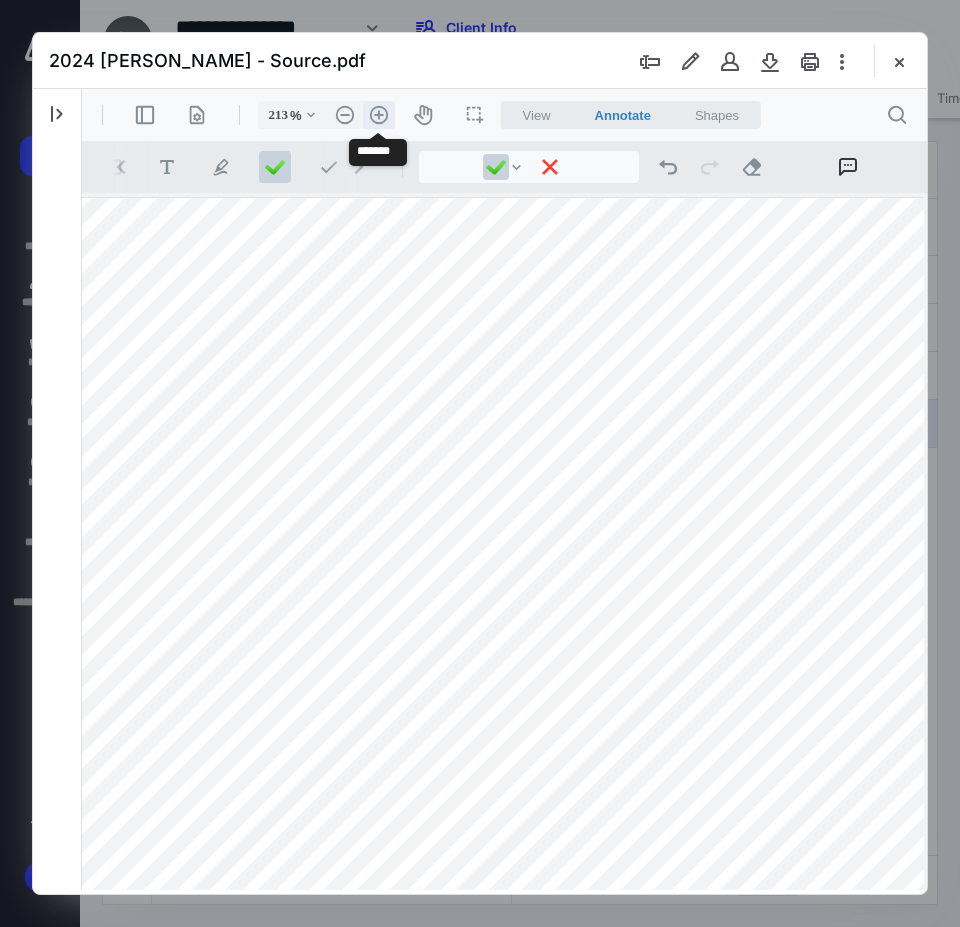 click on ".cls-1{fill:#abb0c4;} icon - header - zoom - in - line" at bounding box center [379, 115] 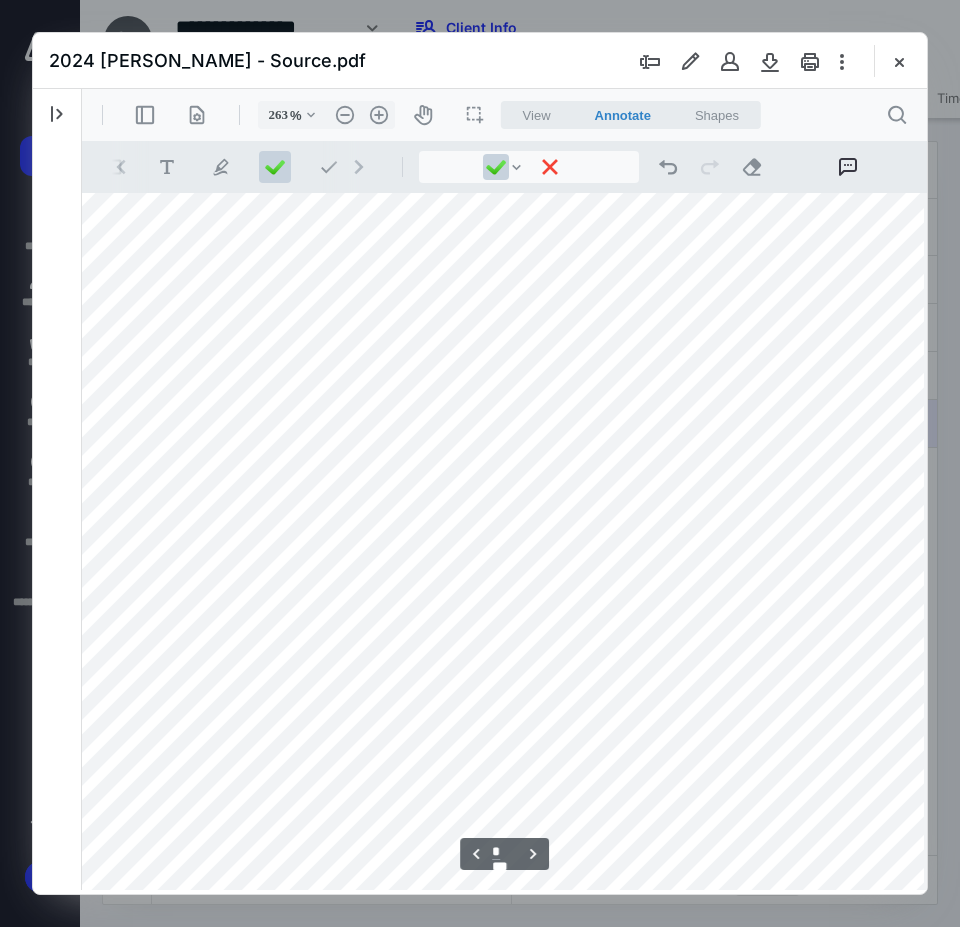scroll, scrollTop: 6361, scrollLeft: 669, axis: both 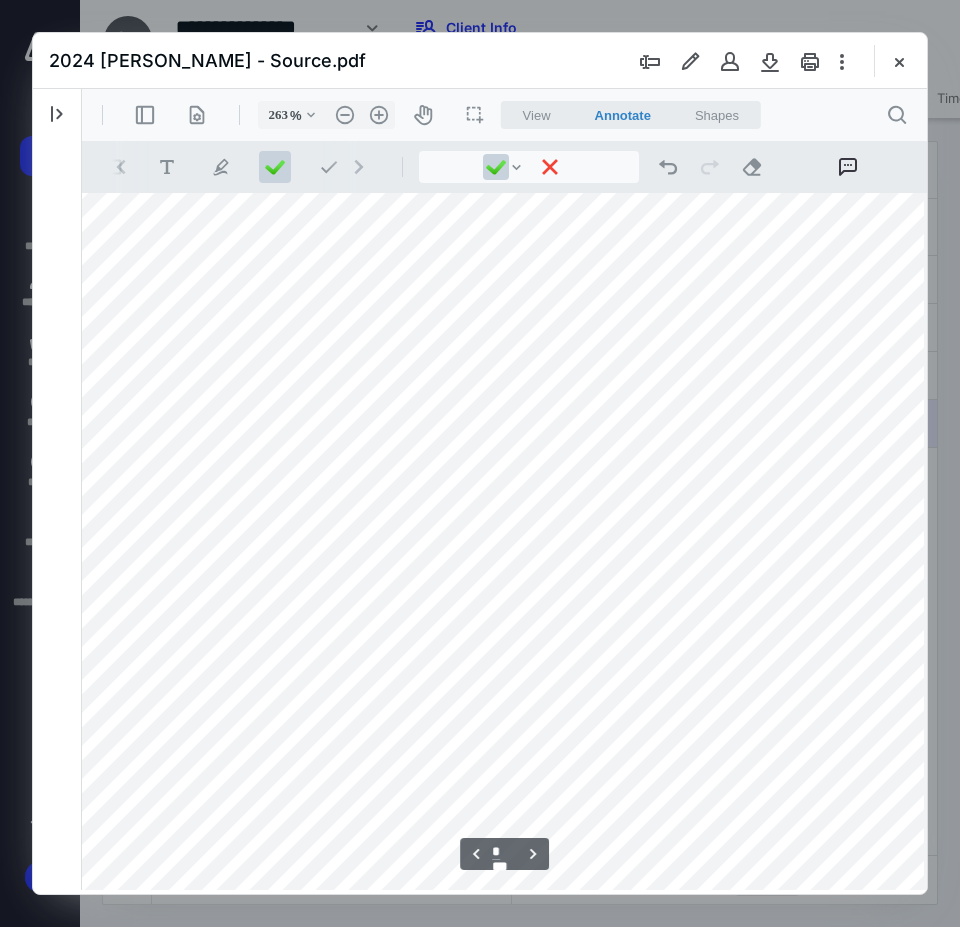 click at bounding box center [532, 368] 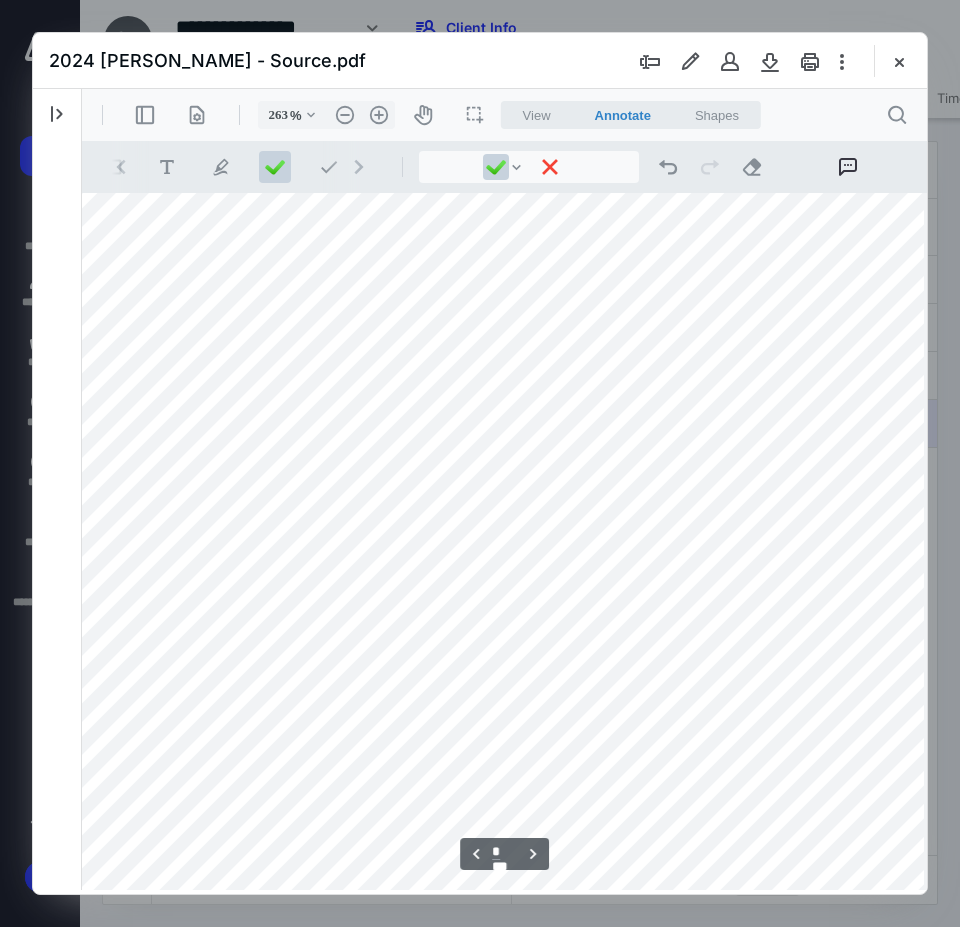 scroll, scrollTop: 7661, scrollLeft: 362, axis: both 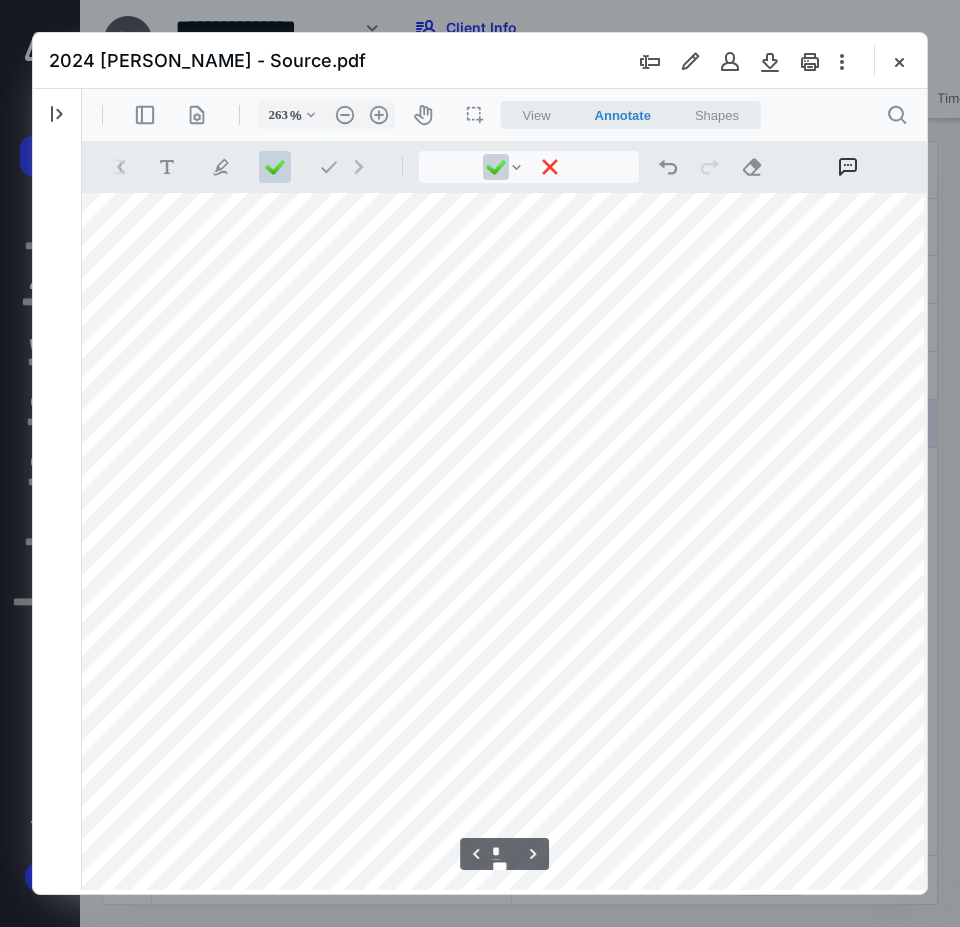 click at bounding box center [532, -132] 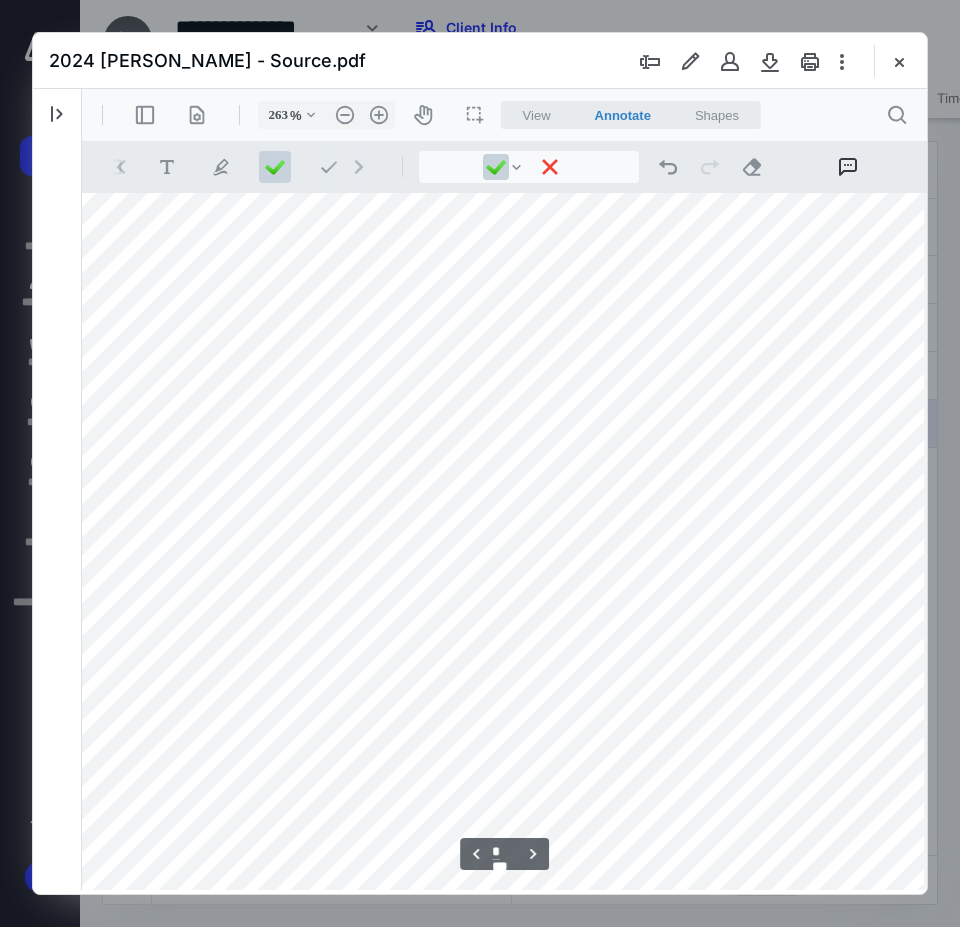 scroll, scrollTop: 9461, scrollLeft: 362, axis: both 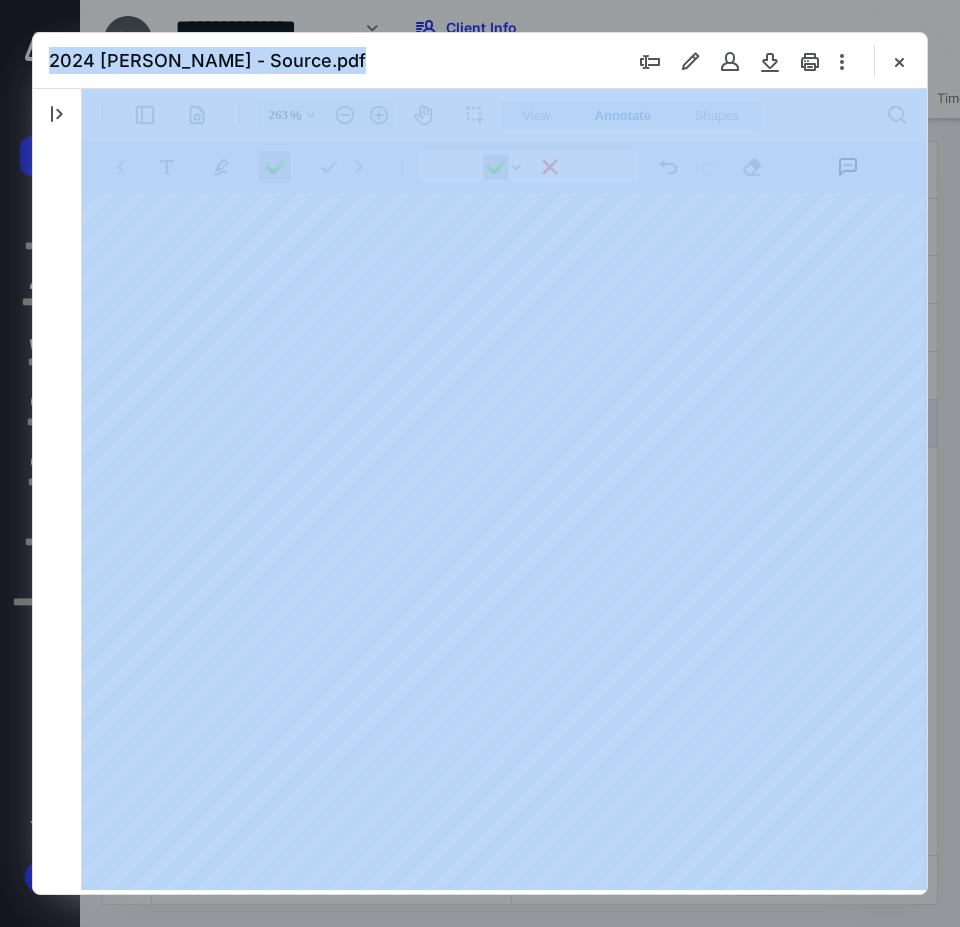 drag, startPoint x: 460, startPoint y: 893, endPoint x: 670, endPoint y: 906, distance: 210.402 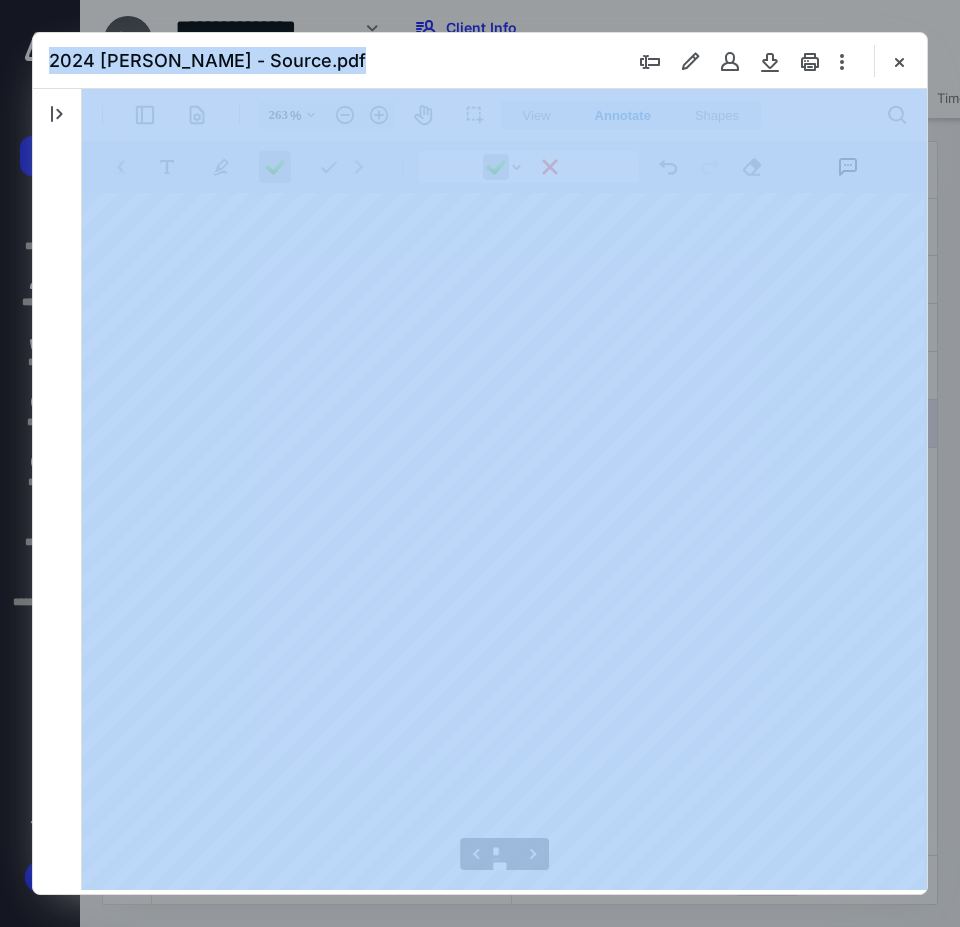scroll, scrollTop: 9461, scrollLeft: 146, axis: both 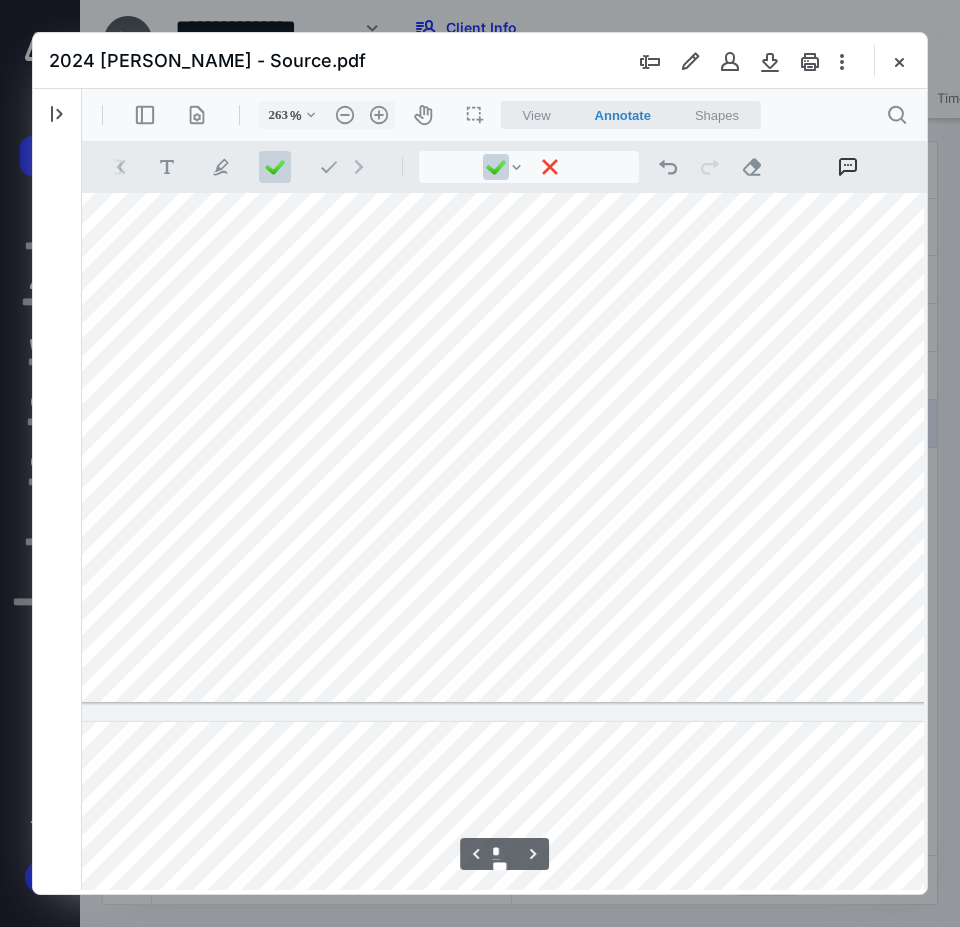 click at bounding box center [748, -336] 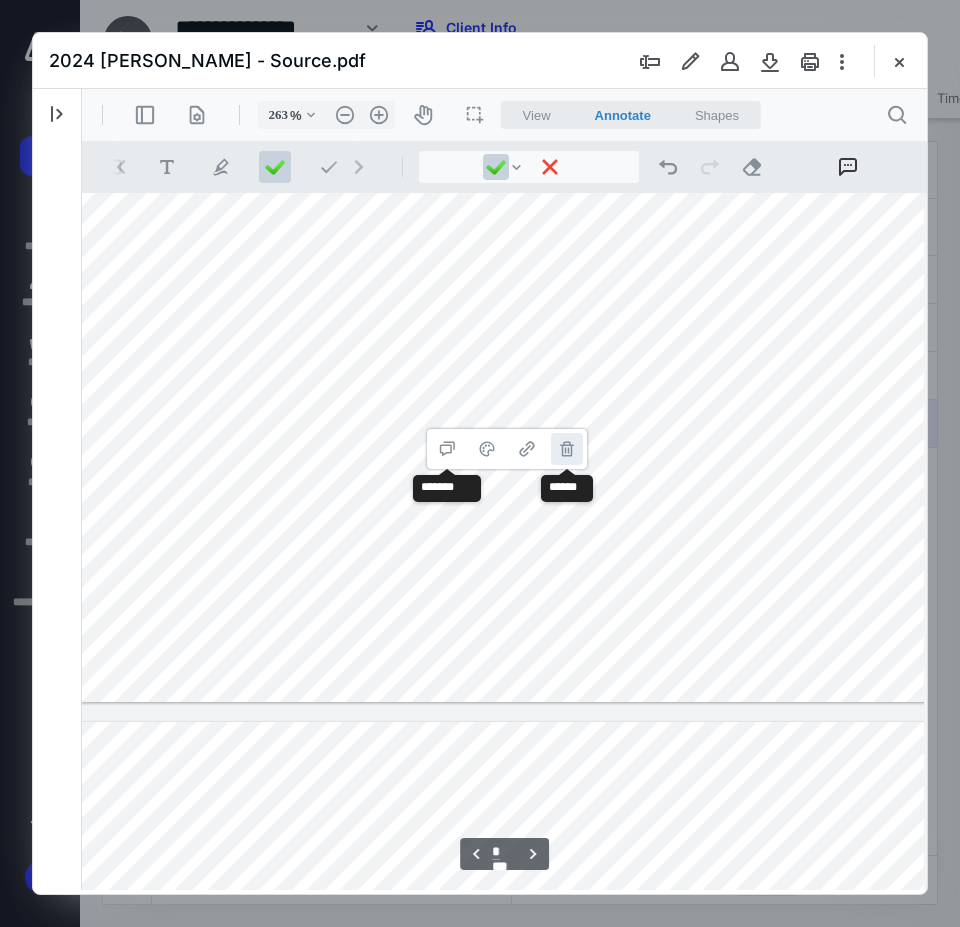 click on "**********" at bounding box center (567, 449) 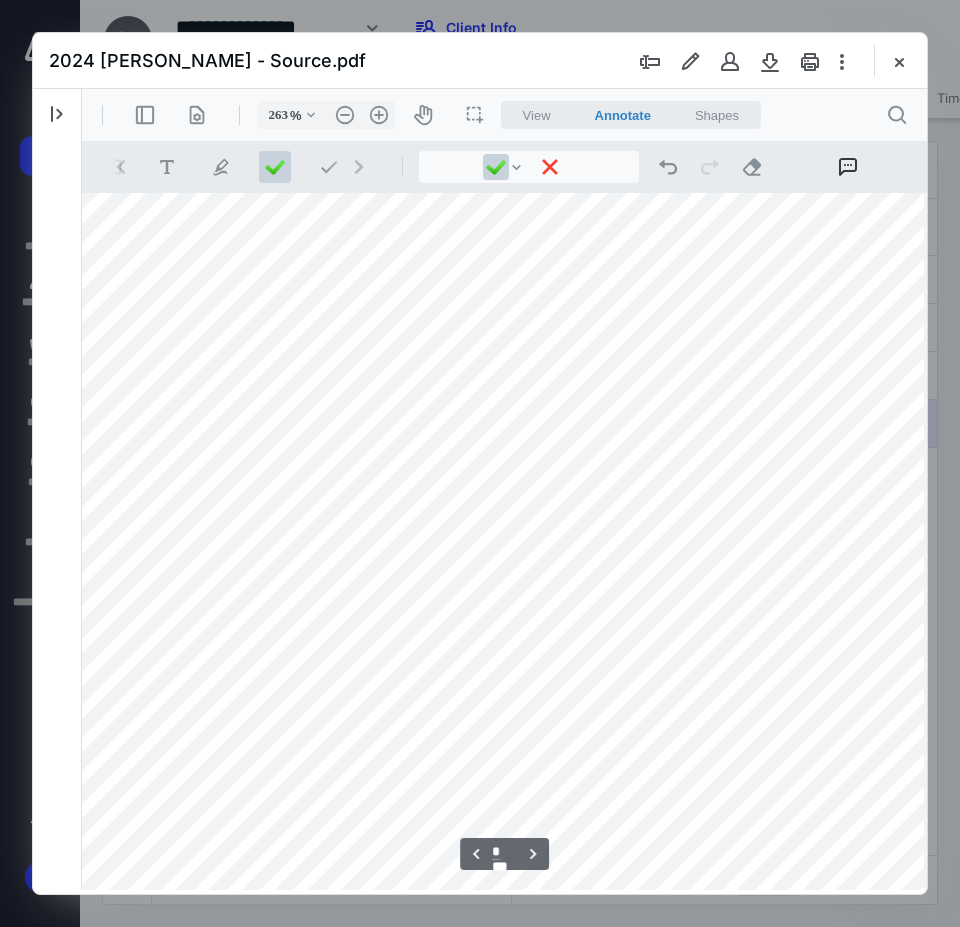 scroll, scrollTop: 11261, scrollLeft: 146, axis: both 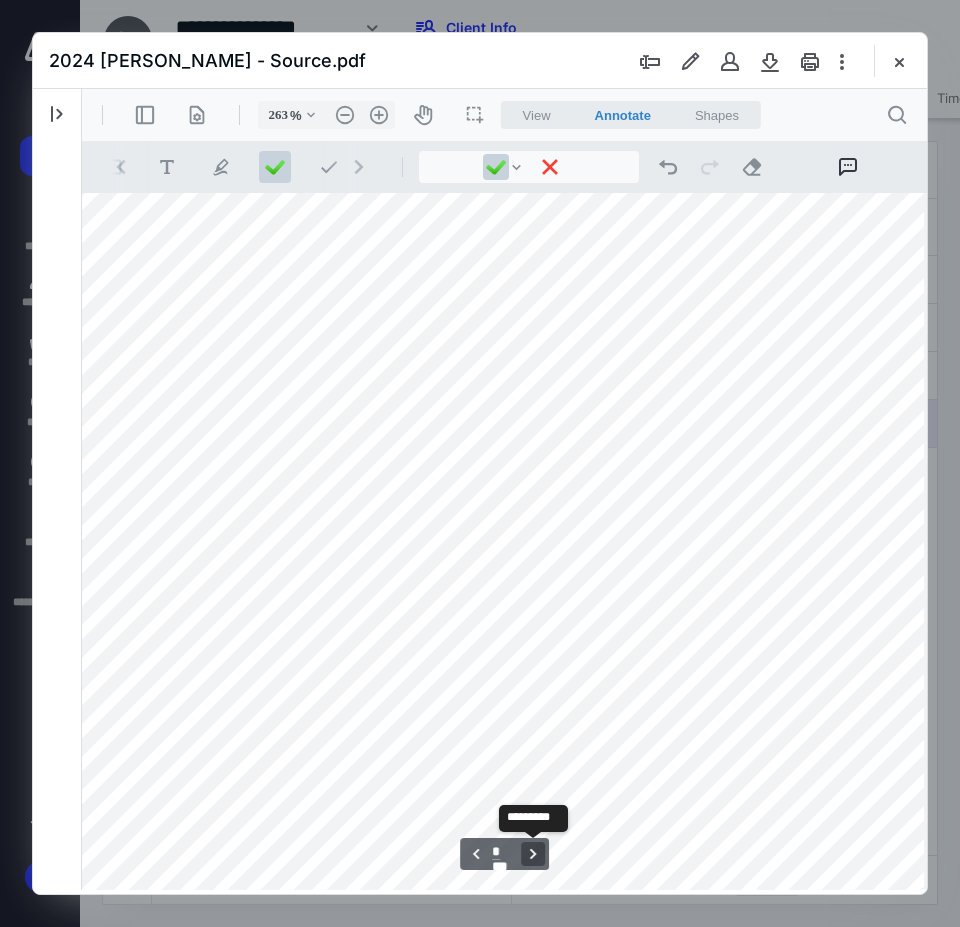 click on "**********" at bounding box center (533, 854) 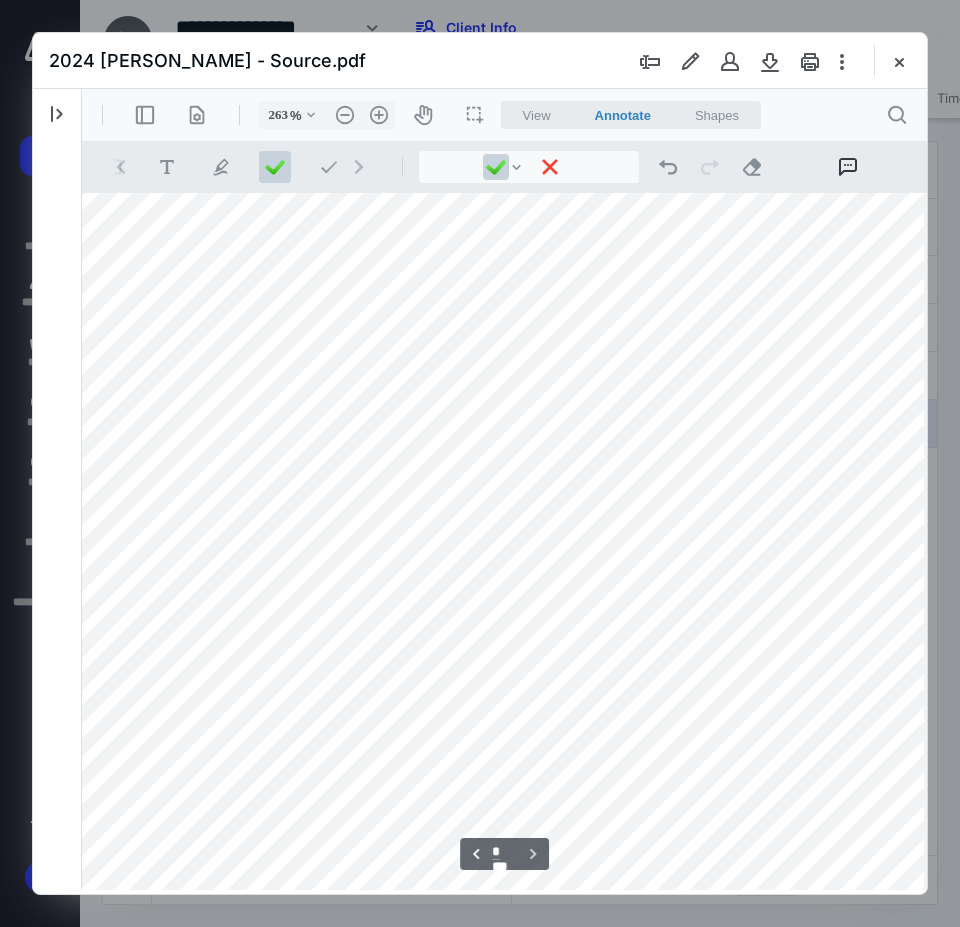 type on "*" 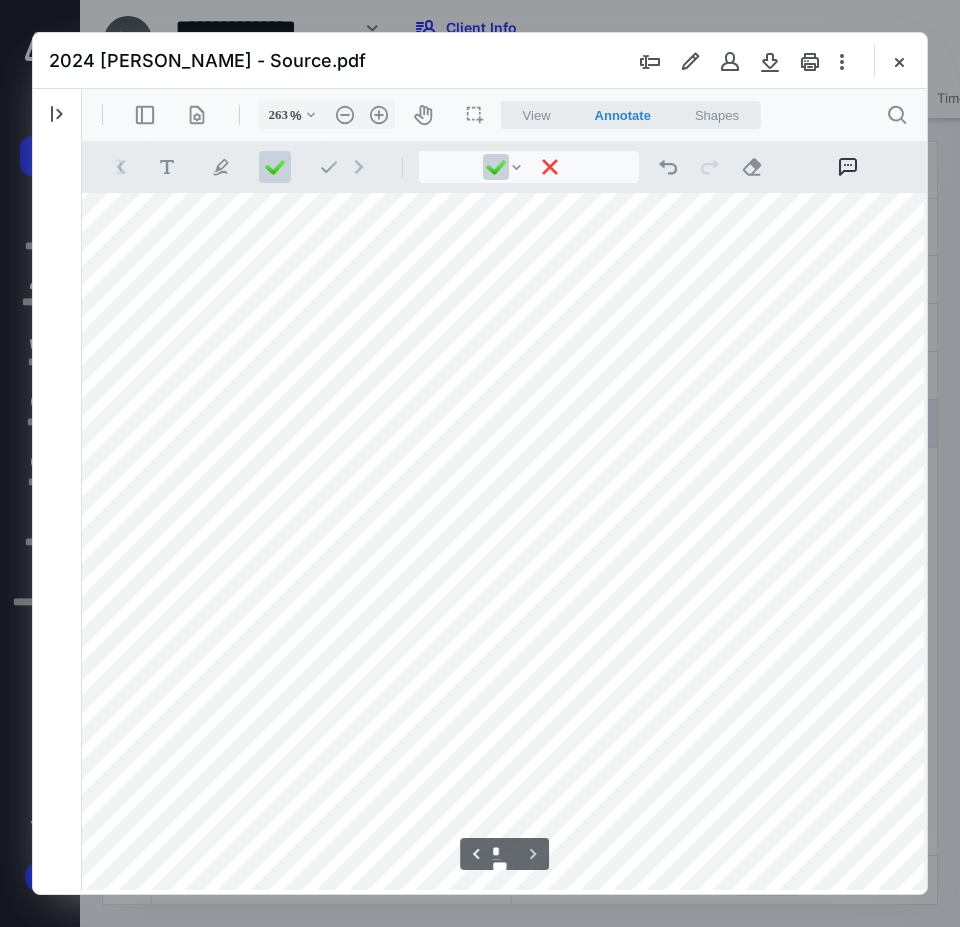 scroll, scrollTop: 13176, scrollLeft: 10, axis: both 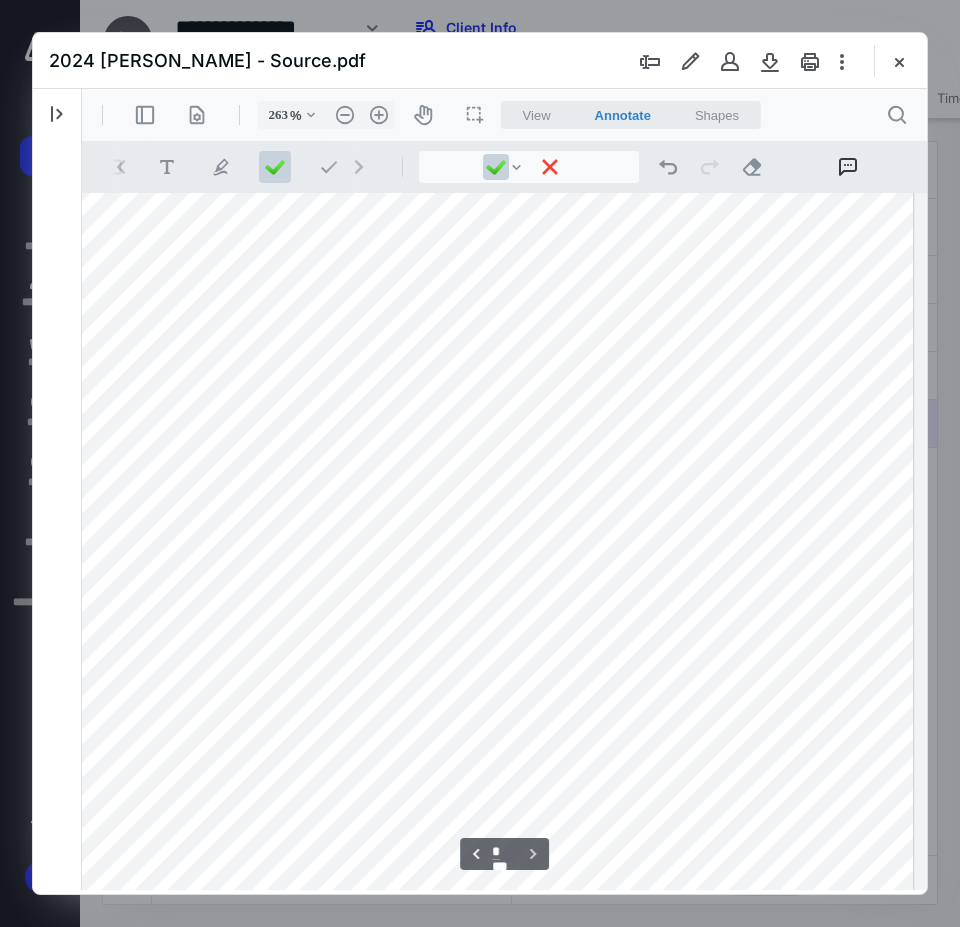 click at bounding box center (111, 641) 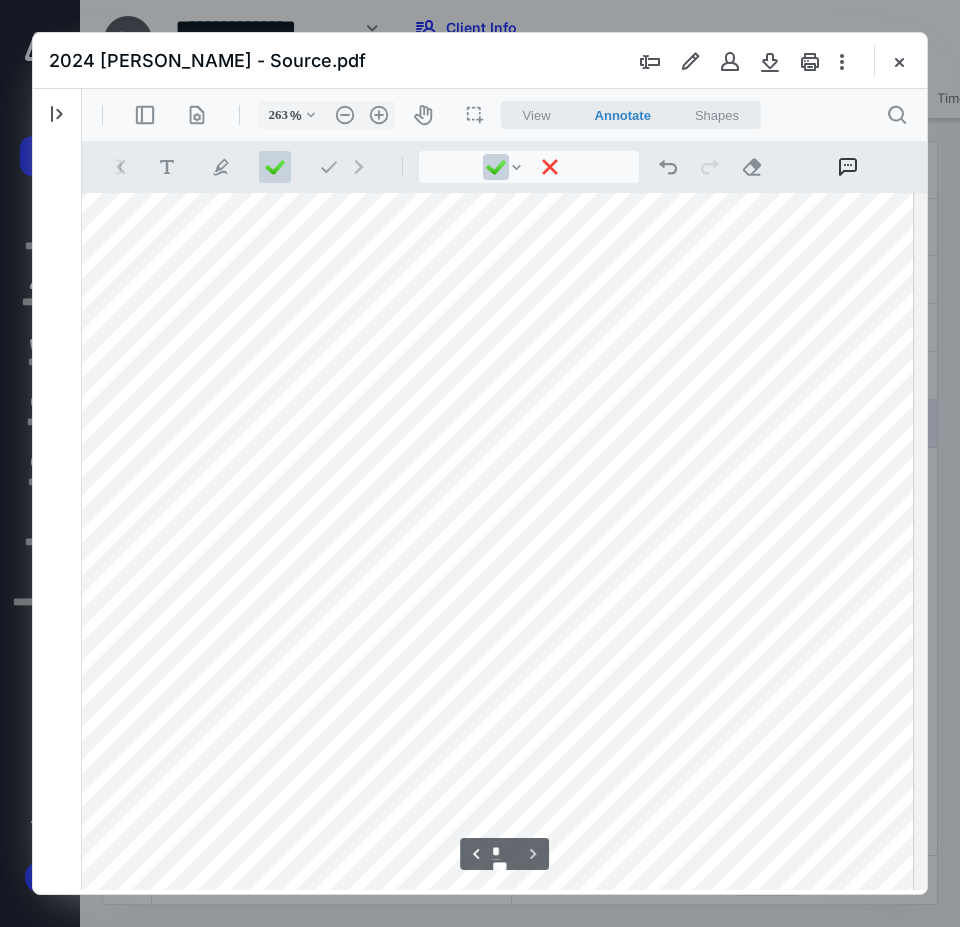 scroll, scrollTop: 12582, scrollLeft: 790, axis: both 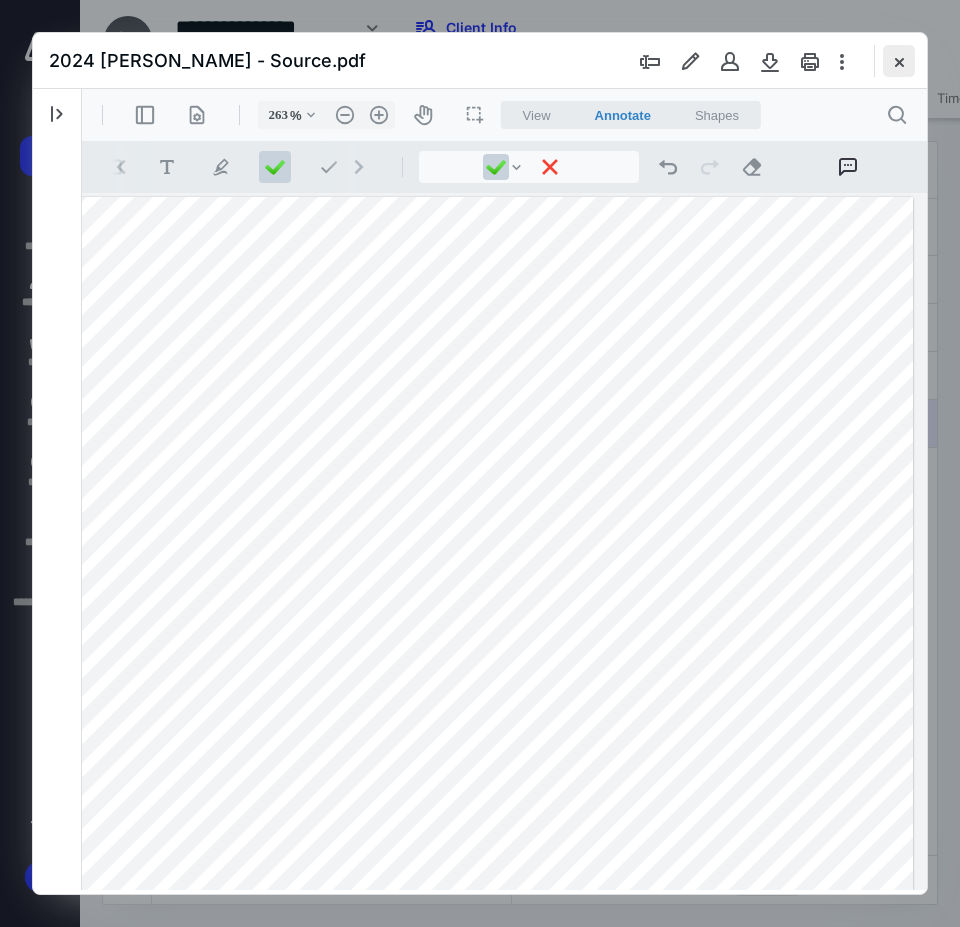 click at bounding box center [899, 61] 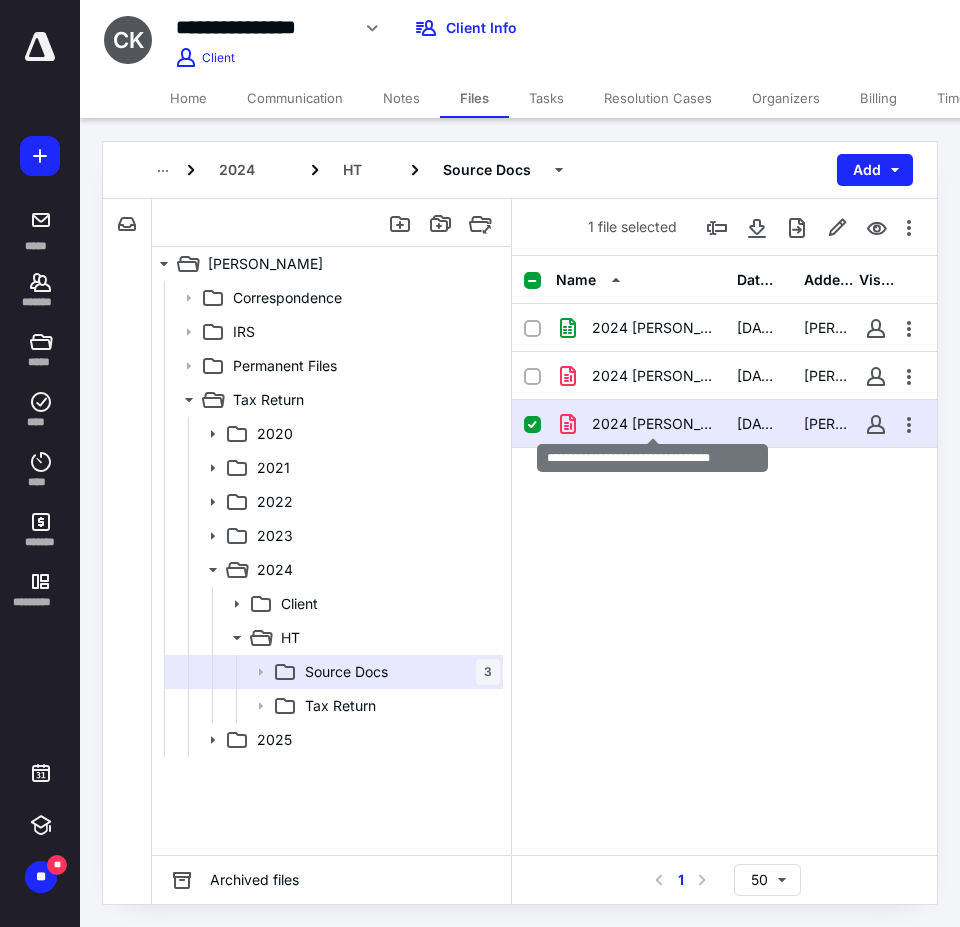 click on "2024 [PERSON_NAME] - Source.pdf" at bounding box center [652, 424] 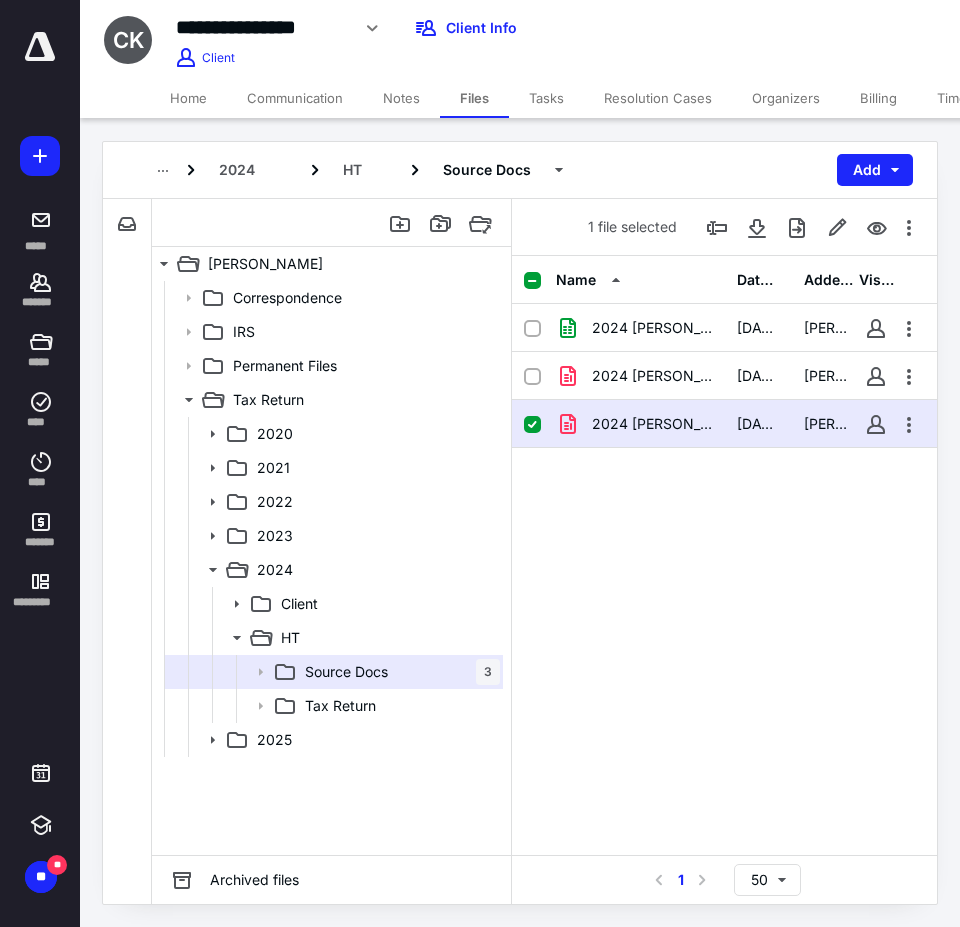 click 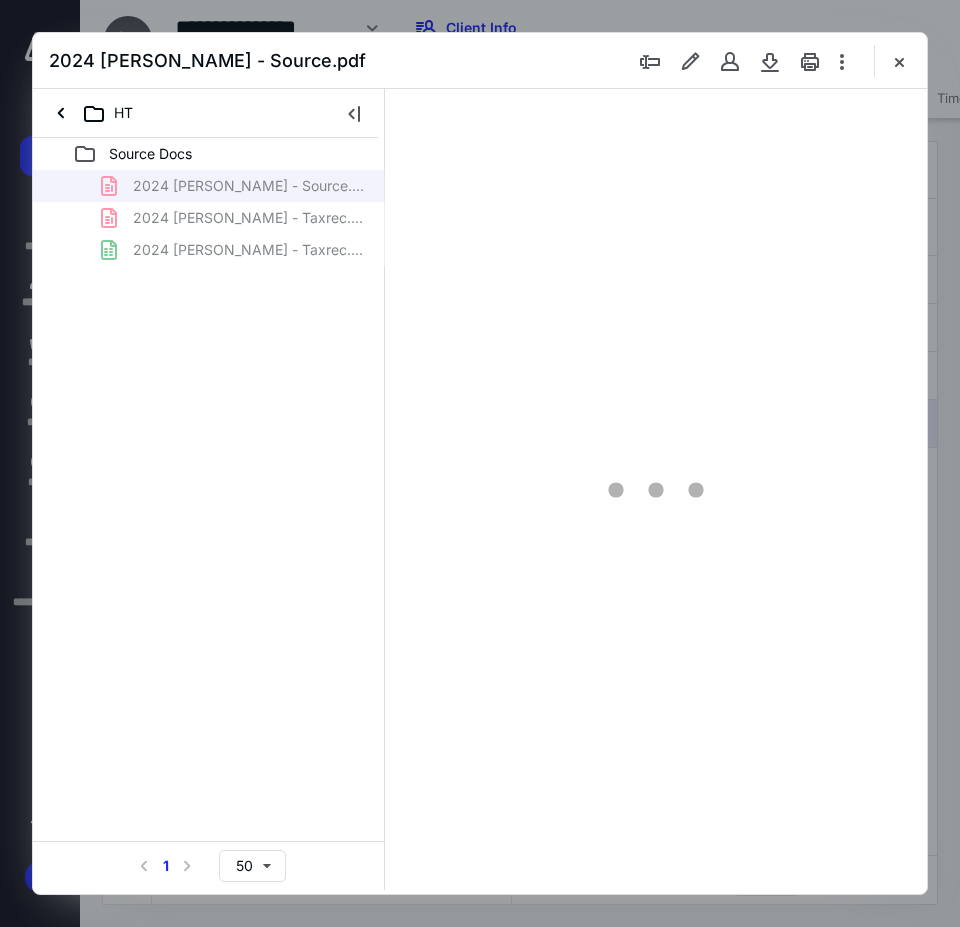 scroll, scrollTop: 0, scrollLeft: 0, axis: both 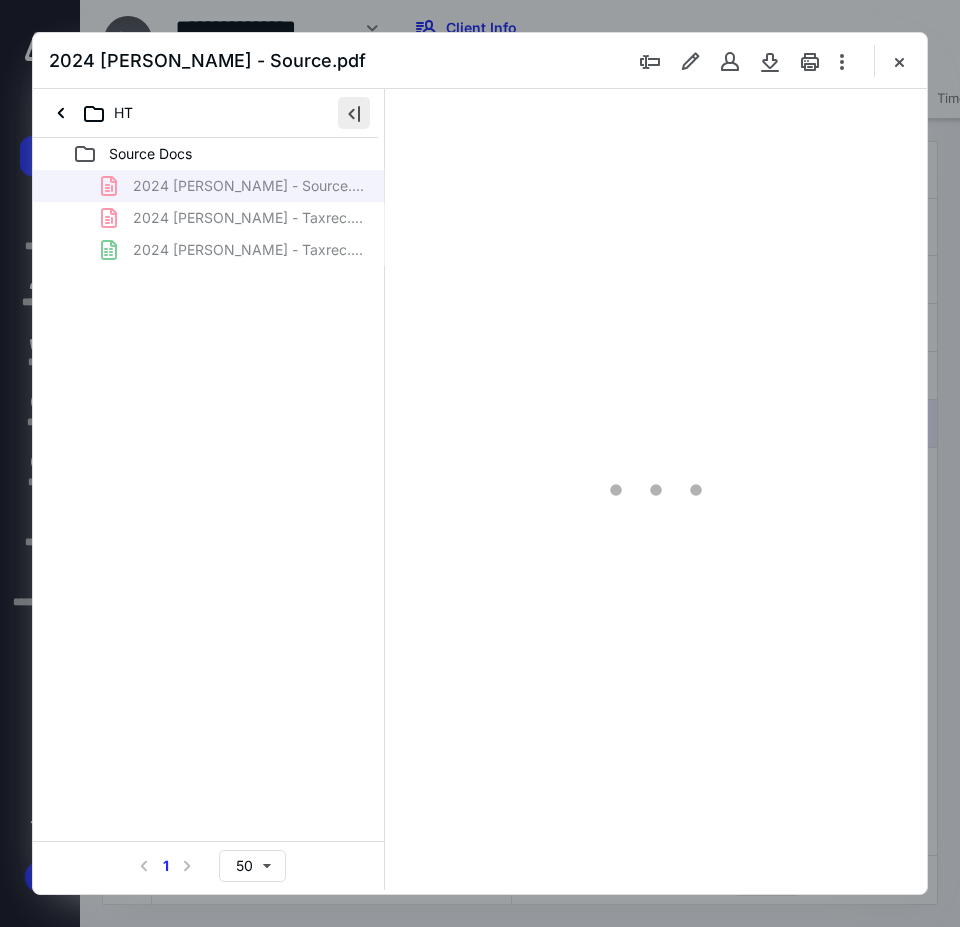 click at bounding box center [354, 113] 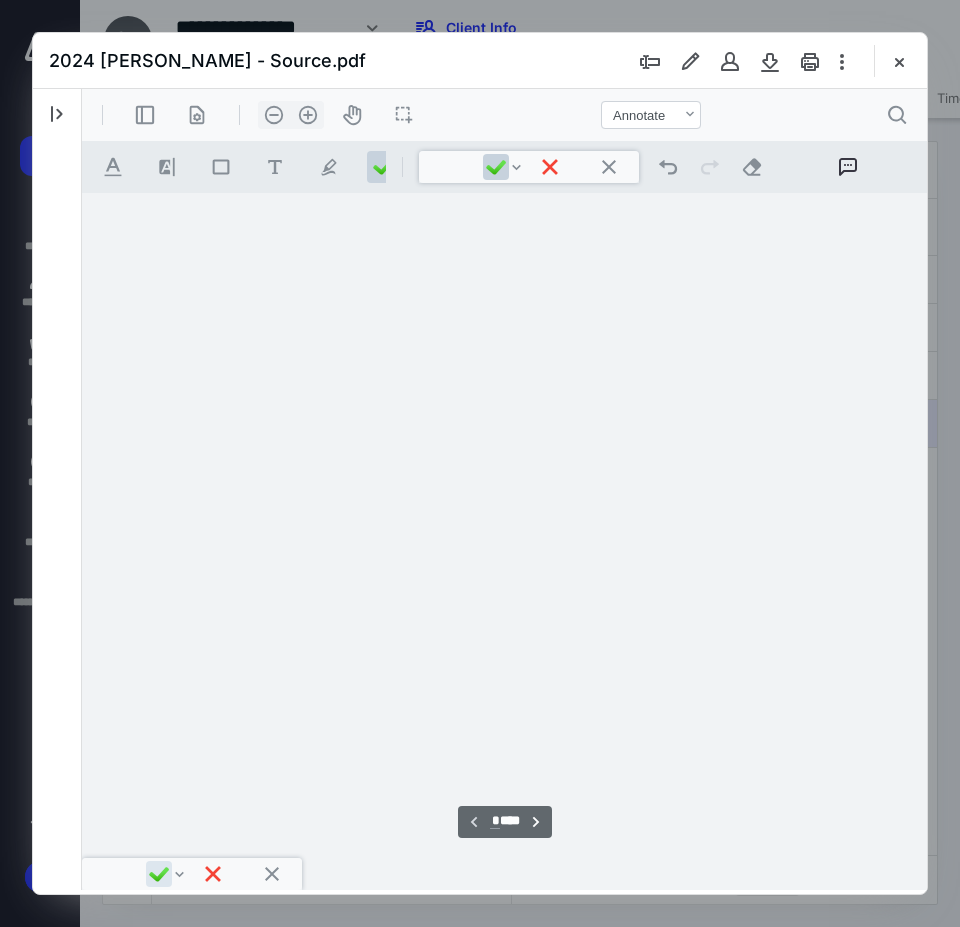 scroll, scrollTop: 107, scrollLeft: 0, axis: vertical 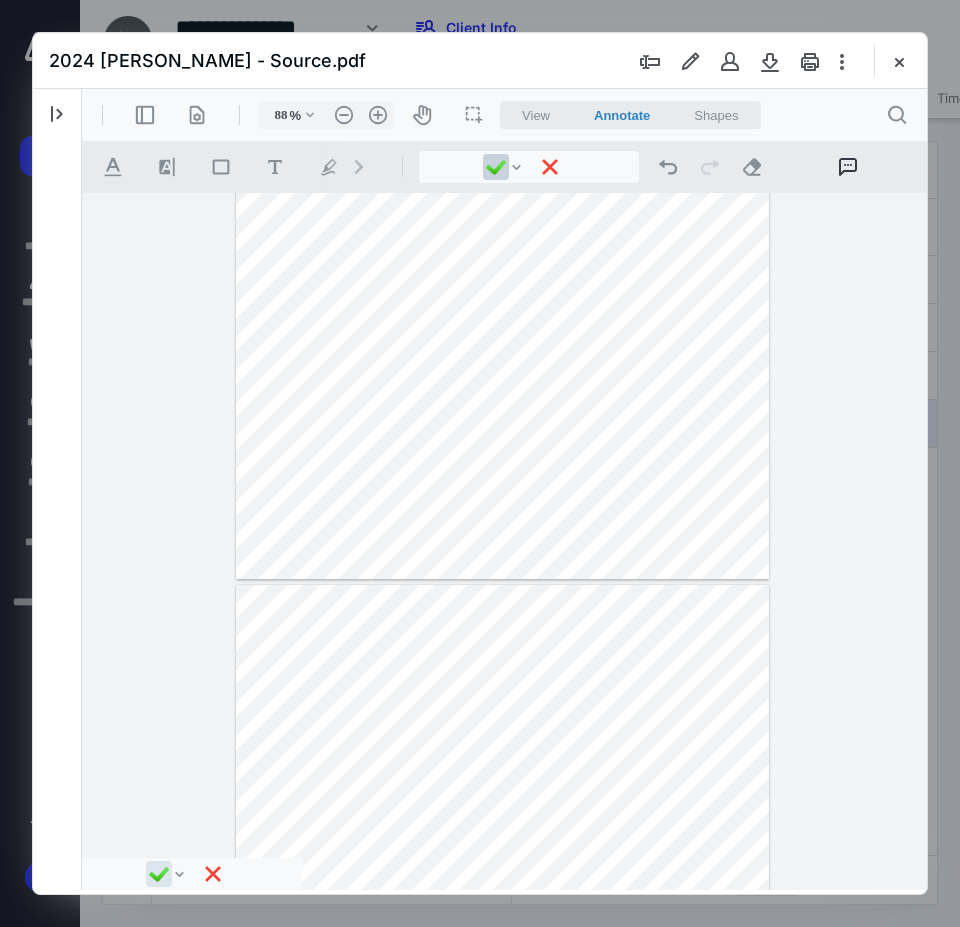 type on "*" 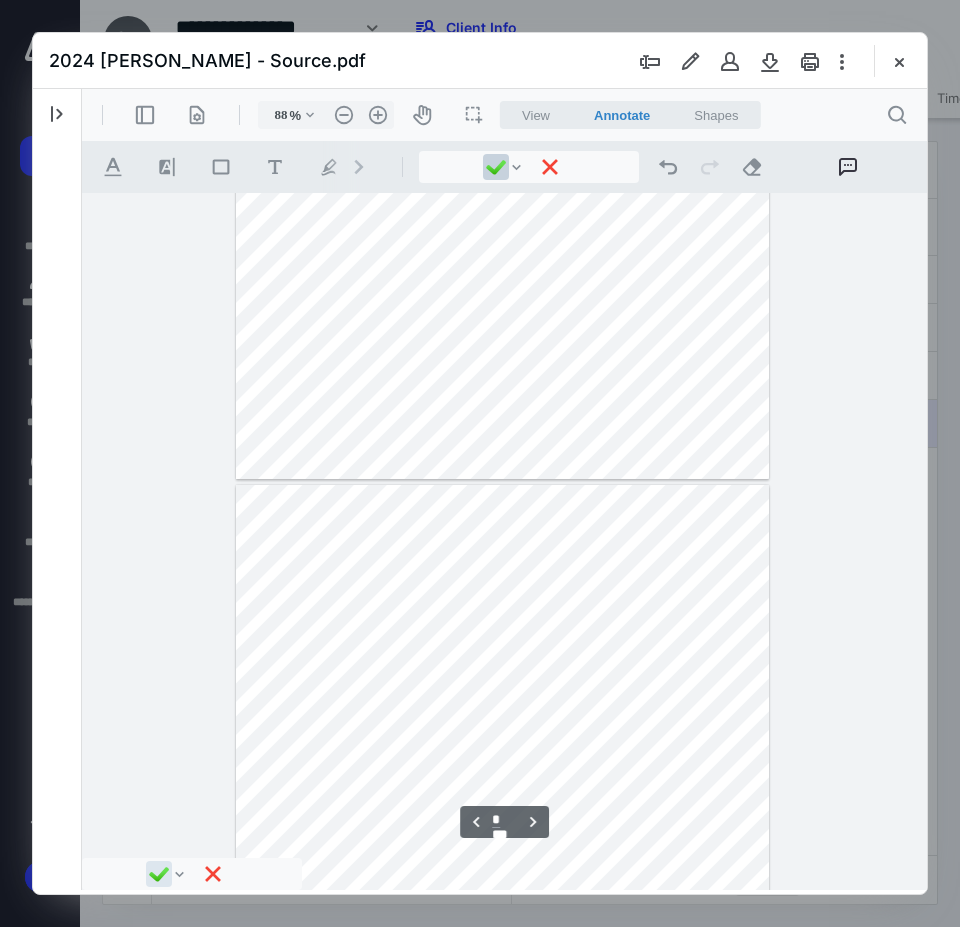 scroll, scrollTop: 507, scrollLeft: 0, axis: vertical 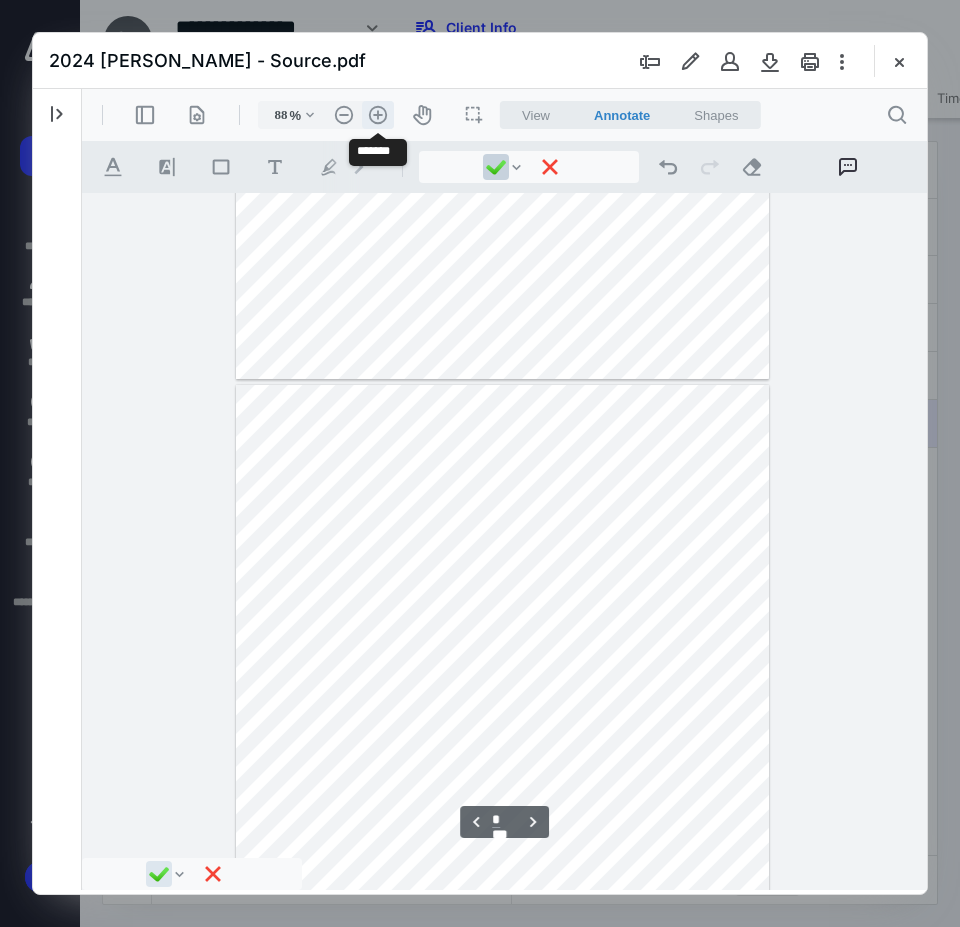 click on ".cls-1{fill:#abb0c4;} icon - header - zoom - in - line" at bounding box center [378, 115] 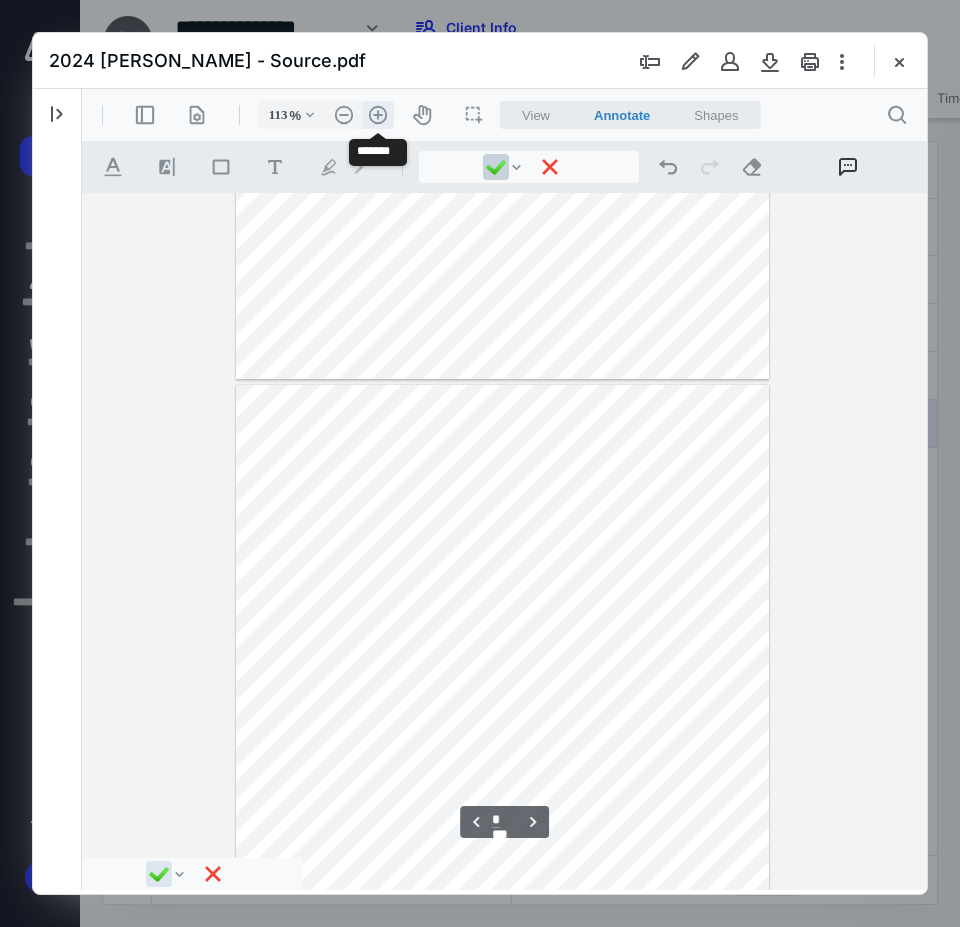 scroll, scrollTop: 738, scrollLeft: 0, axis: vertical 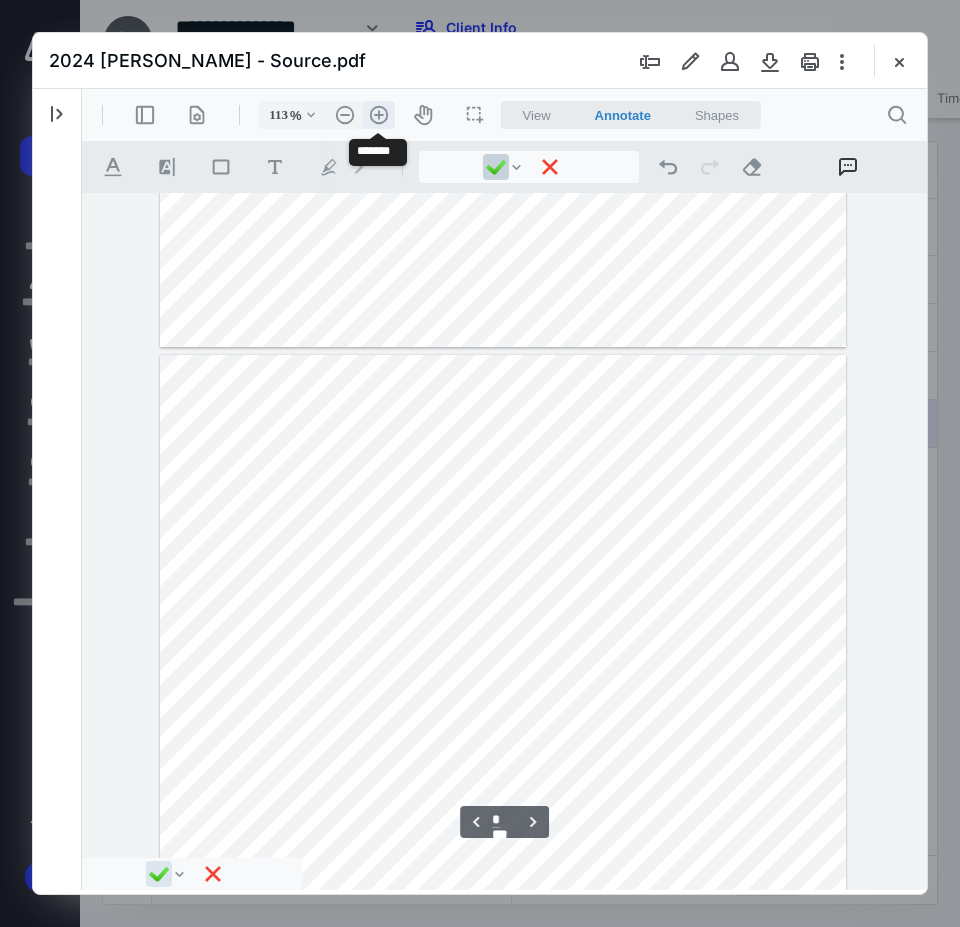 click on ".cls-1{fill:#abb0c4;} icon - header - zoom - in - line" at bounding box center (379, 115) 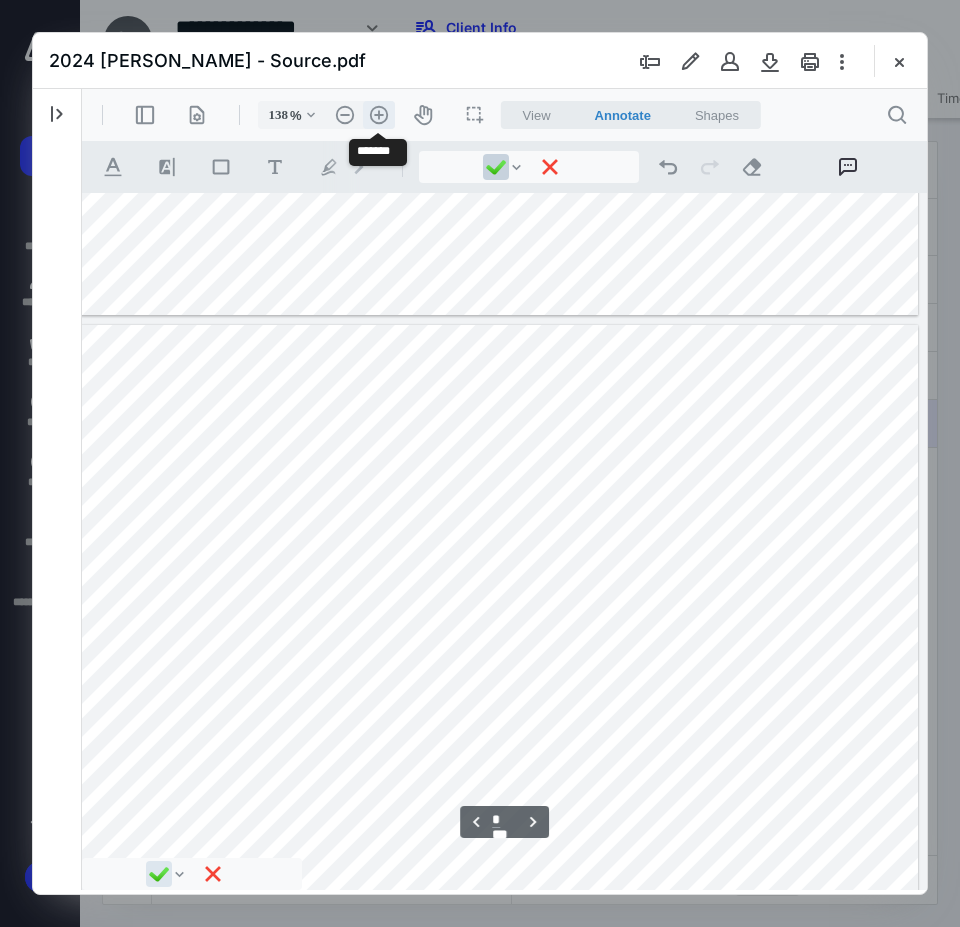 click on ".cls-1{fill:#abb0c4;} icon - header - zoom - in - line" at bounding box center (379, 115) 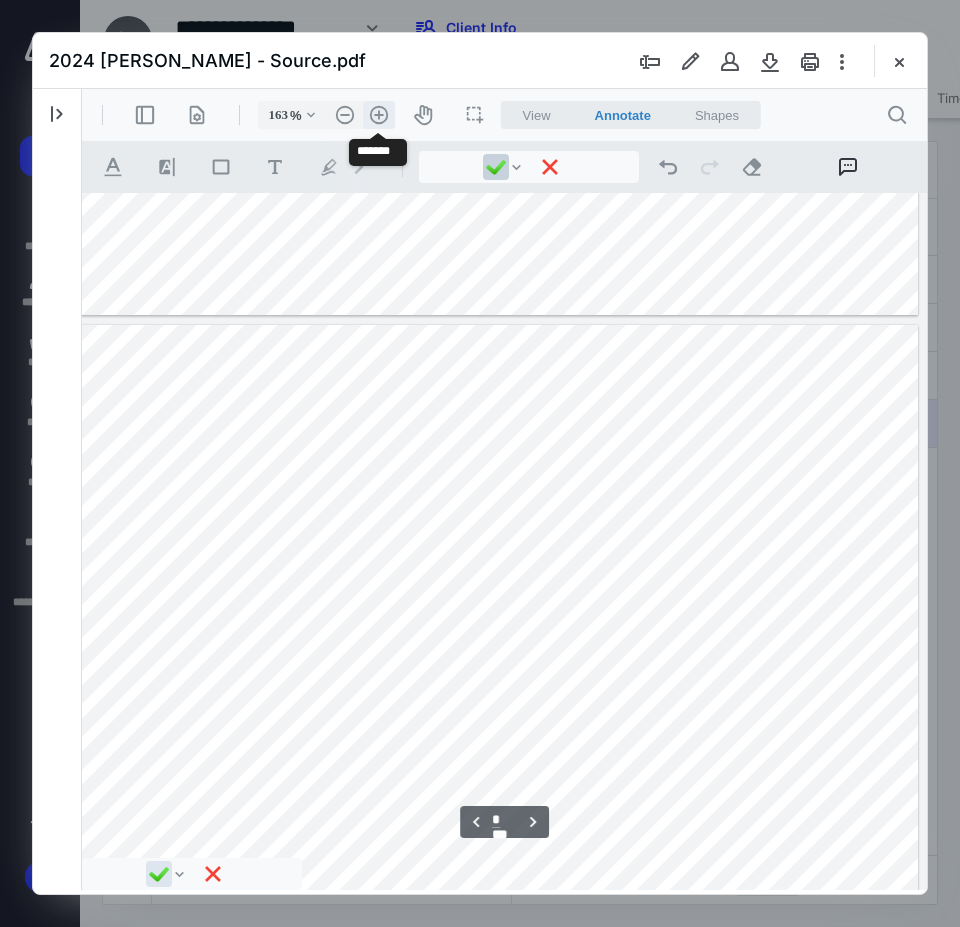 scroll, scrollTop: 1200, scrollLeft: 88, axis: both 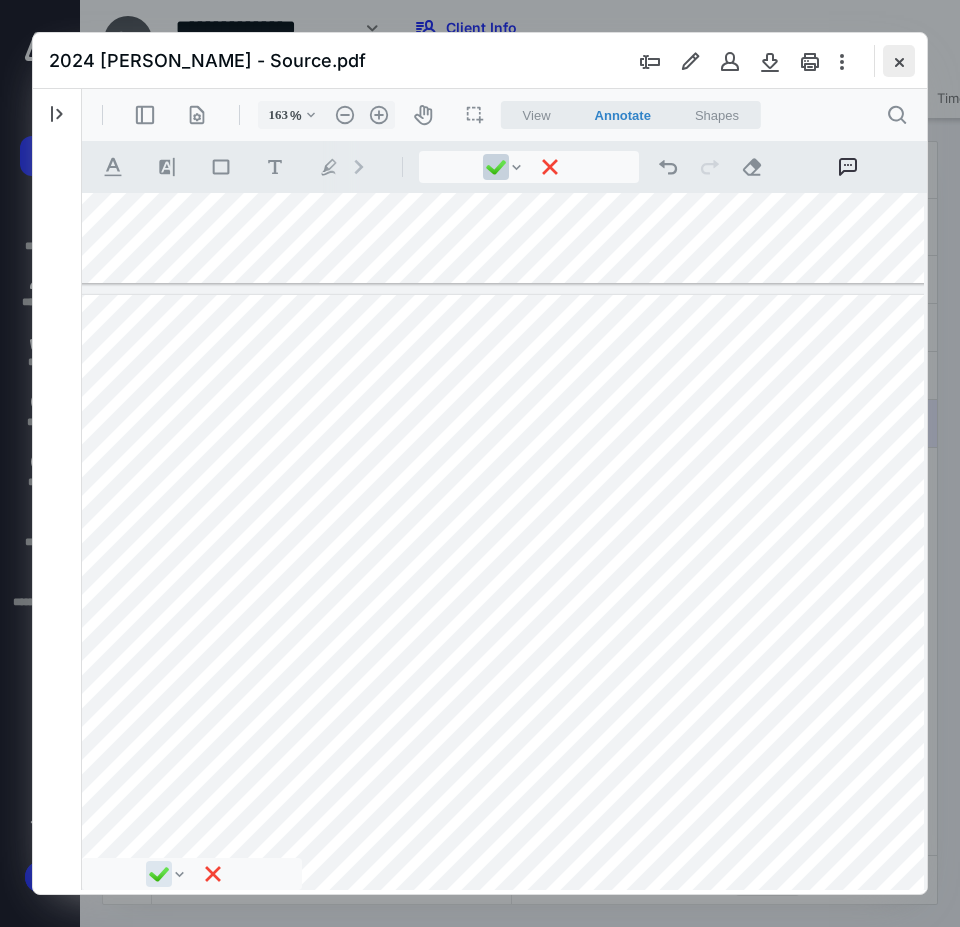 click at bounding box center (899, 61) 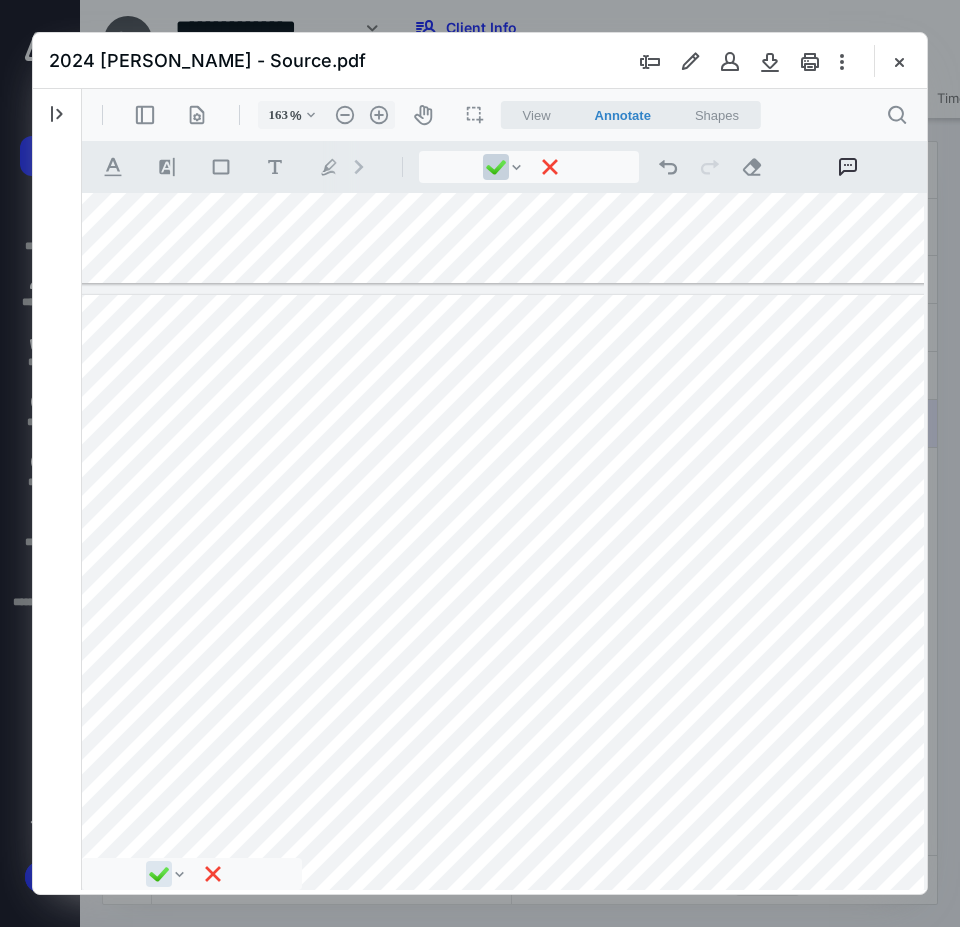 checkbox on "false" 